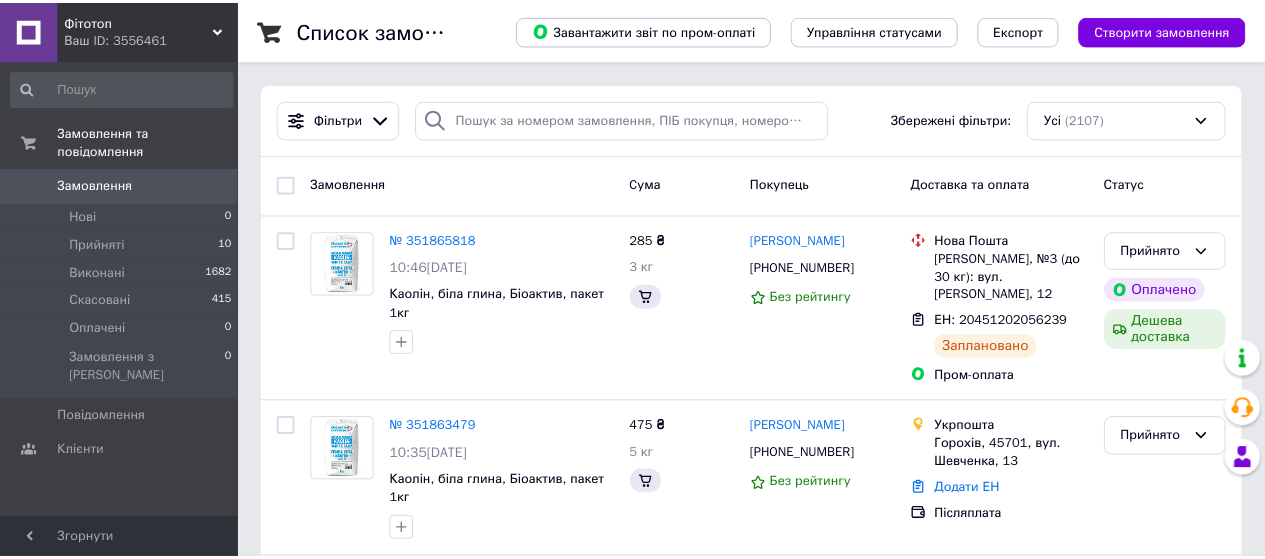 scroll, scrollTop: 0, scrollLeft: 0, axis: both 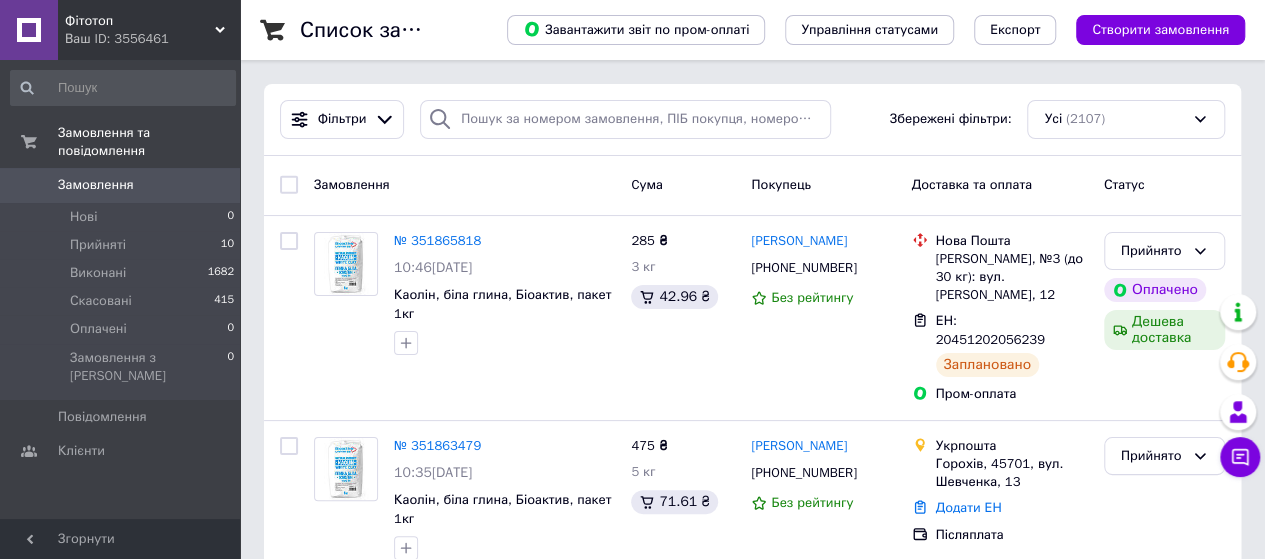 click on "Фітотоп" at bounding box center (140, 21) 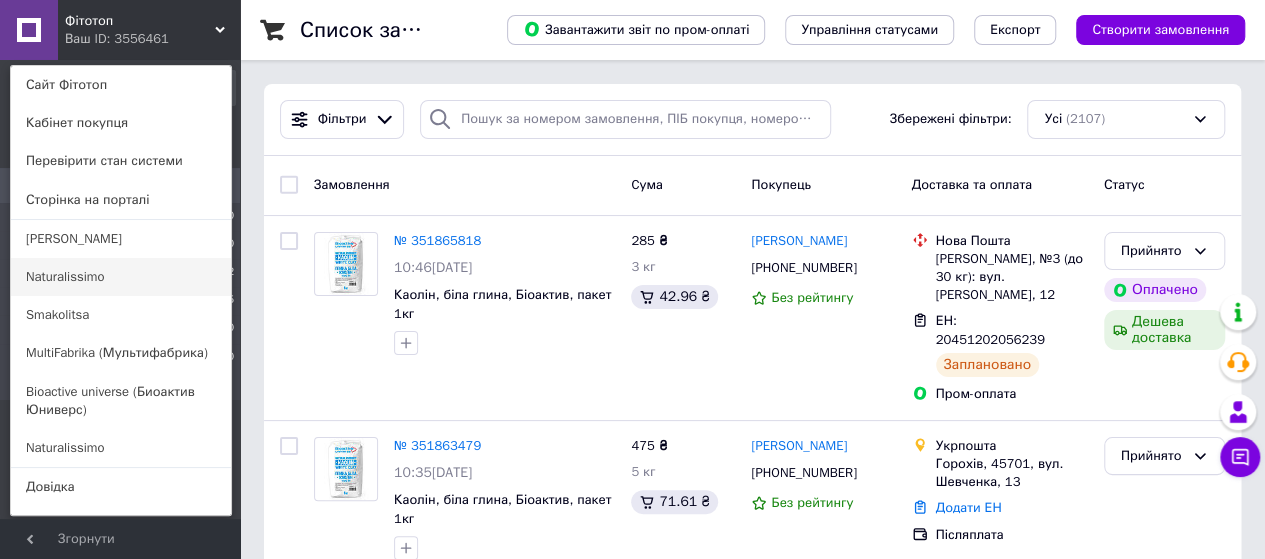 click on "Naturalissimo" at bounding box center (121, 277) 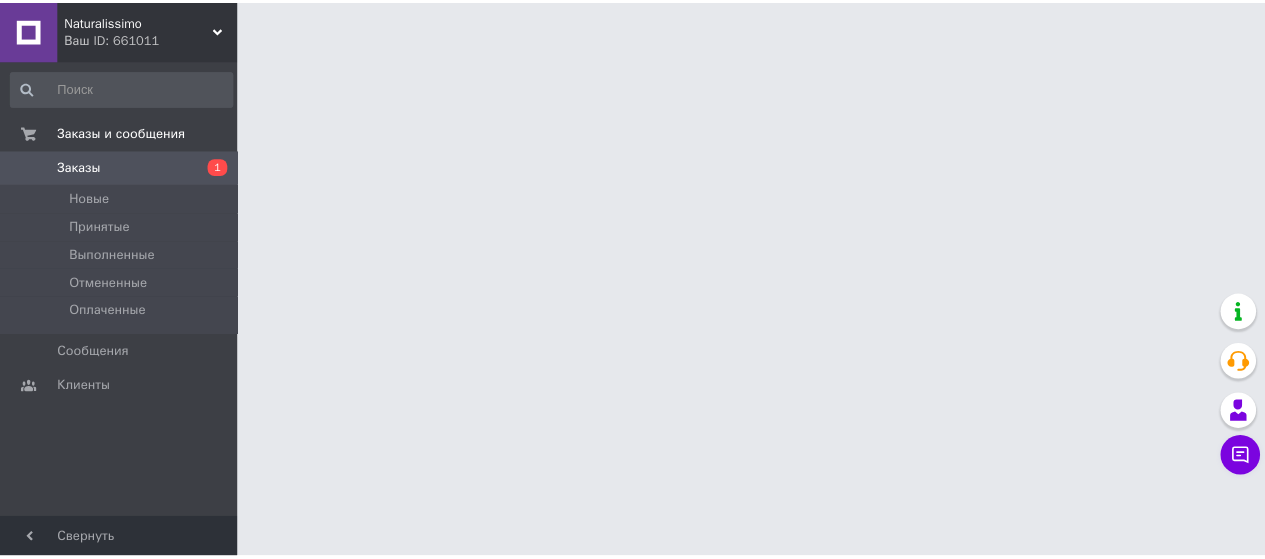 scroll, scrollTop: 0, scrollLeft: 0, axis: both 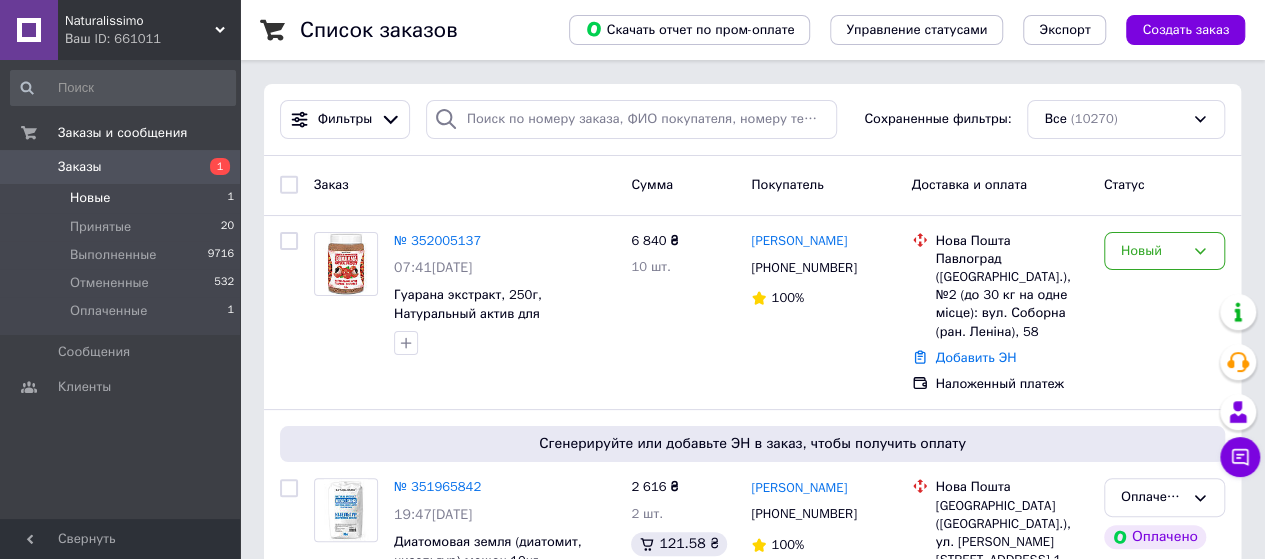 click on "Новые 1" at bounding box center [123, 198] 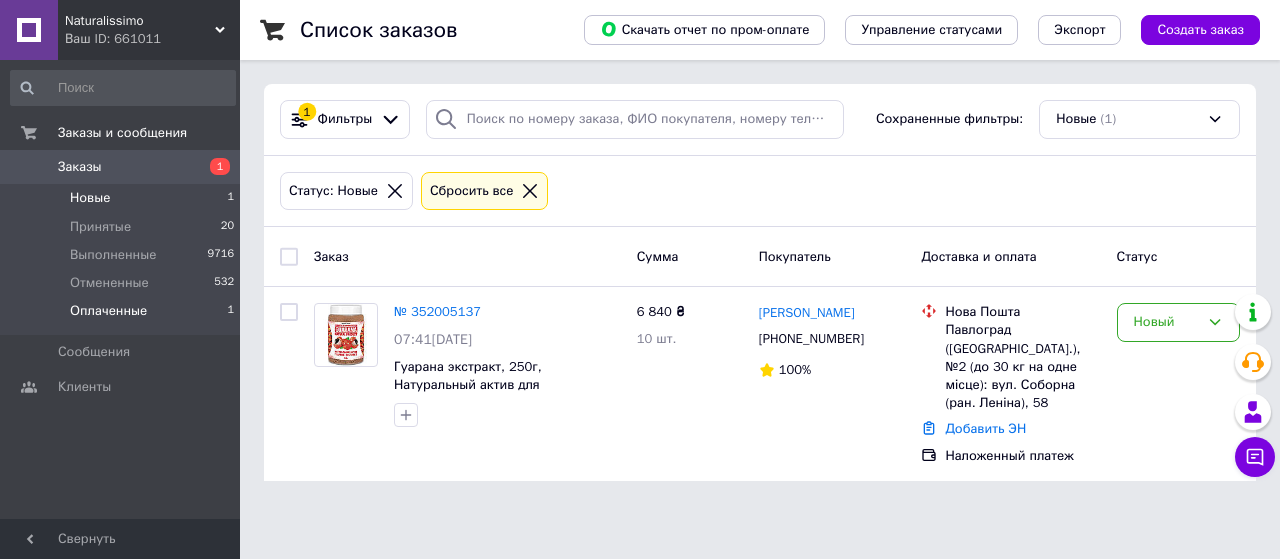 click on "Оплаченные" at bounding box center [108, 311] 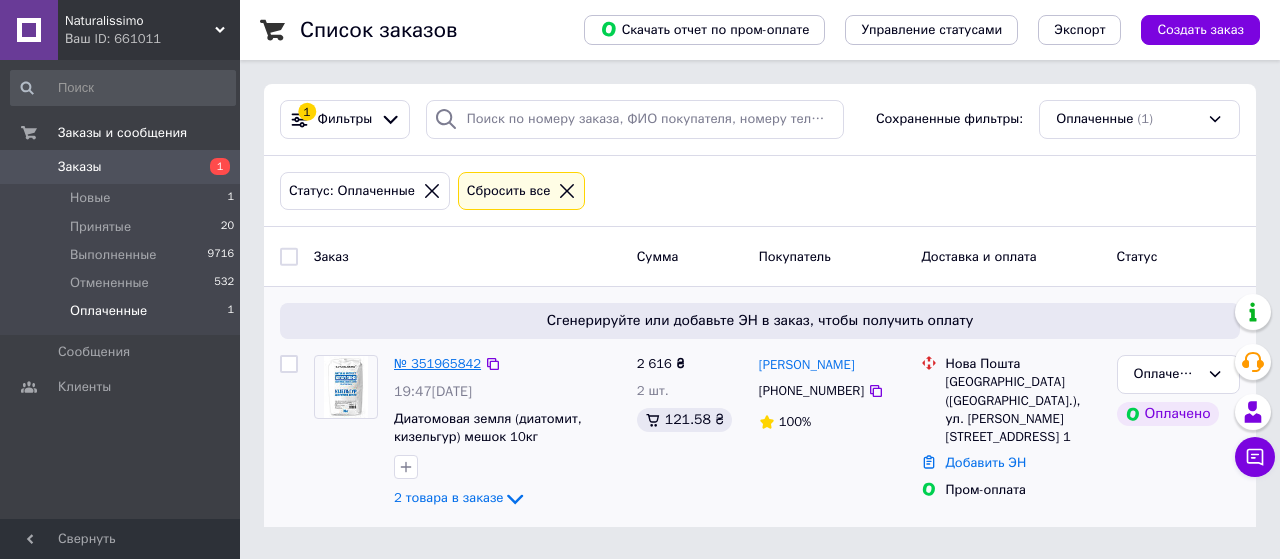 click on "№ 351965842" at bounding box center [437, 363] 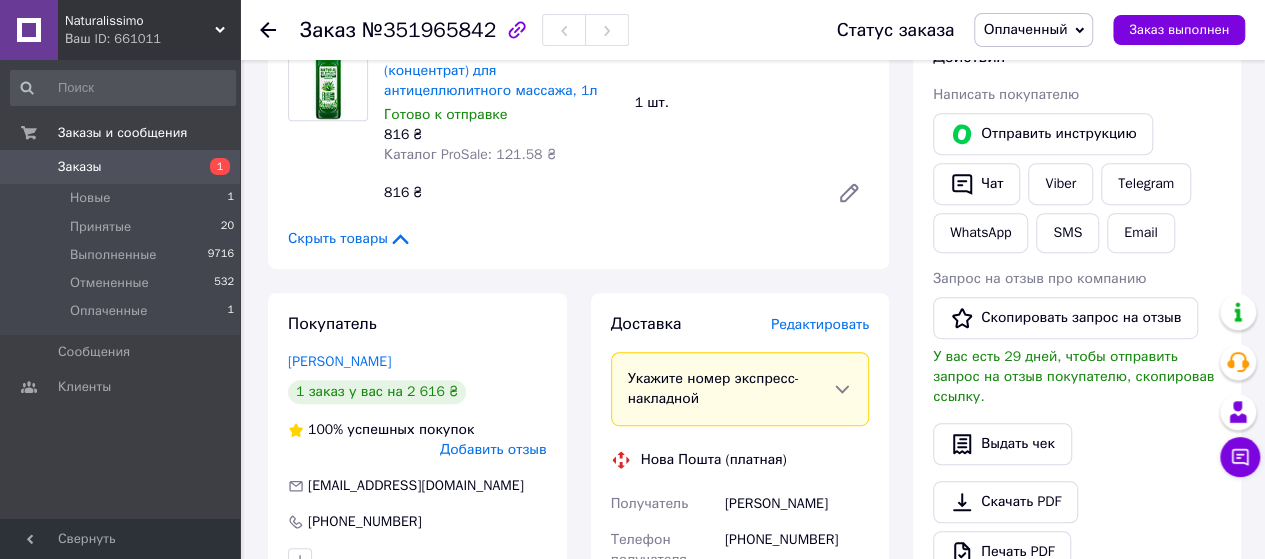 scroll, scrollTop: 0, scrollLeft: 0, axis: both 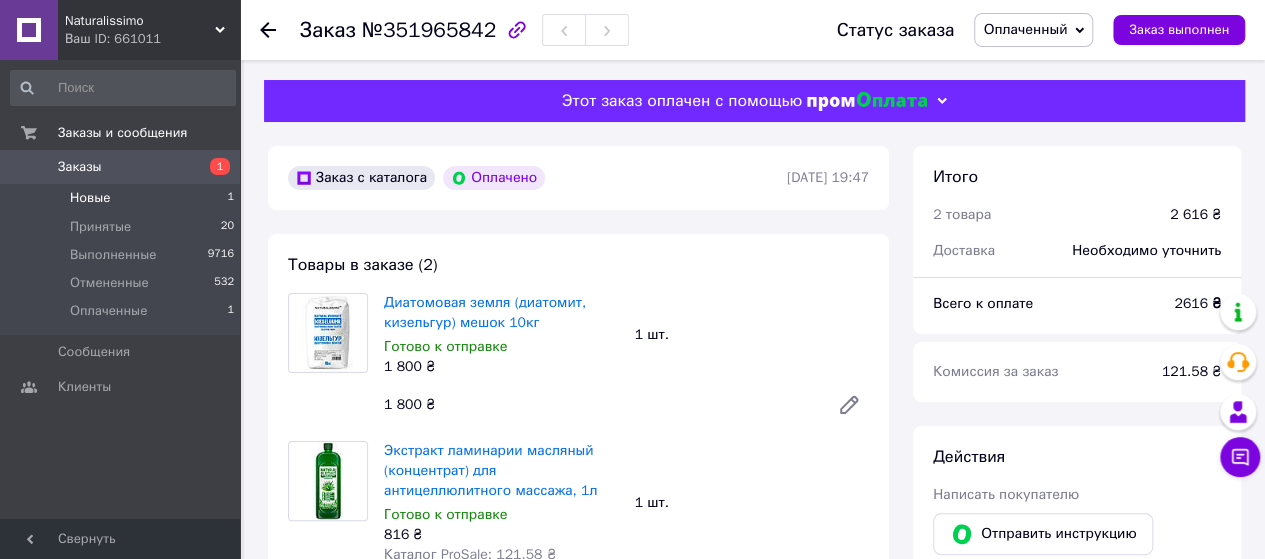 click on "Новые" at bounding box center [90, 198] 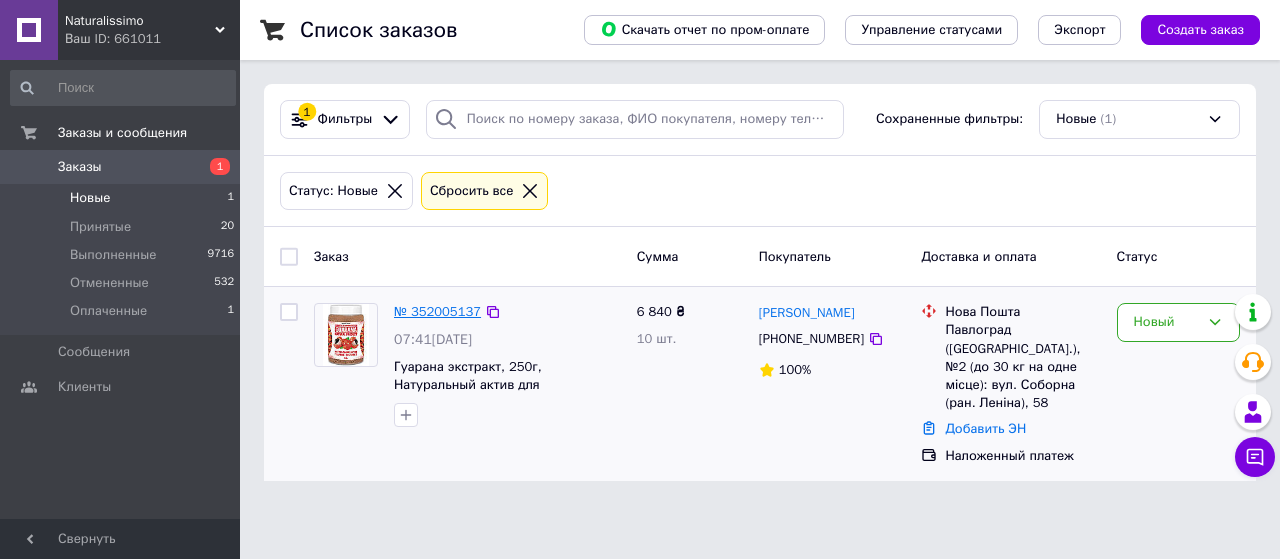click on "№ 352005137" at bounding box center (437, 311) 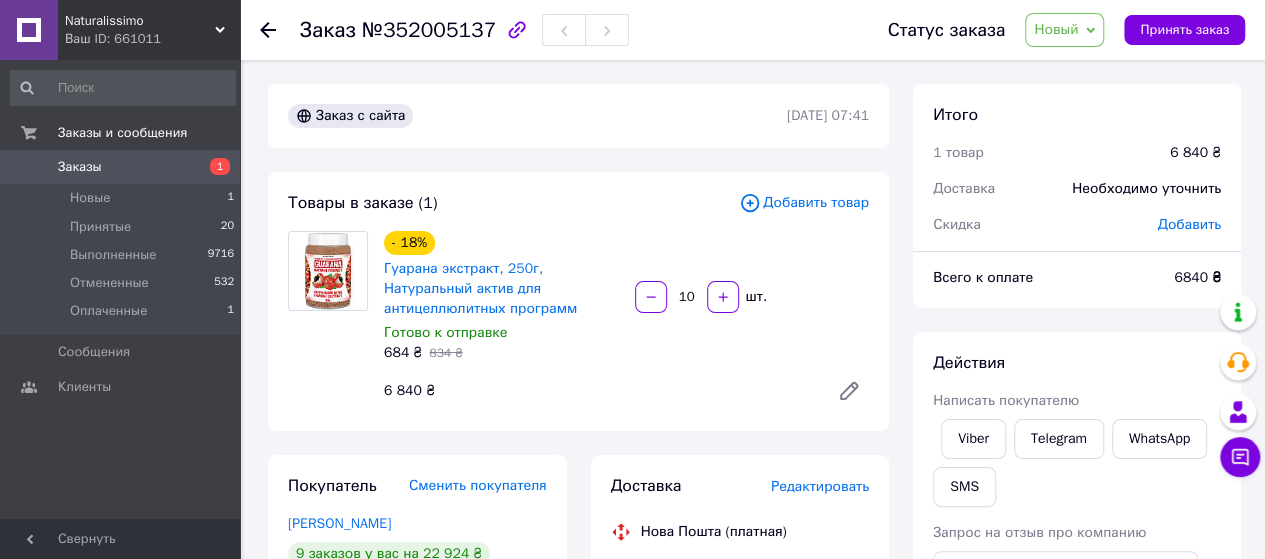 click on "Ваш ID: 661011" at bounding box center (152, 39) 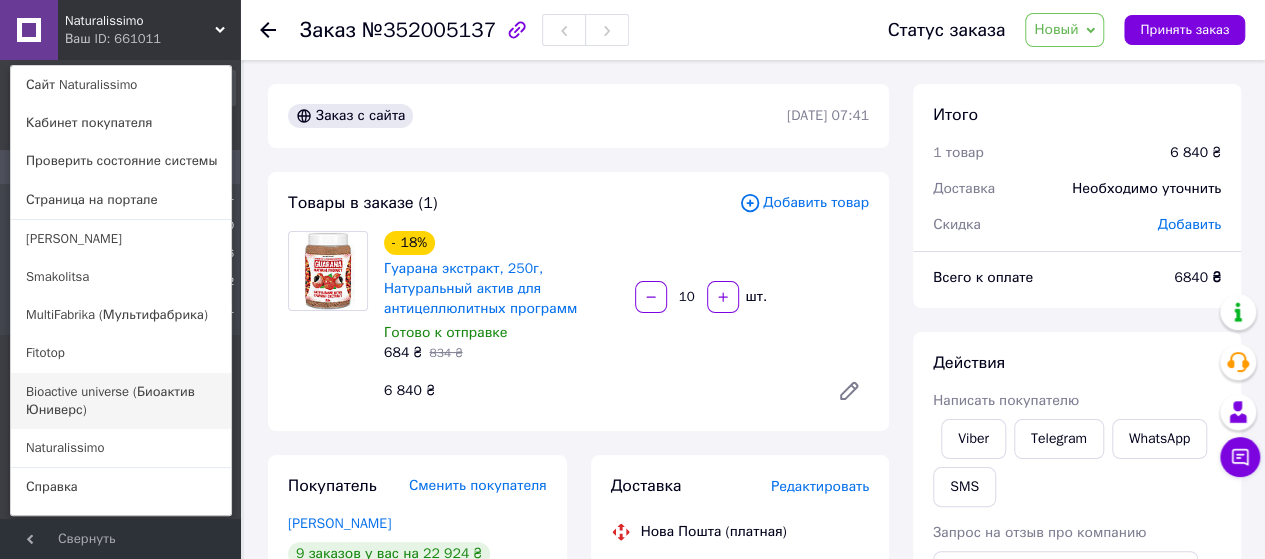 click on "Bioactive universe (Биоактив Юниверс)" at bounding box center [121, 401] 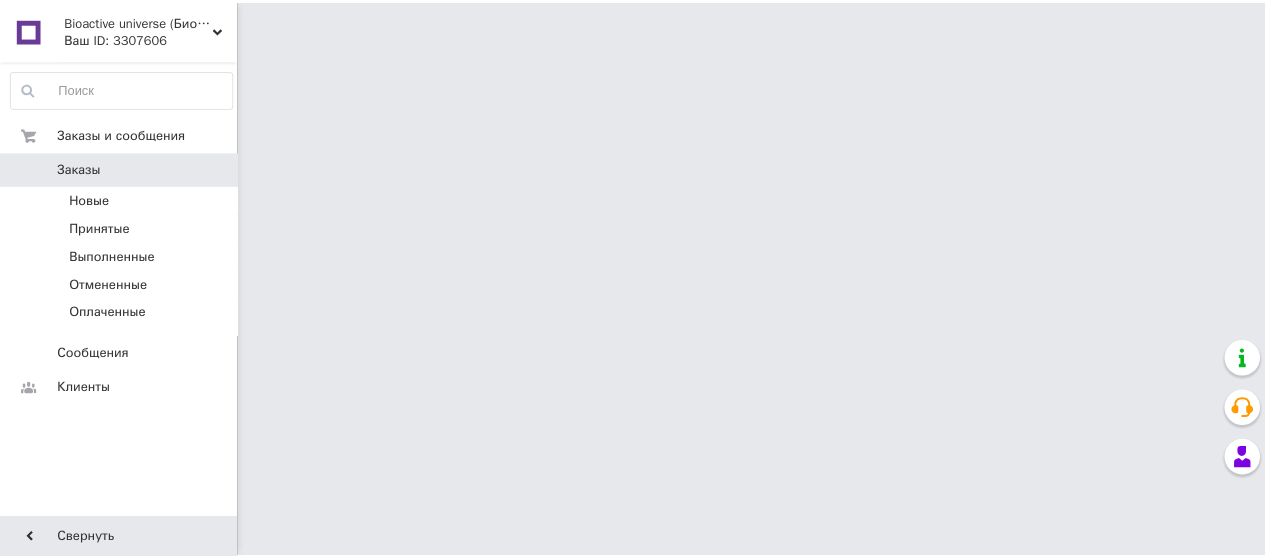 scroll, scrollTop: 0, scrollLeft: 0, axis: both 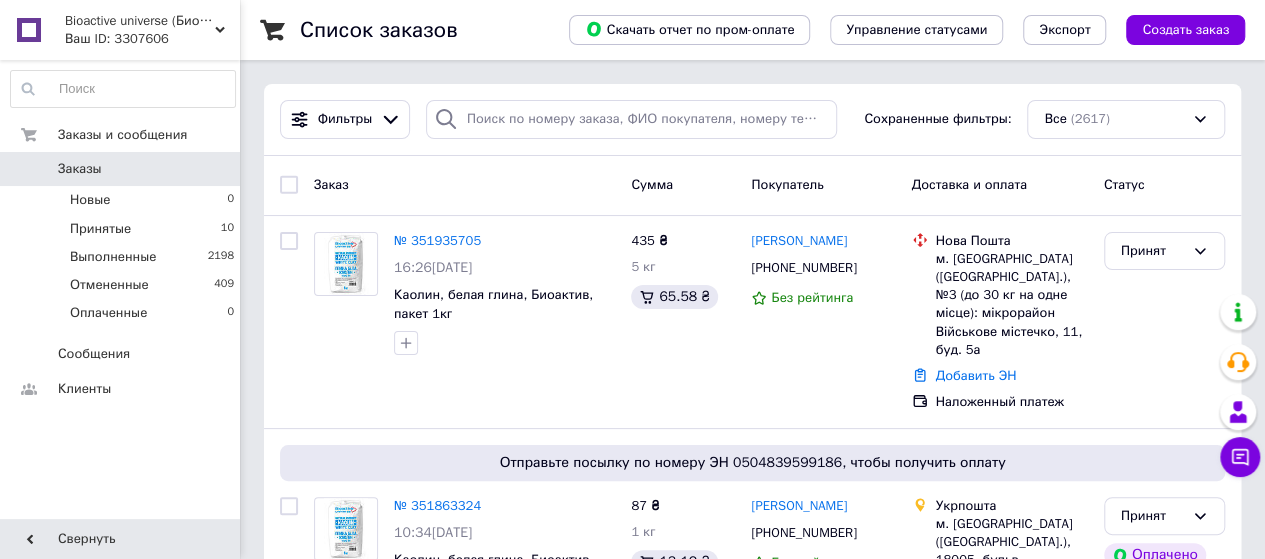 click on "Bioactive universe (Биоактив Юниверс)" at bounding box center [140, 21] 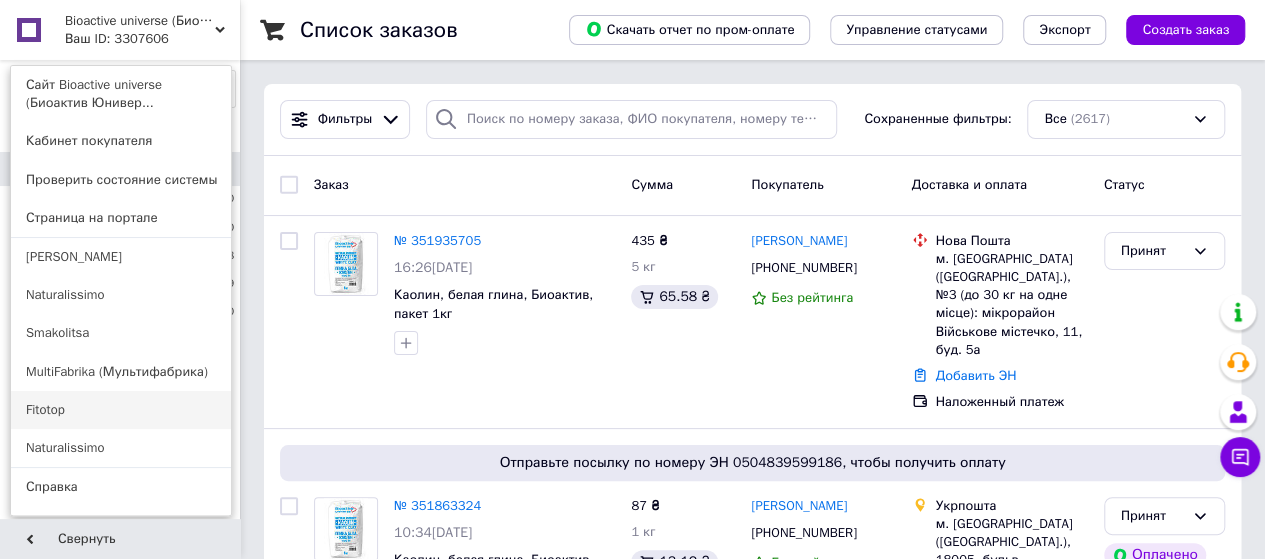 click on "Fitotop" at bounding box center [121, 410] 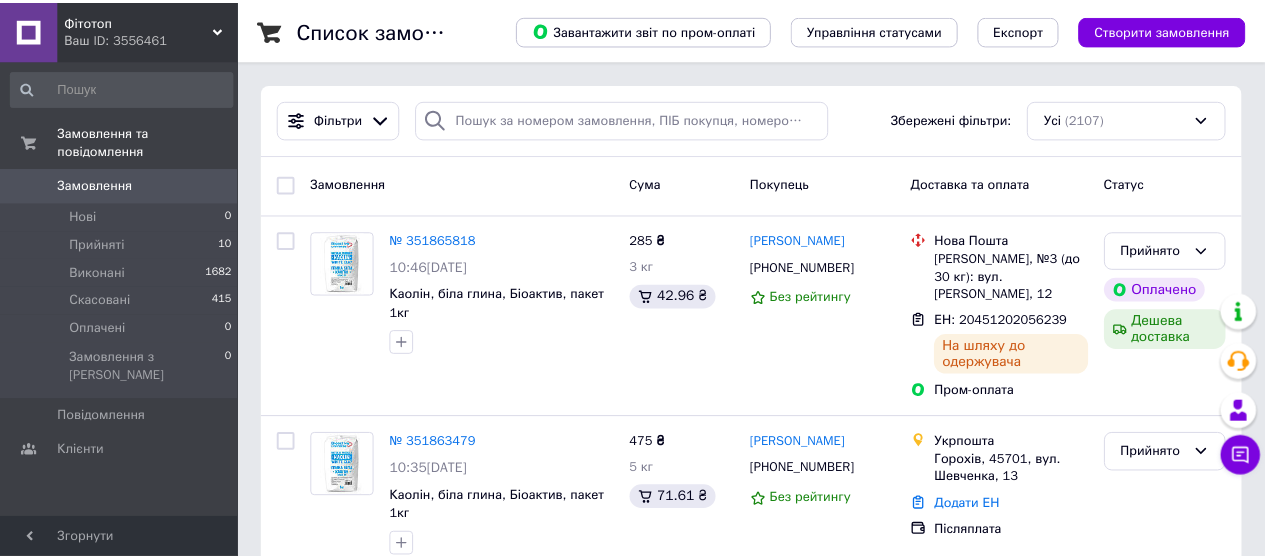 scroll, scrollTop: 0, scrollLeft: 0, axis: both 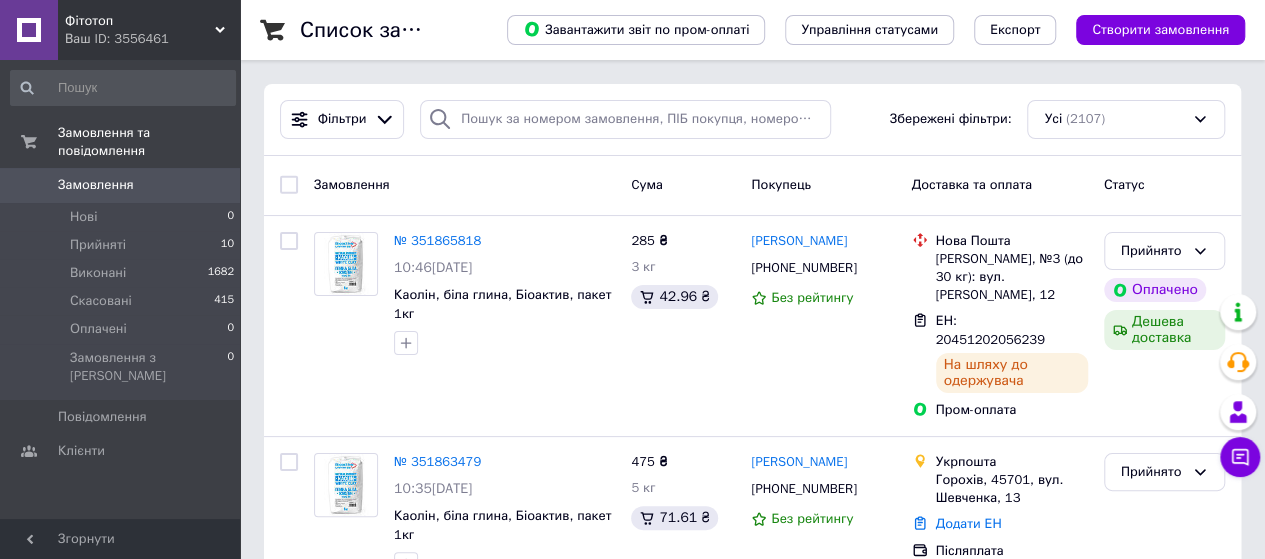 click on "Фітотоп" at bounding box center (140, 21) 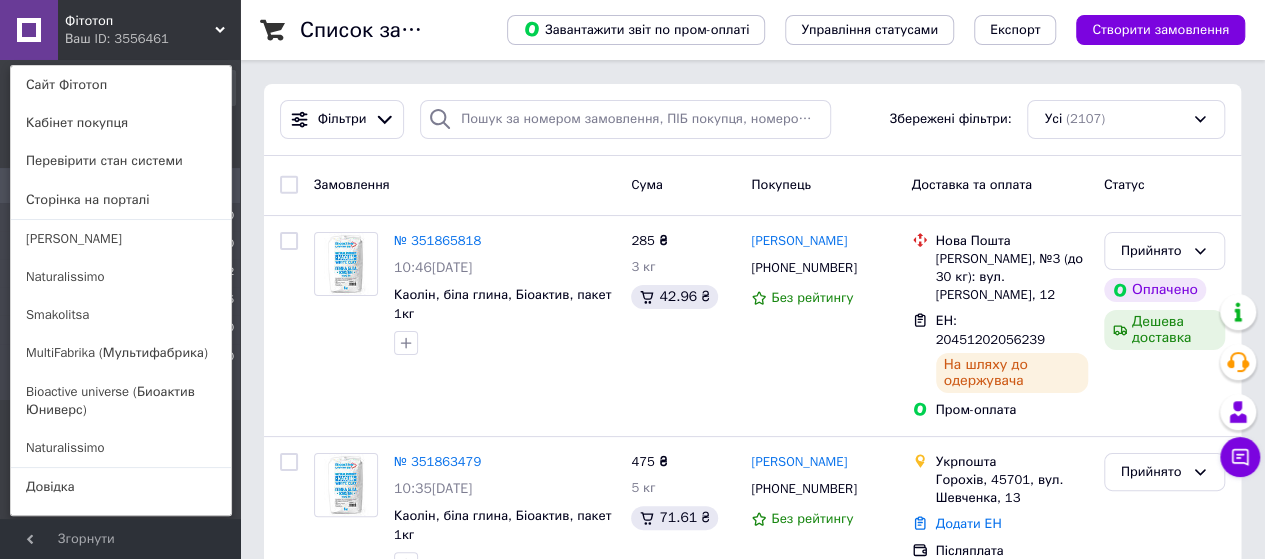 click on "MultiFabrika (Мультифабрика)" at bounding box center (121, 353) 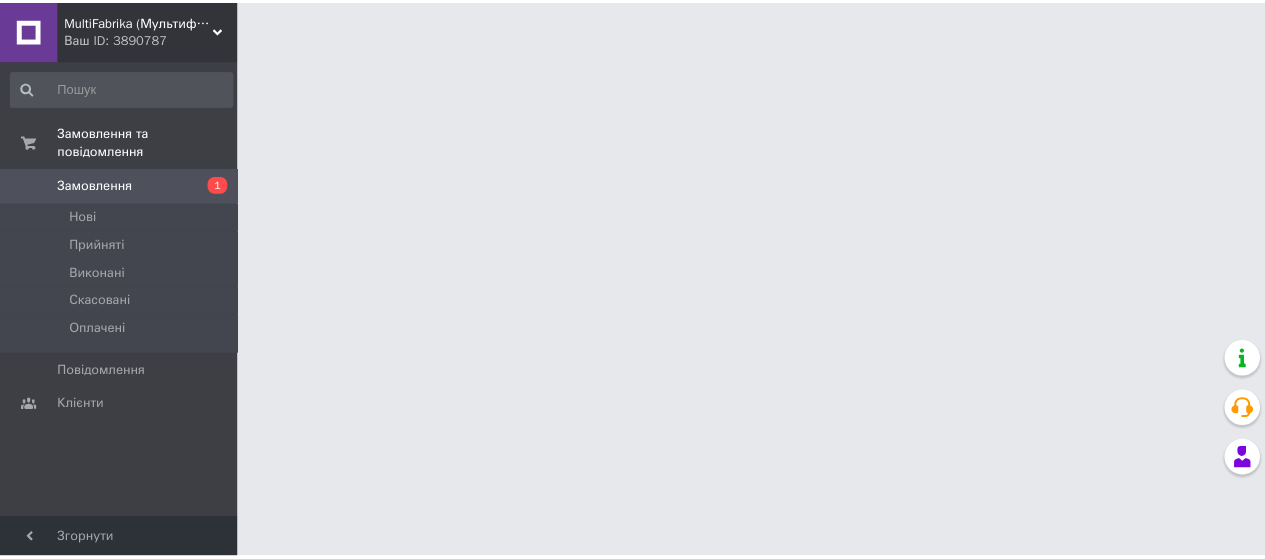 scroll, scrollTop: 0, scrollLeft: 0, axis: both 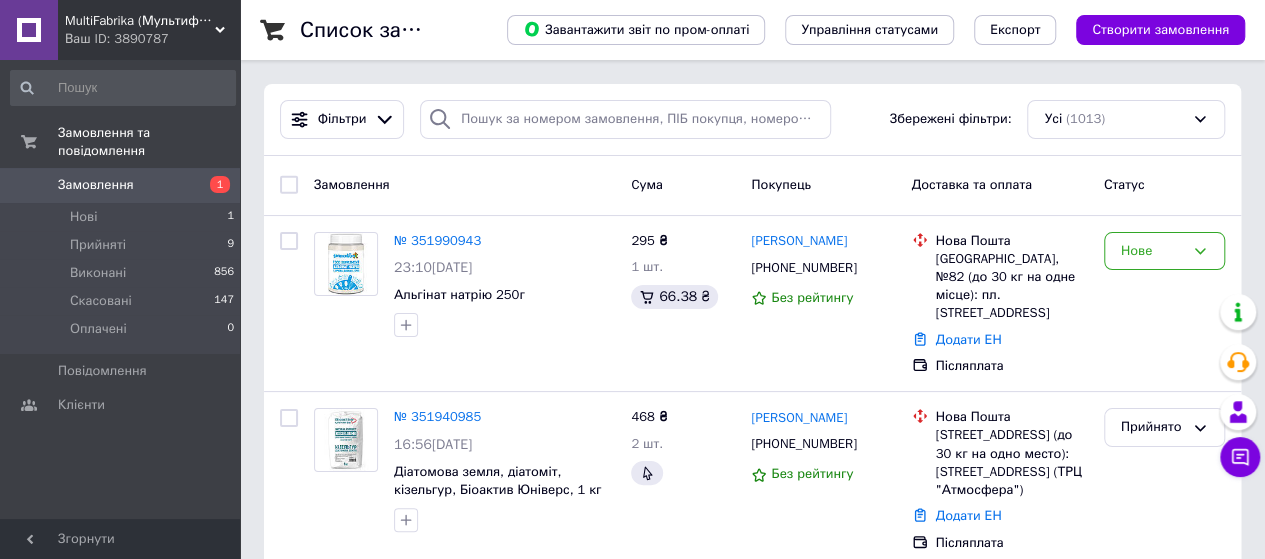 click on "Ваш ID: 3890787" at bounding box center [152, 39] 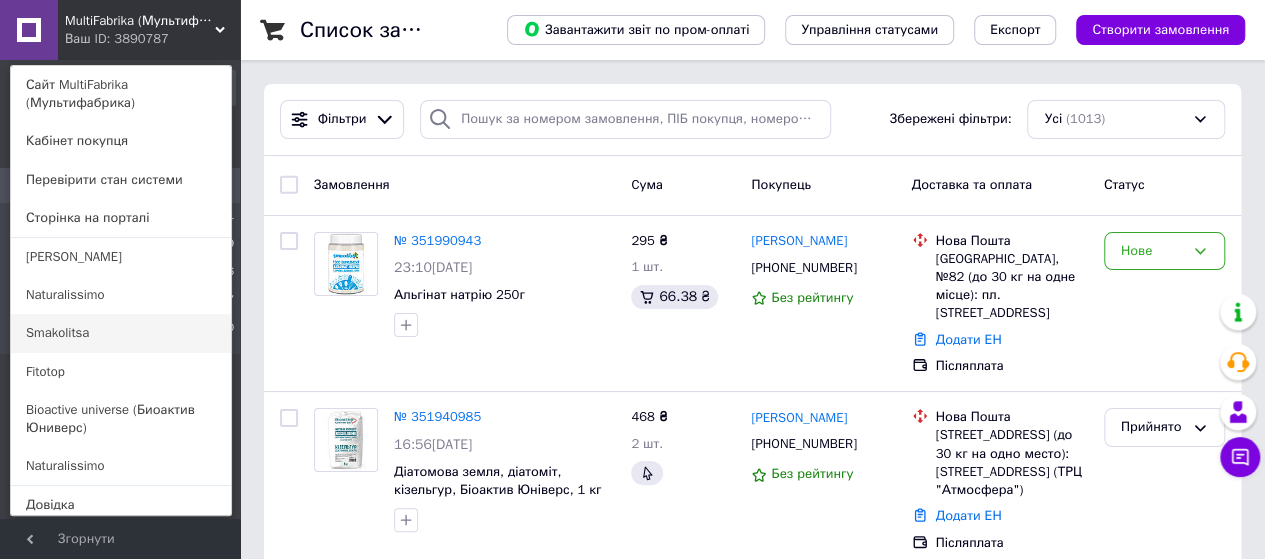click on "Smakolitsa" at bounding box center [121, 333] 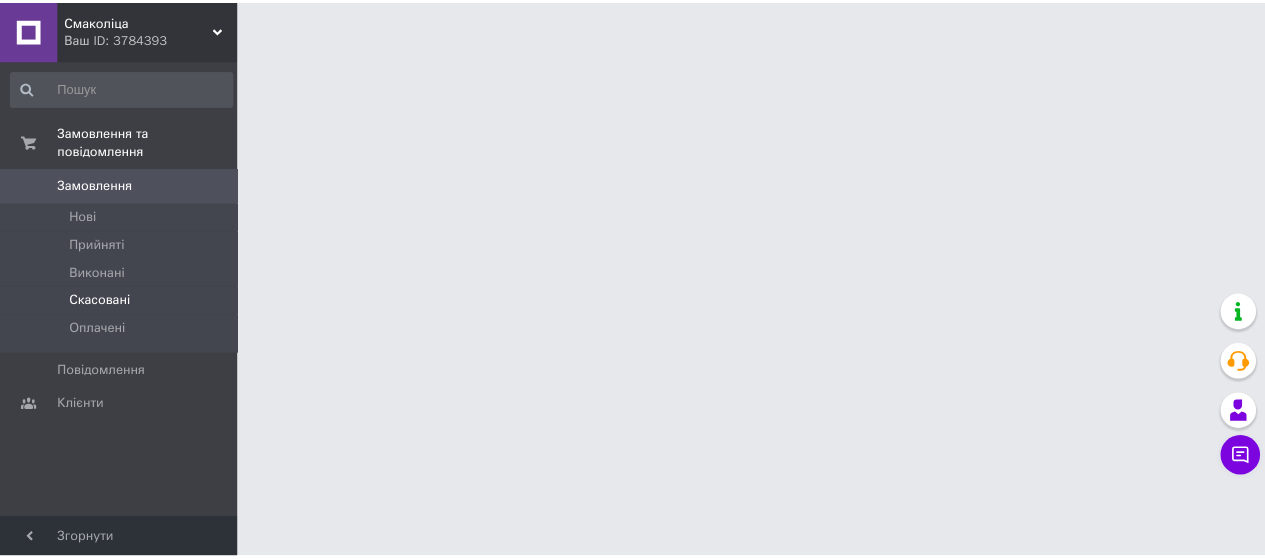 scroll, scrollTop: 0, scrollLeft: 0, axis: both 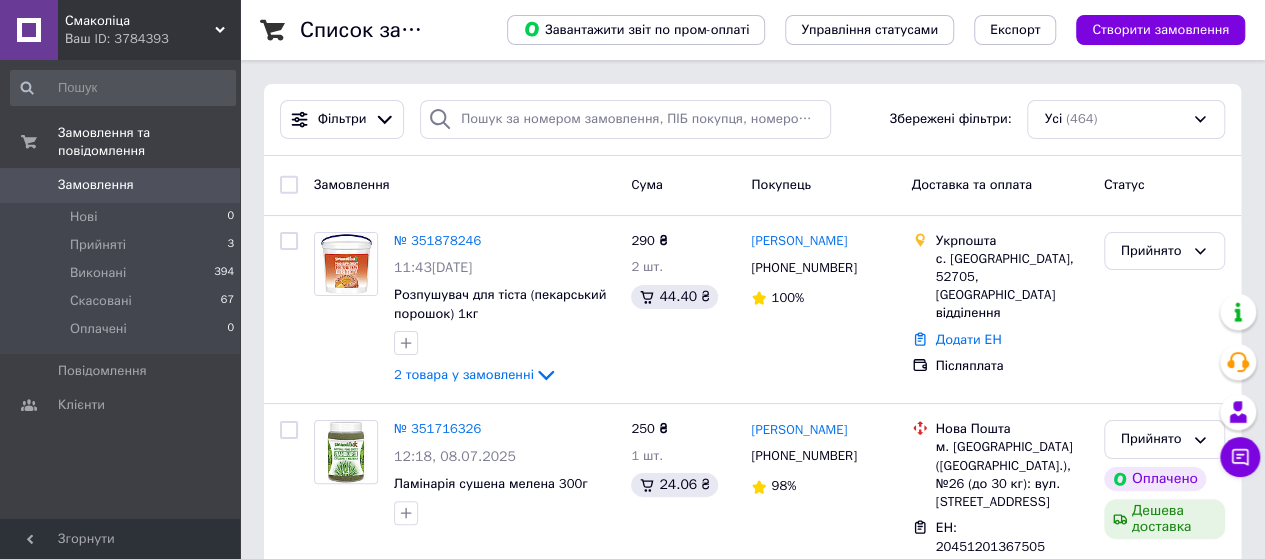 click on "Ваш ID: 3784393" at bounding box center (152, 39) 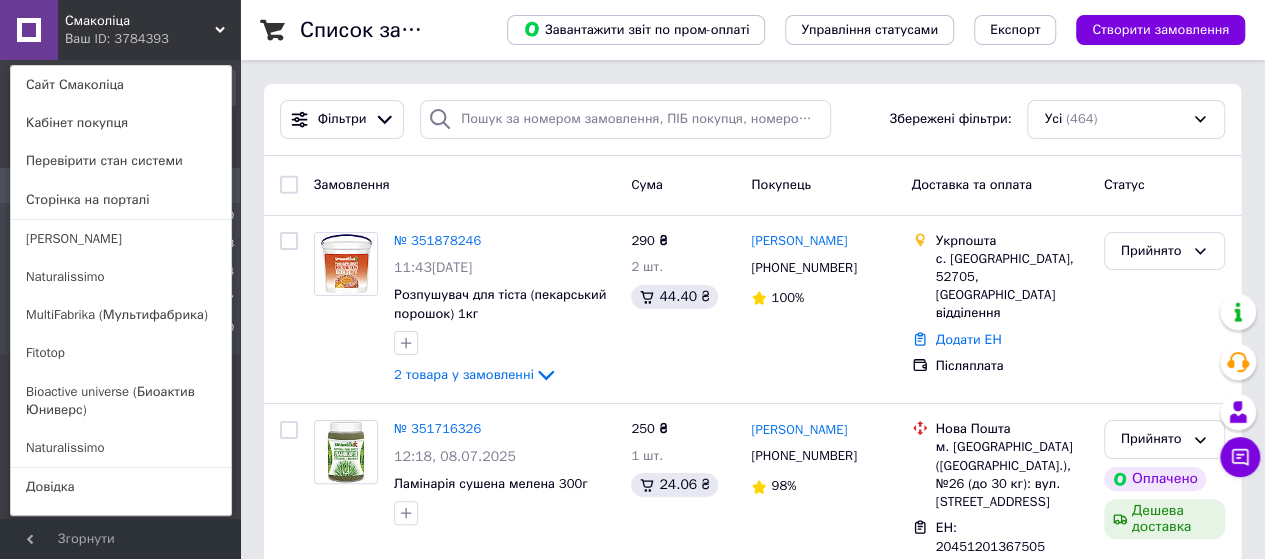 drag, startPoint x: 85, startPoint y: 279, endPoint x: 96, endPoint y: 263, distance: 19.416489 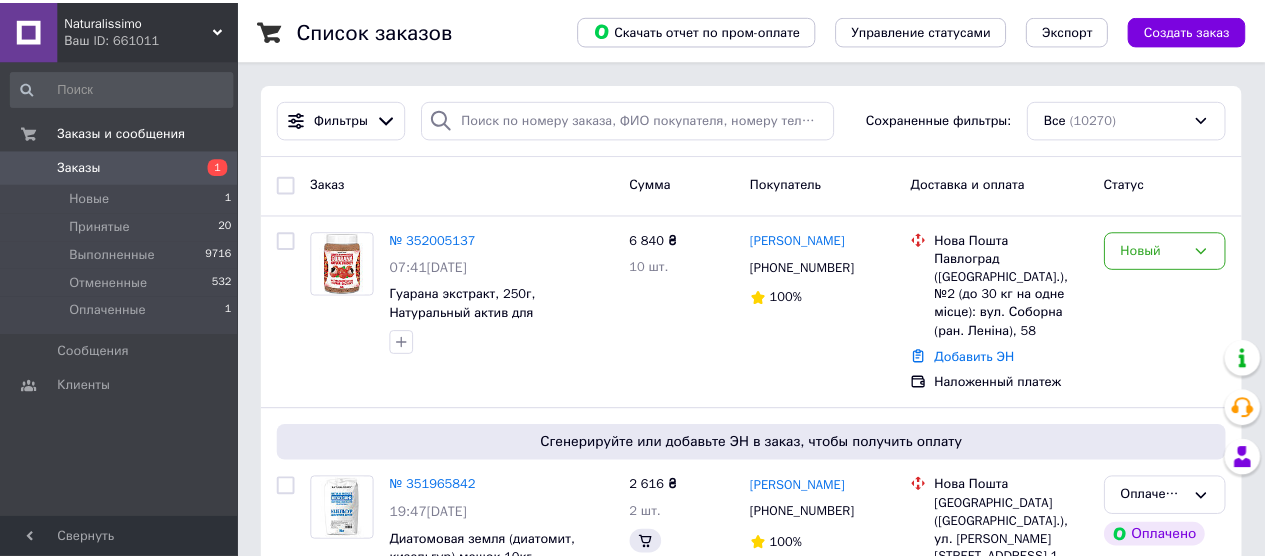 scroll, scrollTop: 0, scrollLeft: 0, axis: both 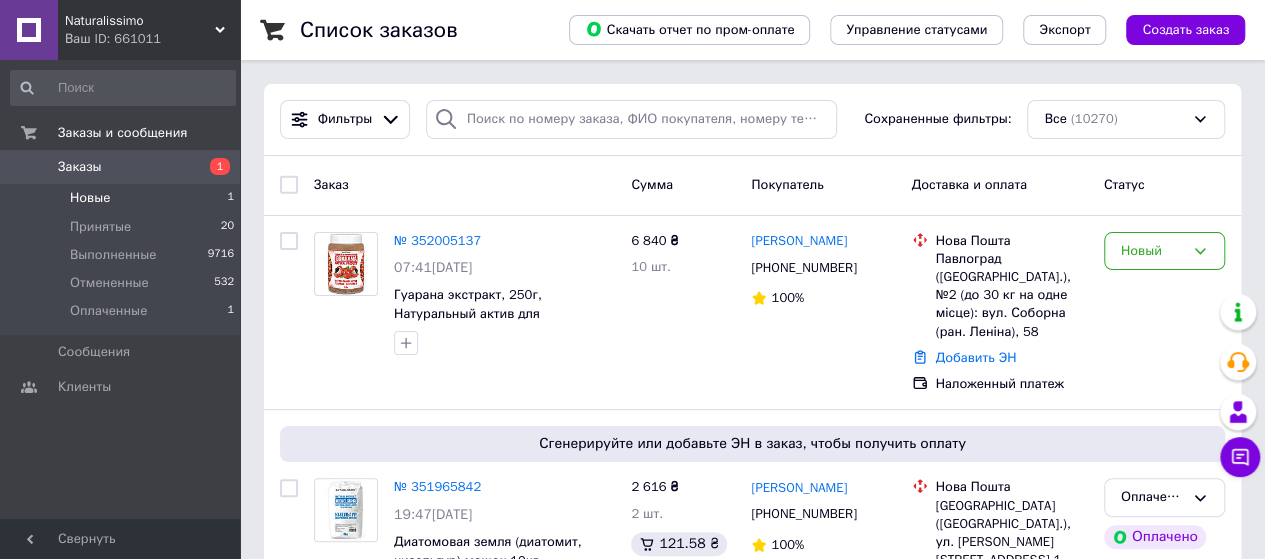 click on "Новые" at bounding box center [90, 198] 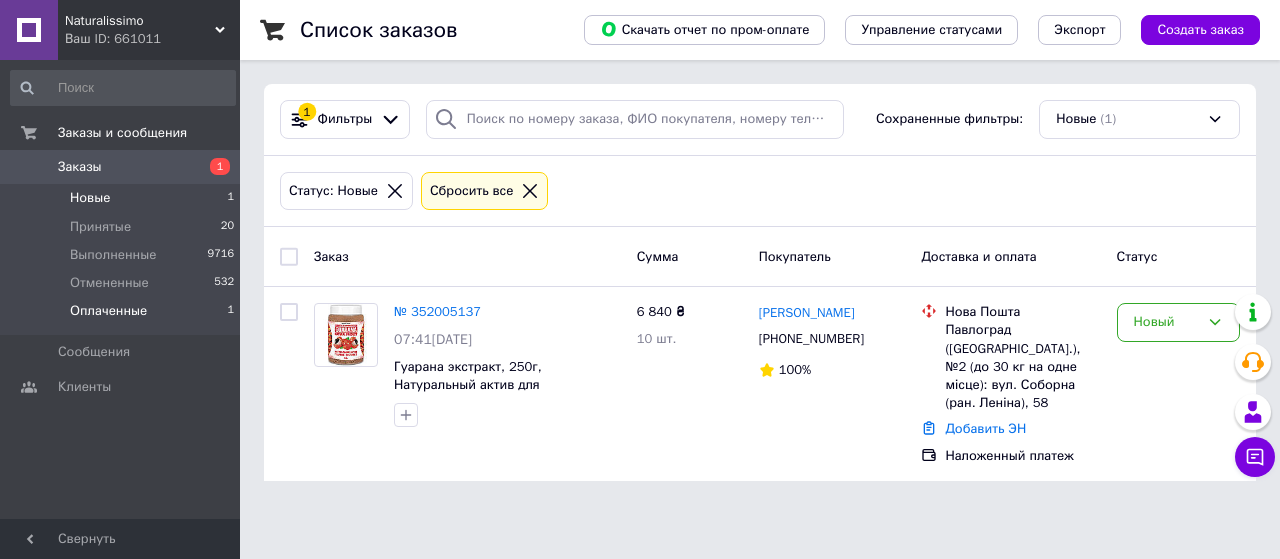 click on "Оплаченные" at bounding box center (108, 311) 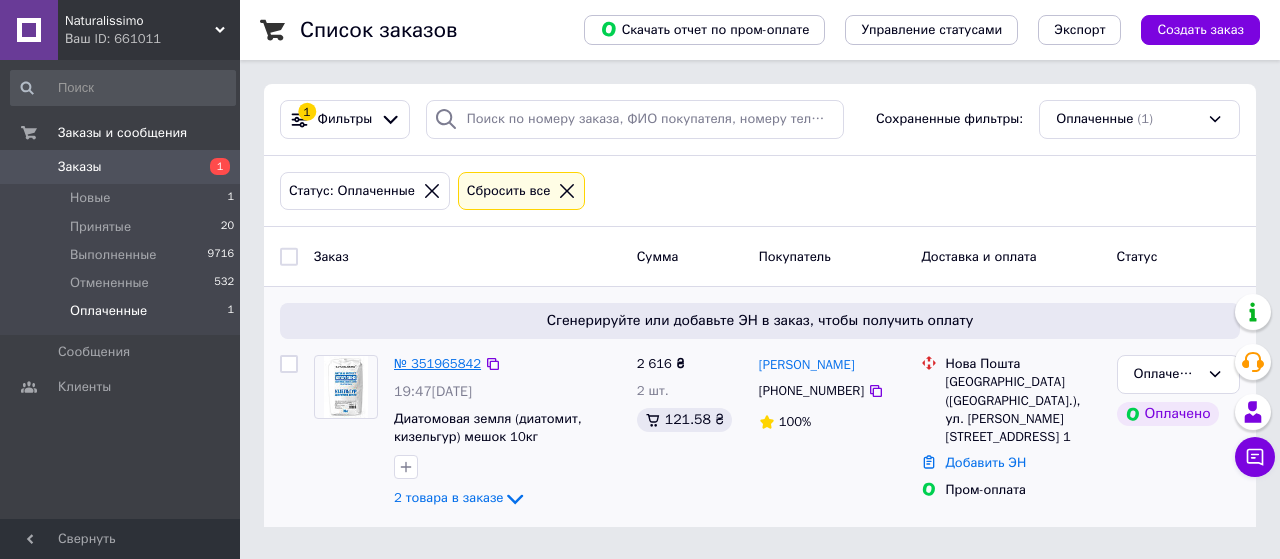 click on "№ 351965842" at bounding box center [437, 363] 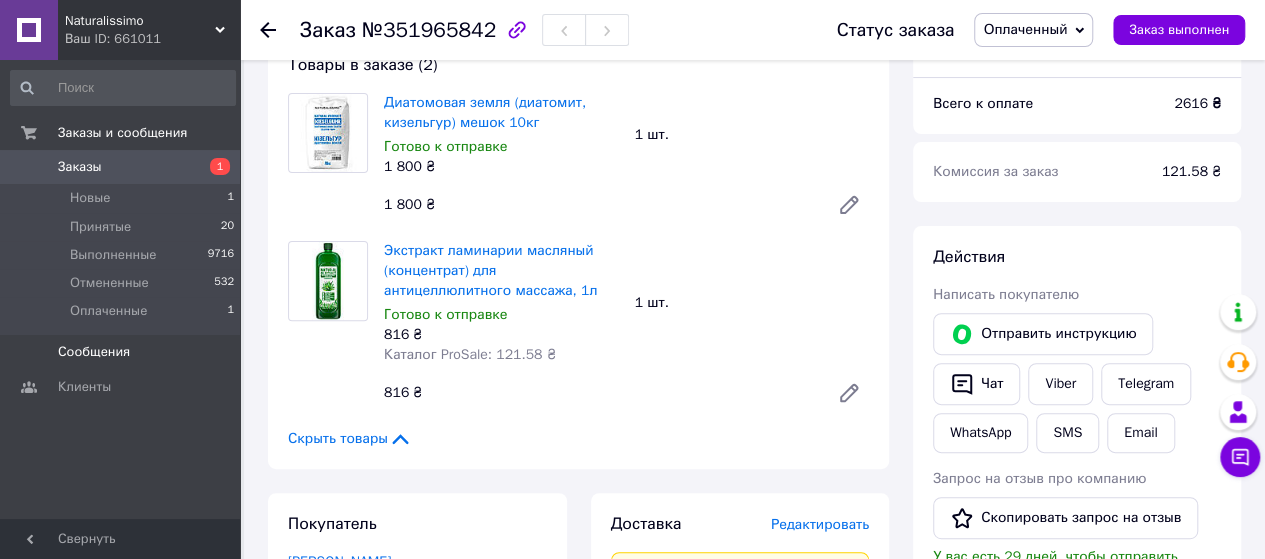 scroll, scrollTop: 100, scrollLeft: 0, axis: vertical 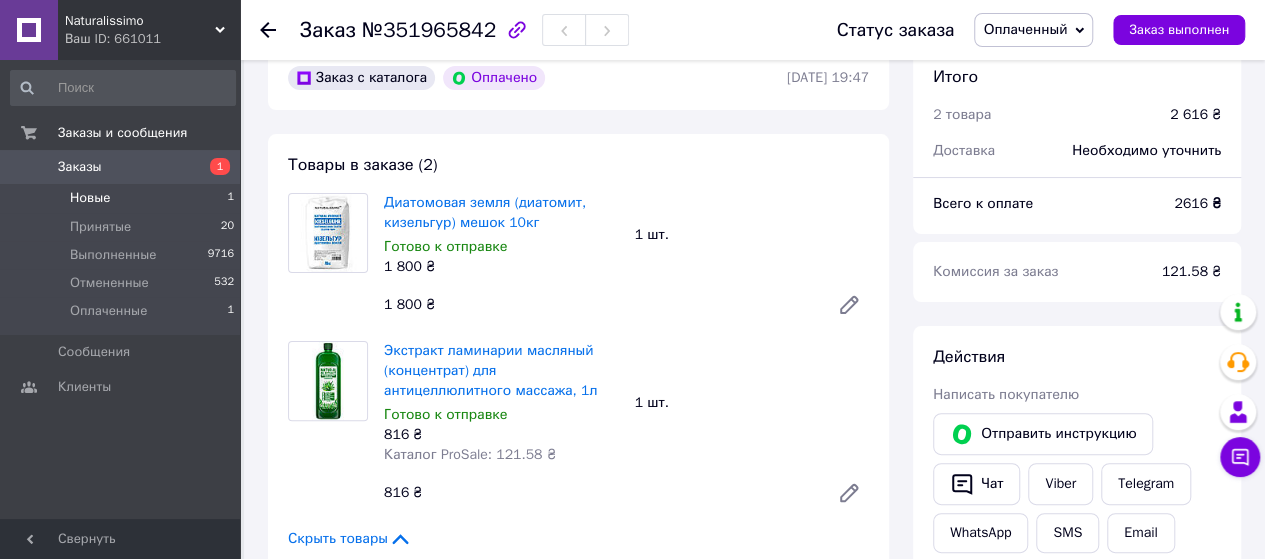 click on "Новые" at bounding box center [90, 198] 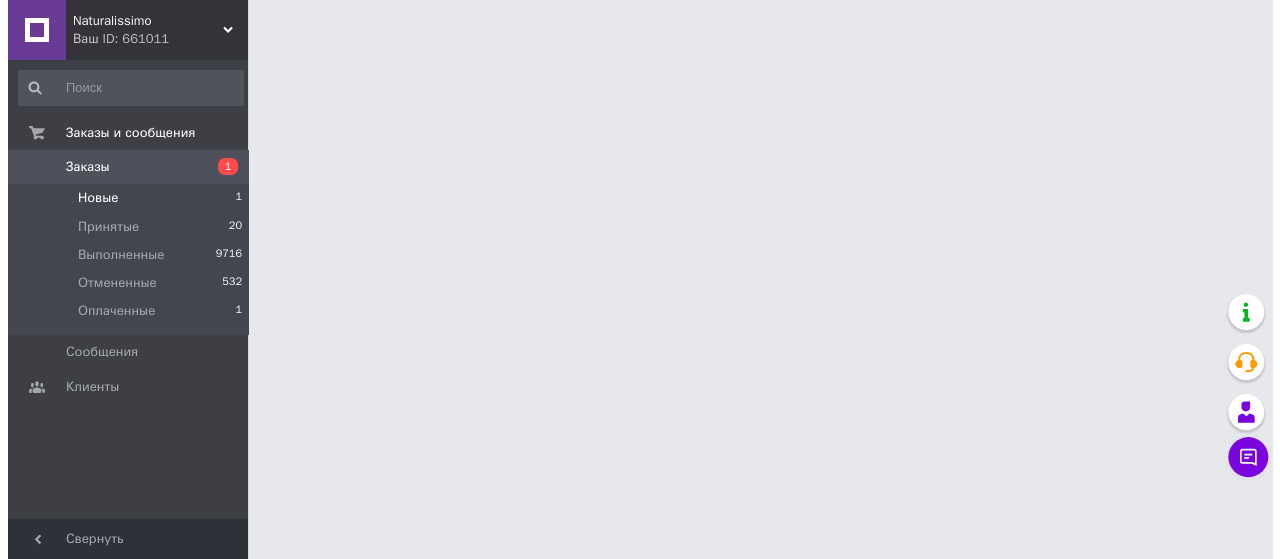 scroll, scrollTop: 0, scrollLeft: 0, axis: both 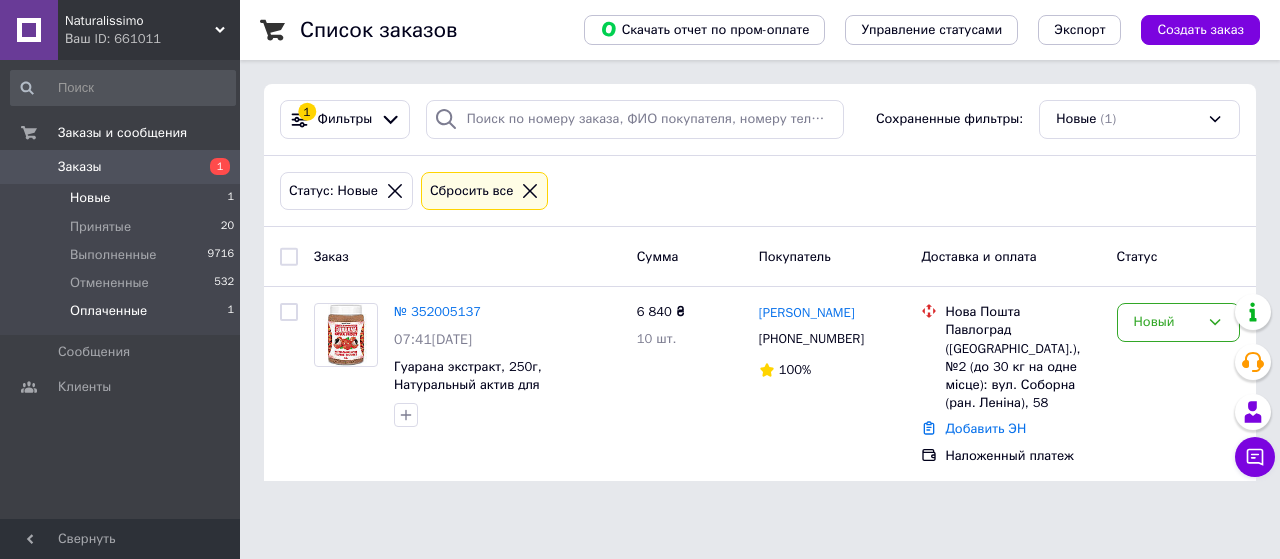 click on "Оплаченные" at bounding box center [108, 311] 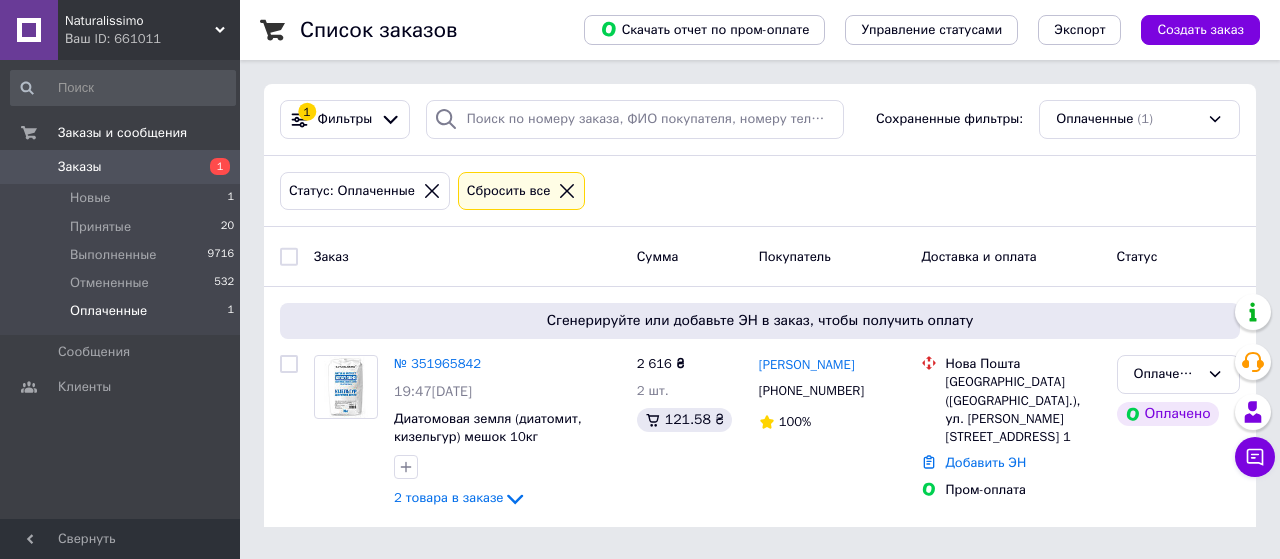 click on "Naturalissimo" at bounding box center [140, 21] 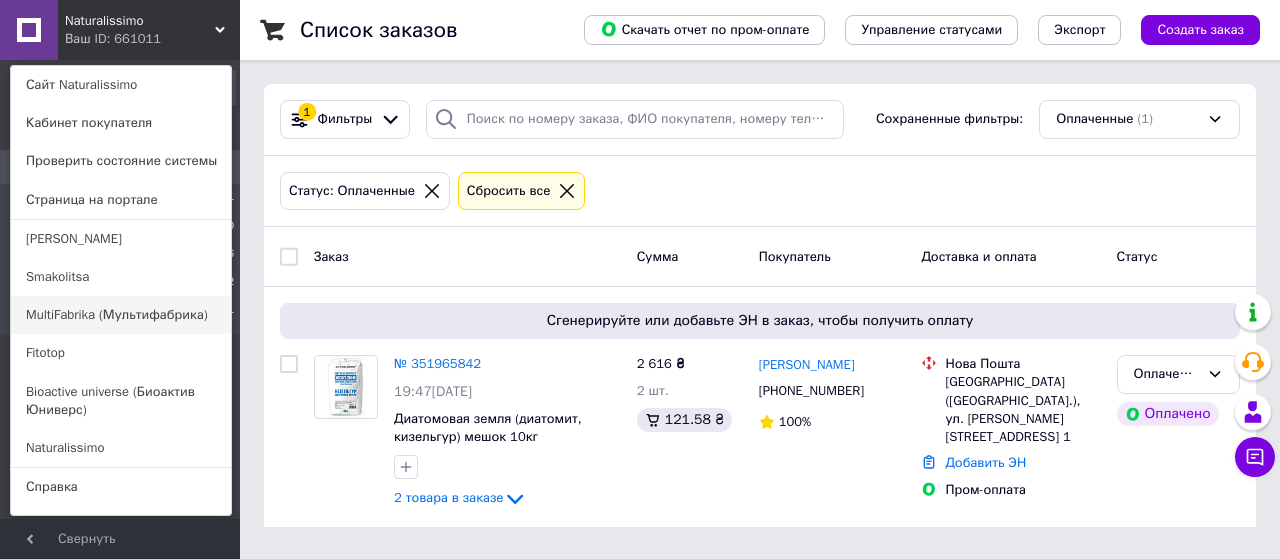 click on "MultiFabrika (Мультифабрика)" at bounding box center (121, 315) 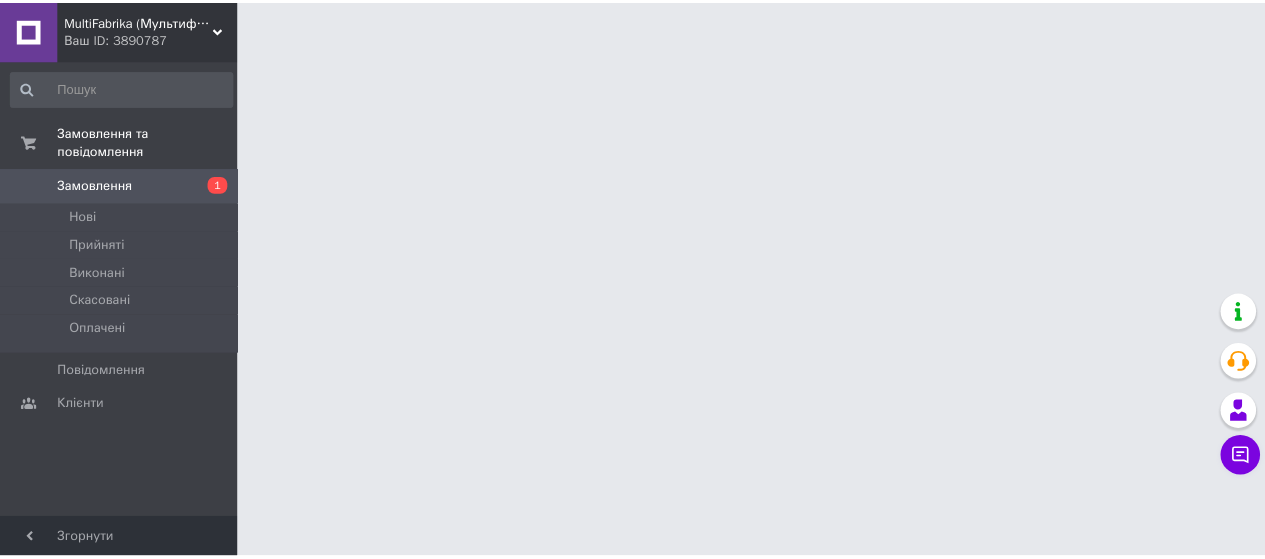 scroll, scrollTop: 0, scrollLeft: 0, axis: both 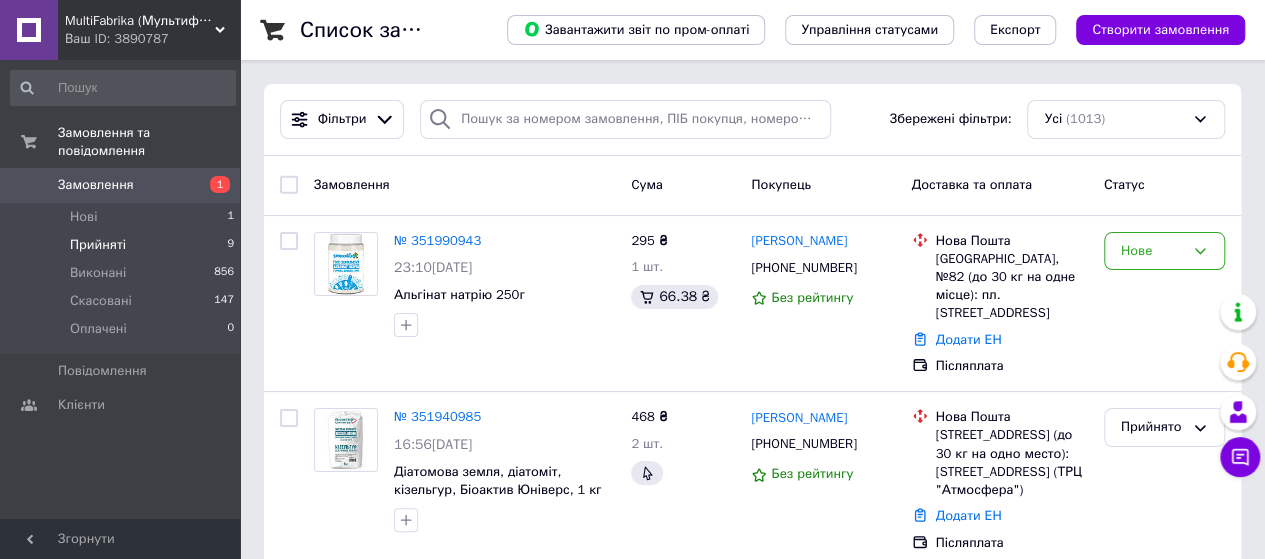 click on "Прийняті" at bounding box center [98, 245] 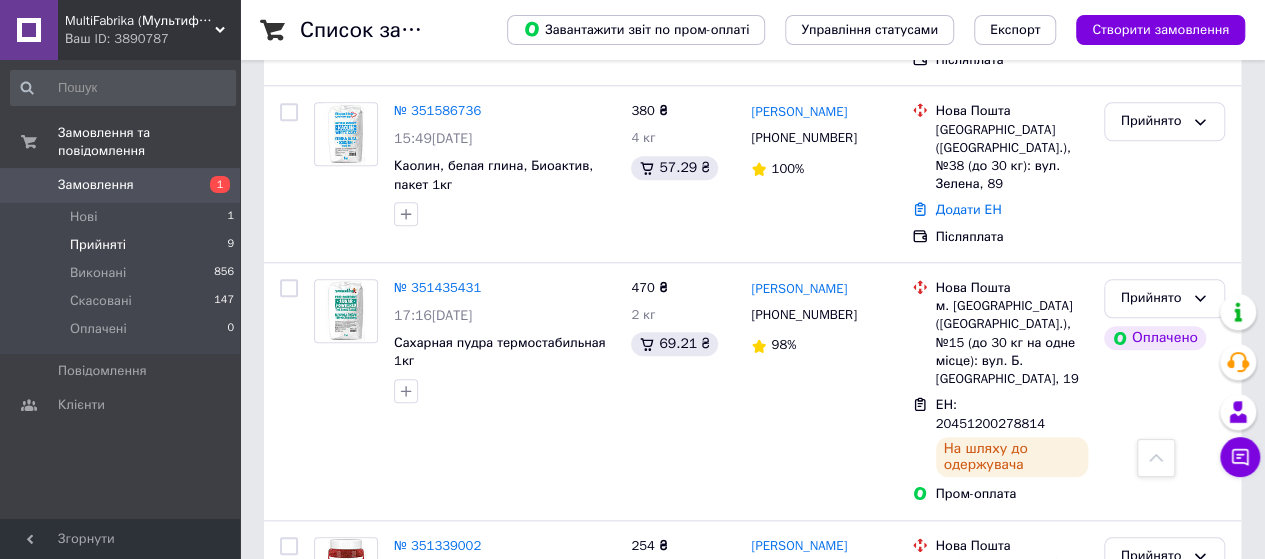 scroll, scrollTop: 748, scrollLeft: 0, axis: vertical 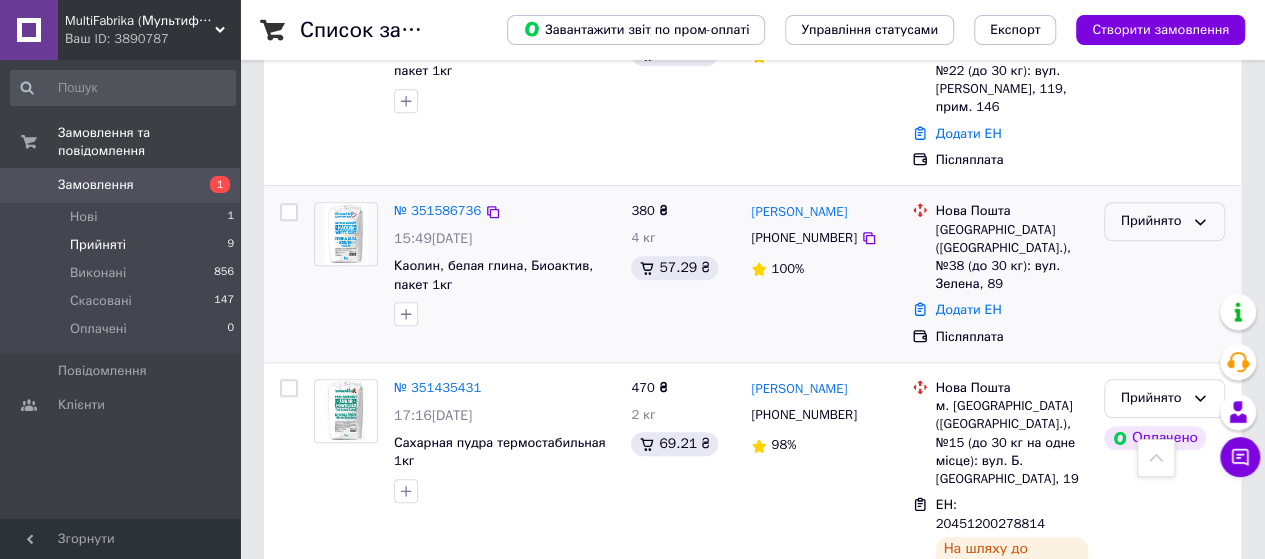 click on "Прийнято" at bounding box center [1152, 221] 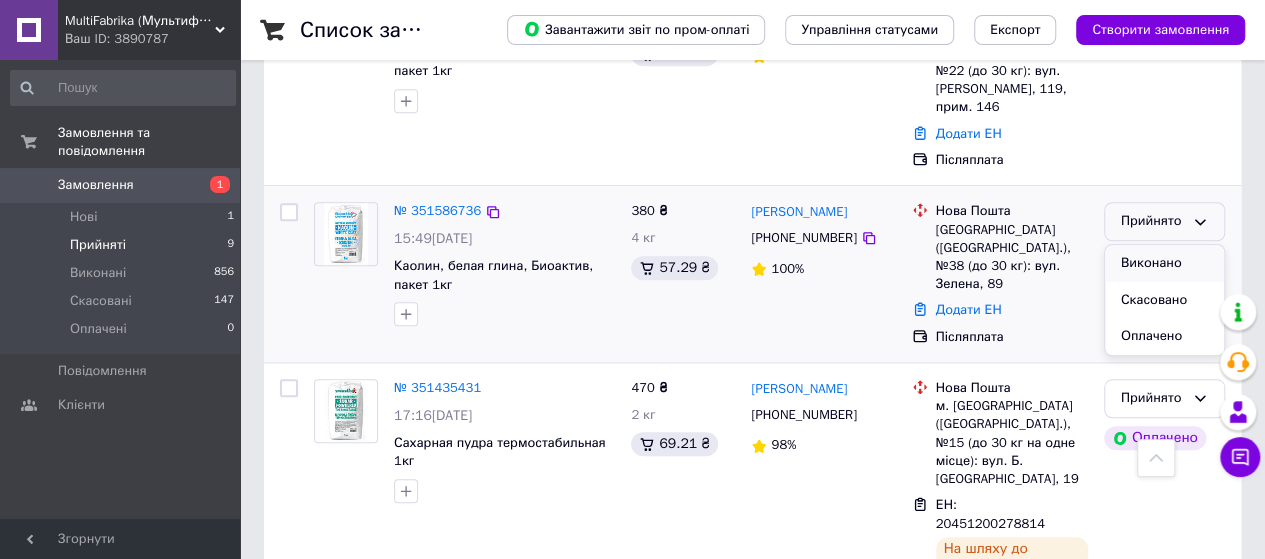 click on "Виконано" at bounding box center (1164, 263) 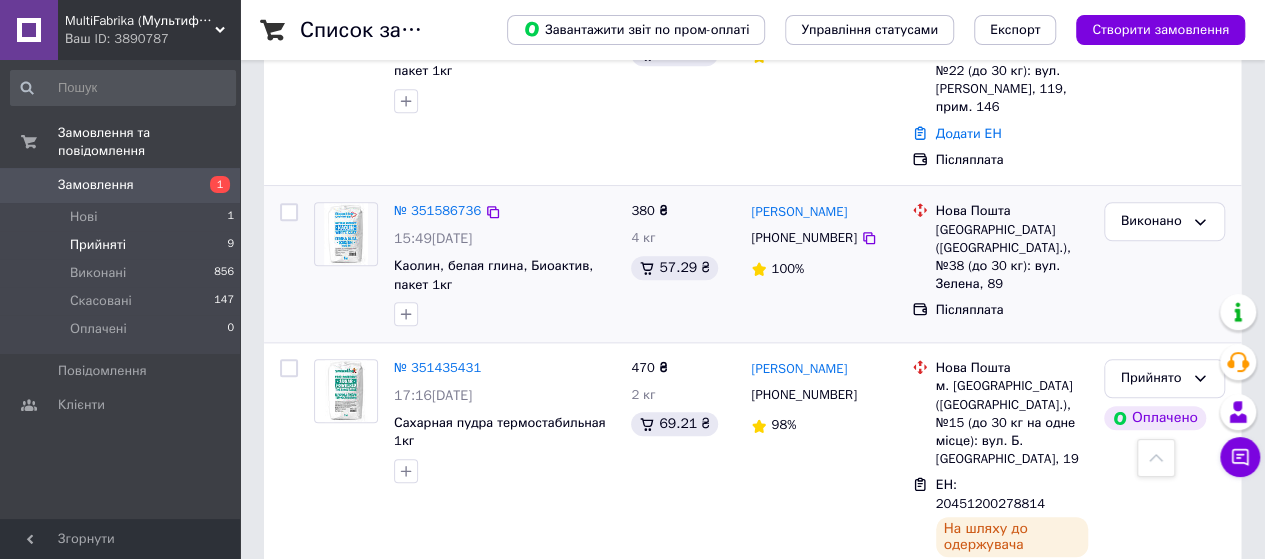 click on "Ваш ID: 3890787" at bounding box center [152, 39] 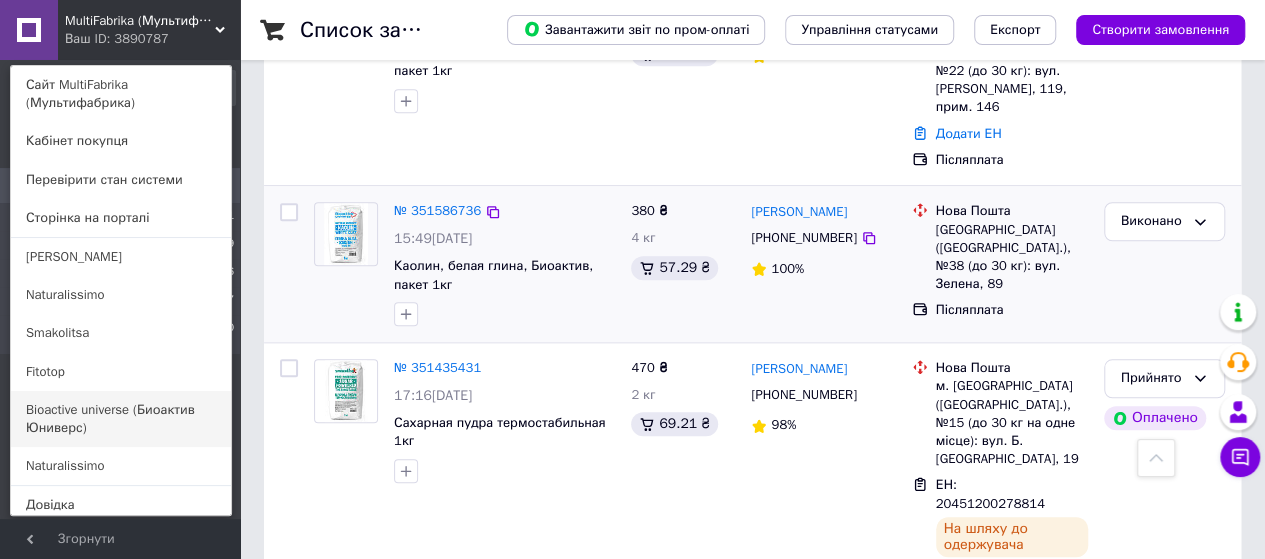 click on "Bioactive universe (Биоактив Юниверс)" at bounding box center (121, 419) 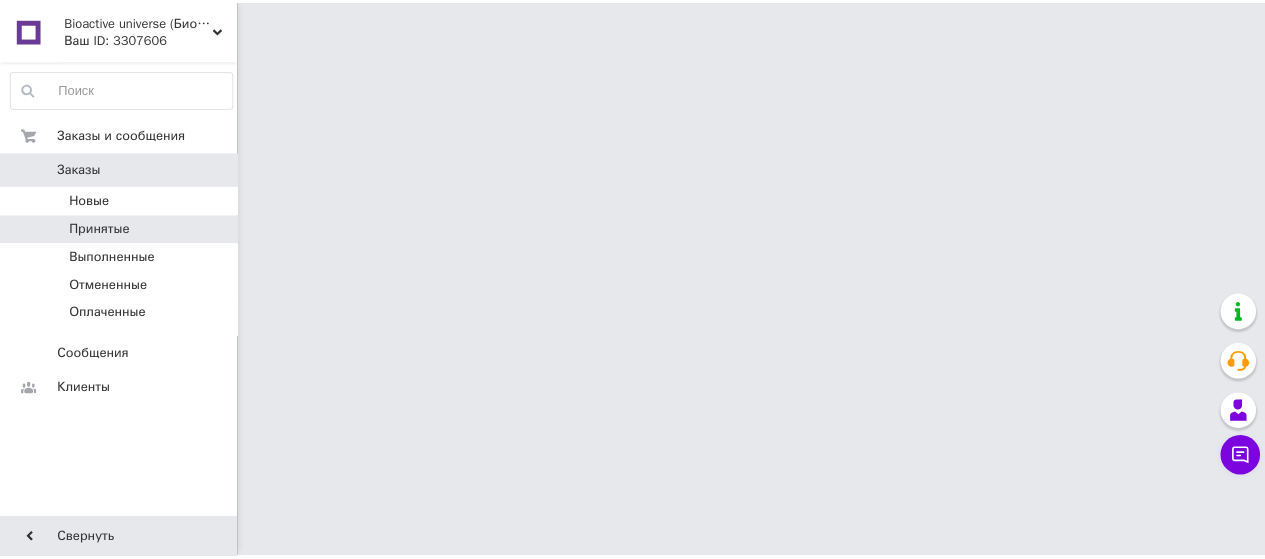 scroll, scrollTop: 0, scrollLeft: 0, axis: both 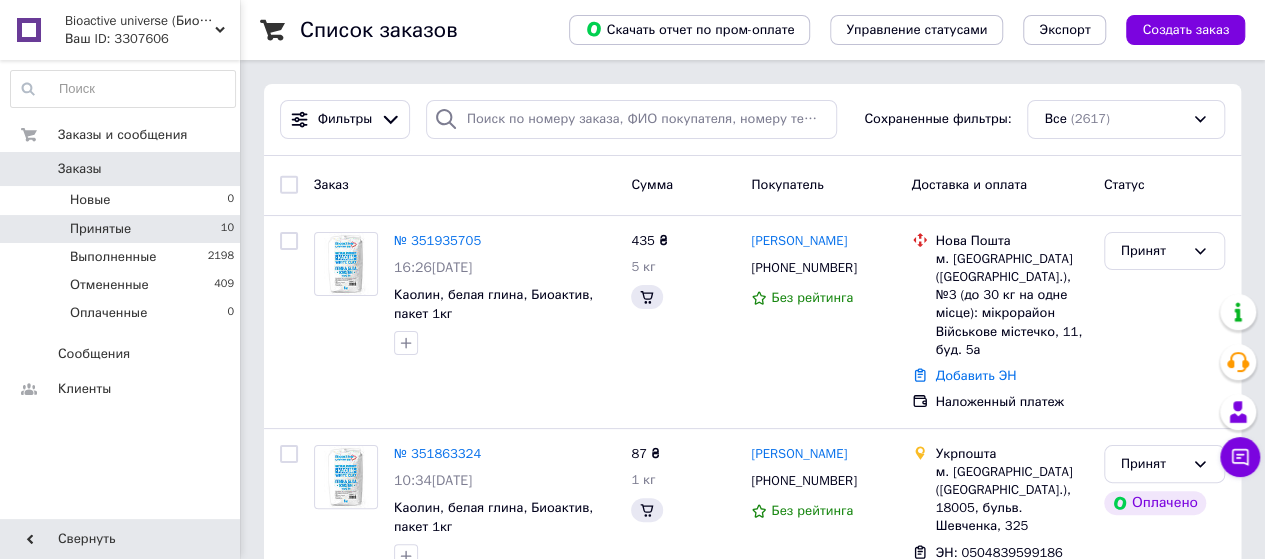 click on "Принятые 10" at bounding box center (123, 229) 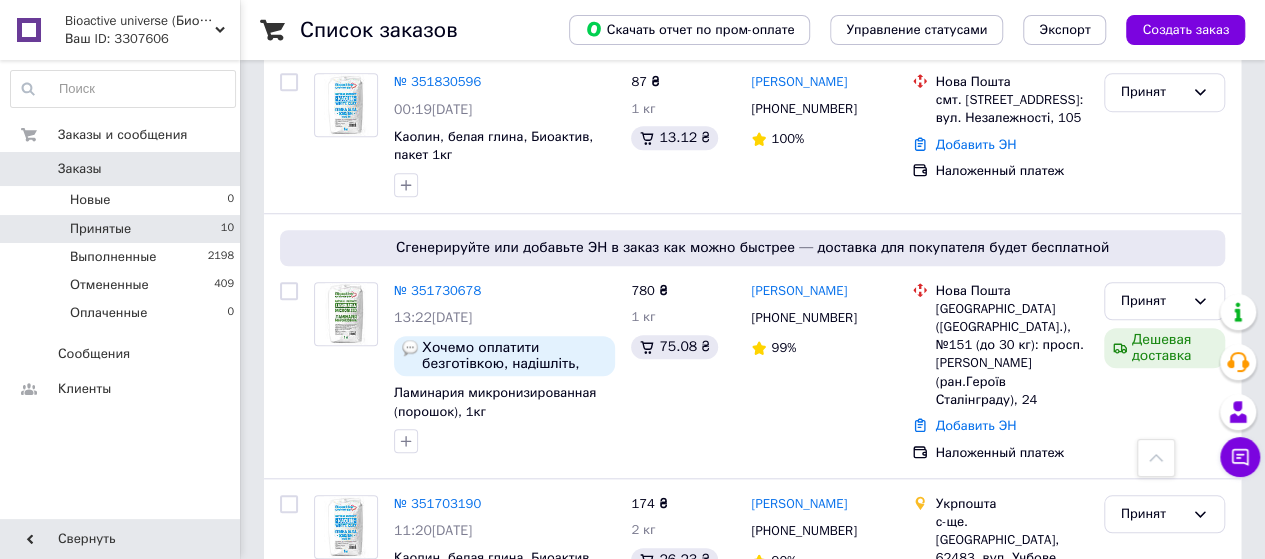 scroll, scrollTop: 1000, scrollLeft: 0, axis: vertical 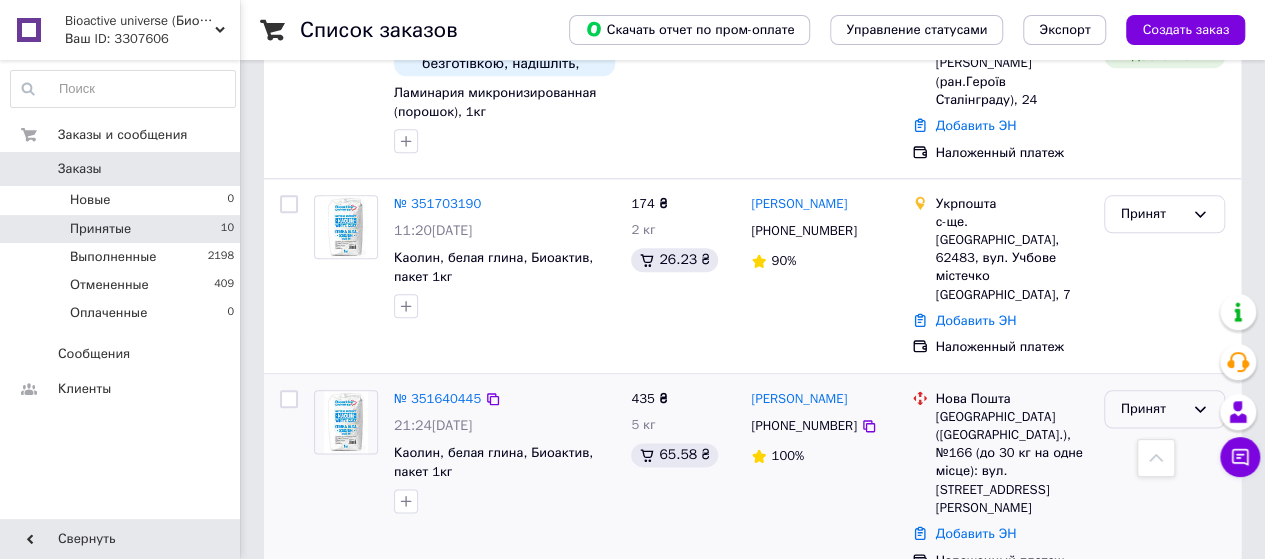 click on "Принят" at bounding box center [1152, 409] 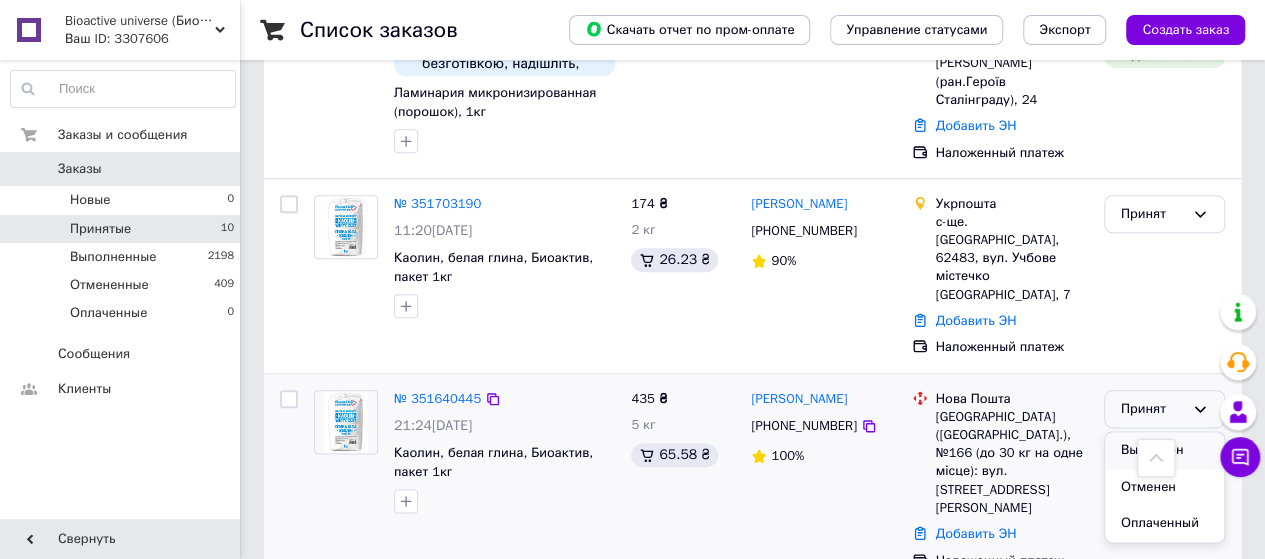 click on "Выполнен" at bounding box center [1164, 450] 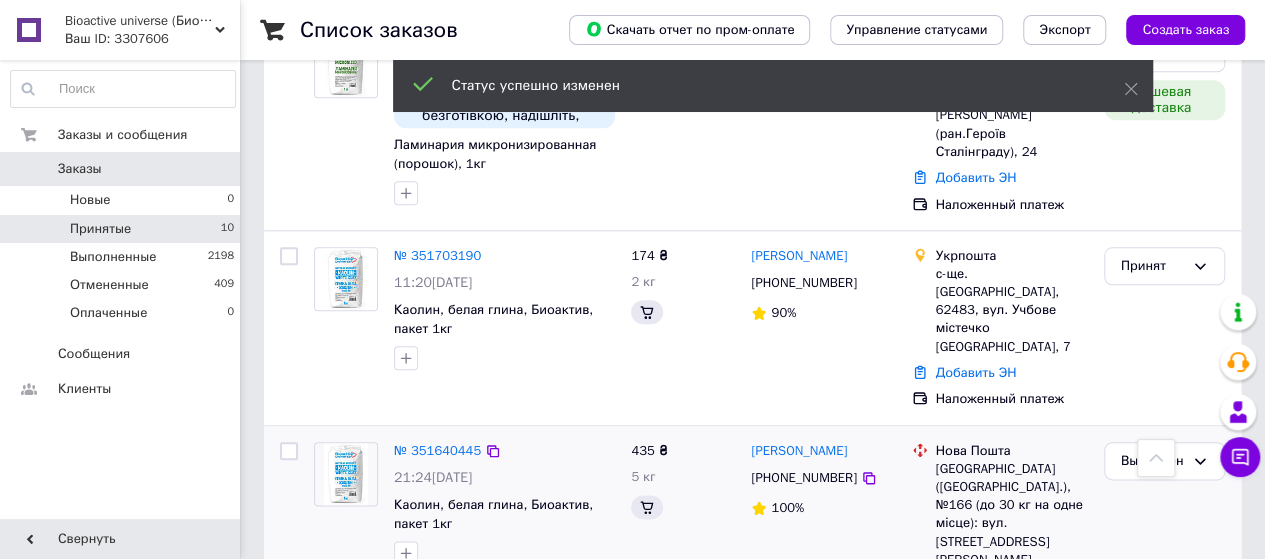 scroll, scrollTop: 1000, scrollLeft: 0, axis: vertical 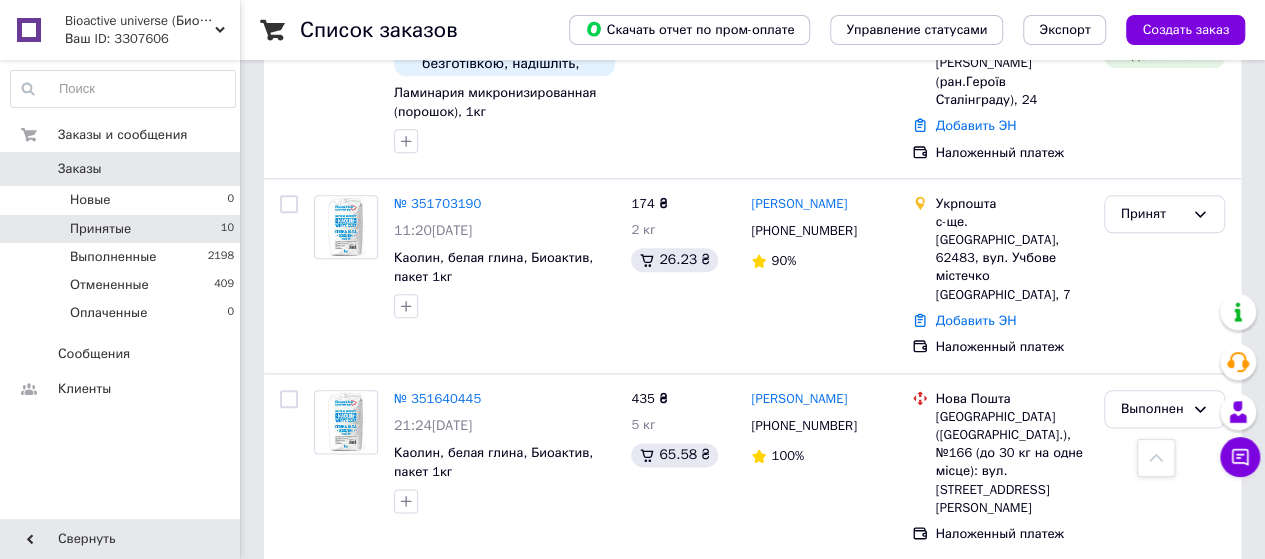 click on "Bioactive universe (Биоактив Юниверс)" at bounding box center [140, 21] 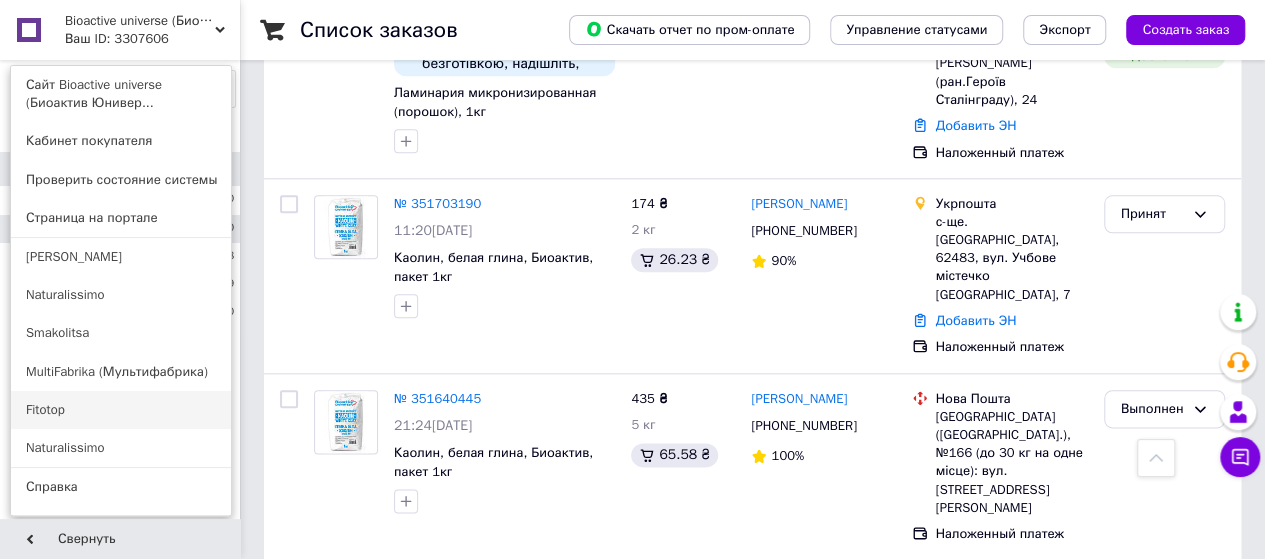 click on "Fitotop" at bounding box center (121, 410) 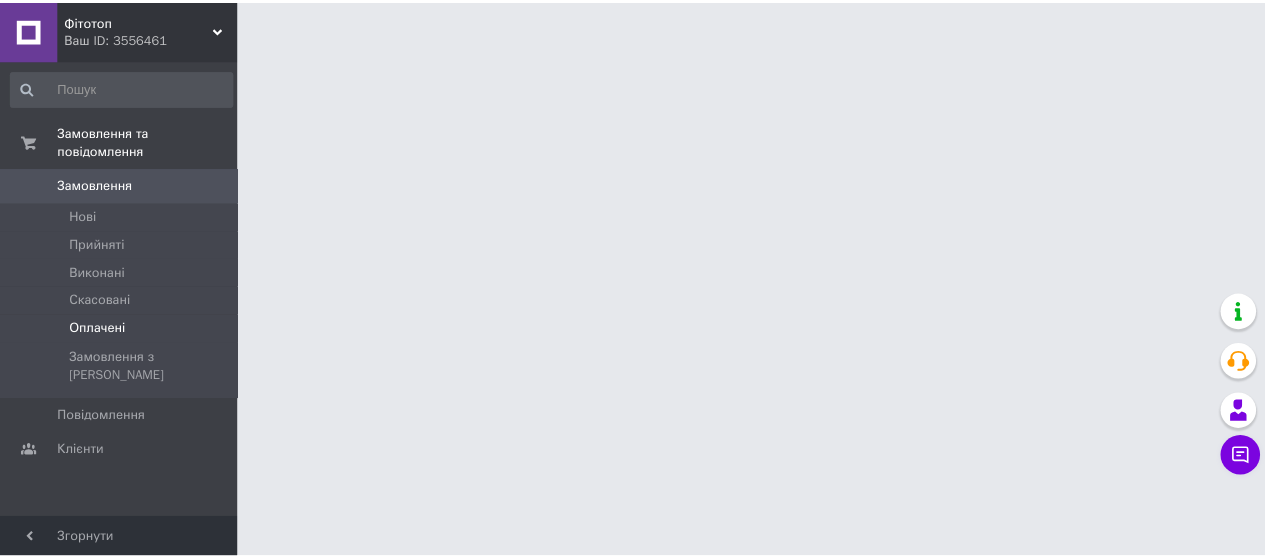 scroll, scrollTop: 0, scrollLeft: 0, axis: both 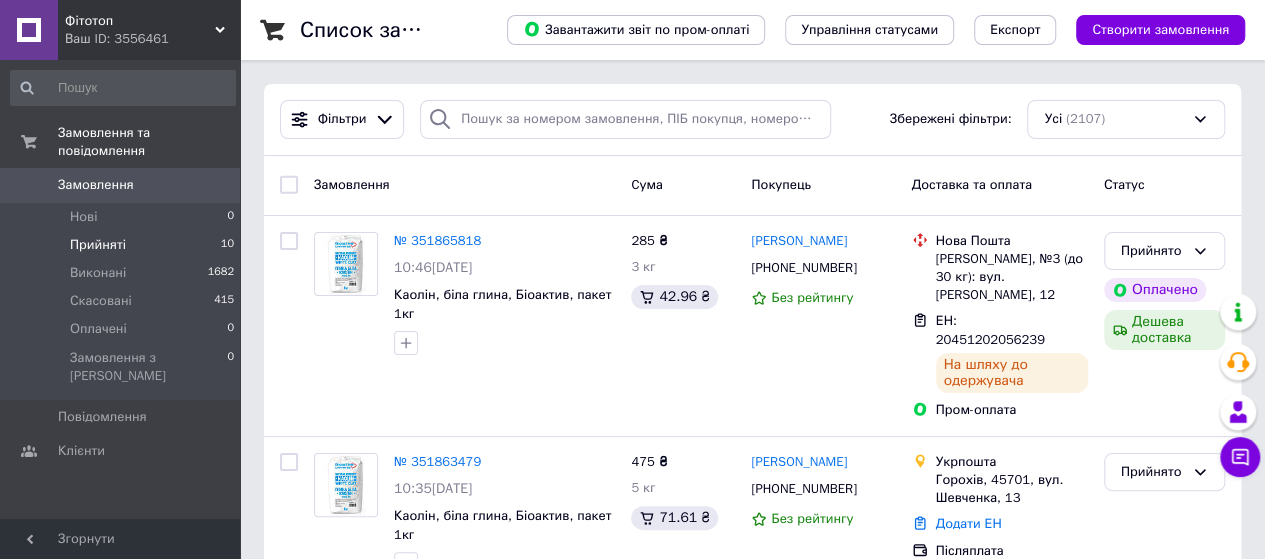click on "Прийняті" at bounding box center [98, 245] 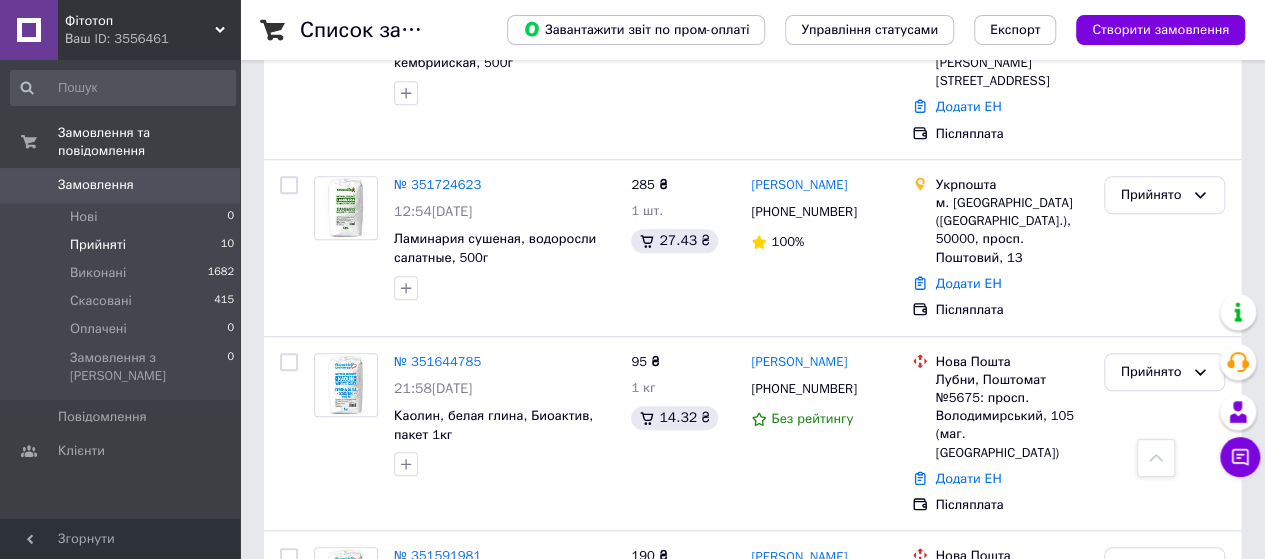 scroll, scrollTop: 1000, scrollLeft: 0, axis: vertical 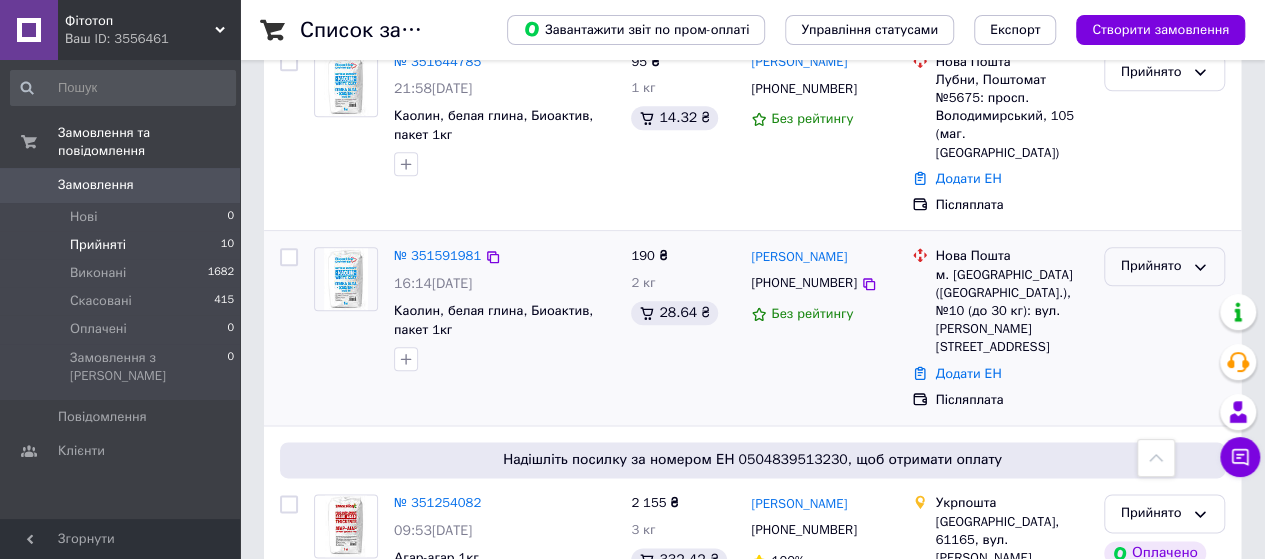 click on "Прийнято" at bounding box center [1152, 266] 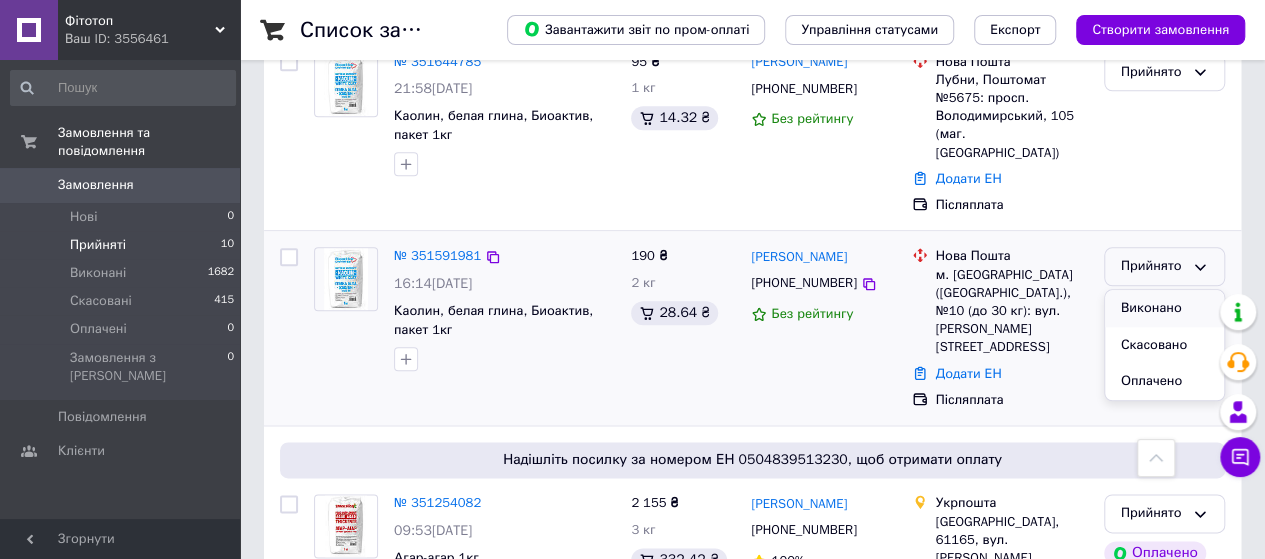 click on "Виконано" at bounding box center [1164, 308] 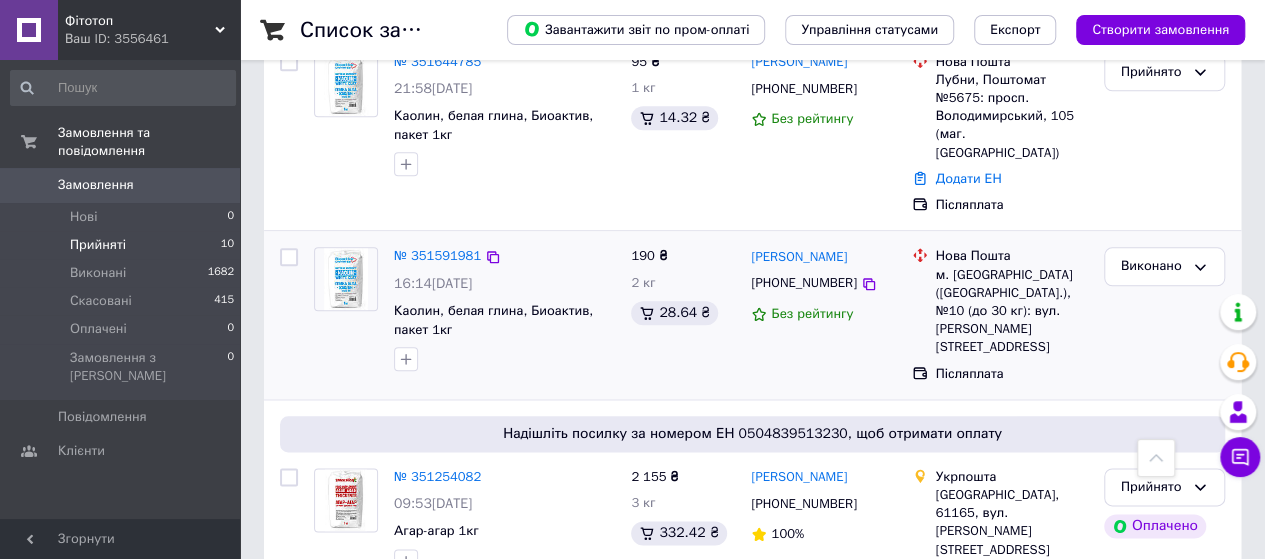 click on "Ваш ID: 3556461" at bounding box center [152, 39] 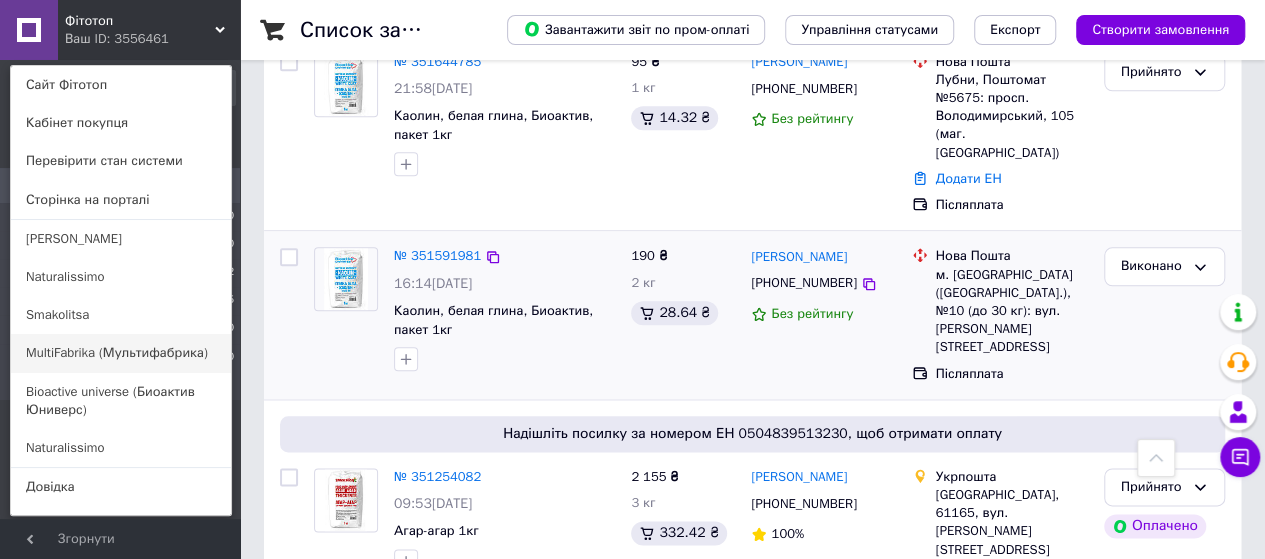 click on "MultiFabrika (Мультифабрика)" at bounding box center (121, 353) 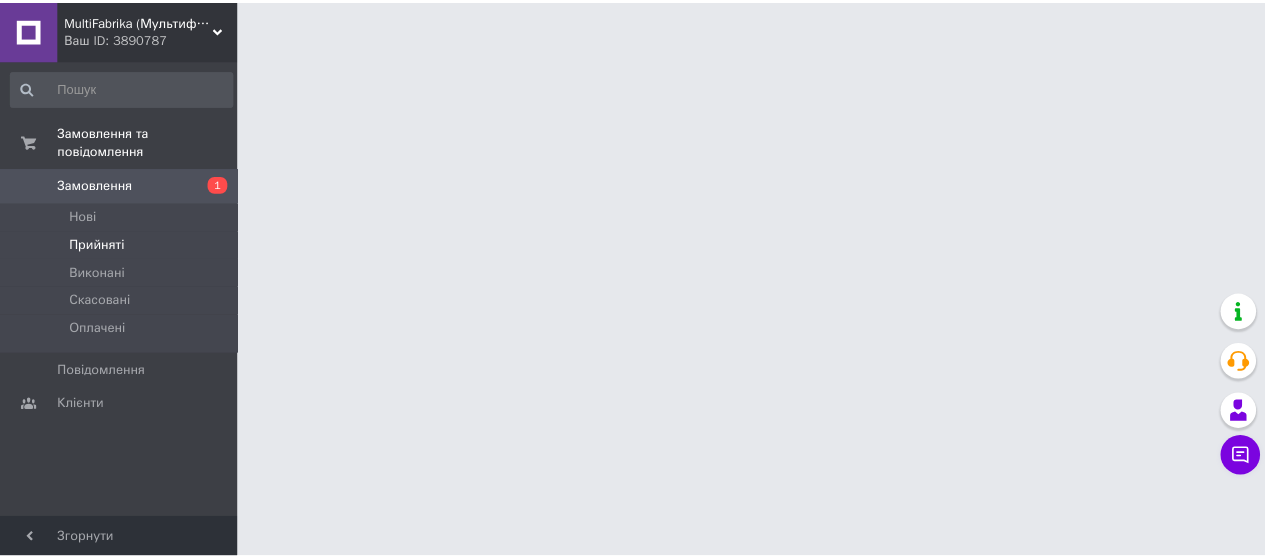 scroll, scrollTop: 0, scrollLeft: 0, axis: both 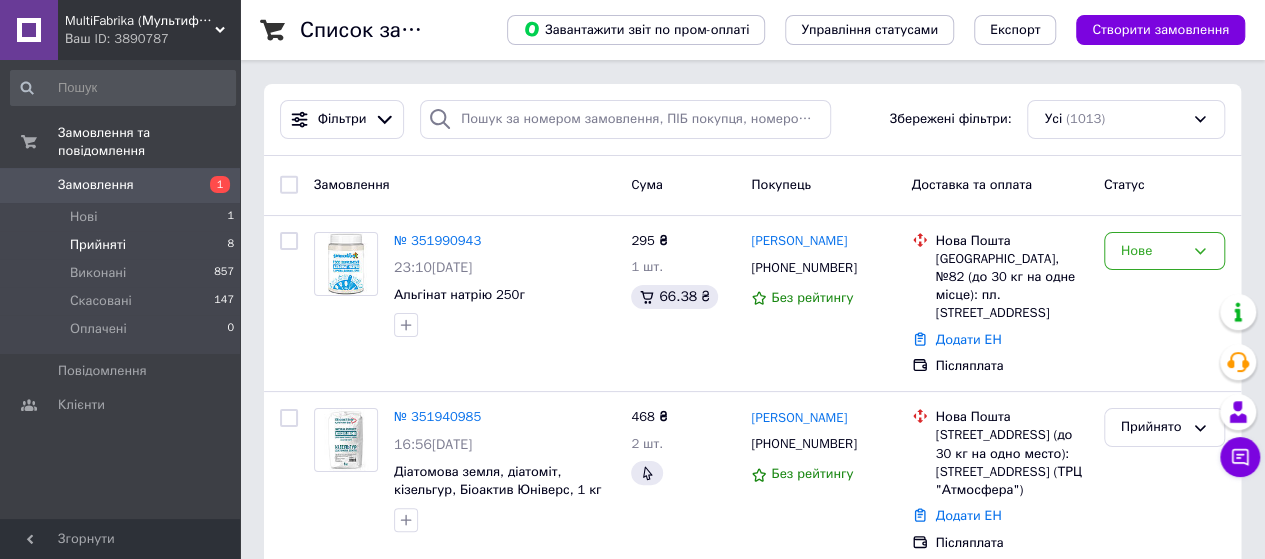 click on "Прийняті" at bounding box center (98, 245) 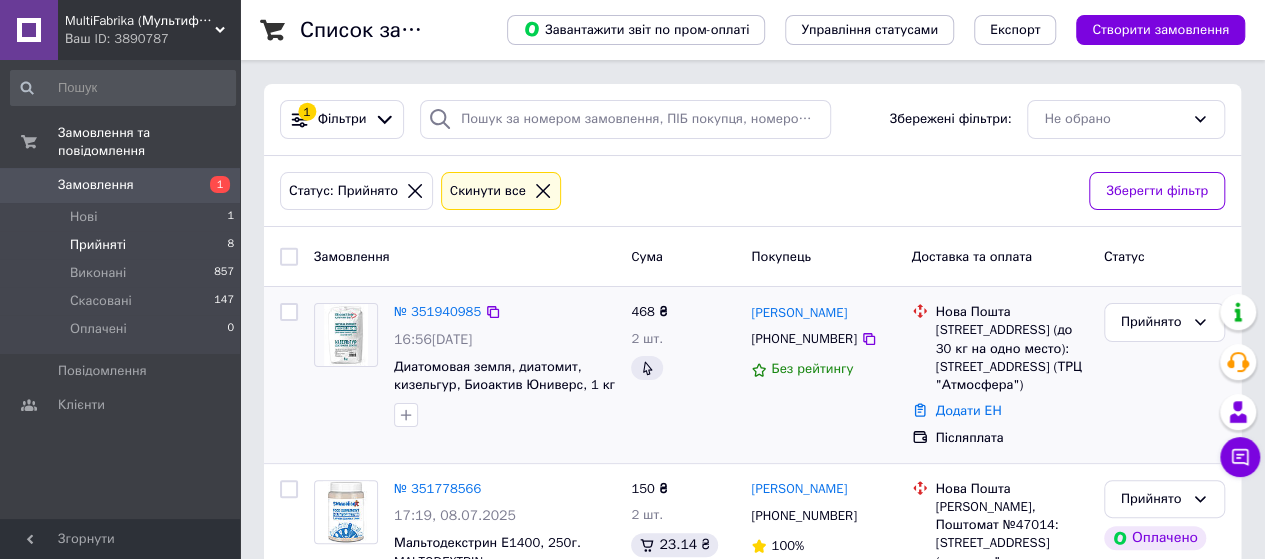 scroll, scrollTop: 300, scrollLeft: 0, axis: vertical 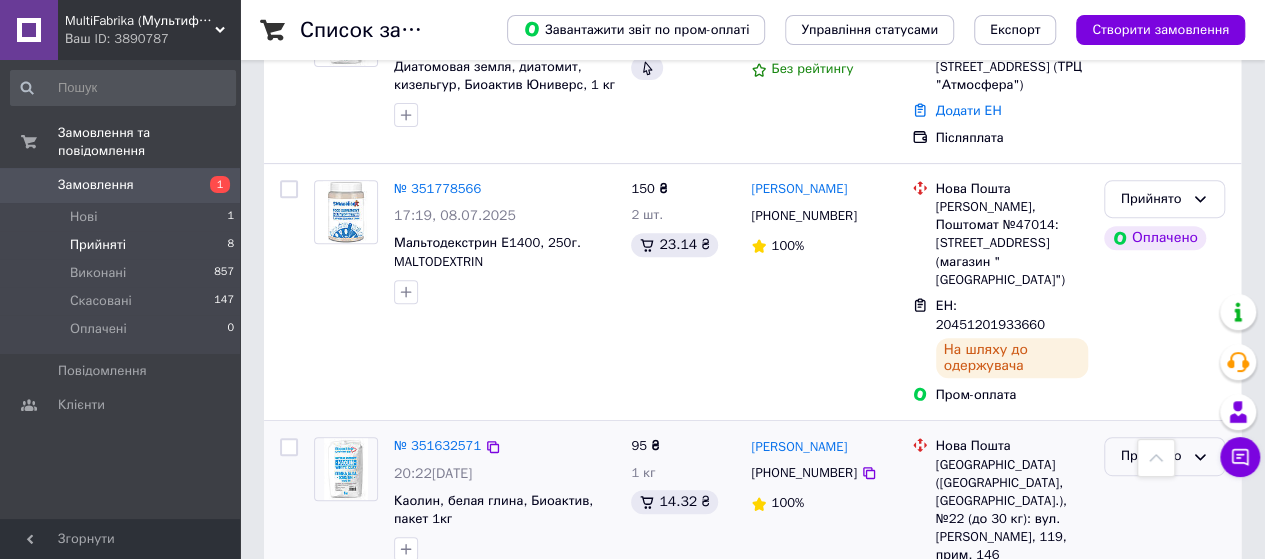 click on "Прийнято" at bounding box center [1152, 456] 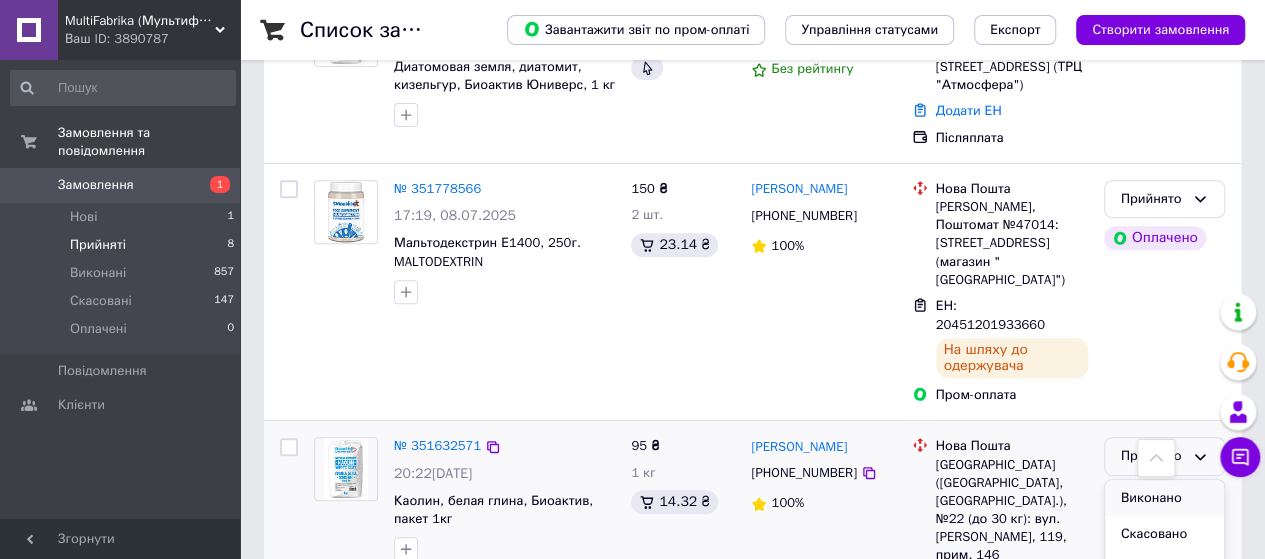 click on "Виконано" at bounding box center (1164, 498) 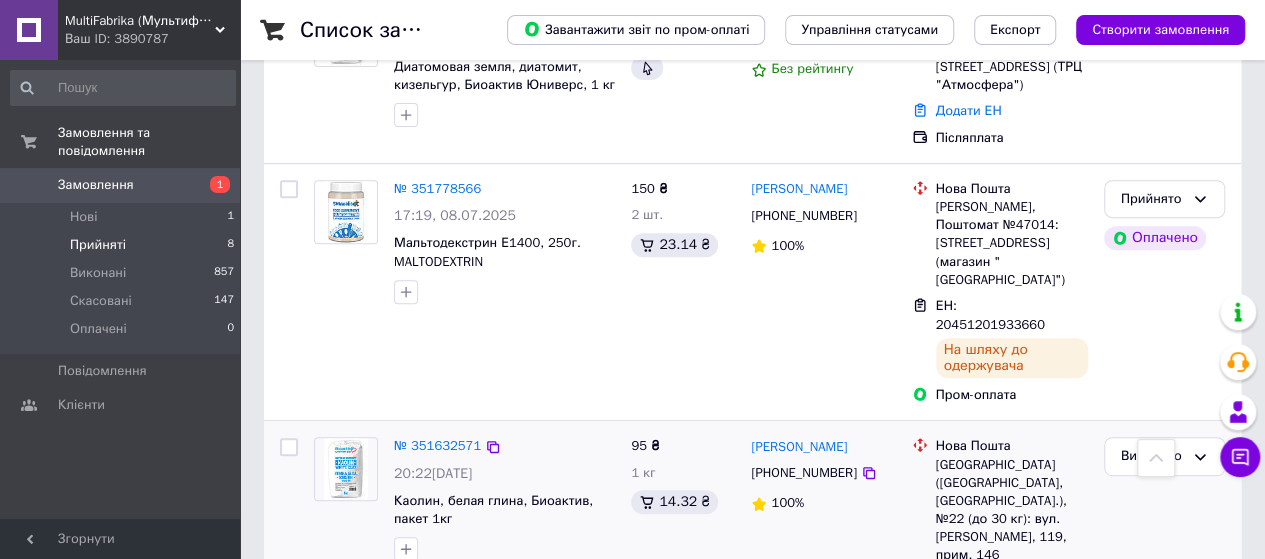 click on "MultiFabrika (Мультифабрика)" at bounding box center [140, 21] 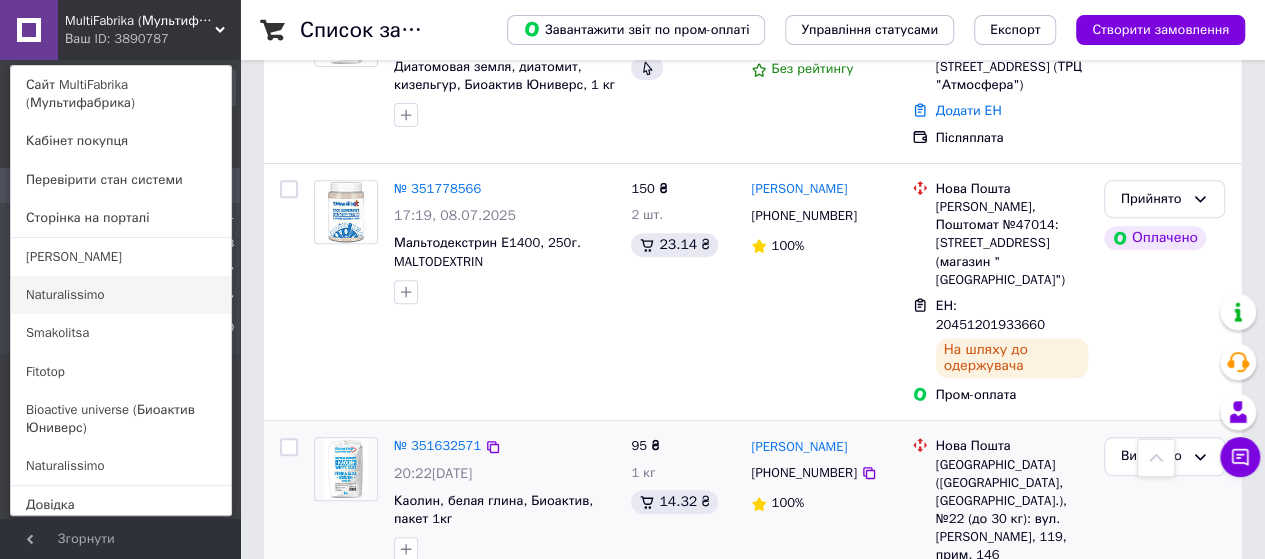 click on "Naturalissimo" at bounding box center (121, 295) 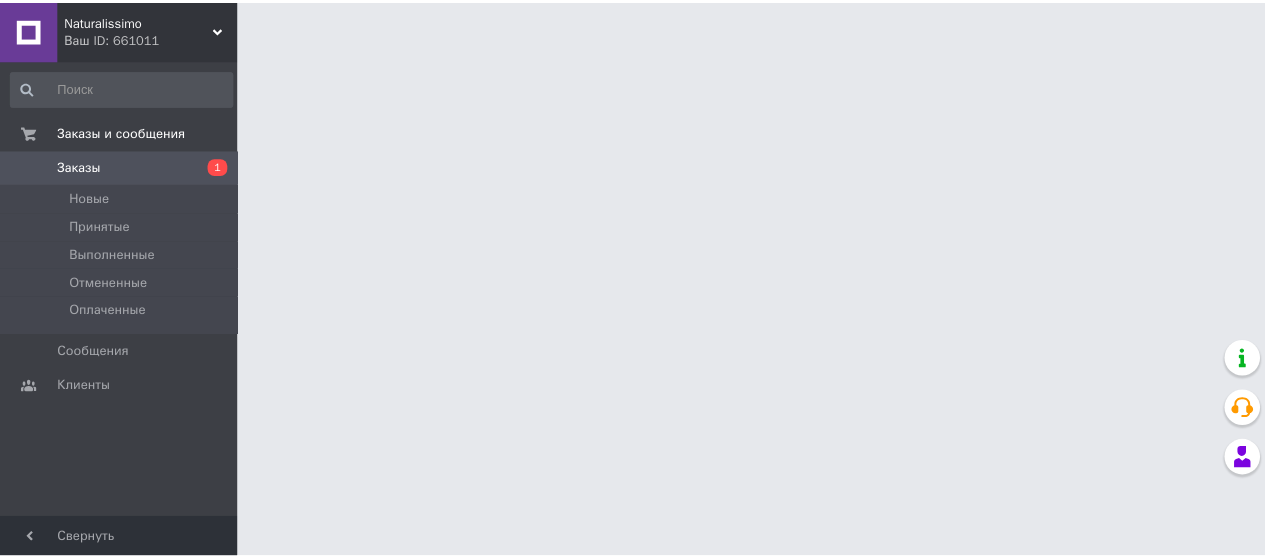 scroll, scrollTop: 0, scrollLeft: 0, axis: both 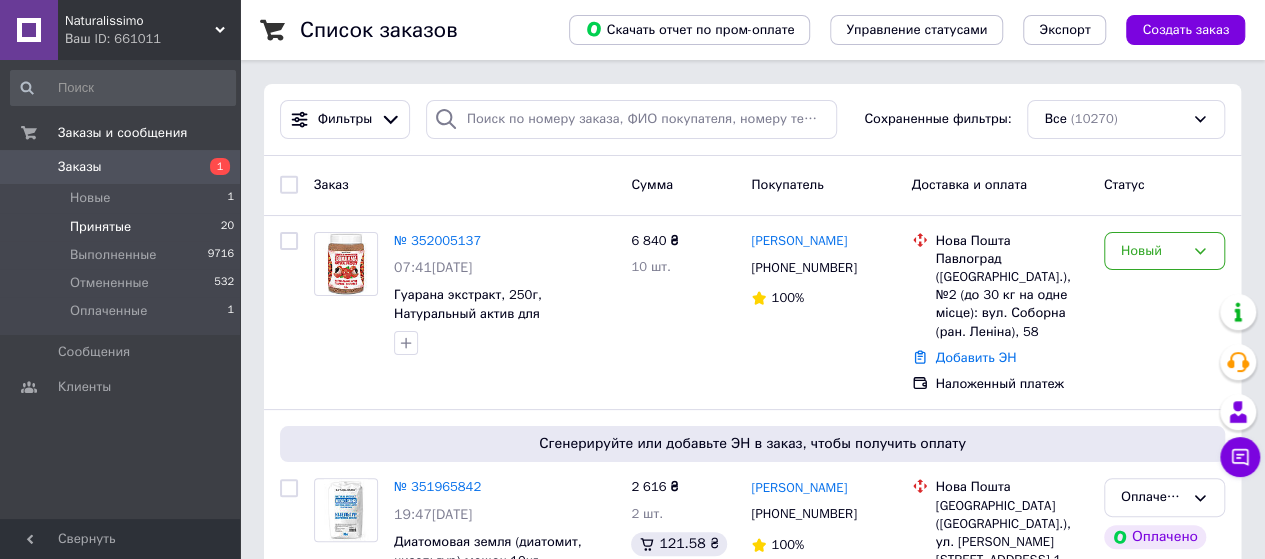 click on "Принятые" at bounding box center (100, 227) 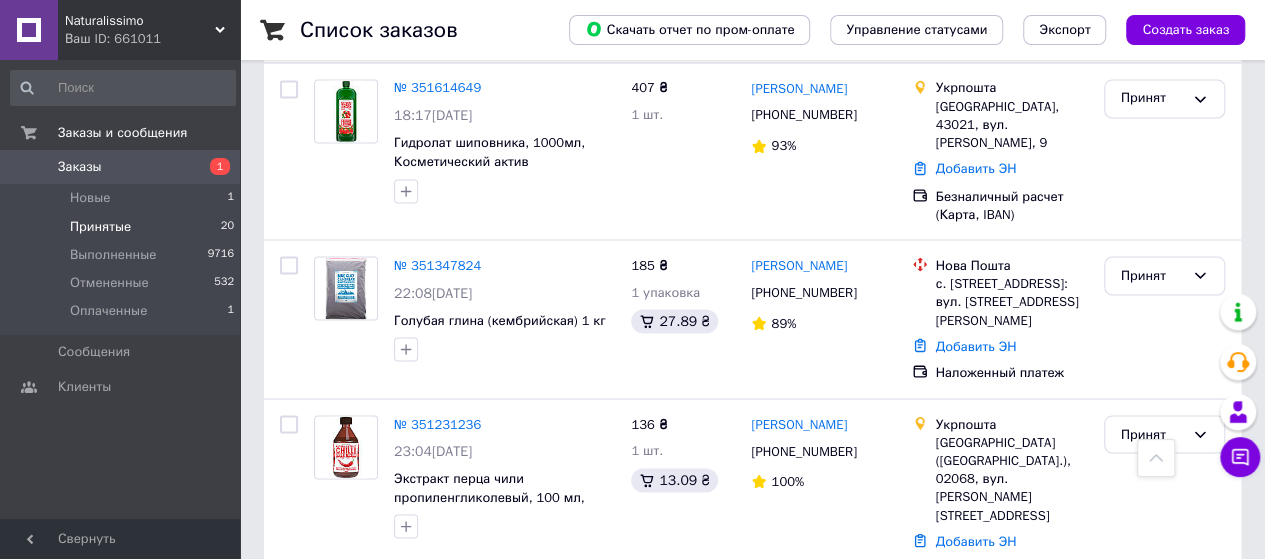 scroll, scrollTop: 1800, scrollLeft: 0, axis: vertical 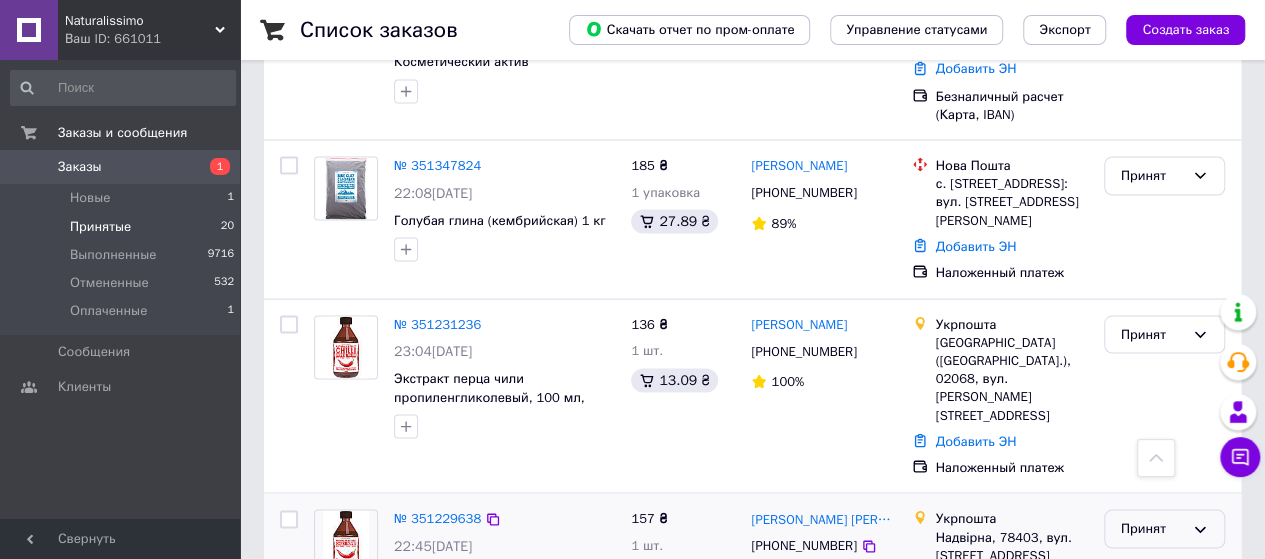 click on "Принят" at bounding box center (1152, 528) 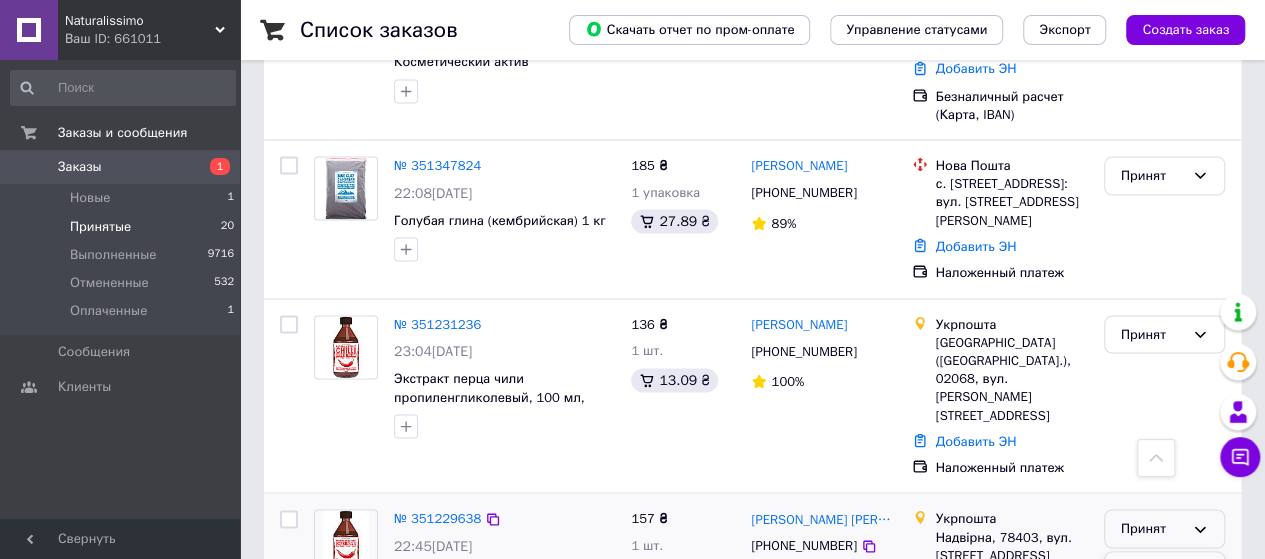 click on "Выполнен" at bounding box center (1164, 570) 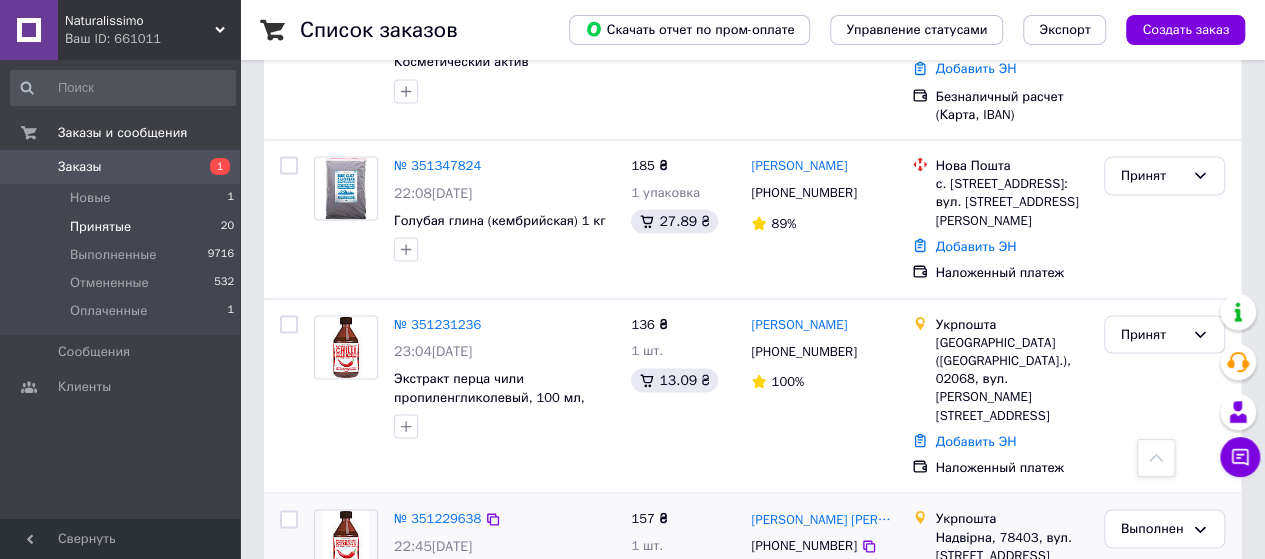 click on "Naturalissimo" at bounding box center [140, 21] 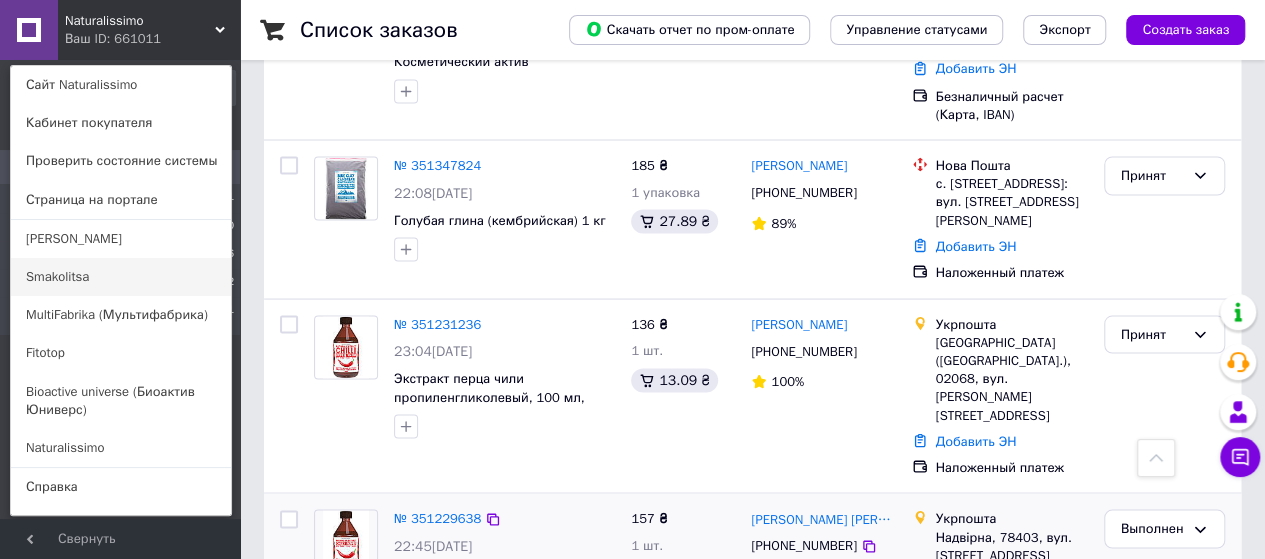 click on "Smakolitsa" at bounding box center (121, 277) 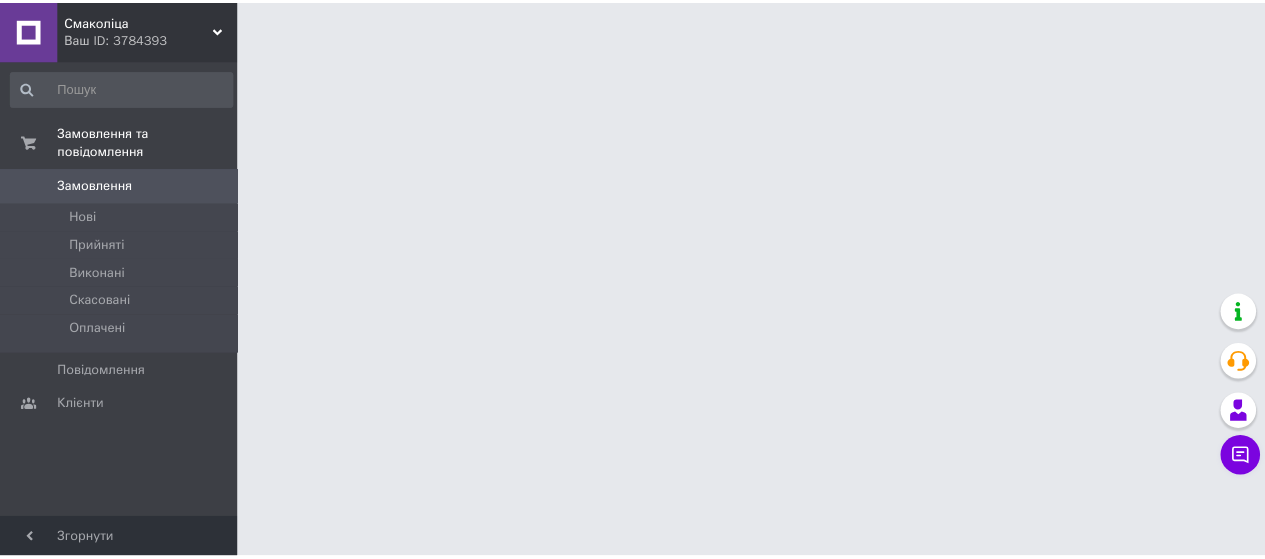 scroll, scrollTop: 0, scrollLeft: 0, axis: both 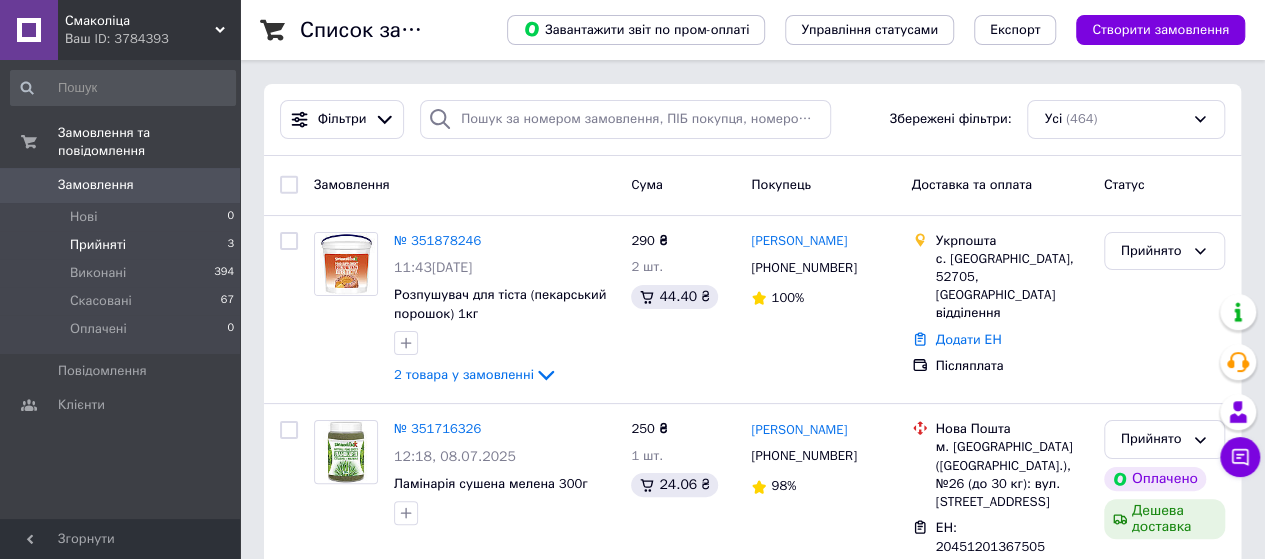 click on "Прийняті" at bounding box center (98, 245) 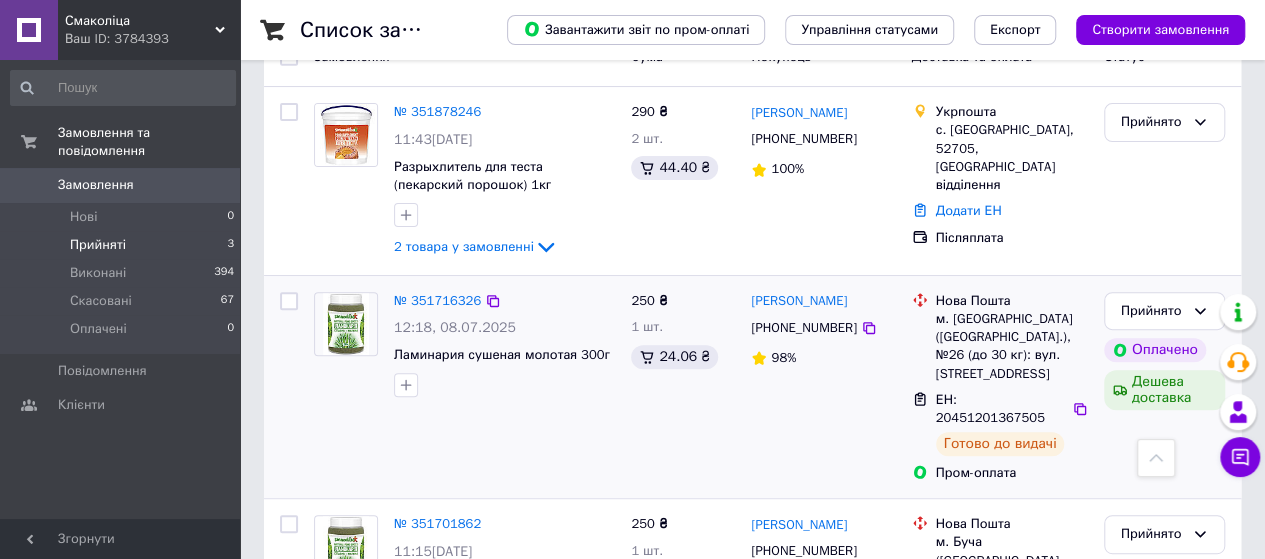 scroll, scrollTop: 300, scrollLeft: 0, axis: vertical 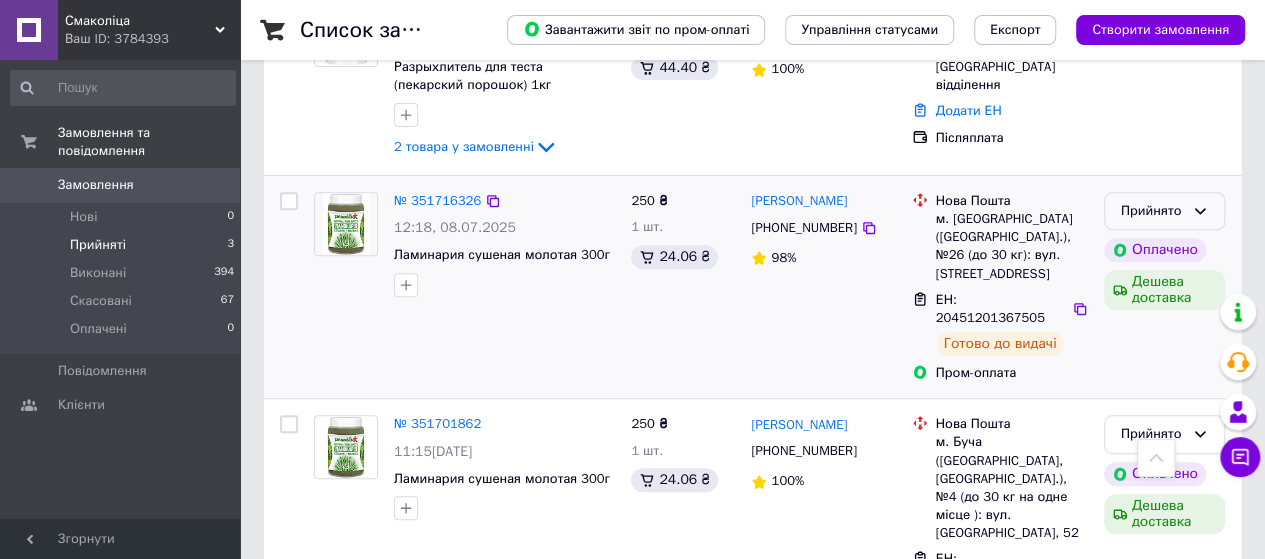 click on "Прийнято" at bounding box center [1152, 211] 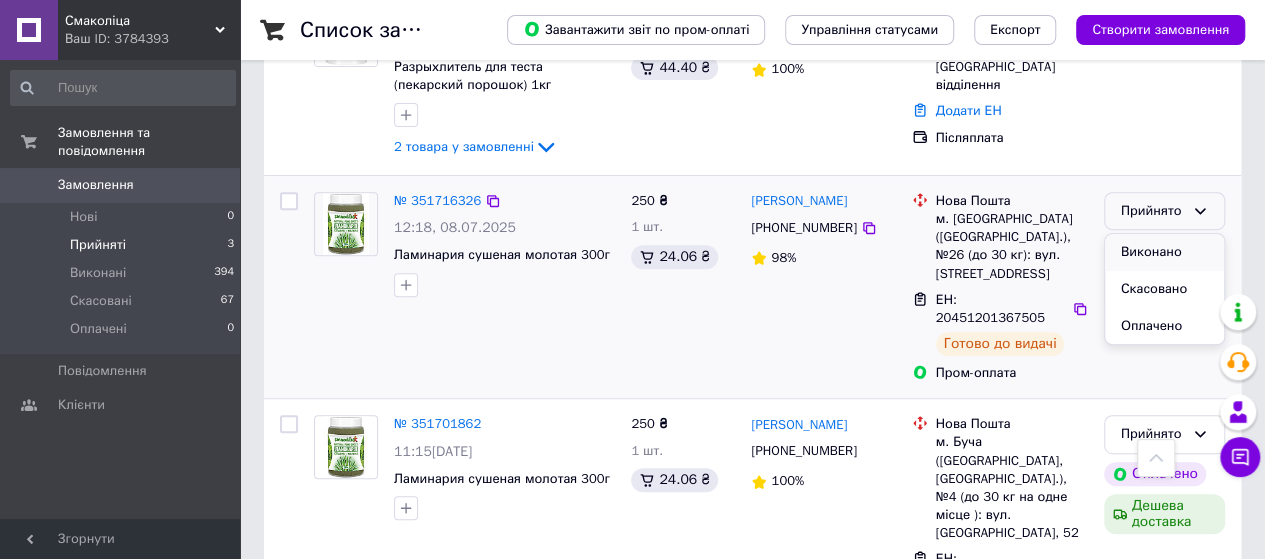 click on "Виконано" at bounding box center [1164, 252] 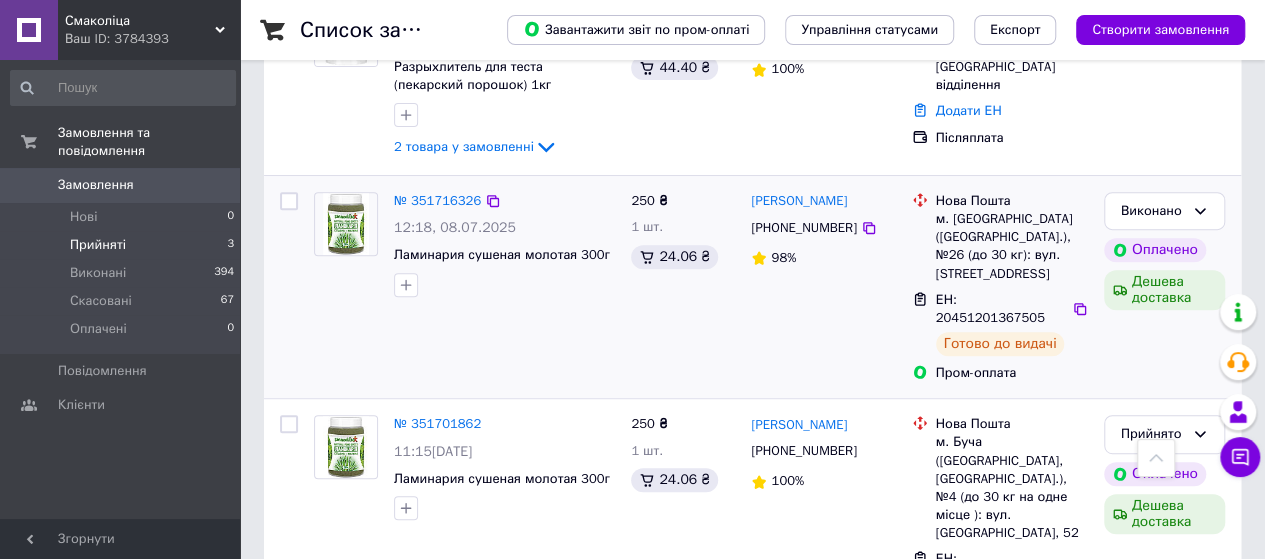 click on "Ваш ID: 3784393" at bounding box center [152, 39] 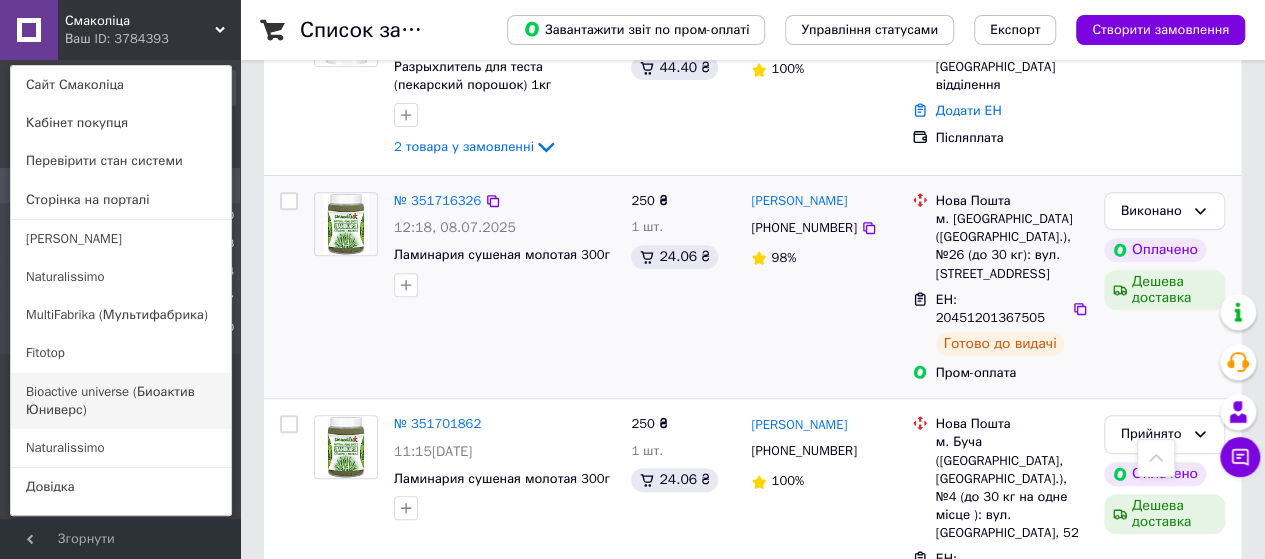 click on "Bioactive universe (Биоактив Юниверс)" at bounding box center (121, 401) 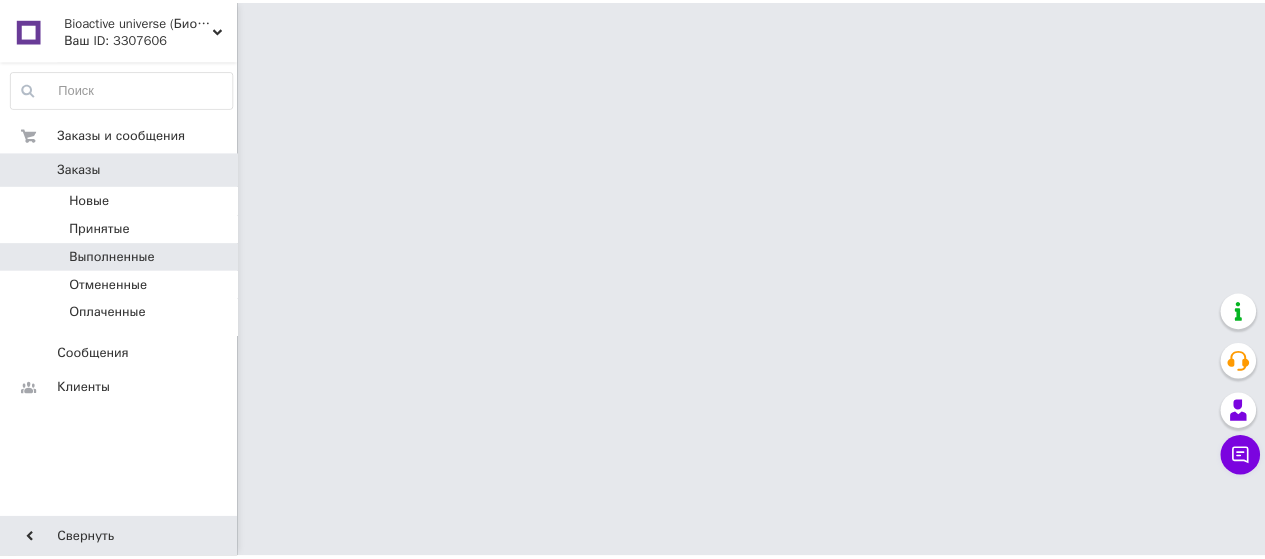 scroll, scrollTop: 0, scrollLeft: 0, axis: both 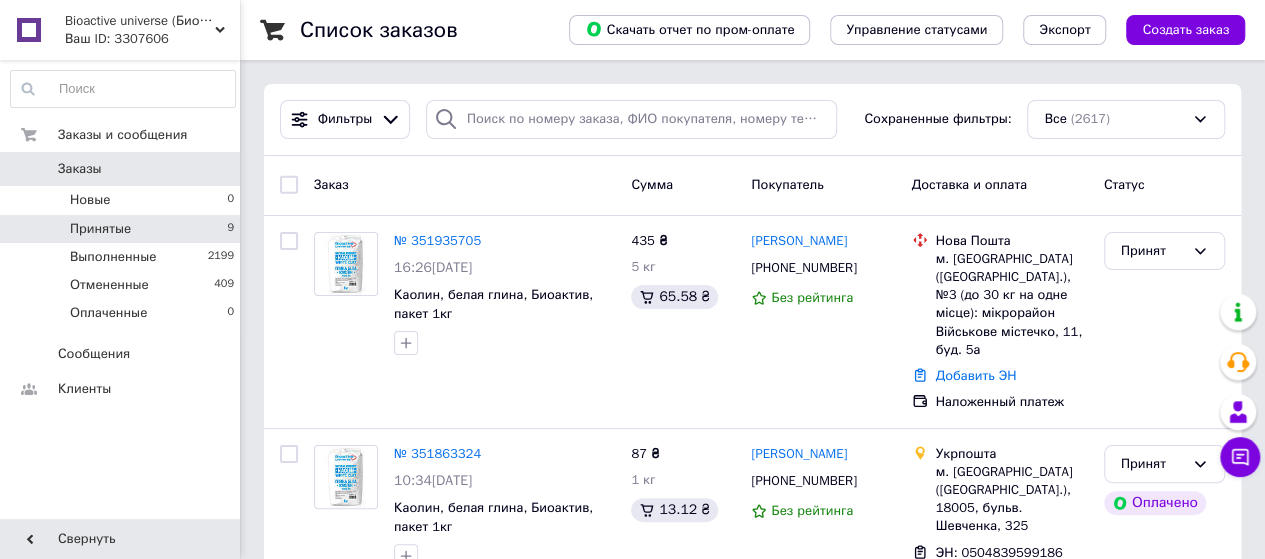 click on "Принятые" at bounding box center (100, 229) 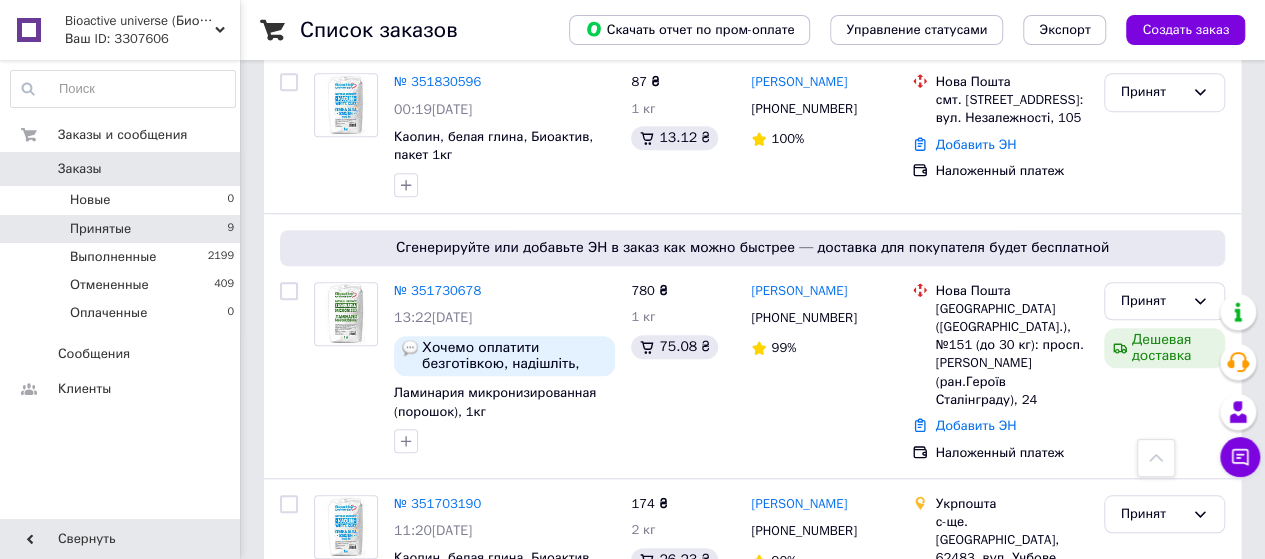 scroll, scrollTop: 800, scrollLeft: 0, axis: vertical 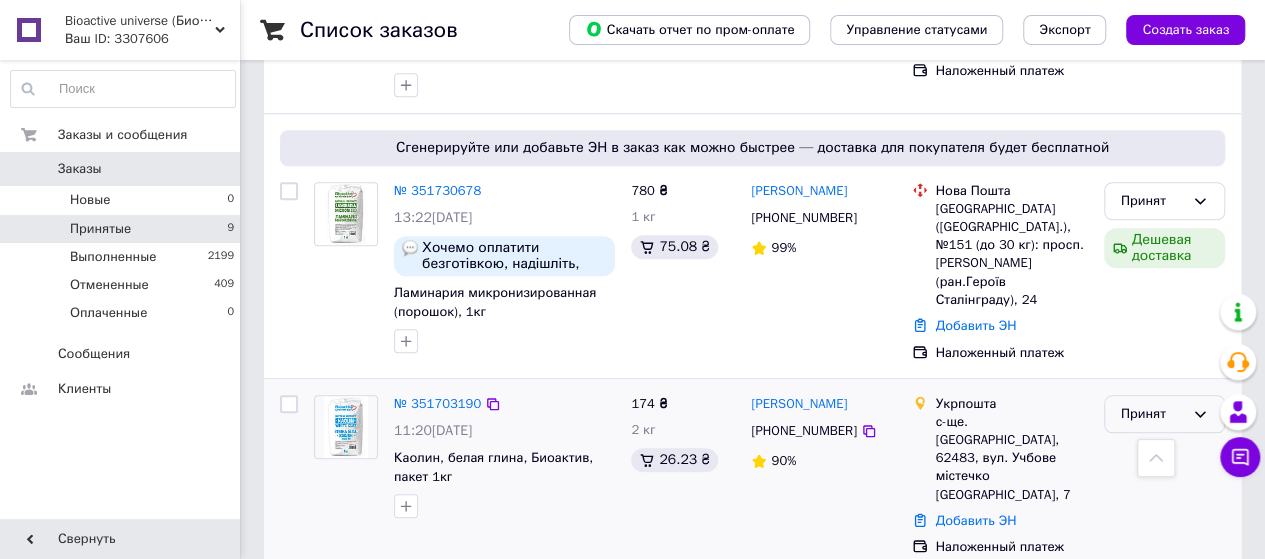 click on "Принят" at bounding box center [1152, 414] 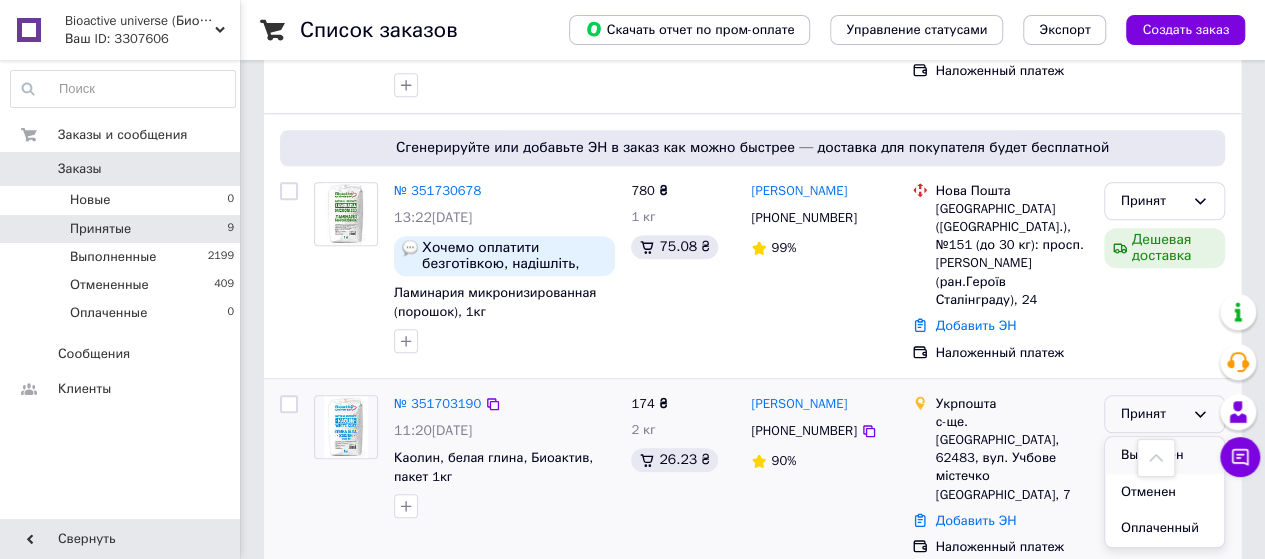 click on "Выполнен" at bounding box center [1164, 455] 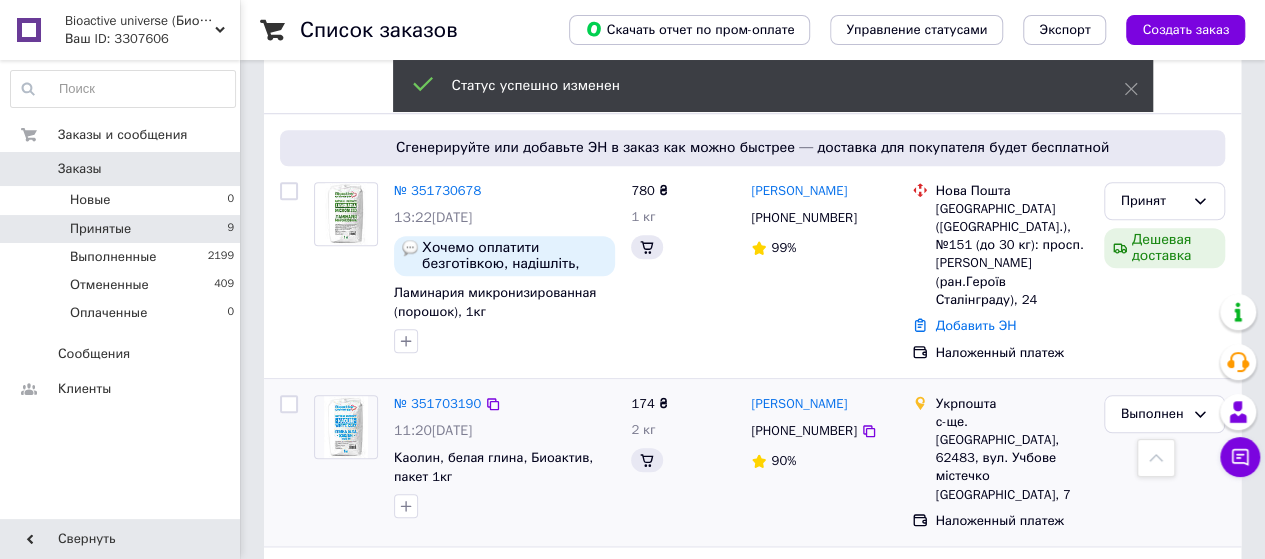 scroll, scrollTop: 800, scrollLeft: 0, axis: vertical 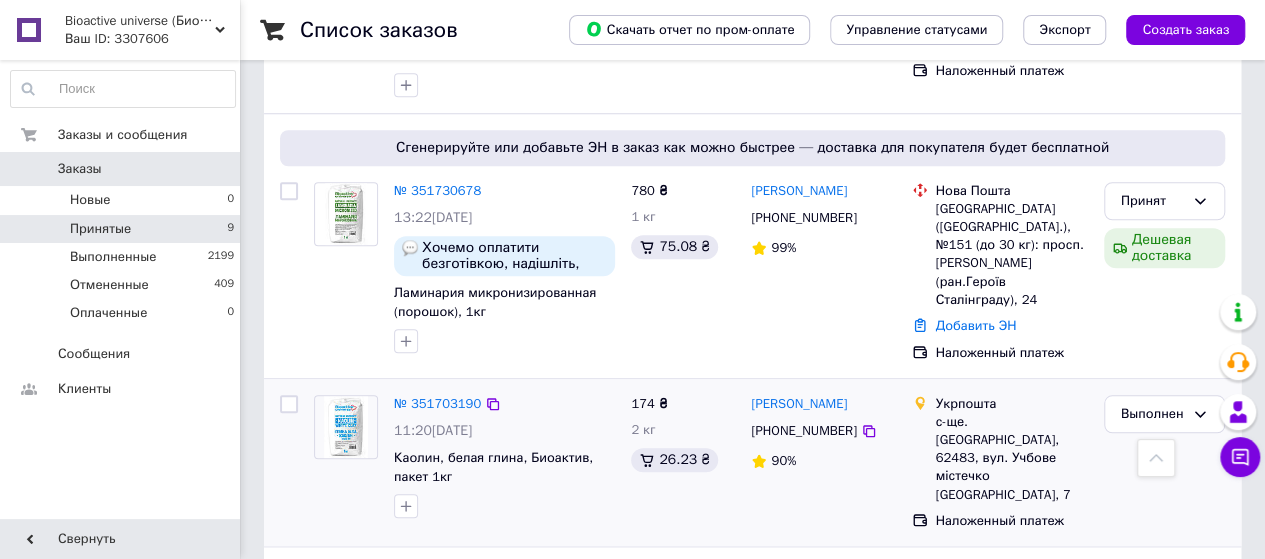 drag, startPoint x: 132, startPoint y: 19, endPoint x: 117, endPoint y: 61, distance: 44.598206 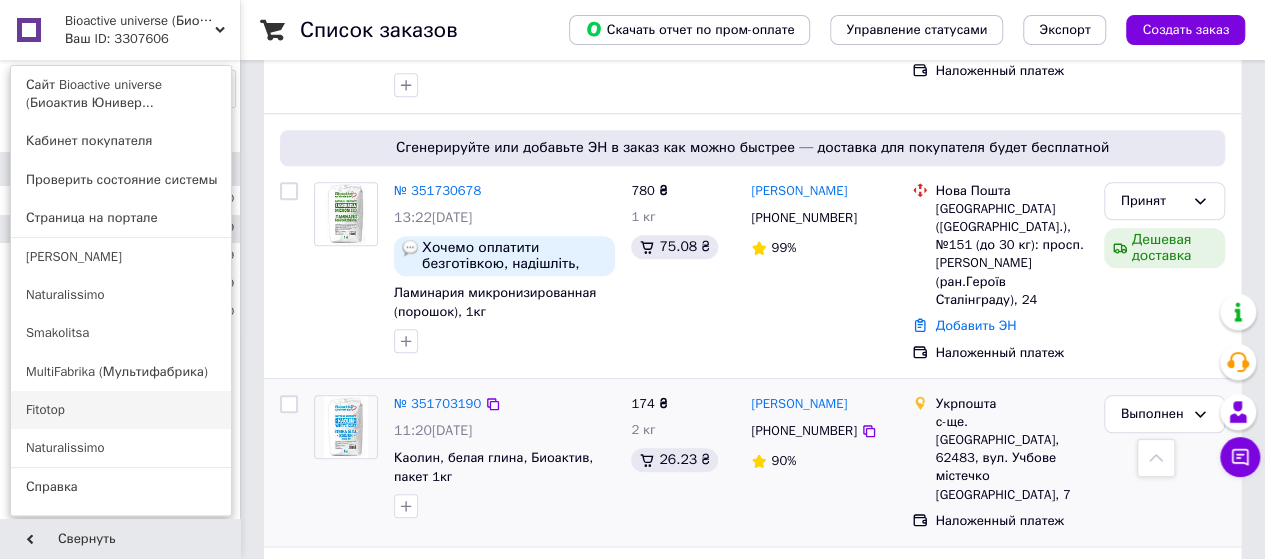 click on "Fitotop" at bounding box center (121, 410) 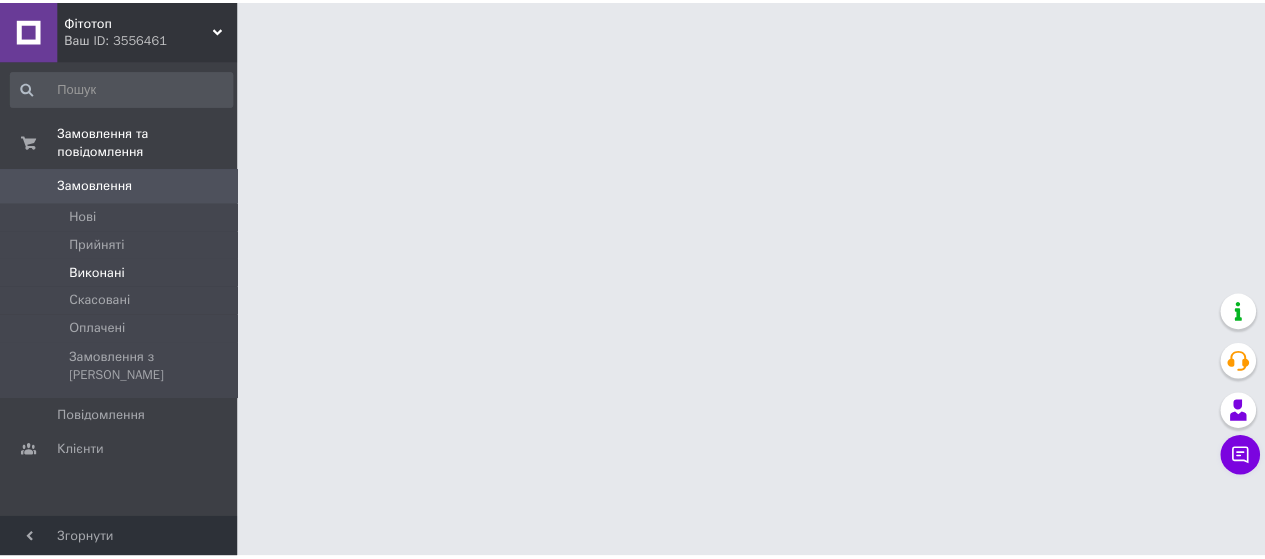 scroll, scrollTop: 0, scrollLeft: 0, axis: both 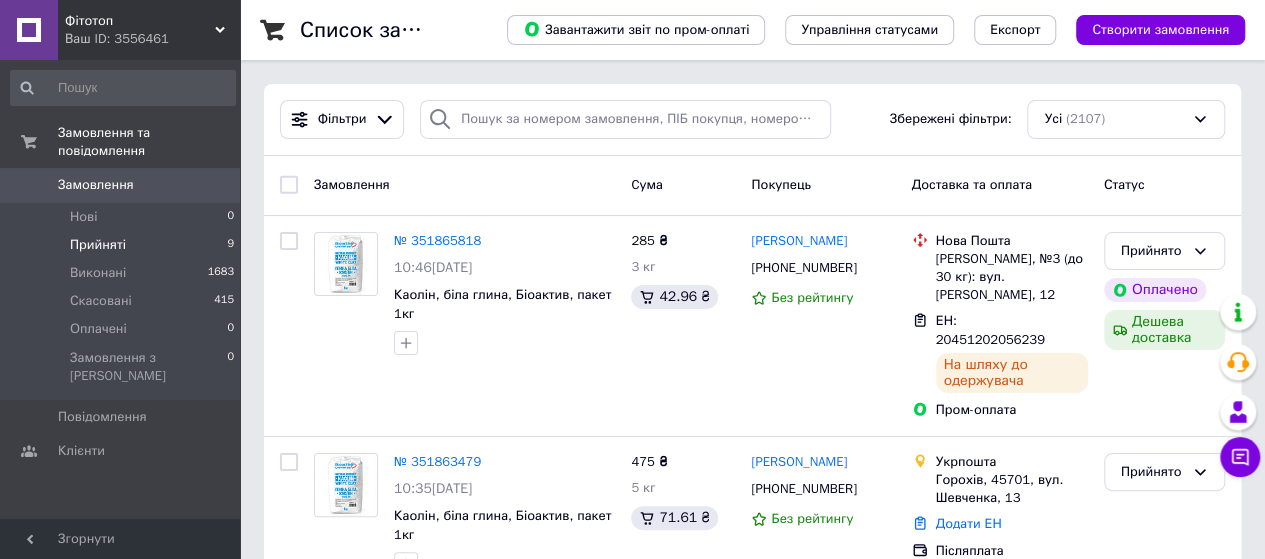 click on "Прийняті" at bounding box center [98, 245] 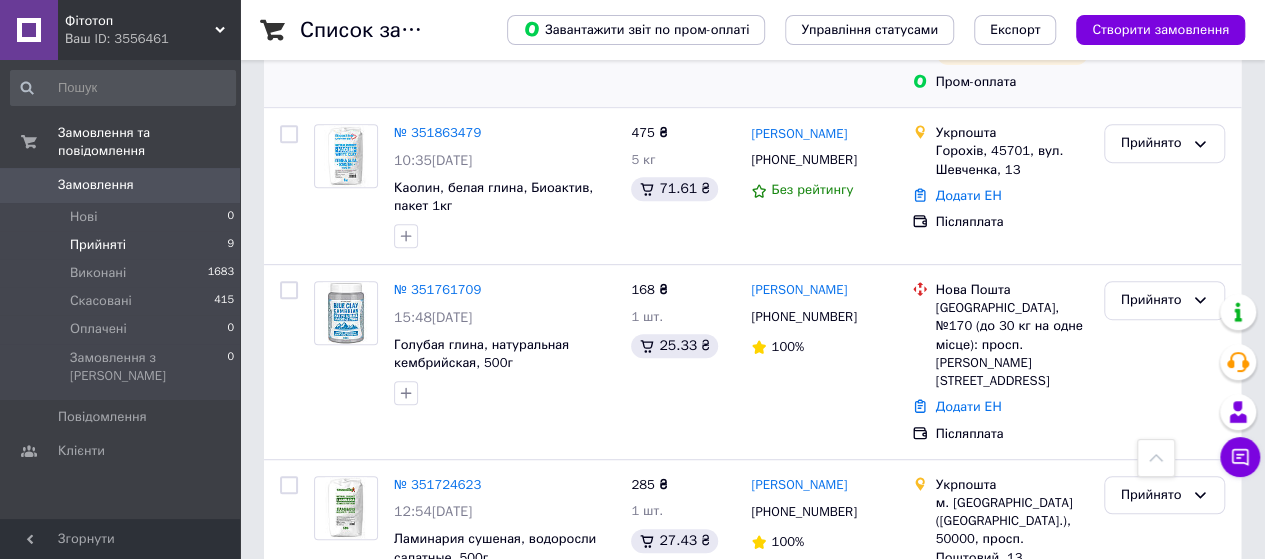 scroll, scrollTop: 600, scrollLeft: 0, axis: vertical 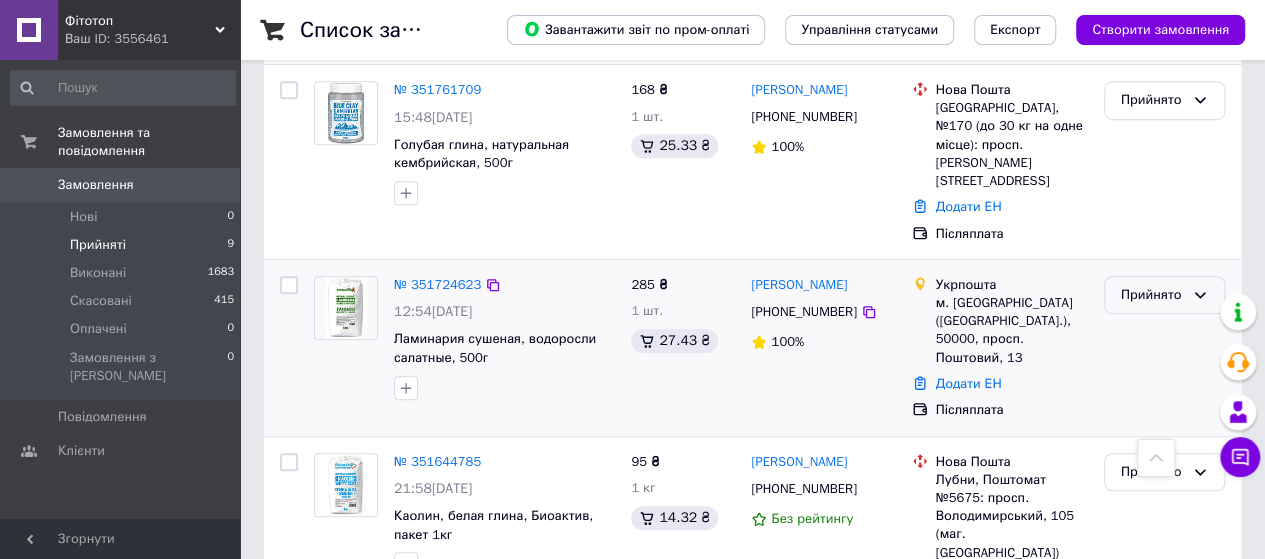 click on "Прийнято" at bounding box center [1164, 295] 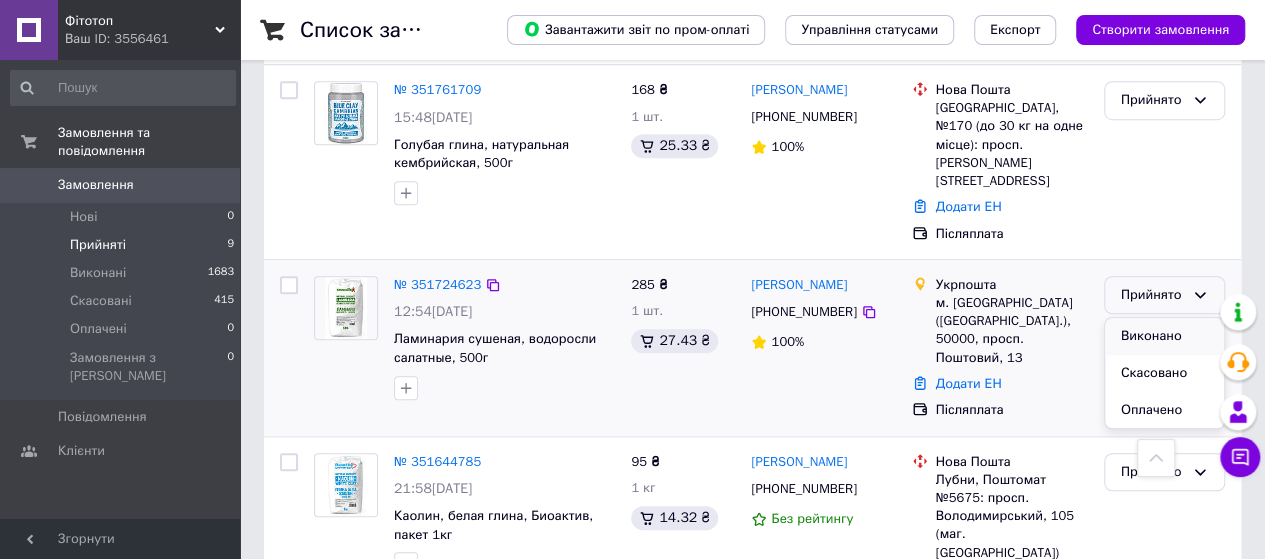 click on "Виконано" at bounding box center [1164, 336] 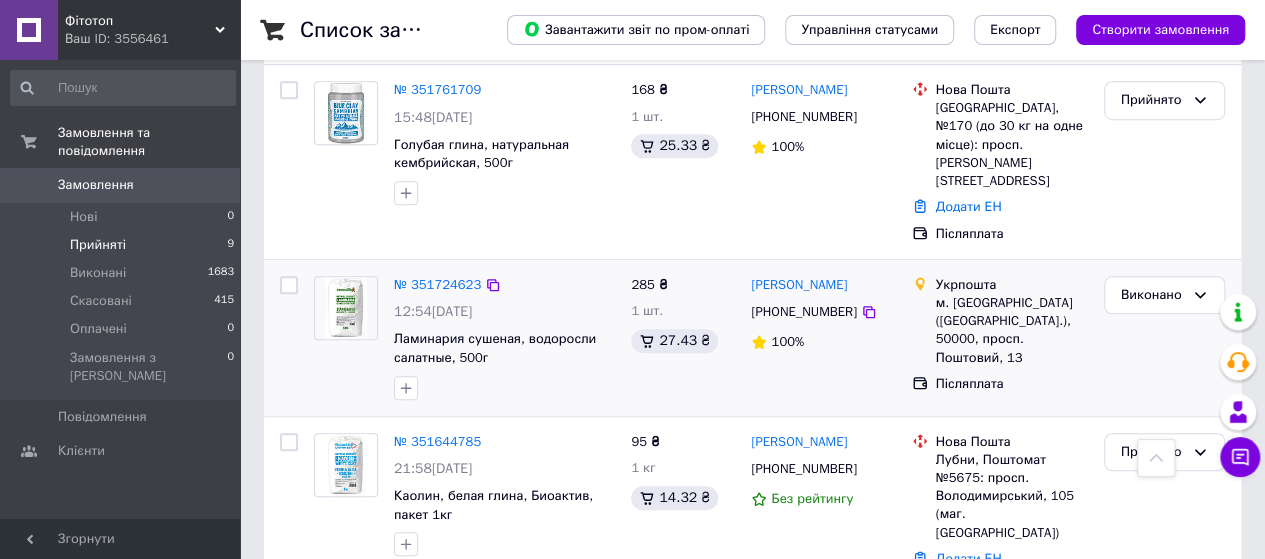 click on "Фітотоп" at bounding box center [140, 21] 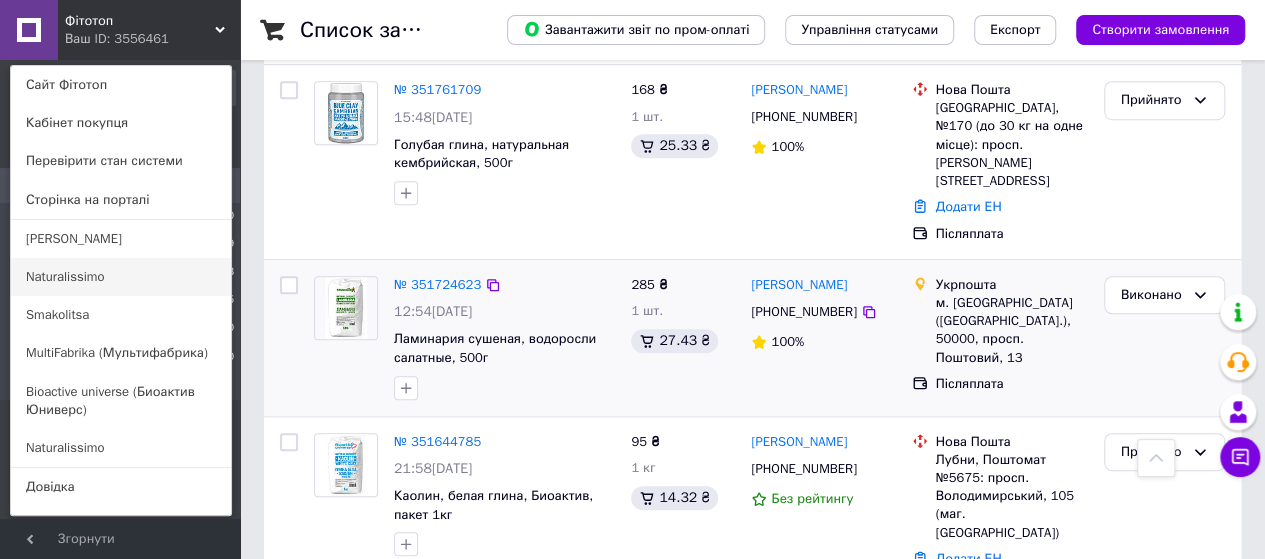 click on "Naturalissimo" at bounding box center [121, 277] 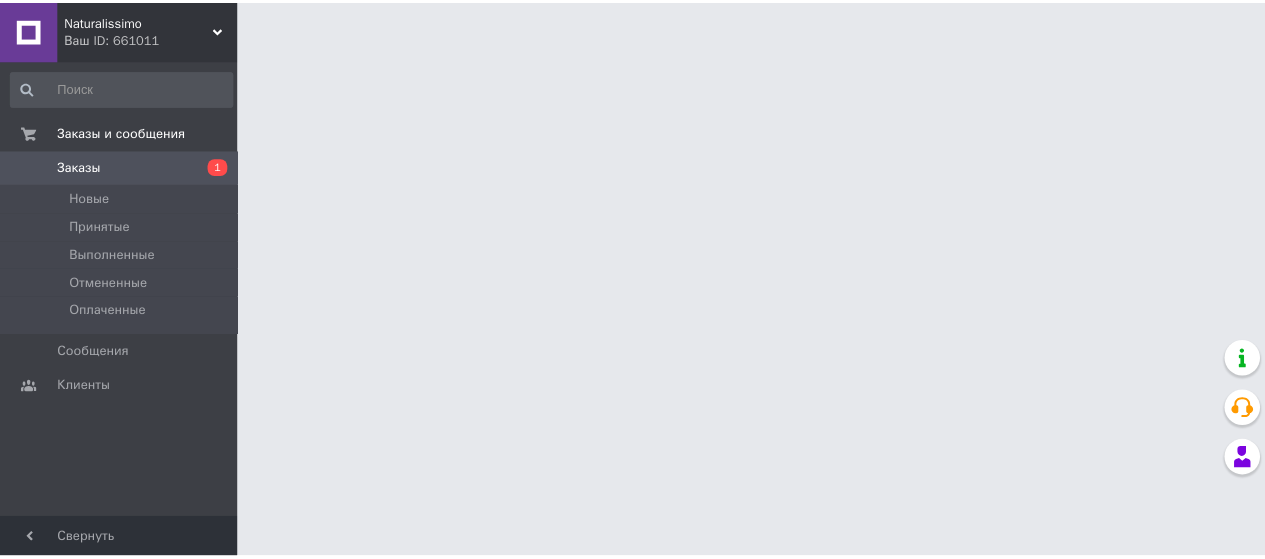 scroll, scrollTop: 0, scrollLeft: 0, axis: both 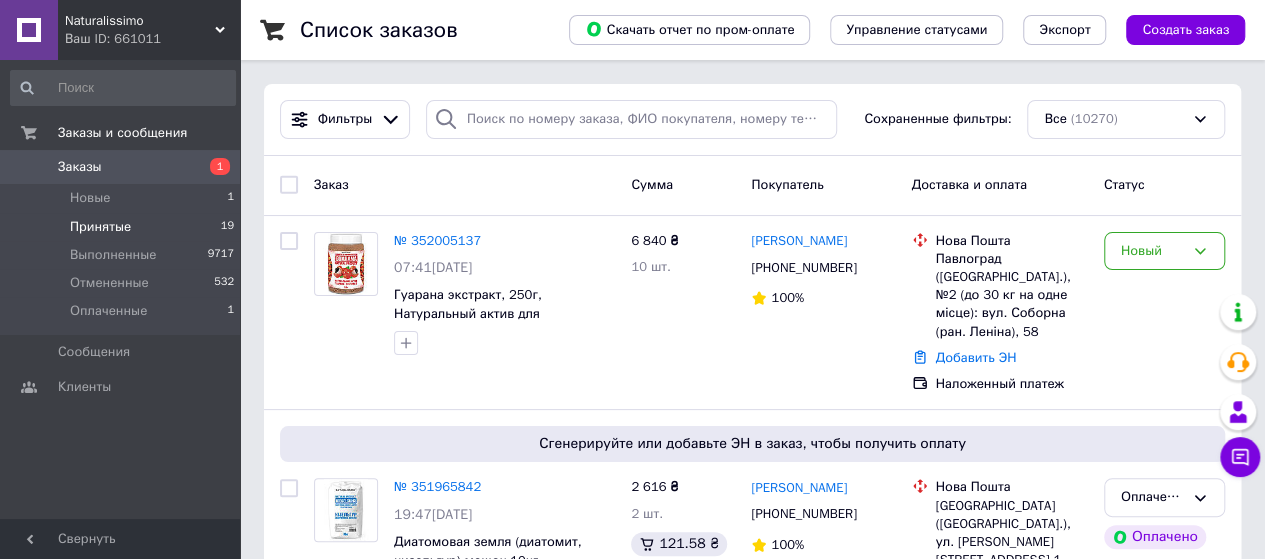 click on "Принятые" at bounding box center (100, 227) 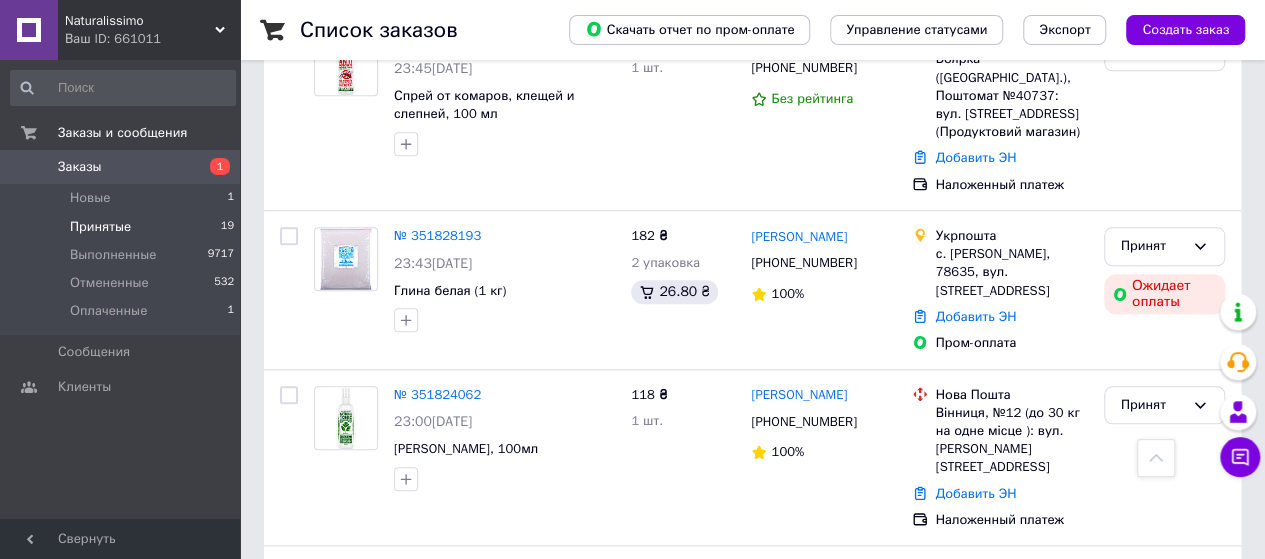 scroll, scrollTop: 1100, scrollLeft: 0, axis: vertical 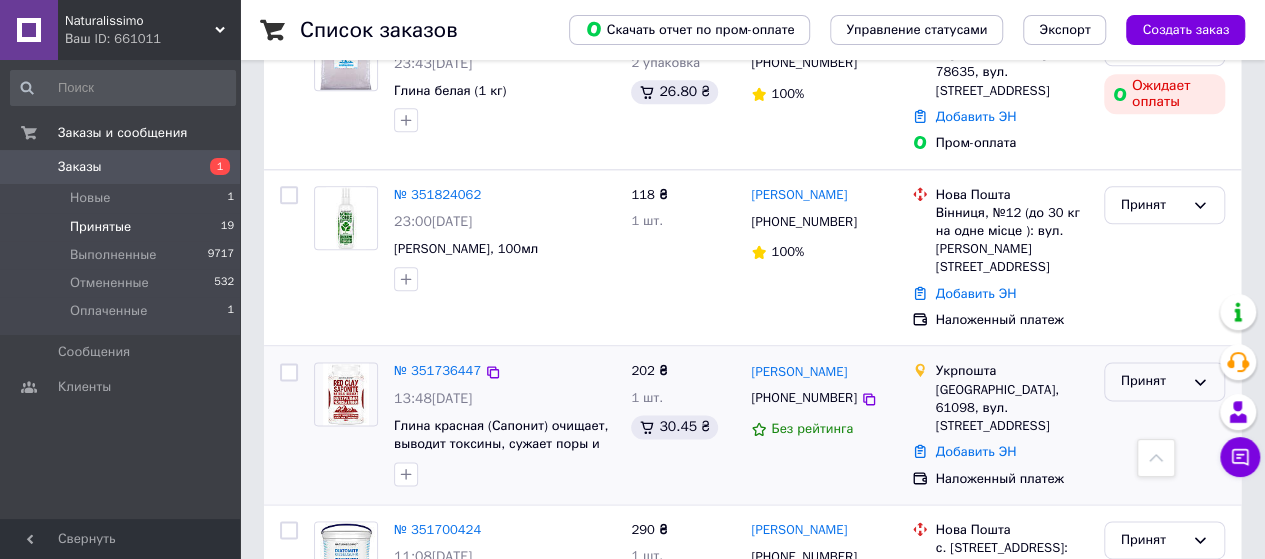 click on "Принят" at bounding box center (1152, 381) 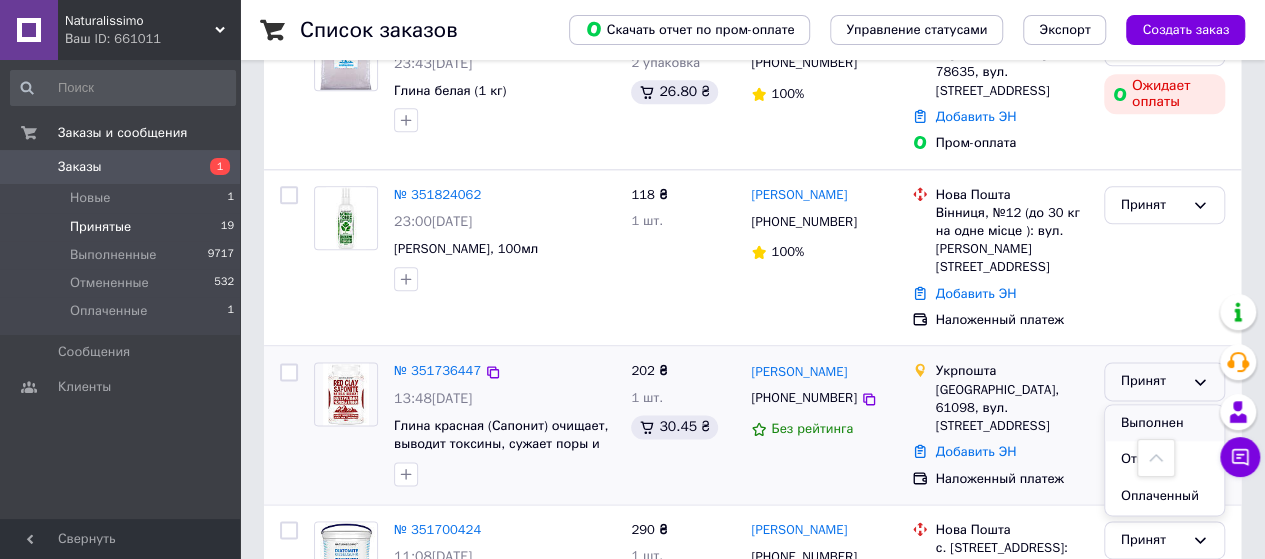 click on "Выполнен" at bounding box center (1164, 423) 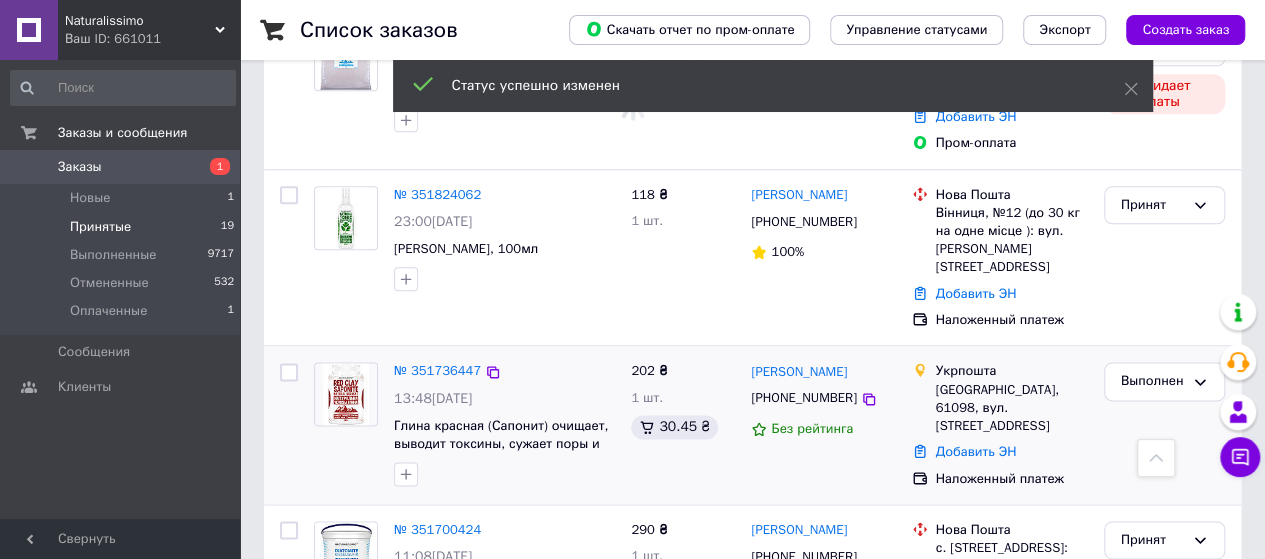 click on "Ваш ID: 661011" at bounding box center (152, 39) 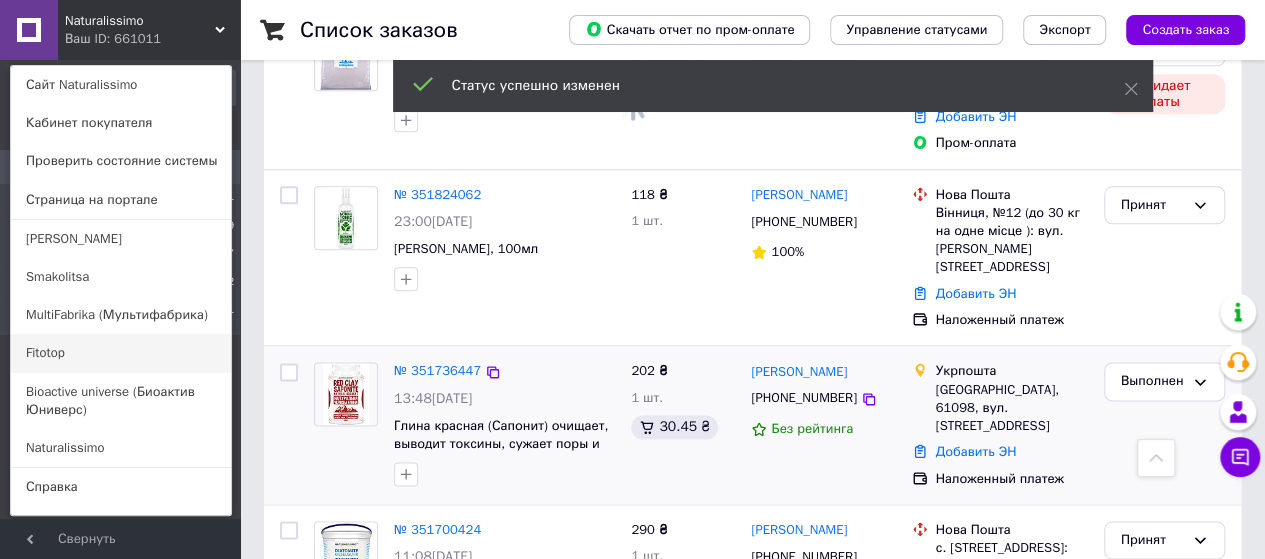click on "Fitotop" at bounding box center (121, 353) 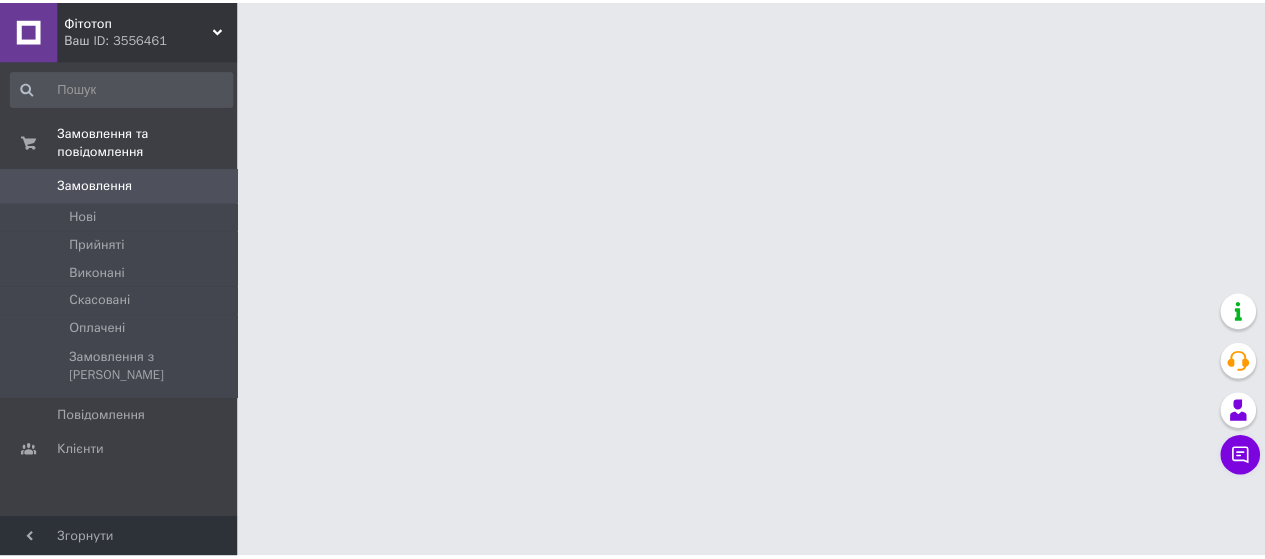 scroll, scrollTop: 0, scrollLeft: 0, axis: both 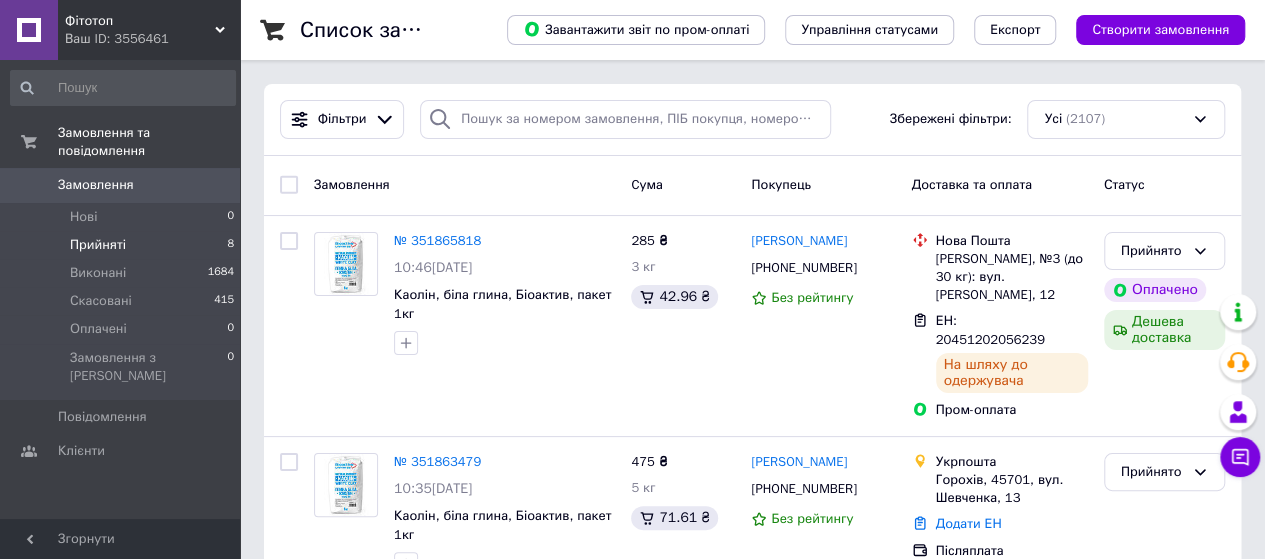 click on "Прийняті" at bounding box center (98, 245) 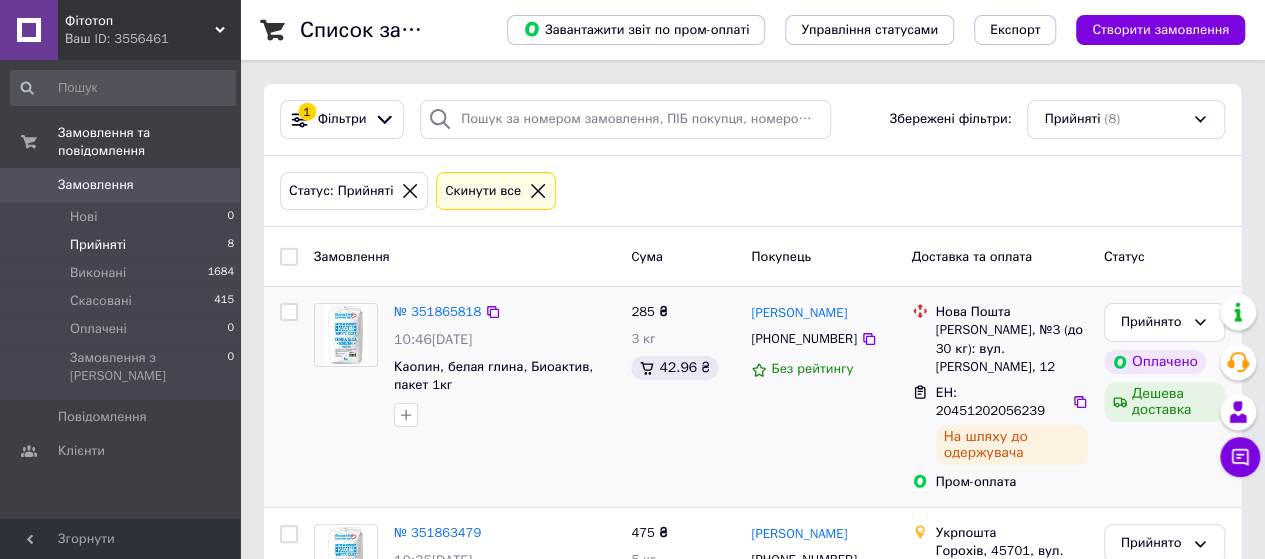 scroll, scrollTop: 200, scrollLeft: 0, axis: vertical 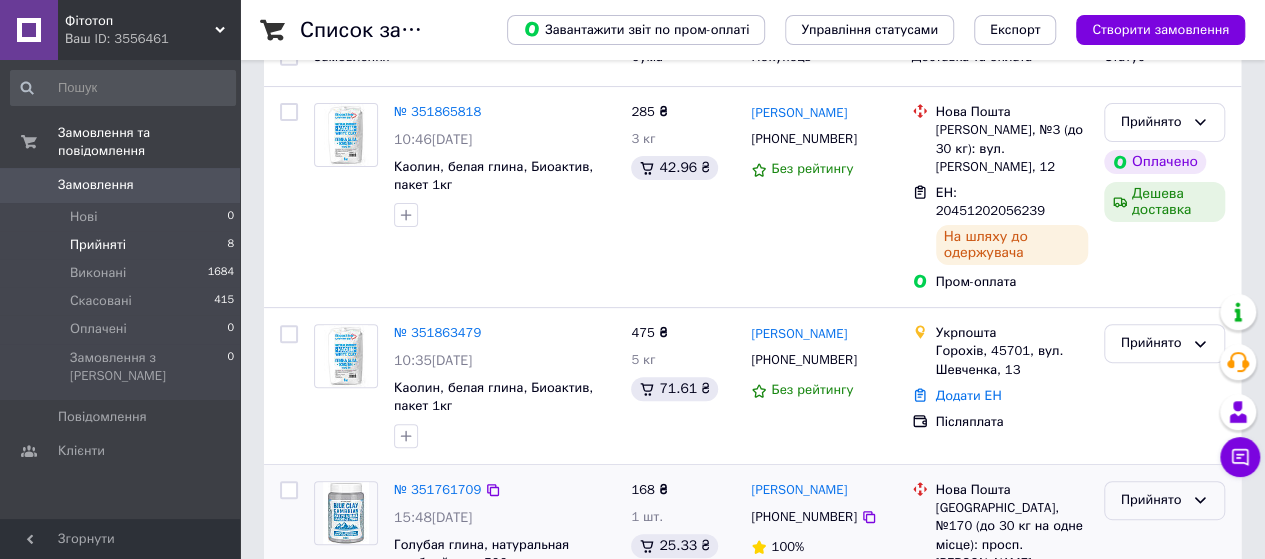 click on "Прийнято" at bounding box center [1152, 500] 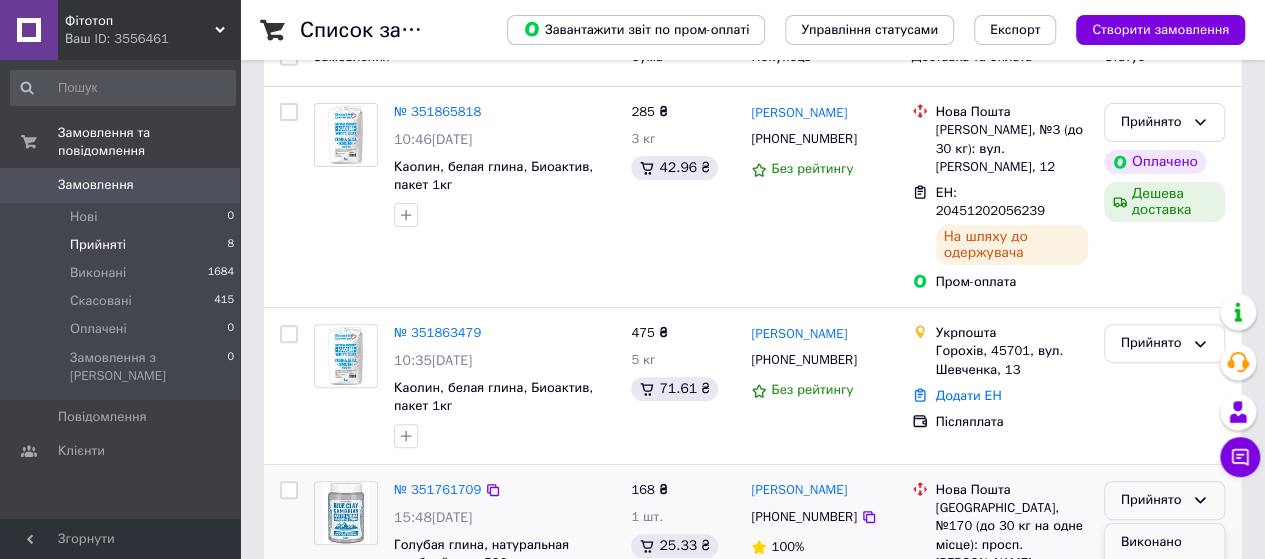 click on "Виконано" at bounding box center (1164, 542) 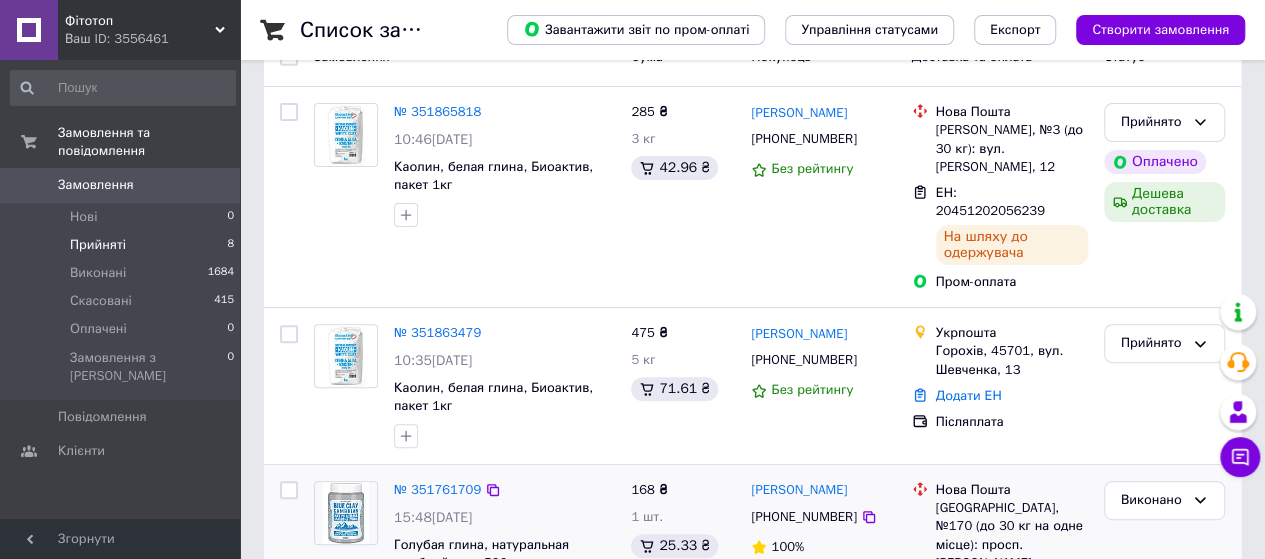 click on "Ваш ID: 3556461" at bounding box center [152, 39] 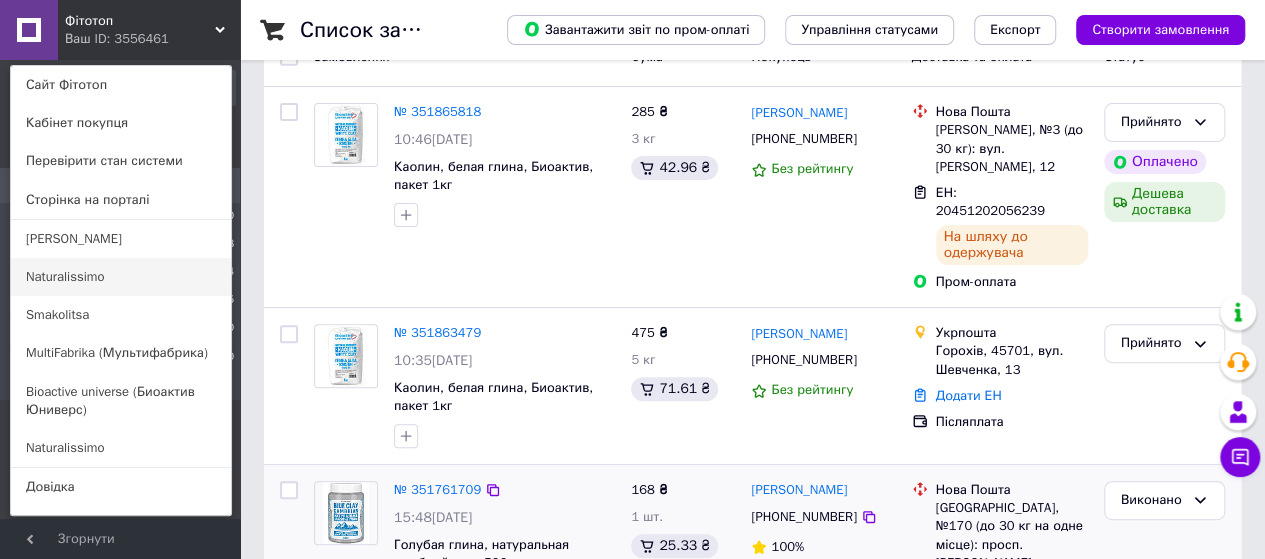 click on "Naturalissimo" at bounding box center [121, 277] 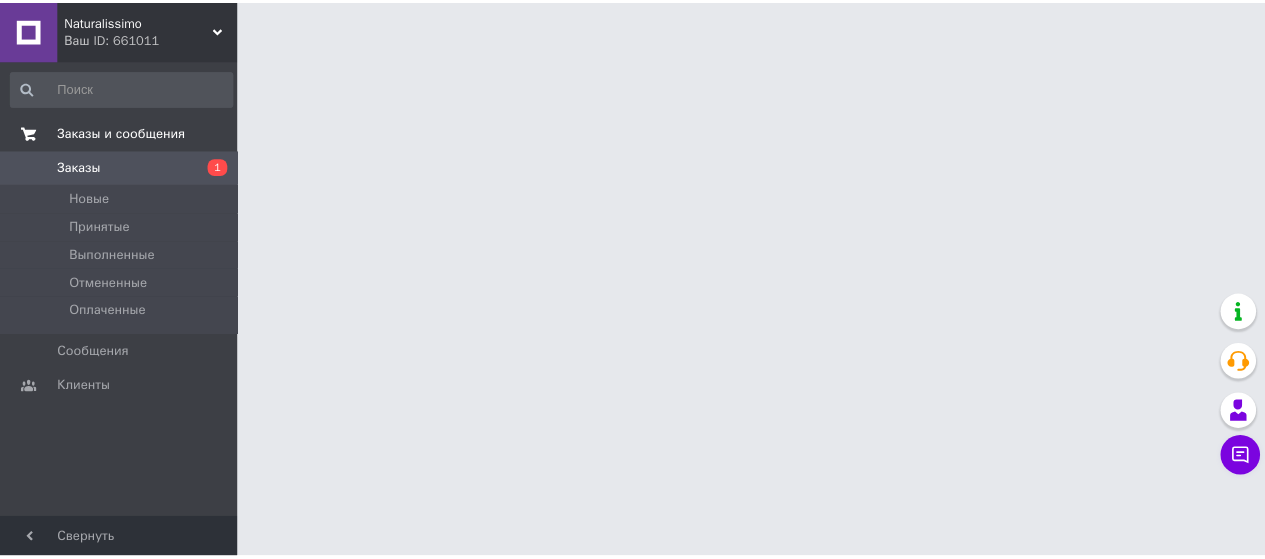 scroll, scrollTop: 0, scrollLeft: 0, axis: both 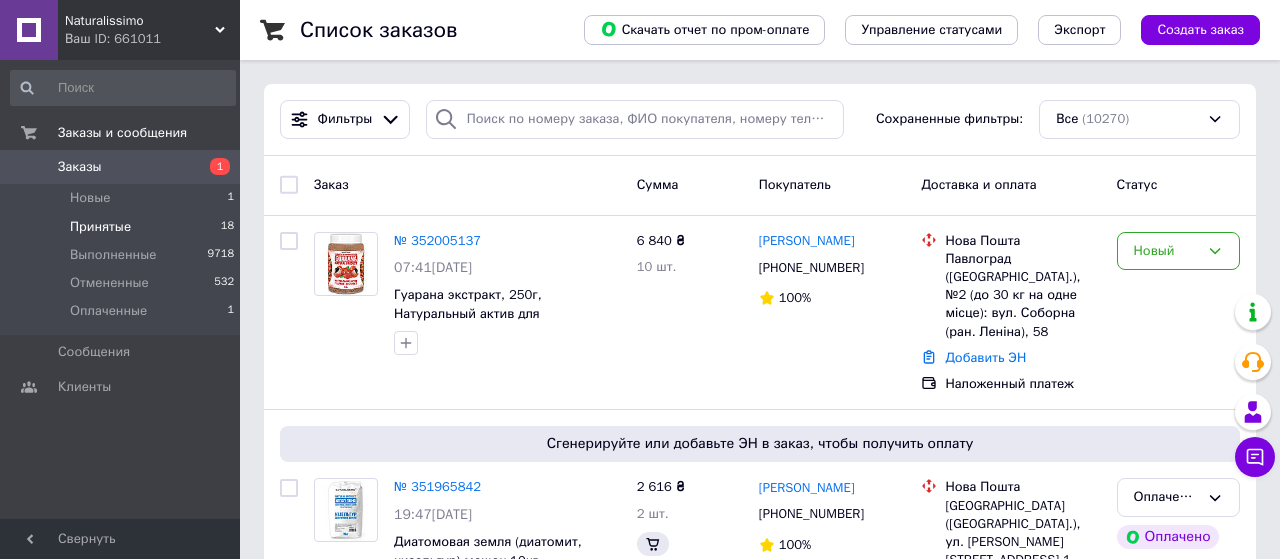 click on "Принятые" at bounding box center (100, 227) 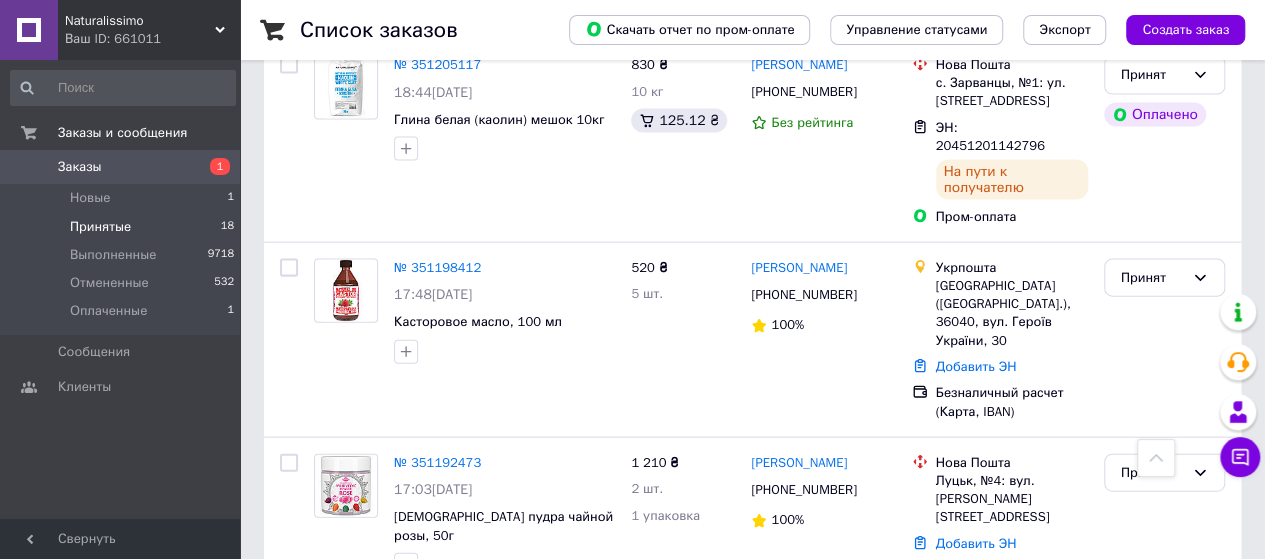 scroll, scrollTop: 1795, scrollLeft: 0, axis: vertical 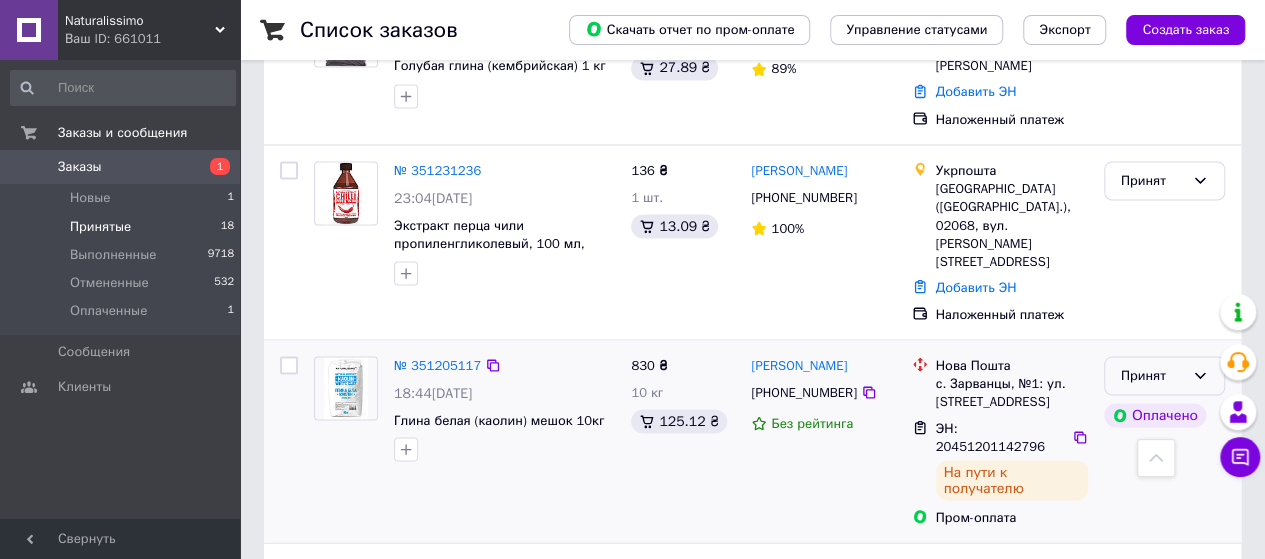 click on "Принят" at bounding box center [1152, 375] 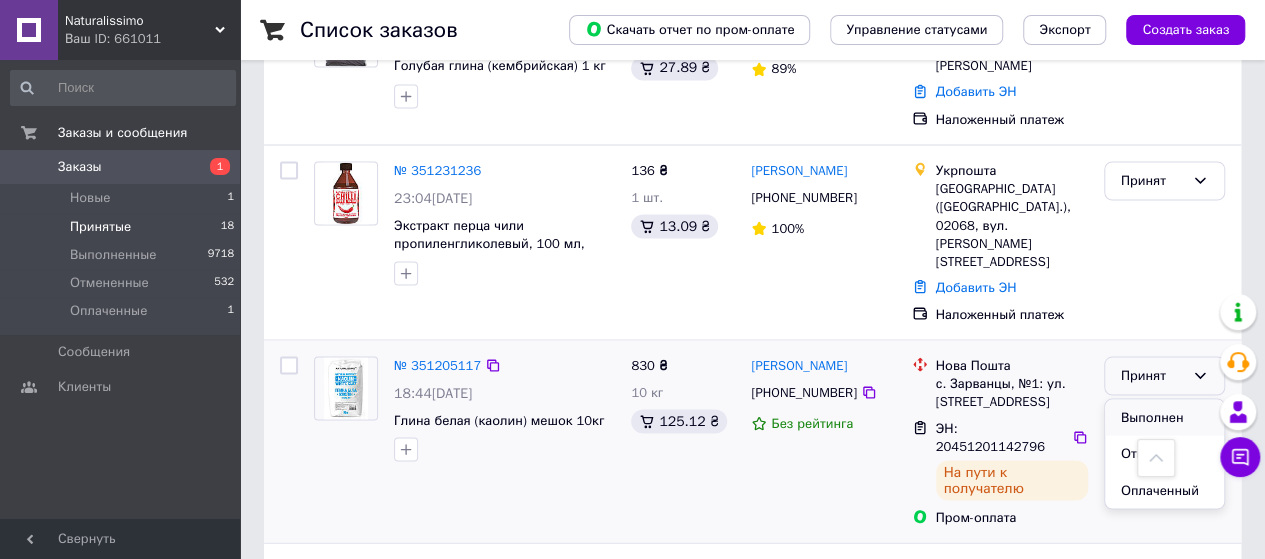 click on "Выполнен" at bounding box center (1164, 417) 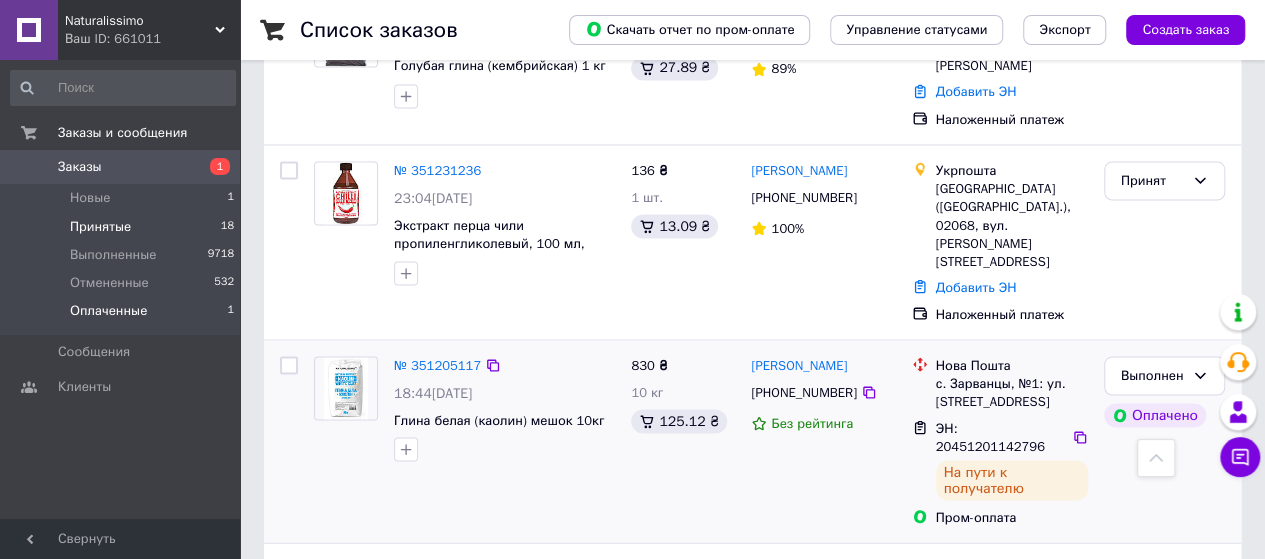 click on "Оплаченные" at bounding box center (108, 311) 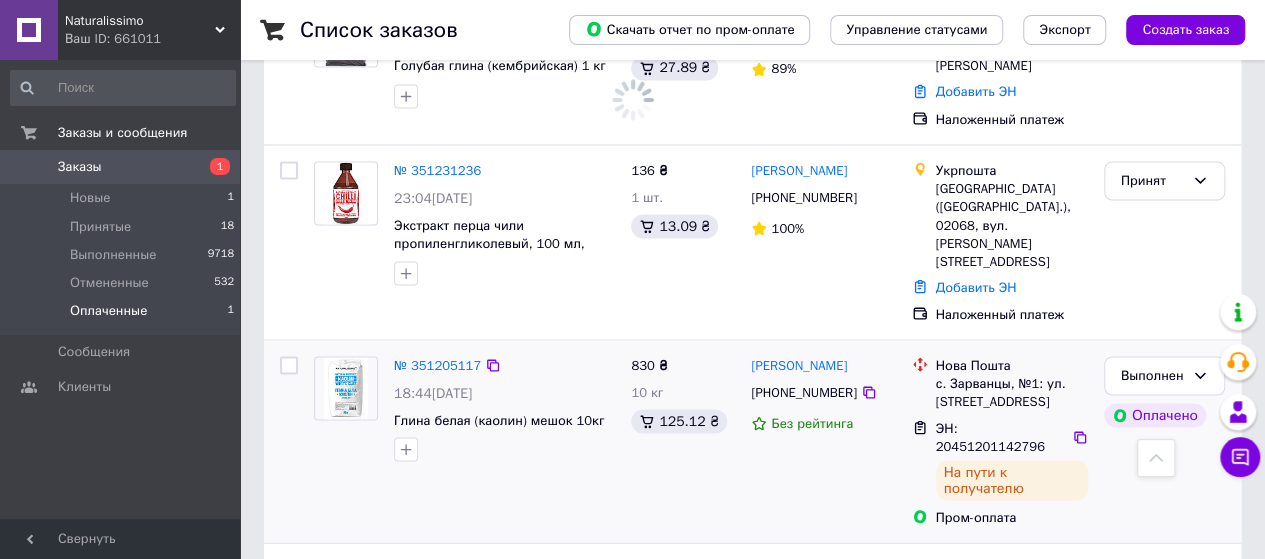 scroll, scrollTop: 0, scrollLeft: 0, axis: both 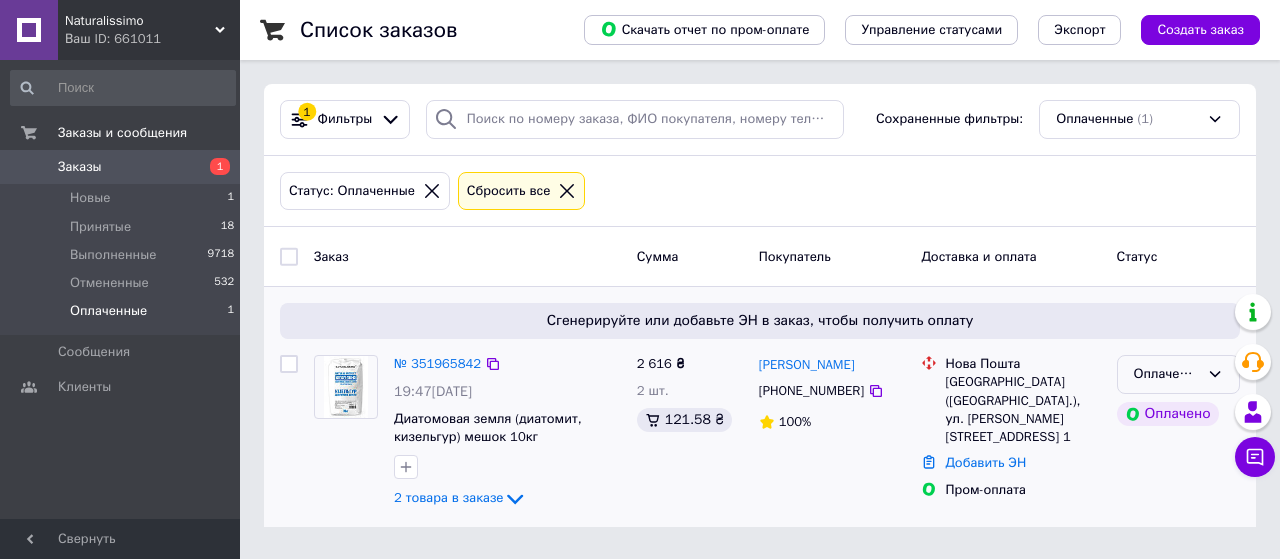 click on "Оплаченный" at bounding box center [1166, 374] 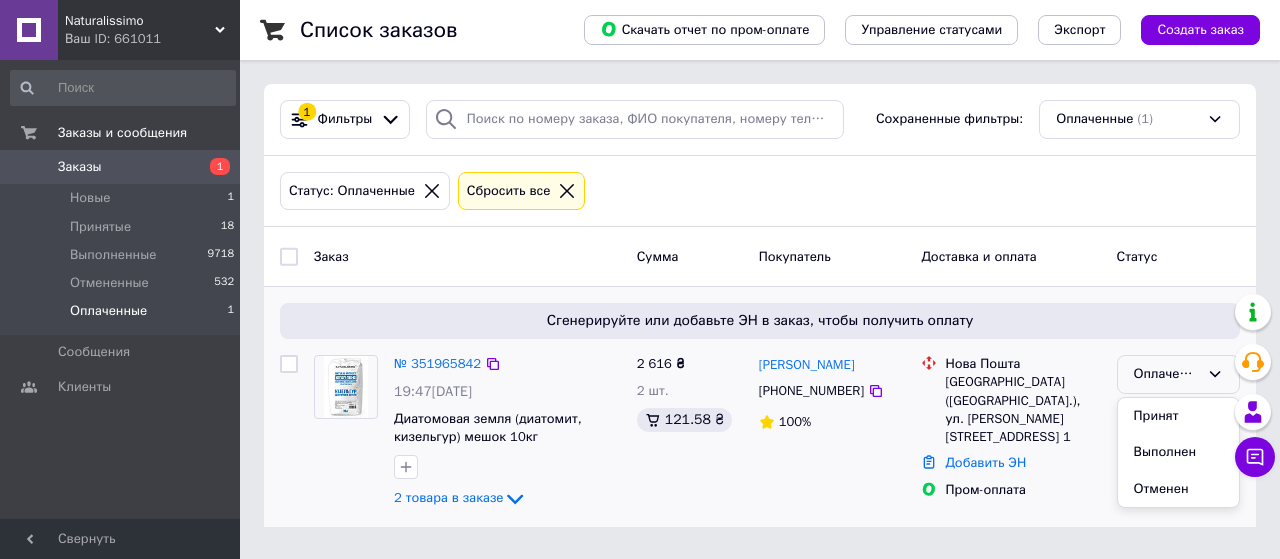 click on "Принят" at bounding box center [1178, 416] 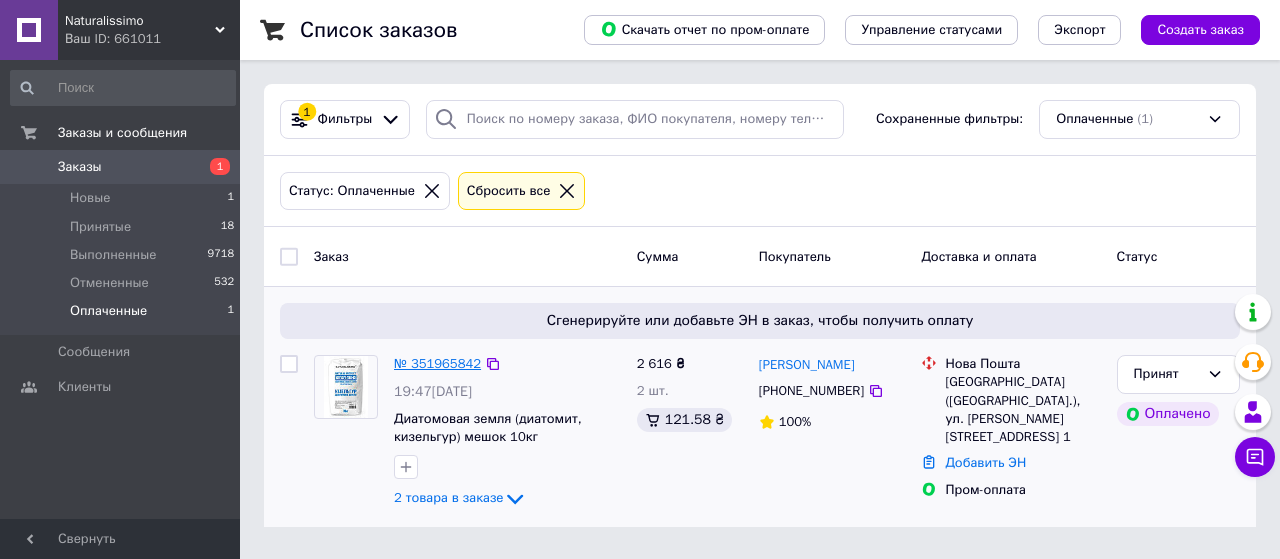 click on "№ 351965842" at bounding box center (437, 363) 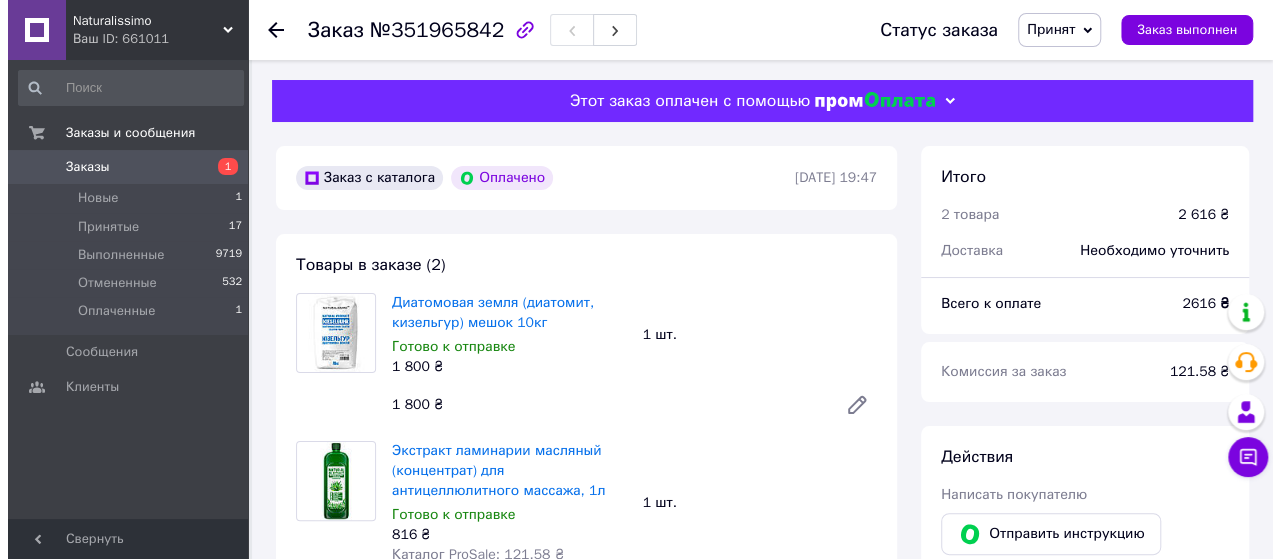scroll, scrollTop: 400, scrollLeft: 0, axis: vertical 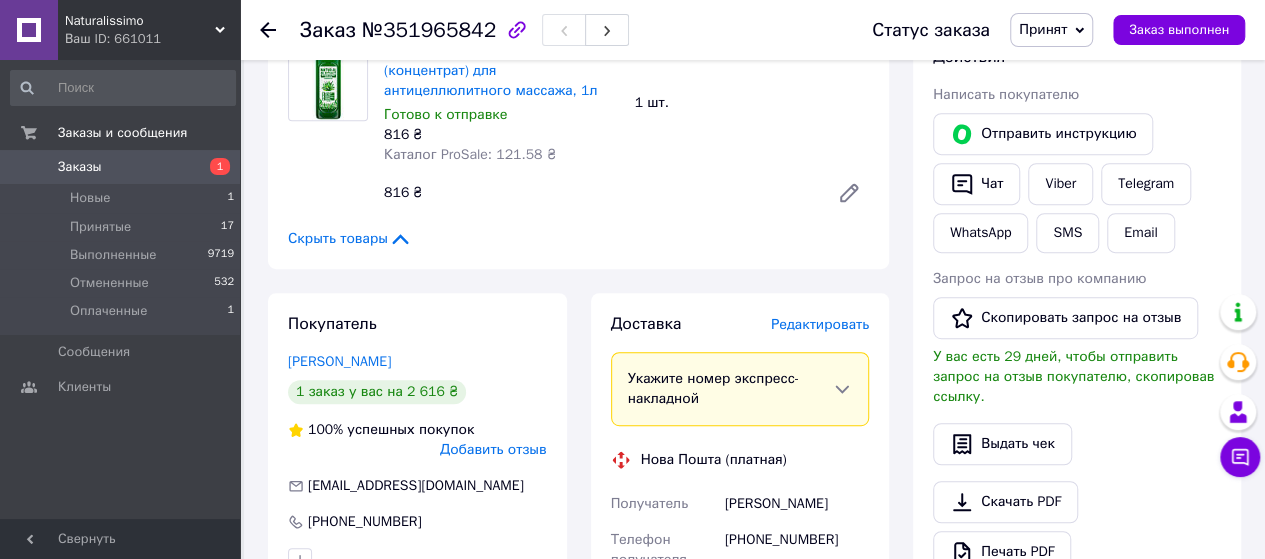 click on "Редактировать" at bounding box center [820, 324] 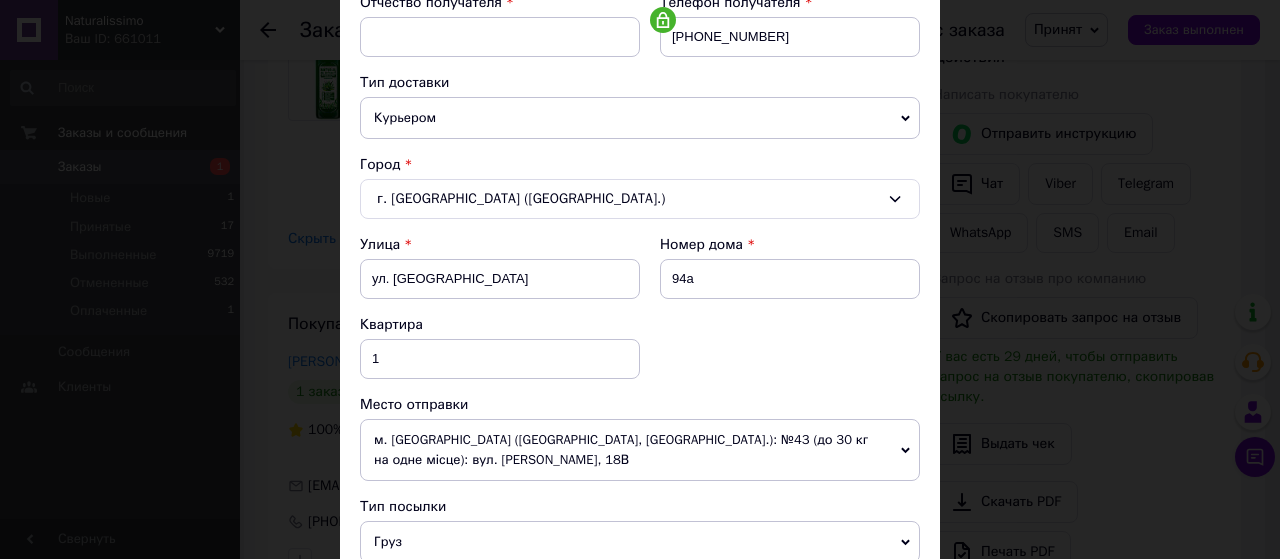 scroll, scrollTop: 800, scrollLeft: 0, axis: vertical 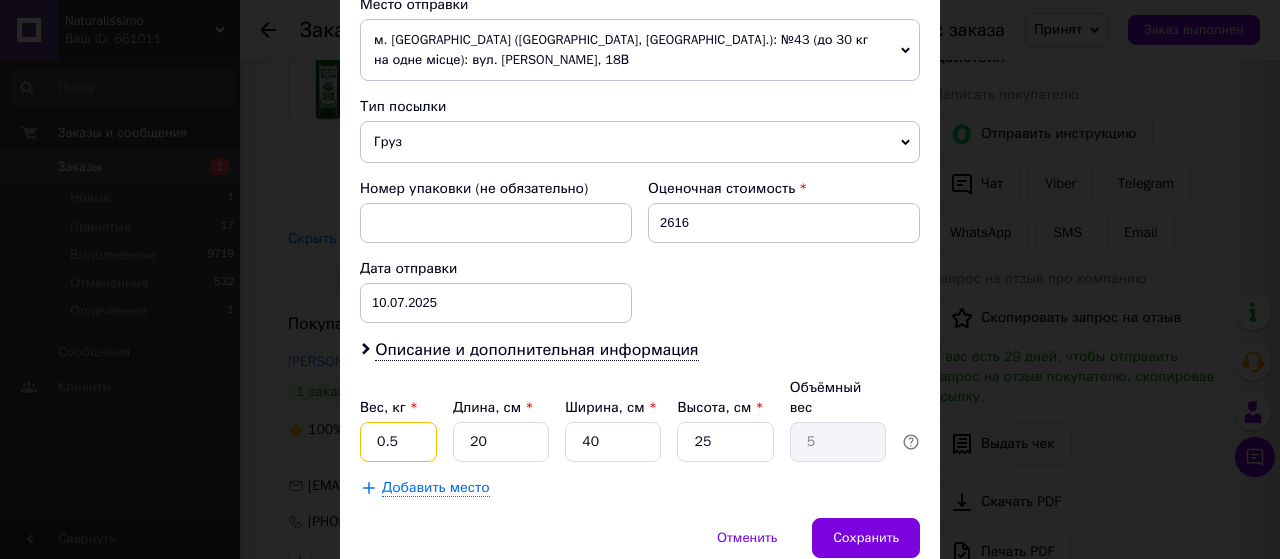 click on "0.5" at bounding box center [398, 442] 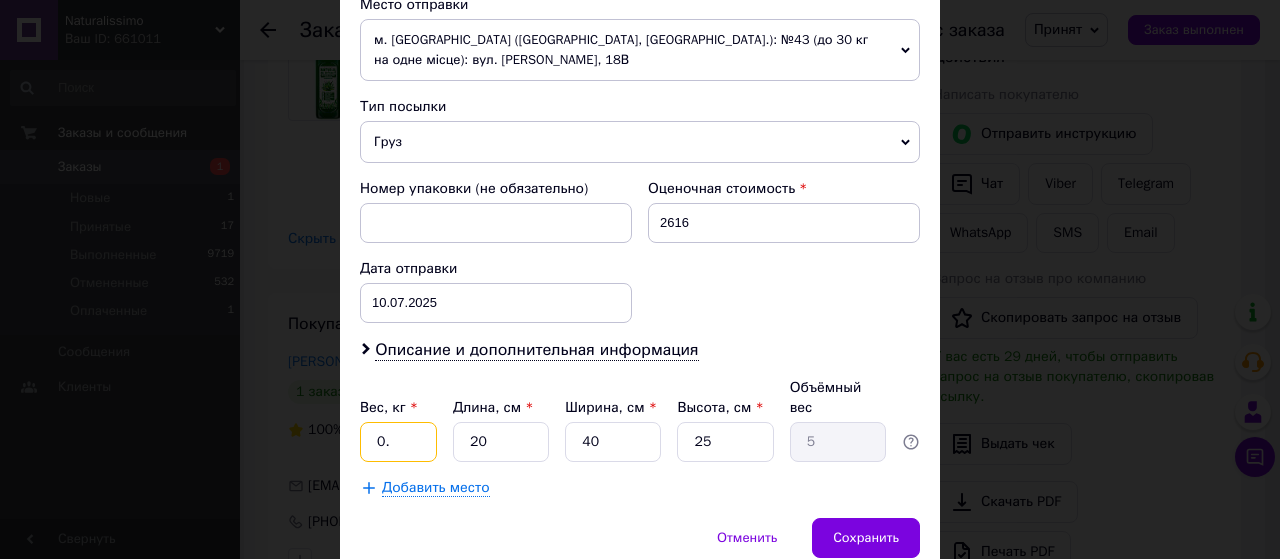 type on "0" 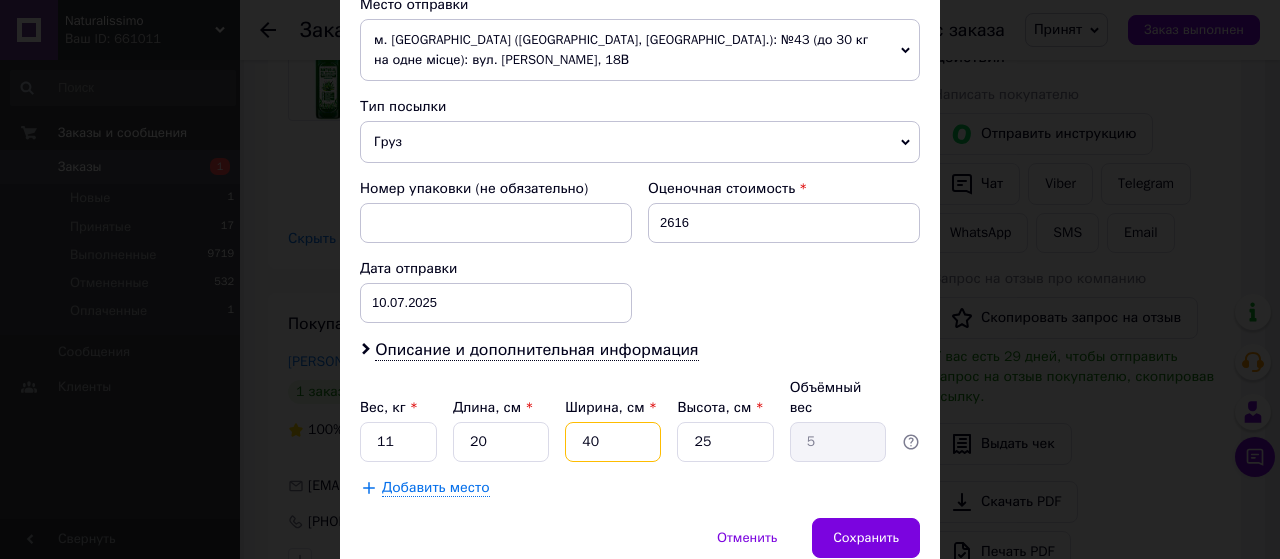 click on "40" at bounding box center [613, 442] 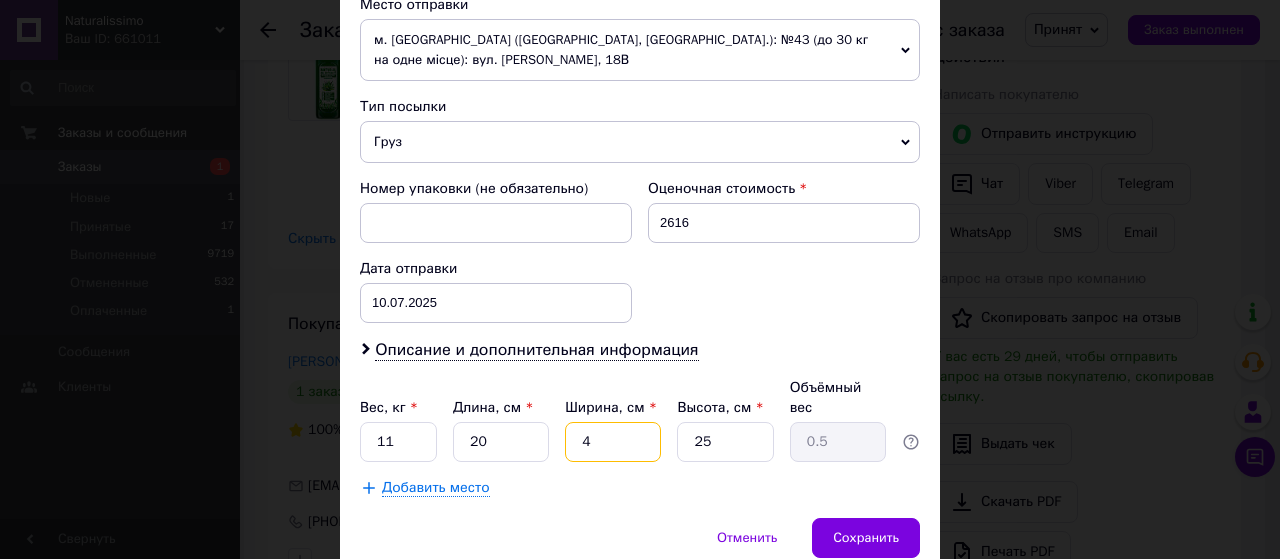 type on "45" 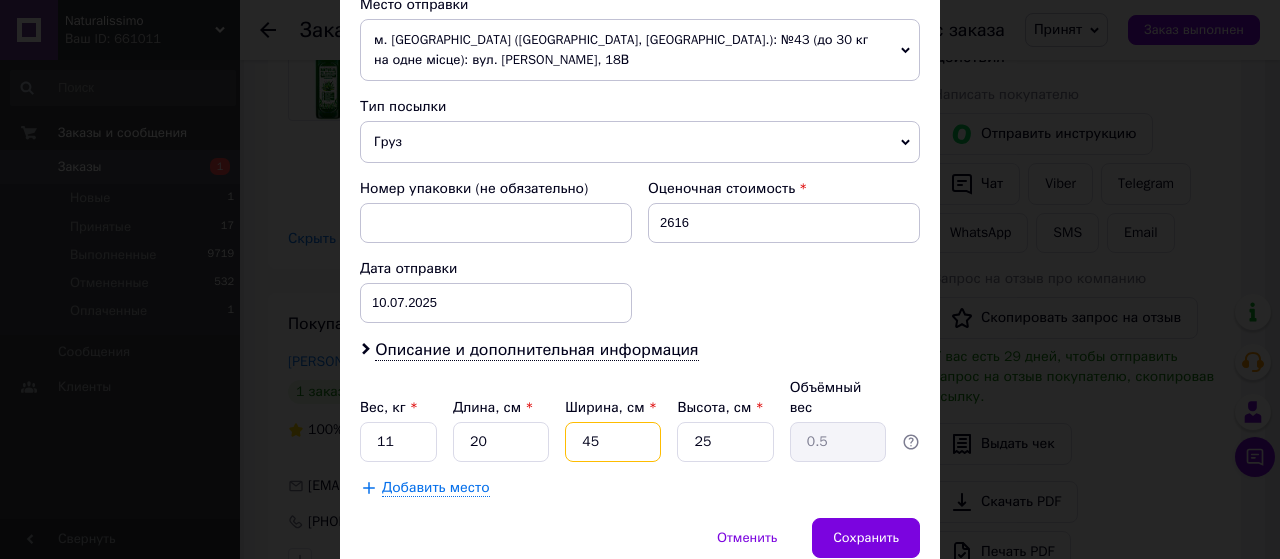 type on "5.63" 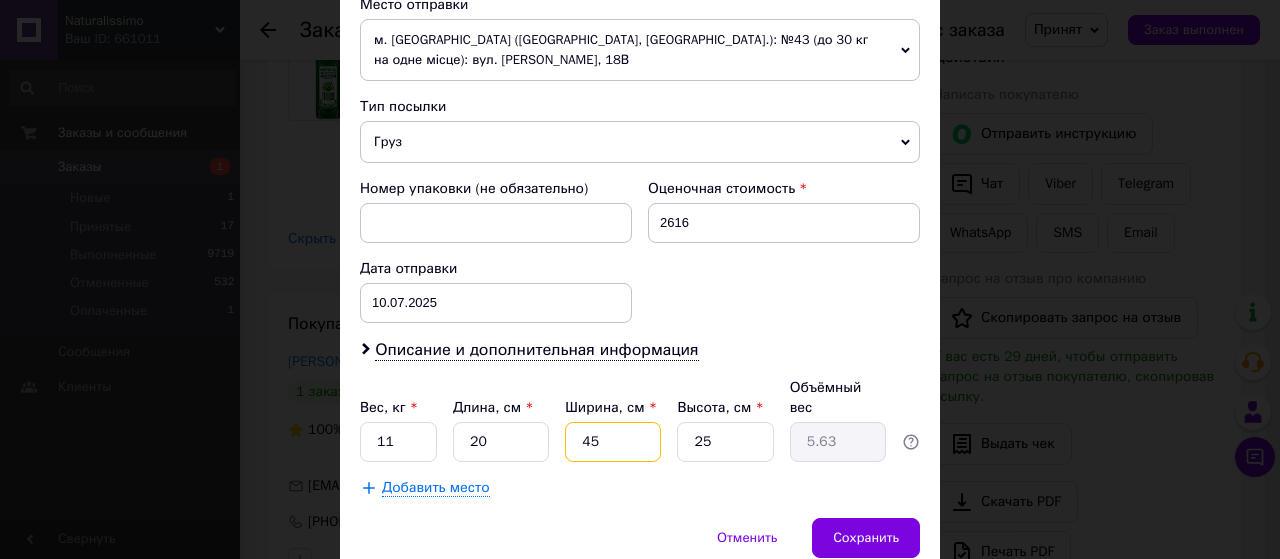 type on "45" 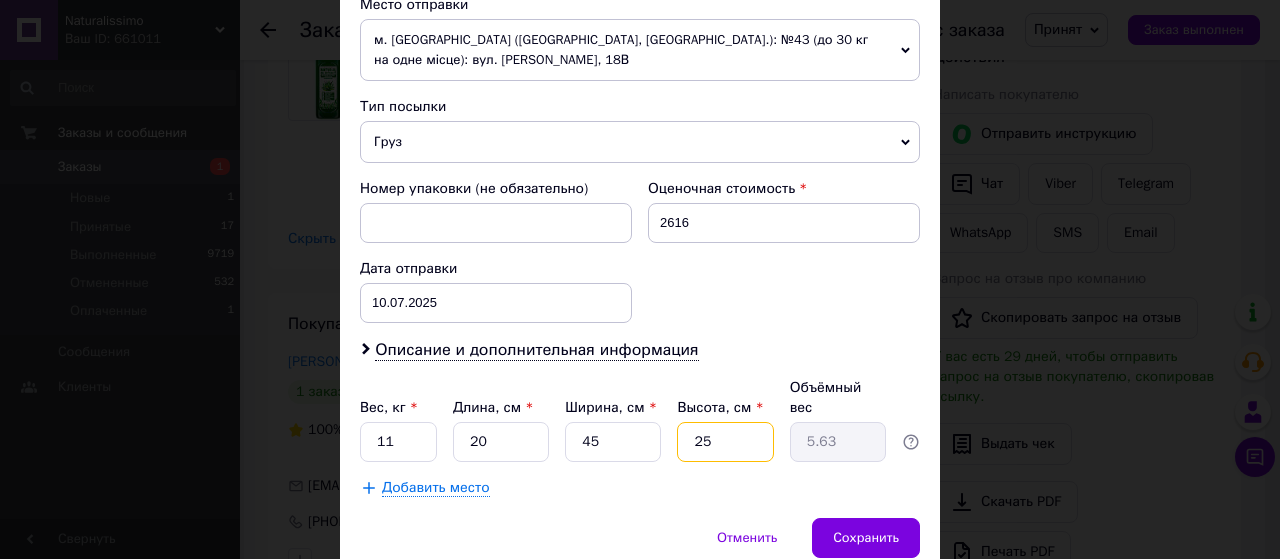 click on "25" at bounding box center (725, 442) 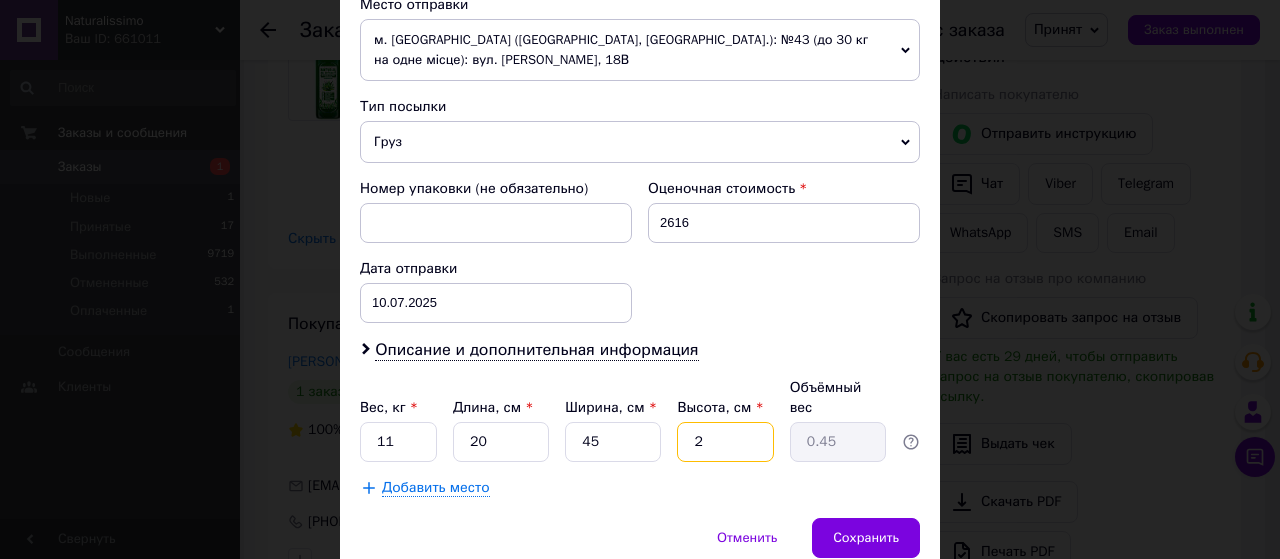 type 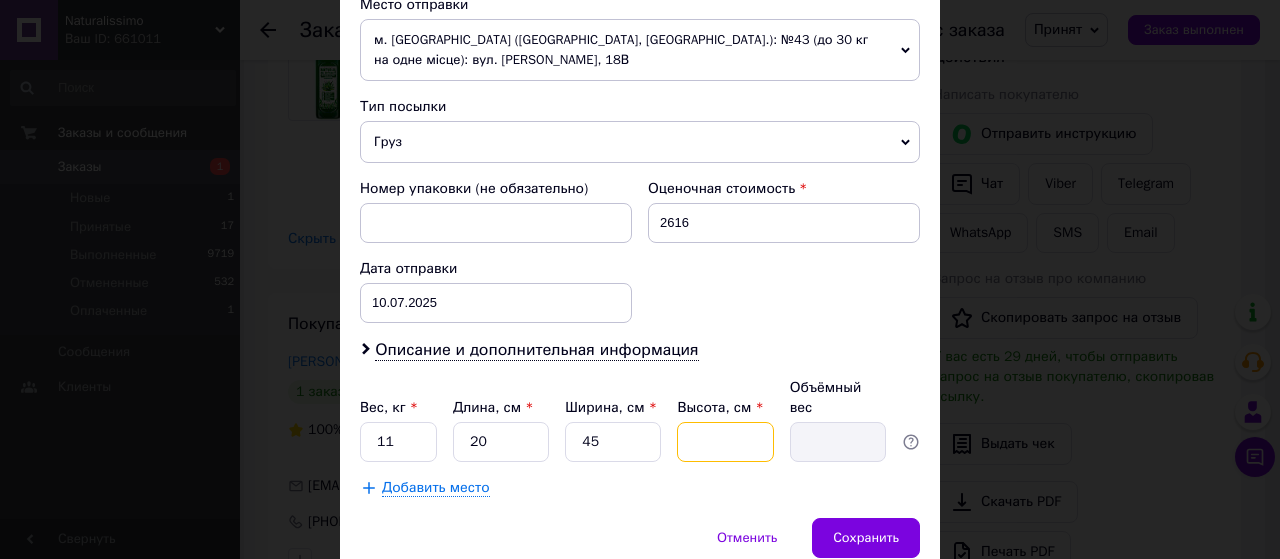 type on "3" 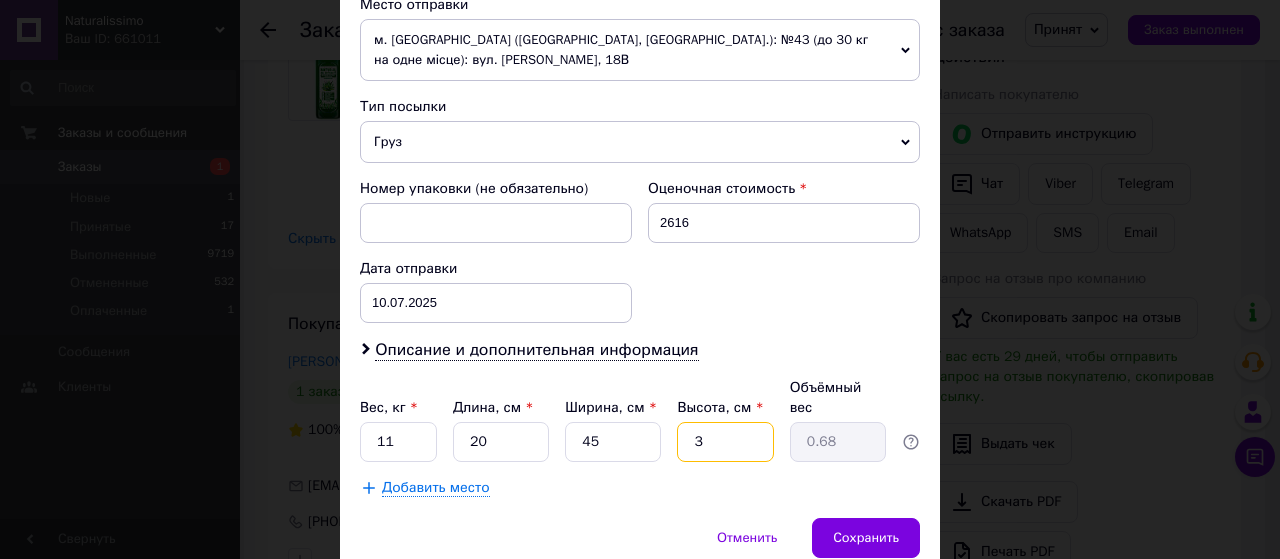 type on "6.75" 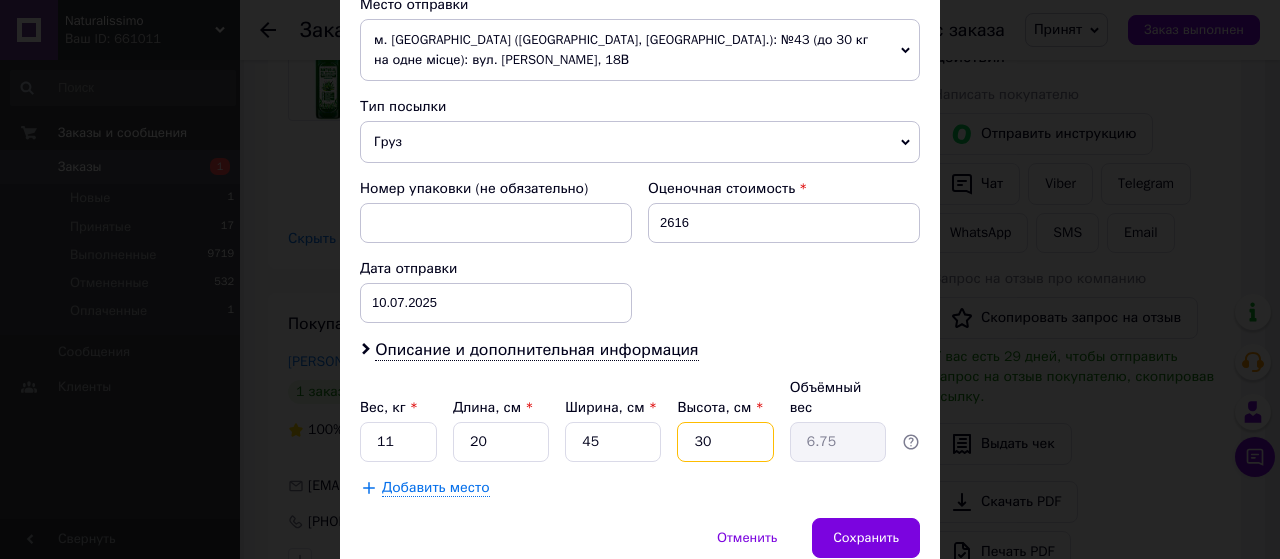 type on "3" 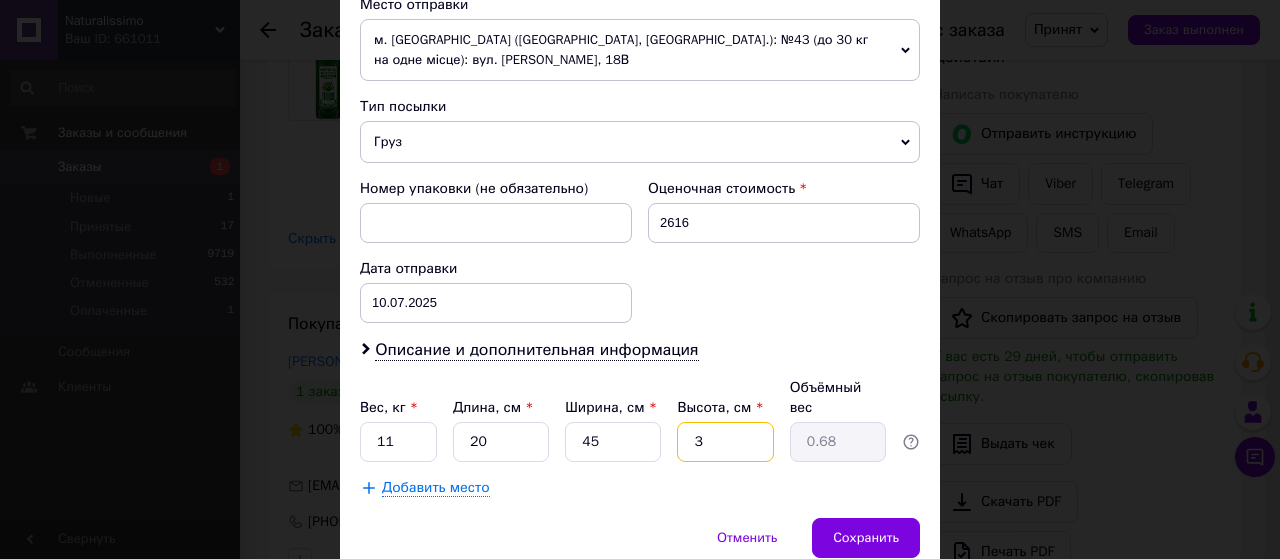 type 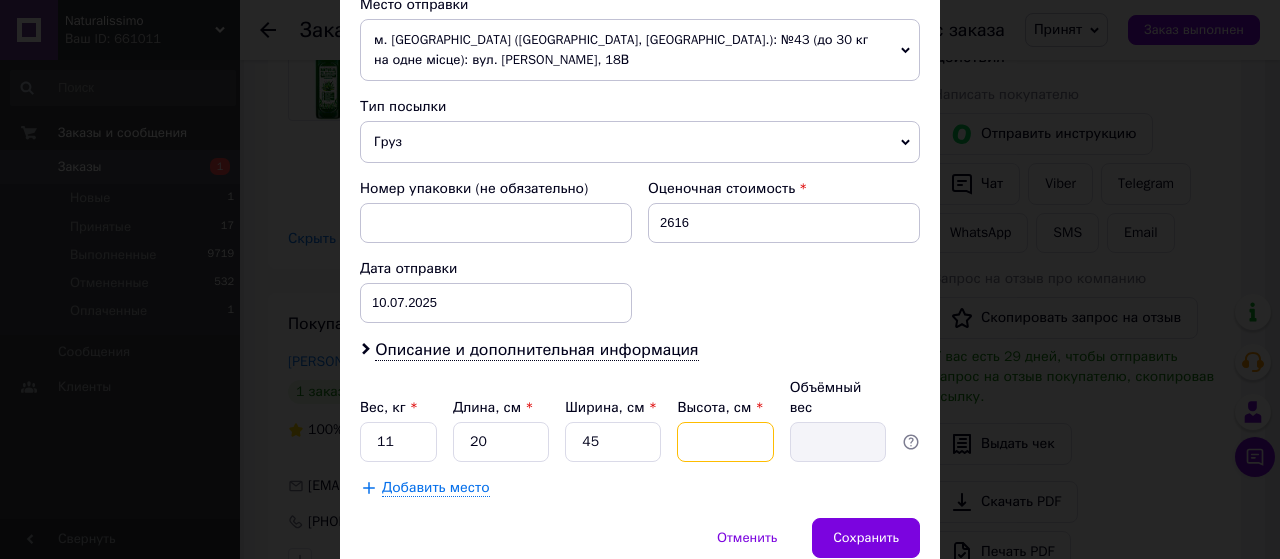 type on "4" 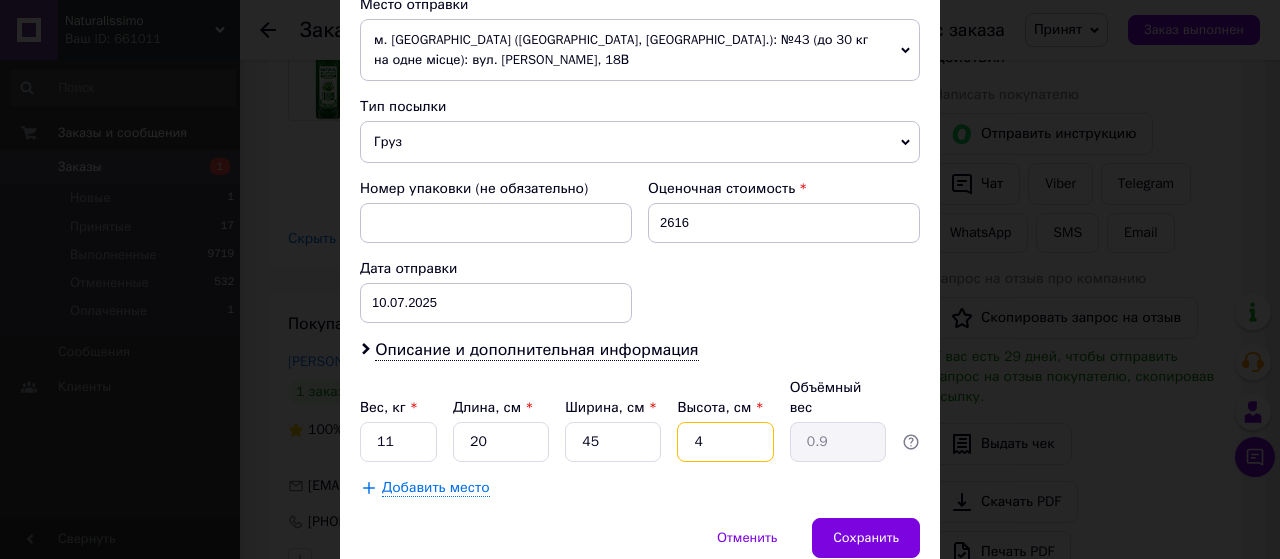 type on "40" 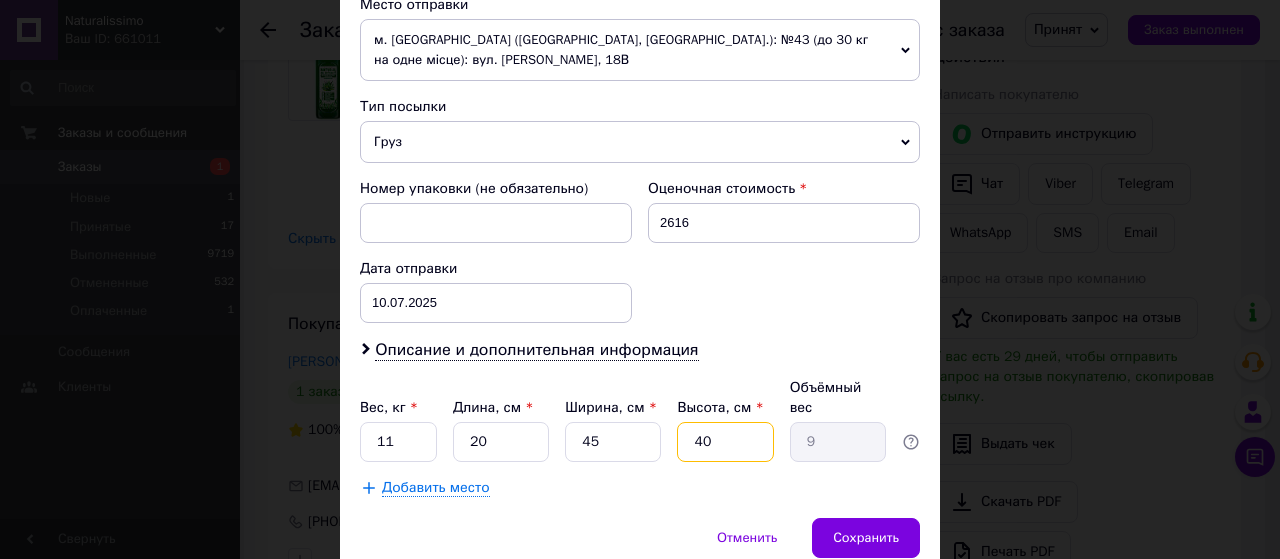 type on "4" 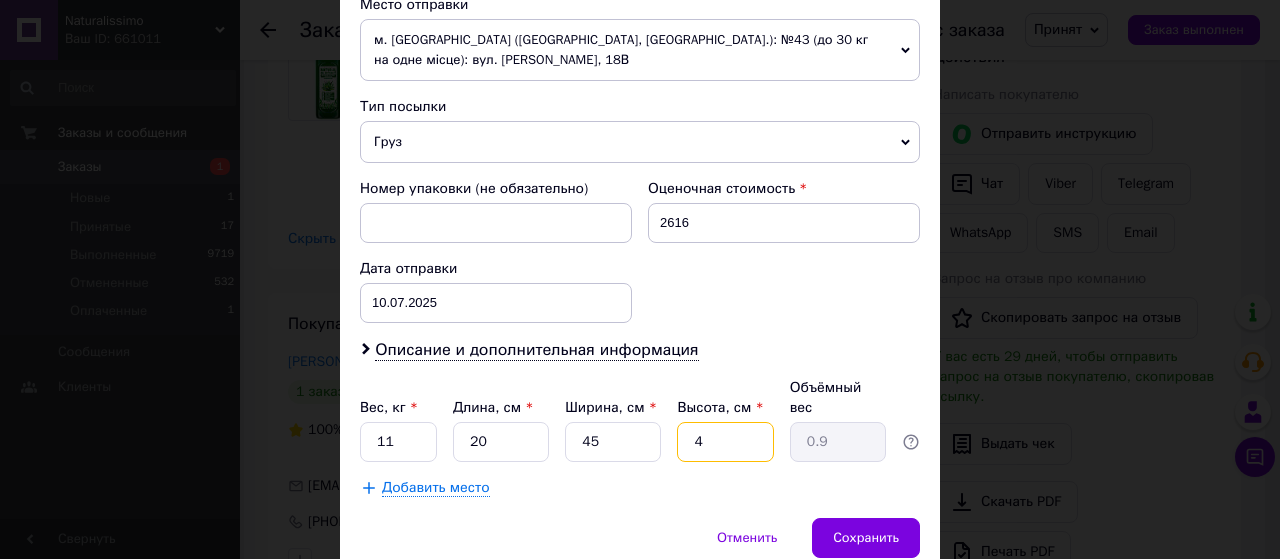 type 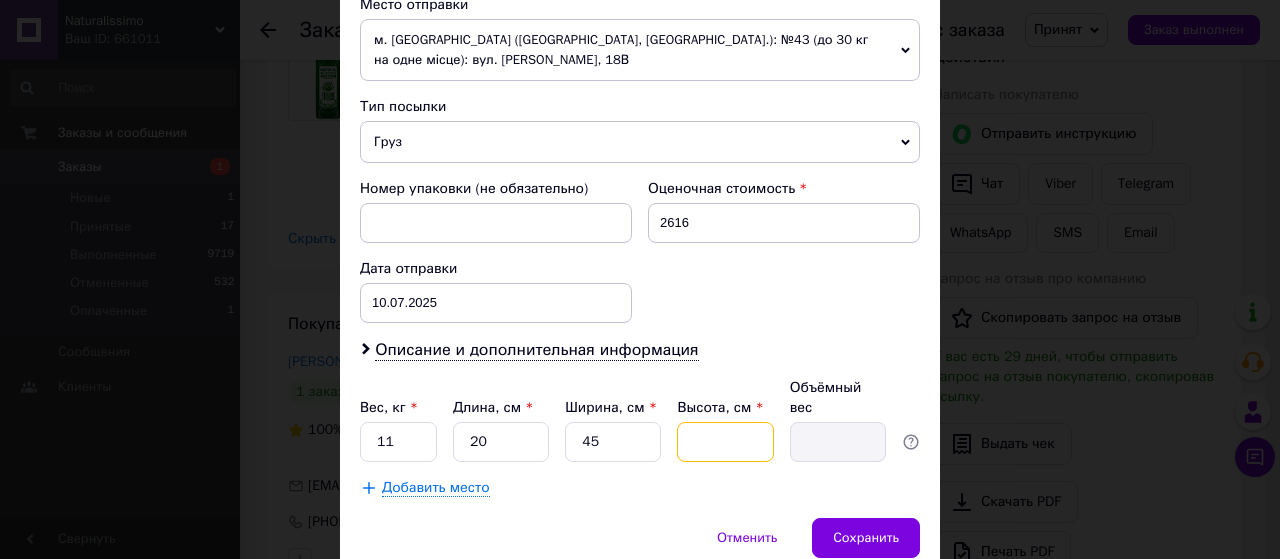 type on "4" 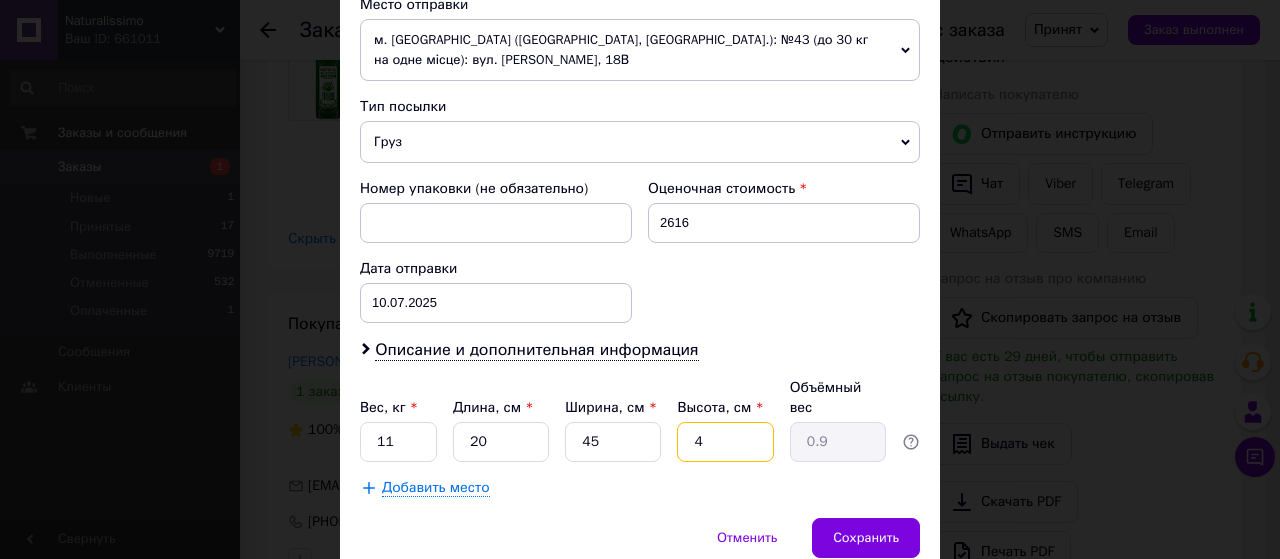 type on "40" 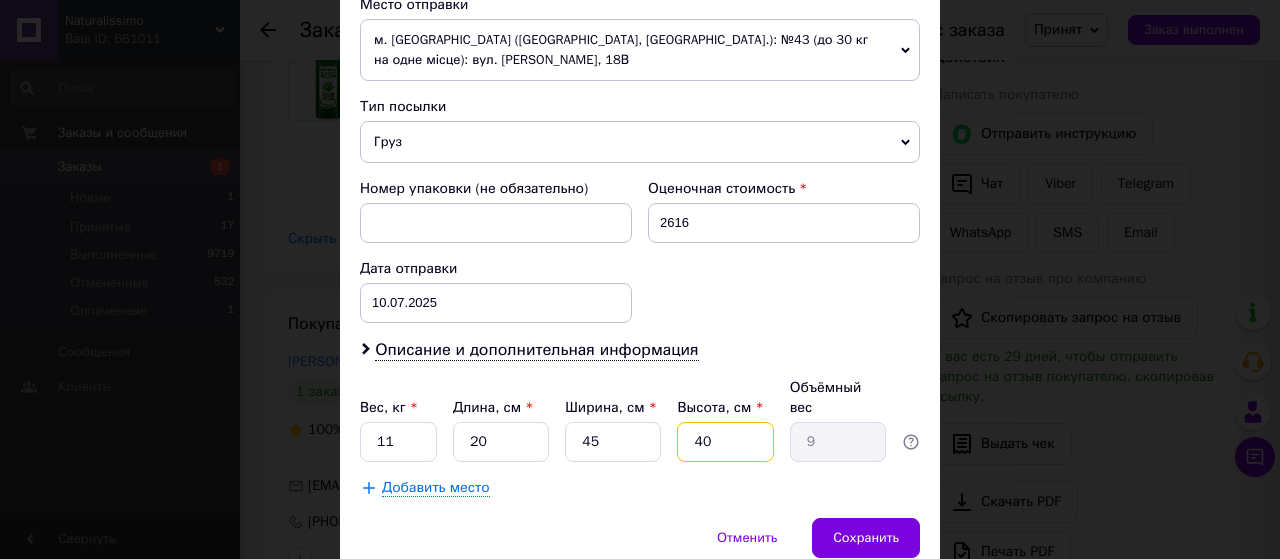 type on "40" 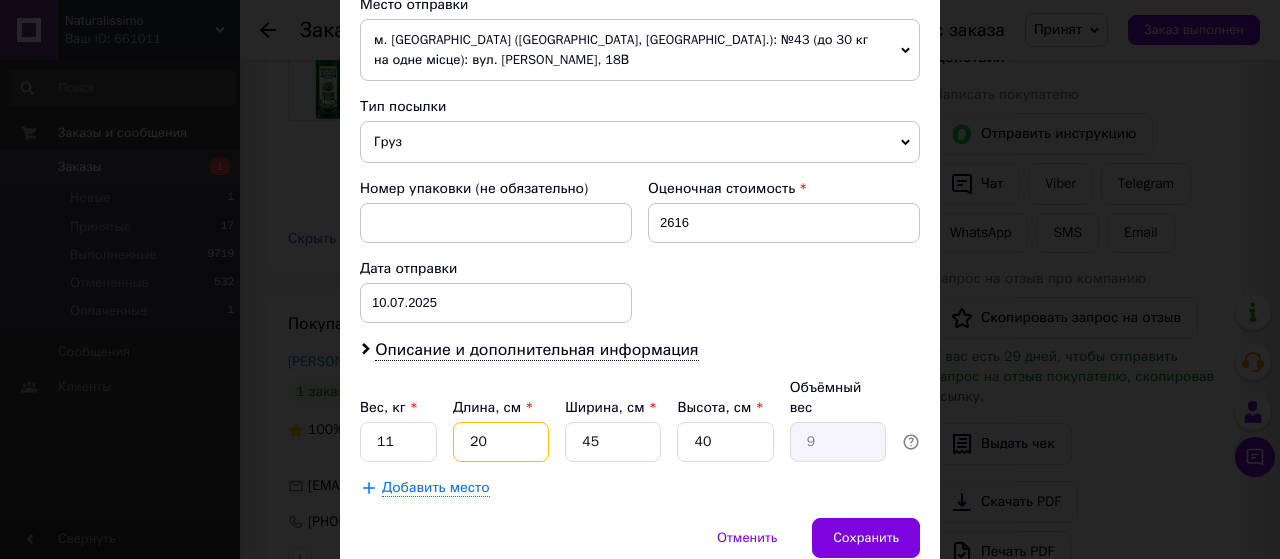 click on "20" at bounding box center [501, 442] 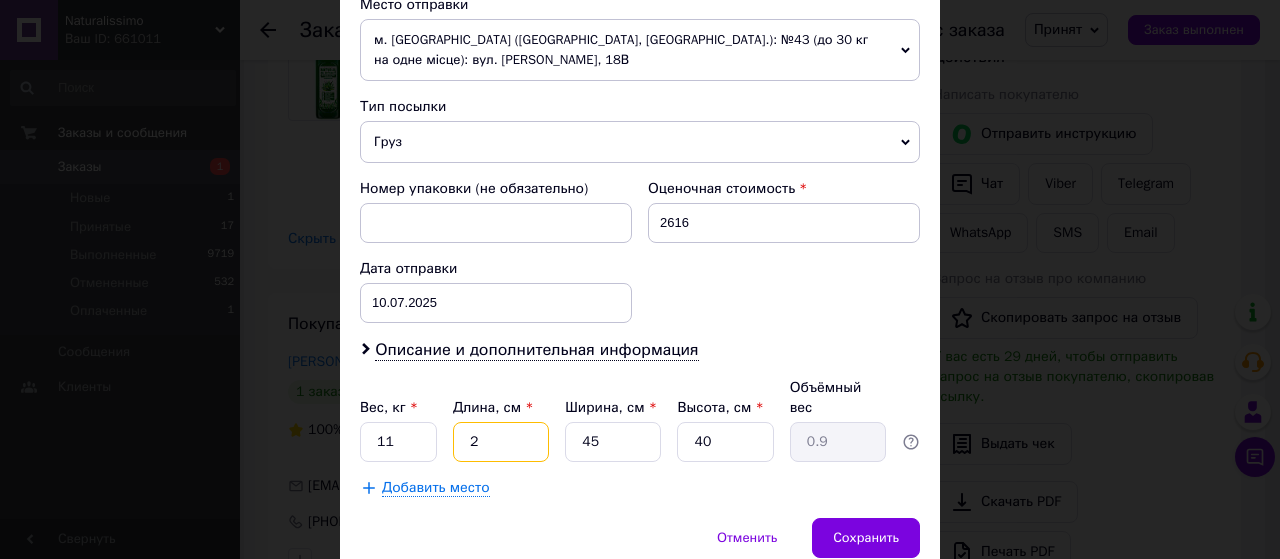 type 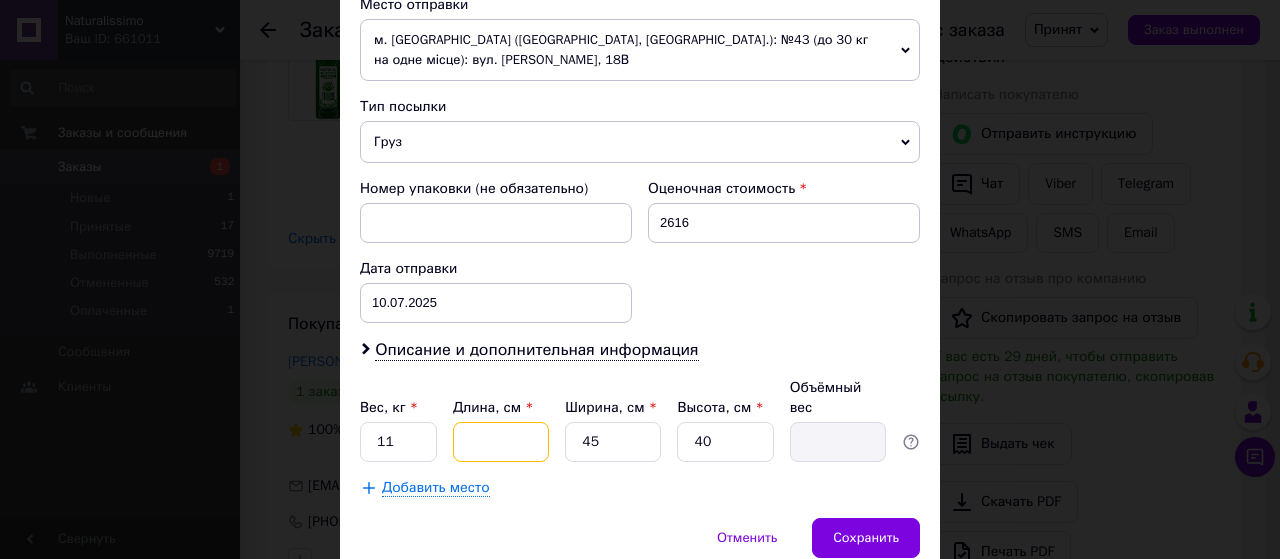 type on "3" 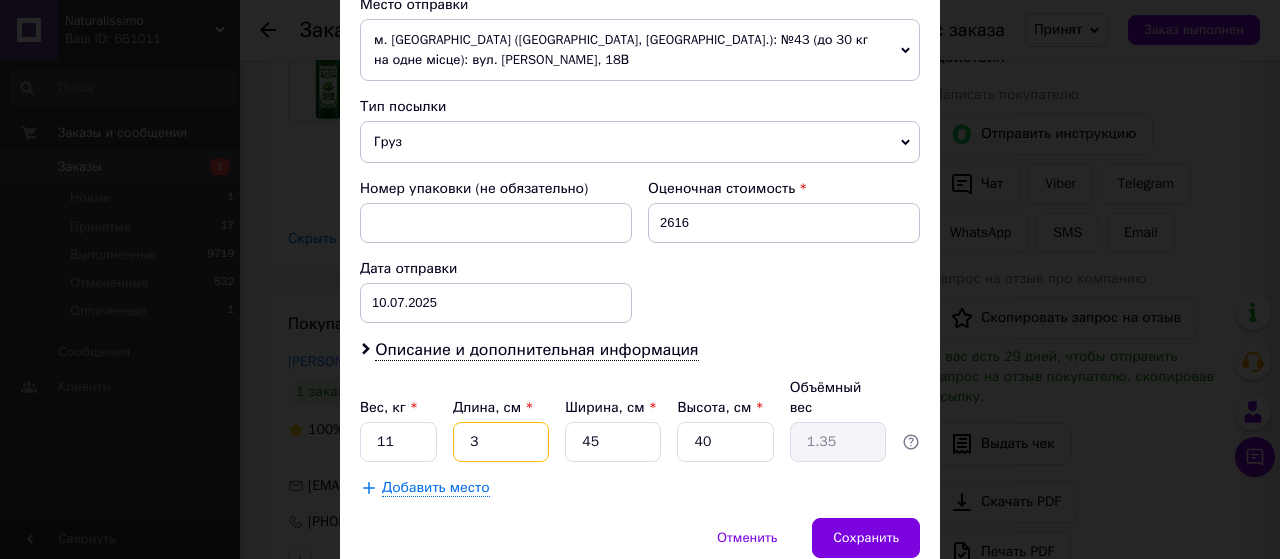type on "30" 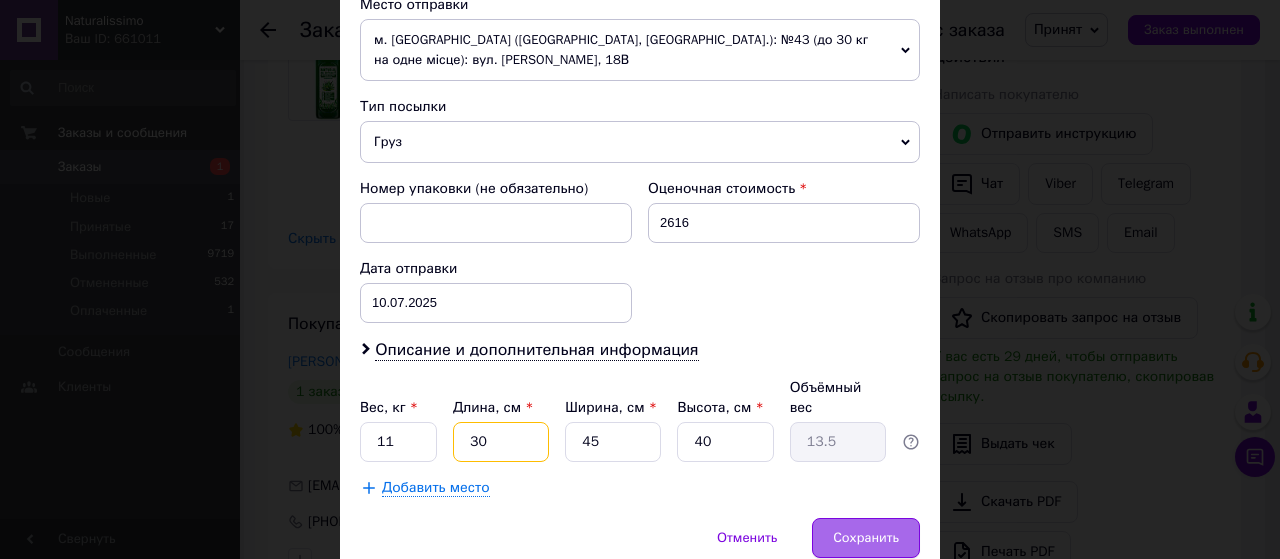 type on "30" 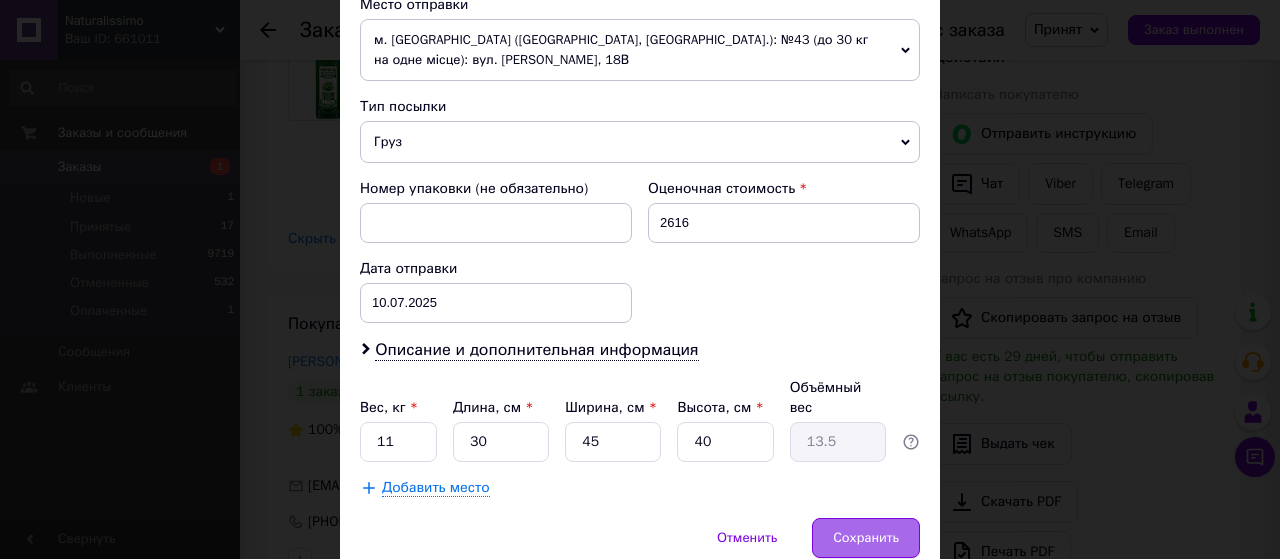 click on "Сохранить" at bounding box center (866, 538) 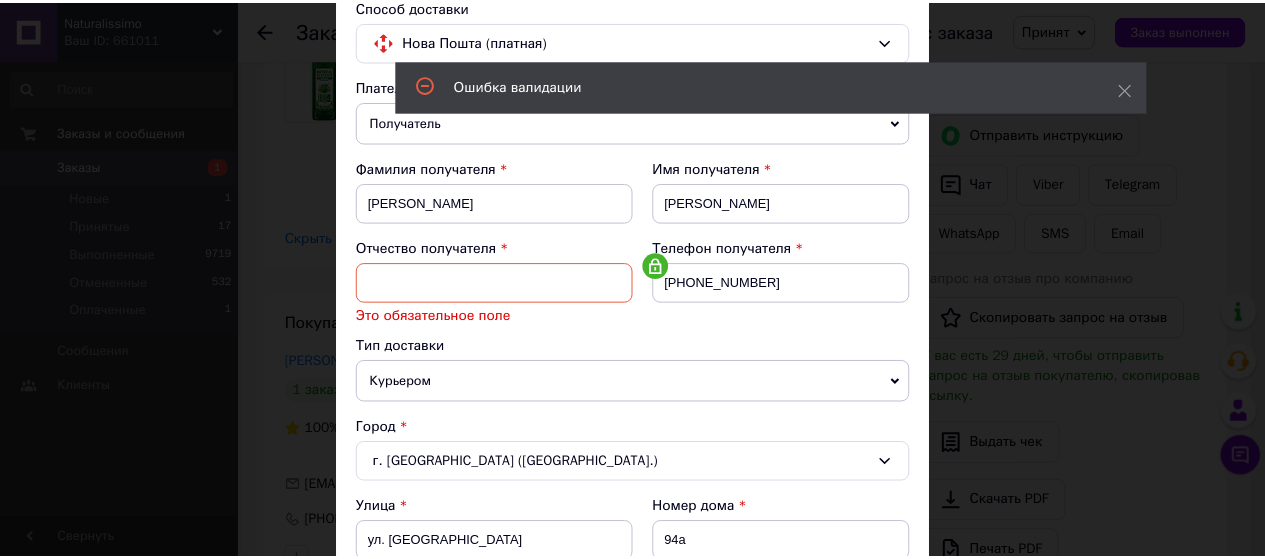 scroll, scrollTop: 0, scrollLeft: 0, axis: both 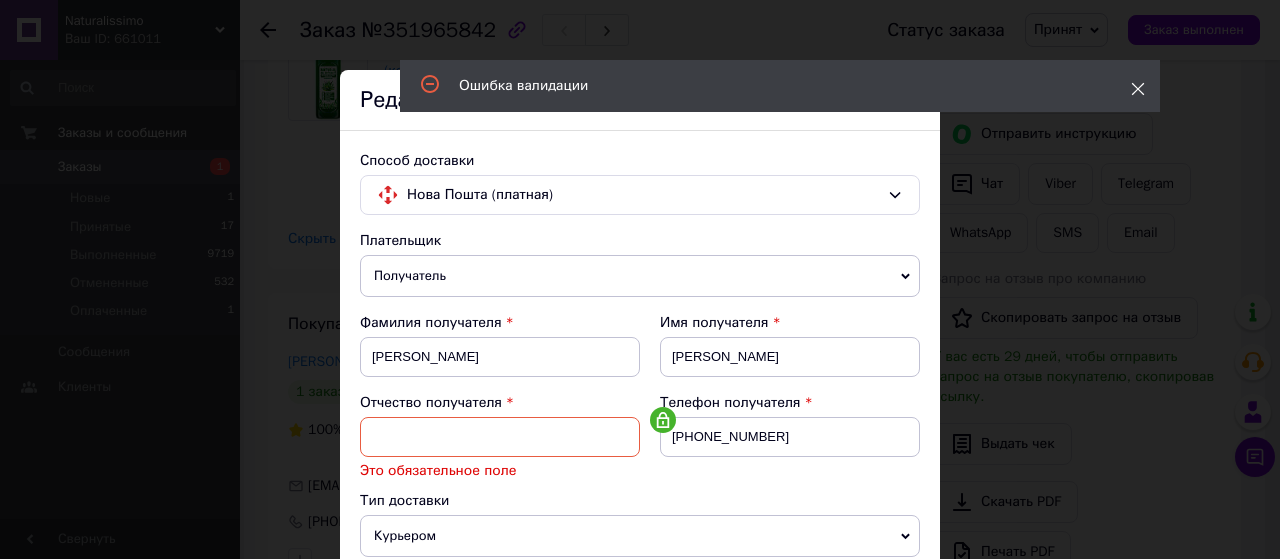 click 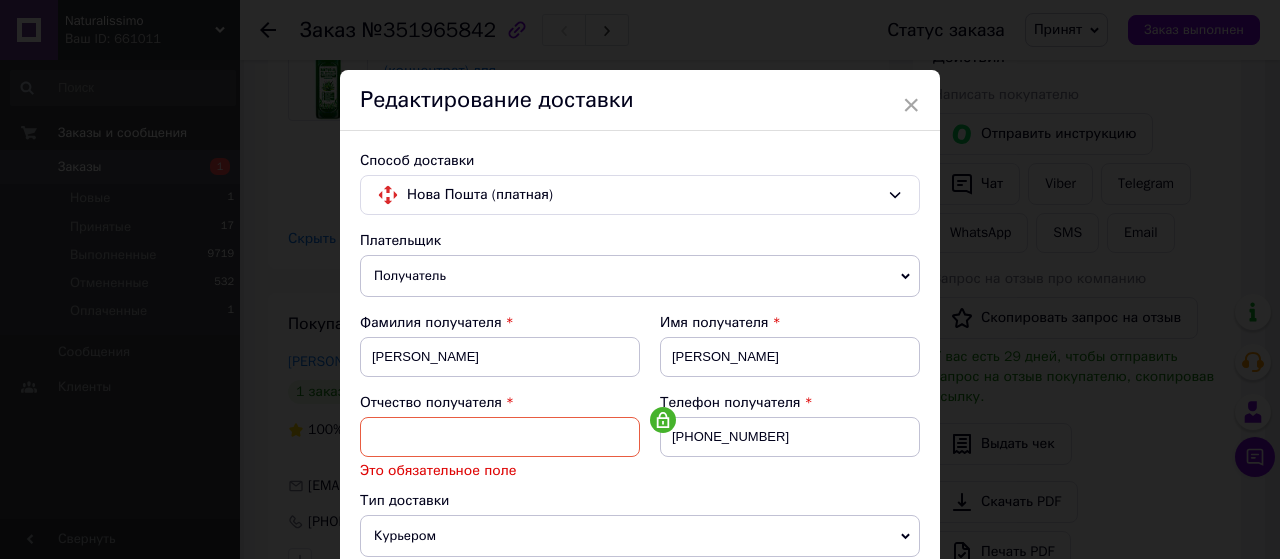 click on "×" at bounding box center [911, 105] 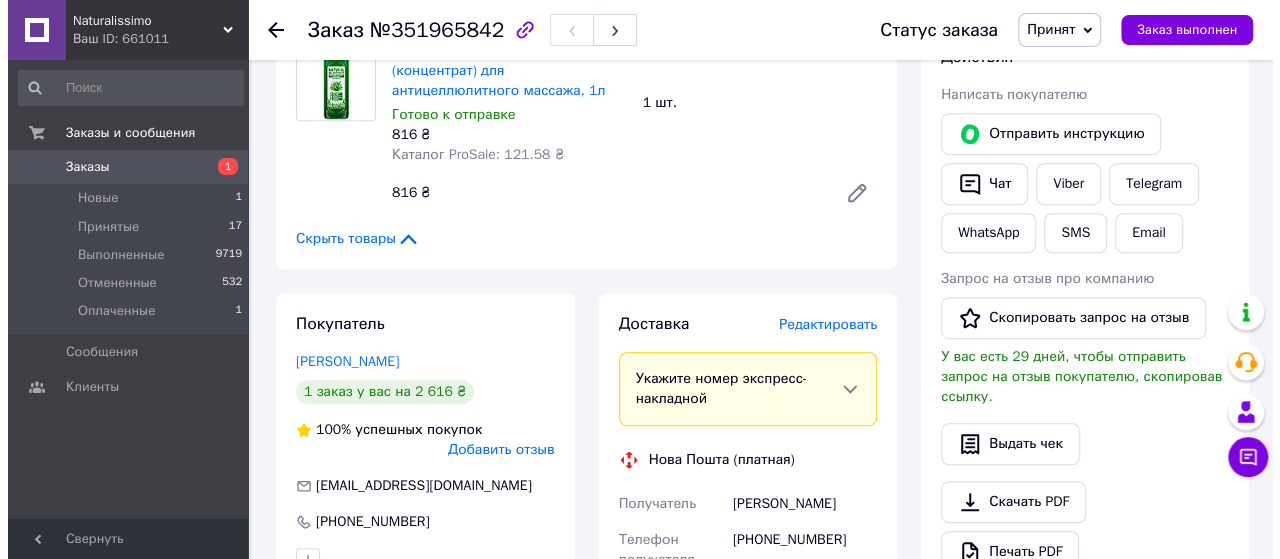 scroll, scrollTop: 500, scrollLeft: 0, axis: vertical 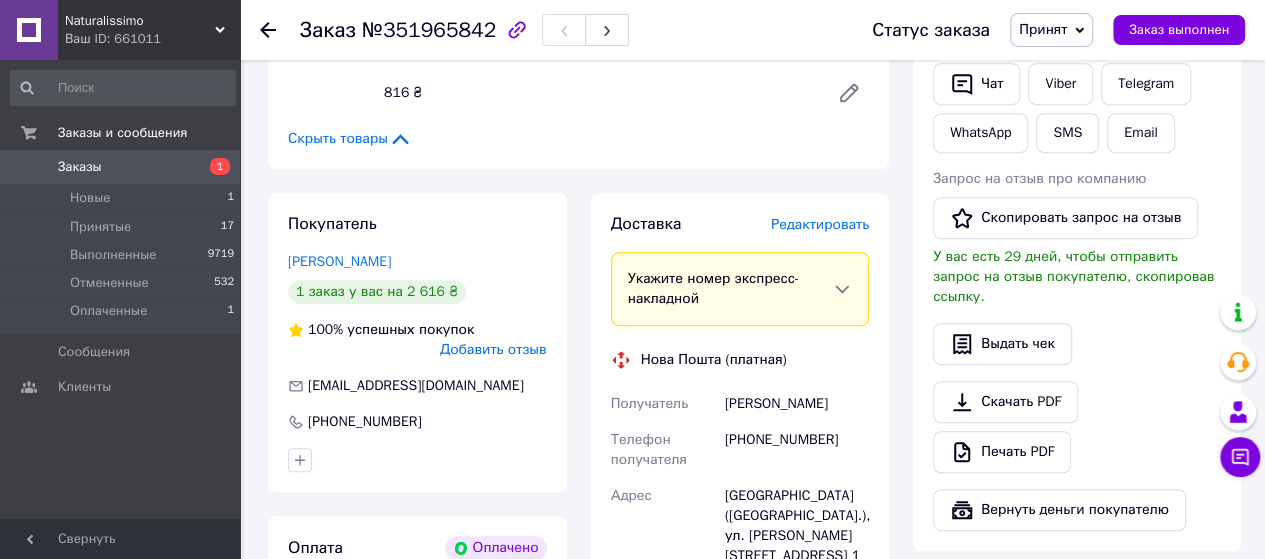 click on "Редактировать" at bounding box center [820, 224] 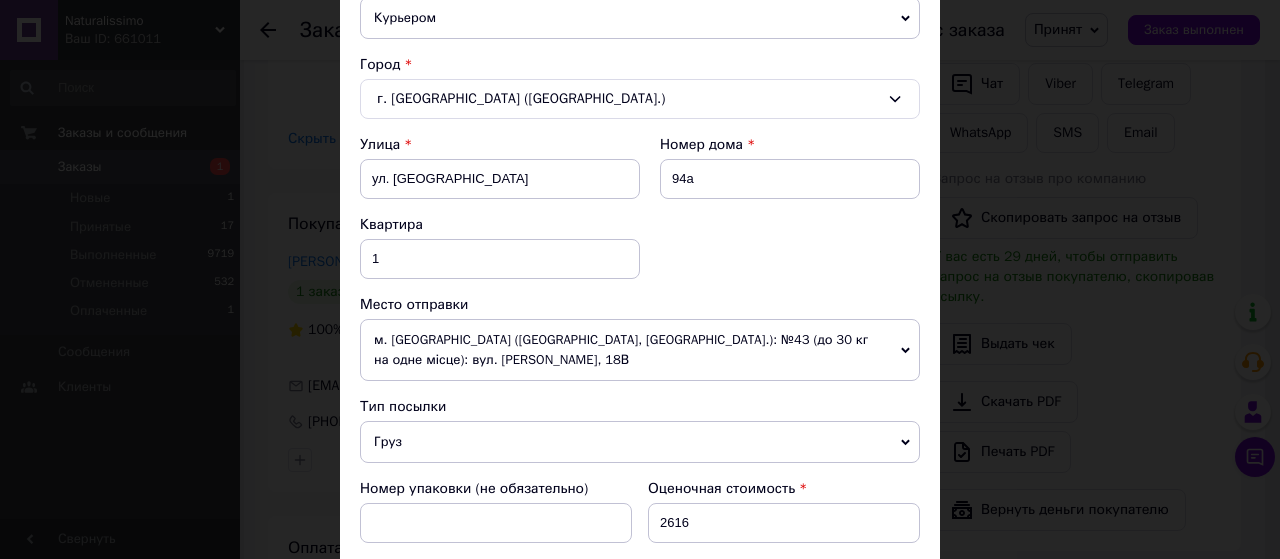 scroll, scrollTop: 859, scrollLeft: 0, axis: vertical 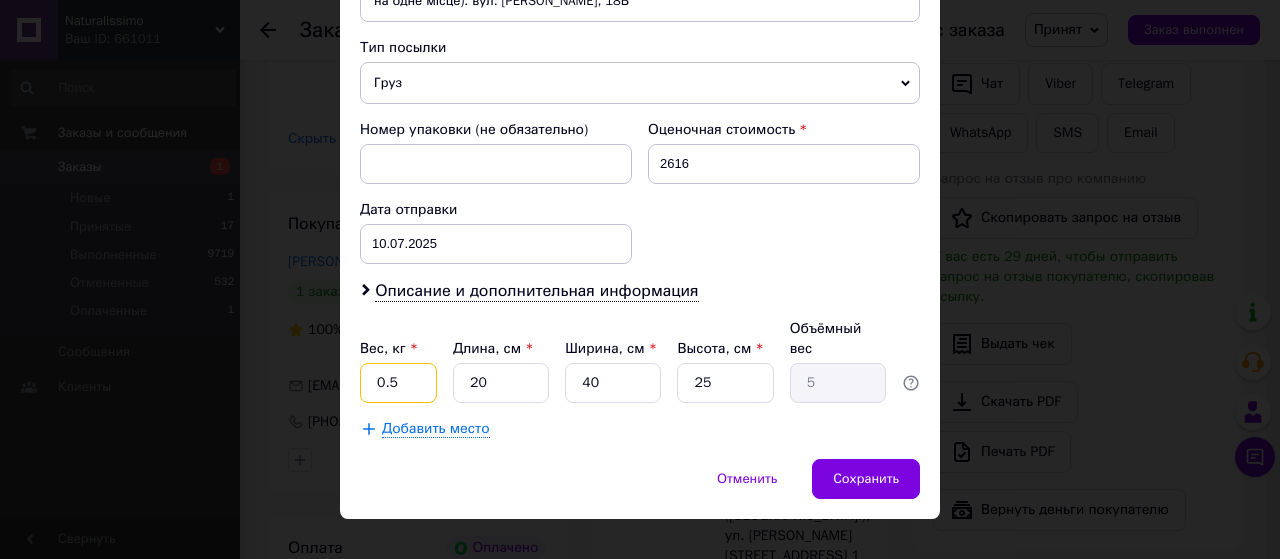 click on "0.5" at bounding box center (398, 383) 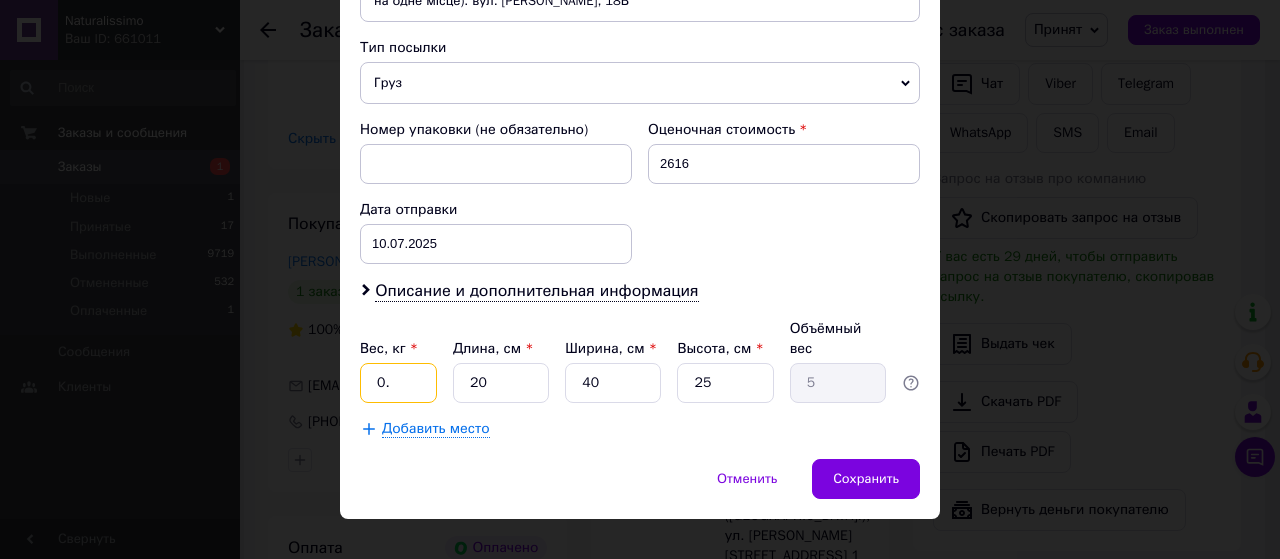 type on "0" 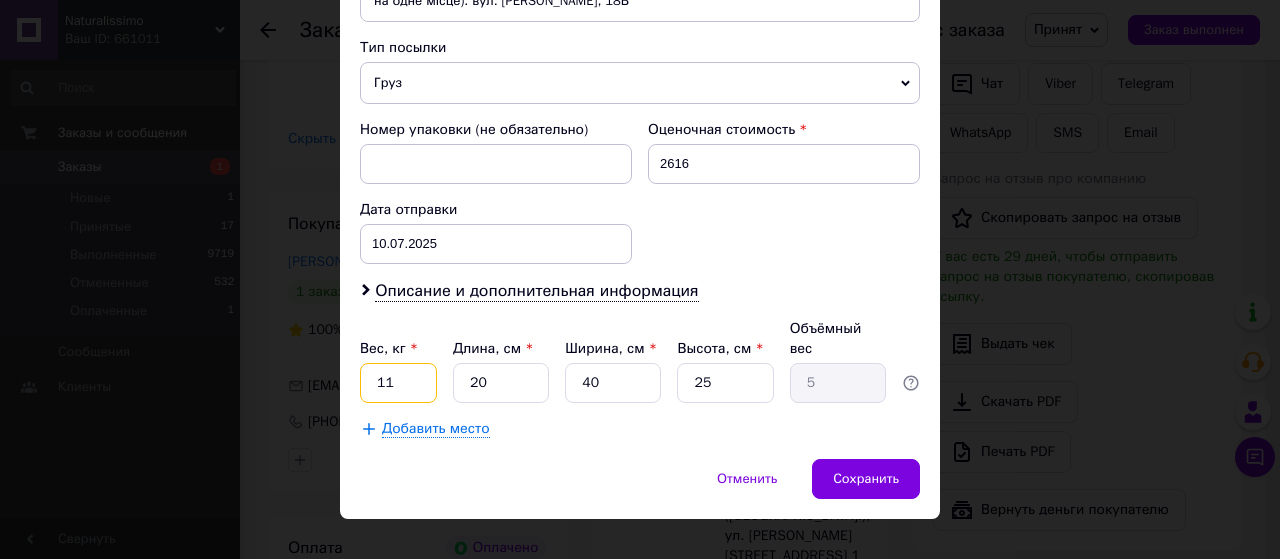 type on "11" 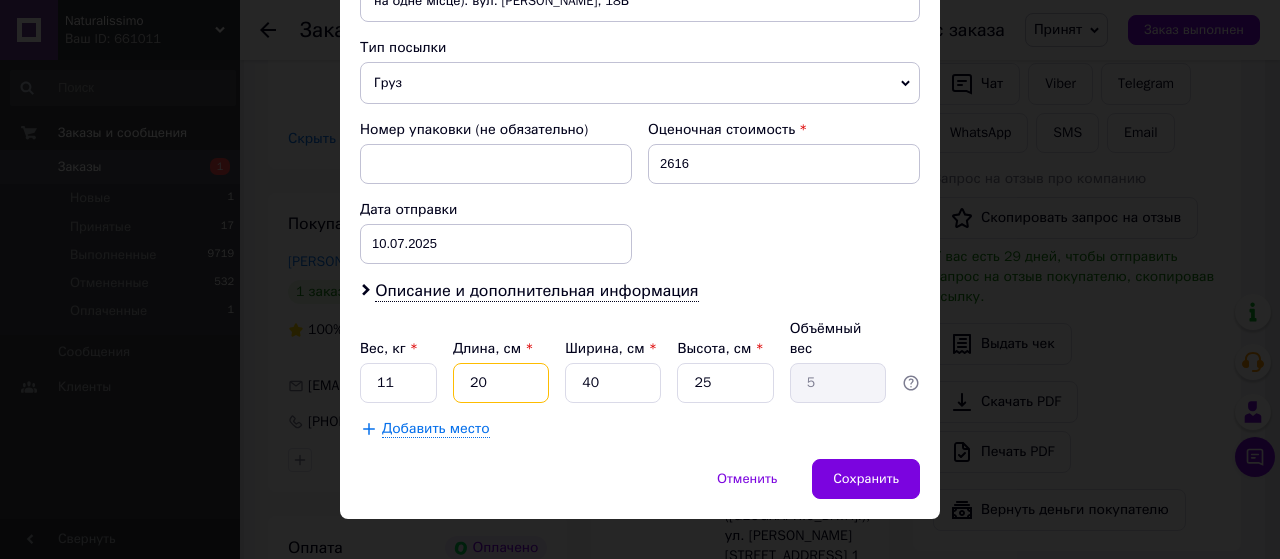 click on "20" at bounding box center [501, 383] 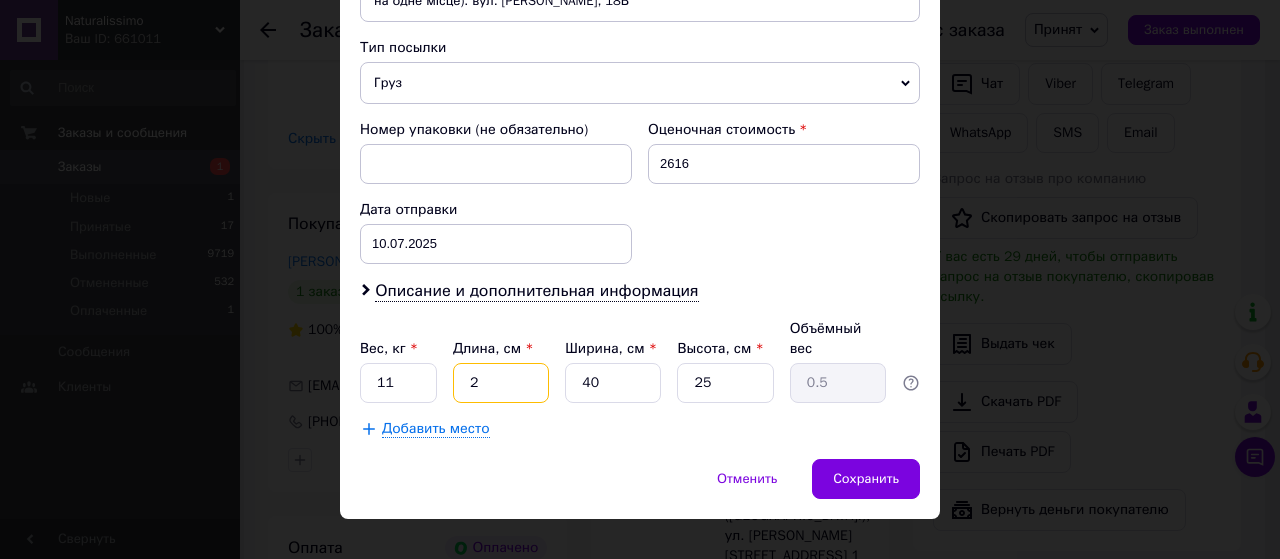 type 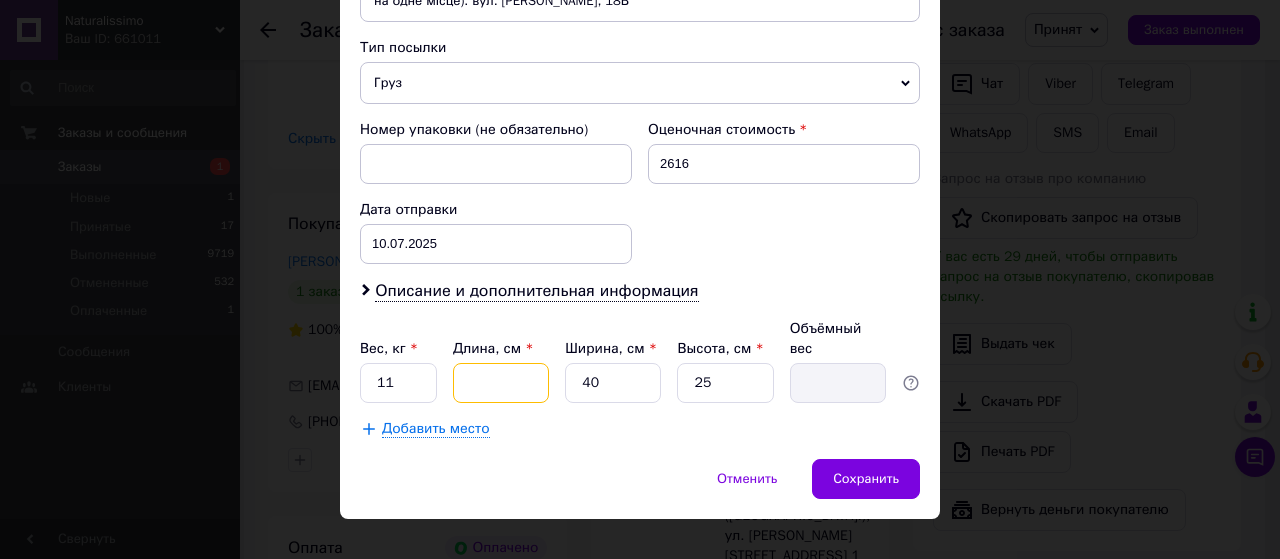 type on "4" 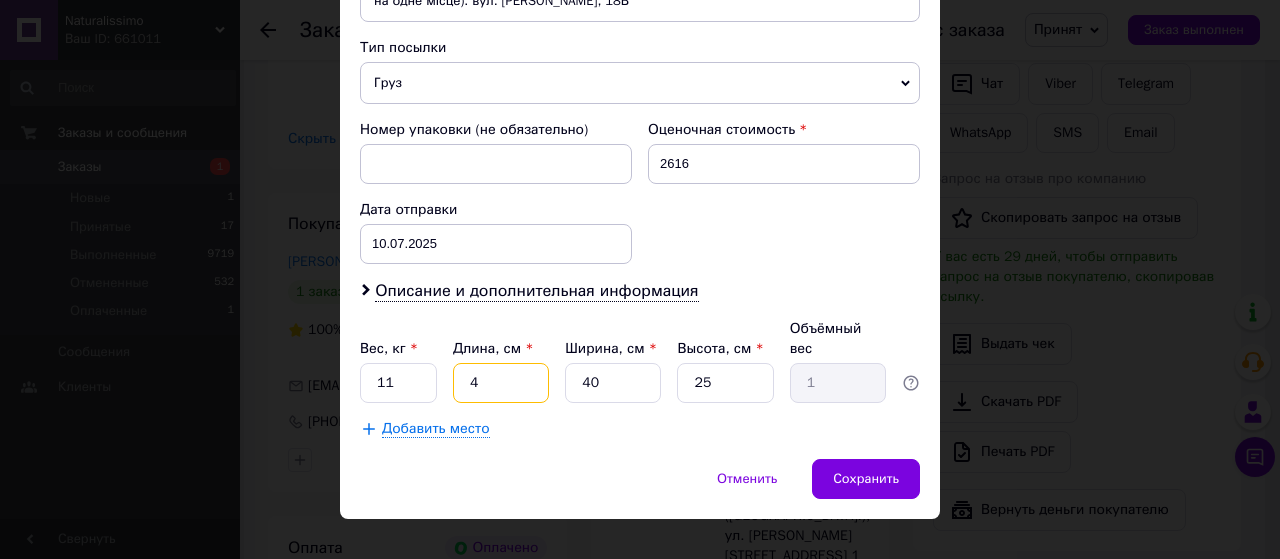 type on "40" 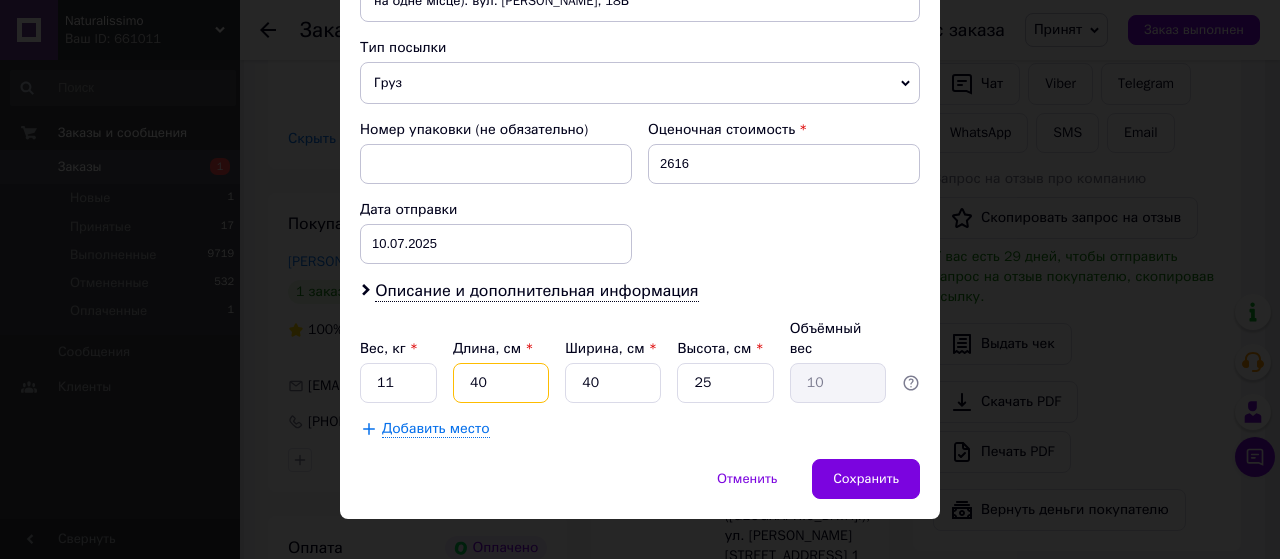type on "40" 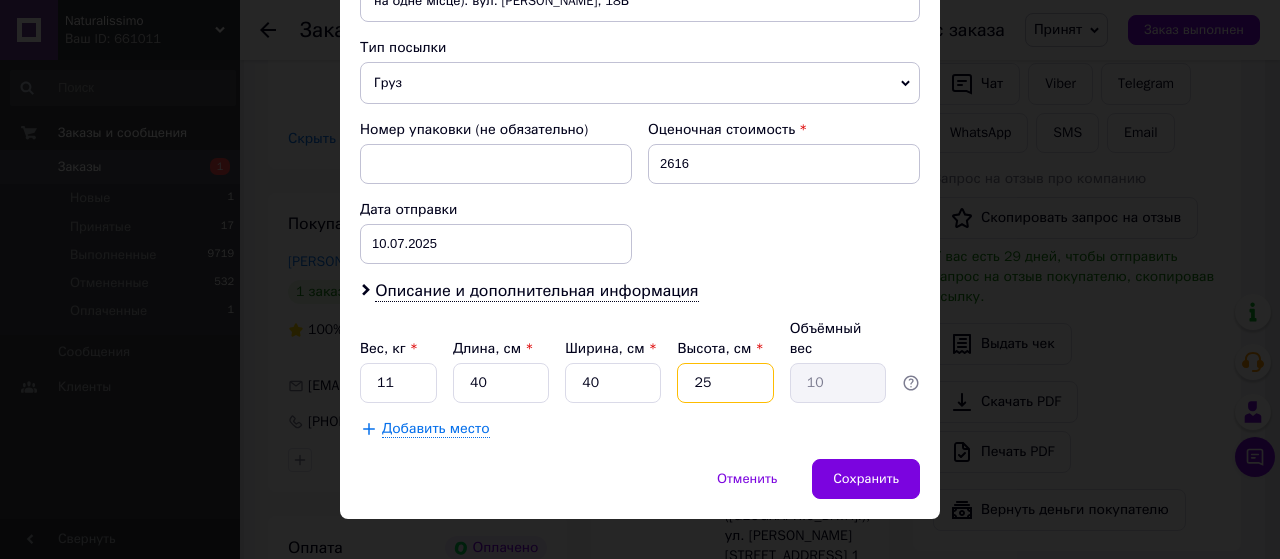 click on "25" at bounding box center [725, 383] 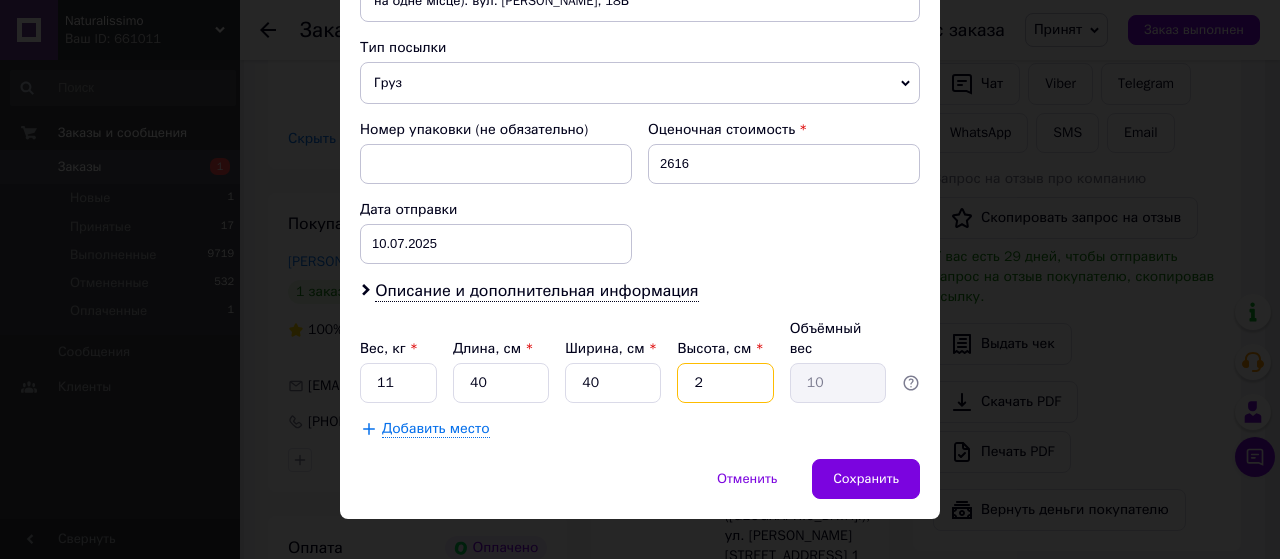 type on "0.8" 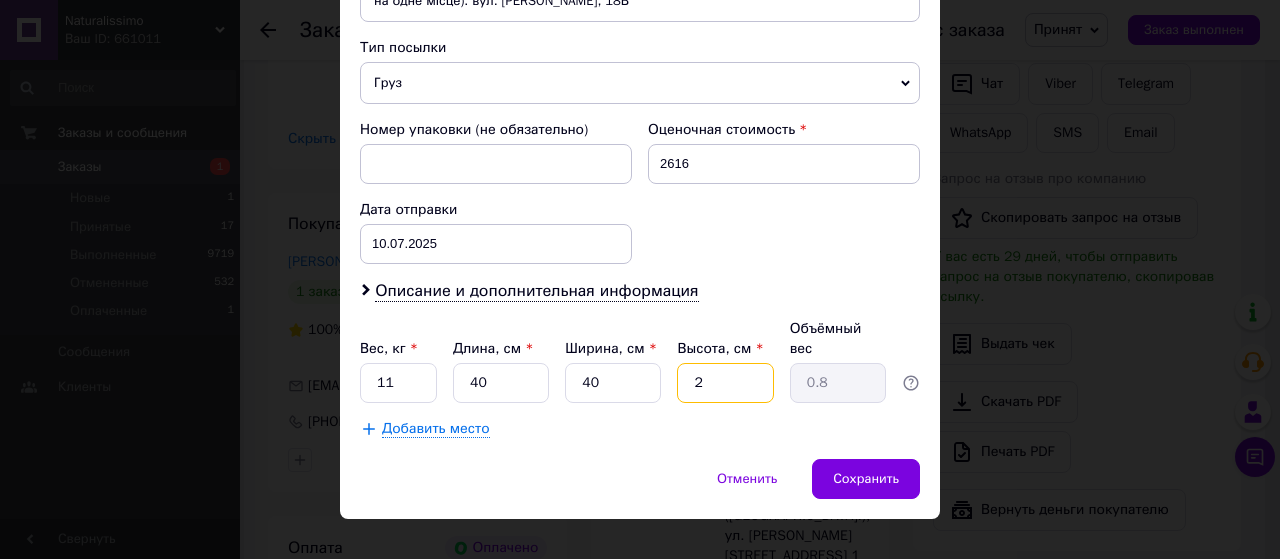 type 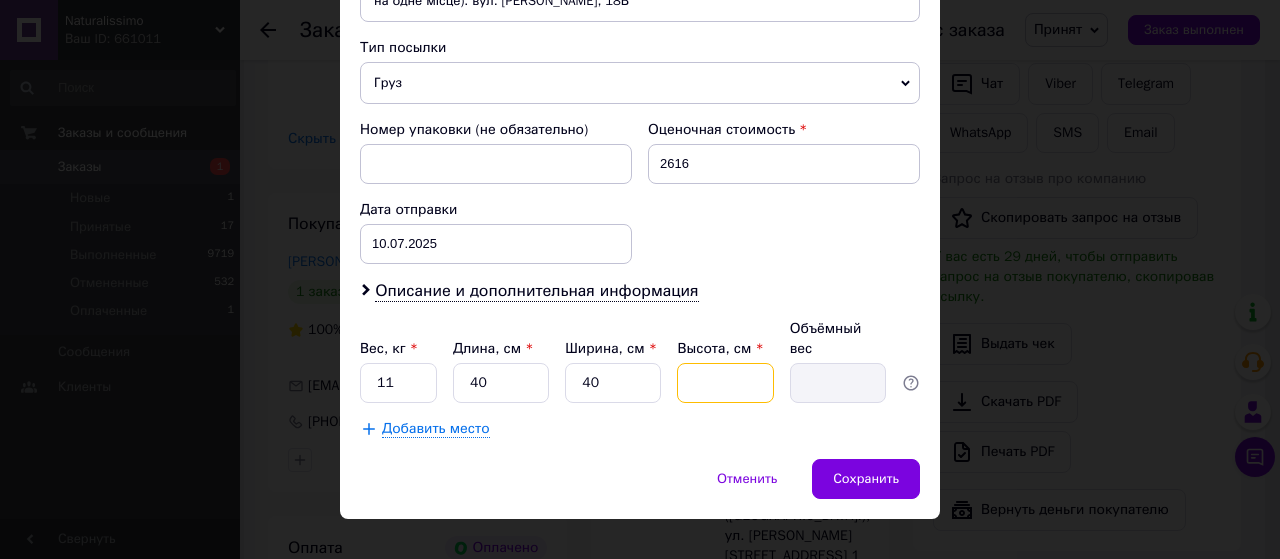 type on "3" 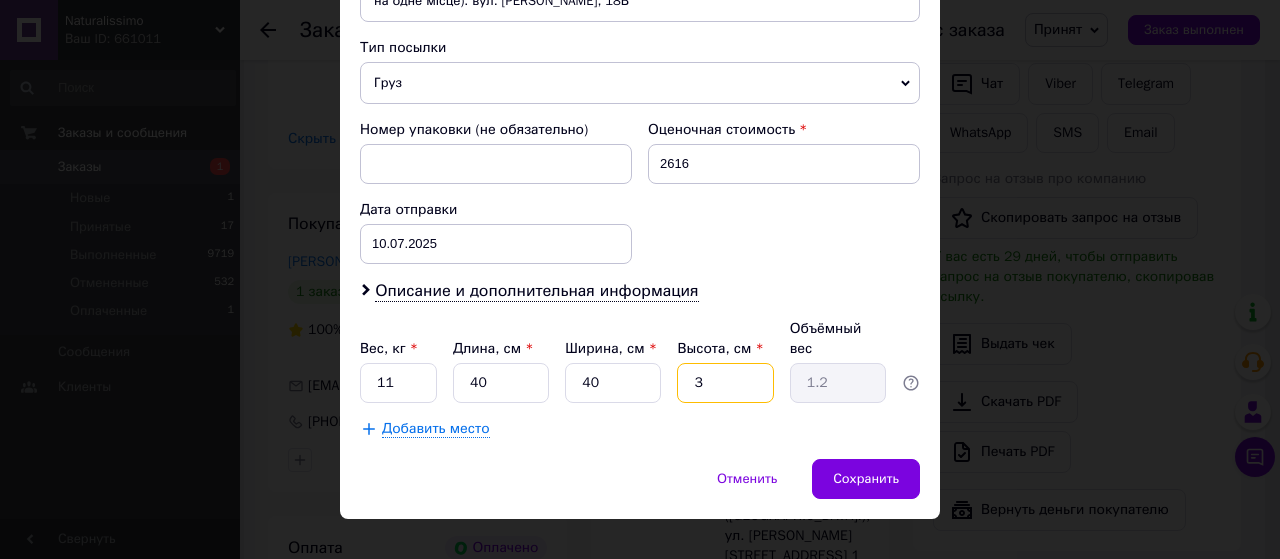 type on "30" 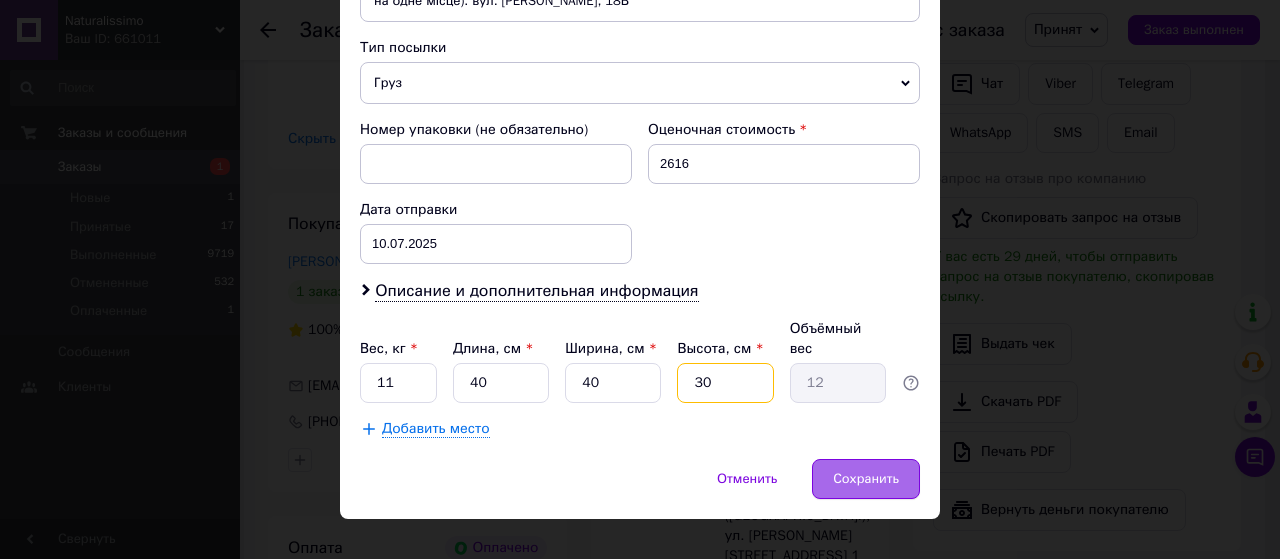 type on "30" 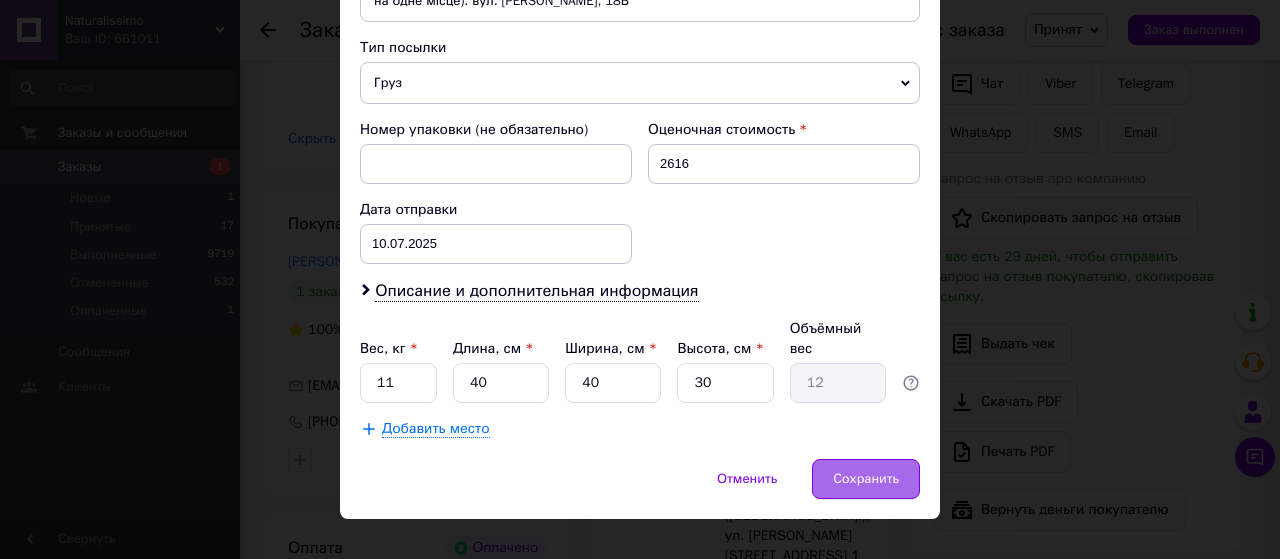 click on "Сохранить" at bounding box center (866, 479) 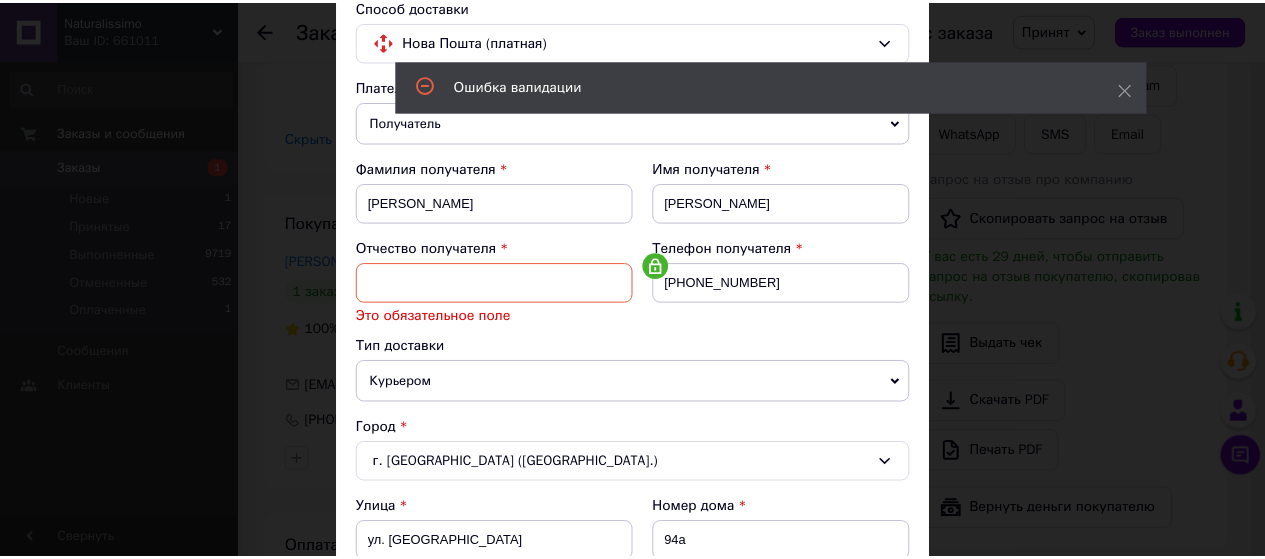 scroll, scrollTop: 0, scrollLeft: 0, axis: both 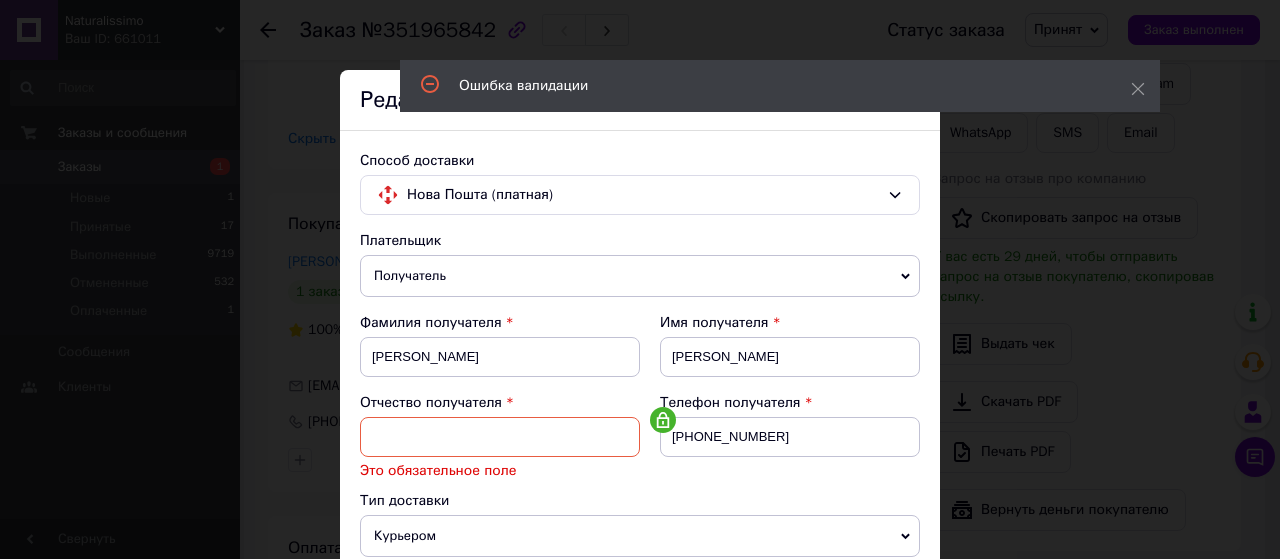 click on "Ошибка валидации" at bounding box center [780, 86] 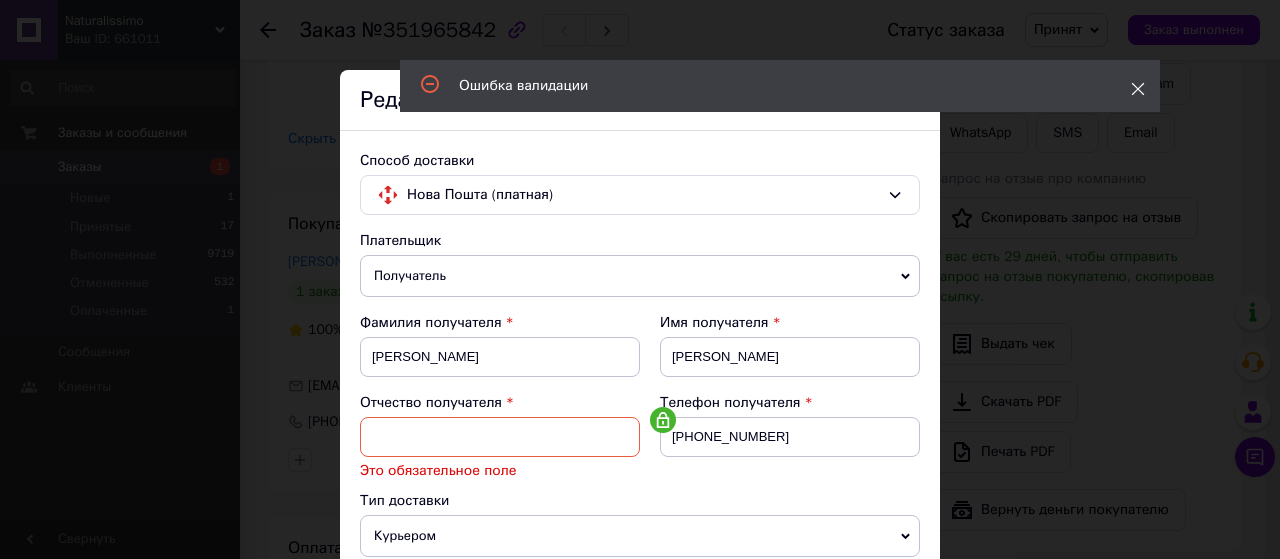 click 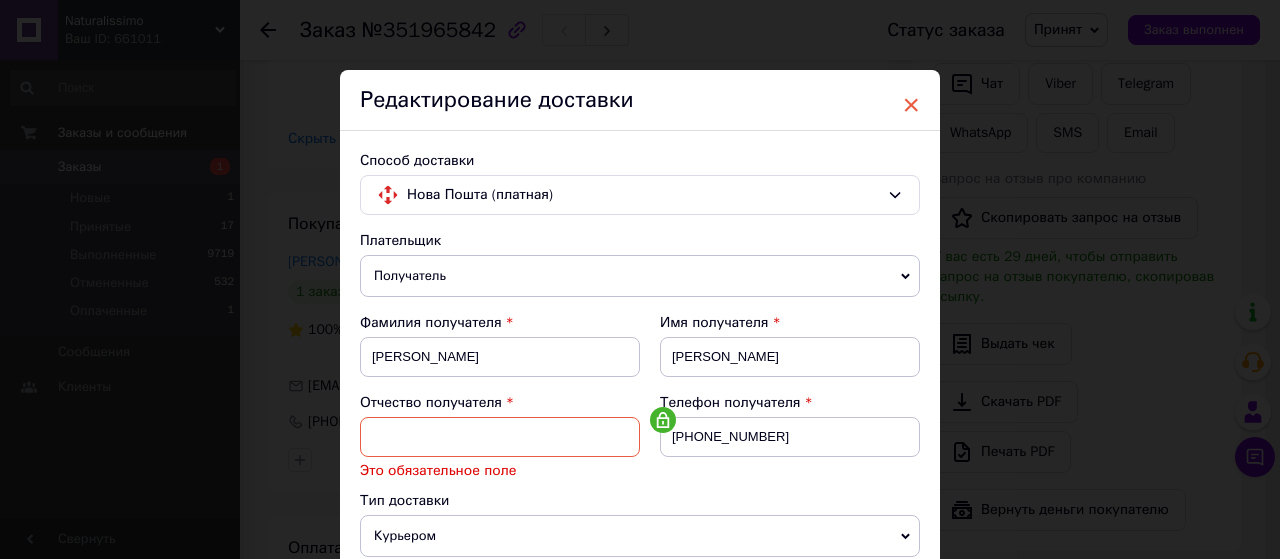 click on "×" at bounding box center [911, 105] 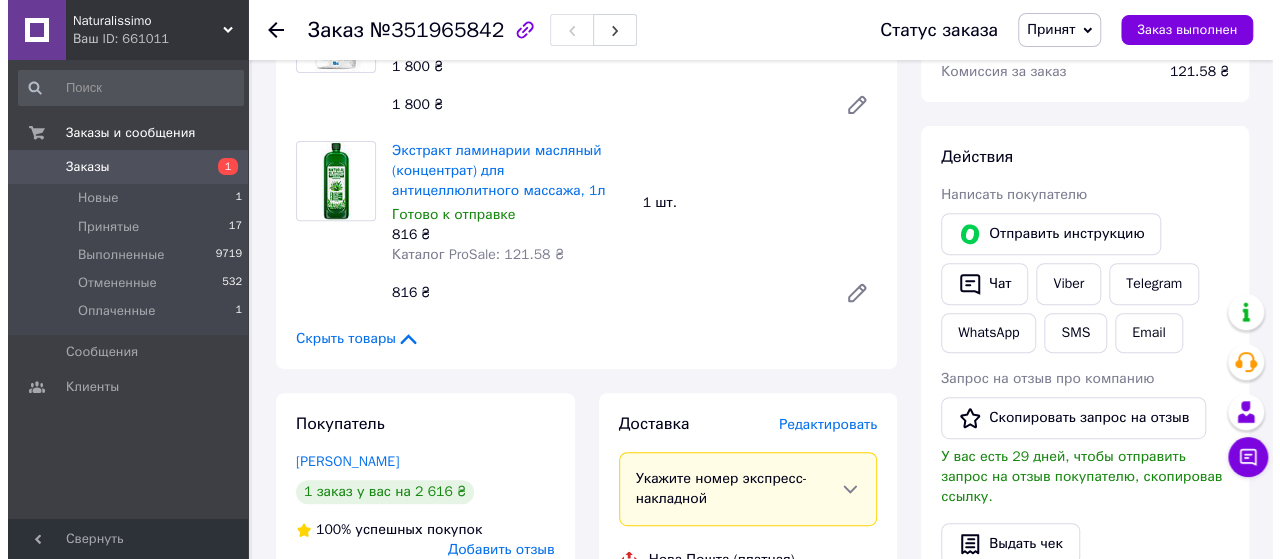 scroll, scrollTop: 500, scrollLeft: 0, axis: vertical 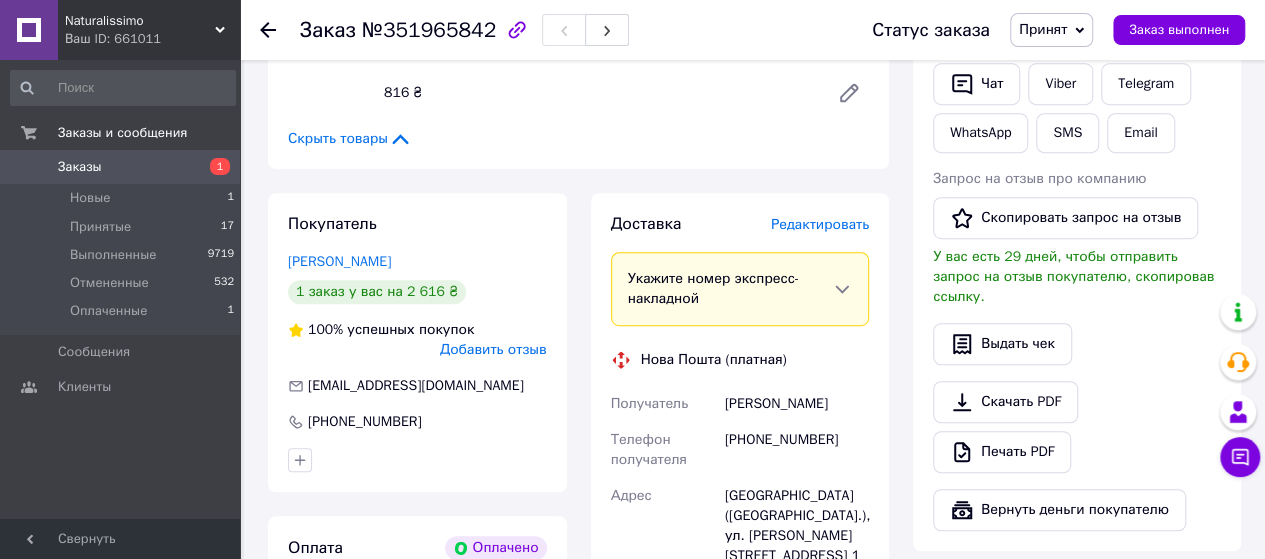 click on "Редактировать" at bounding box center (820, 224) 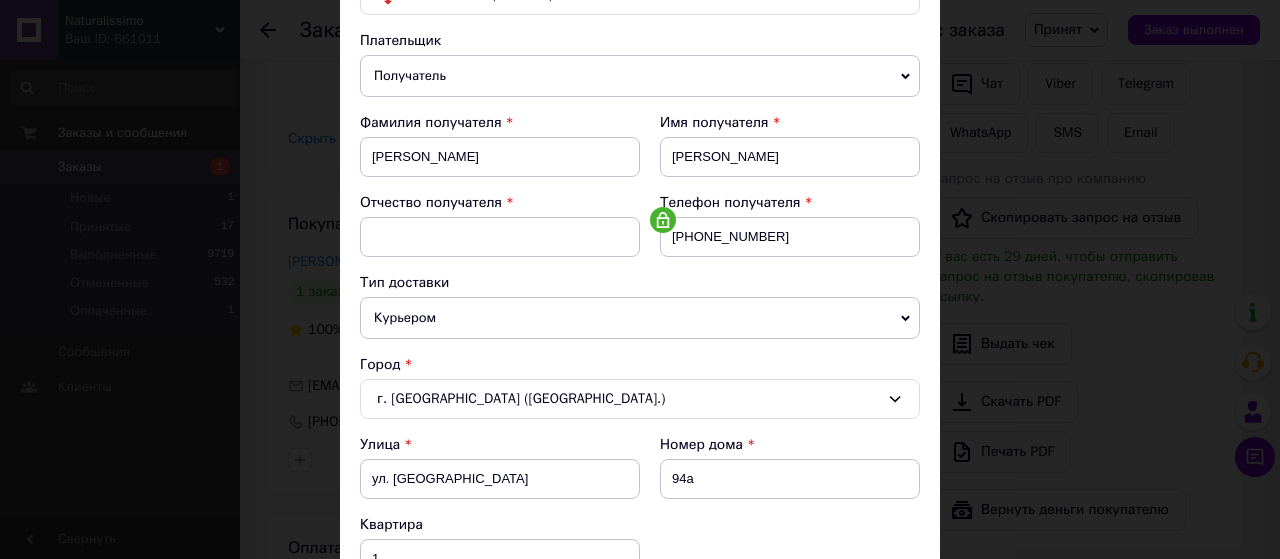 scroll, scrollTop: 300, scrollLeft: 0, axis: vertical 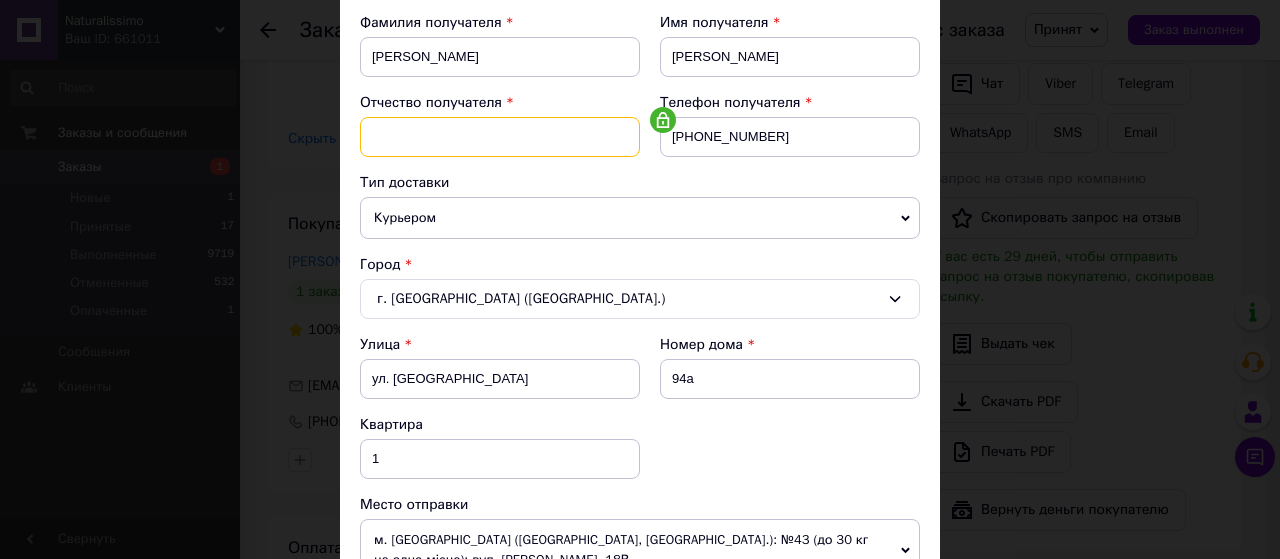 click at bounding box center (500, 137) 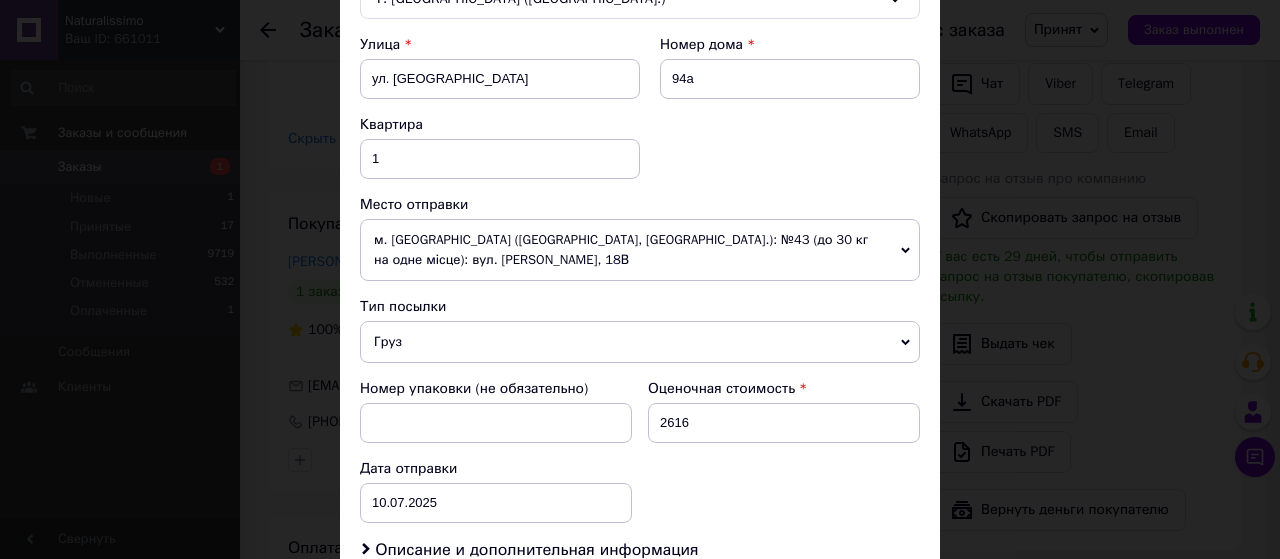 scroll, scrollTop: 859, scrollLeft: 0, axis: vertical 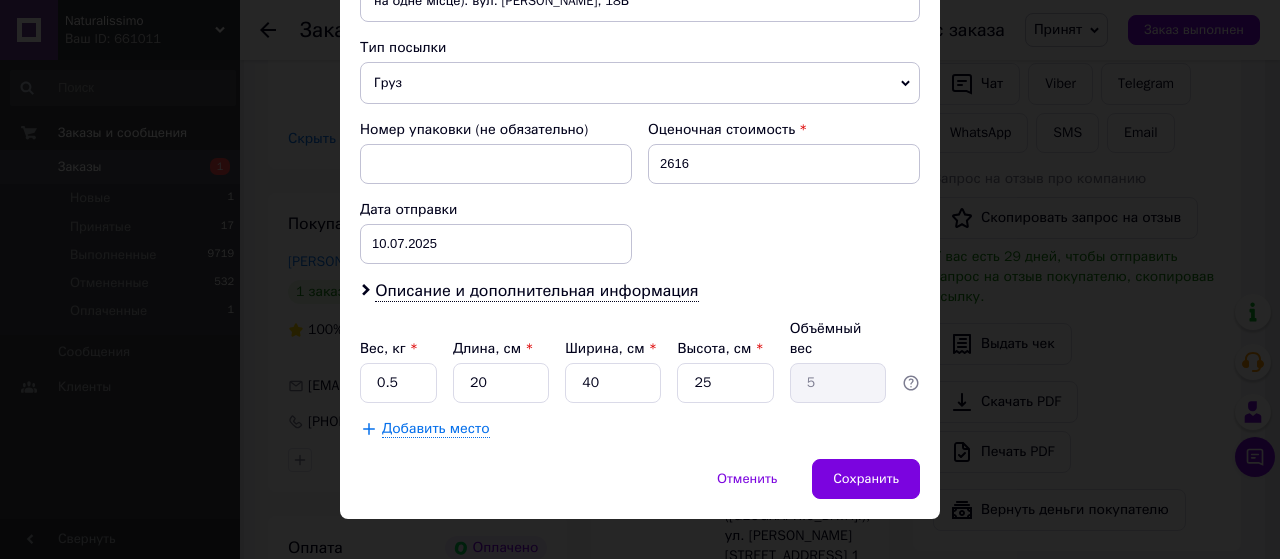 type on "Викторовна" 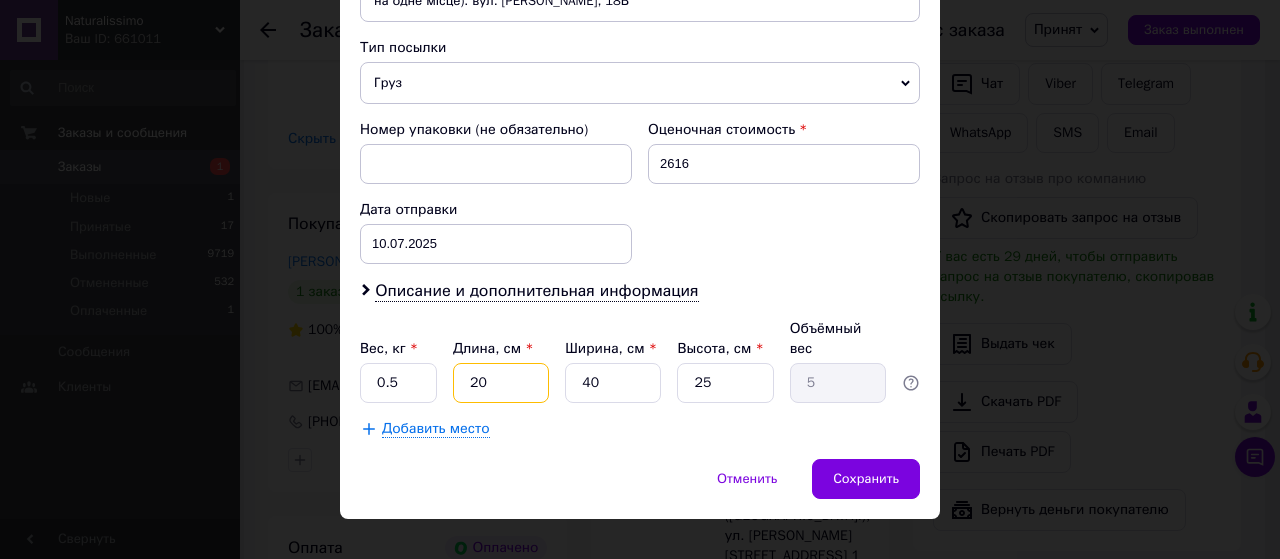 click on "20" at bounding box center [501, 383] 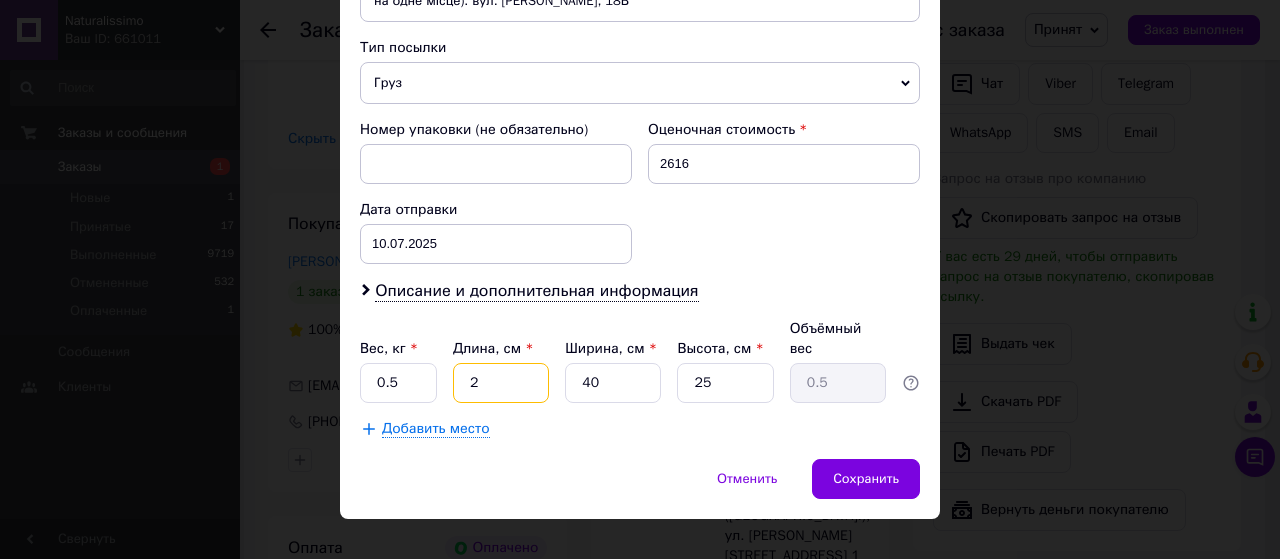 type 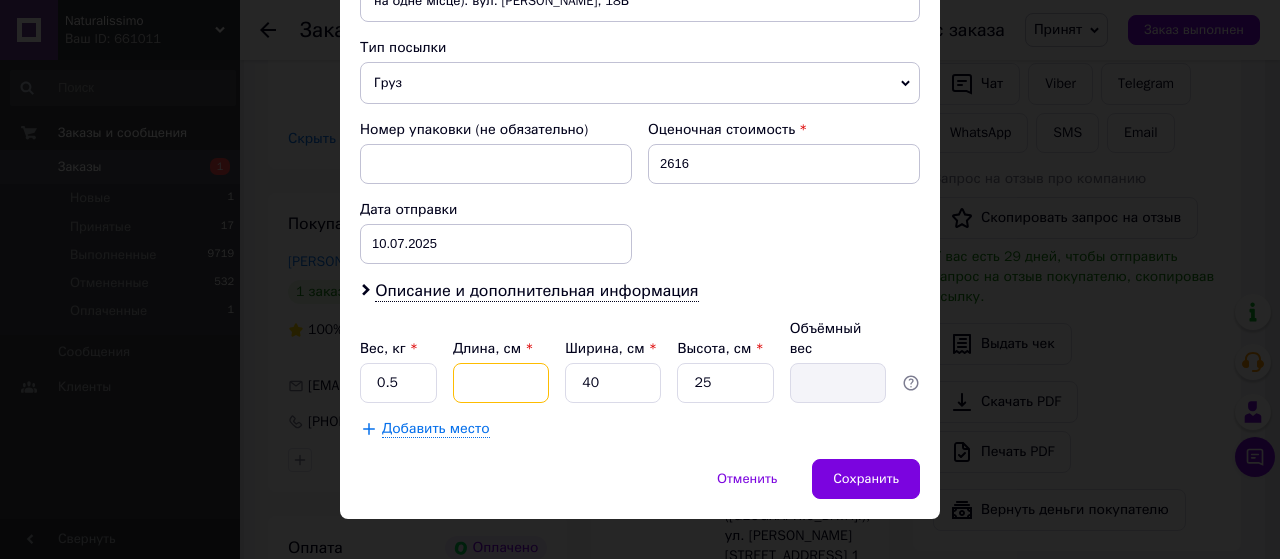 type on "3" 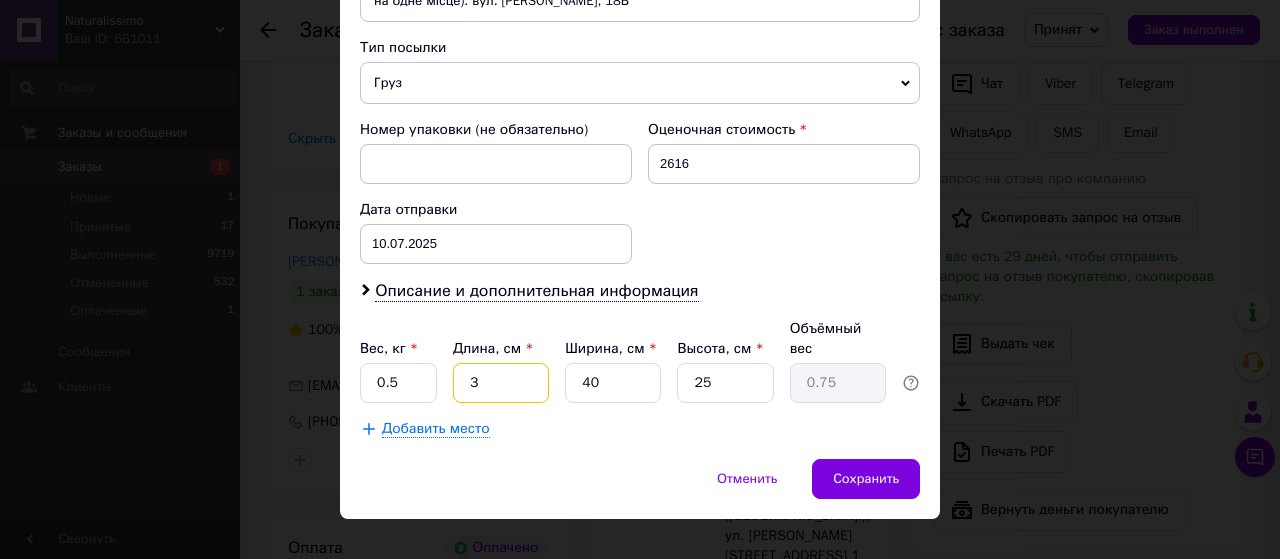 type on "30" 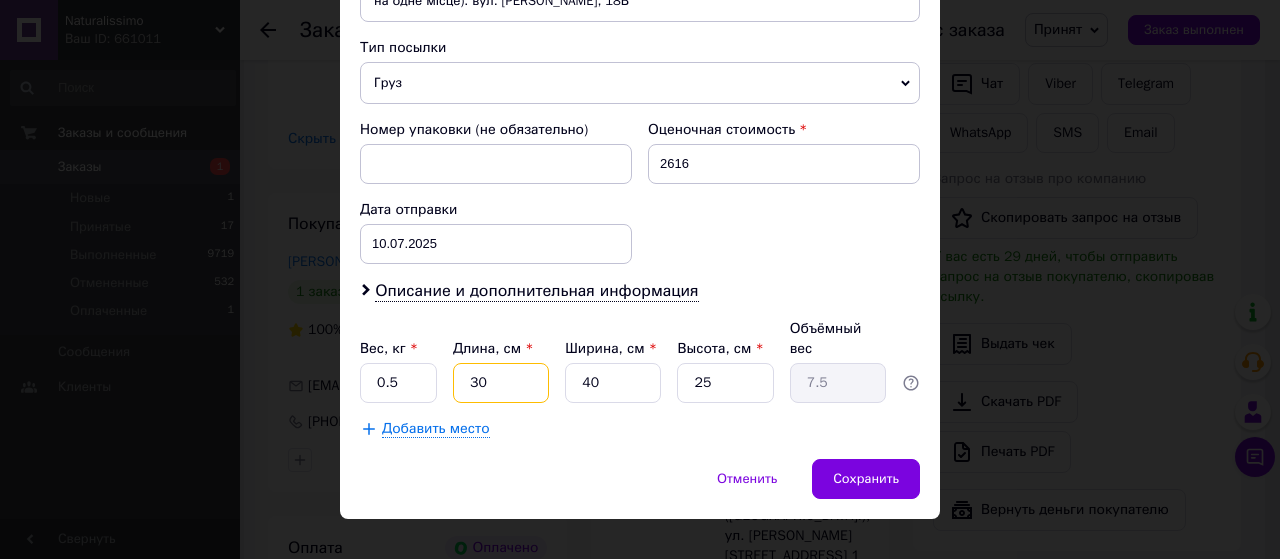 type on "30" 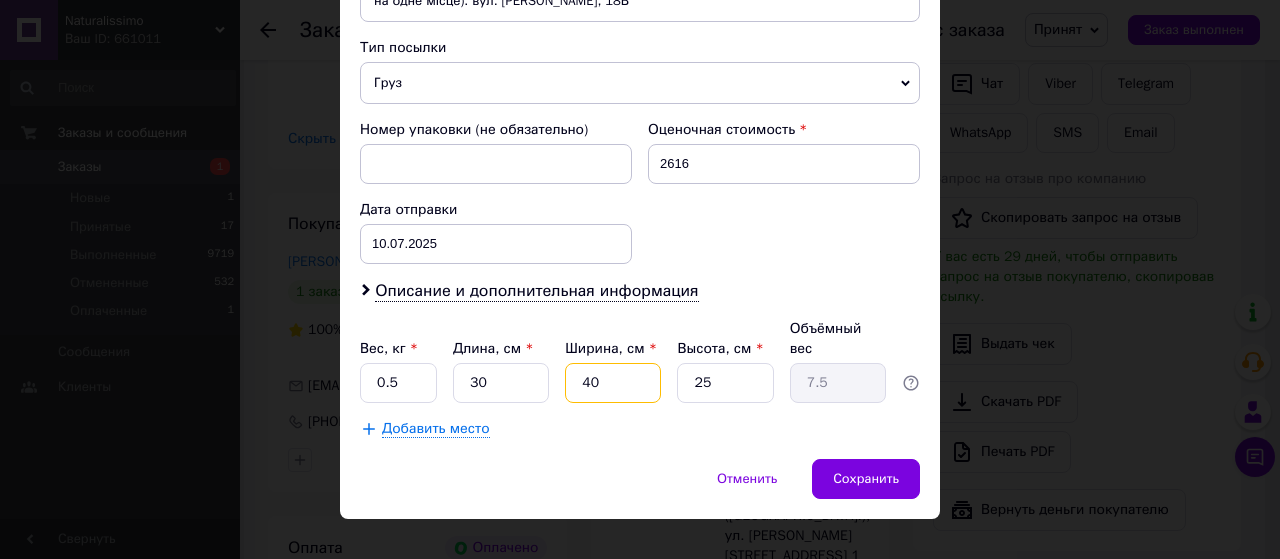 click on "40" at bounding box center (613, 383) 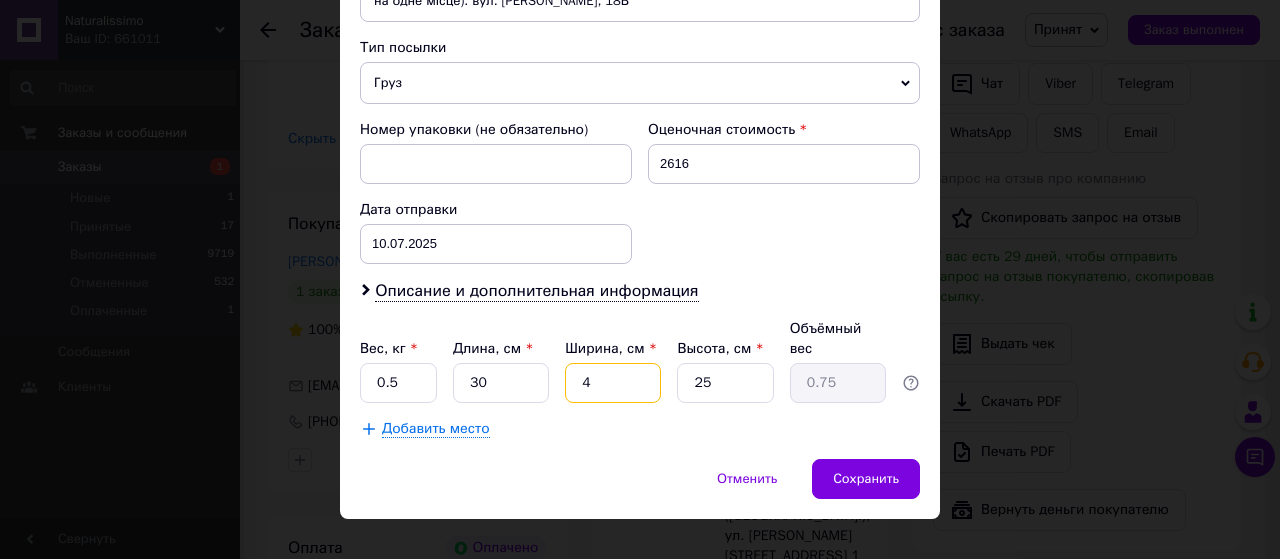 type on "45" 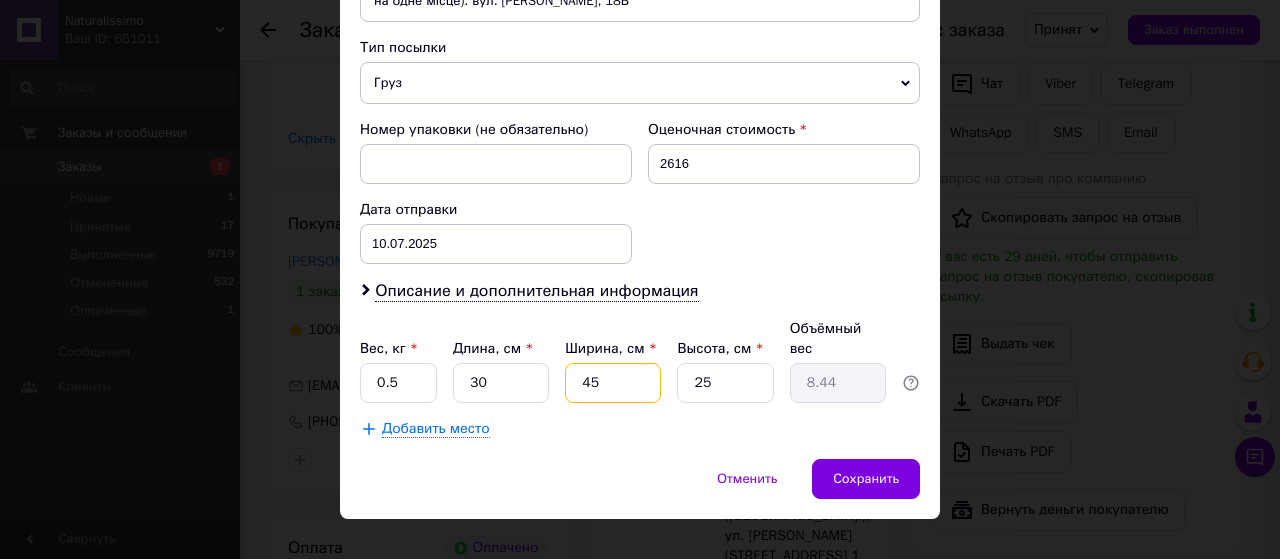 type on "4" 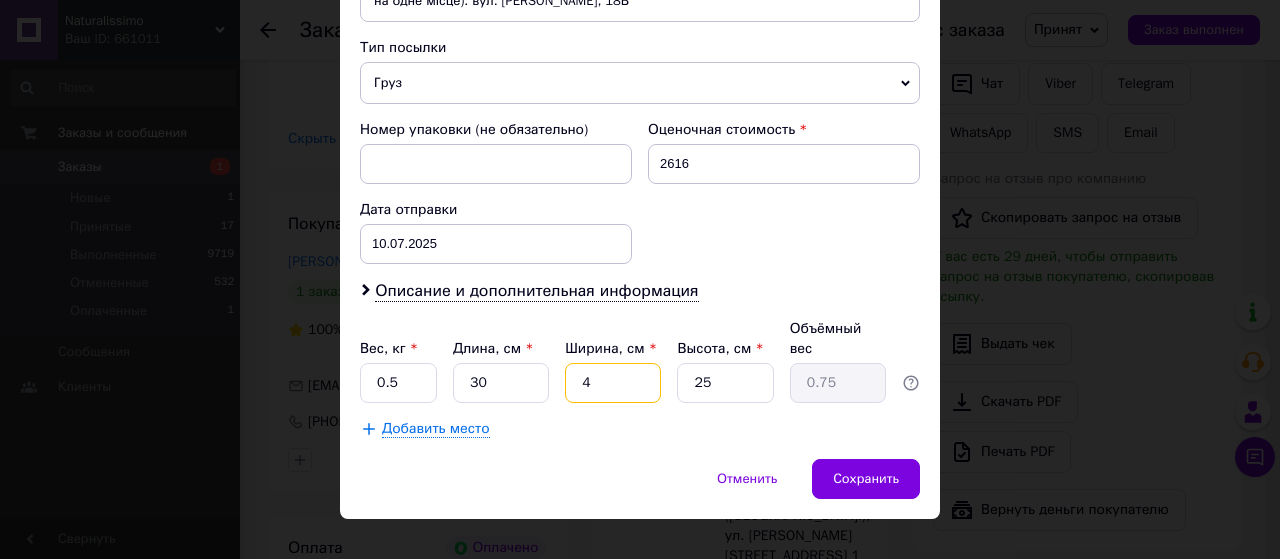 type 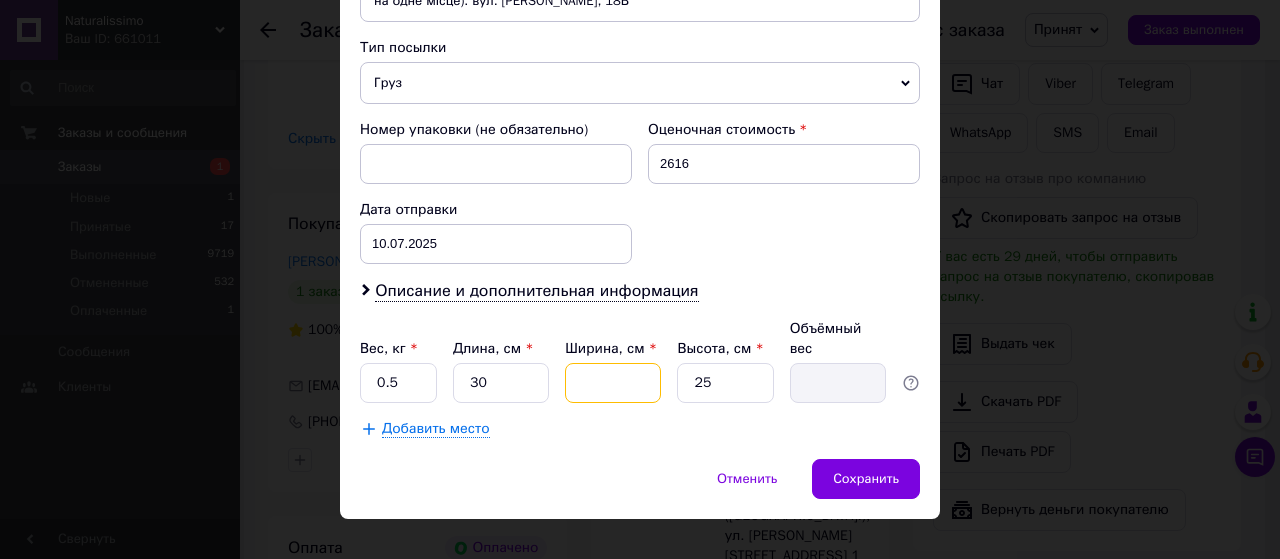 type on "4" 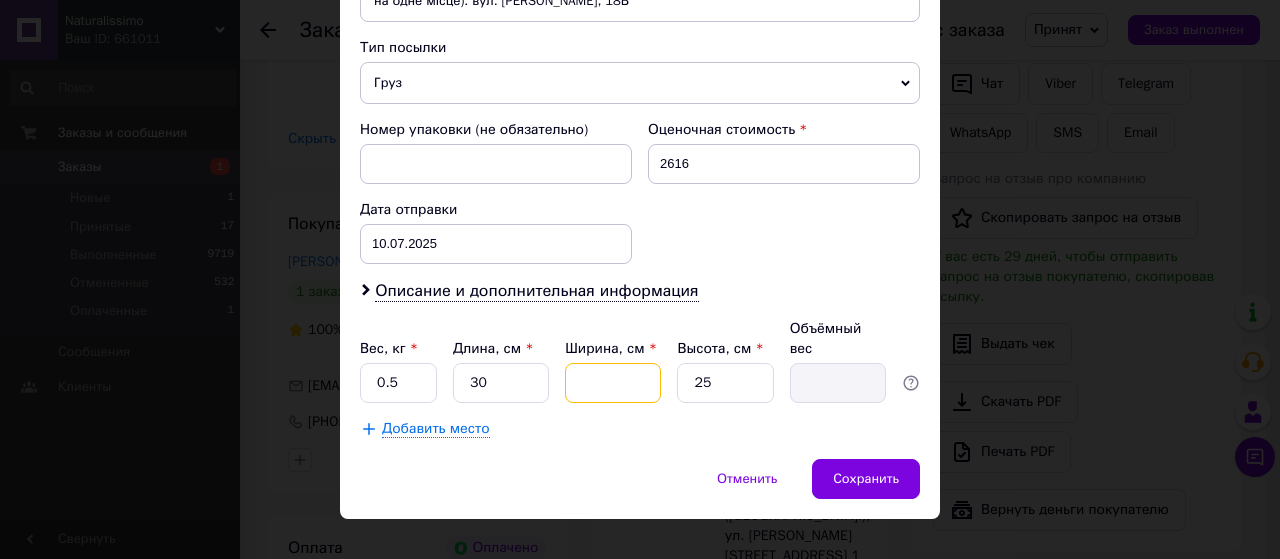 type on "0.75" 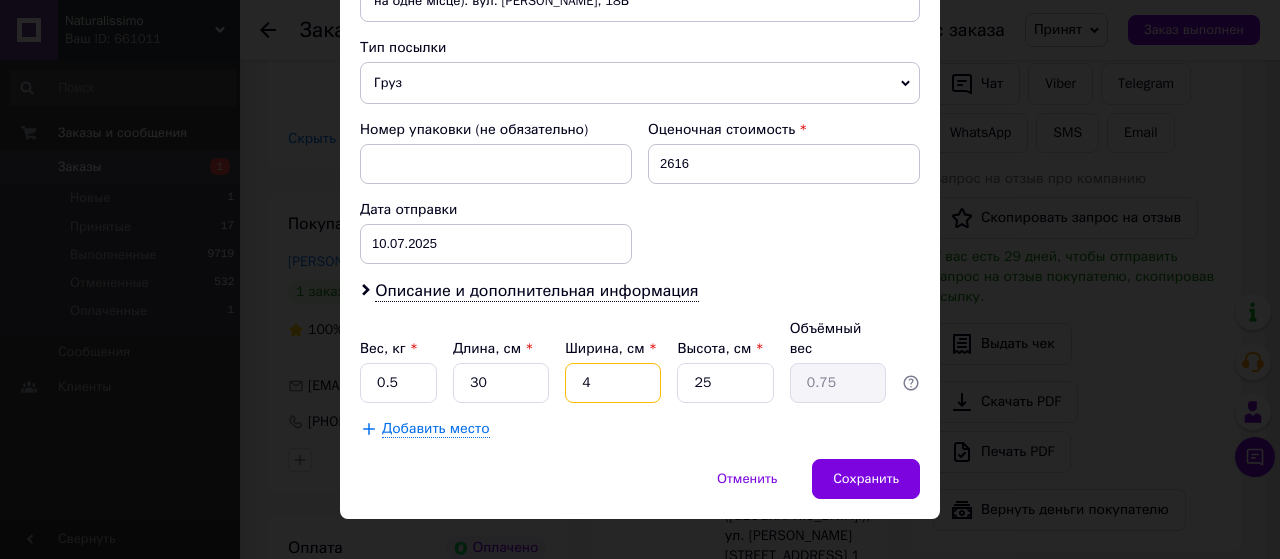 type on "40" 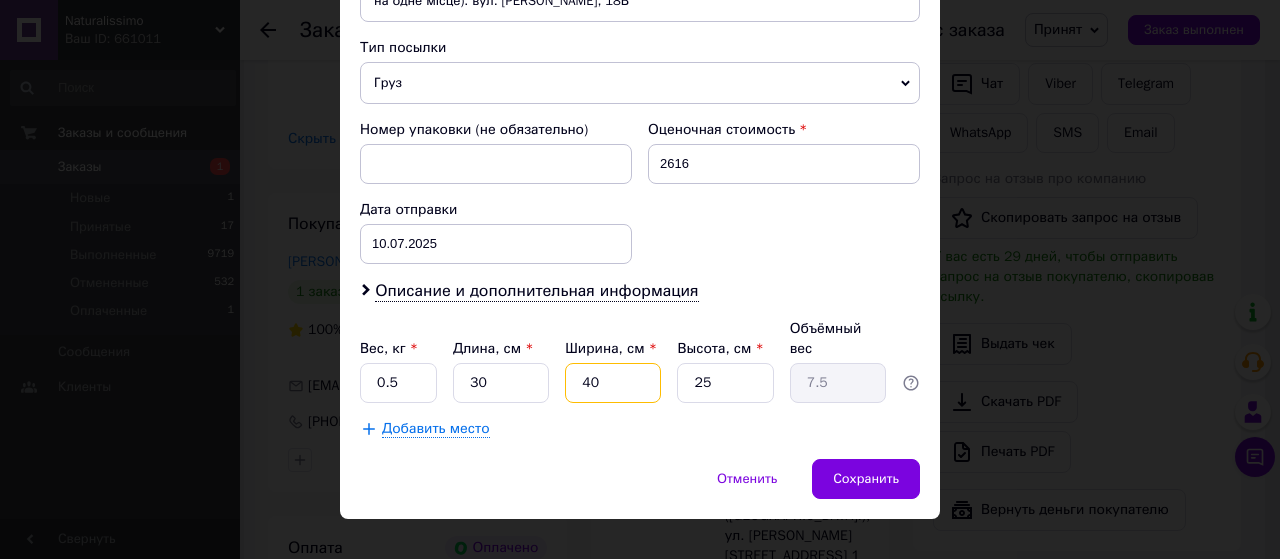 type on "4" 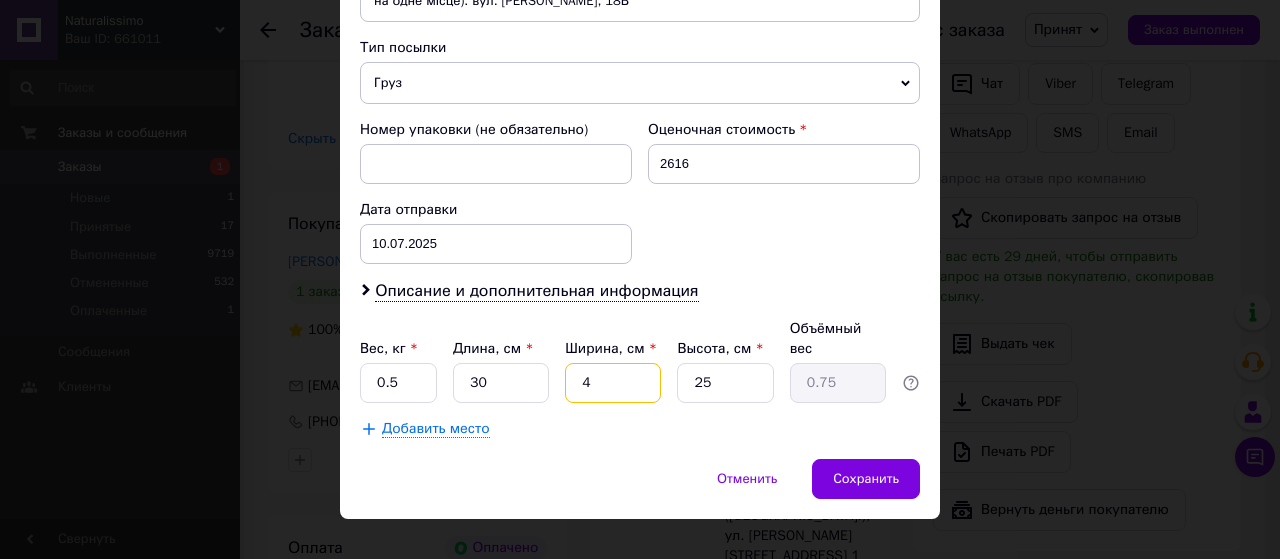 type 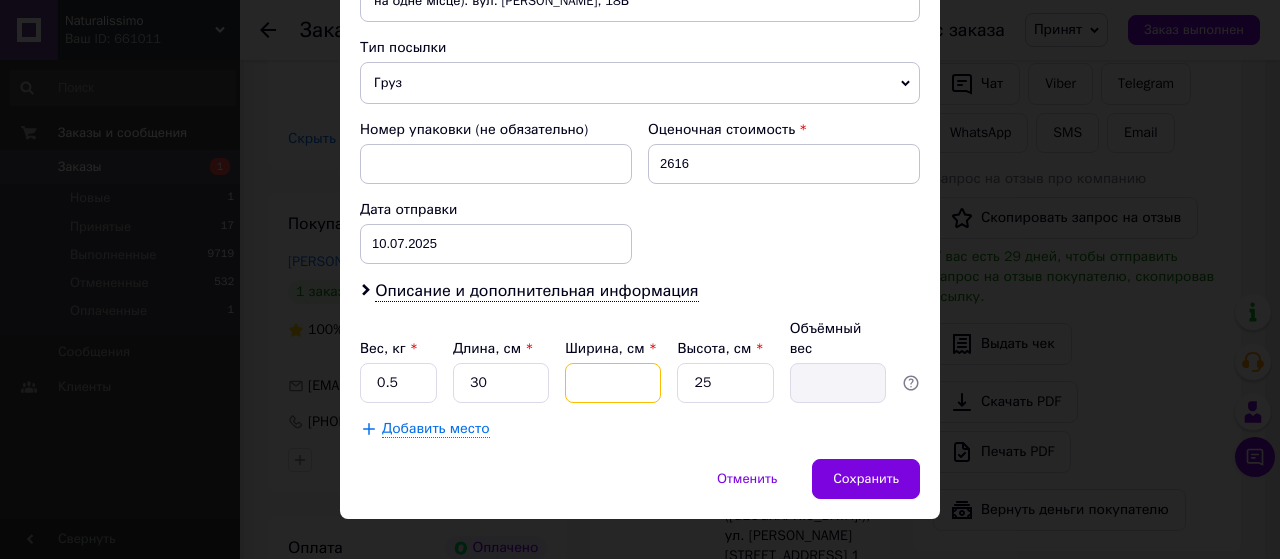 type on "5" 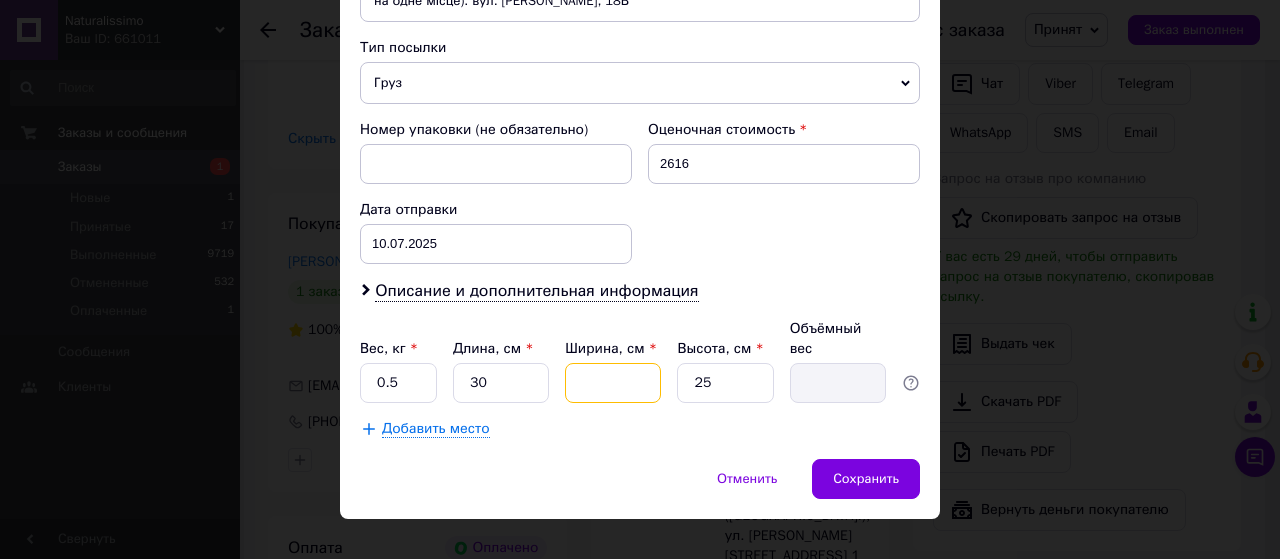 type on "0.94" 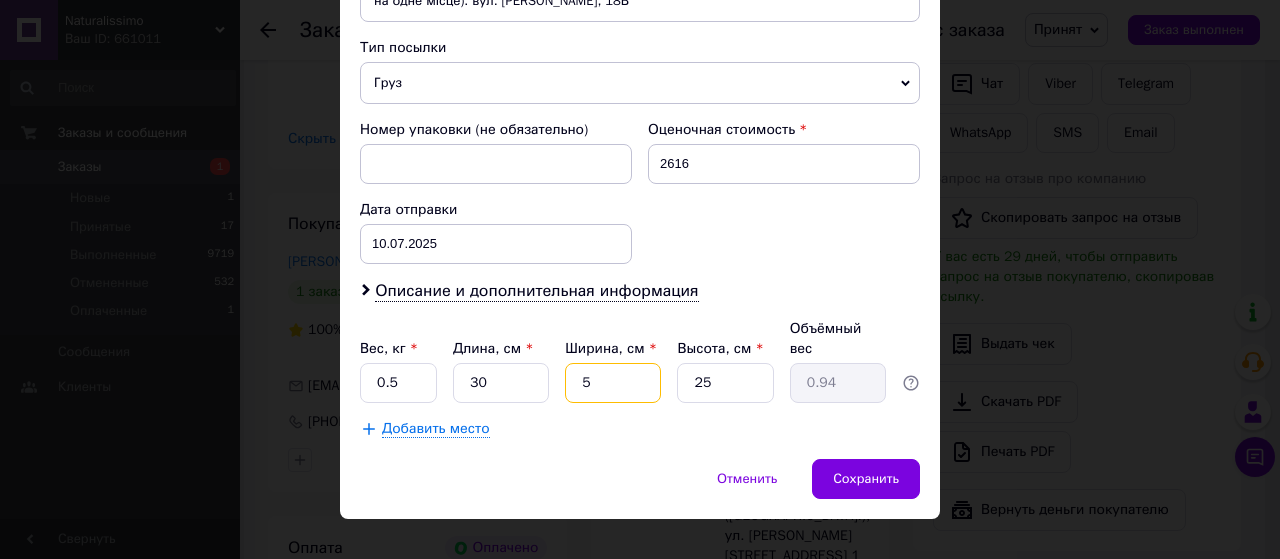 type on "50" 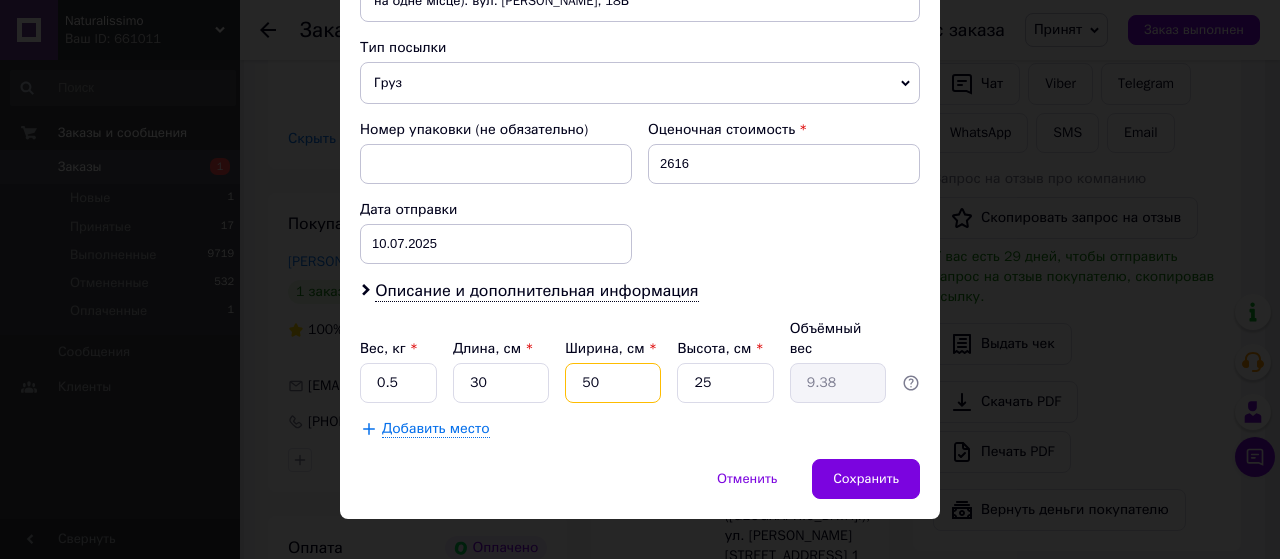 type on "50" 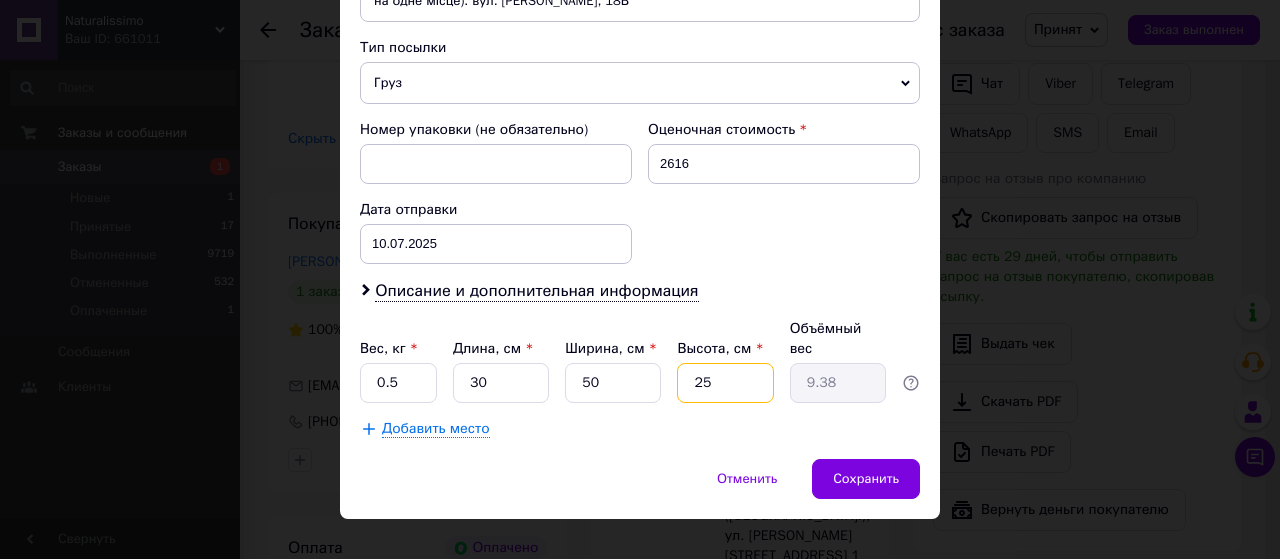 click on "25" at bounding box center [725, 383] 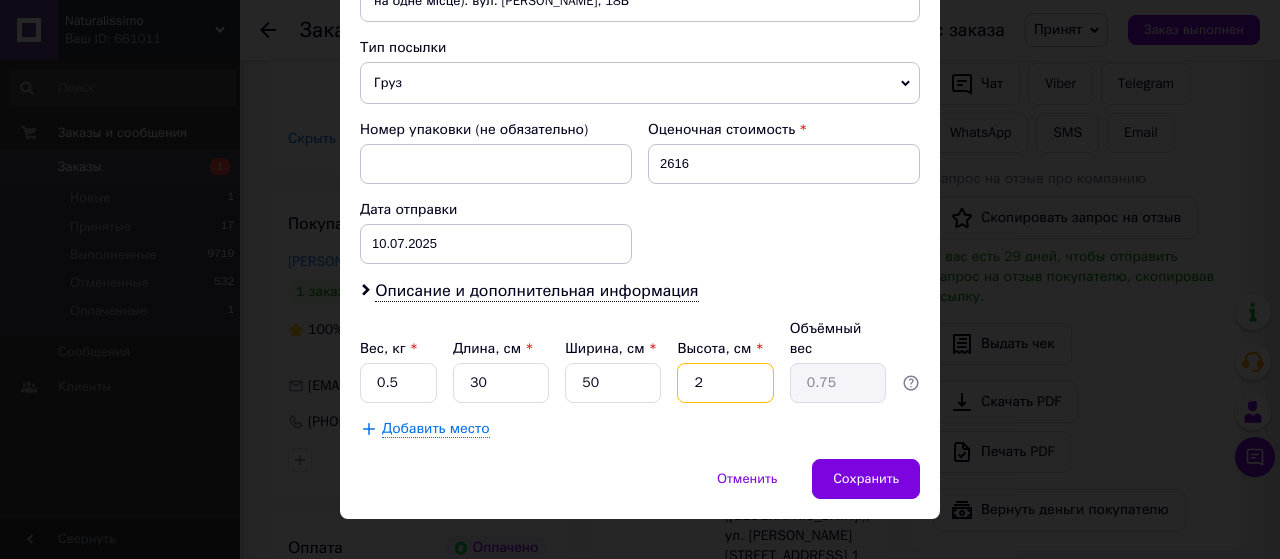 type 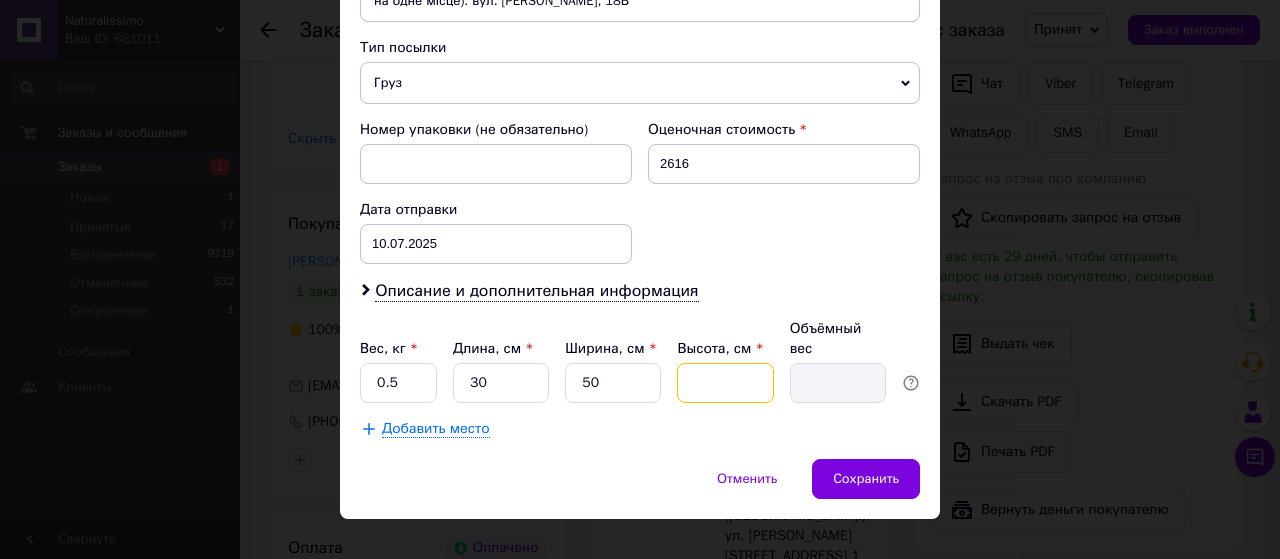 type on "3" 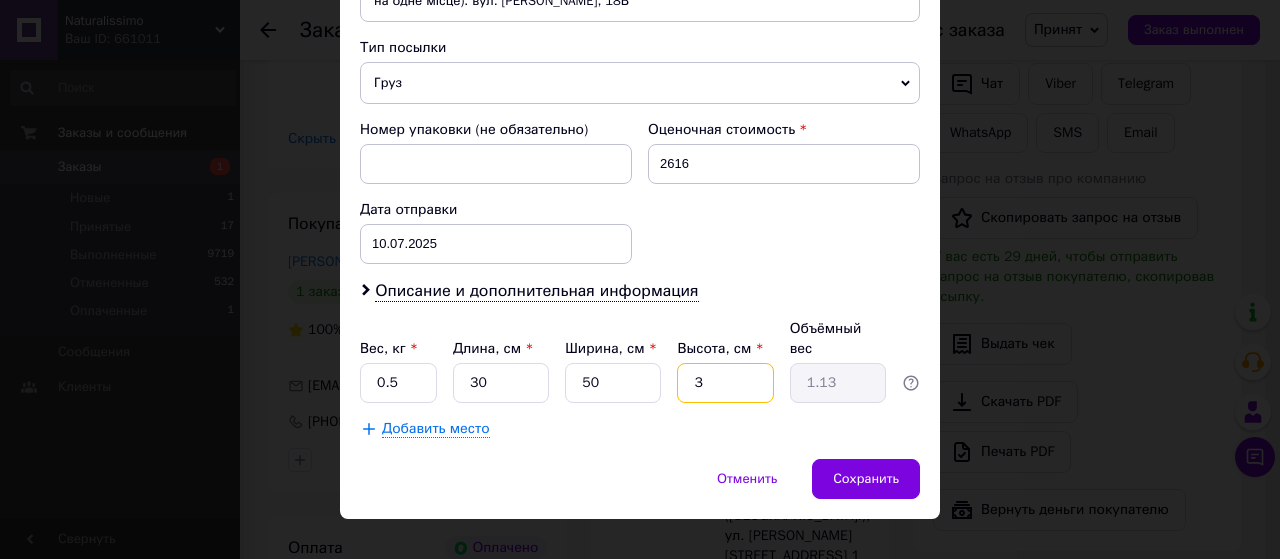 type on "39" 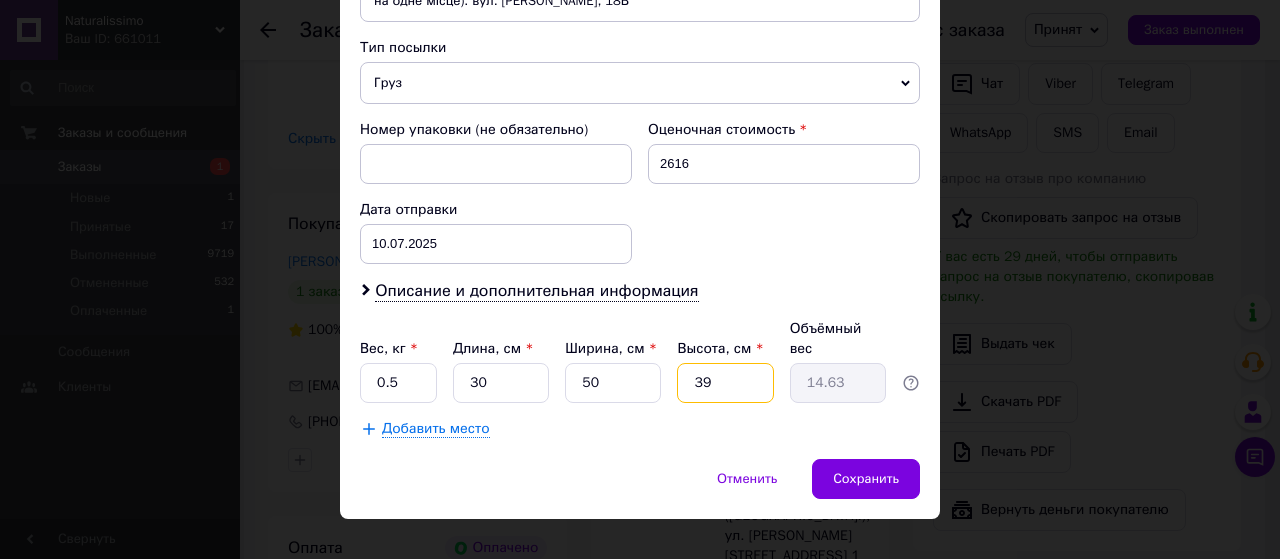 type on "3" 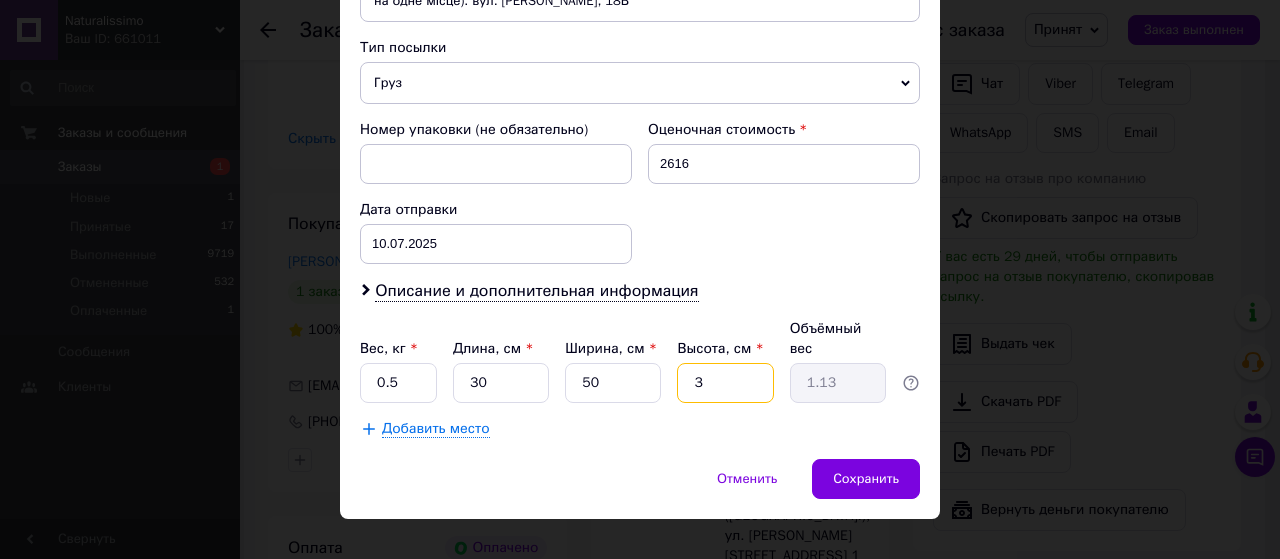 type on "30" 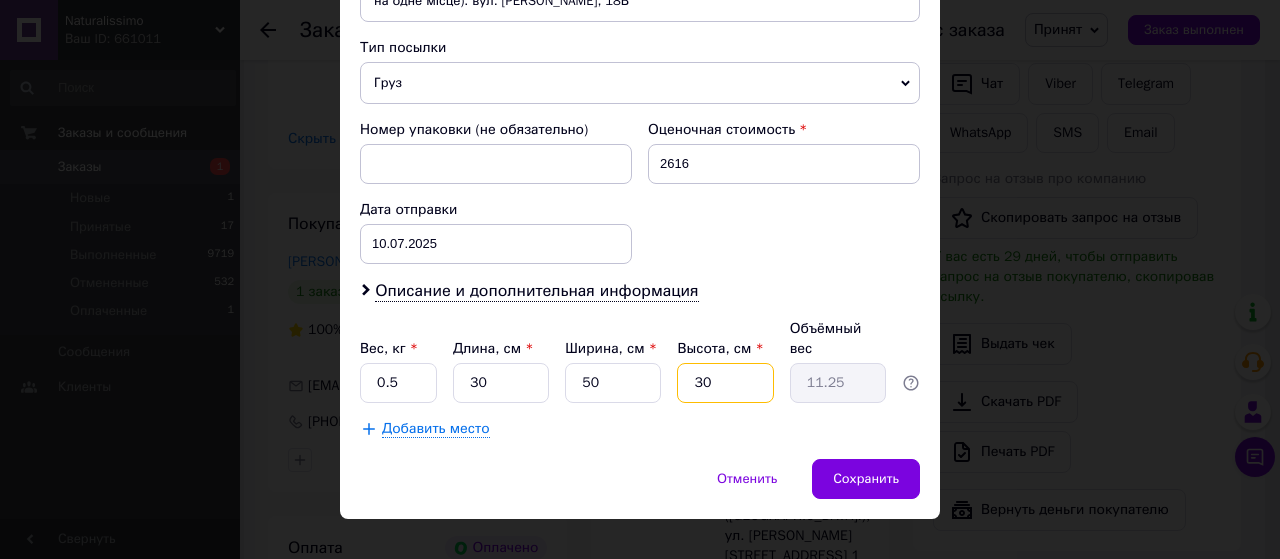 type on "3" 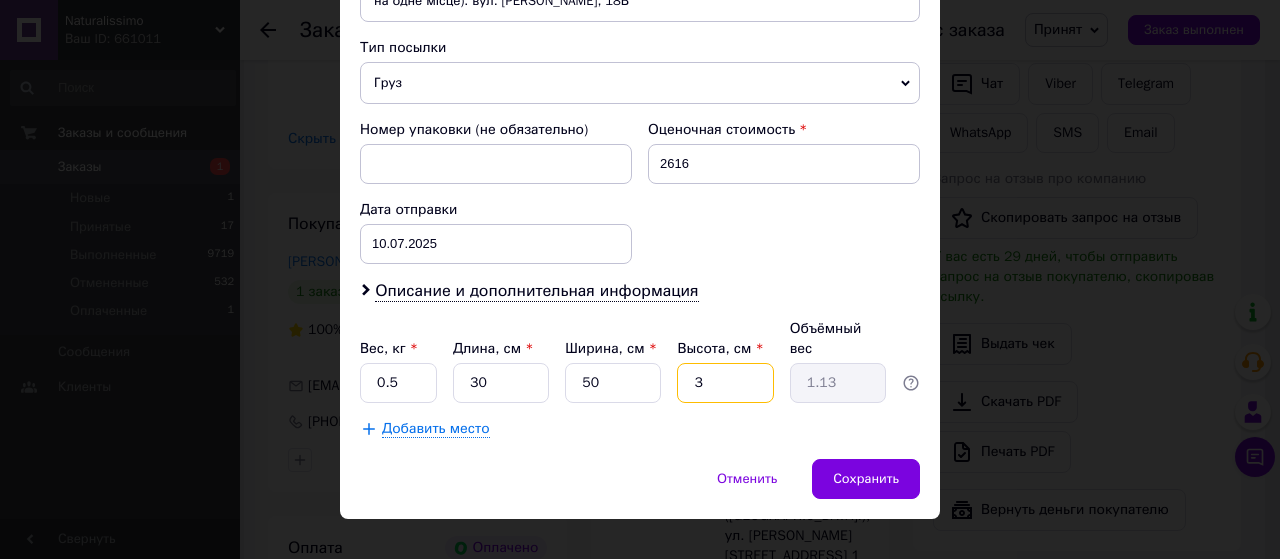 type 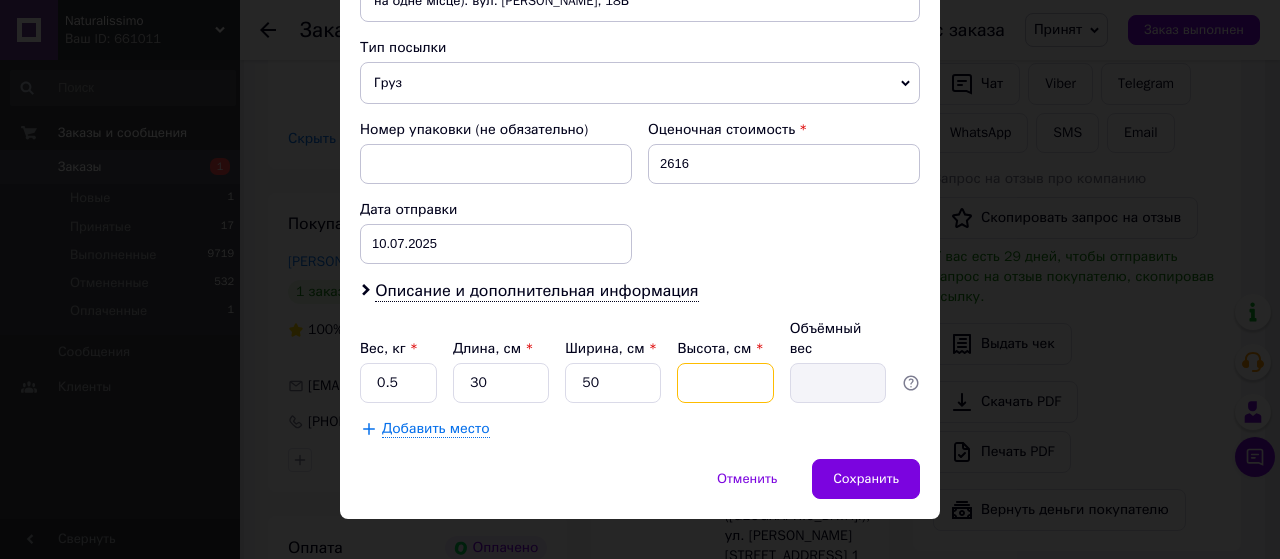 type on "4" 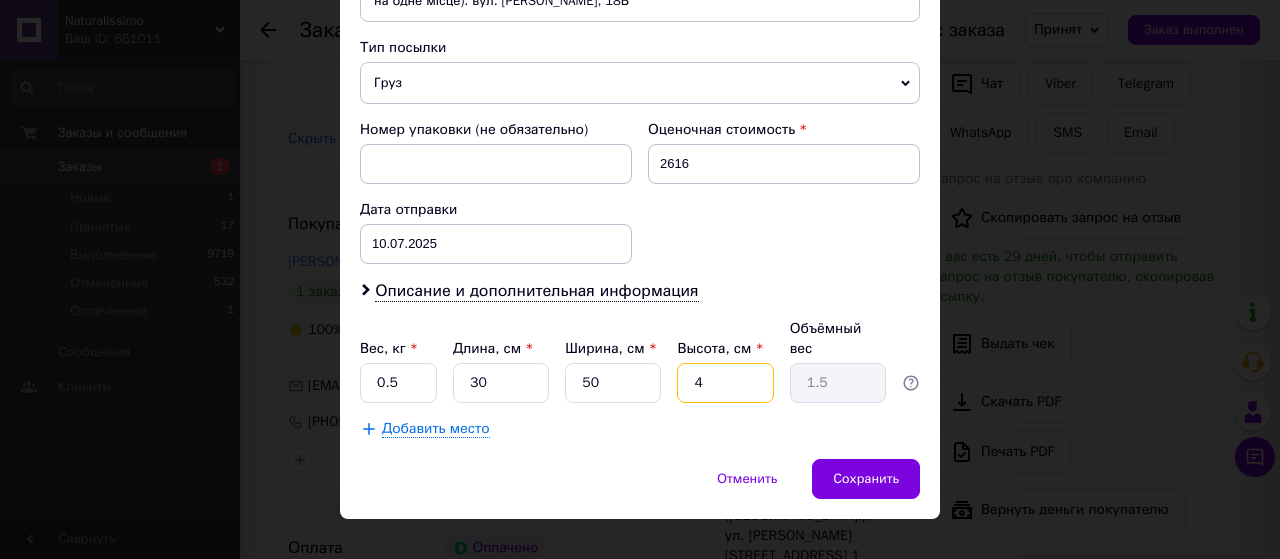 type on "40" 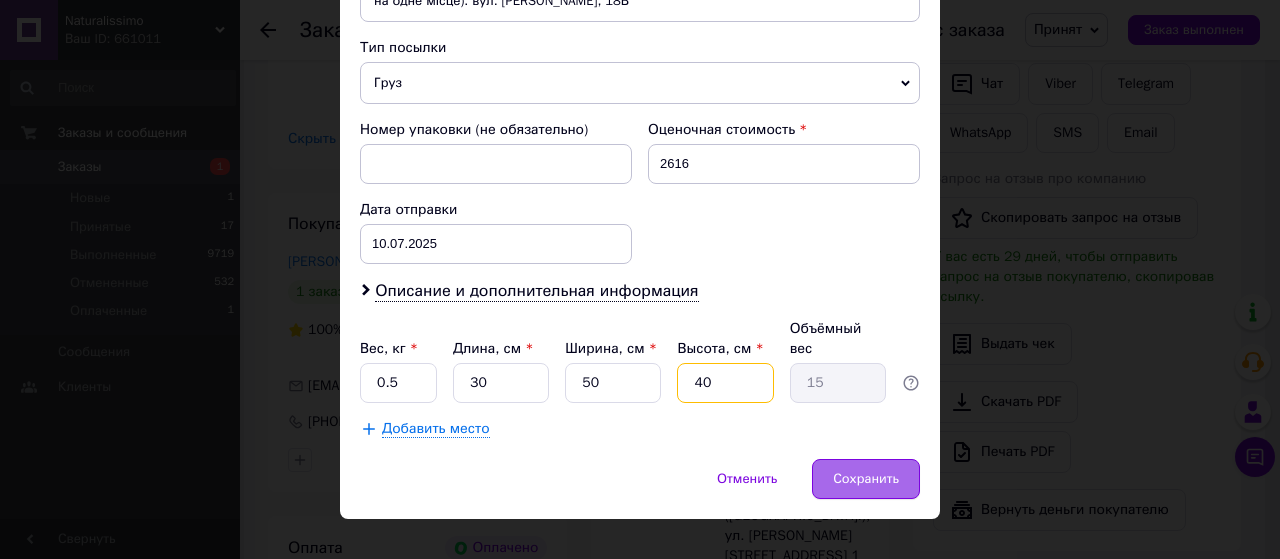 type on "40" 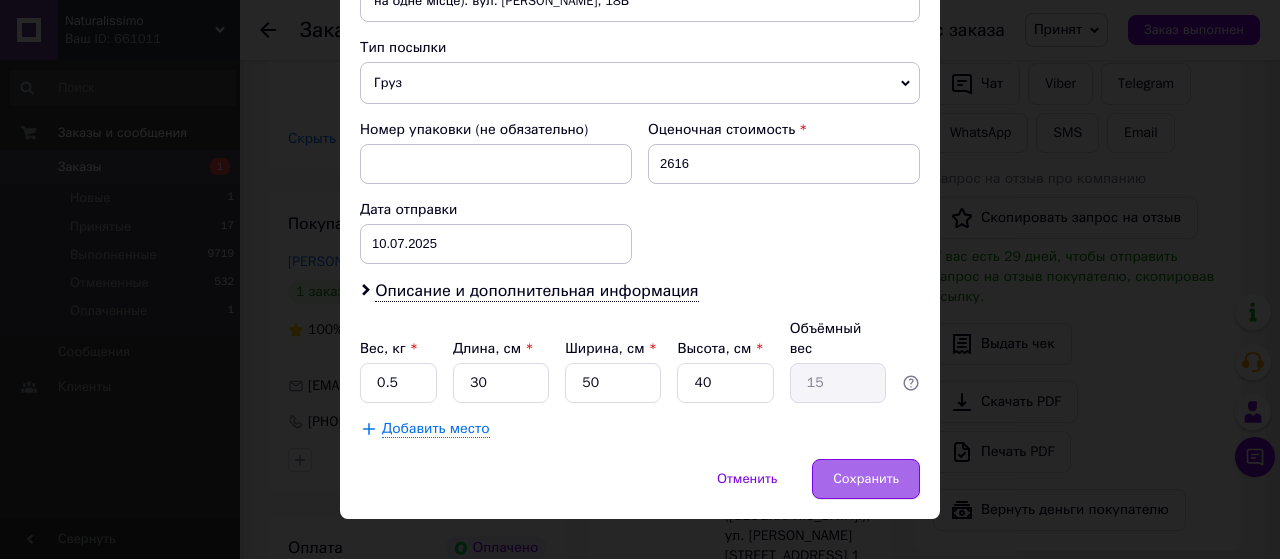 click on "Сохранить" at bounding box center [866, 479] 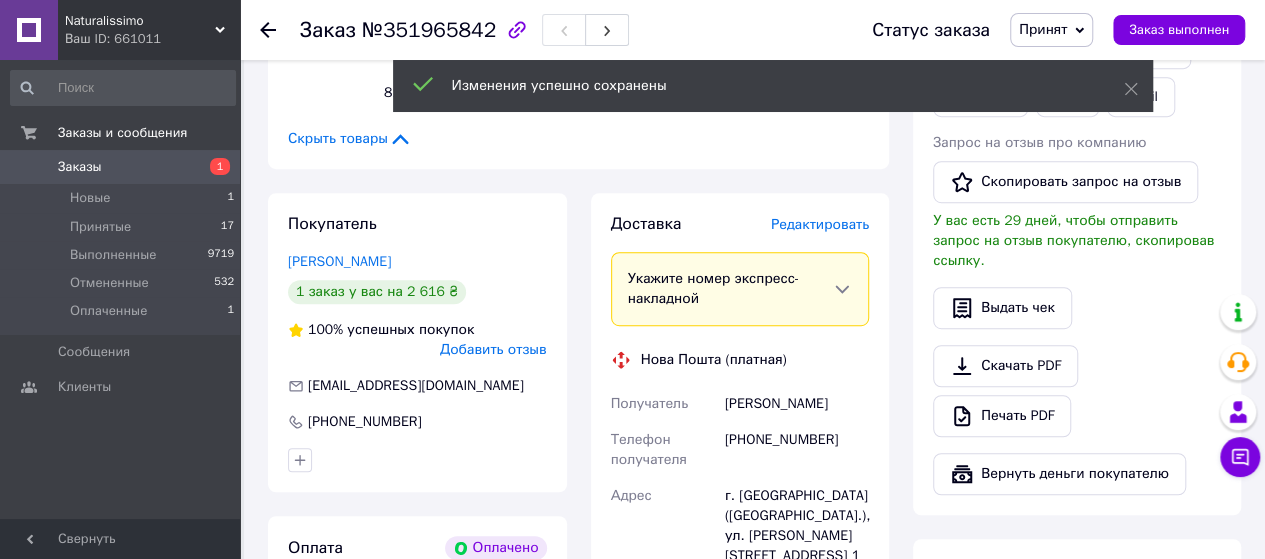 click on "Редактировать" at bounding box center (820, 224) 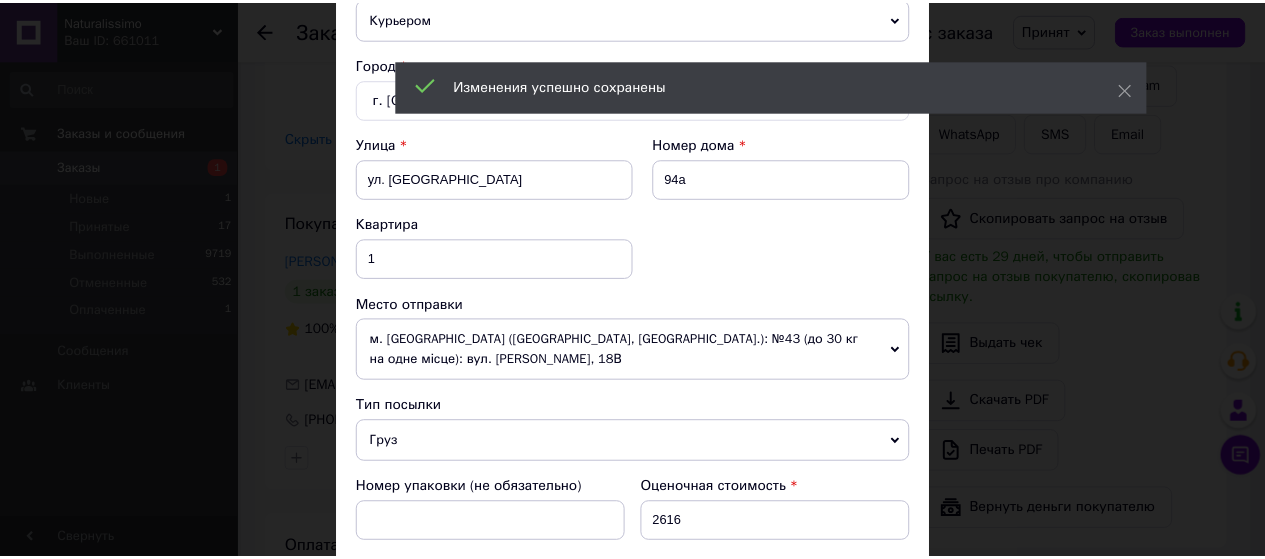 scroll, scrollTop: 859, scrollLeft: 0, axis: vertical 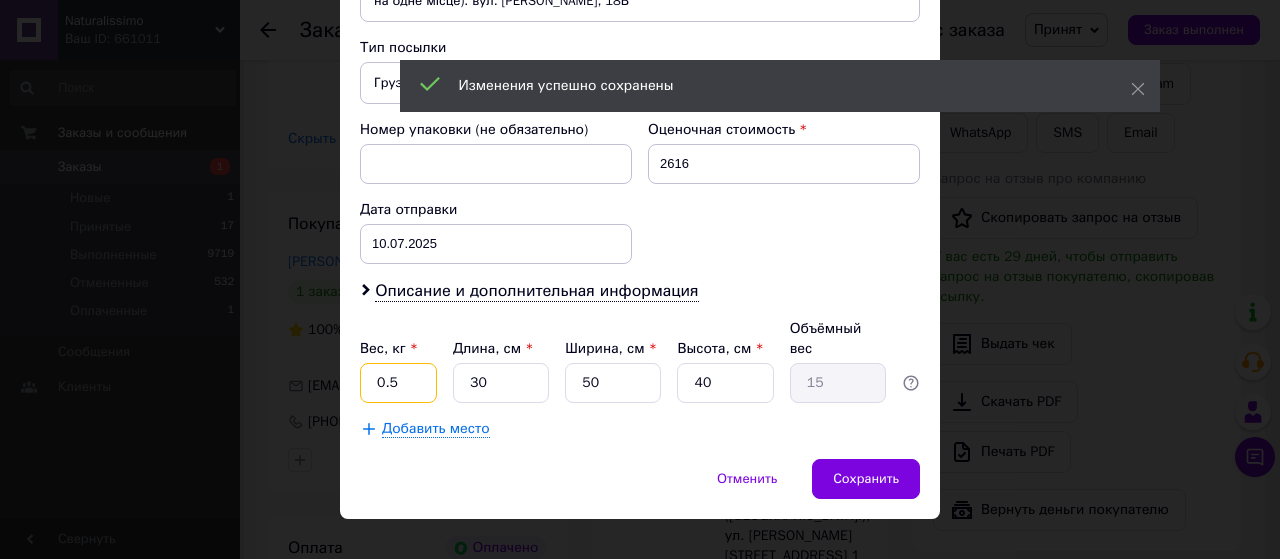 click on "0.5" at bounding box center [398, 383] 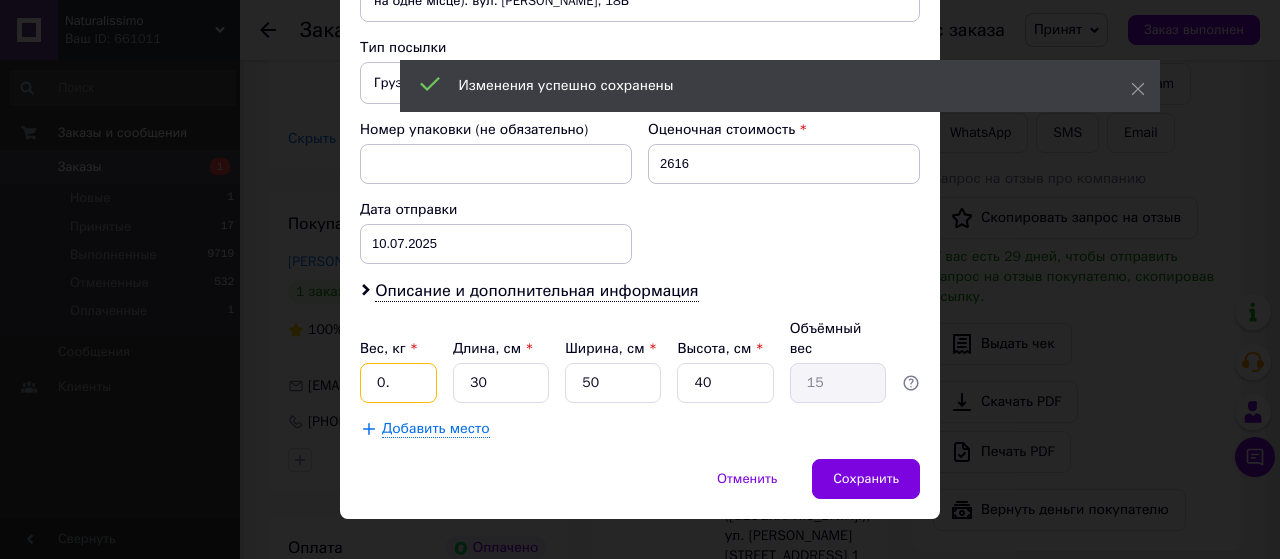 type on "0" 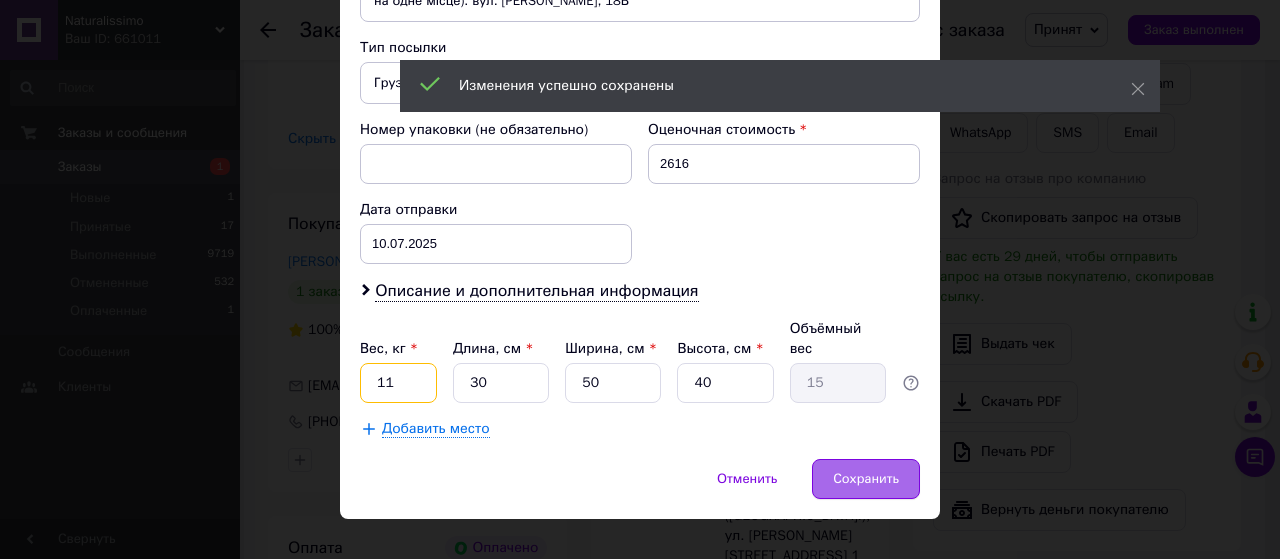 type on "11" 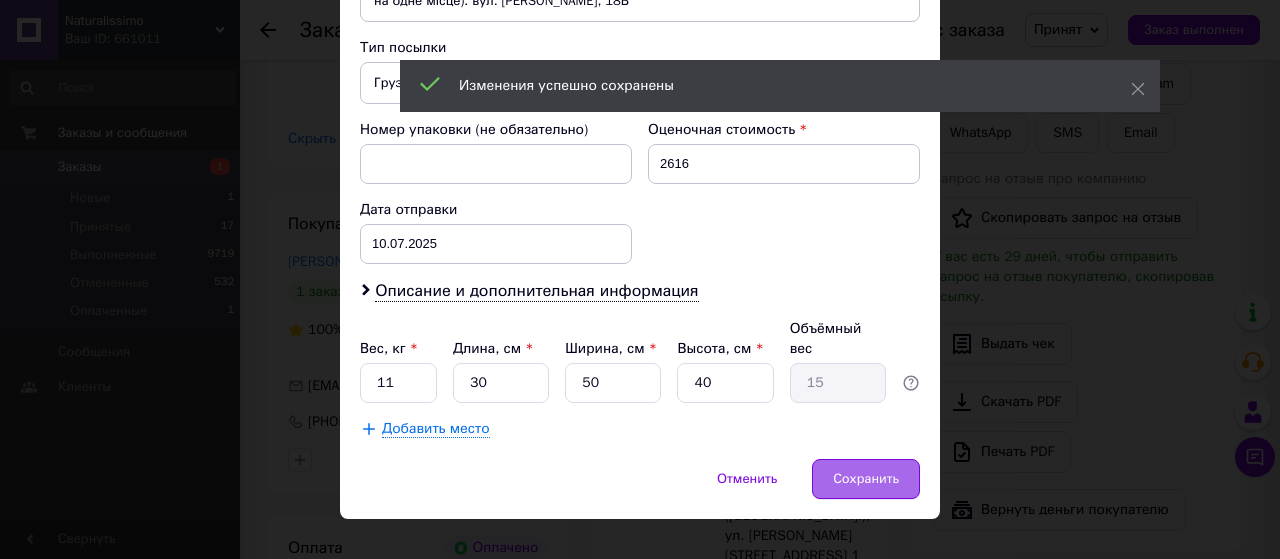 click on "Сохранить" at bounding box center (866, 479) 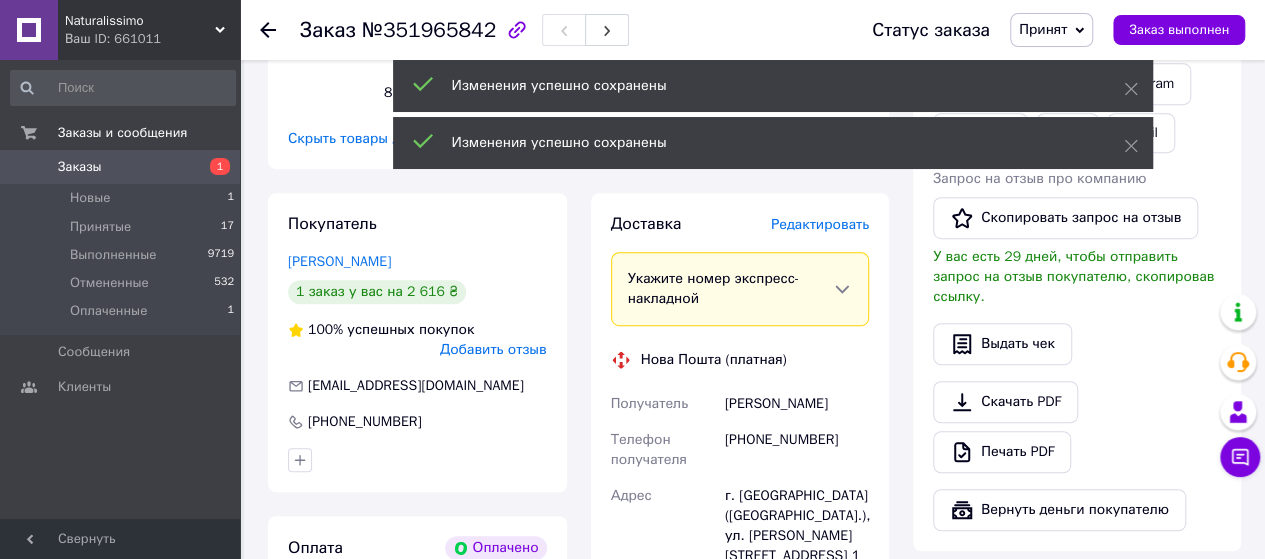 scroll, scrollTop: 800, scrollLeft: 0, axis: vertical 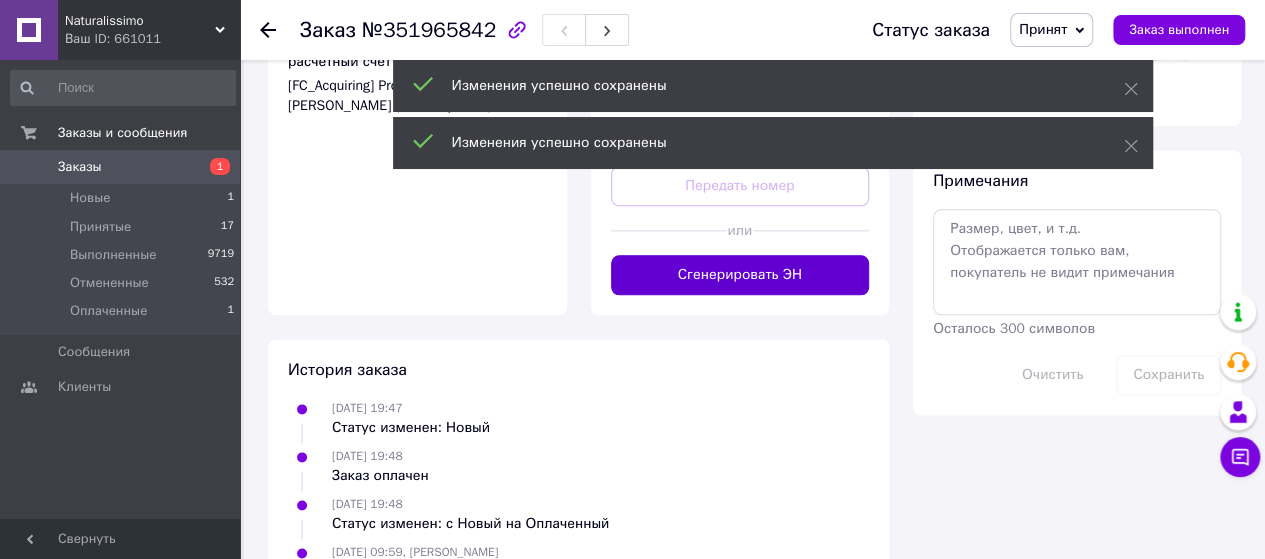 click on "Сгенерировать ЭН" at bounding box center [740, 275] 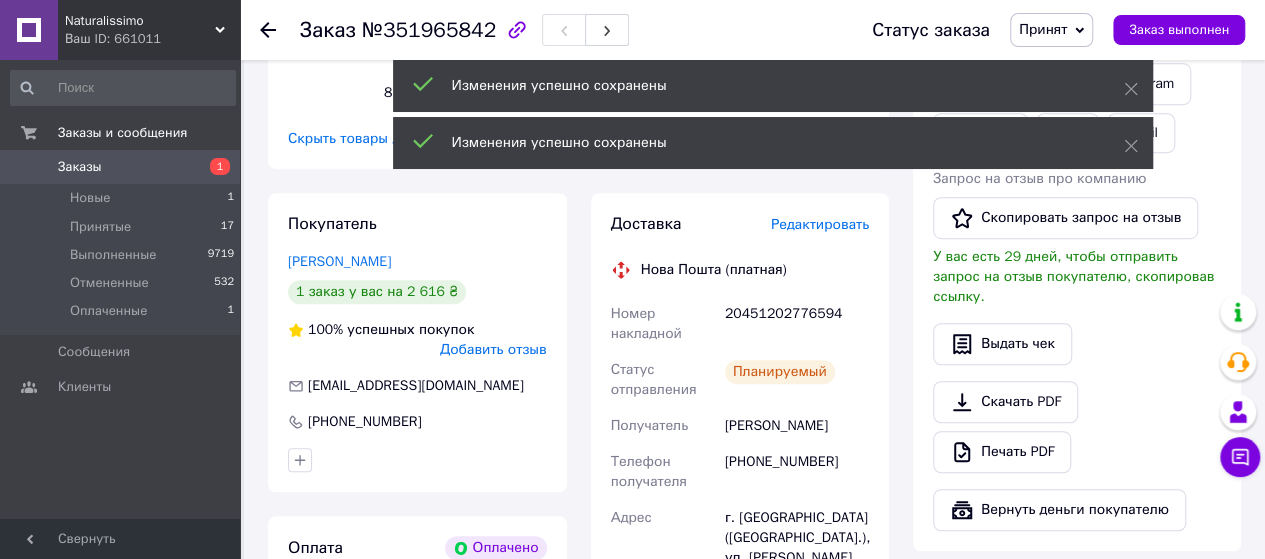 scroll, scrollTop: 100, scrollLeft: 0, axis: vertical 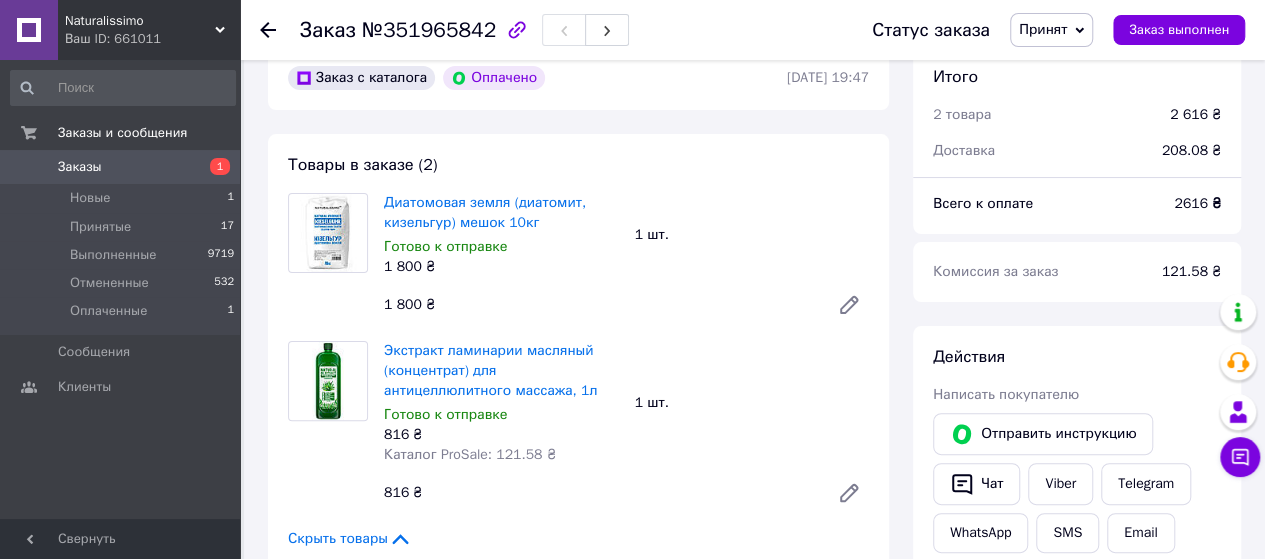 click on "Naturalissimo" at bounding box center [140, 21] 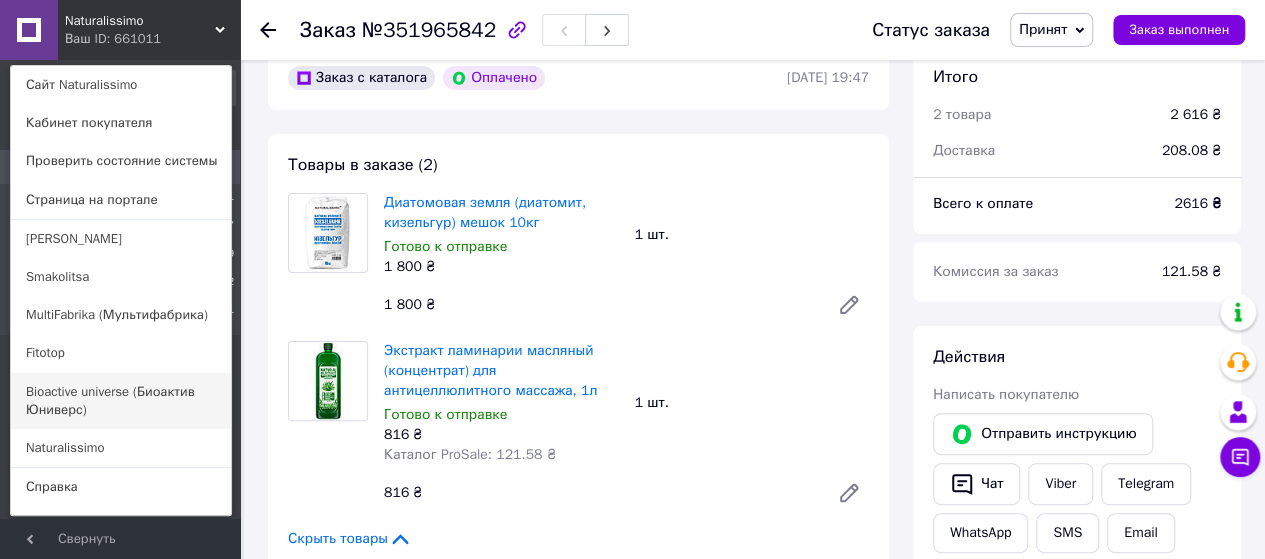 click on "Bioactive universe (Биоактив Юниверс)" at bounding box center (121, 401) 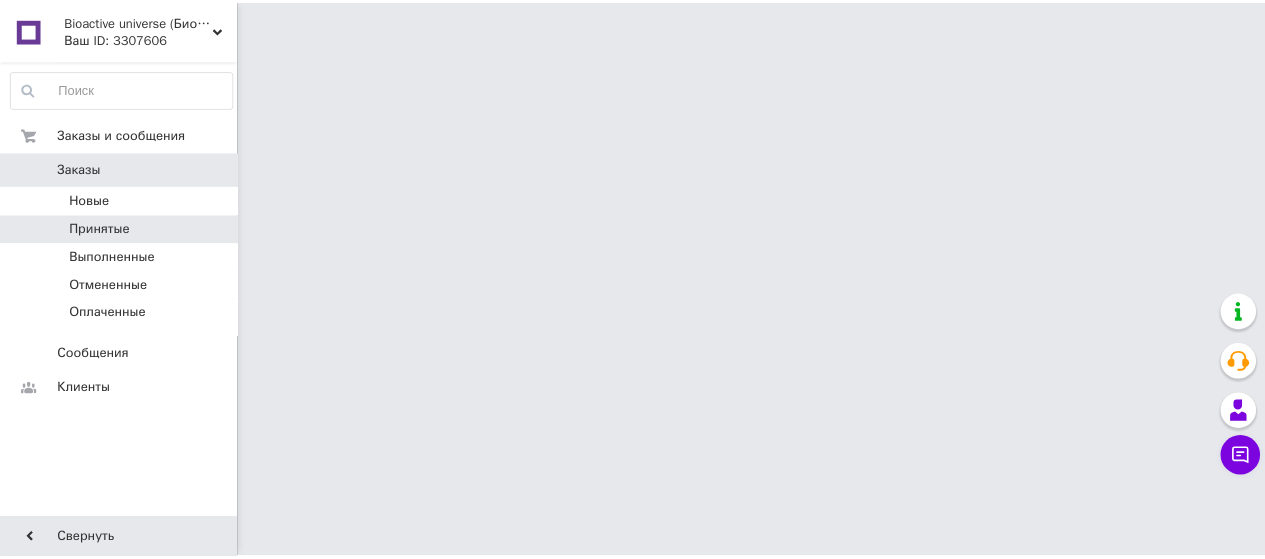 scroll, scrollTop: 0, scrollLeft: 0, axis: both 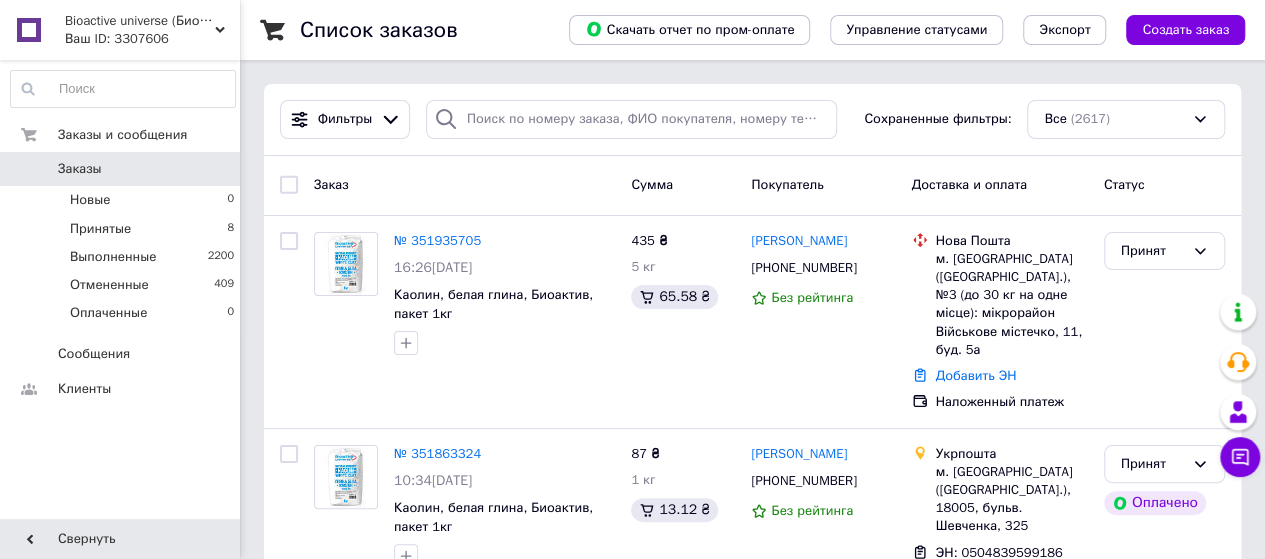 click on "Ваш ID: 3307606" at bounding box center (152, 39) 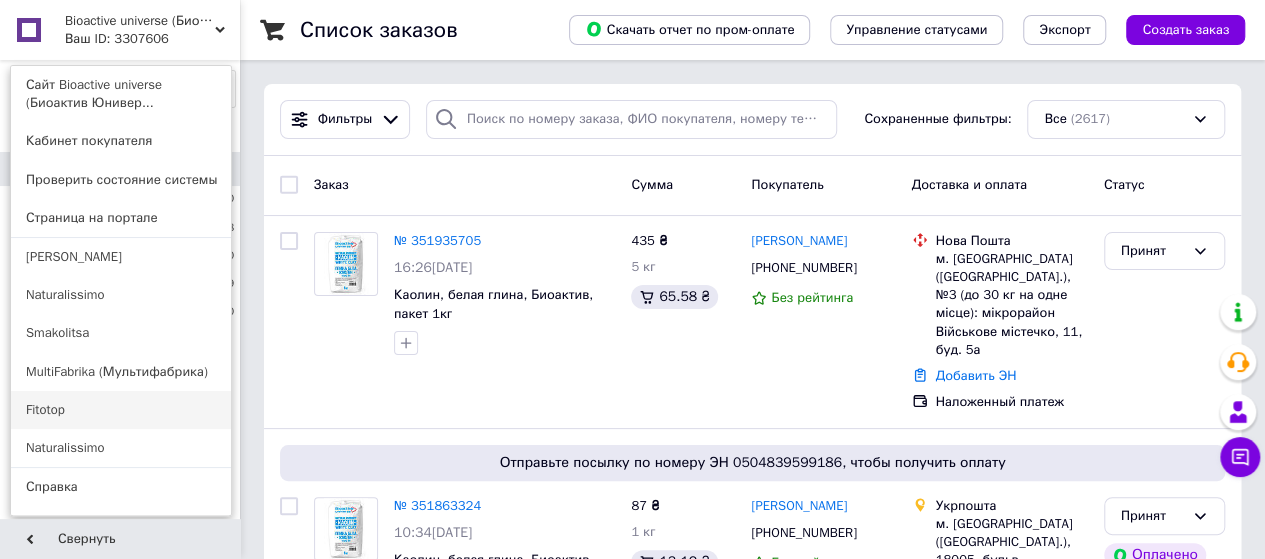 click on "Fitotop" at bounding box center [121, 410] 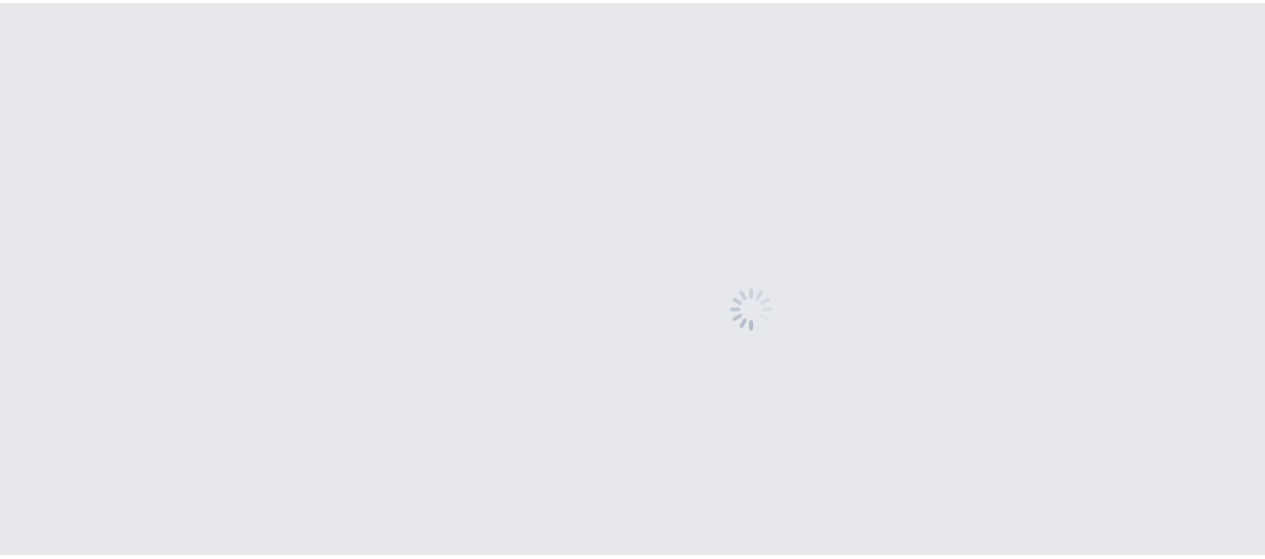 scroll, scrollTop: 0, scrollLeft: 0, axis: both 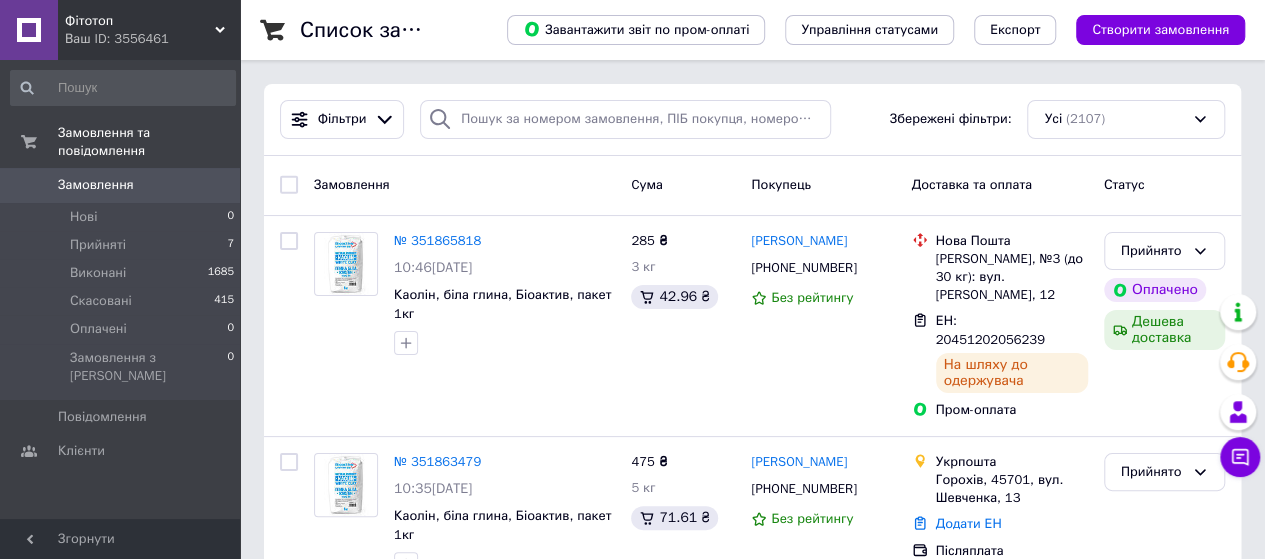 click on "Фітотоп" at bounding box center (140, 21) 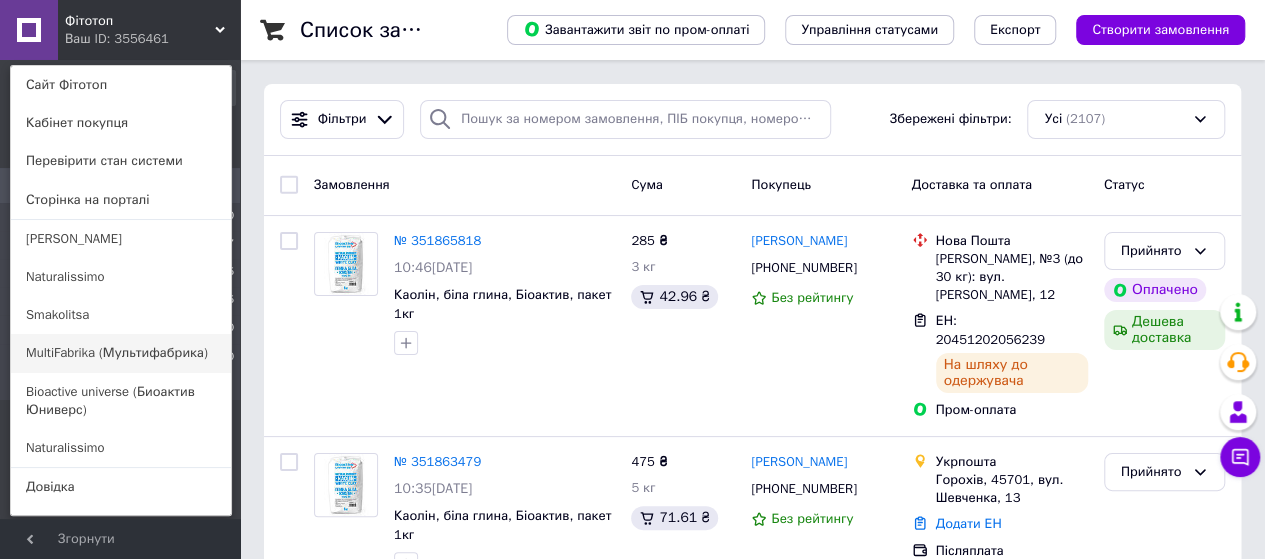 click on "MultiFabrika (Мультифабрика)" at bounding box center (121, 353) 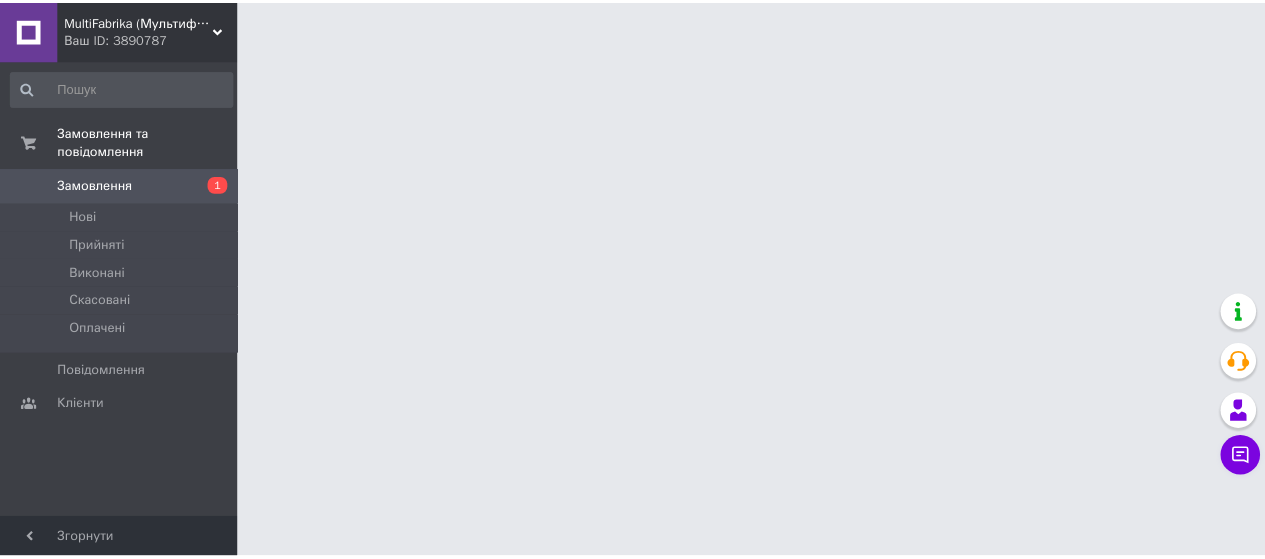 scroll, scrollTop: 0, scrollLeft: 0, axis: both 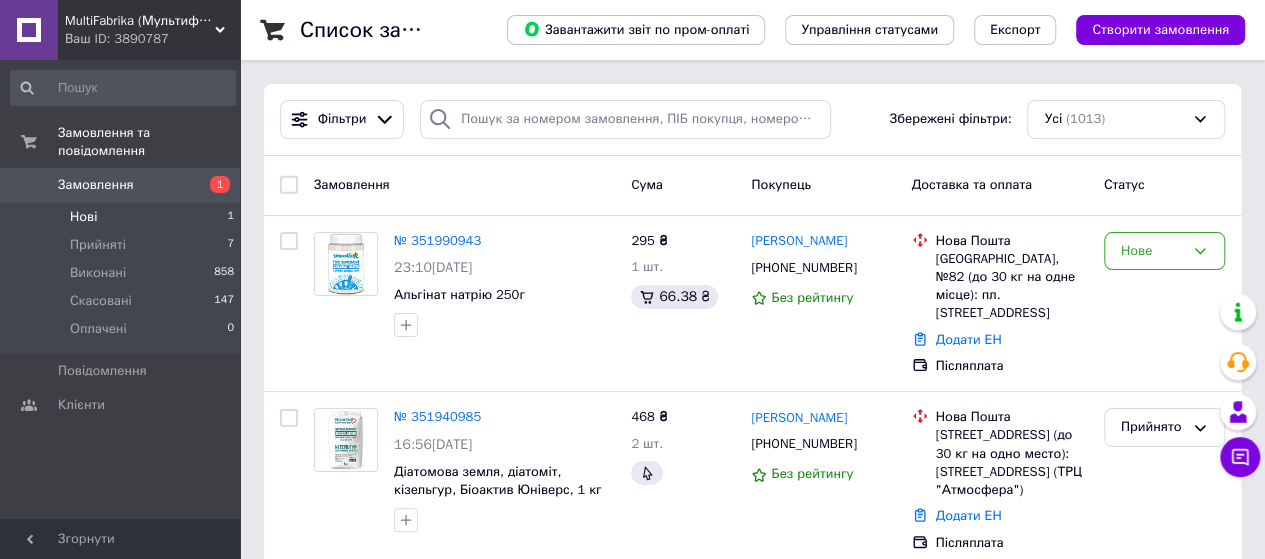 click on "Нові 1" at bounding box center [123, 217] 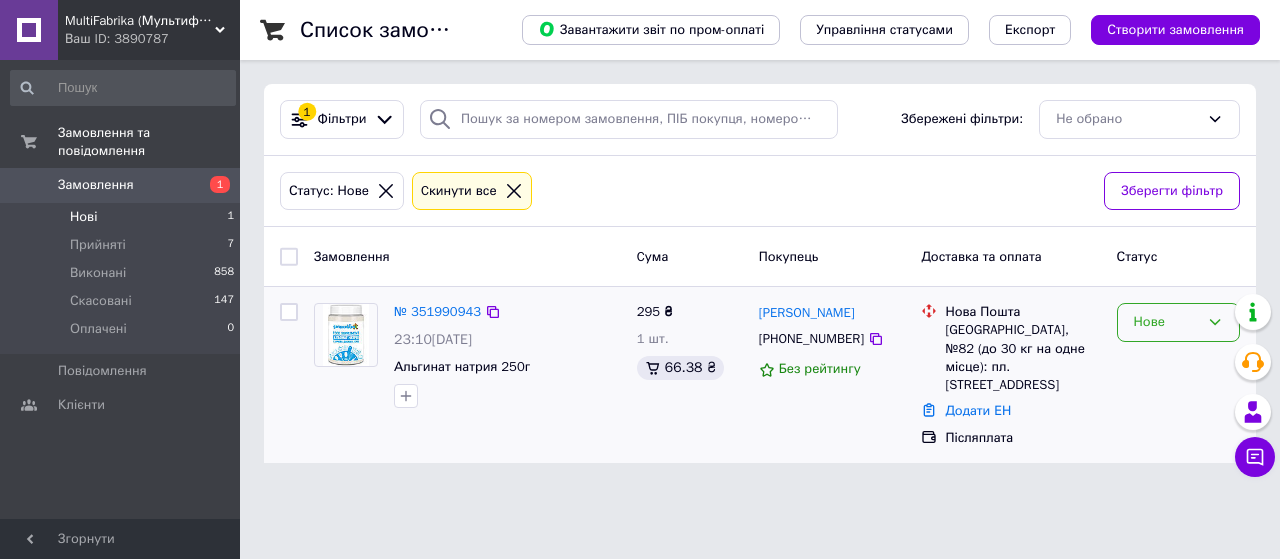 click on "Нове" at bounding box center [1166, 322] 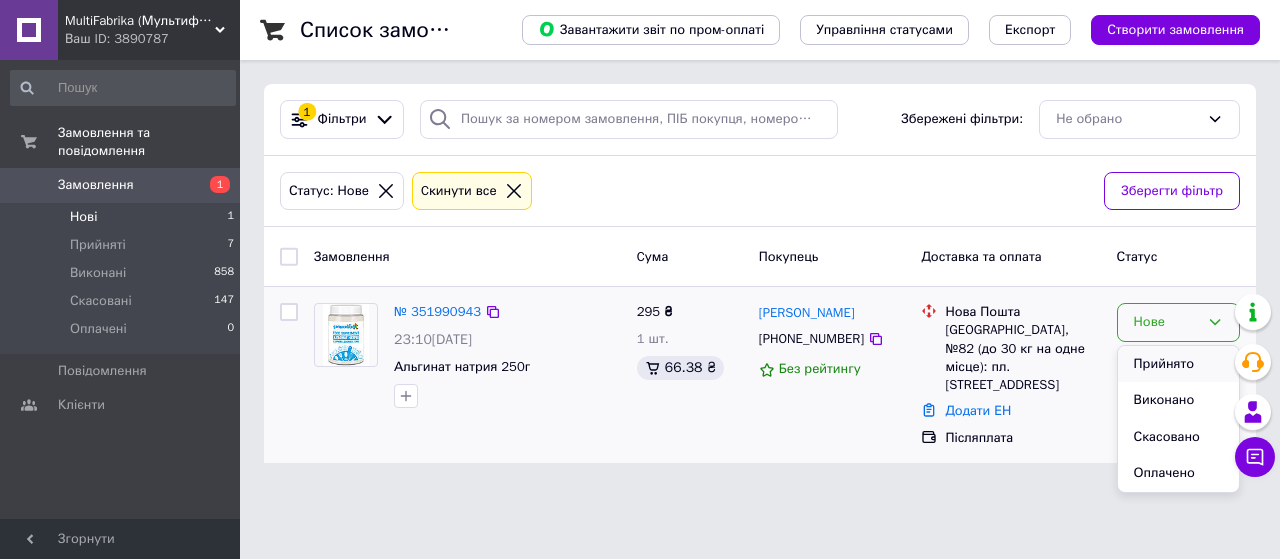 click on "Прийнято" at bounding box center (1178, 364) 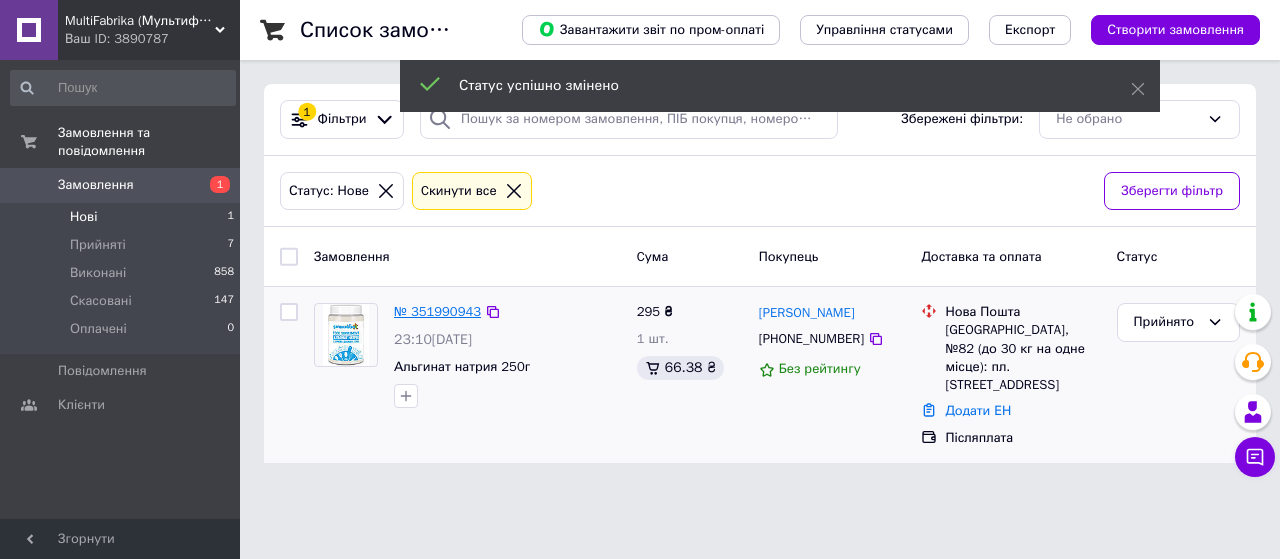 click on "№ 351990943" at bounding box center [437, 311] 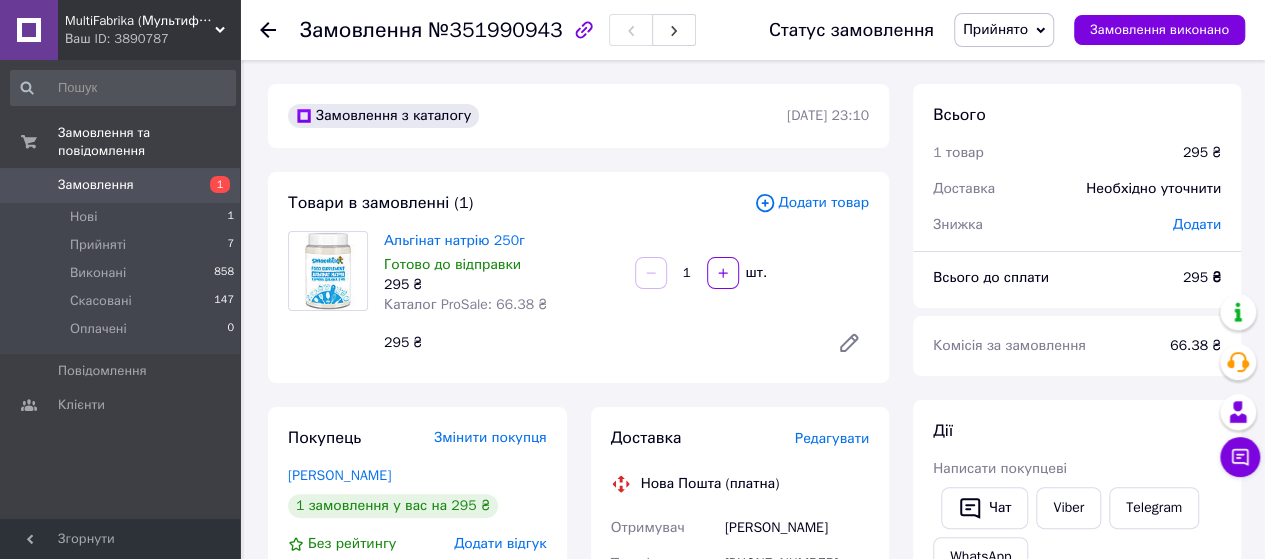 scroll, scrollTop: 200, scrollLeft: 0, axis: vertical 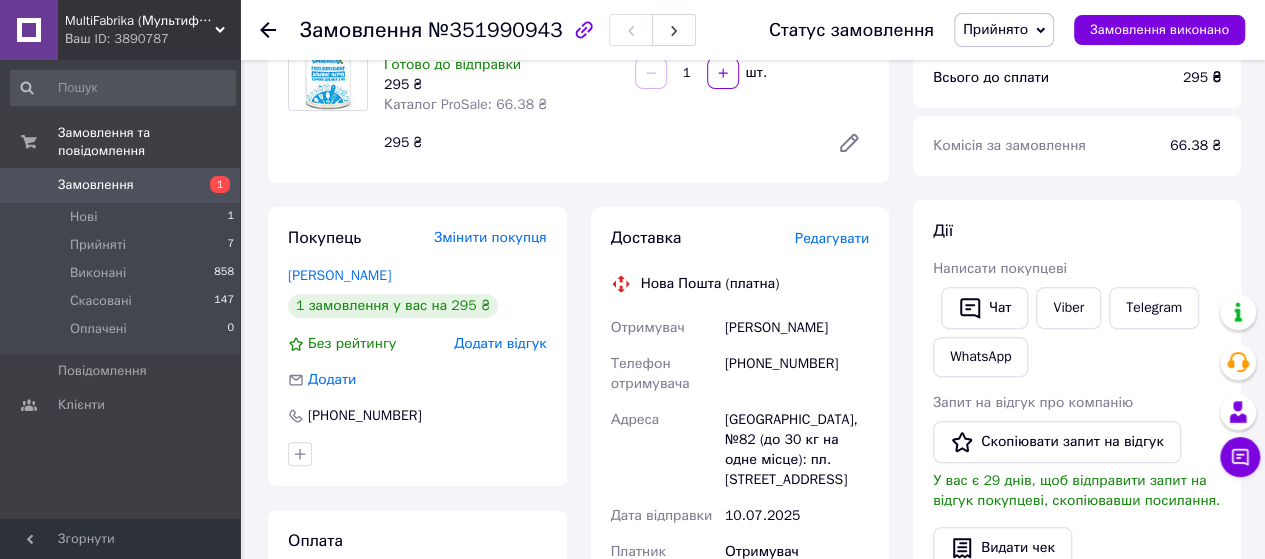 click on "MultiFabrika (Мультифабрика)" at bounding box center [140, 21] 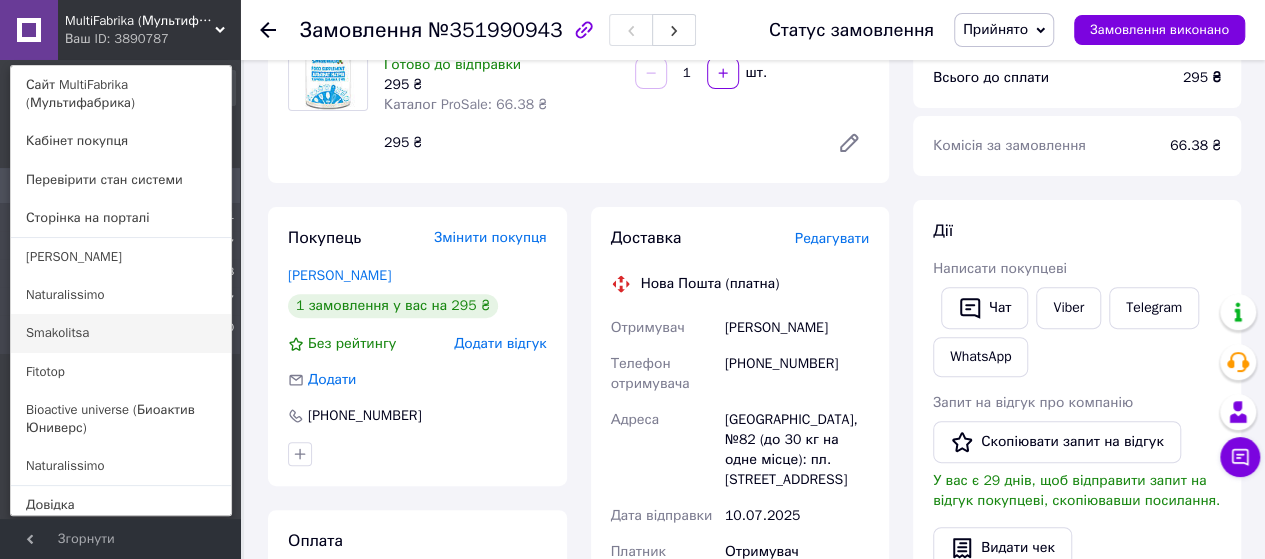 click on "Smakolitsa" at bounding box center (121, 333) 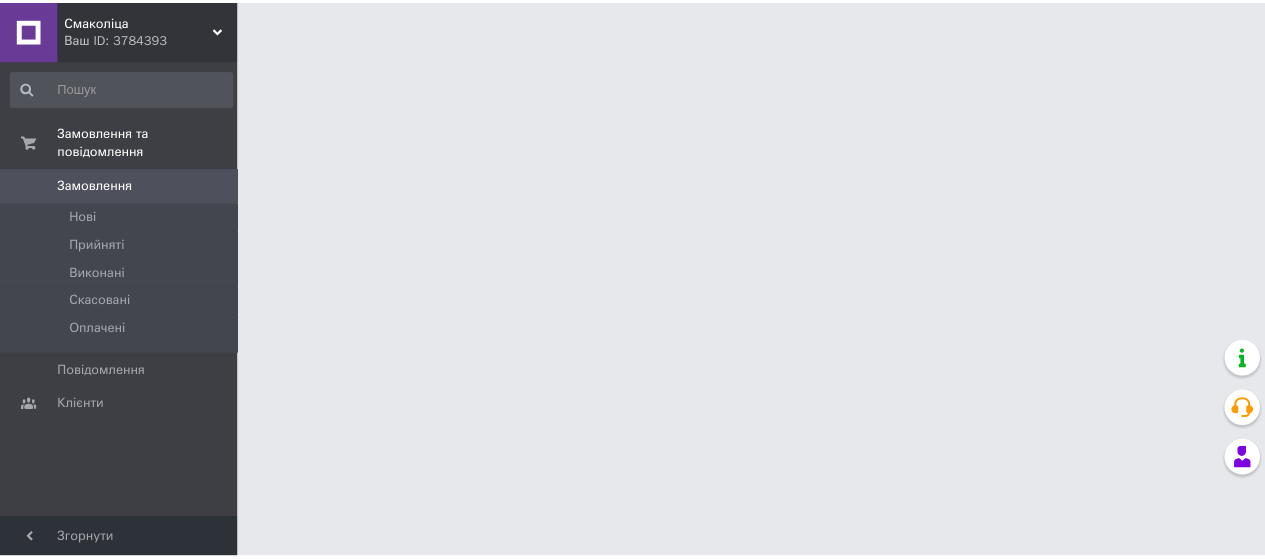 scroll, scrollTop: 0, scrollLeft: 0, axis: both 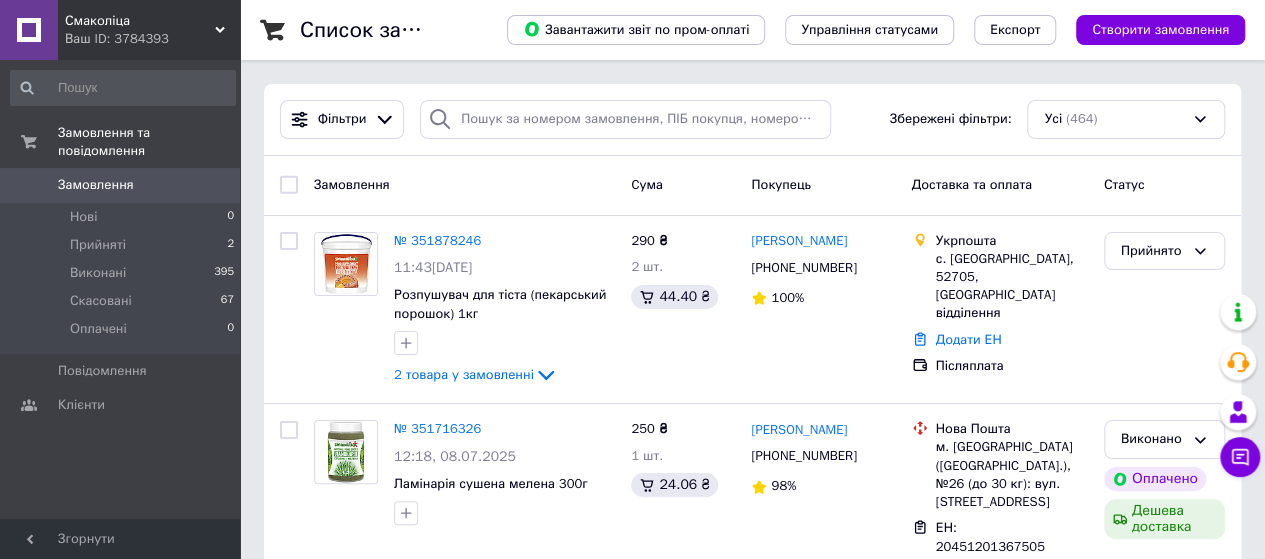 click on "Ваш ID: 3784393" at bounding box center [152, 39] 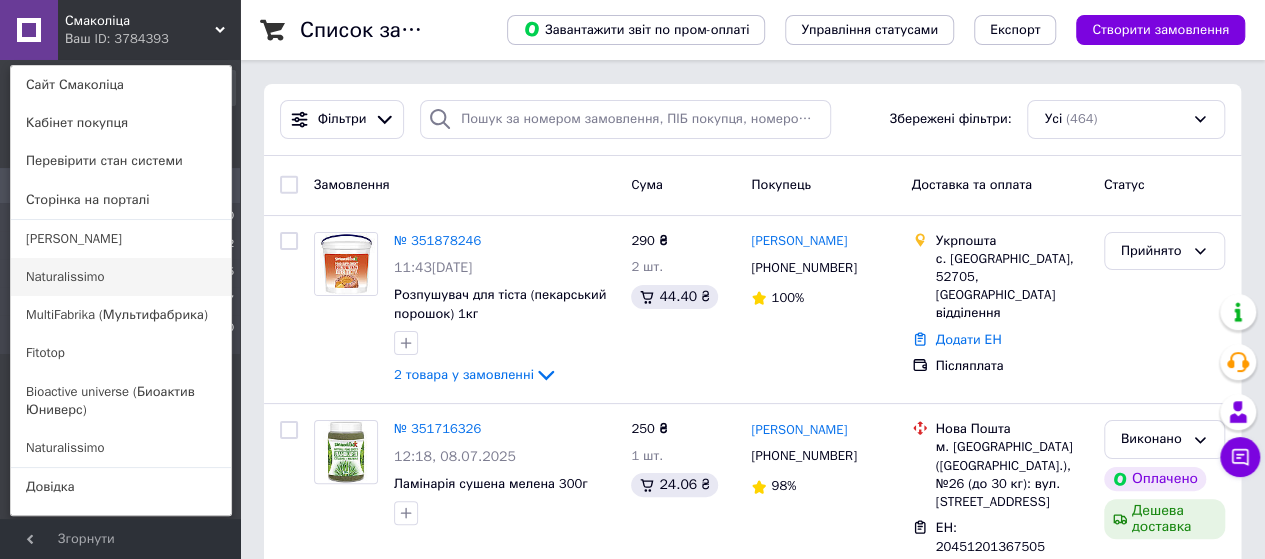 click on "Naturalissimo" at bounding box center [121, 277] 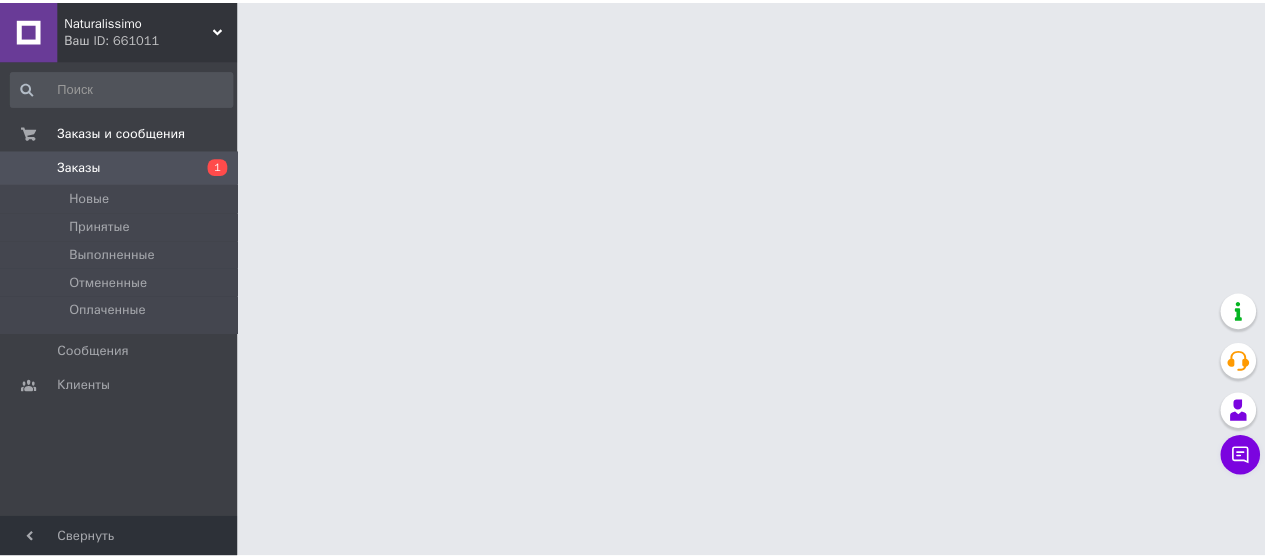 scroll, scrollTop: 0, scrollLeft: 0, axis: both 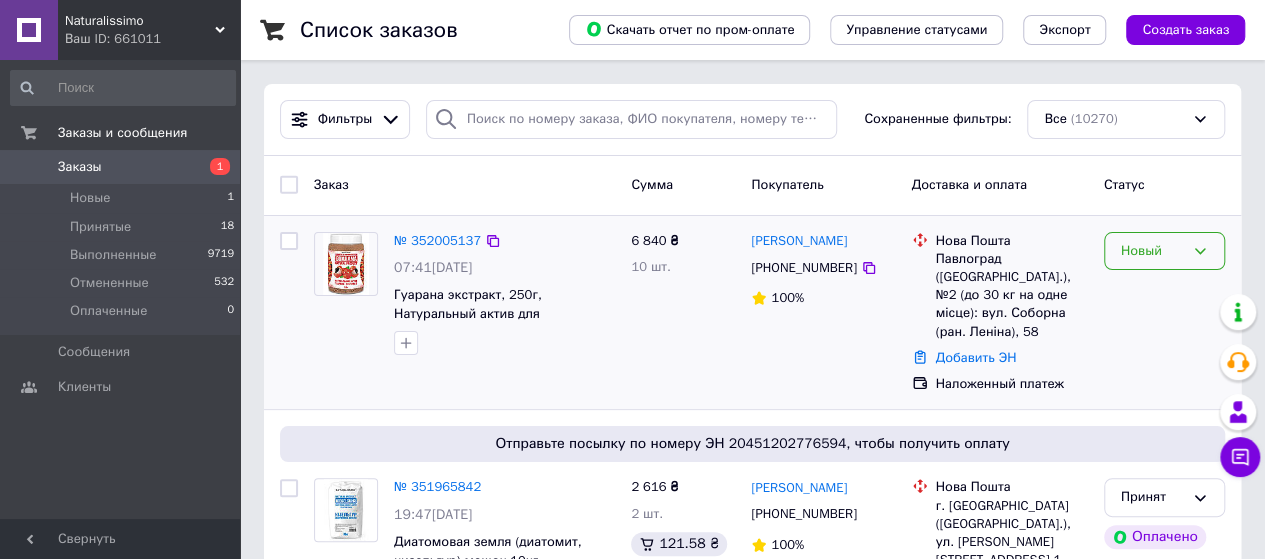 click on "Новый" at bounding box center [1152, 251] 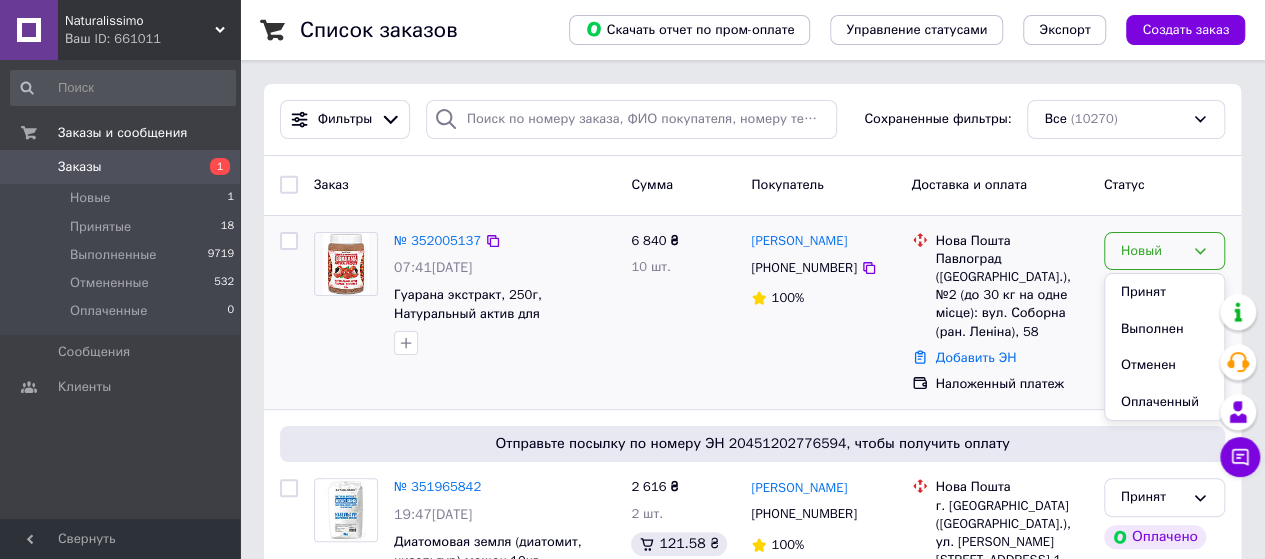 click on "Принят" at bounding box center (1164, 292) 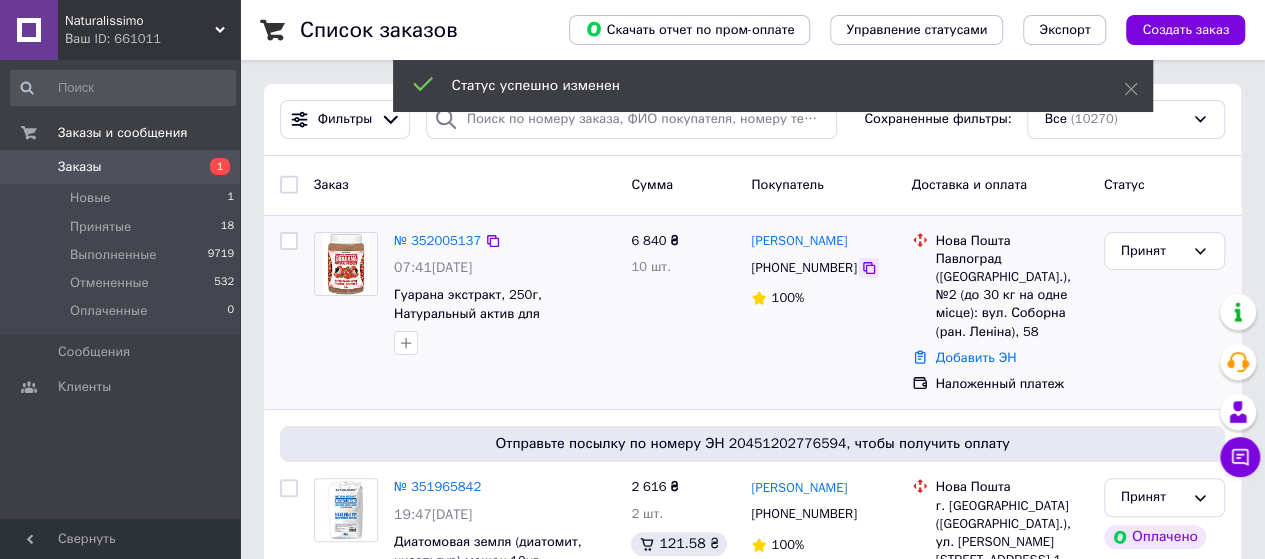 click 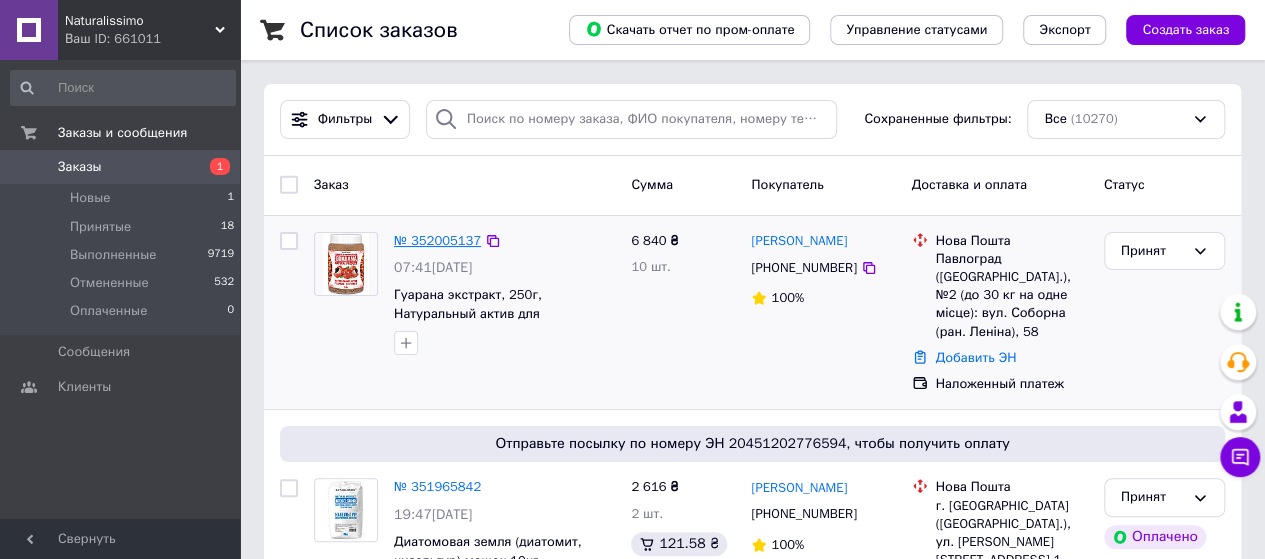 click on "№ 352005137" at bounding box center [437, 240] 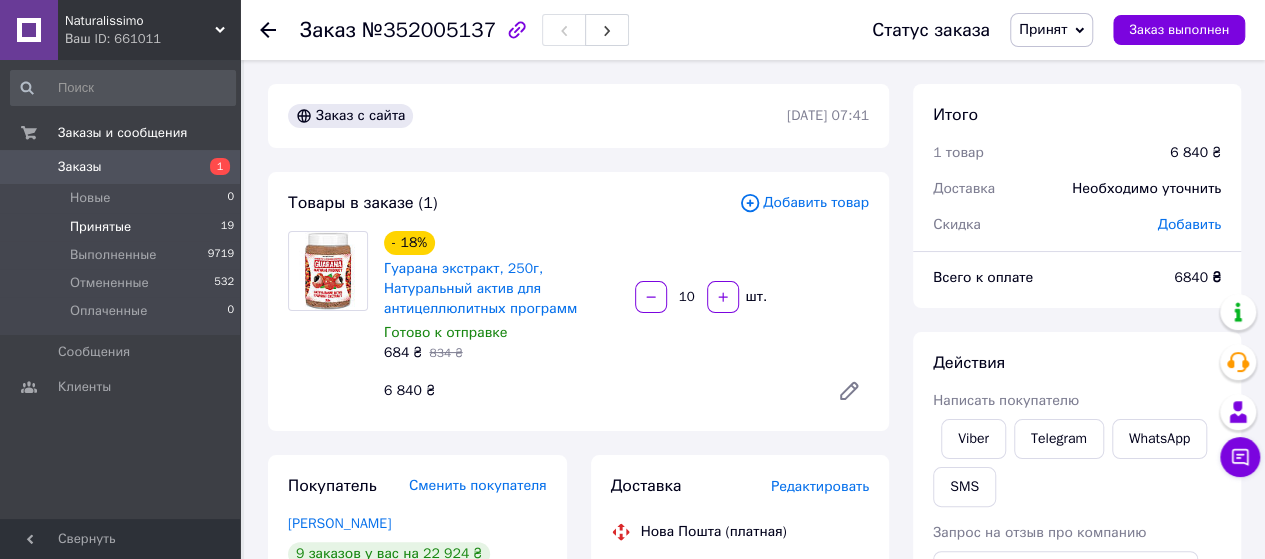 click on "Принятые 19" at bounding box center (123, 227) 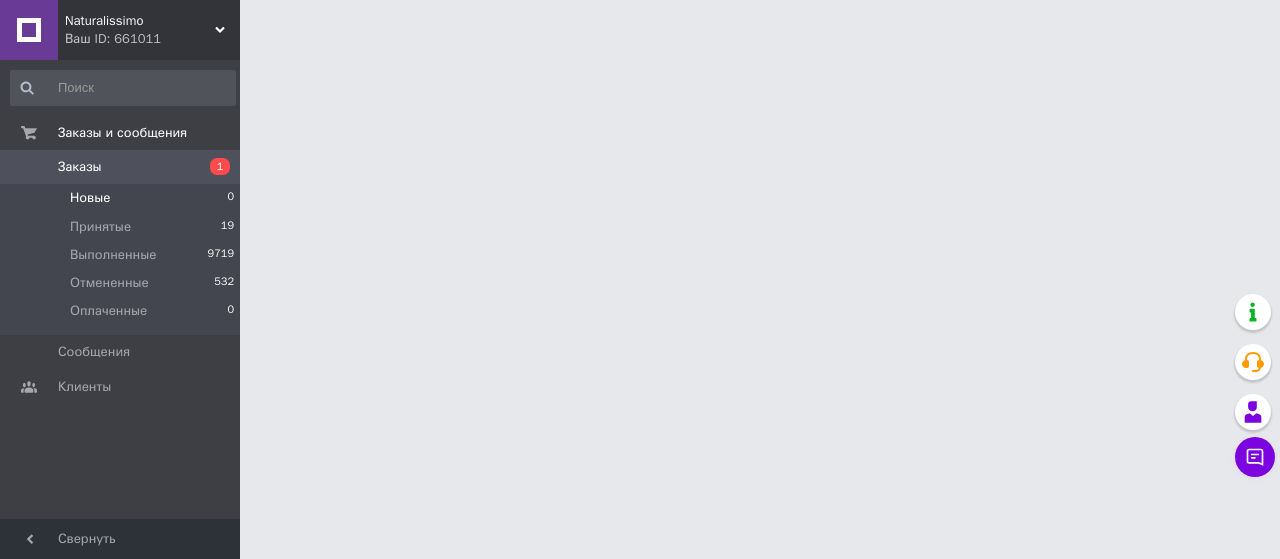 click on "Новые 0" at bounding box center [123, 198] 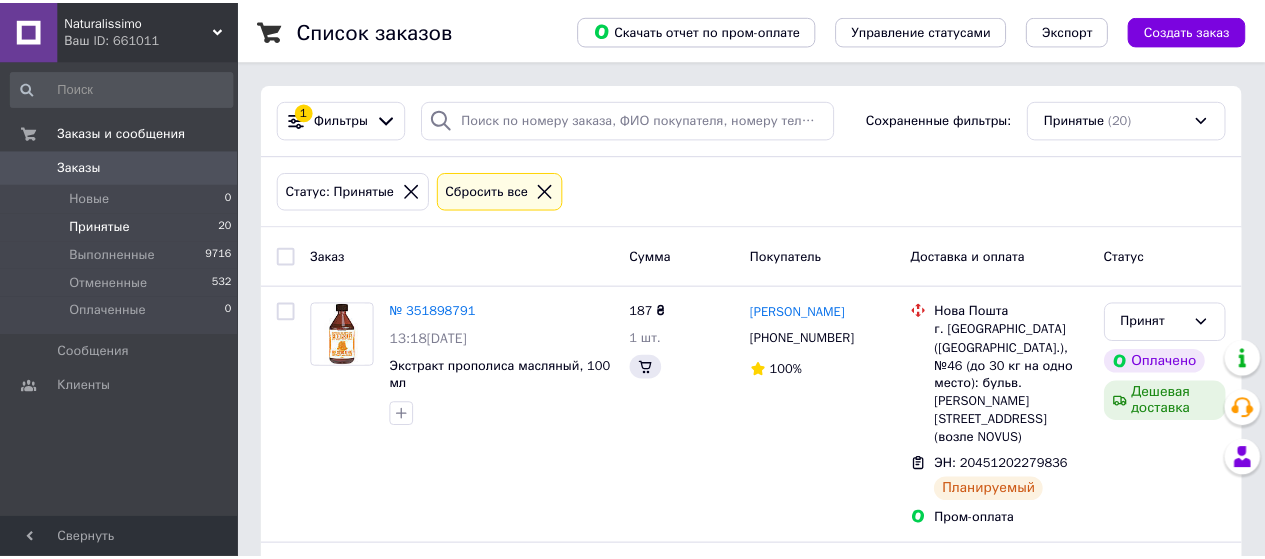 scroll, scrollTop: 0, scrollLeft: 0, axis: both 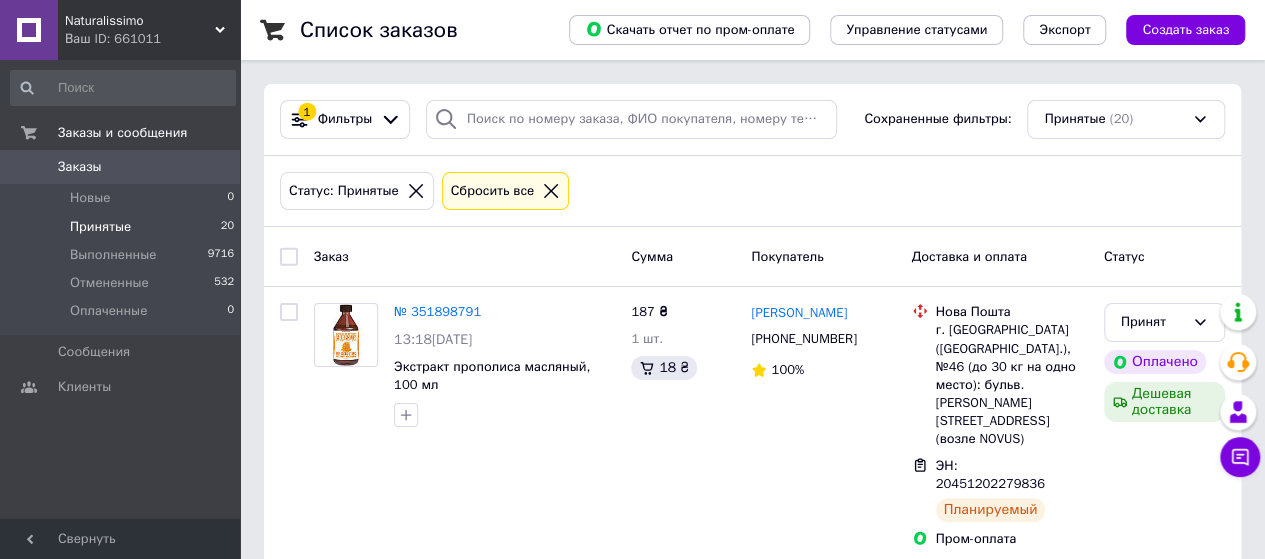click on "Ваш ID: 661011" at bounding box center [152, 39] 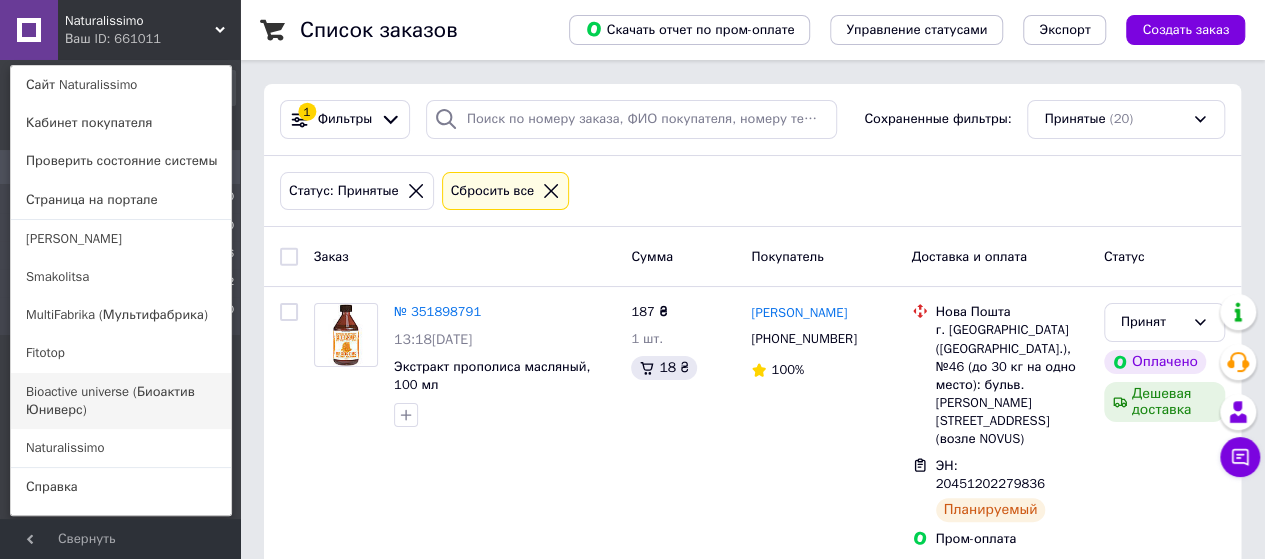 click on "Bioactive universe (Биоактив Юниверс)" at bounding box center (121, 401) 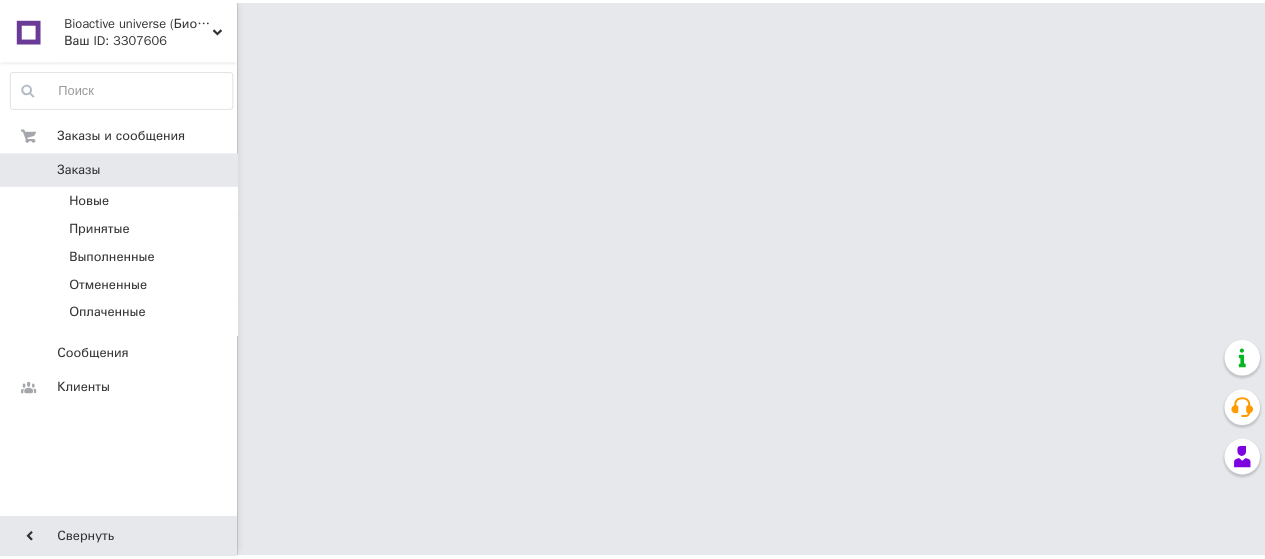 scroll, scrollTop: 0, scrollLeft: 0, axis: both 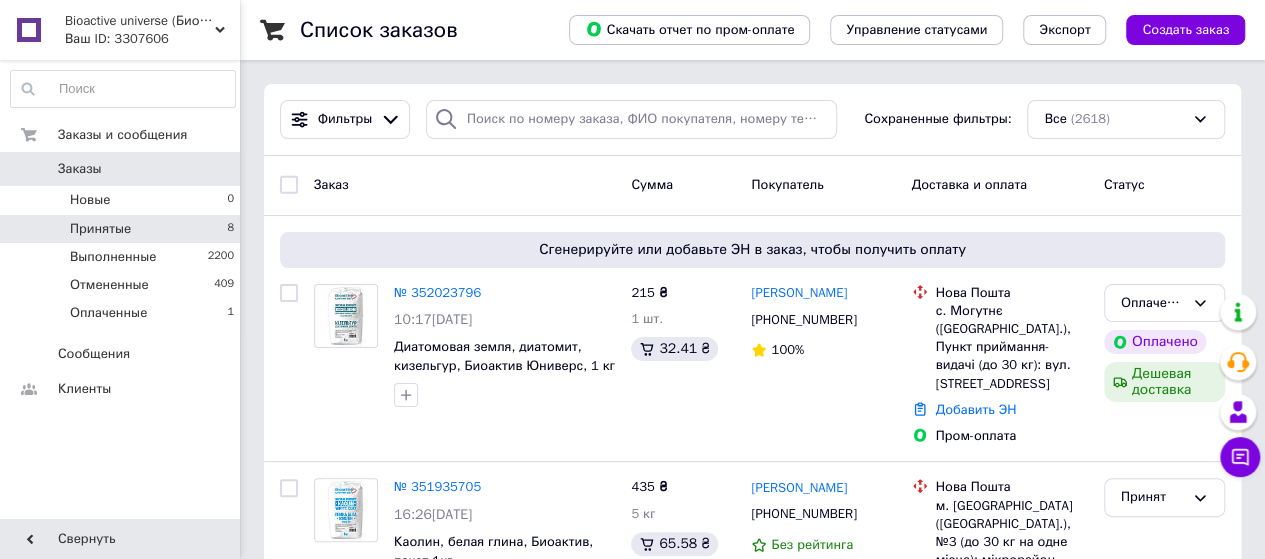 click on "Принятые" at bounding box center [100, 229] 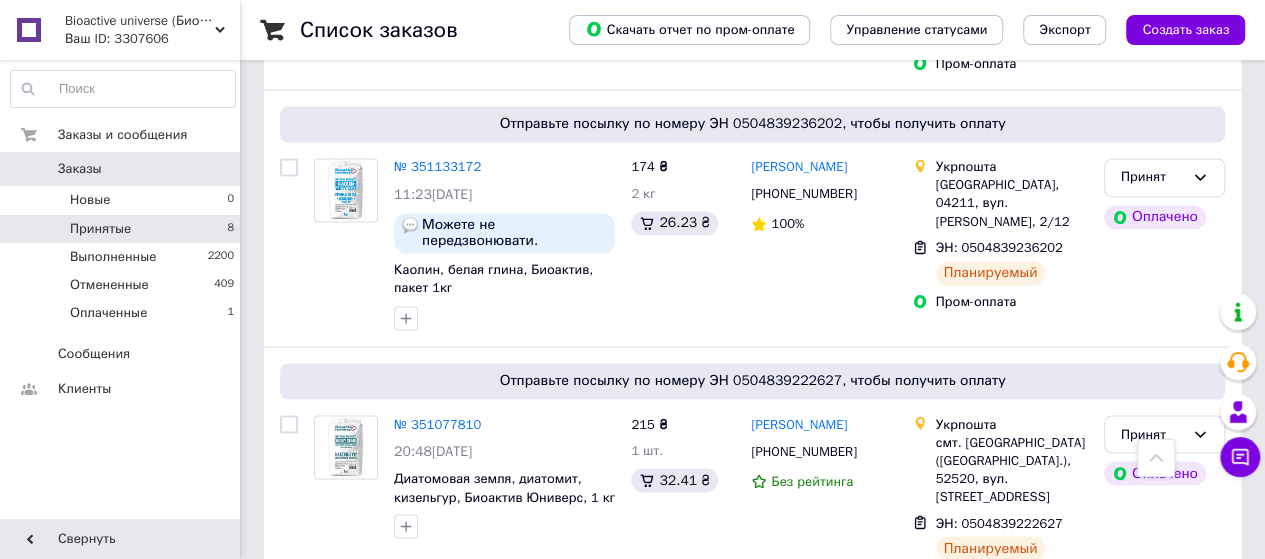 scroll, scrollTop: 1004, scrollLeft: 0, axis: vertical 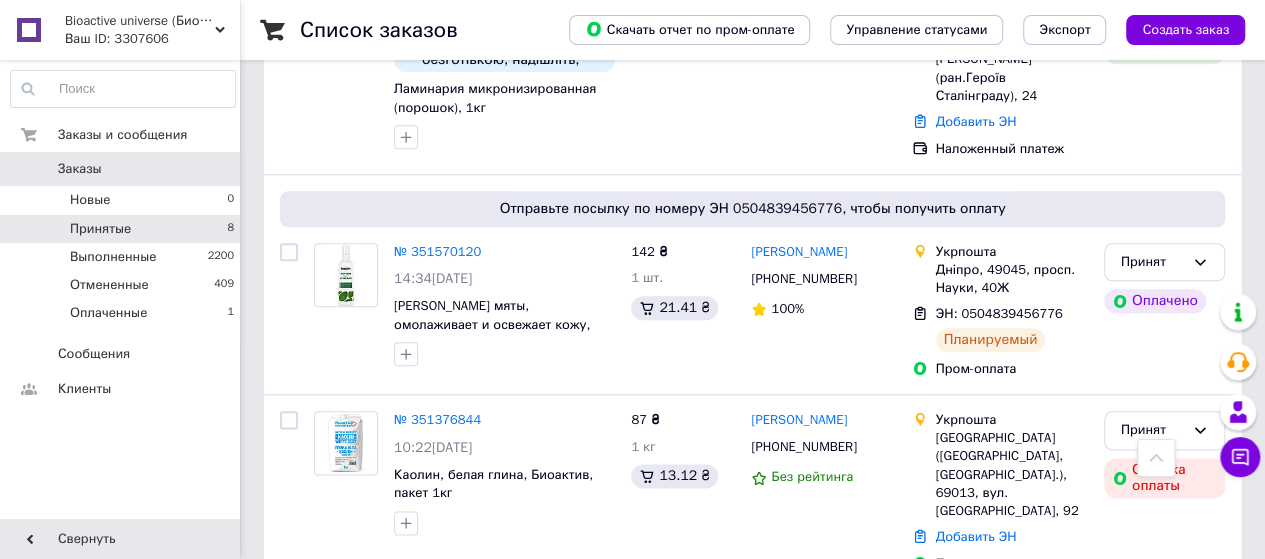 click on "Bioactive universe (Биоактив Юниверс)" at bounding box center (140, 21) 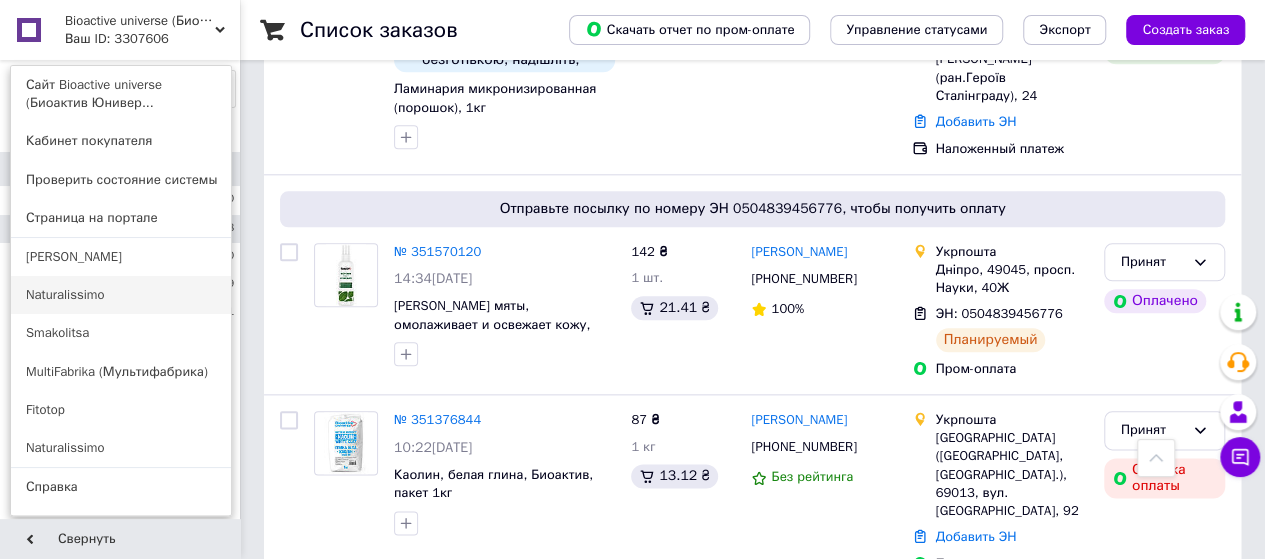 click on "Naturalissimo" at bounding box center (121, 295) 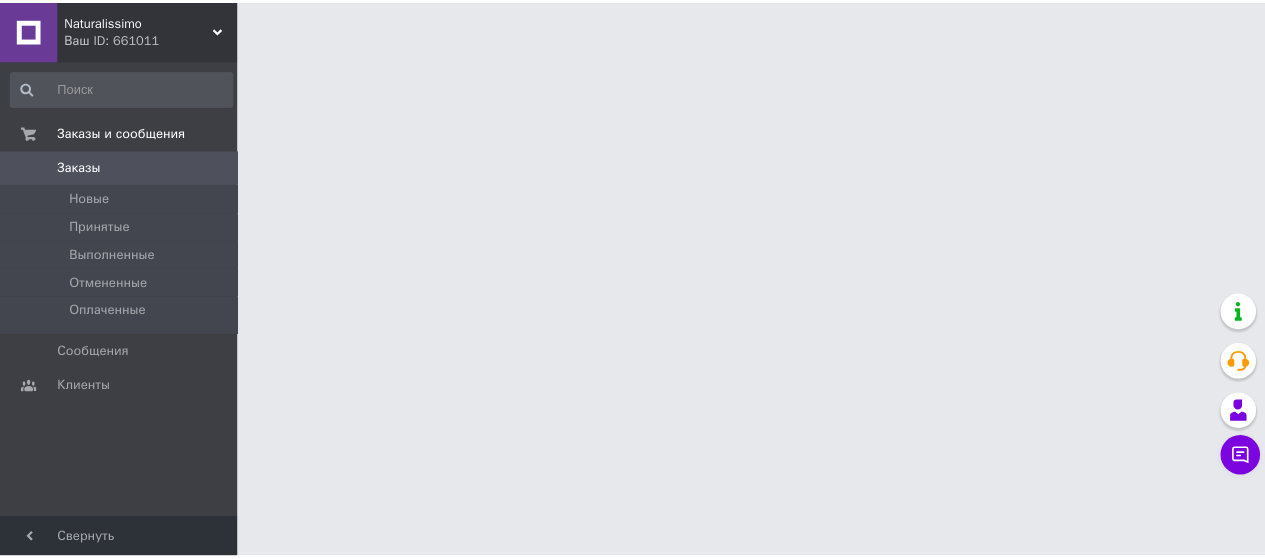 scroll, scrollTop: 0, scrollLeft: 0, axis: both 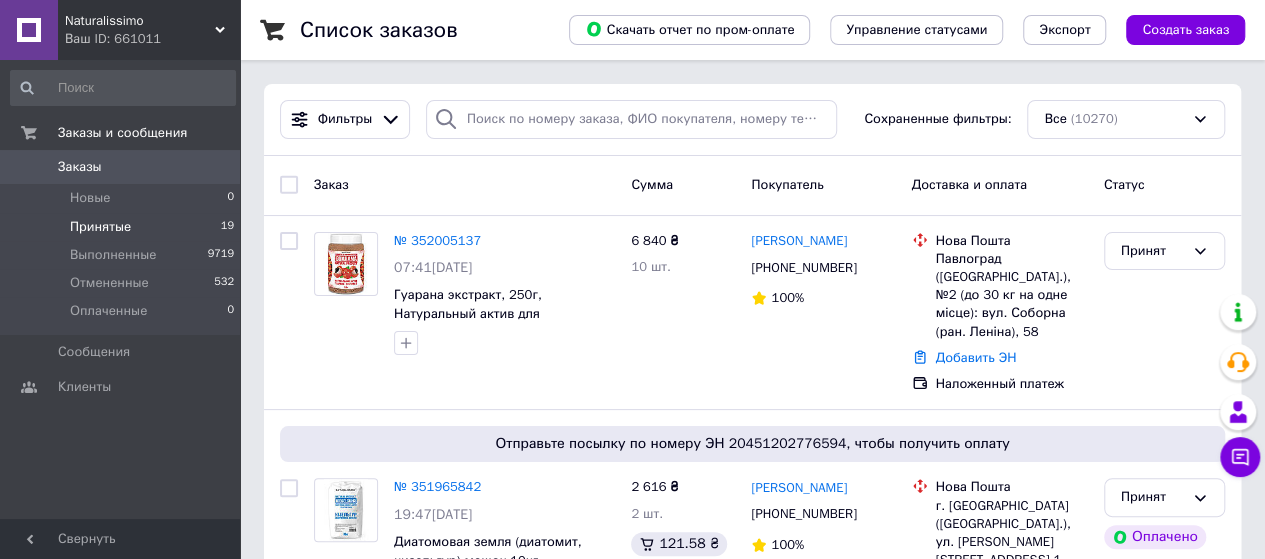 click on "Принятые 19" at bounding box center (123, 227) 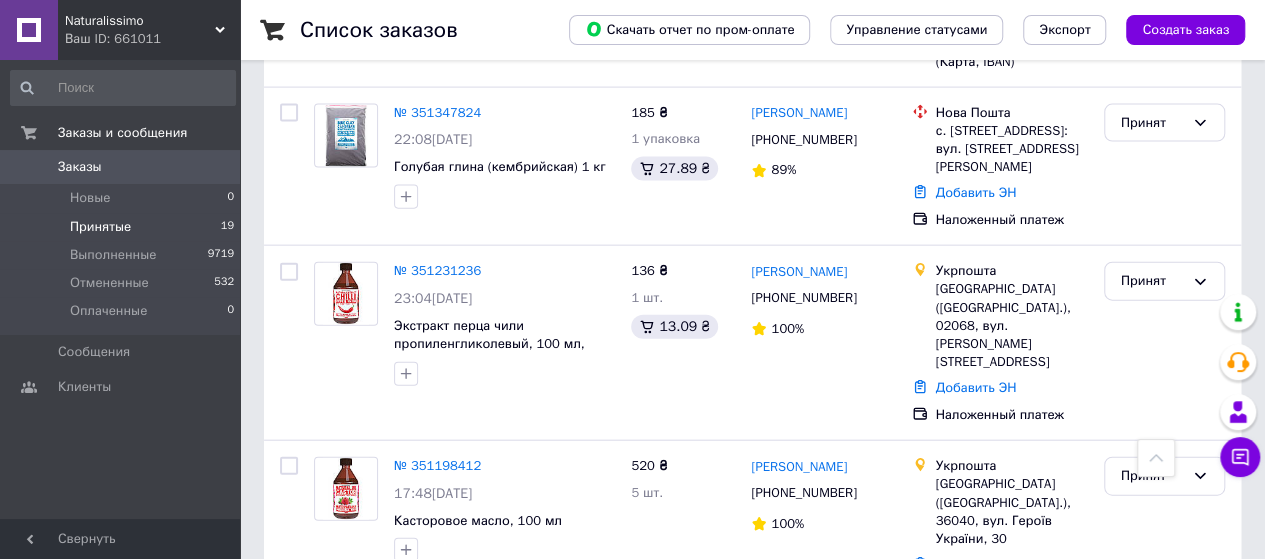 scroll, scrollTop: 2064, scrollLeft: 0, axis: vertical 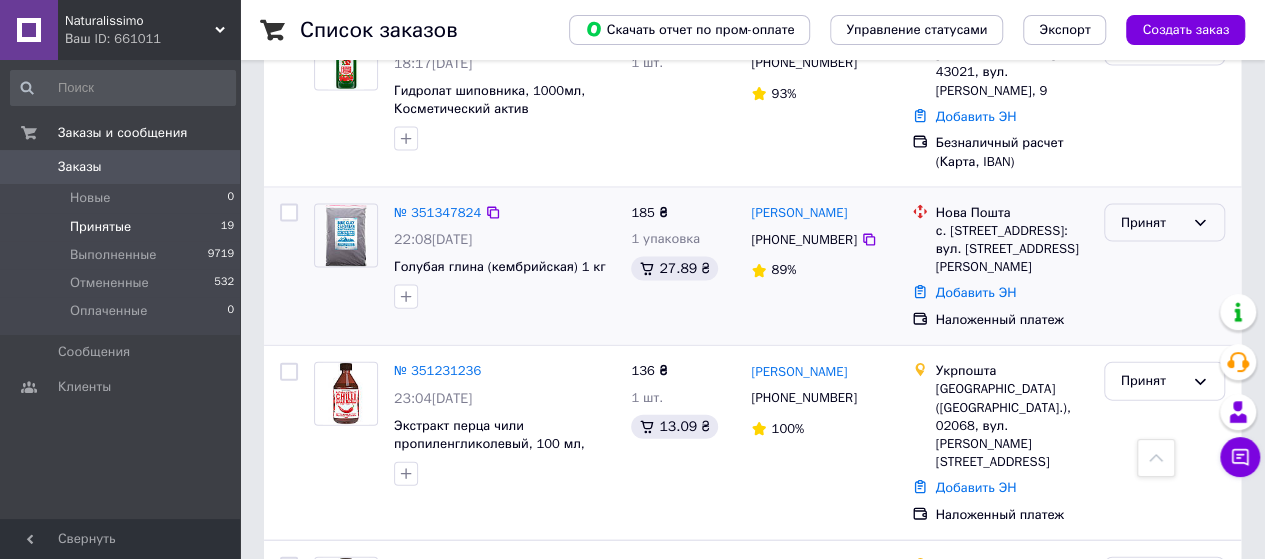 click on "Принят" at bounding box center (1152, 223) 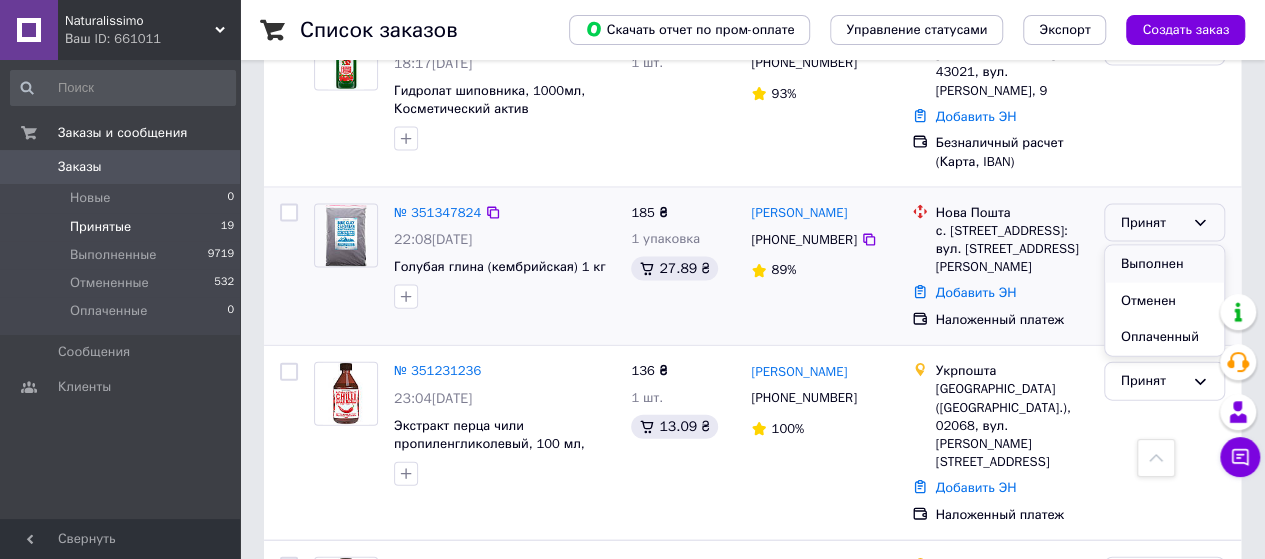 click on "Выполнен" at bounding box center [1164, 264] 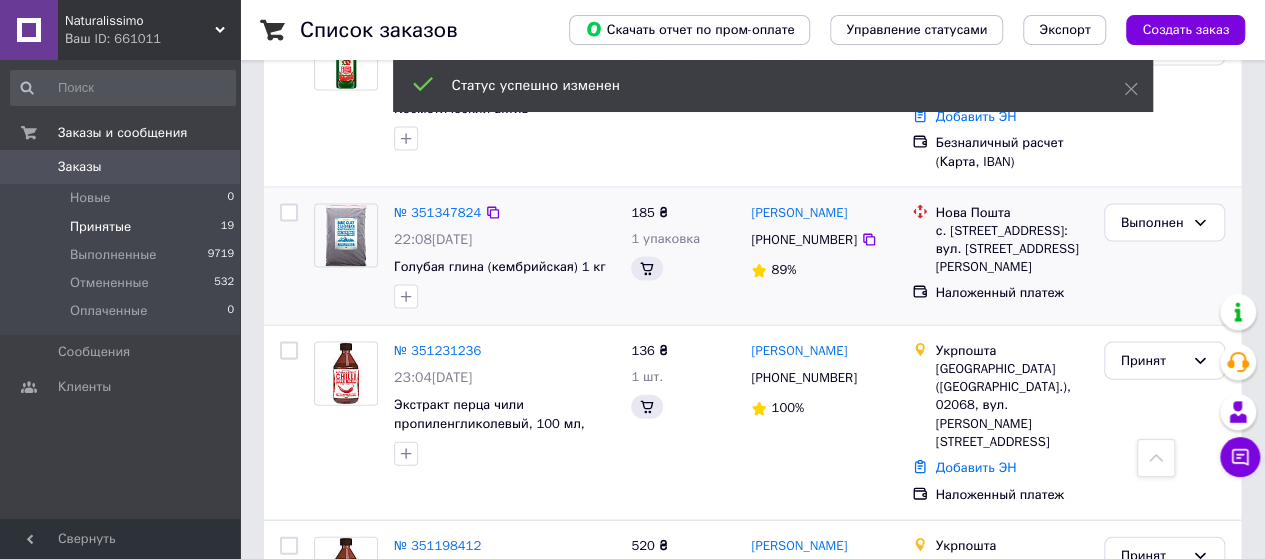 scroll, scrollTop: 2064, scrollLeft: 0, axis: vertical 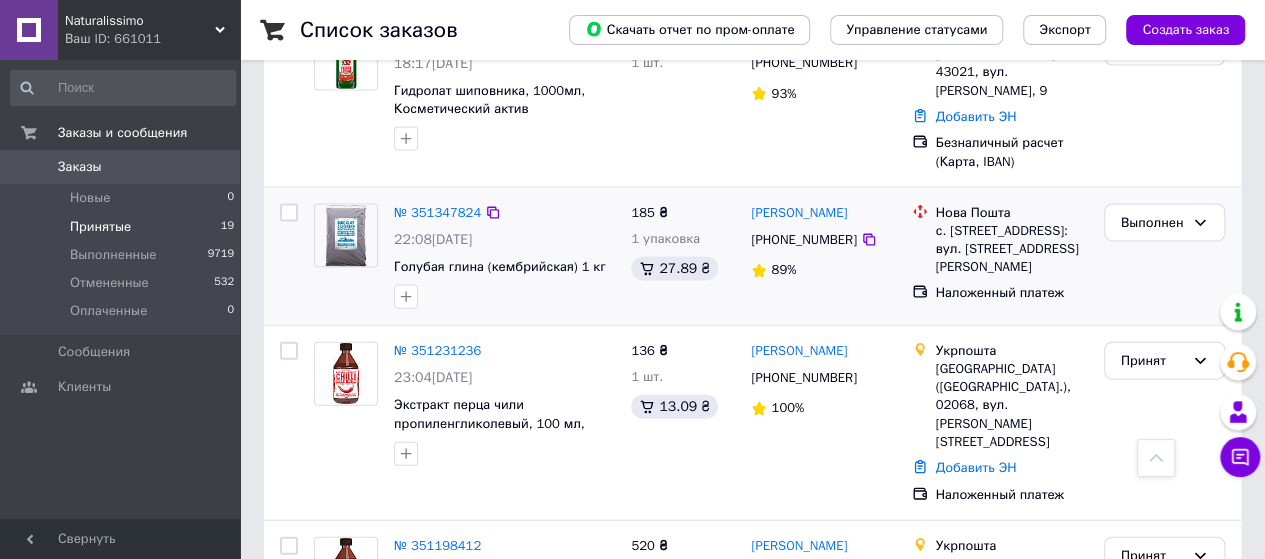 click on "Naturalissimo" at bounding box center [140, 21] 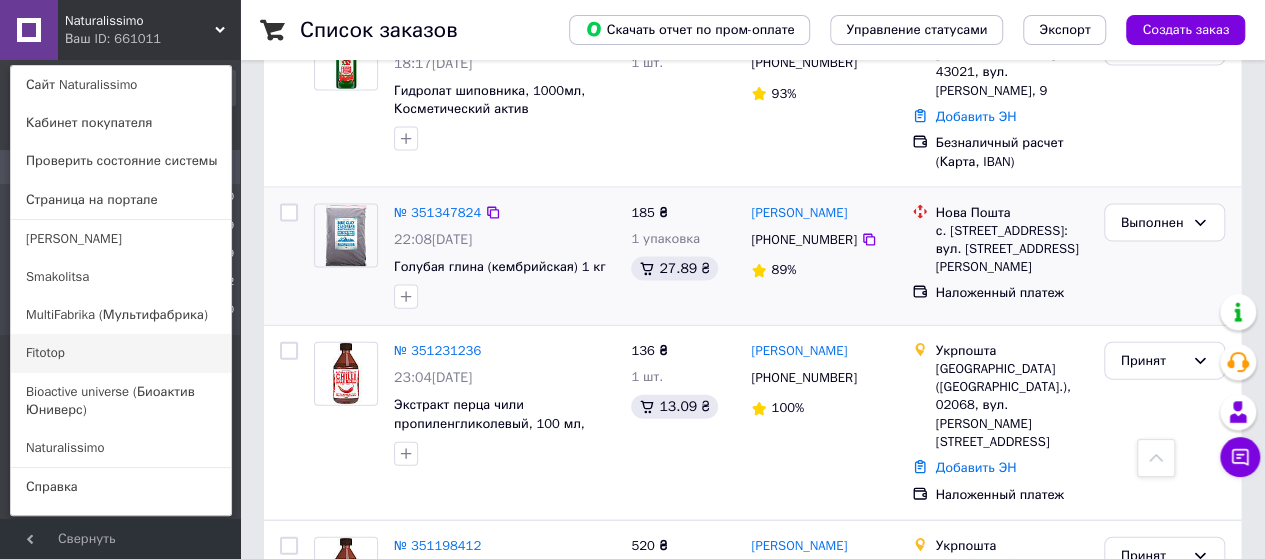 click on "Fitotop" at bounding box center (121, 353) 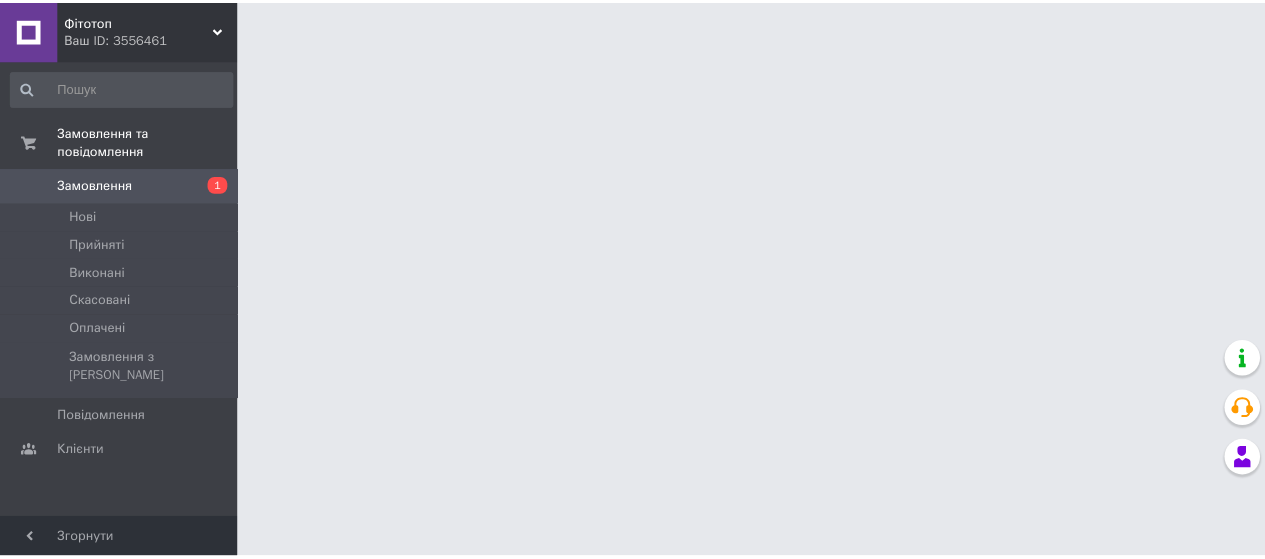 scroll, scrollTop: 0, scrollLeft: 0, axis: both 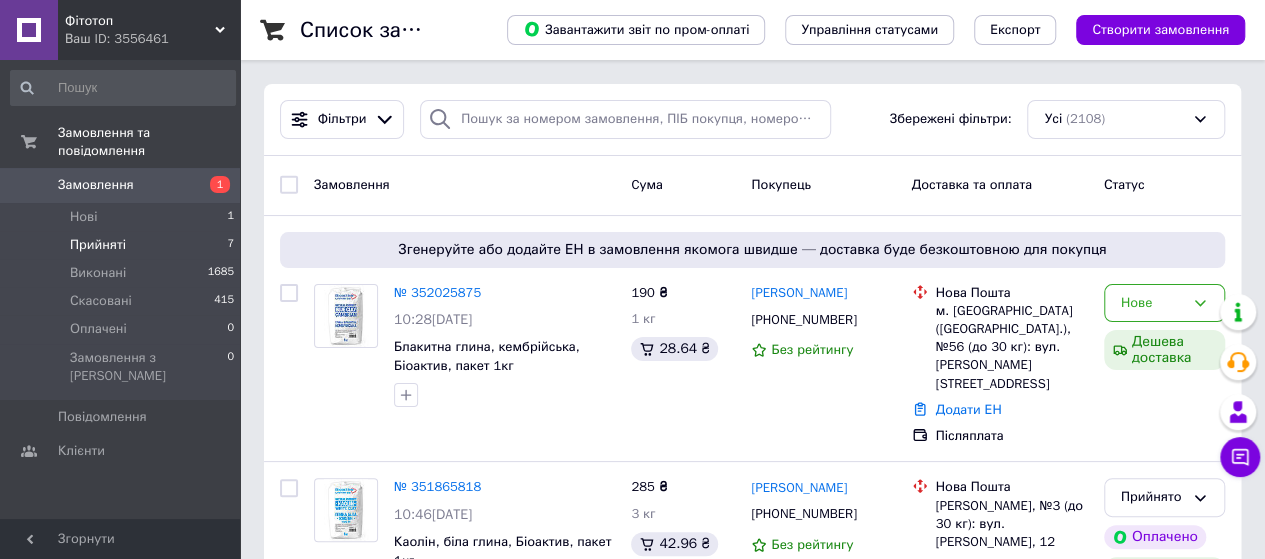 click on "Прийняті" at bounding box center (98, 245) 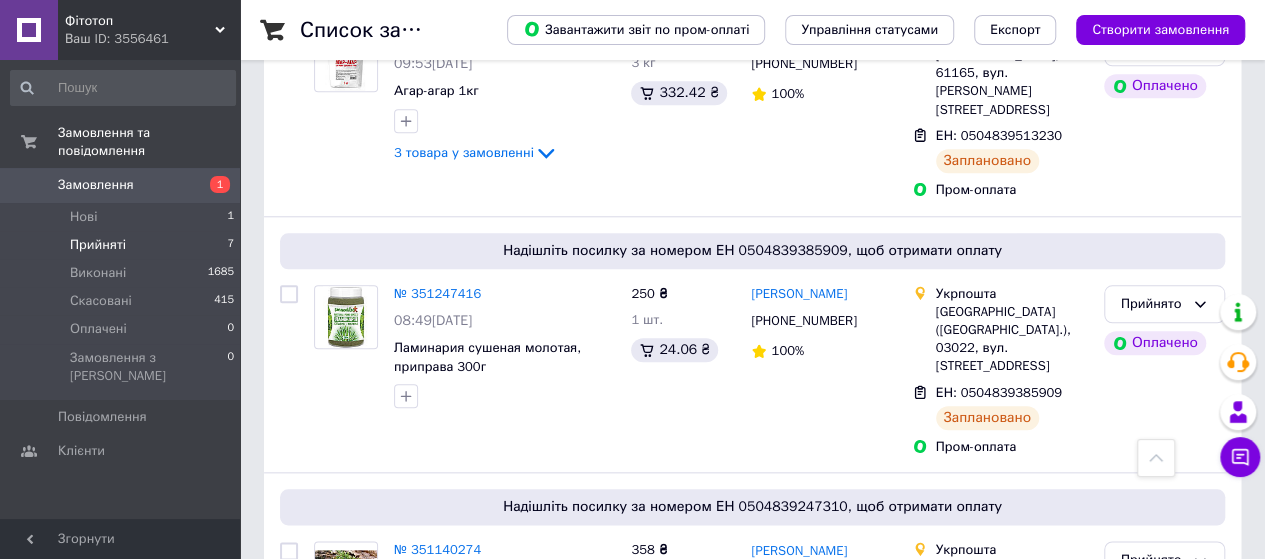 scroll, scrollTop: 1158, scrollLeft: 0, axis: vertical 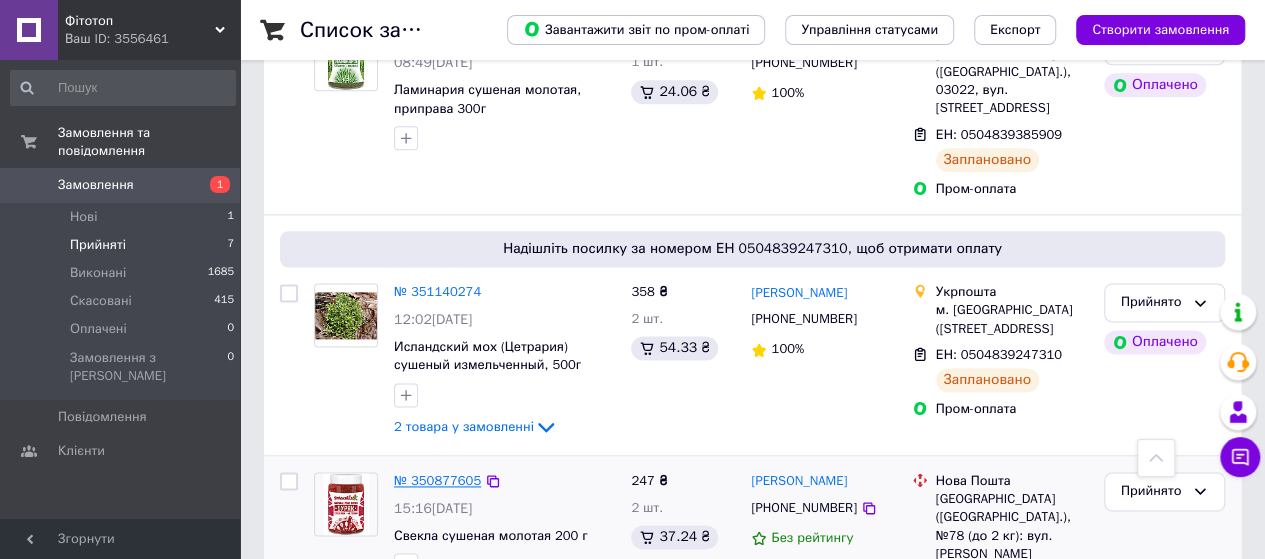 click on "№ 350877605" at bounding box center (437, 480) 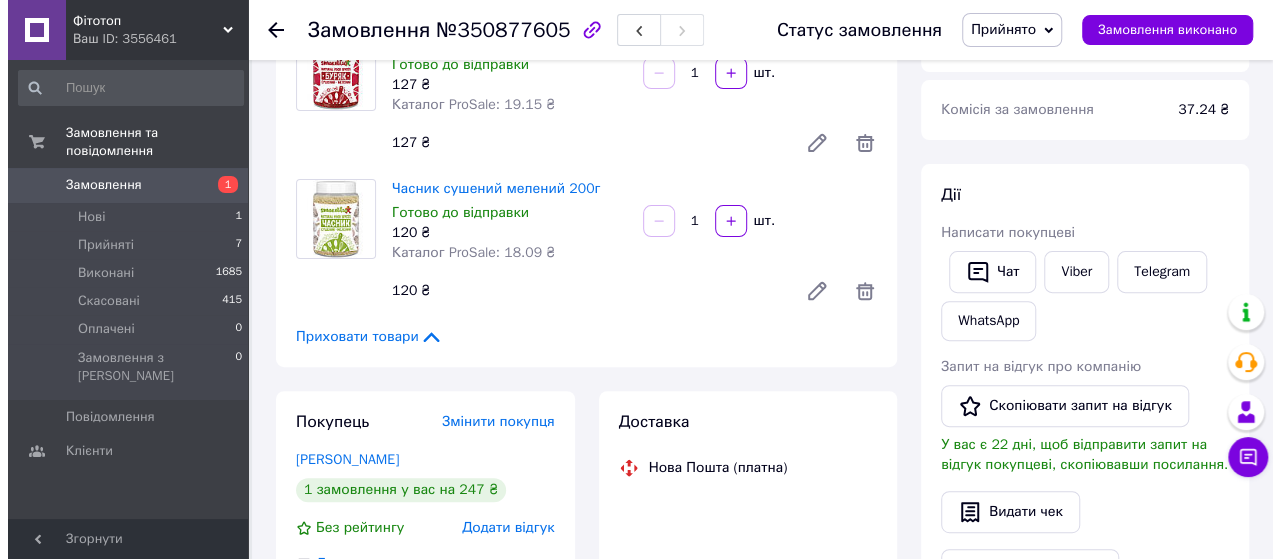 scroll, scrollTop: 300, scrollLeft: 0, axis: vertical 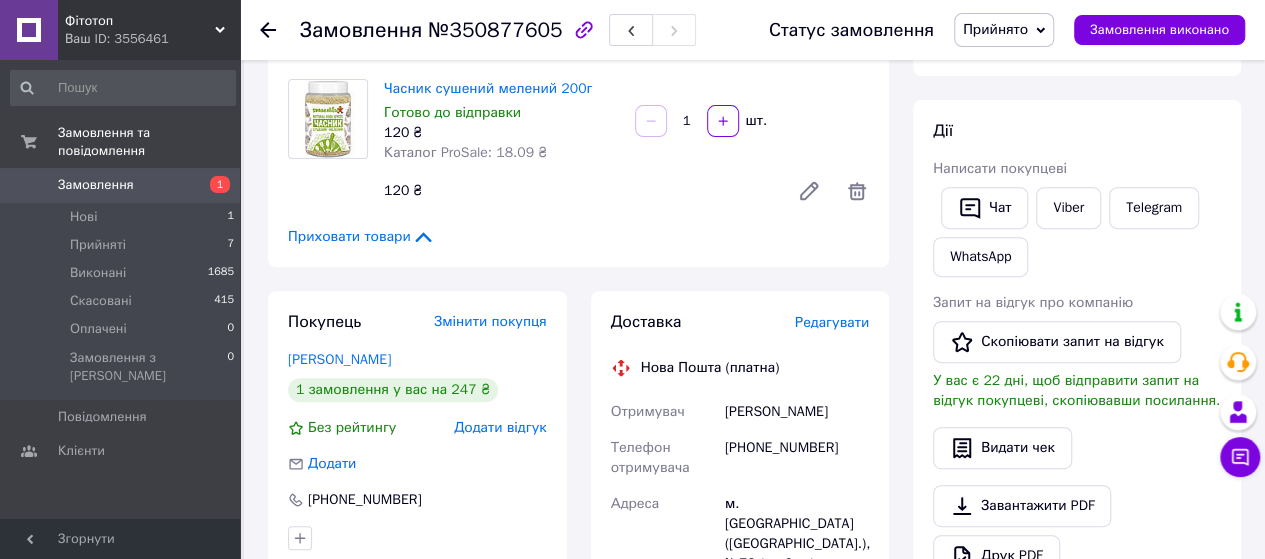 click on "Редагувати" at bounding box center (832, 322) 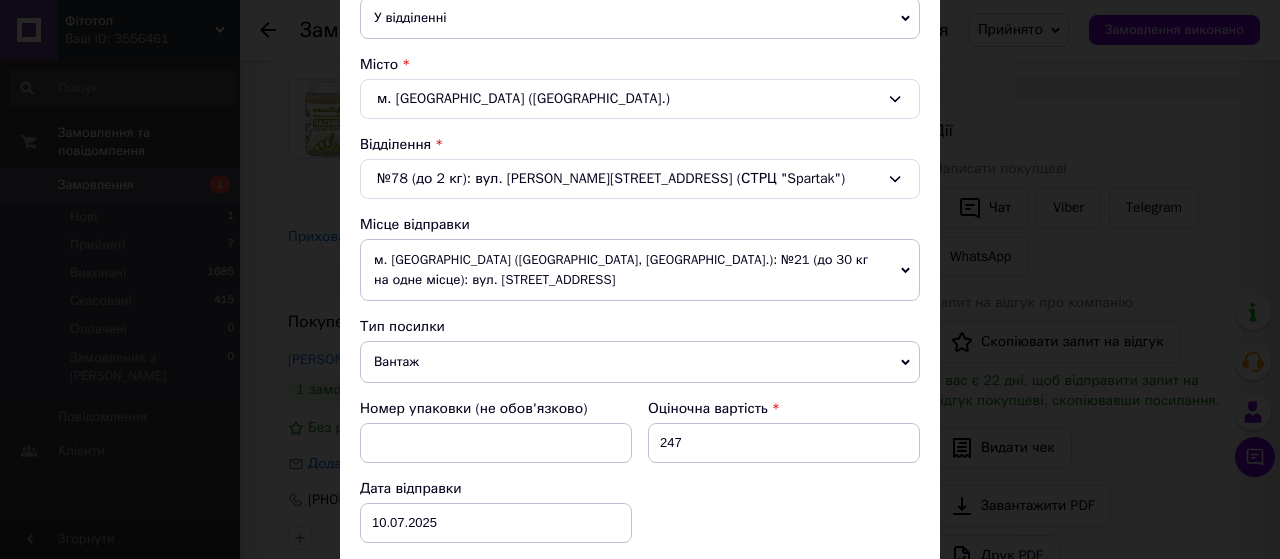 scroll, scrollTop: 200, scrollLeft: 0, axis: vertical 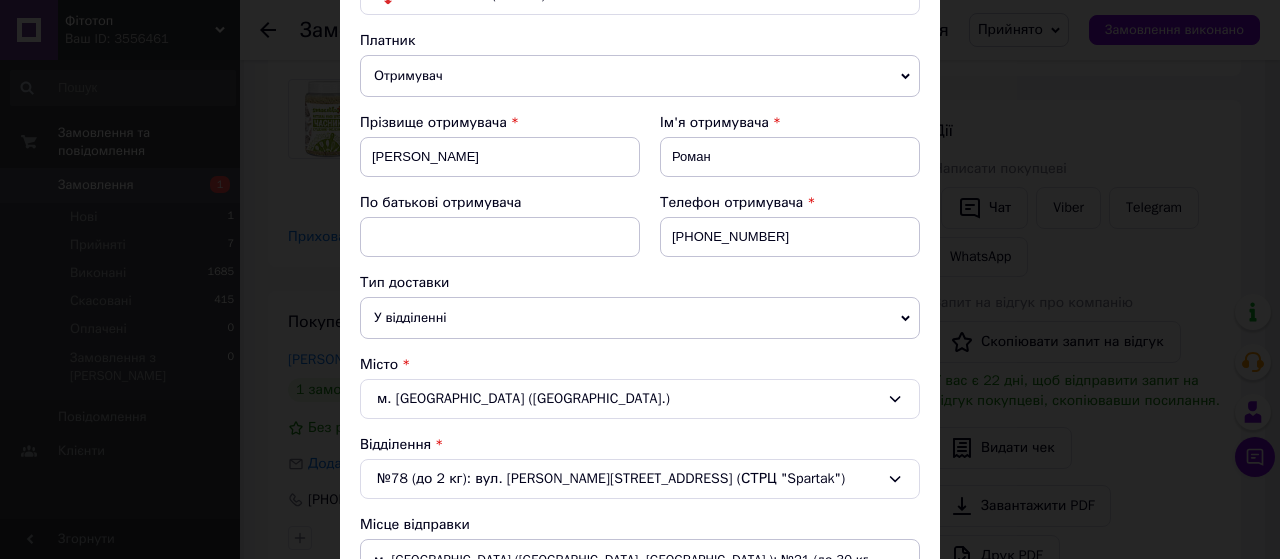 click on "м. Львів (Львівська обл.)" at bounding box center (640, 399) 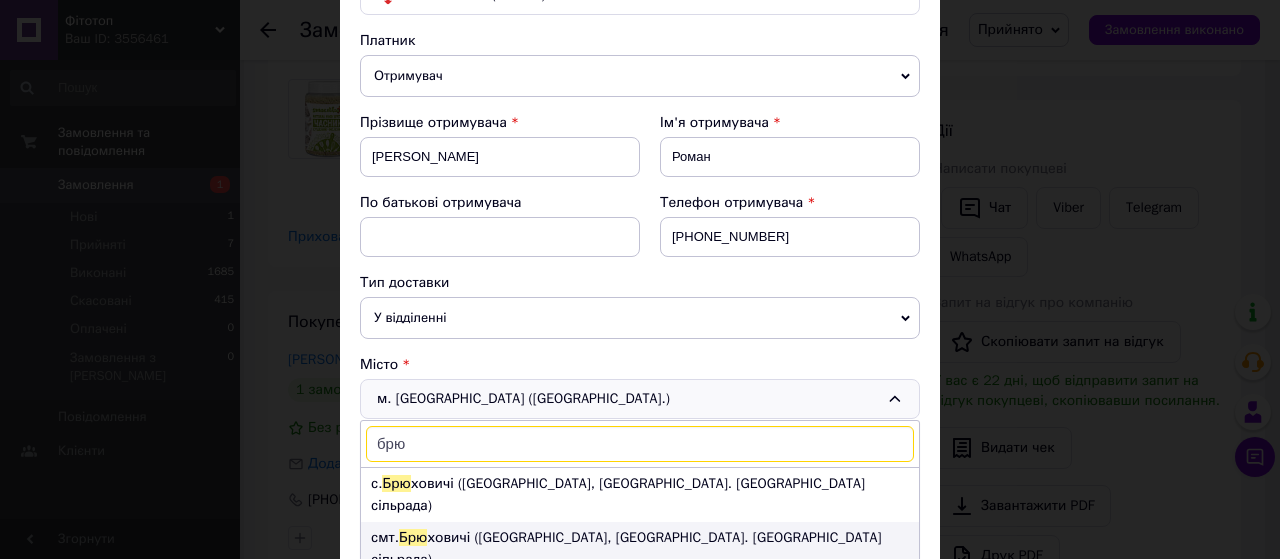 type on "брю" 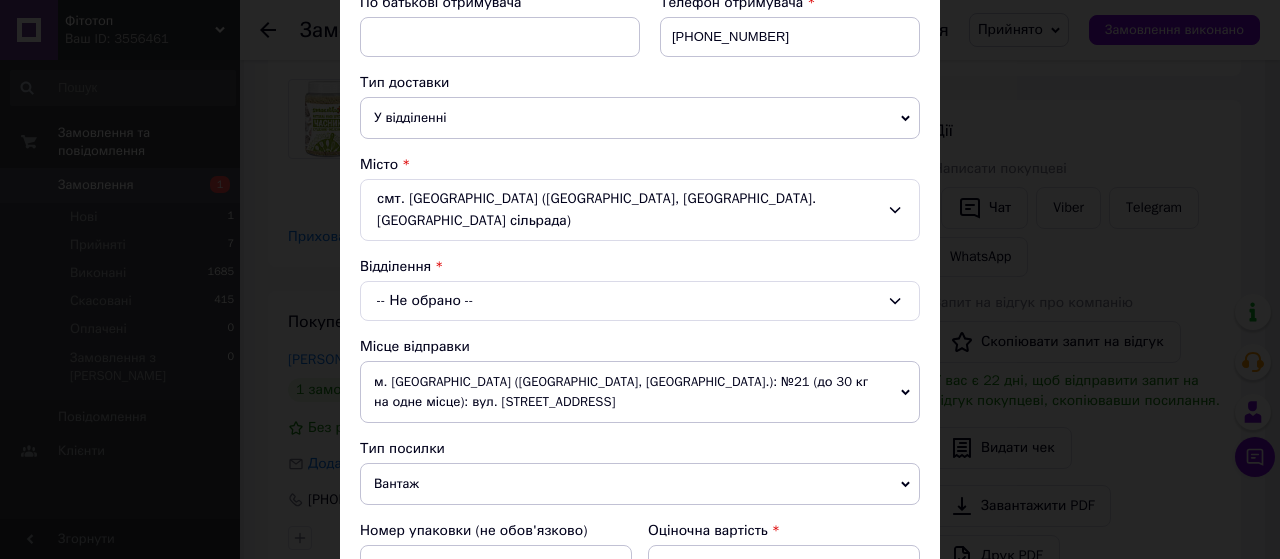 scroll, scrollTop: 500, scrollLeft: 0, axis: vertical 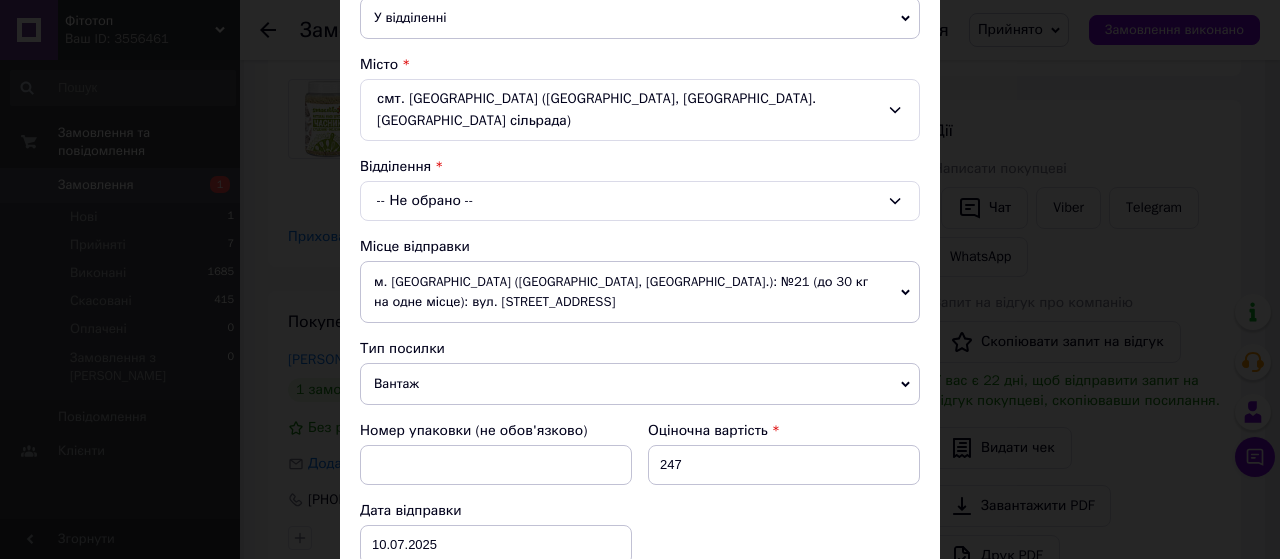 click on "-- Не обрано --" at bounding box center [640, 201] 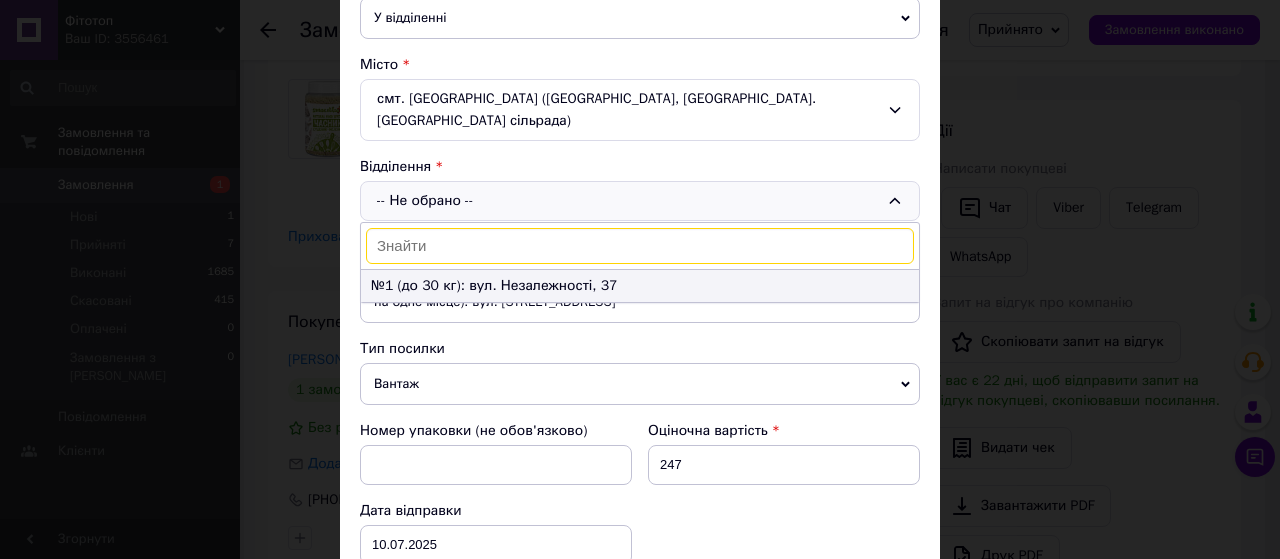 click on "№1 (до 30 кг): вул. Незалежності, 37" at bounding box center (640, 286) 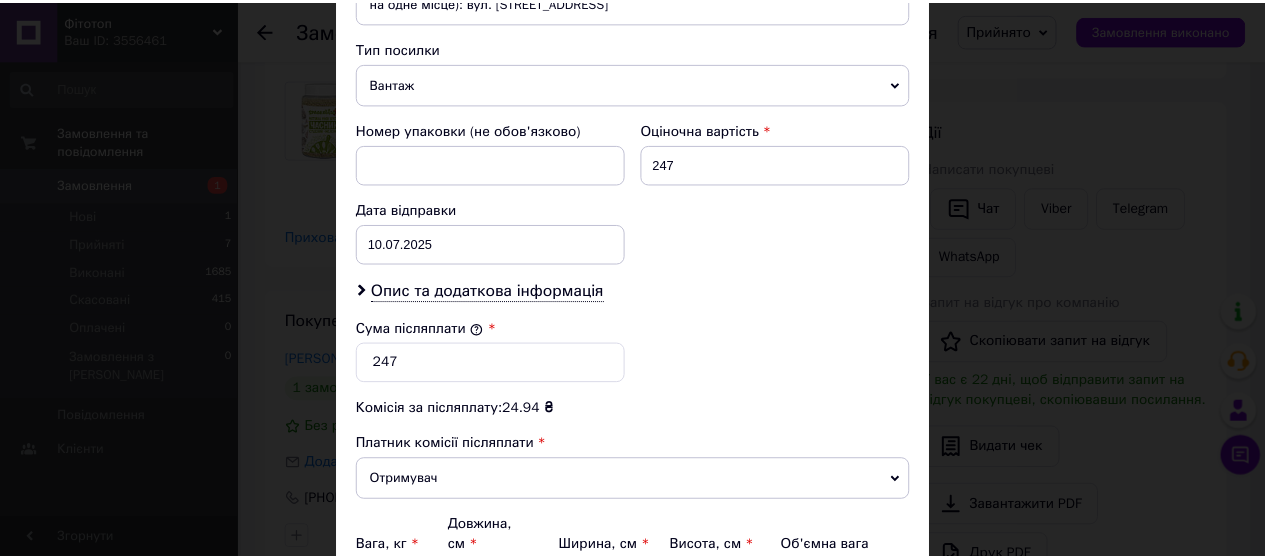 scroll, scrollTop: 976, scrollLeft: 0, axis: vertical 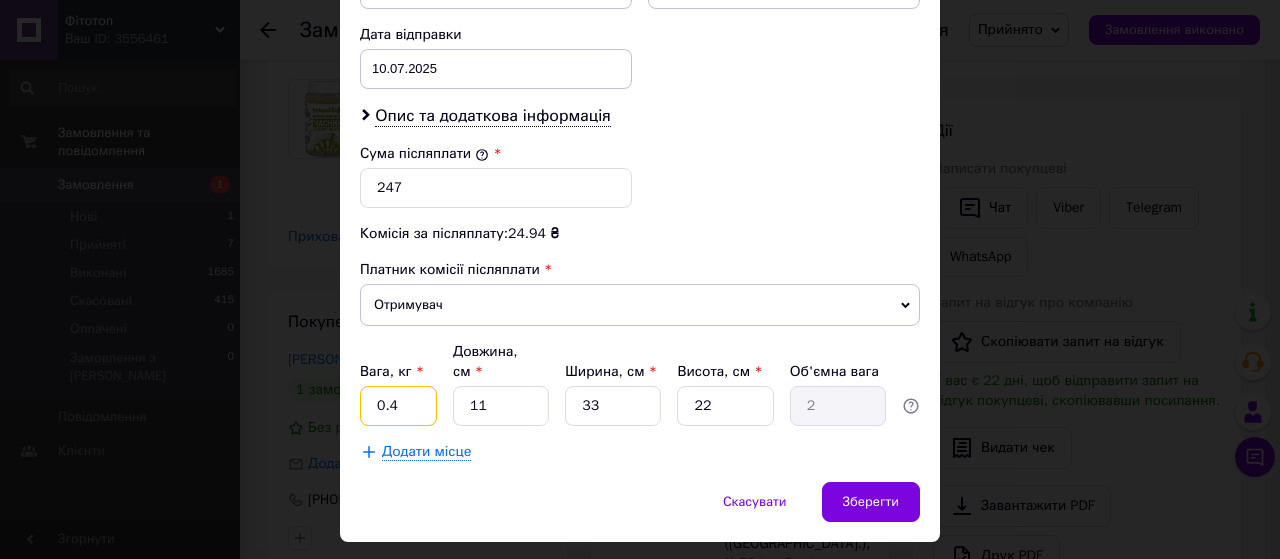 click on "0.4" at bounding box center [398, 406] 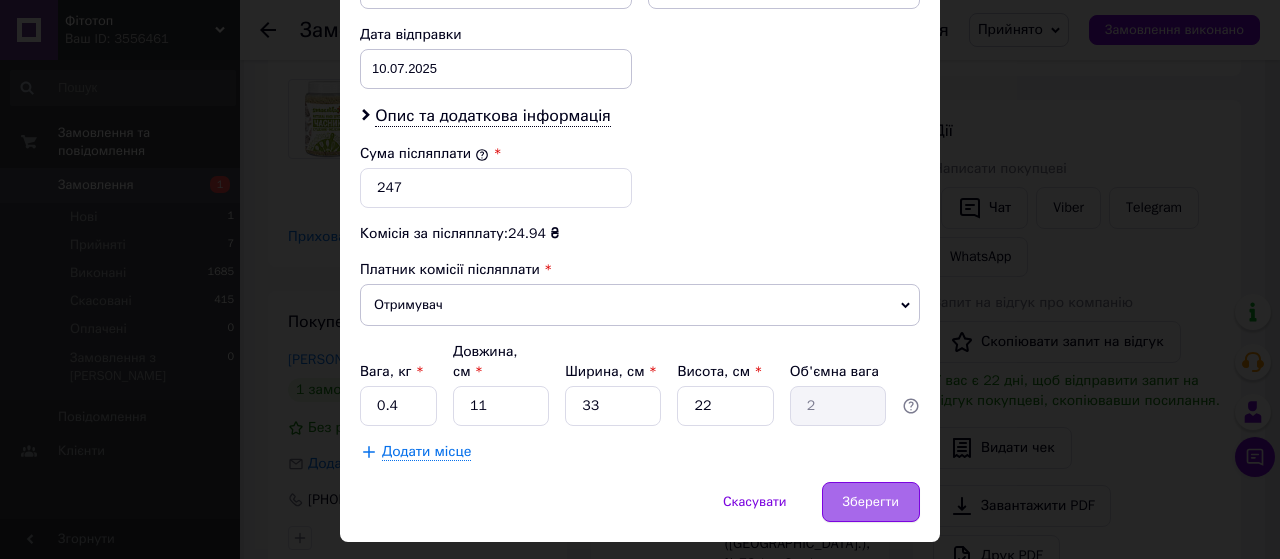 click on "Зберегти" at bounding box center [871, 502] 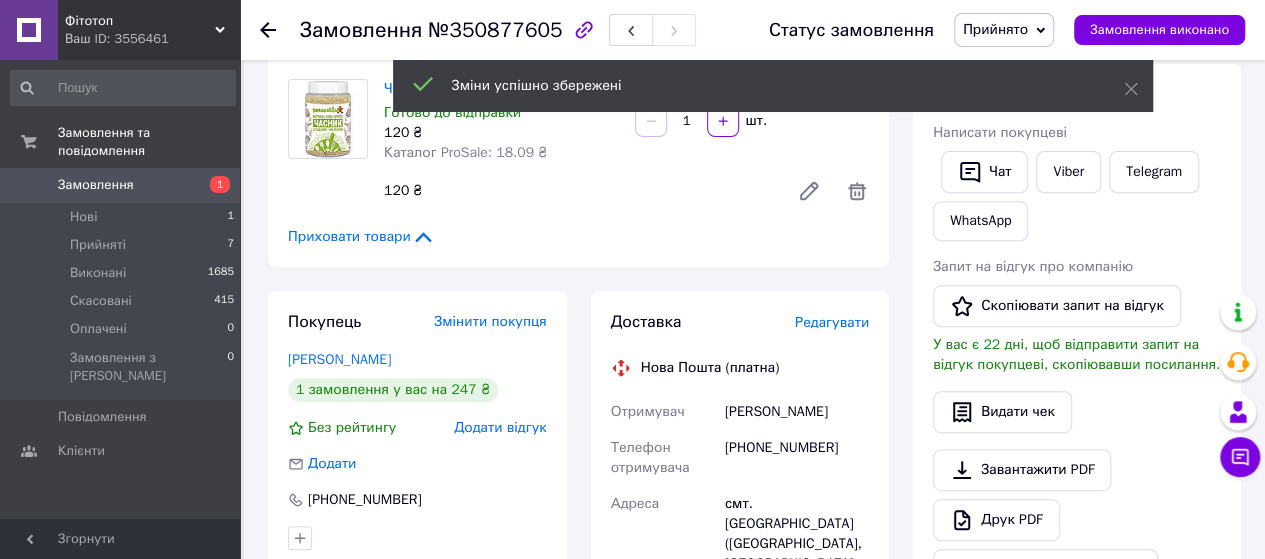click on "Прийнято" at bounding box center (995, 29) 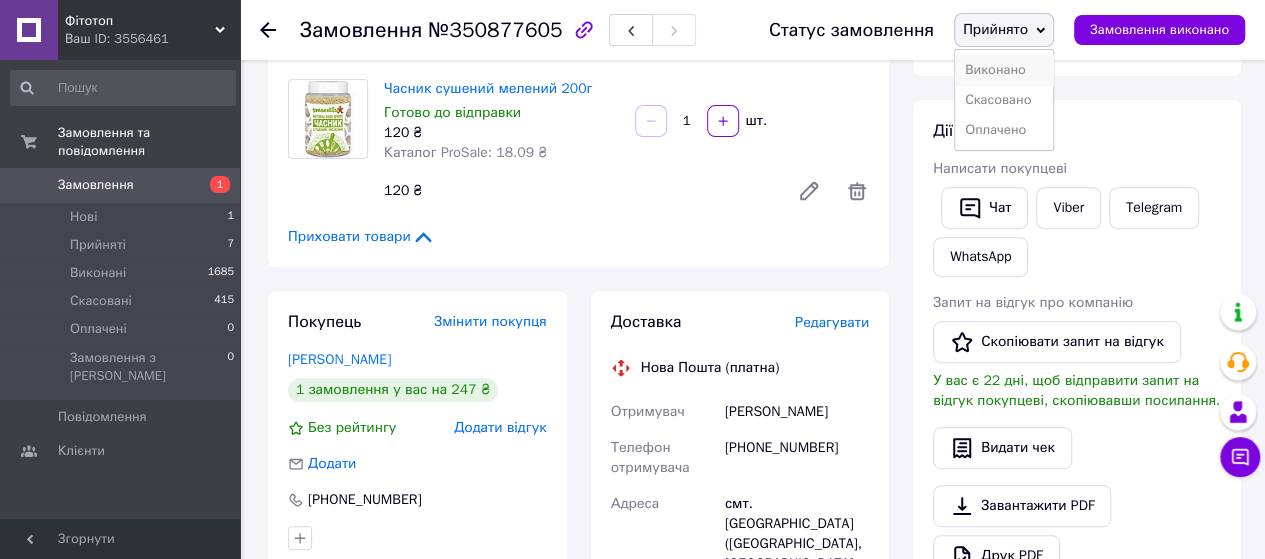 click on "Виконано" at bounding box center (1004, 70) 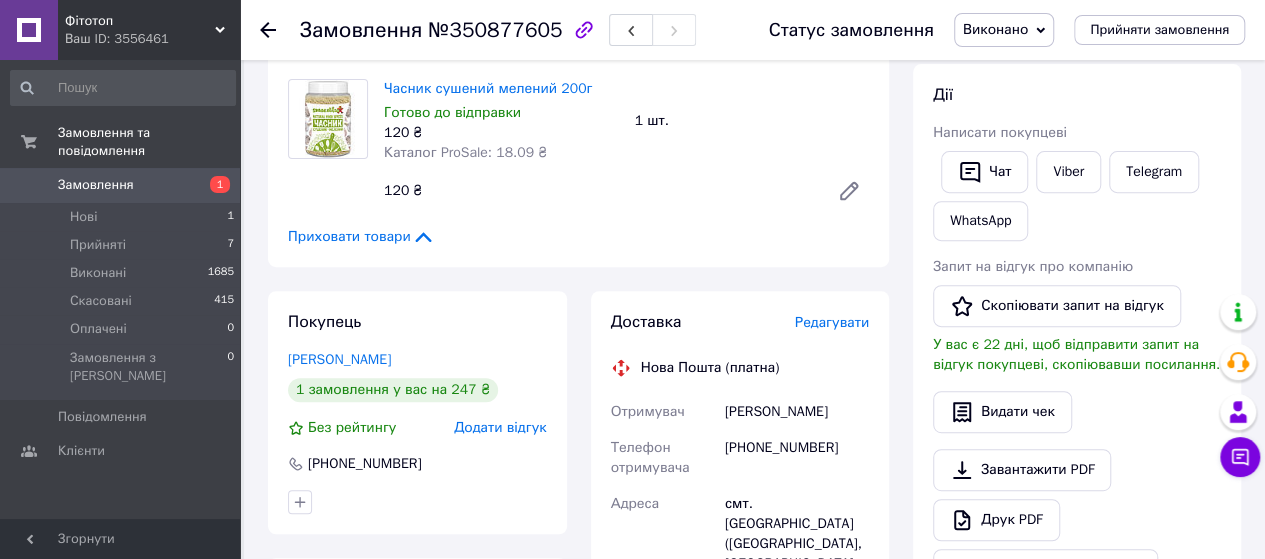 click on "Фітотоп" at bounding box center (140, 21) 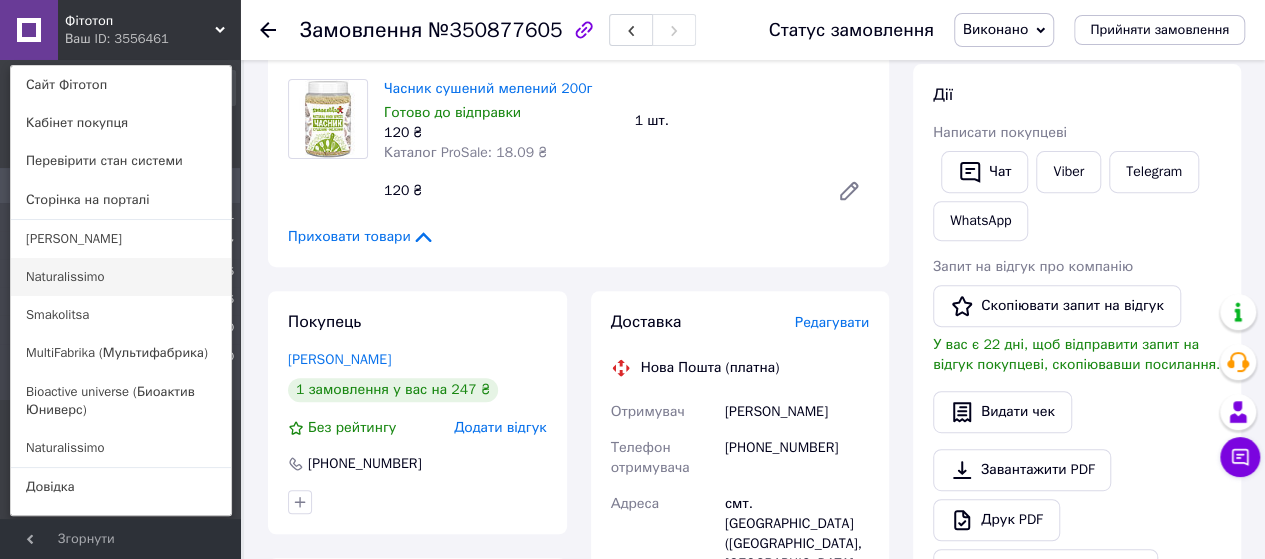 click on "Naturalissimo" at bounding box center [121, 277] 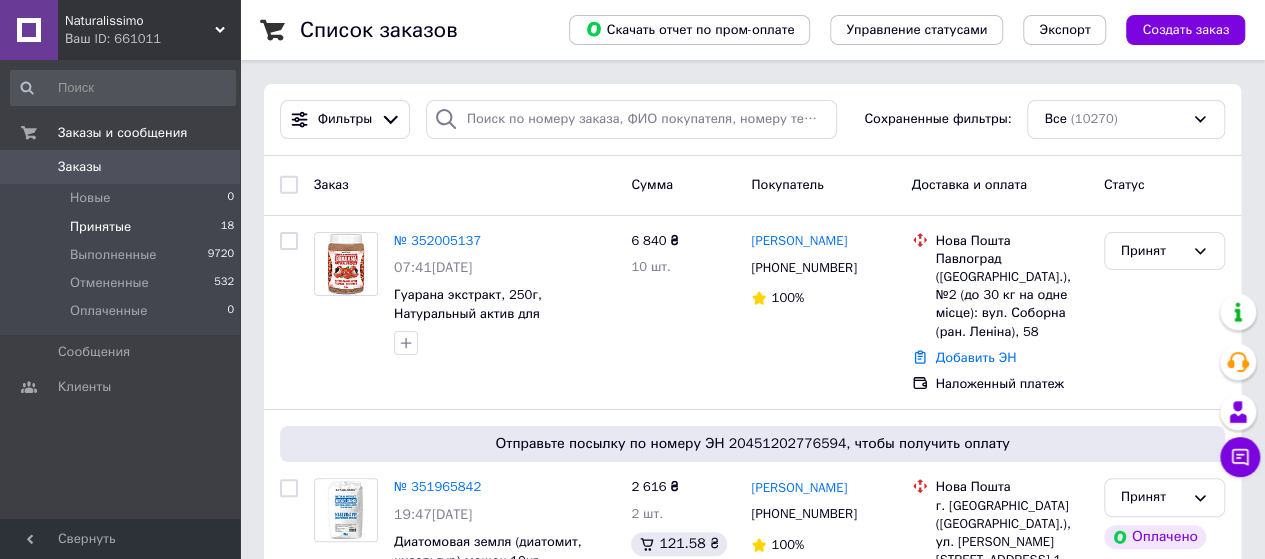 click on "Принятые" at bounding box center [100, 227] 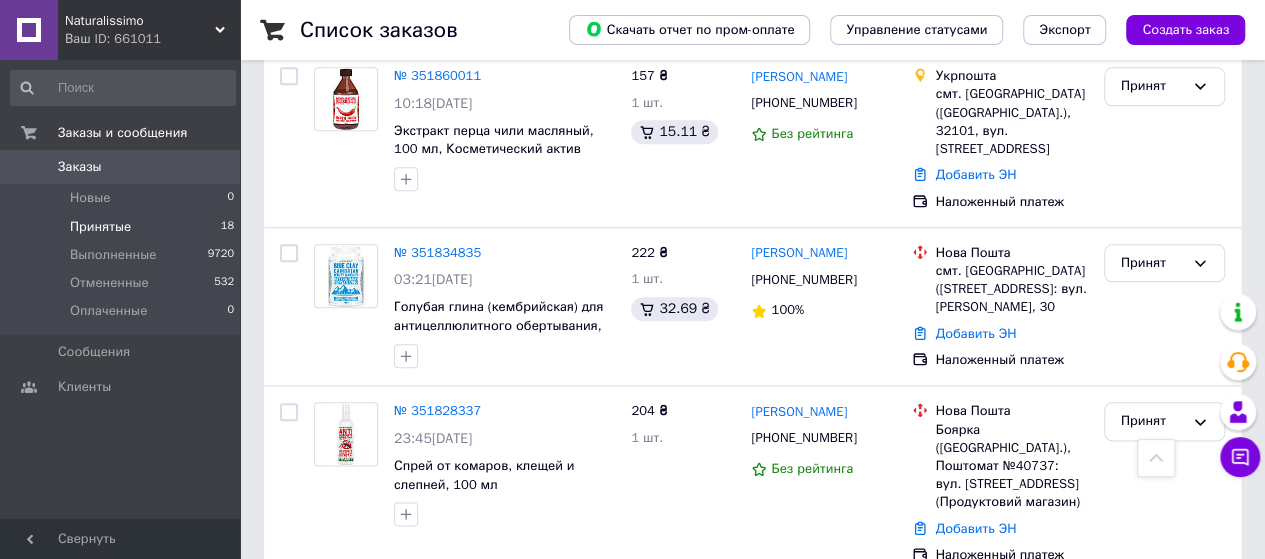 scroll, scrollTop: 1200, scrollLeft: 0, axis: vertical 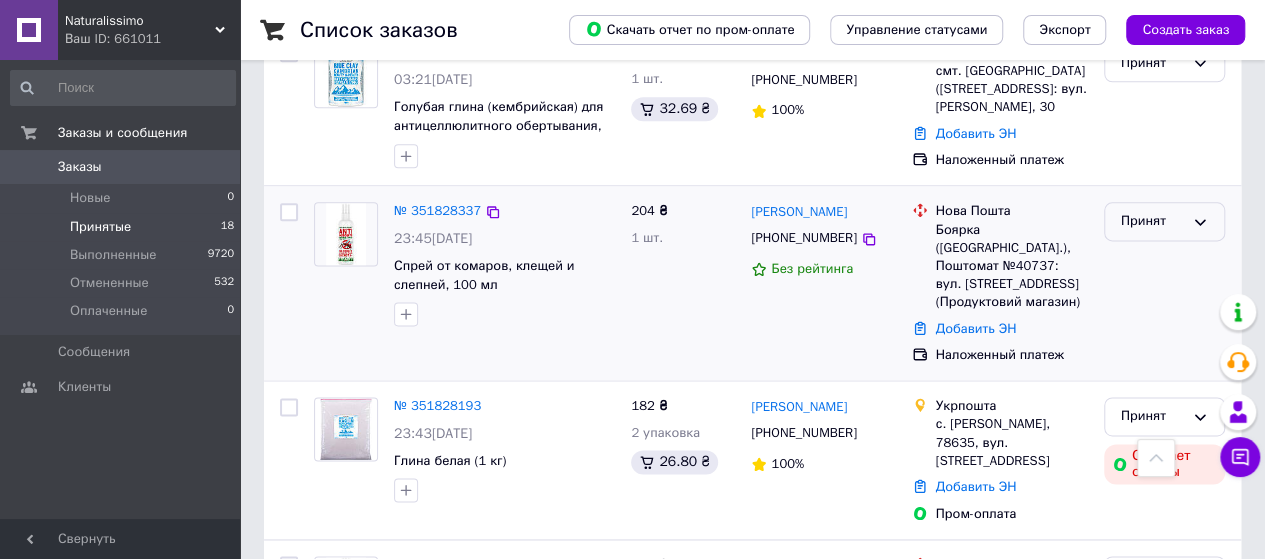 click on "Принят" at bounding box center (1152, 221) 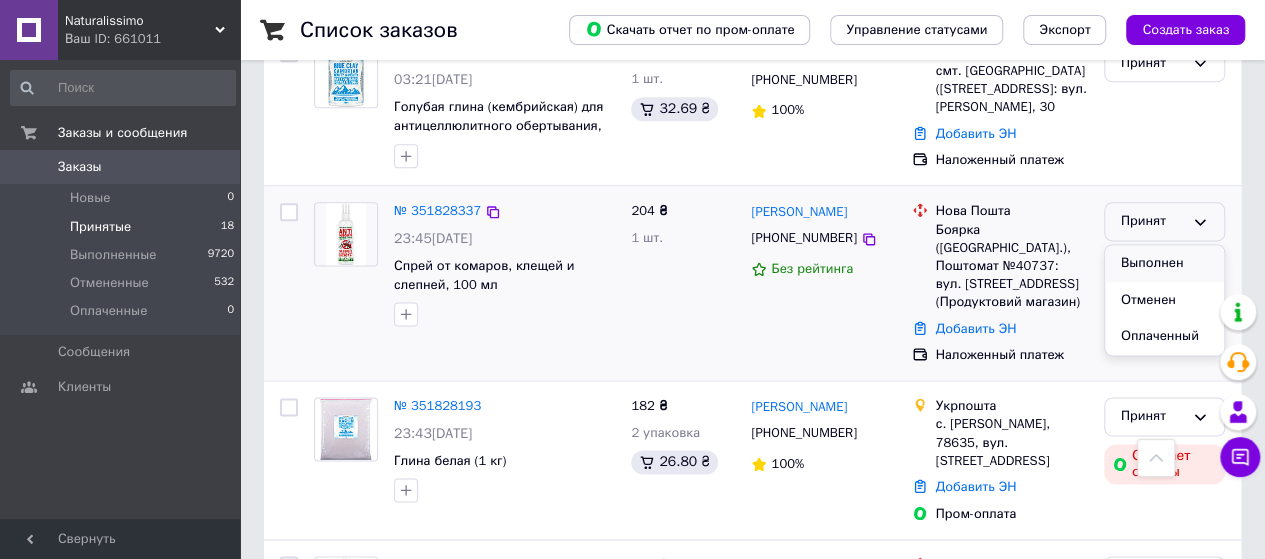 click on "Выполнен" at bounding box center [1164, 263] 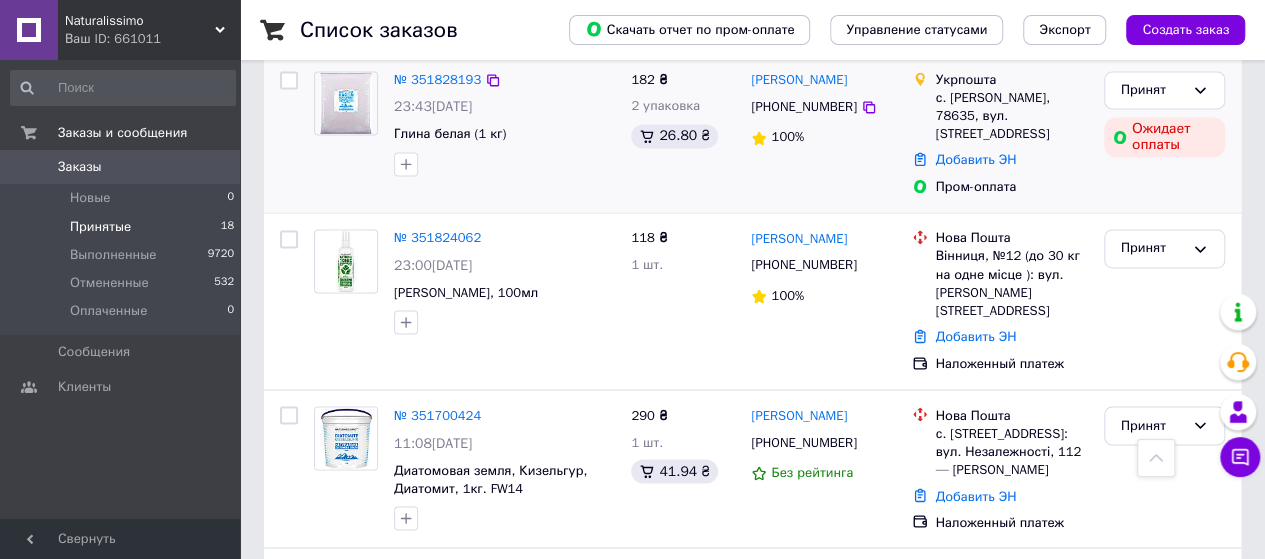 scroll, scrollTop: 1100, scrollLeft: 0, axis: vertical 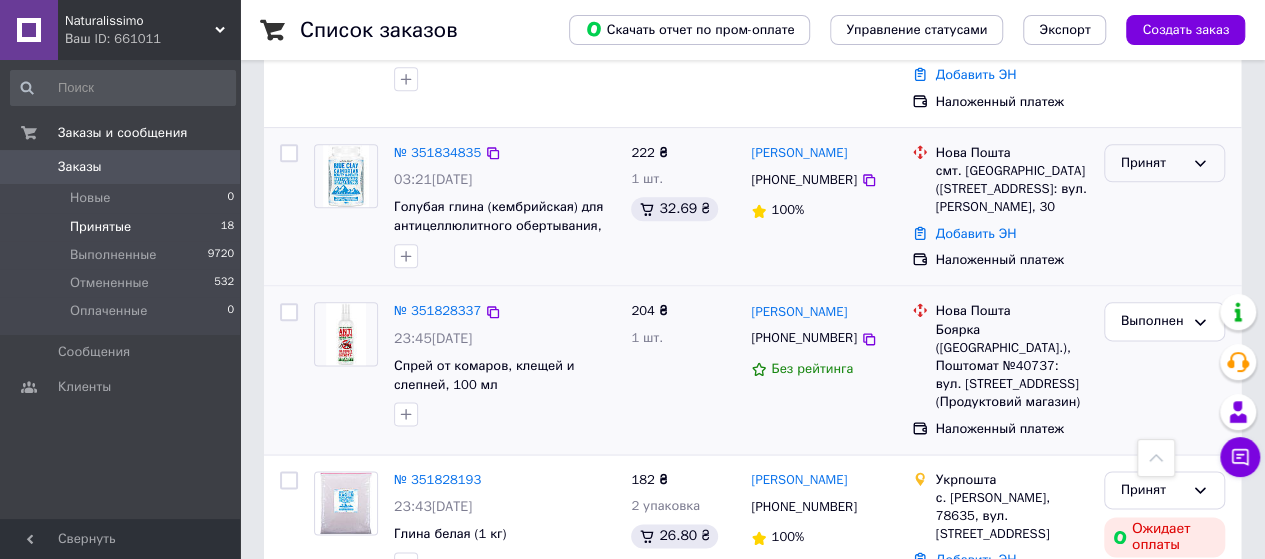 click on "Принят" at bounding box center (1152, 163) 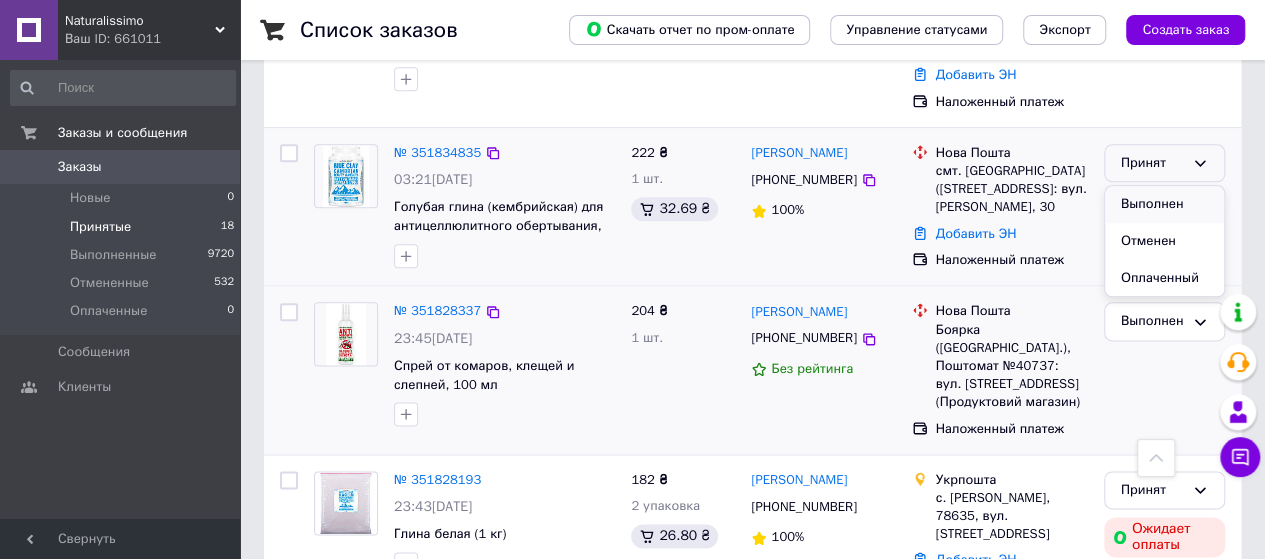 click on "Выполнен" at bounding box center [1164, 204] 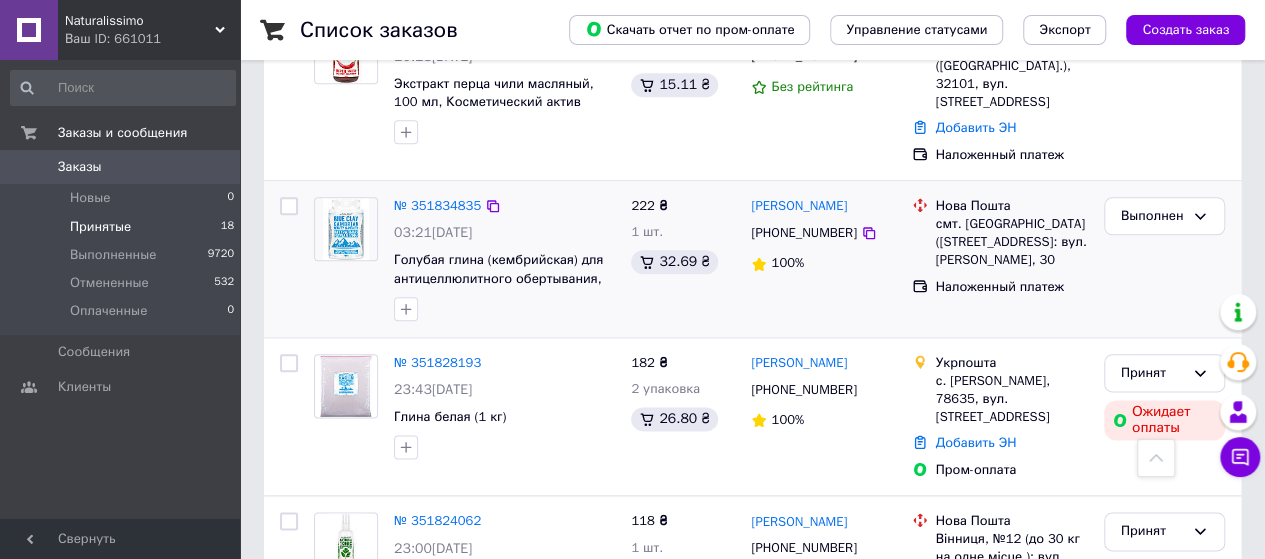 scroll, scrollTop: 1100, scrollLeft: 0, axis: vertical 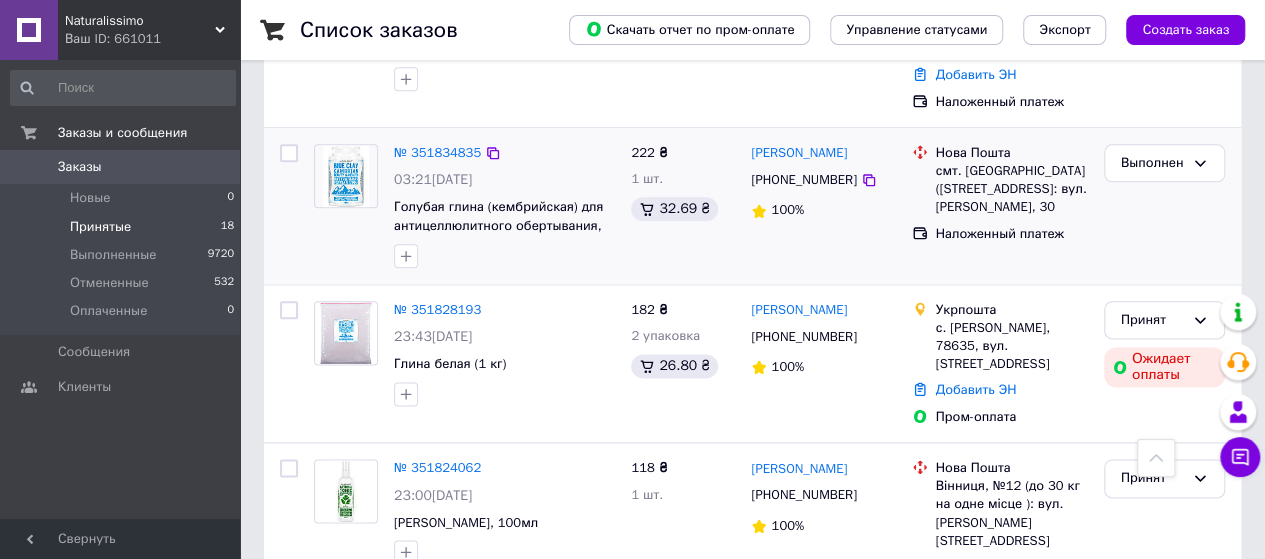 click on "Ваш ID: 661011" at bounding box center [152, 39] 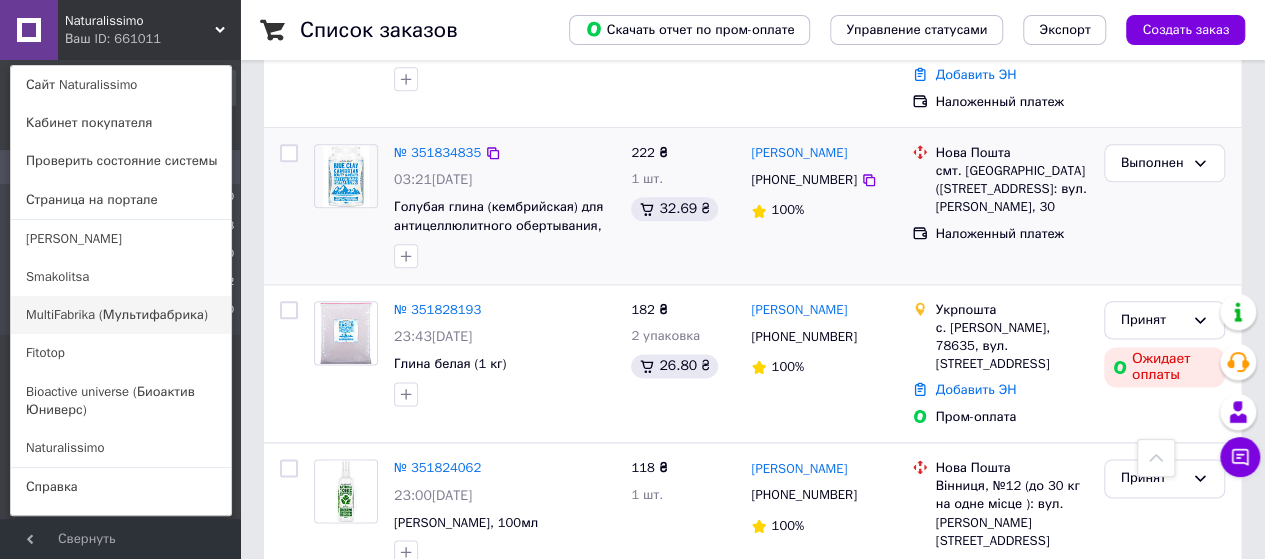 click on "MultiFabrika (Мультифабрика)" at bounding box center (121, 315) 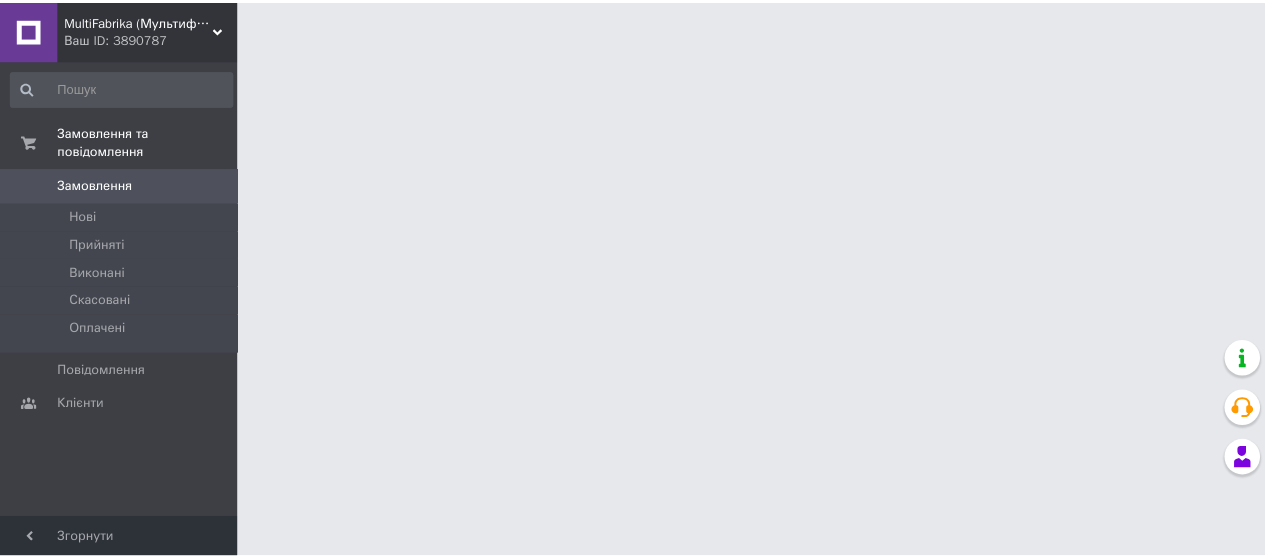 scroll, scrollTop: 0, scrollLeft: 0, axis: both 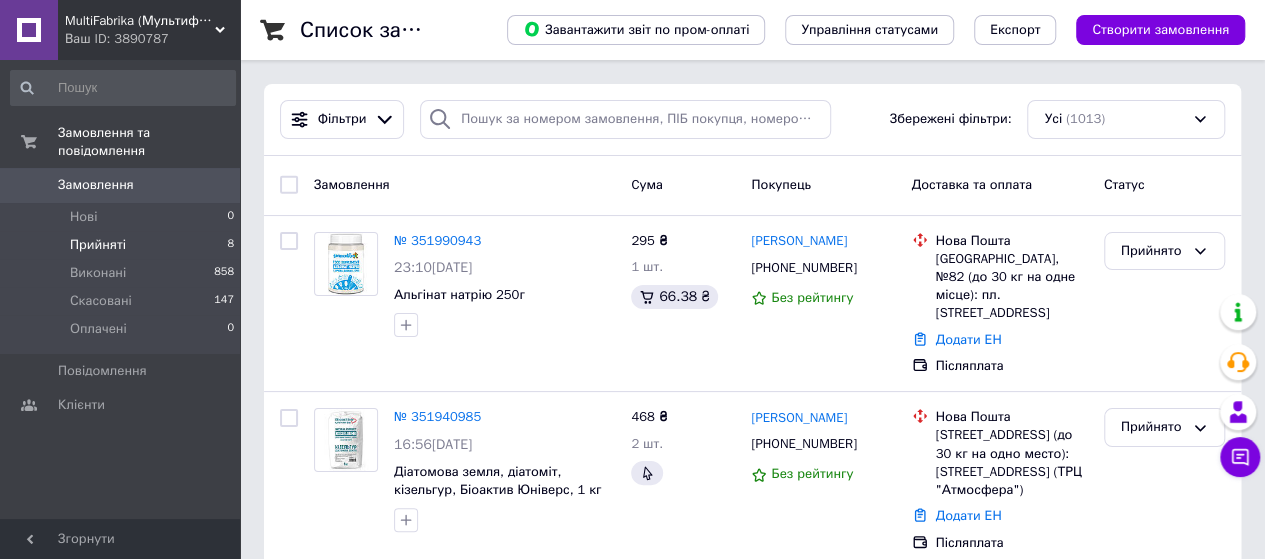 click on "Прийняті" at bounding box center (98, 245) 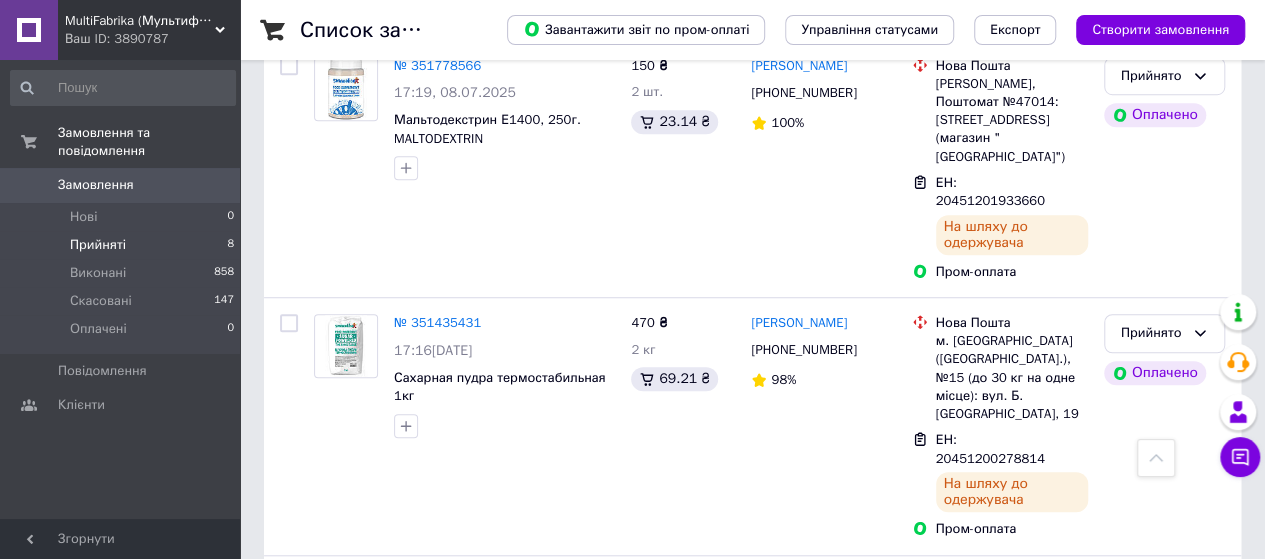 scroll, scrollTop: 700, scrollLeft: 0, axis: vertical 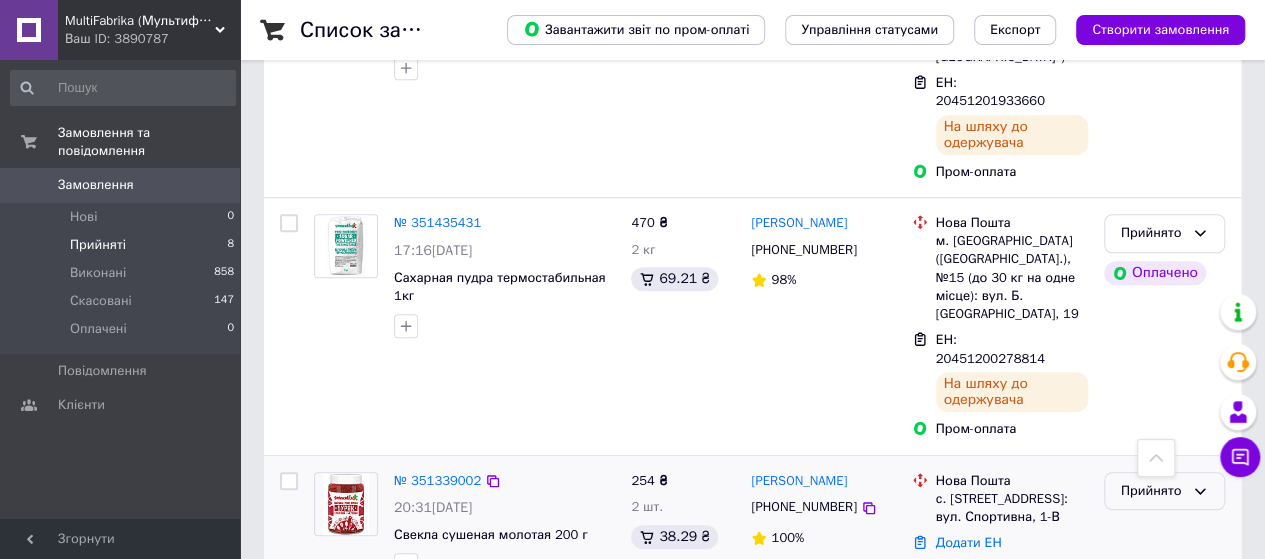 click on "Прийнято" at bounding box center [1152, 491] 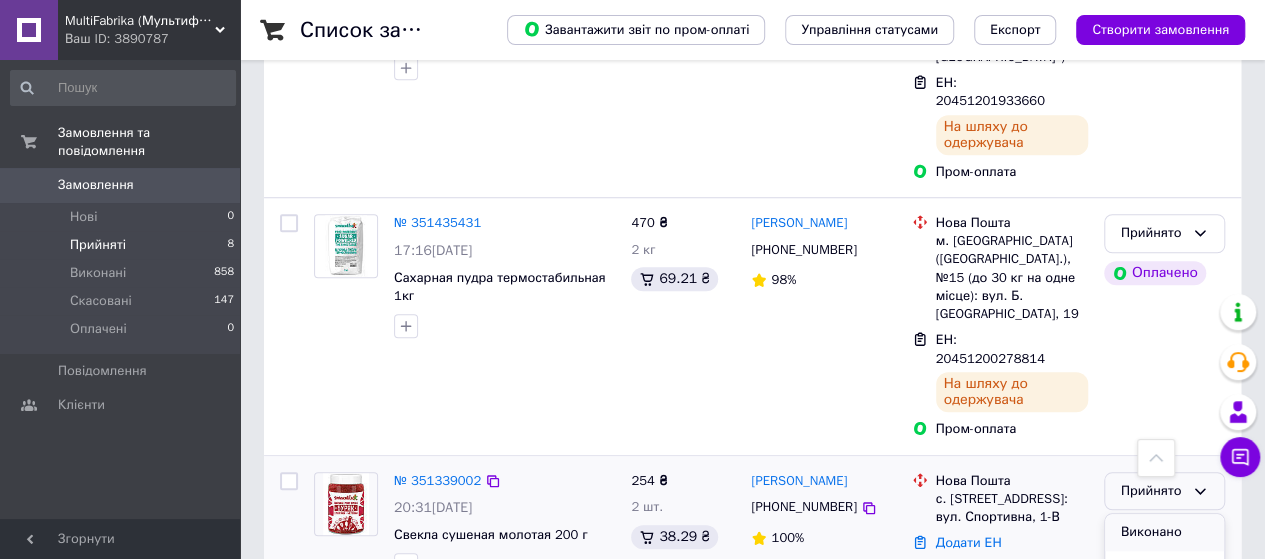 click on "Виконано" at bounding box center [1164, 532] 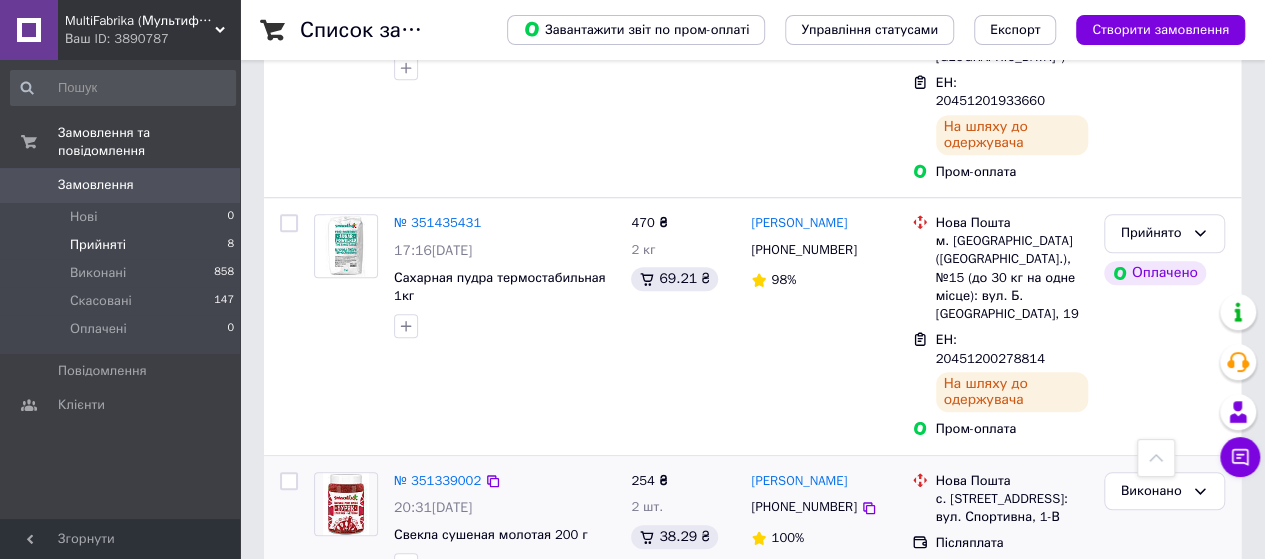 click on "MultiFabrika (Мультифабрика)" at bounding box center [140, 21] 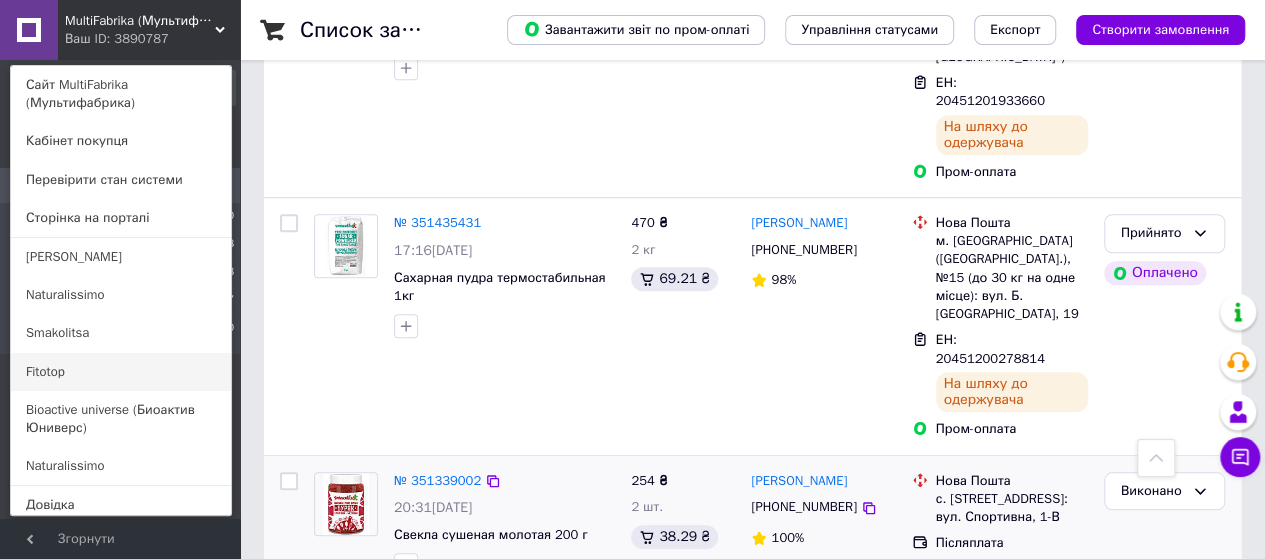 click on "Fitotop" at bounding box center (121, 372) 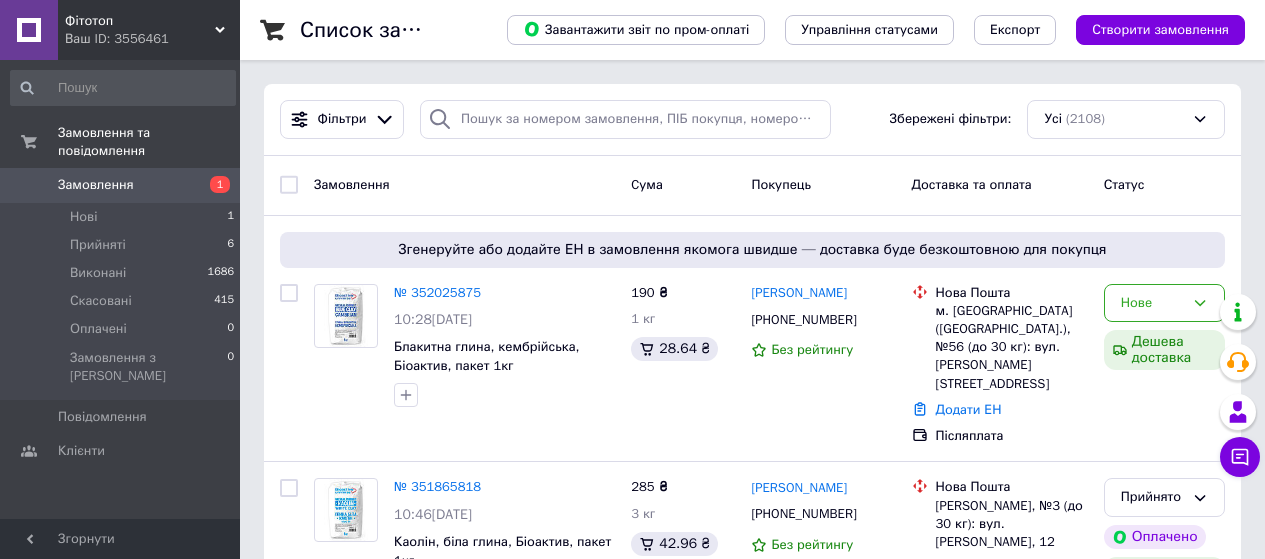 scroll, scrollTop: 0, scrollLeft: 0, axis: both 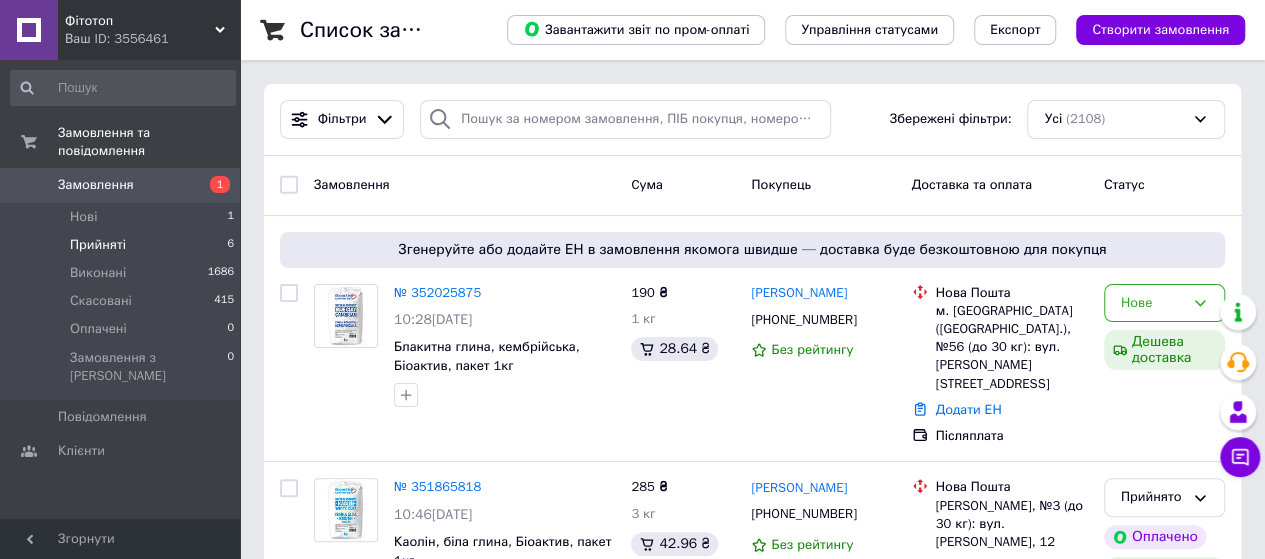 click on "Прийняті 6" at bounding box center [123, 245] 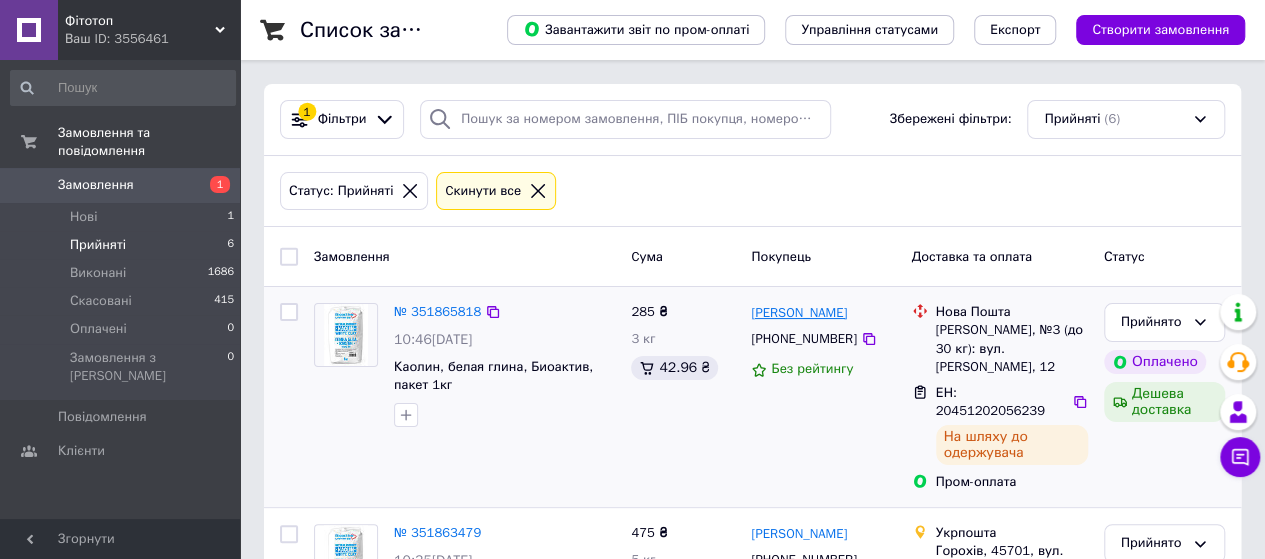scroll, scrollTop: 300, scrollLeft: 0, axis: vertical 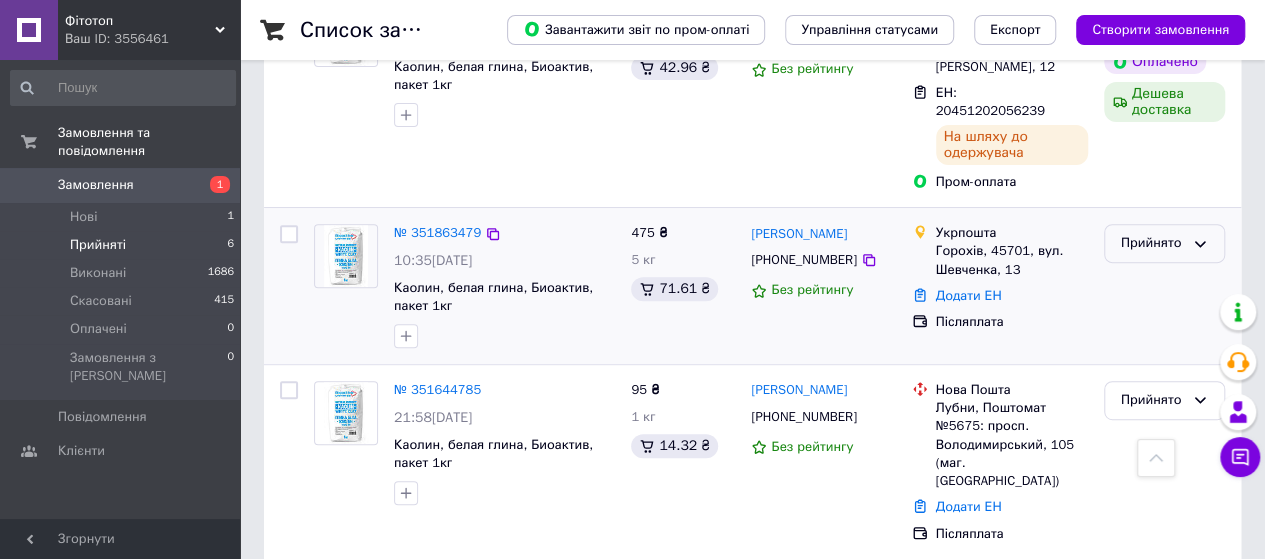 click on "Прийнято" at bounding box center [1152, 243] 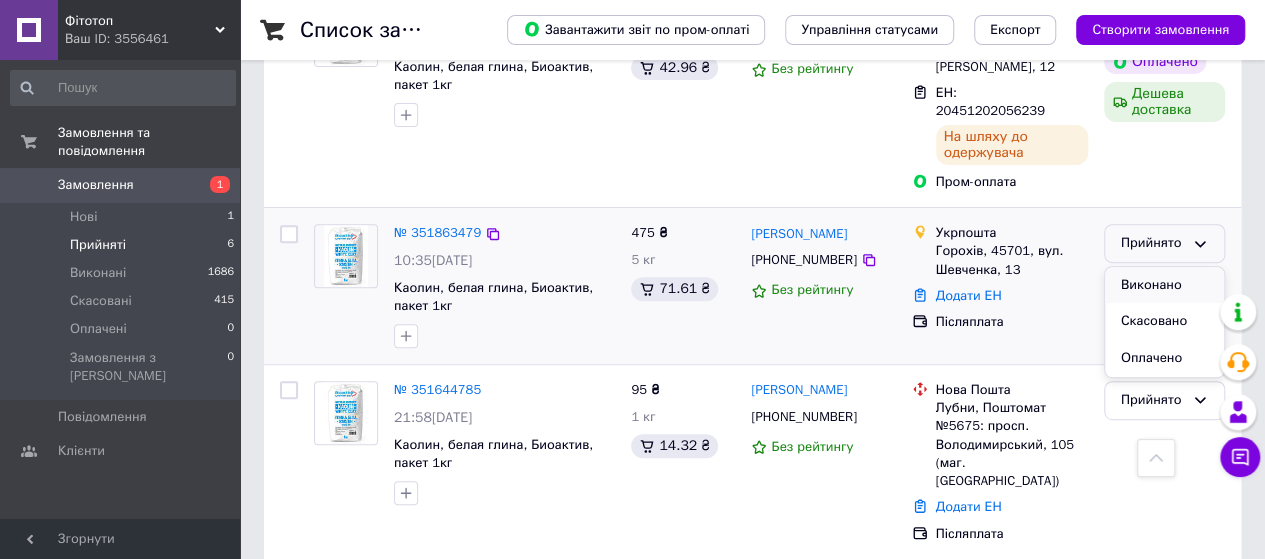 click on "Виконано" at bounding box center [1164, 285] 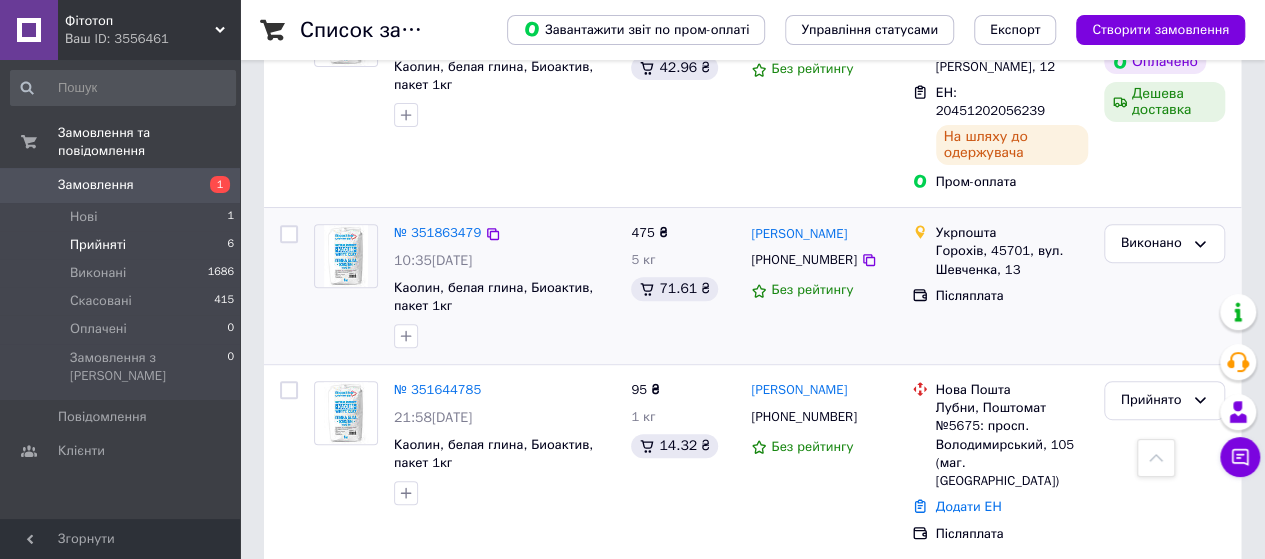 click on "Ваш ID: 3556461" at bounding box center [152, 39] 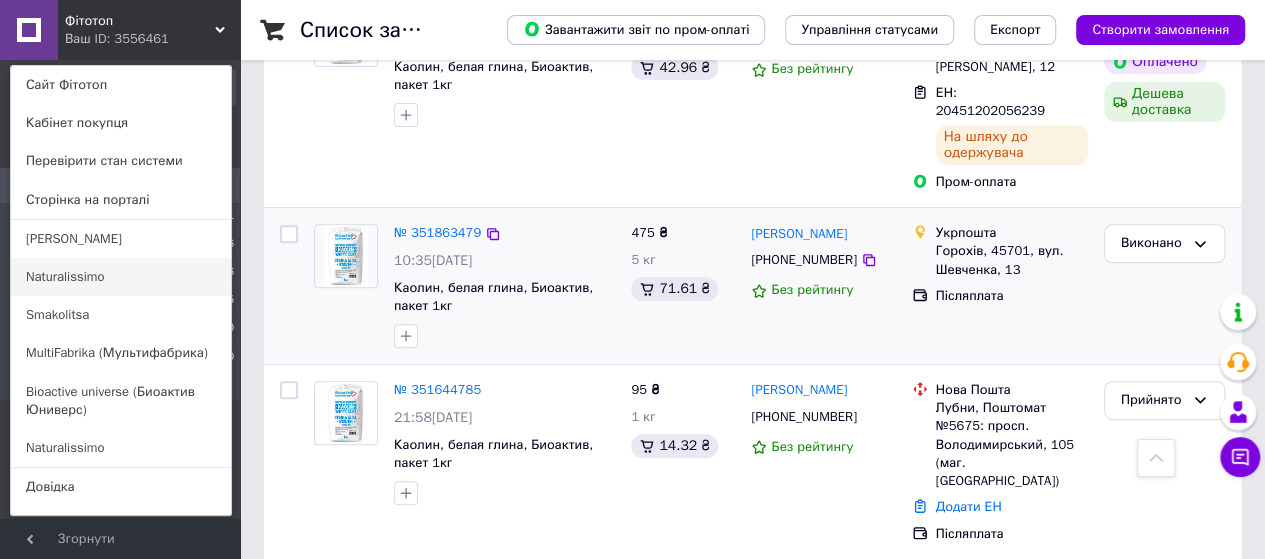 click on "Naturalissimo" at bounding box center [121, 277] 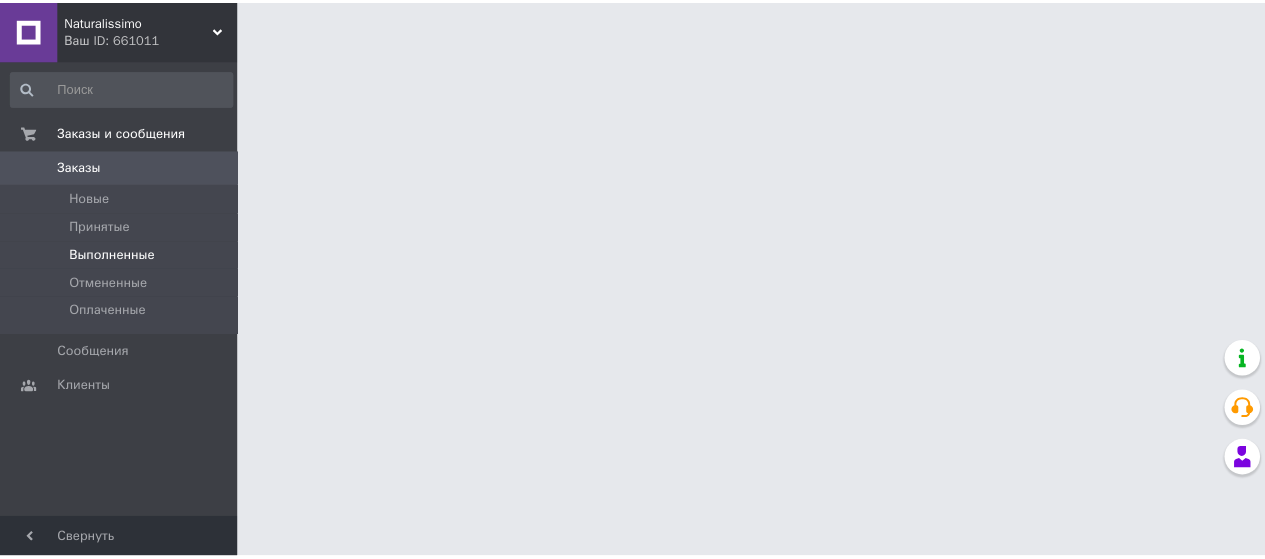 scroll, scrollTop: 0, scrollLeft: 0, axis: both 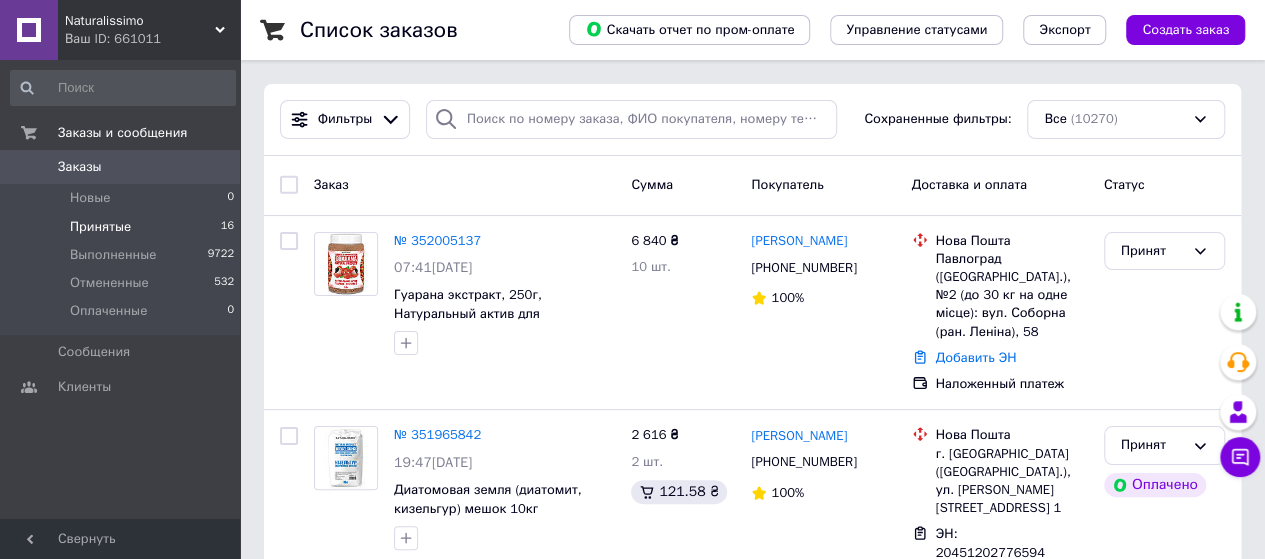 click on "Принятые" at bounding box center [100, 227] 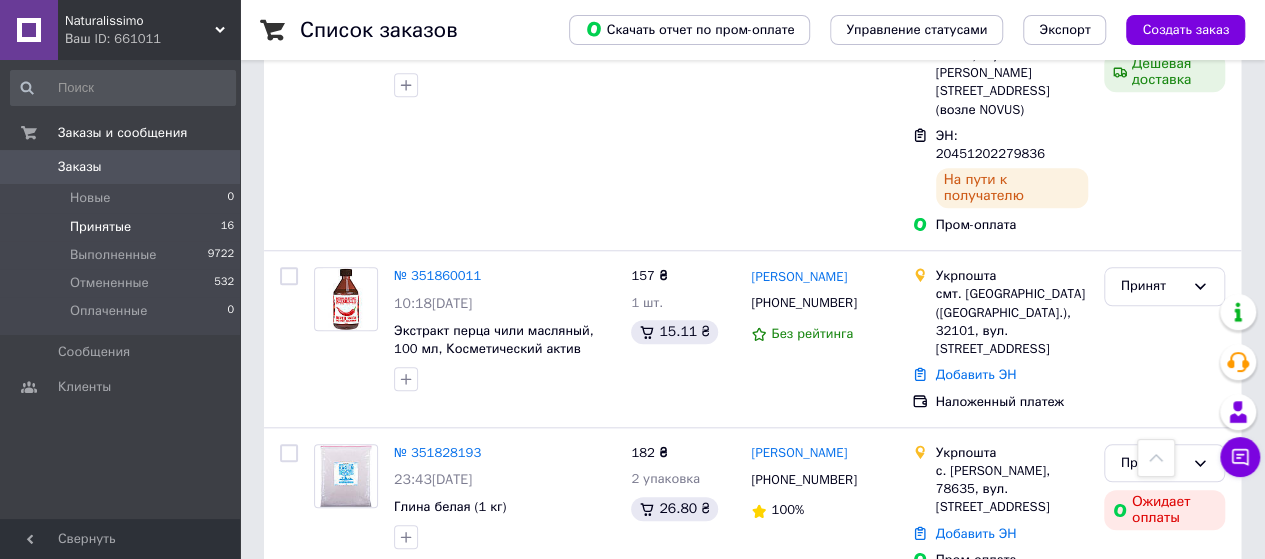 scroll, scrollTop: 1200, scrollLeft: 0, axis: vertical 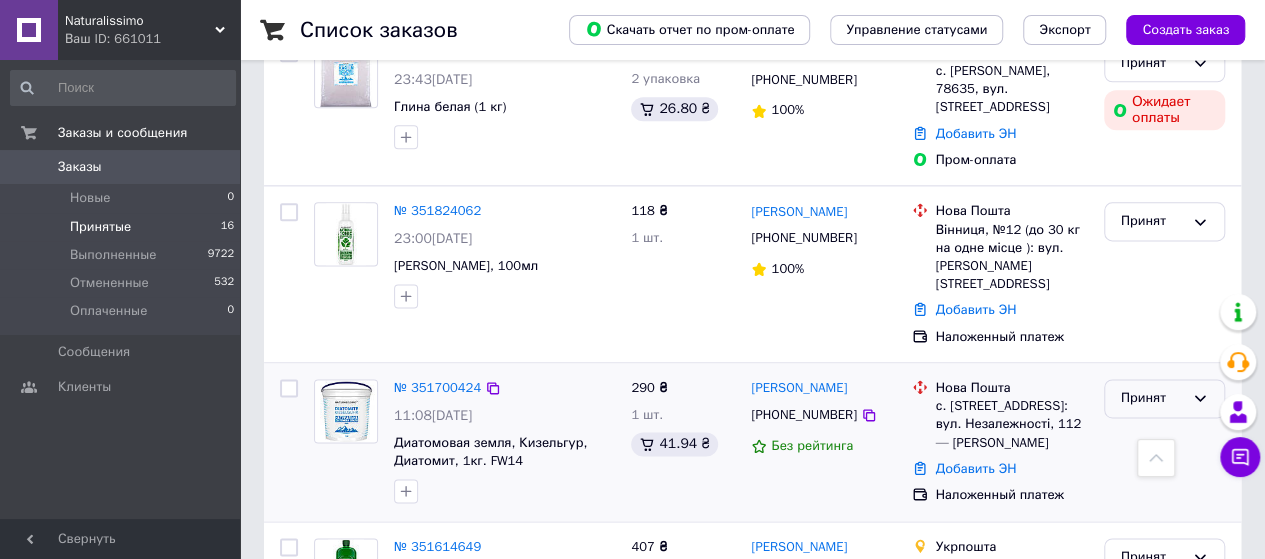 click on "Принят" at bounding box center (1152, 398) 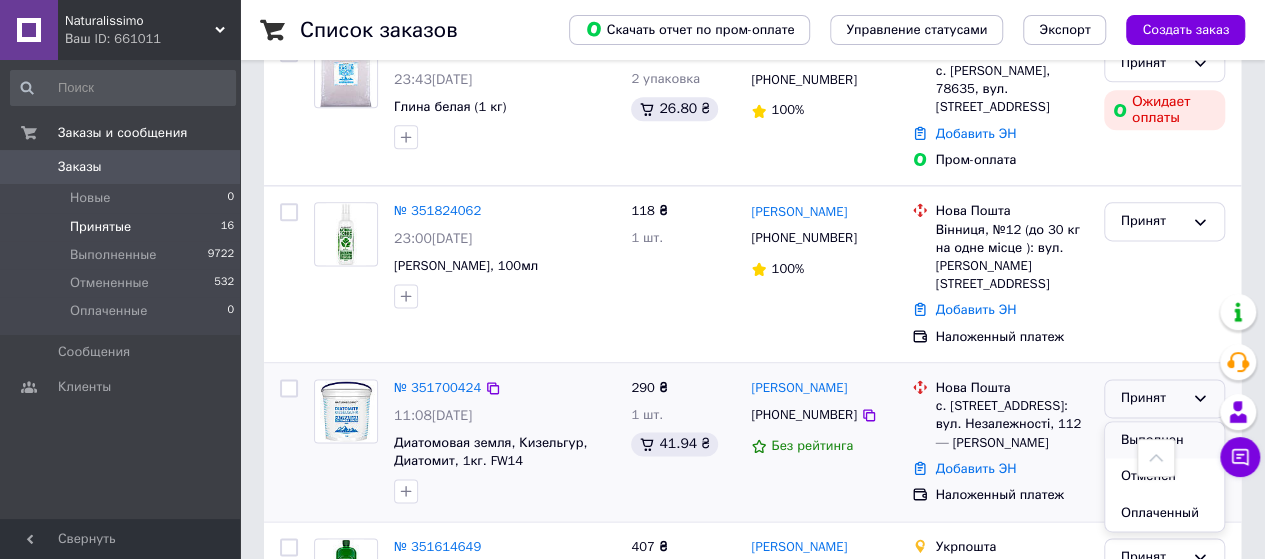 click on "Выполнен" at bounding box center [1164, 440] 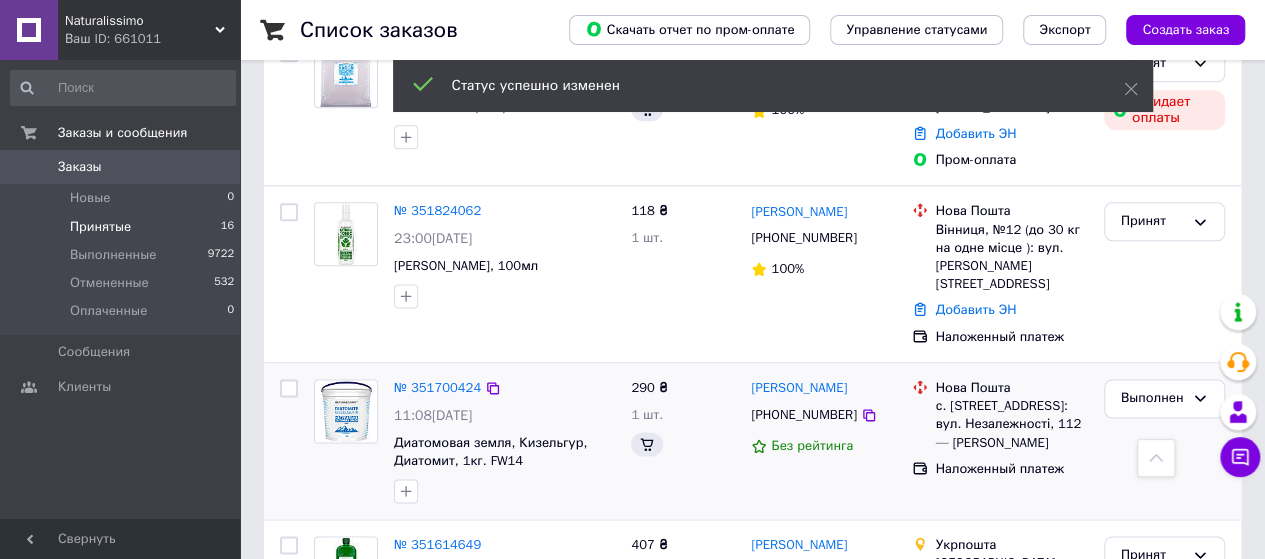 scroll, scrollTop: 1200, scrollLeft: 0, axis: vertical 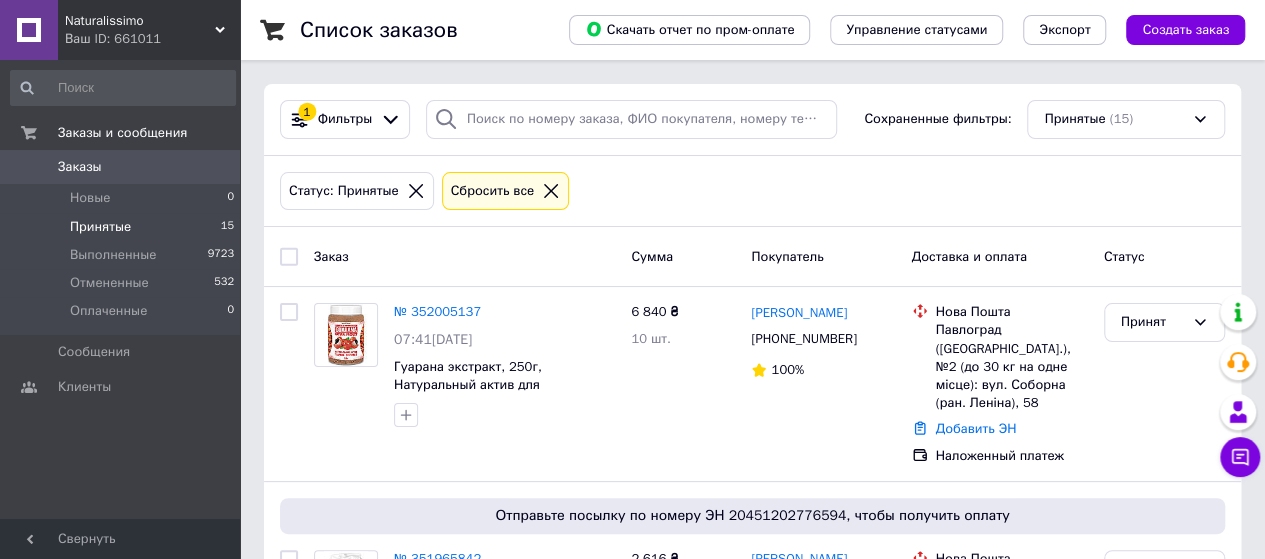 click on "Принятые" at bounding box center [100, 227] 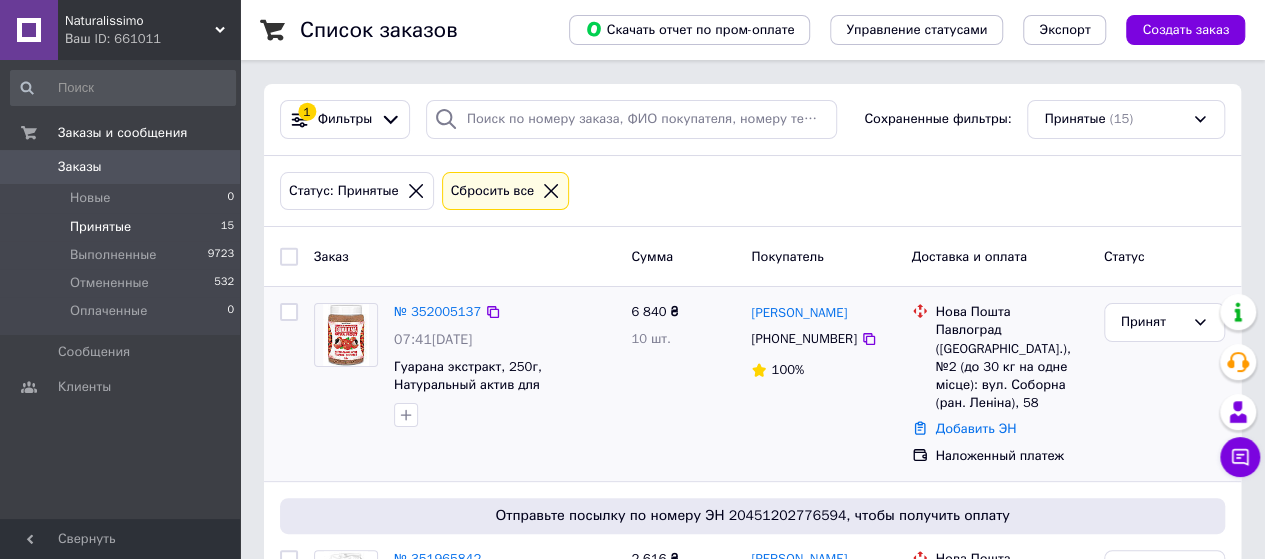 scroll, scrollTop: 100, scrollLeft: 0, axis: vertical 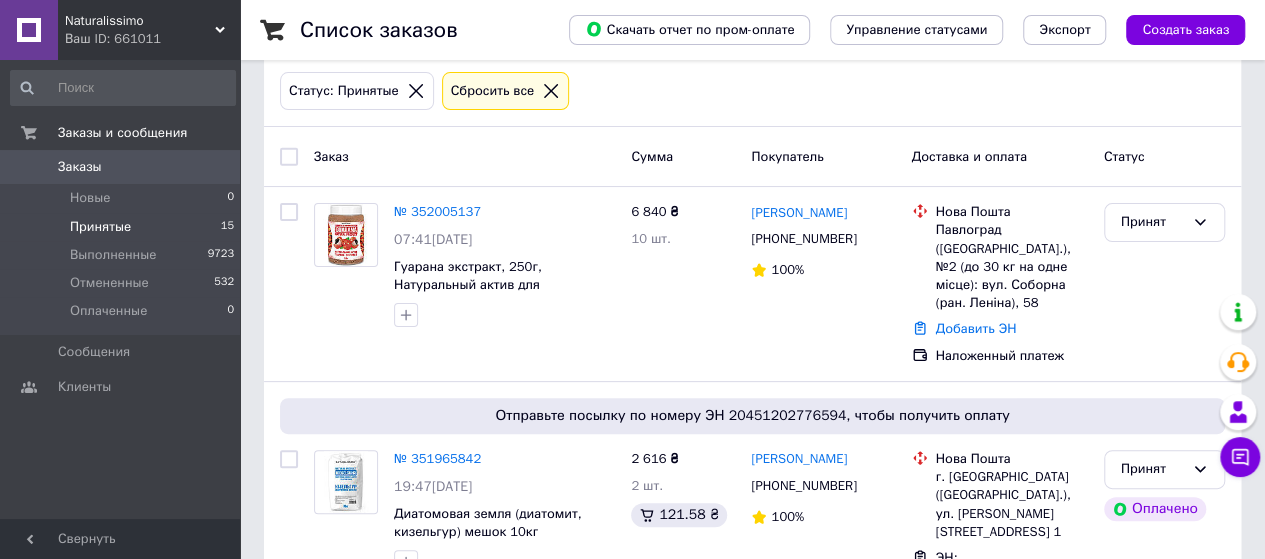 click on "Naturalissimo" at bounding box center (140, 21) 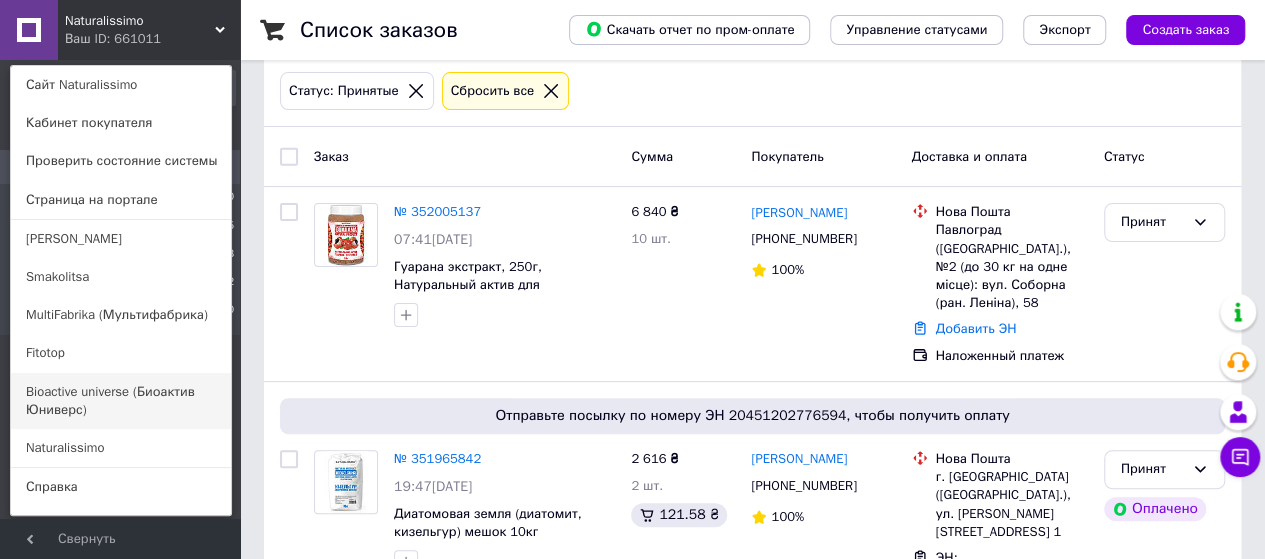 click on "Bioactive universe (Биоактив Юниверс)" at bounding box center [121, 401] 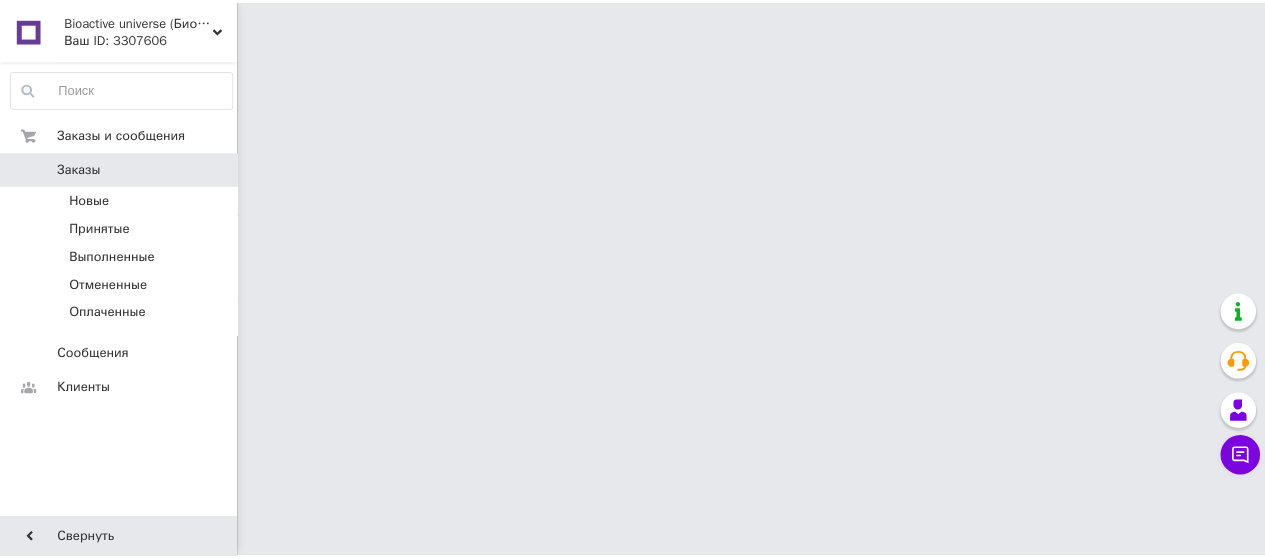 scroll, scrollTop: 0, scrollLeft: 0, axis: both 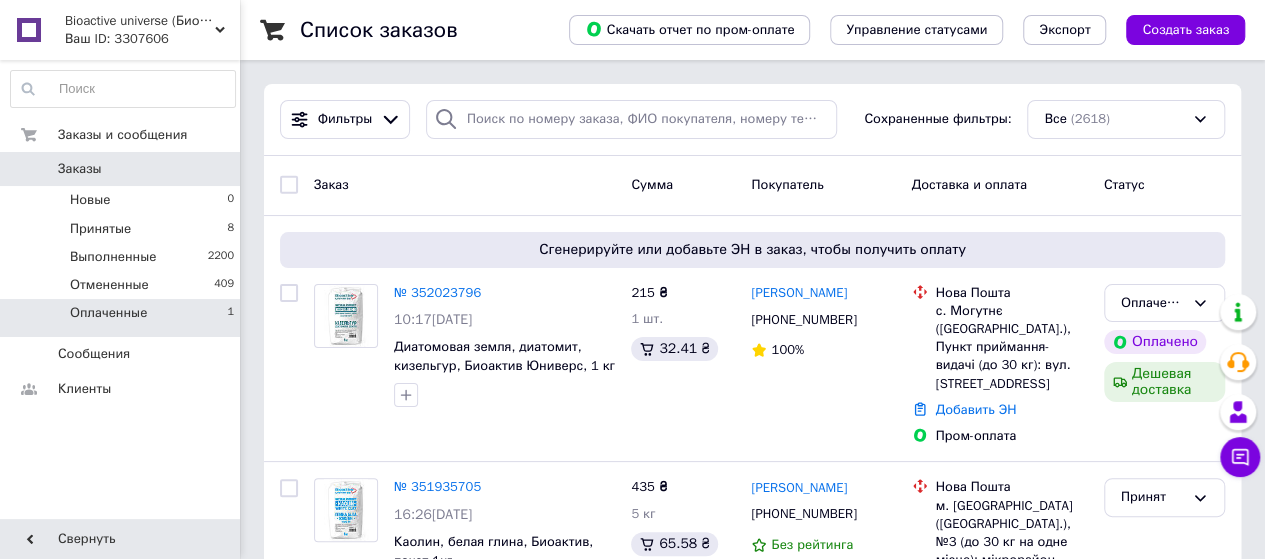 click on "Оплаченные" at bounding box center (108, 313) 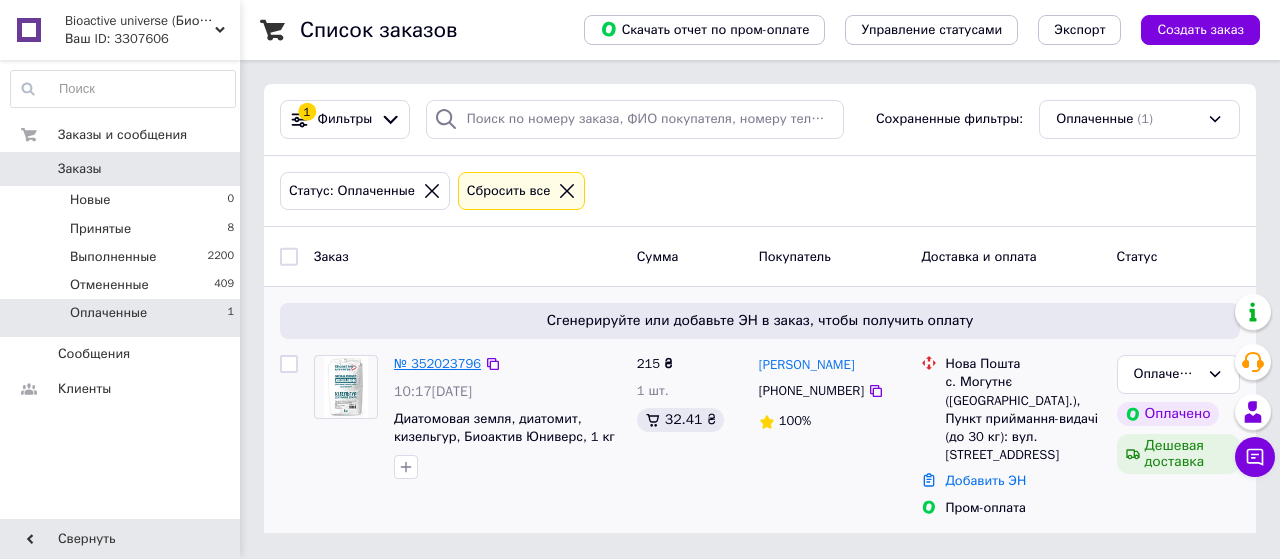 click on "№ 352023796" at bounding box center [437, 363] 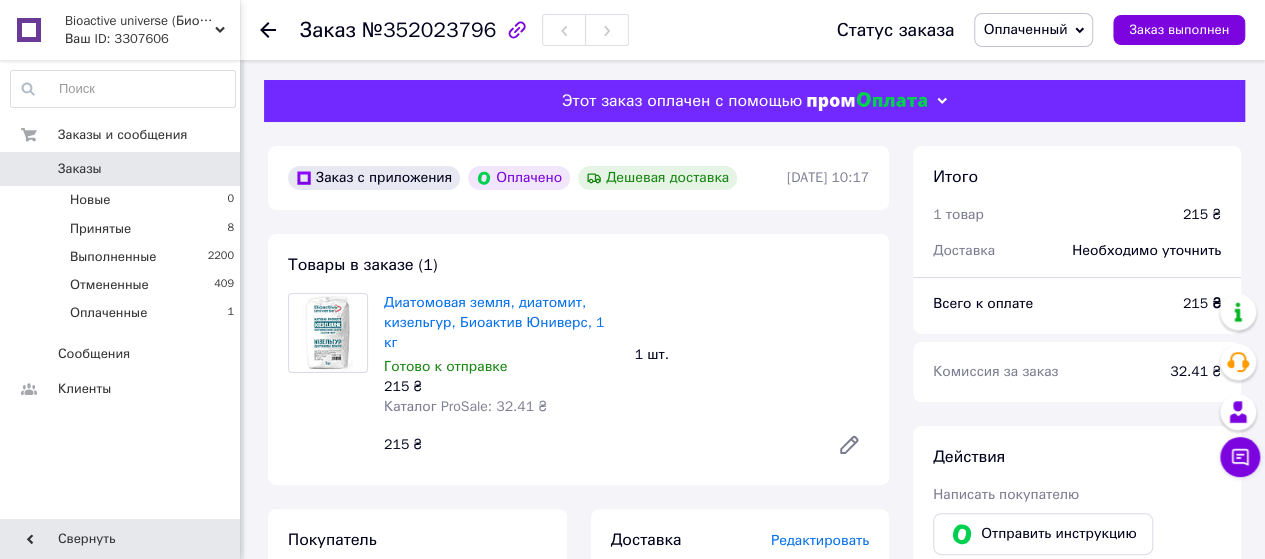 click on "Оплаченный" at bounding box center (1025, 29) 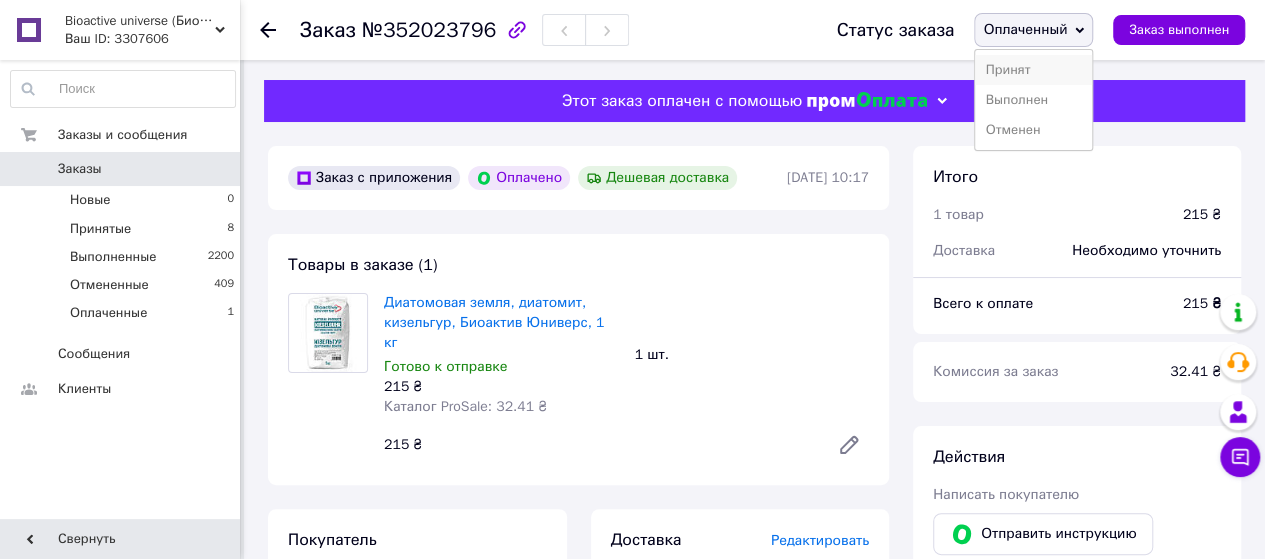 click on "Принят" at bounding box center (1033, 70) 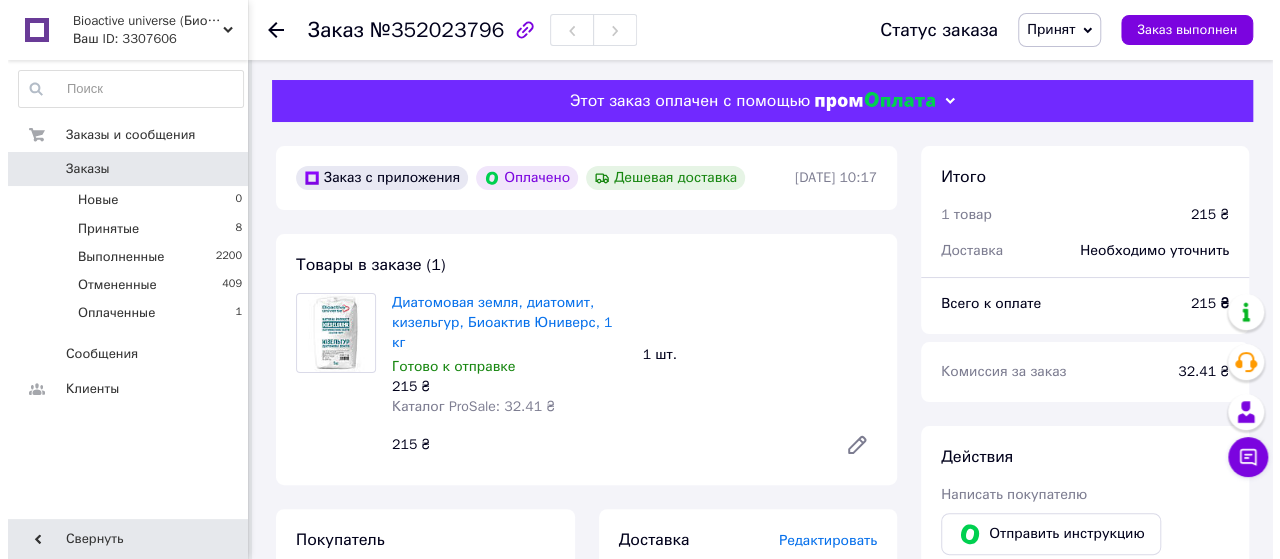 scroll, scrollTop: 400, scrollLeft: 0, axis: vertical 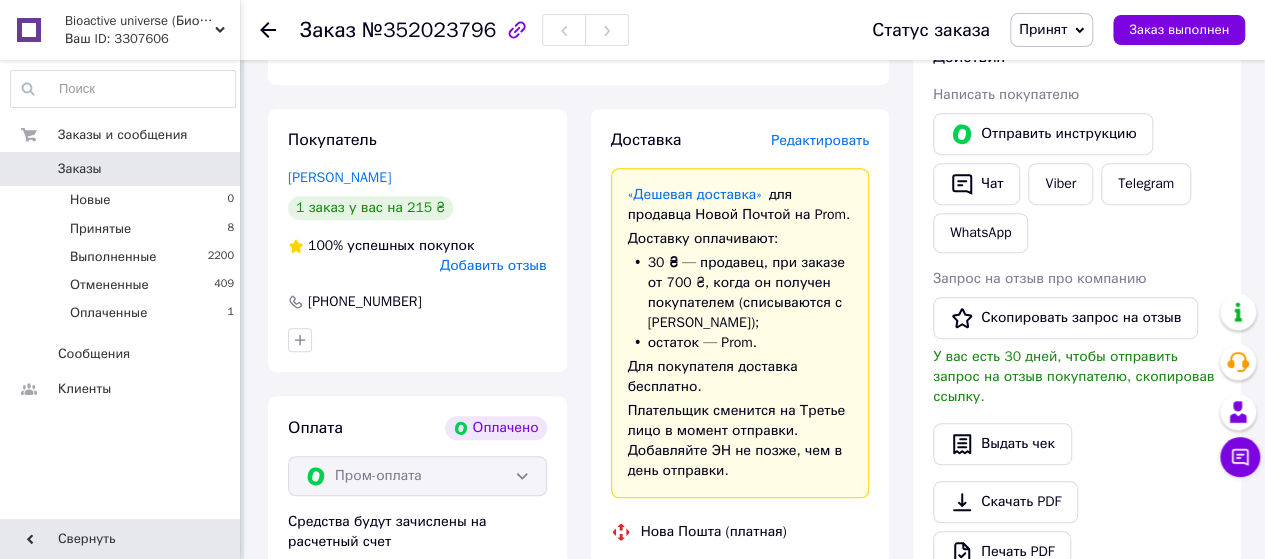 click on "Редактировать" at bounding box center (820, 140) 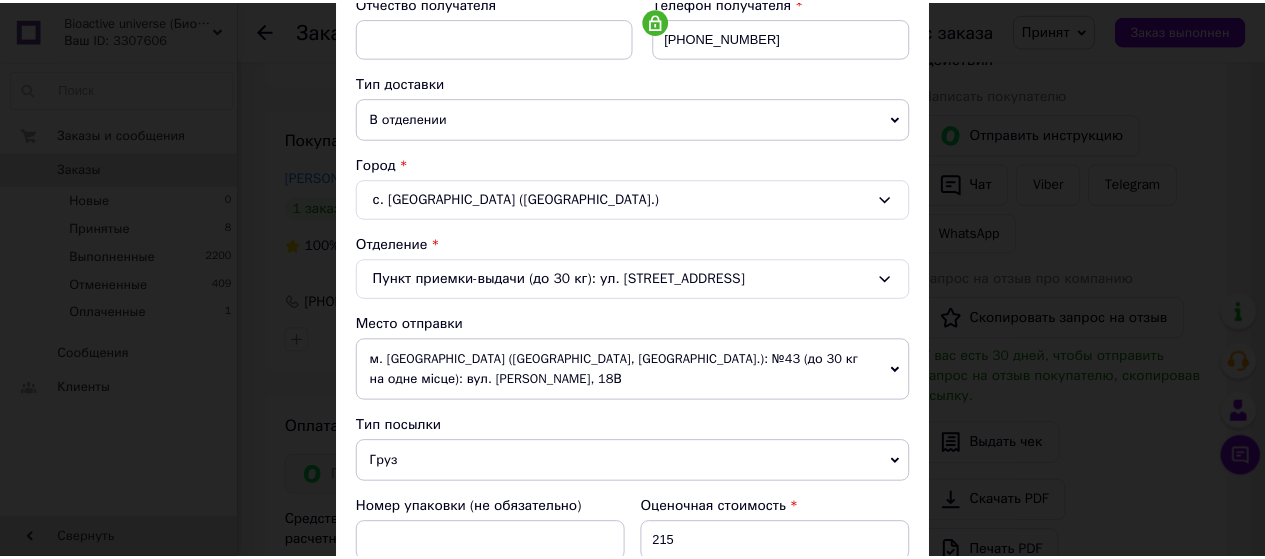 scroll, scrollTop: 780, scrollLeft: 0, axis: vertical 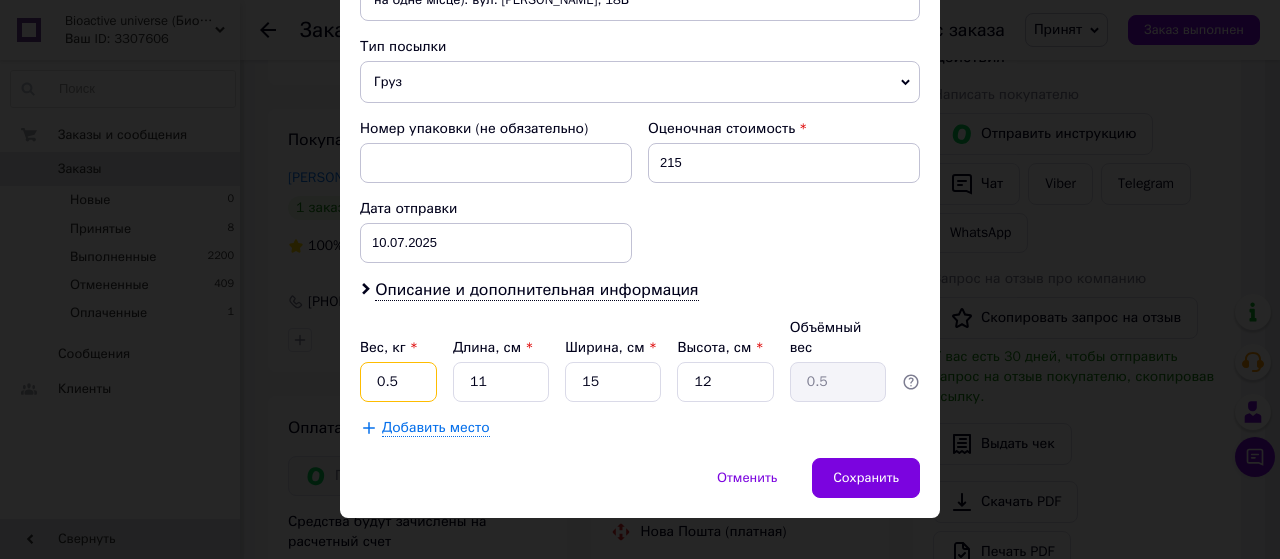 click on "0.5" at bounding box center [398, 382] 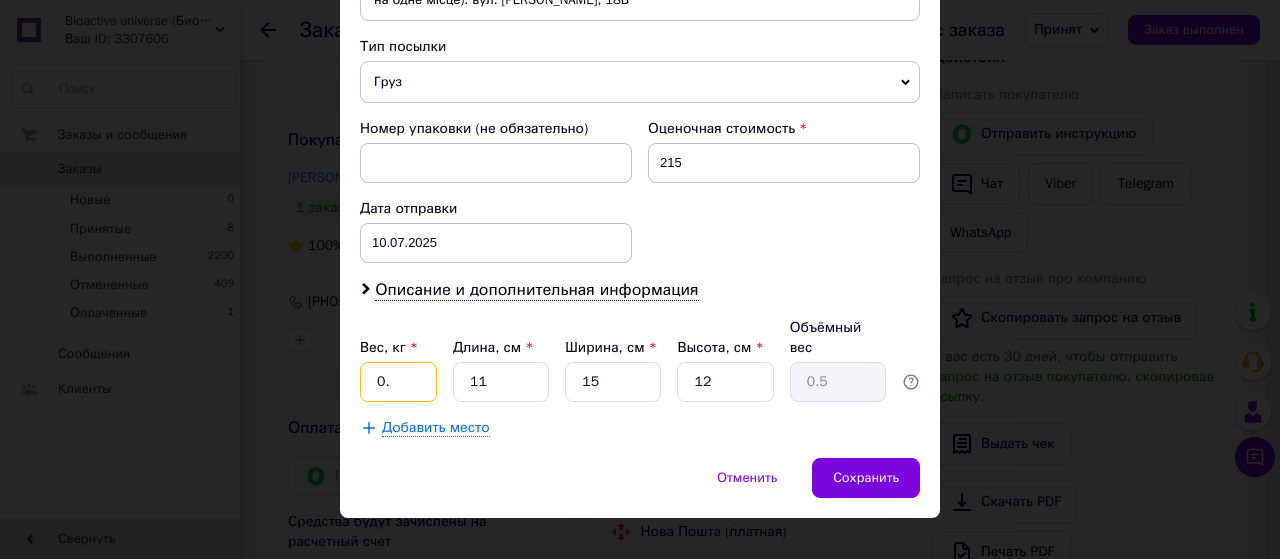 type on "0" 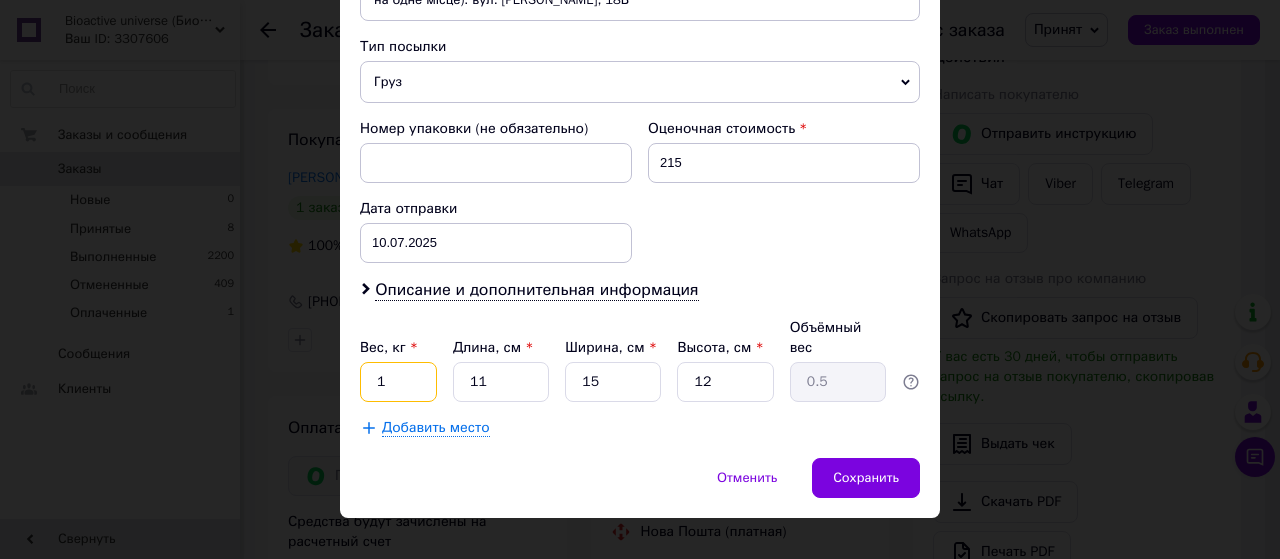 type on "1" 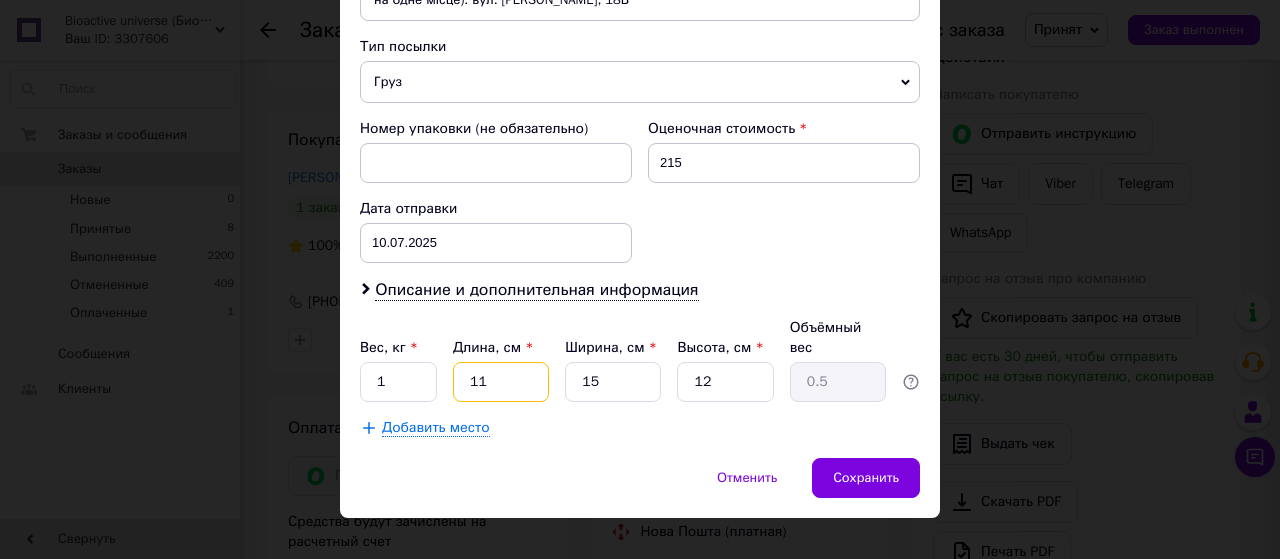 click on "11" at bounding box center [501, 382] 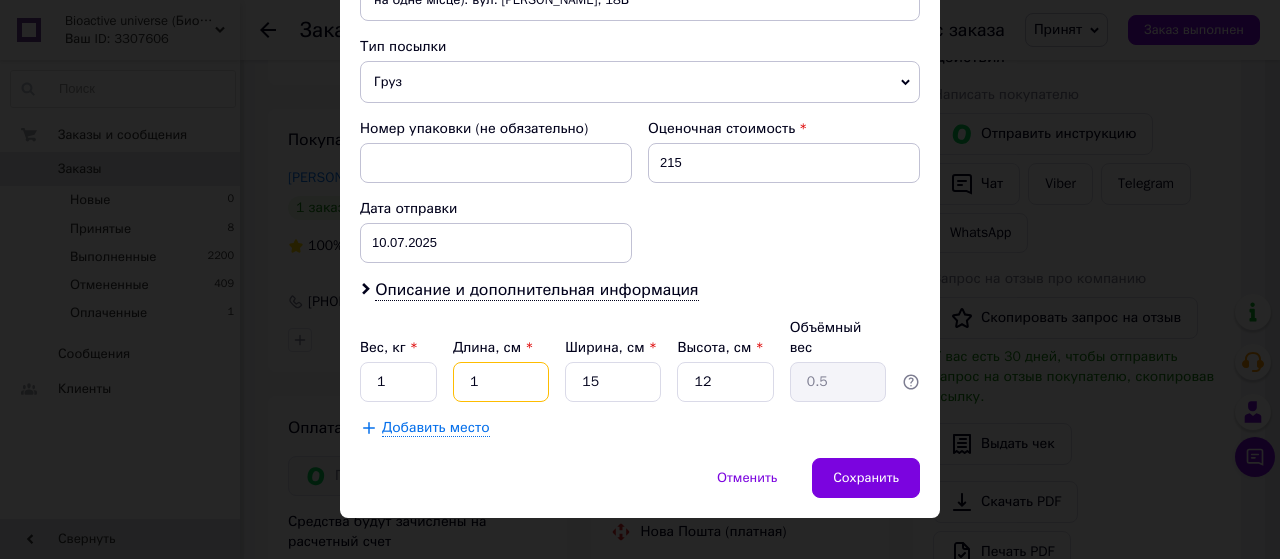 type on "0.1" 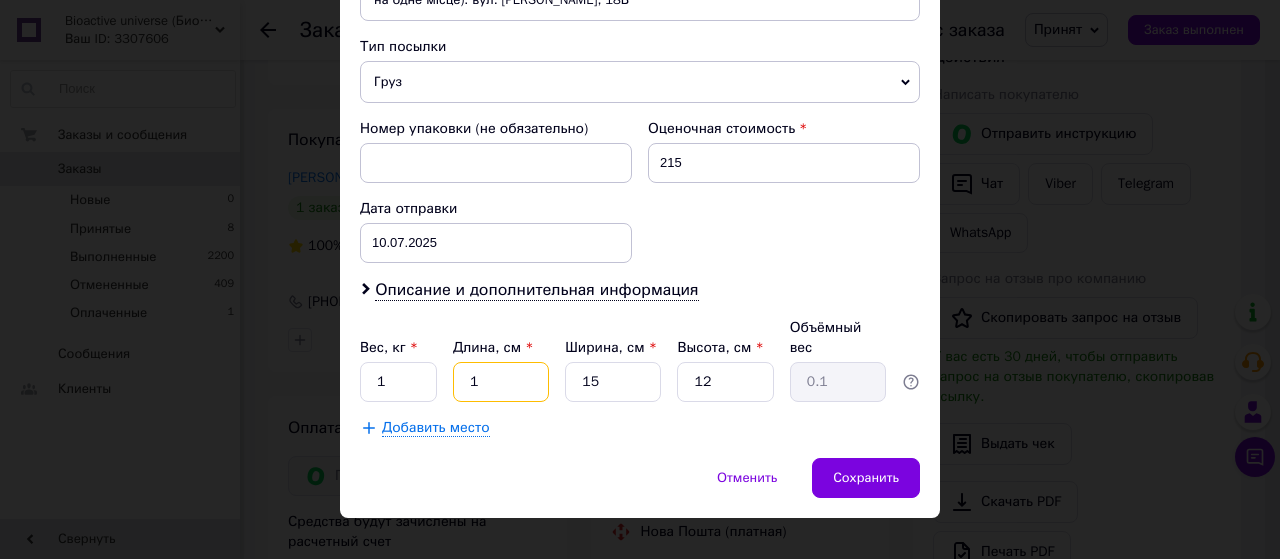 type 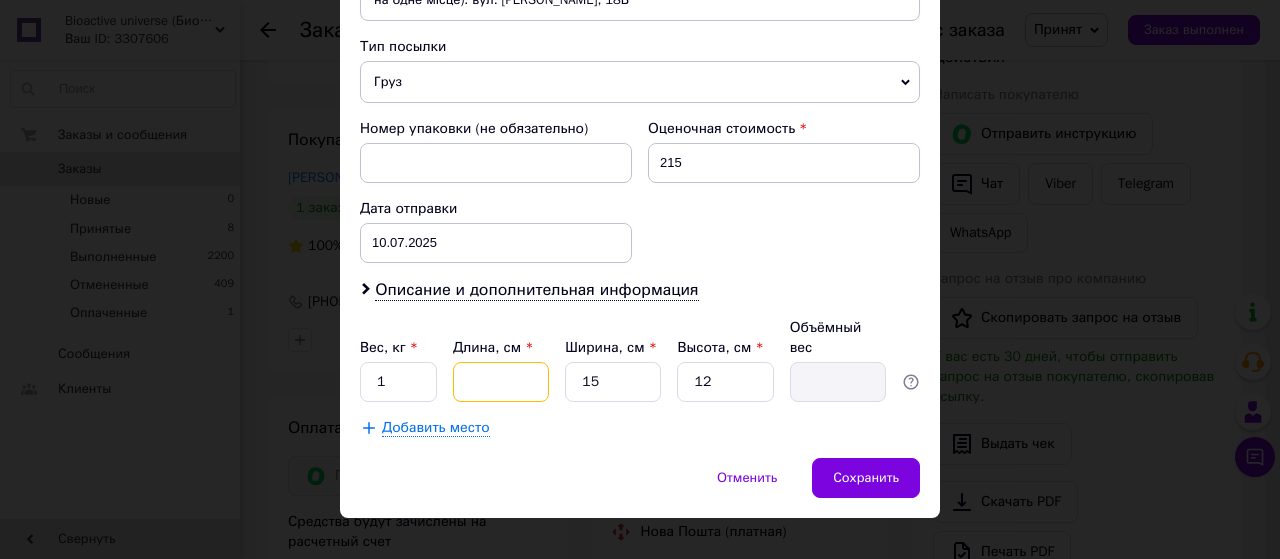 type on "2" 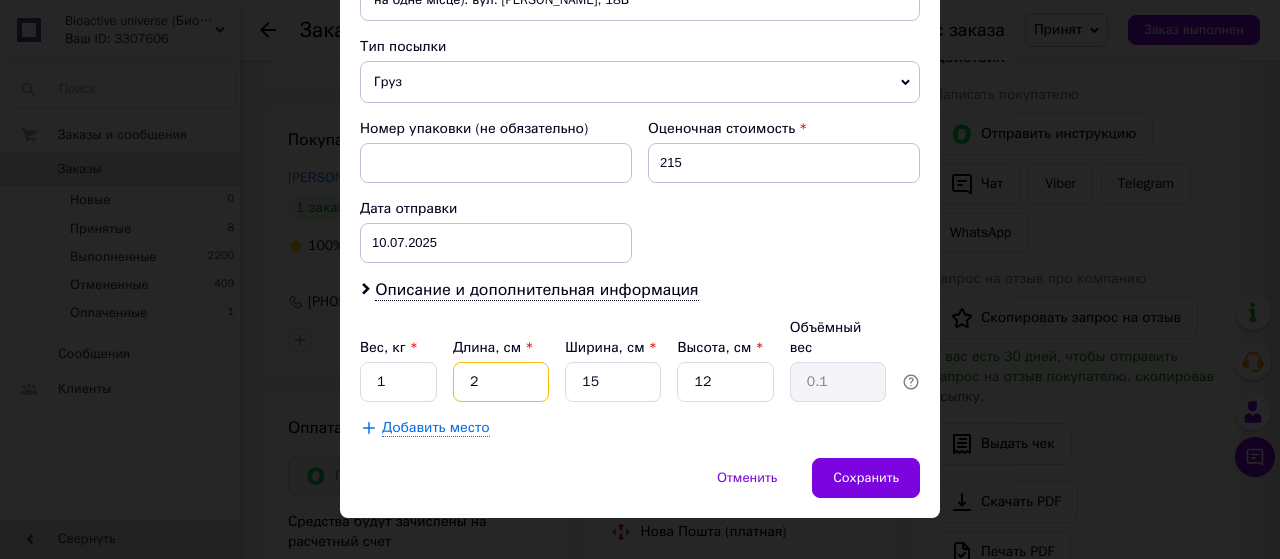 type on "20" 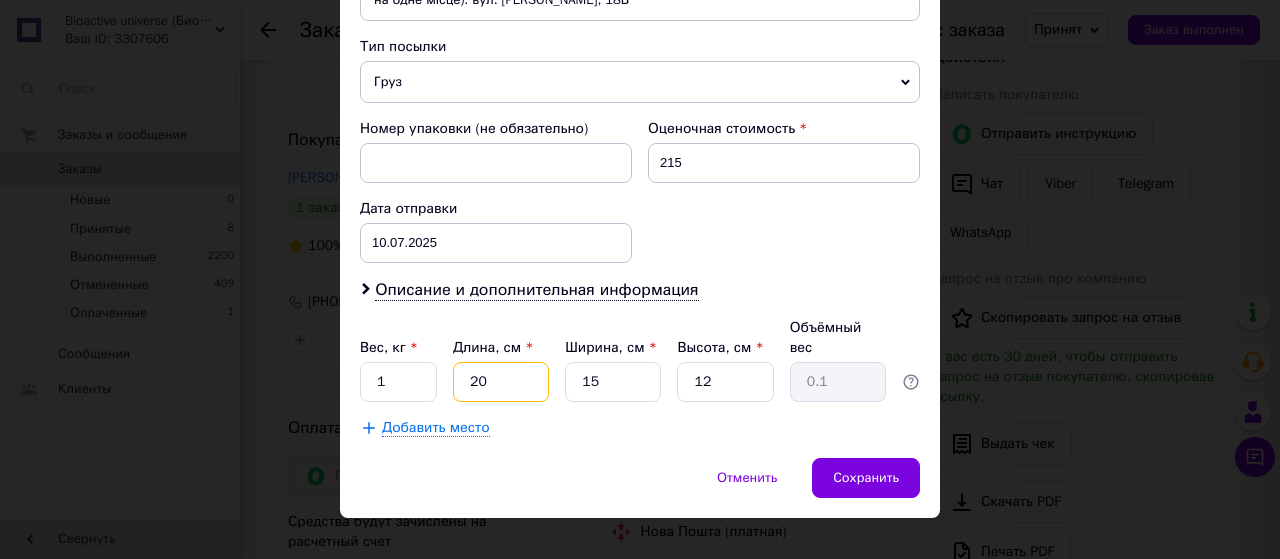 type on "0.9" 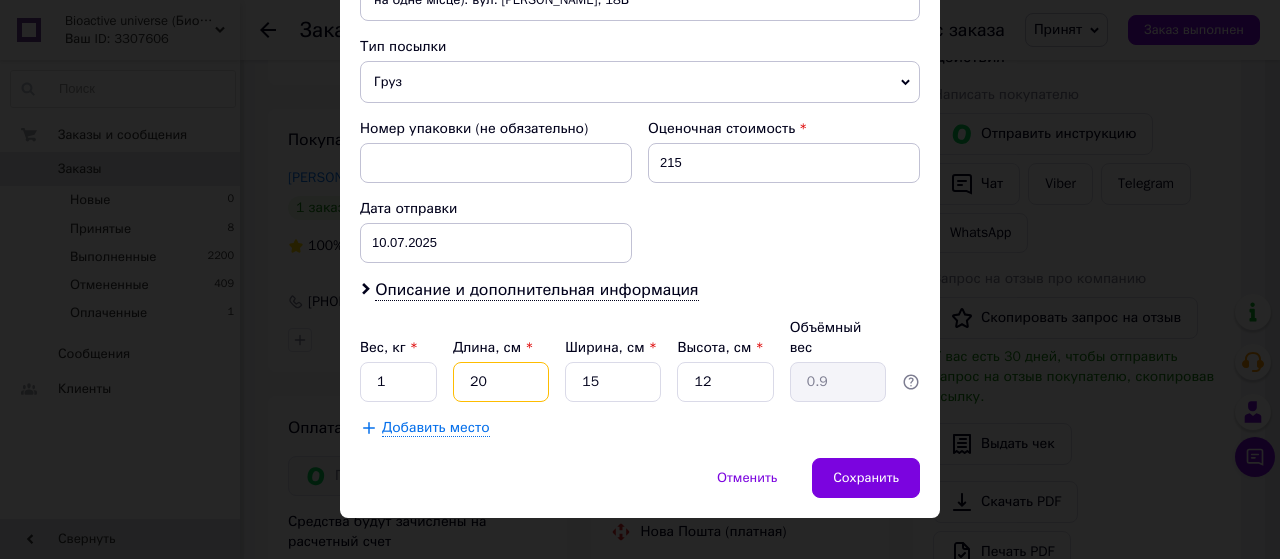 type on "20" 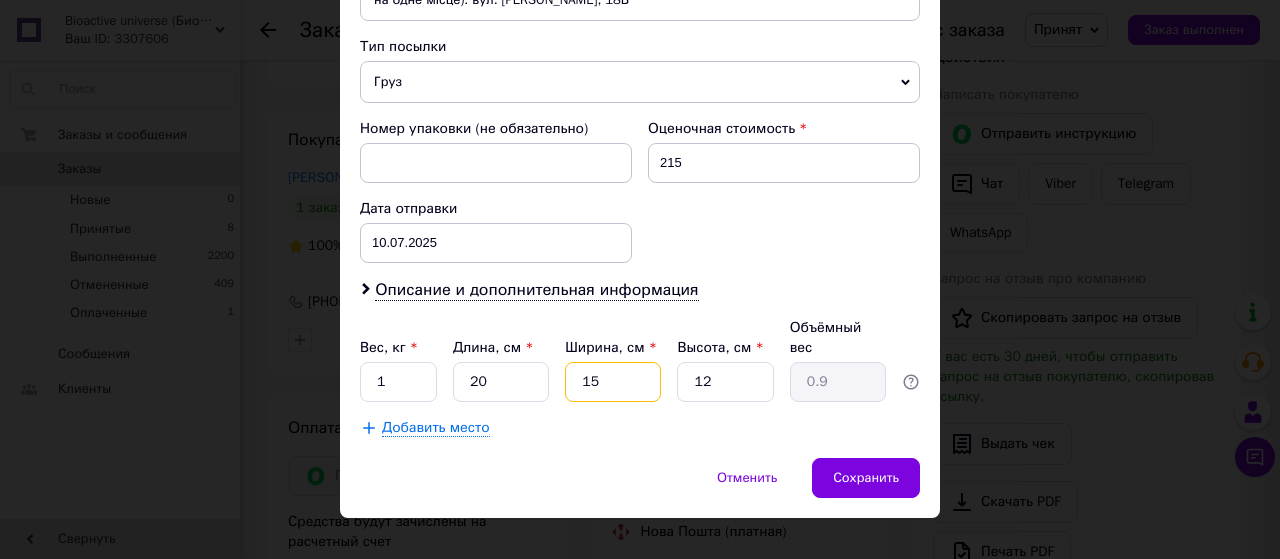 click on "15" at bounding box center [613, 382] 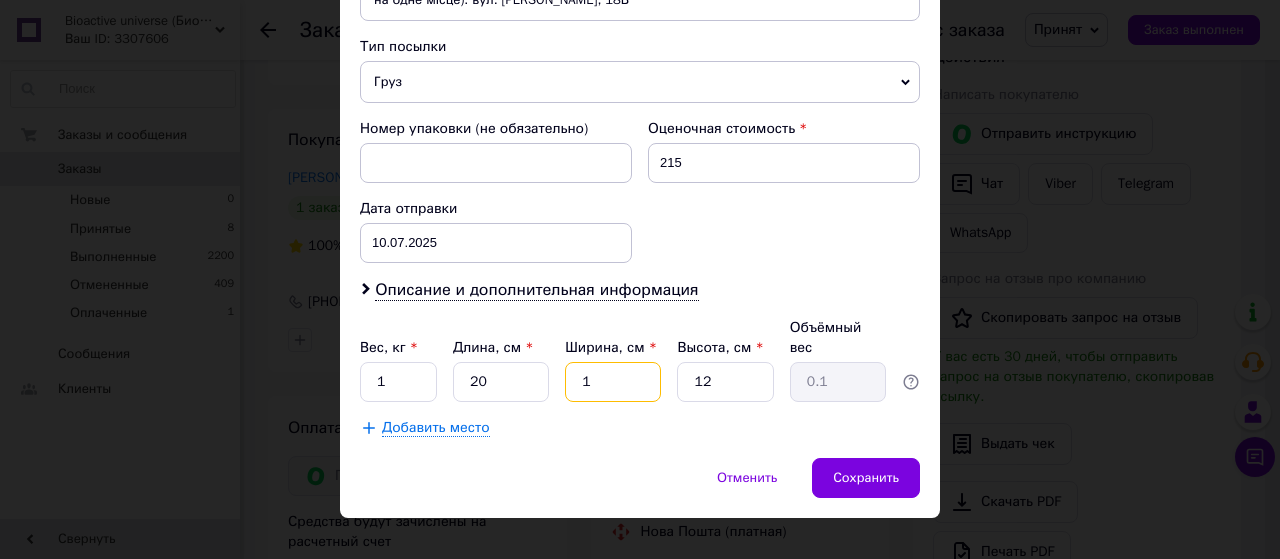 type 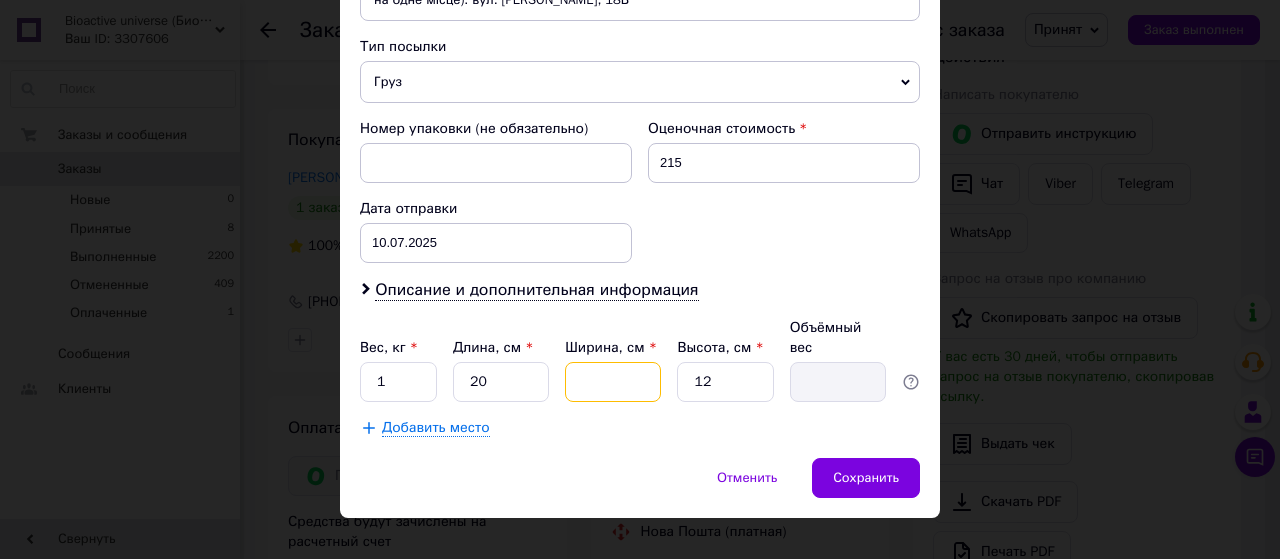 type on "2" 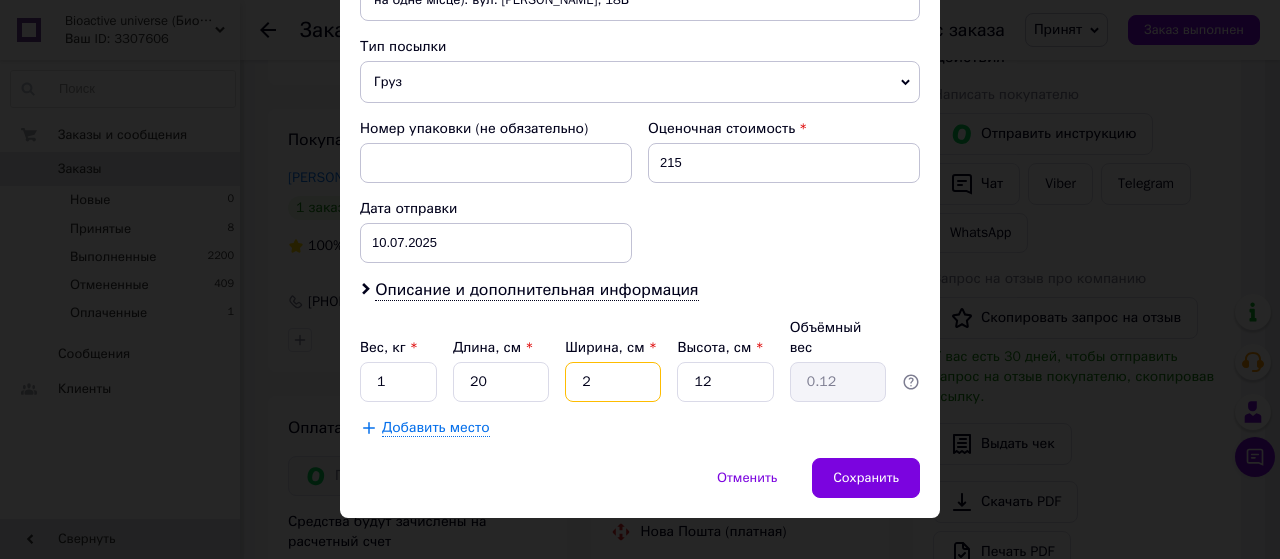 type on "20" 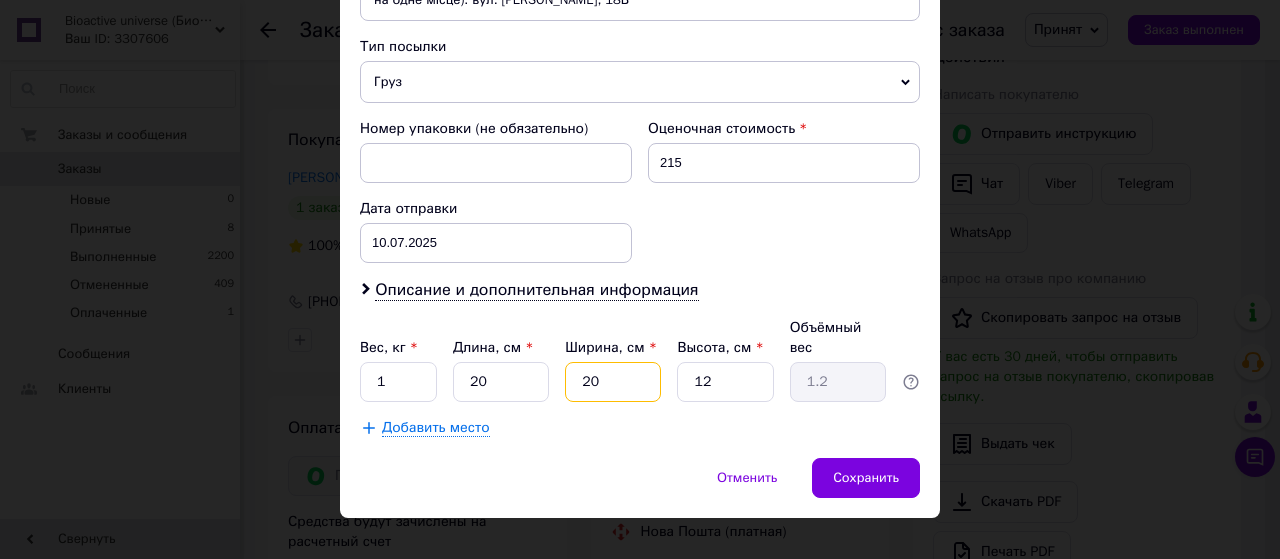 type on "20" 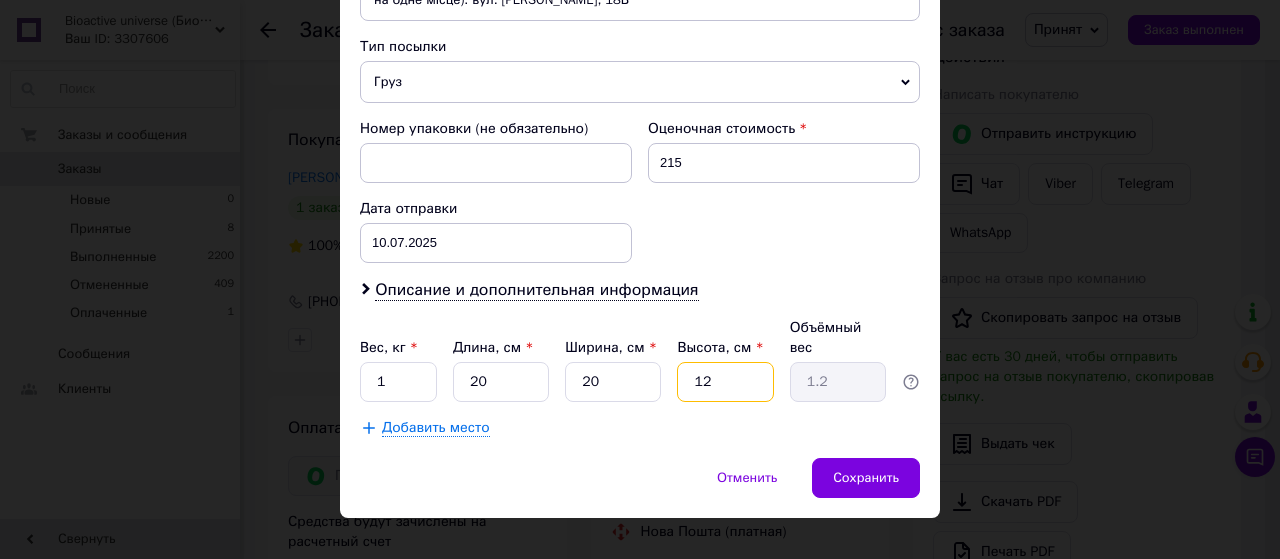 click on "12" at bounding box center [725, 382] 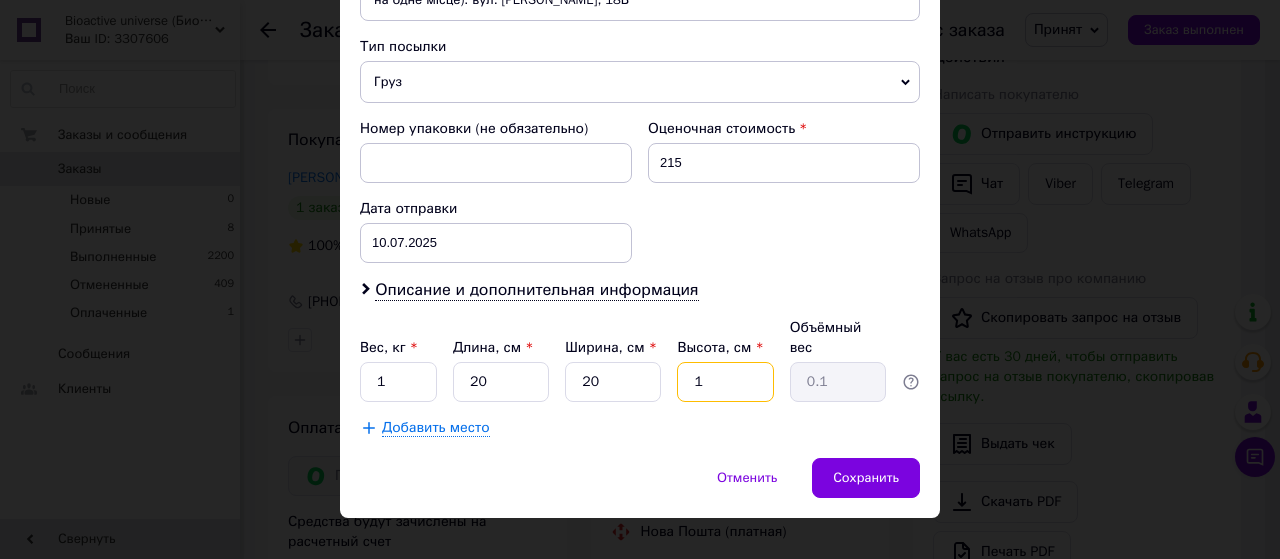 type 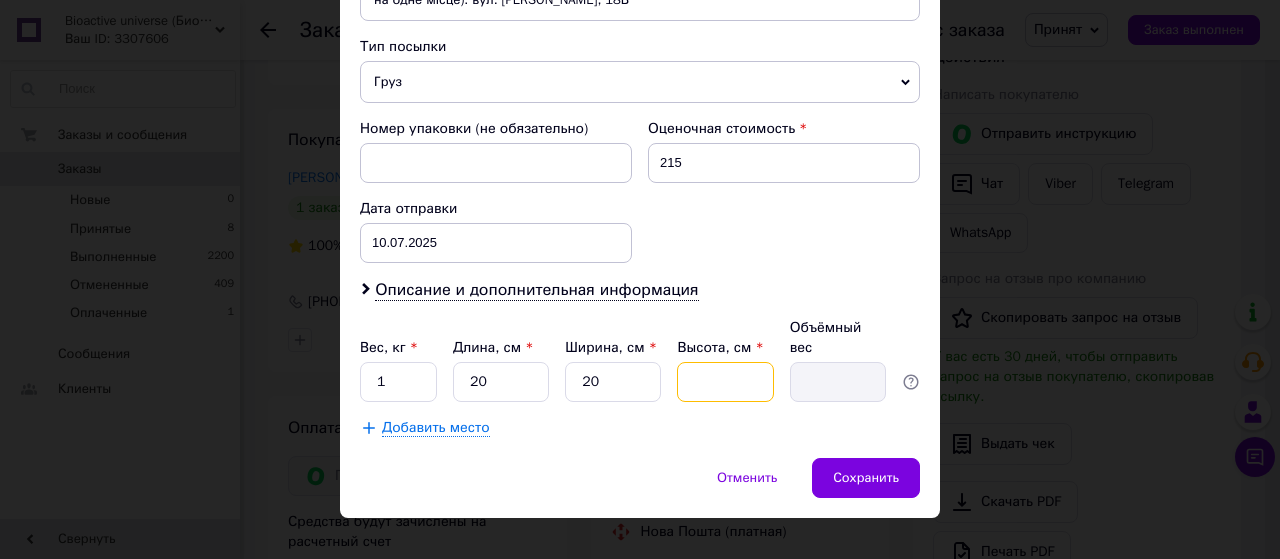 type on "2" 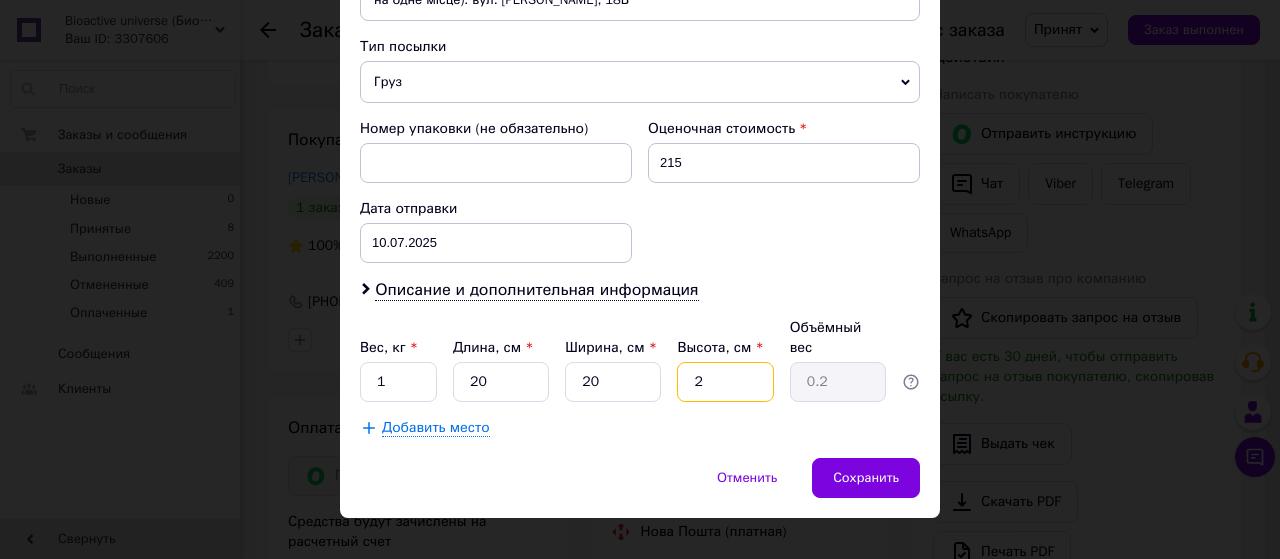 type on "20" 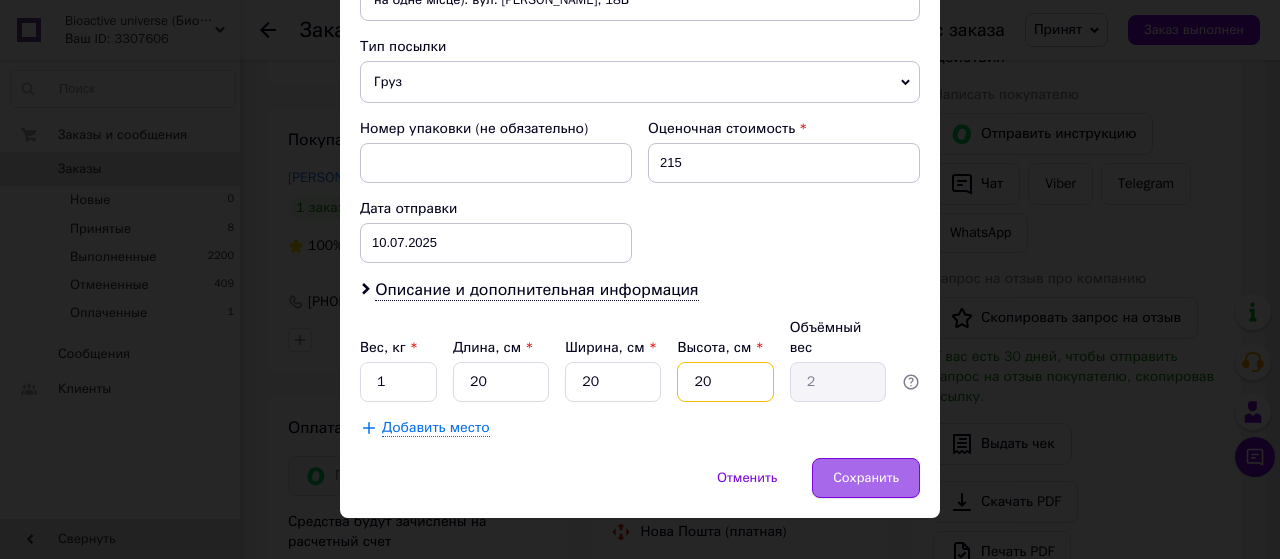 type on "20" 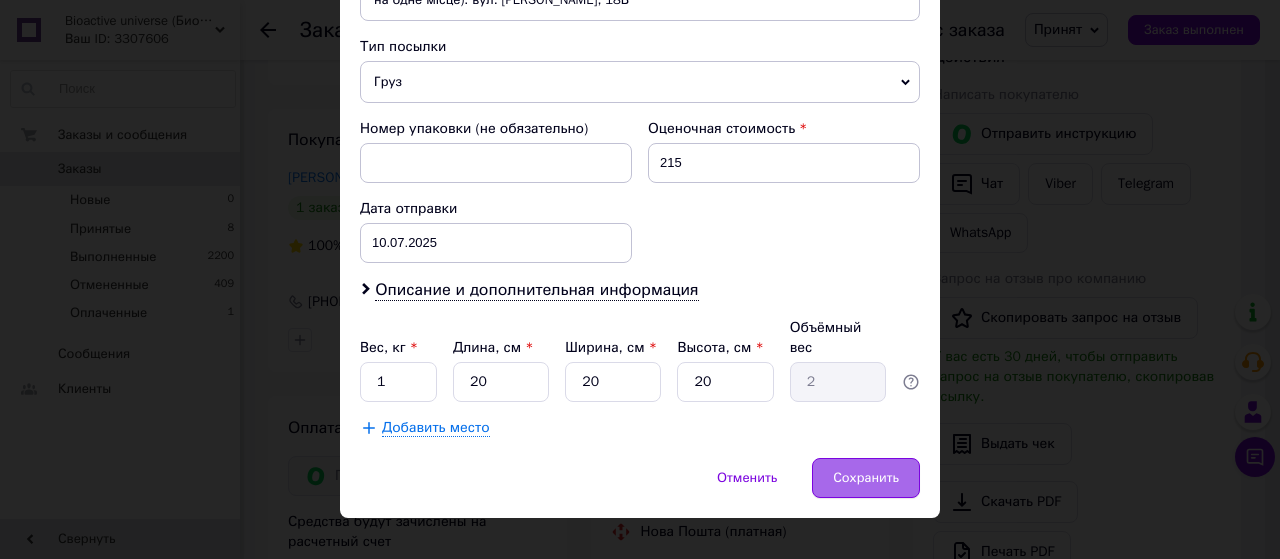 click on "Сохранить" at bounding box center [866, 478] 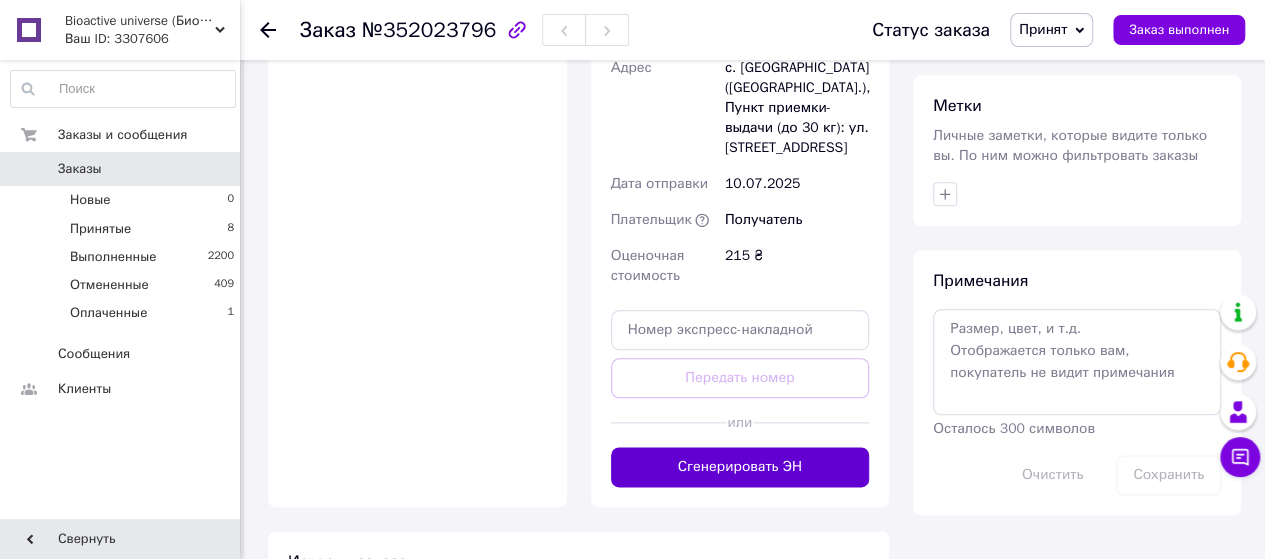 click on "Сгенерировать ЭН" at bounding box center (740, 467) 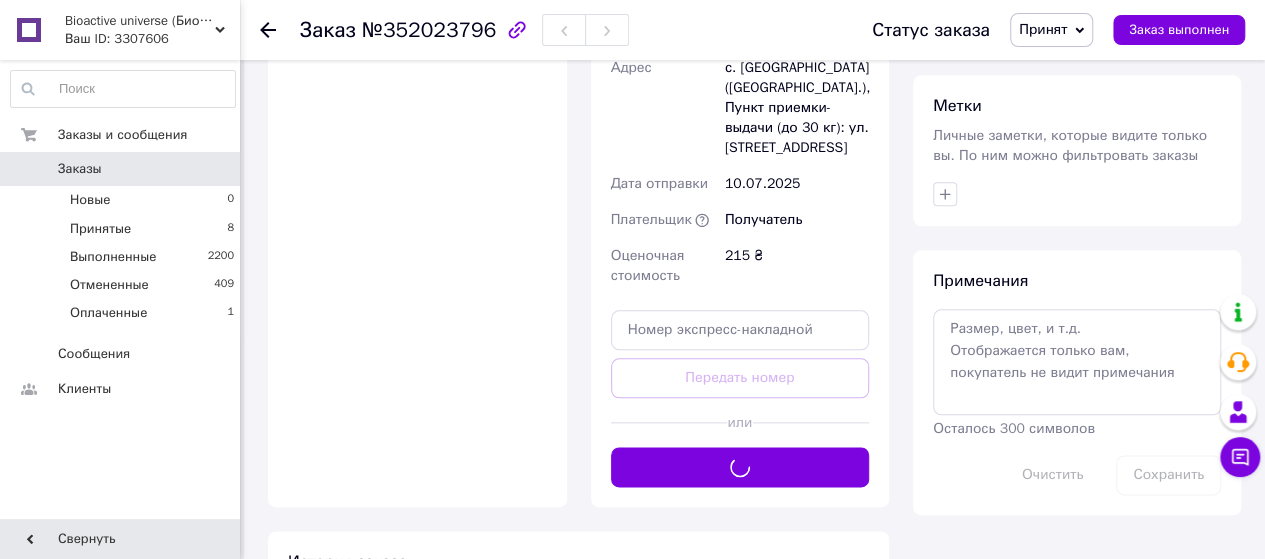 scroll, scrollTop: 700, scrollLeft: 0, axis: vertical 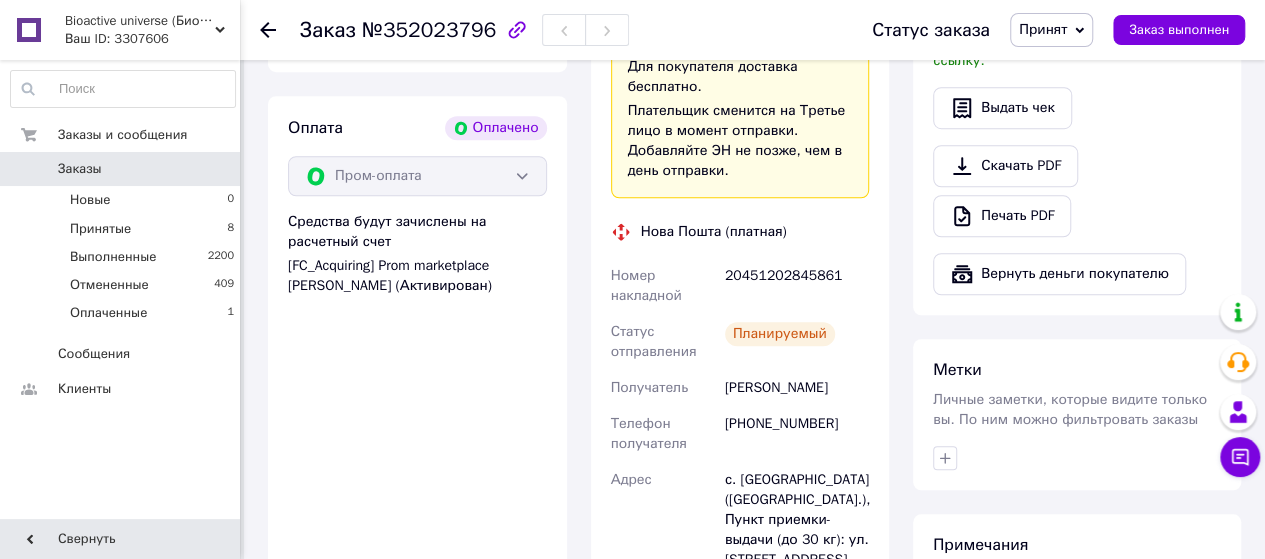 click on "Bioactive universe (Биоактив Юниверс)" at bounding box center [140, 21] 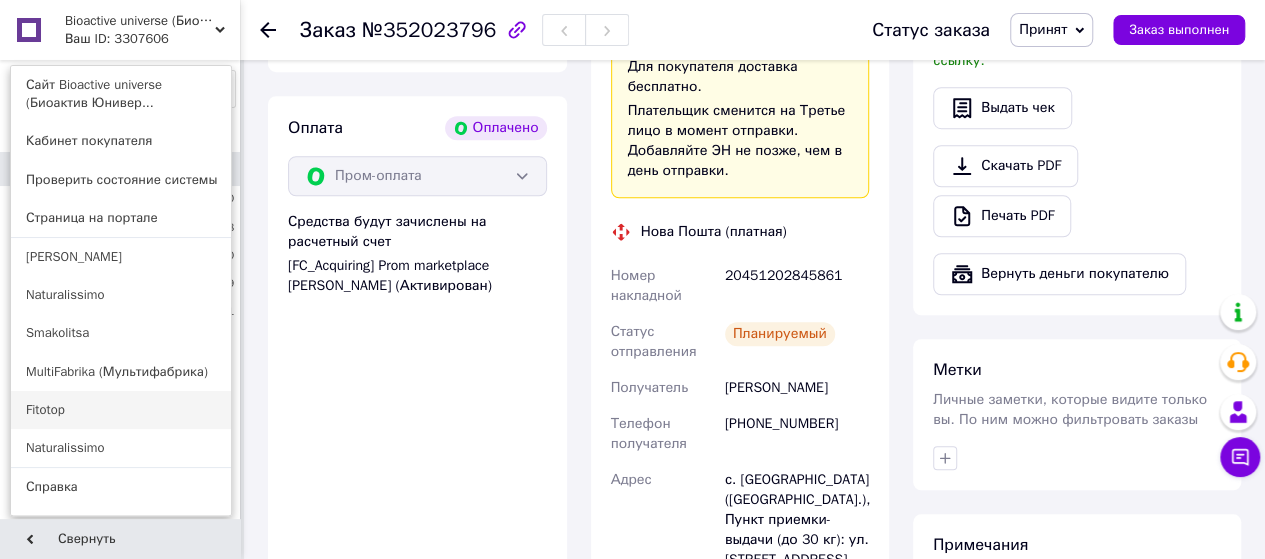click on "Fitotop" at bounding box center (121, 410) 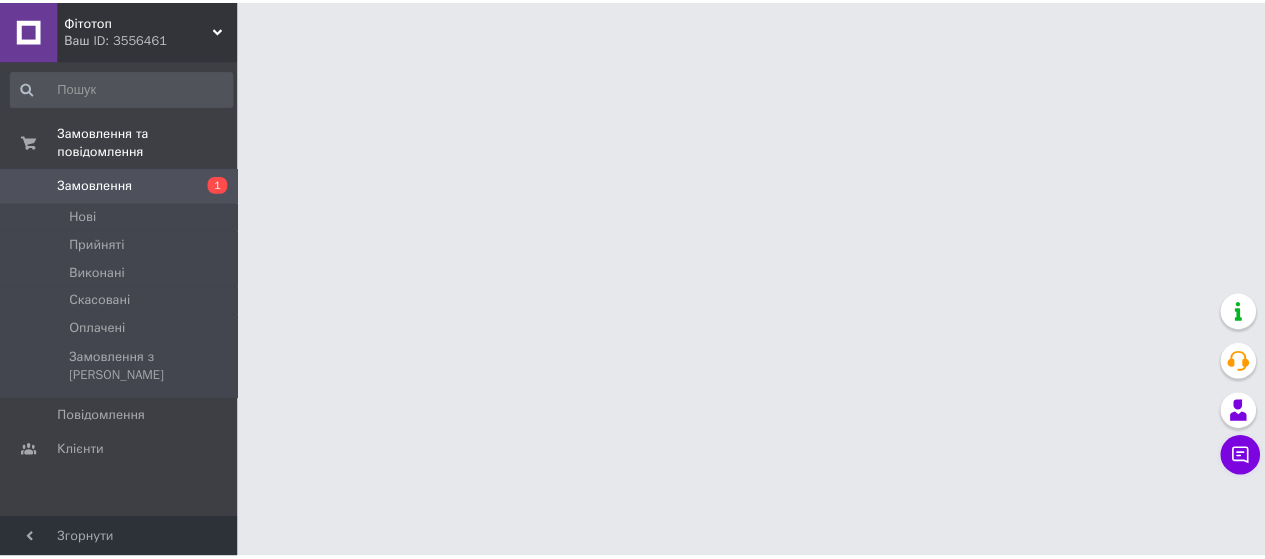 scroll, scrollTop: 0, scrollLeft: 0, axis: both 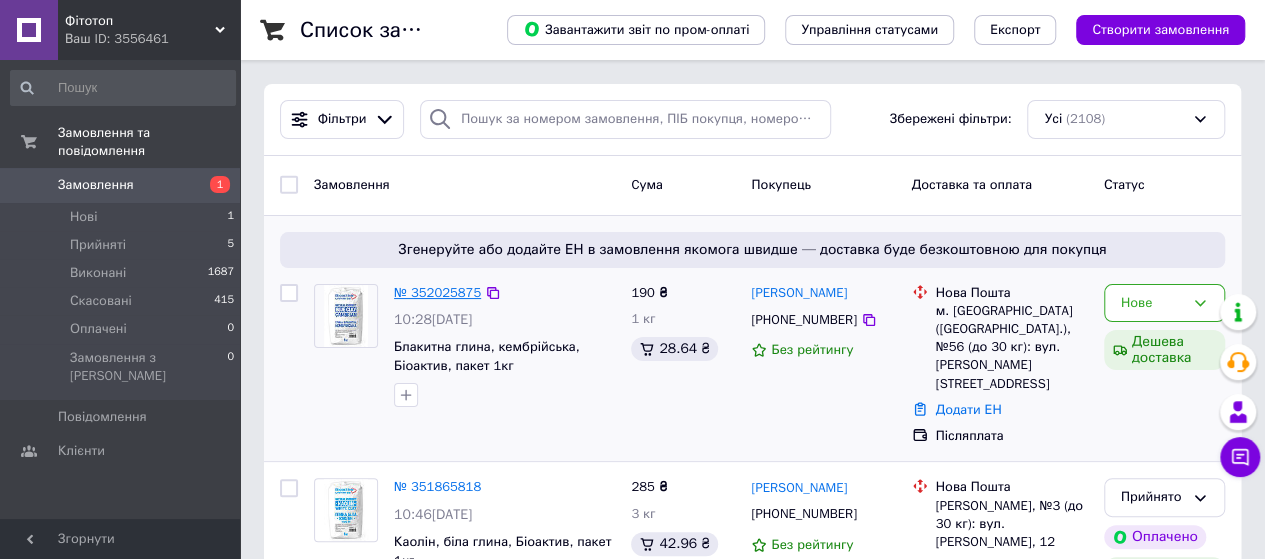 click on "№ 352025875" at bounding box center [437, 292] 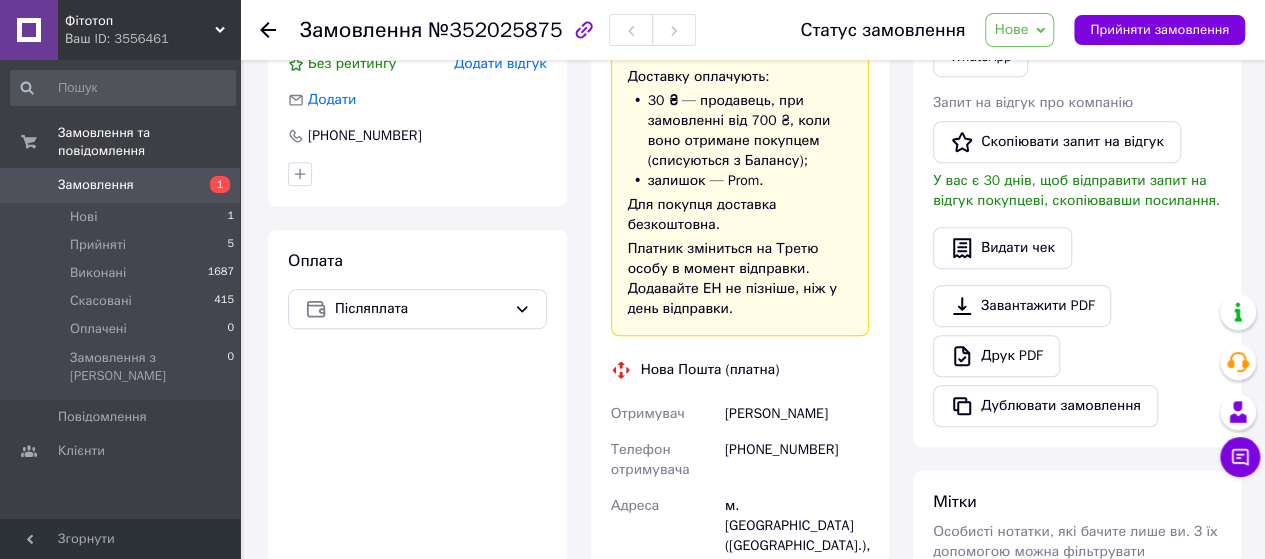 scroll, scrollTop: 600, scrollLeft: 0, axis: vertical 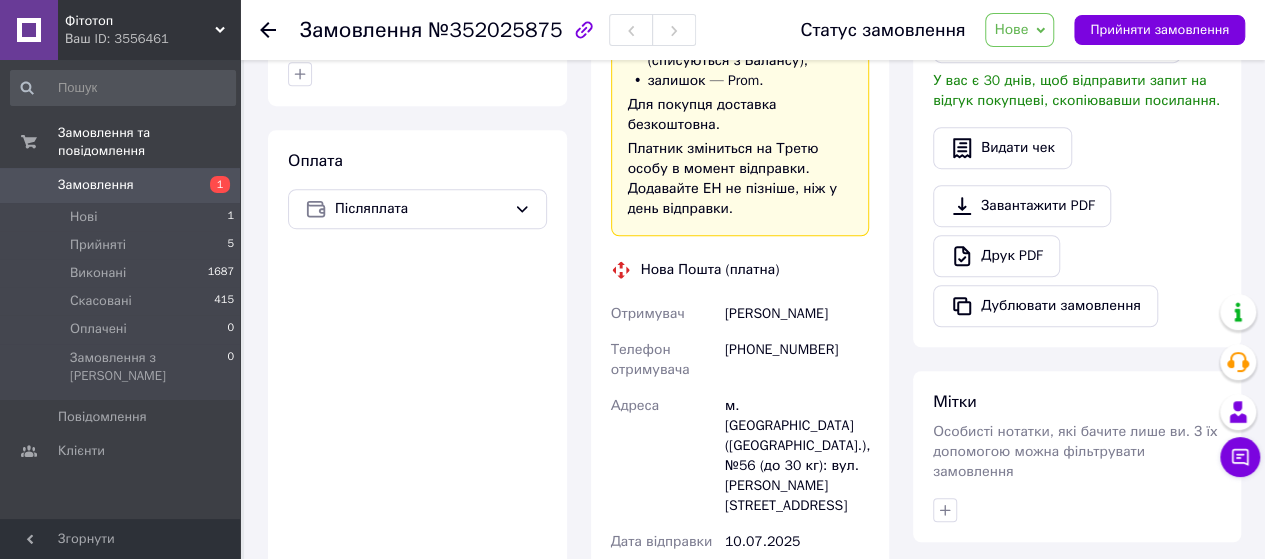 click on "Нове" at bounding box center (1011, 29) 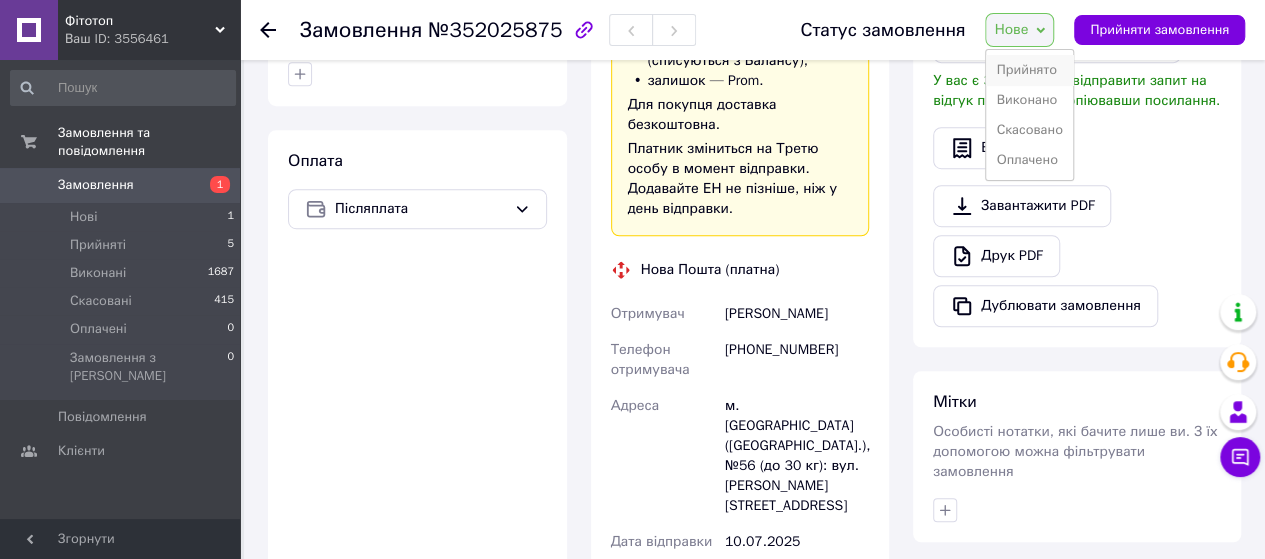 click on "Прийнято" at bounding box center [1029, 70] 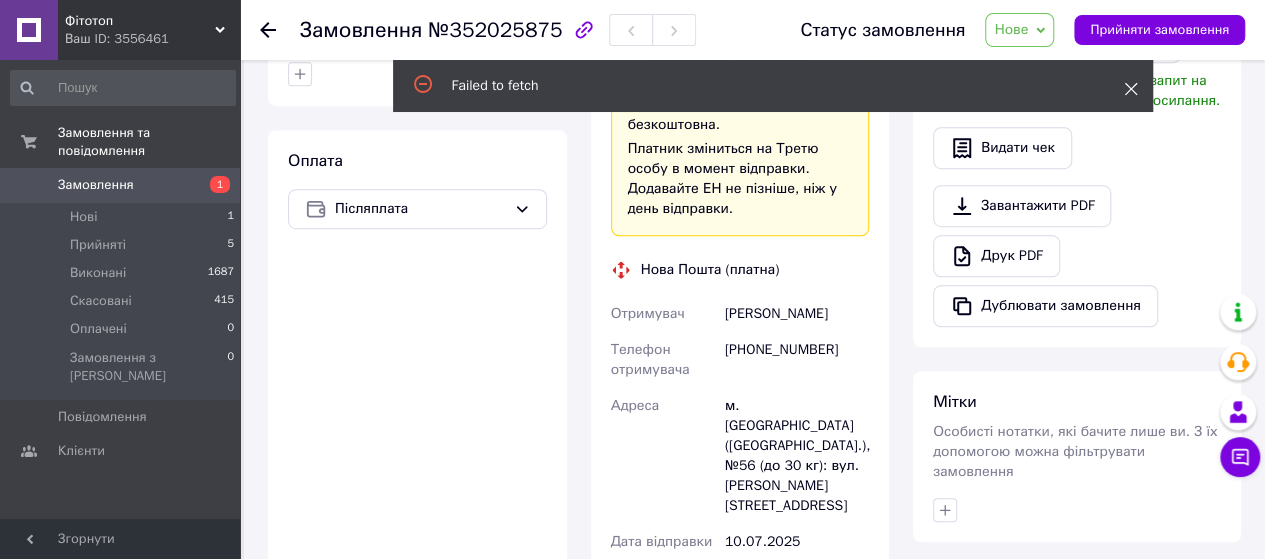 click 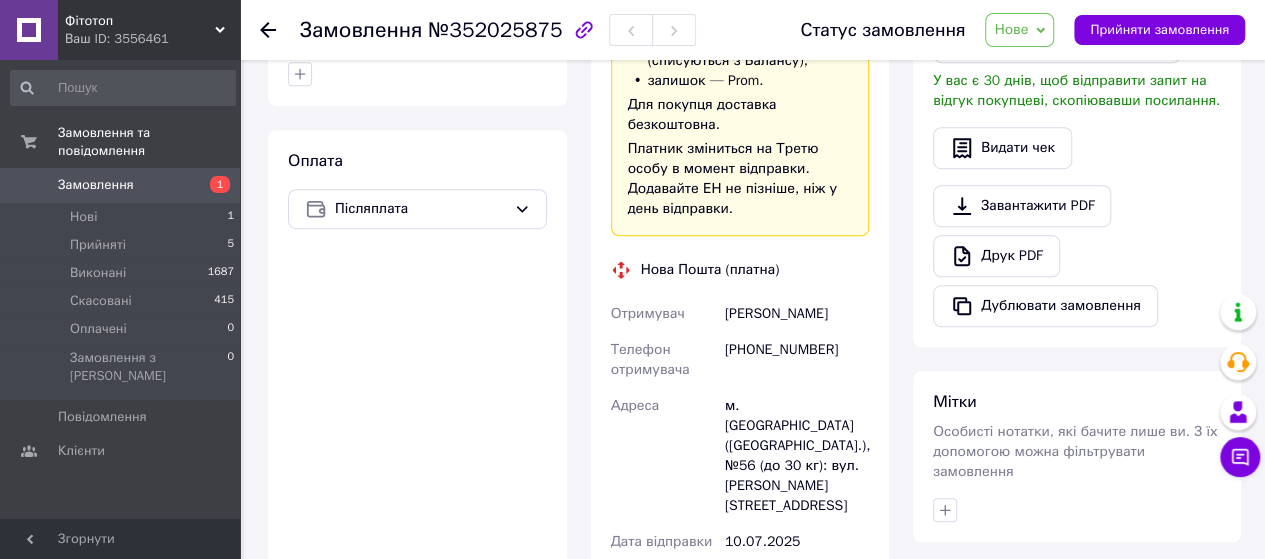 click on "Нове" at bounding box center [1011, 29] 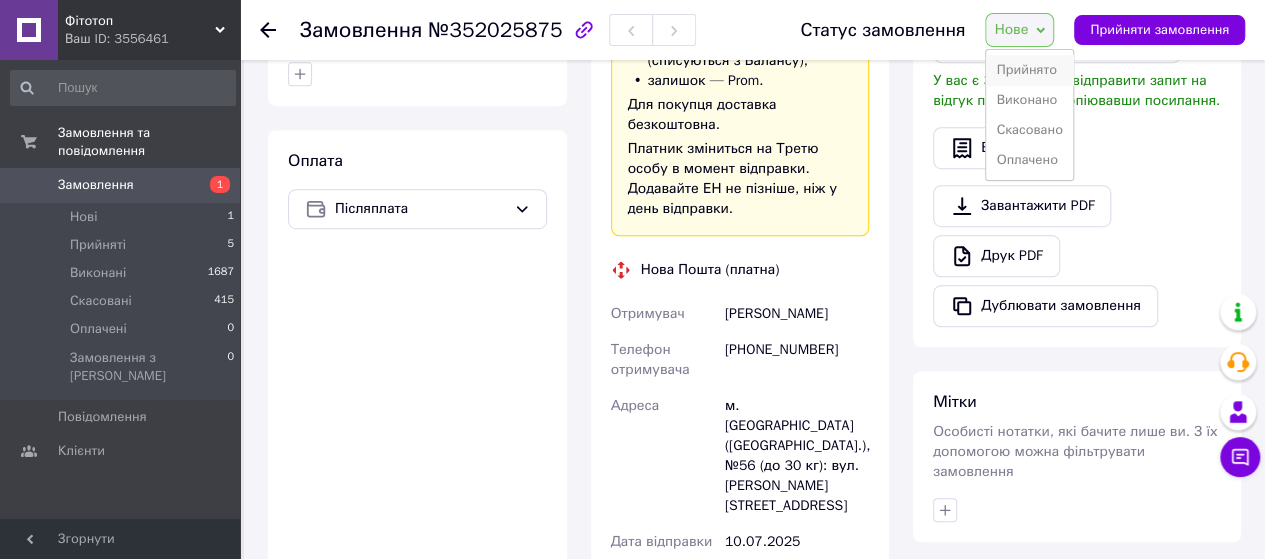 click on "Прийнято" at bounding box center (1029, 70) 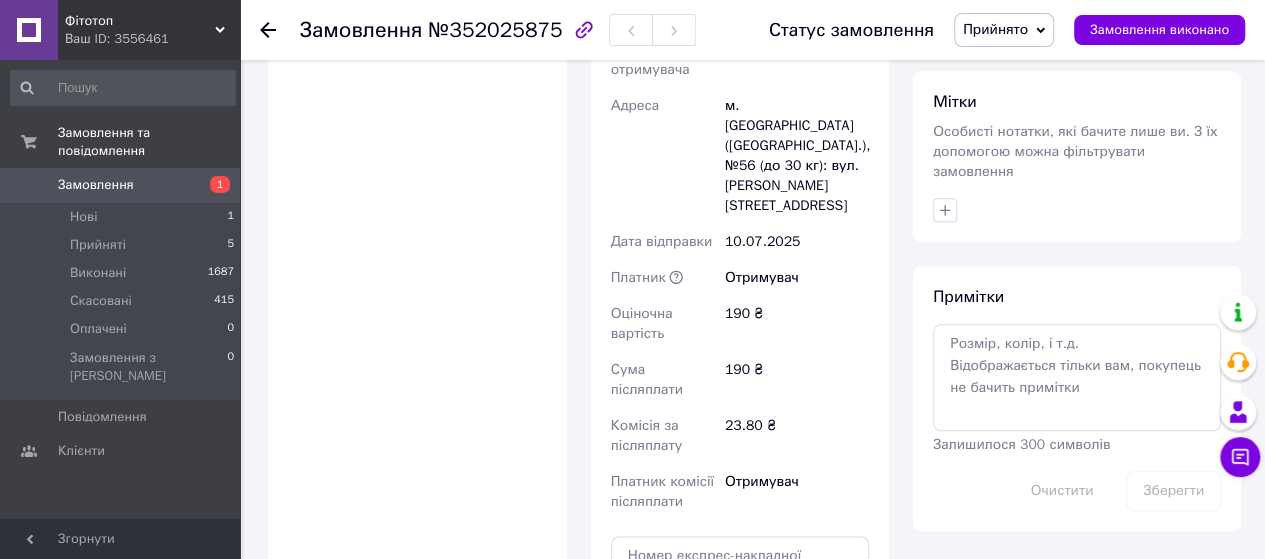 scroll, scrollTop: 1100, scrollLeft: 0, axis: vertical 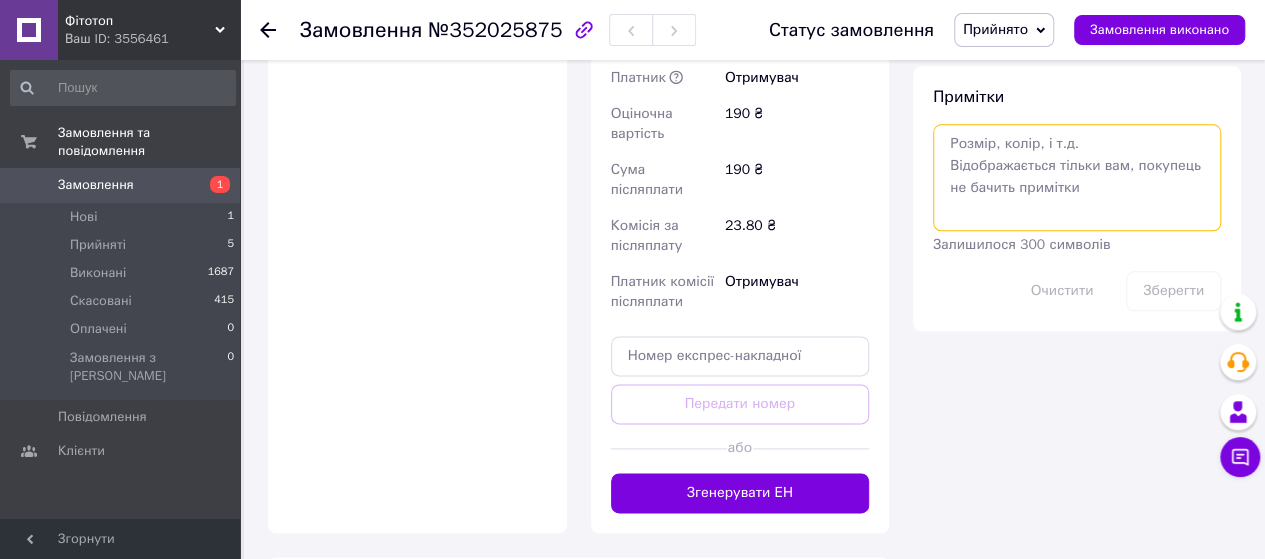 click at bounding box center [1077, 177] 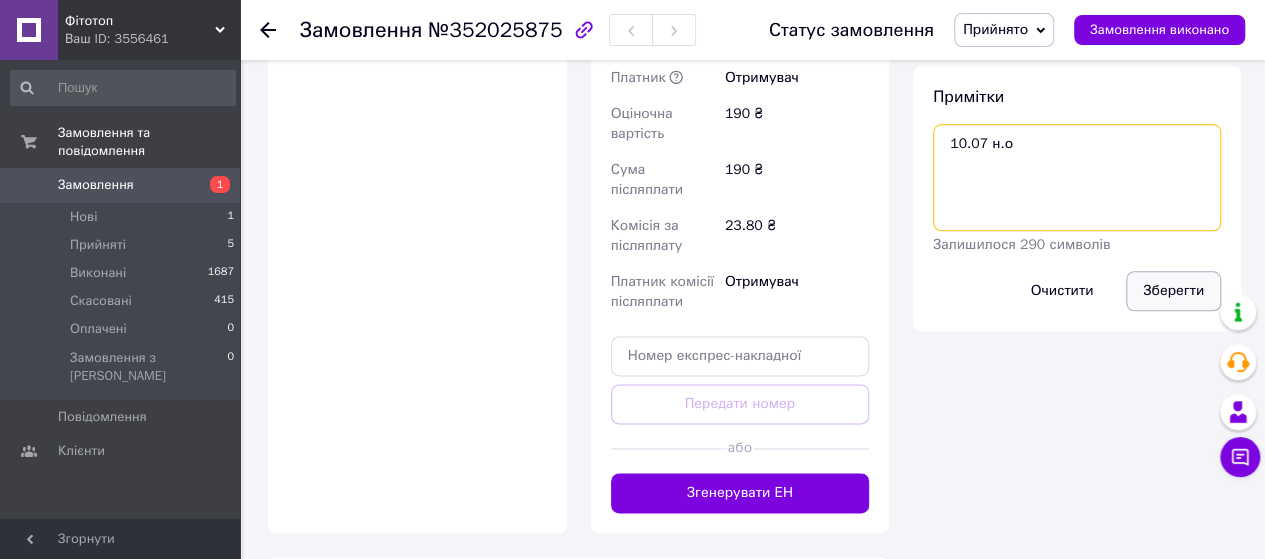type on "10.07 н.о" 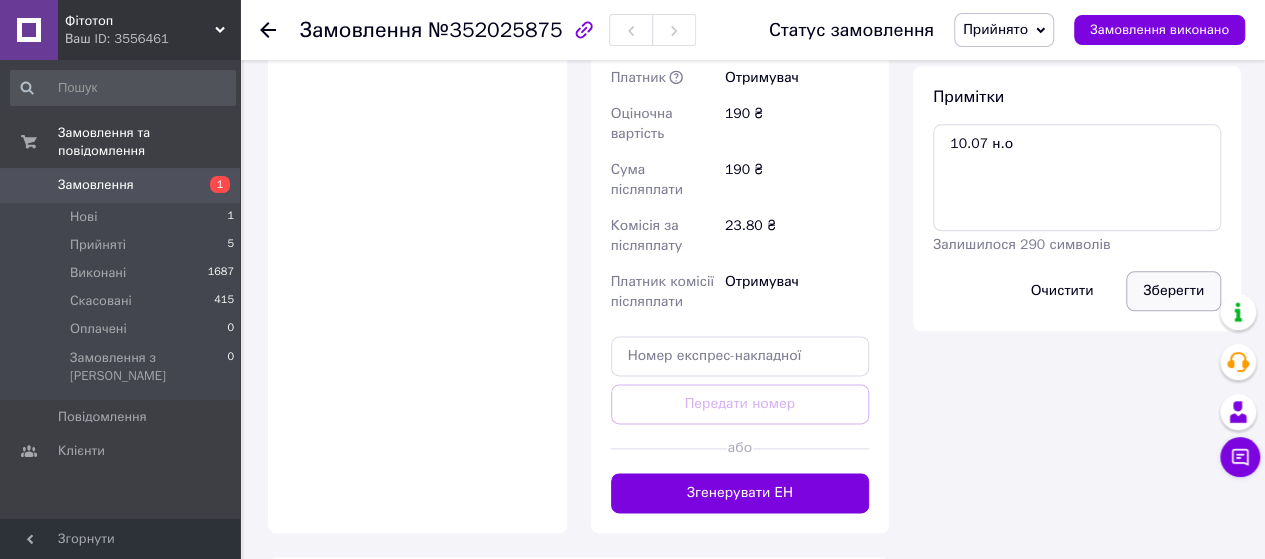 click on "Зберегти" at bounding box center (1173, 291) 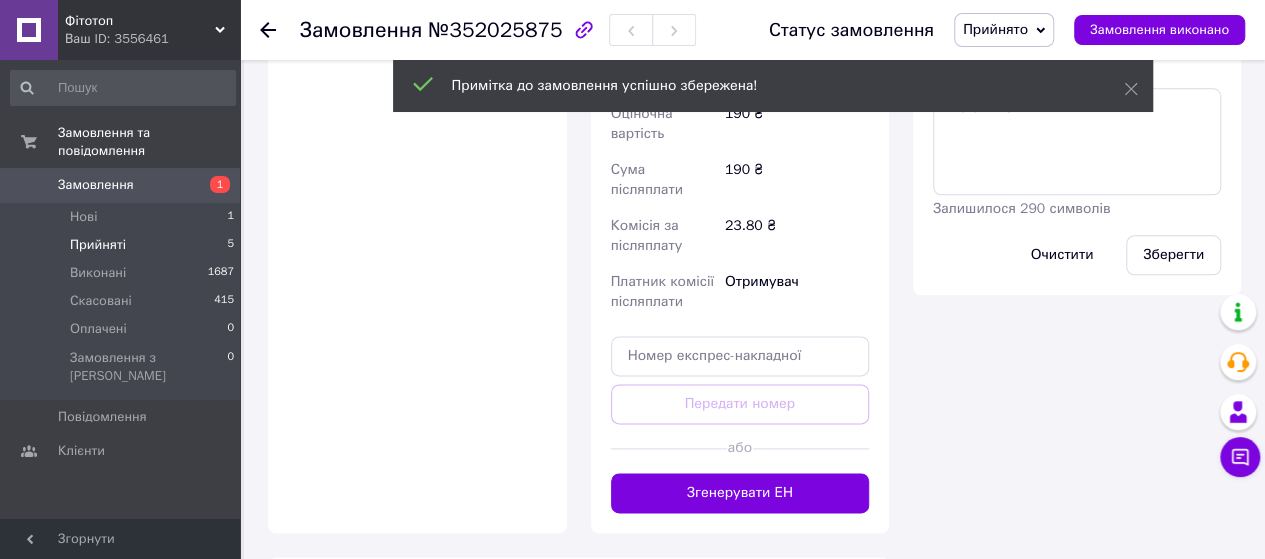 click on "Прийняті" at bounding box center [98, 245] 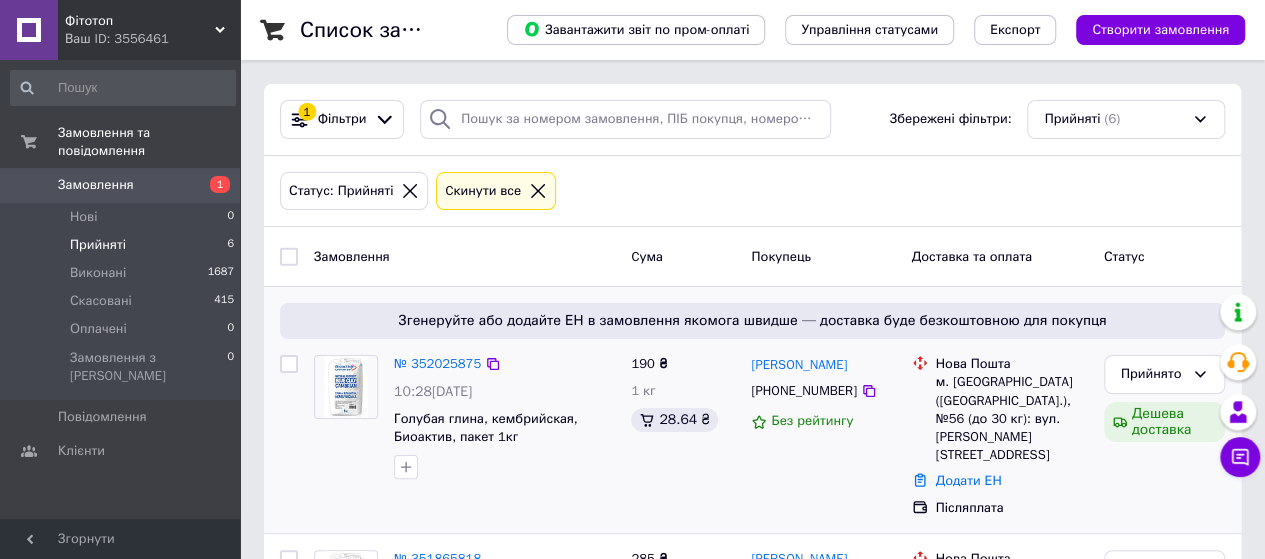 scroll, scrollTop: 300, scrollLeft: 0, axis: vertical 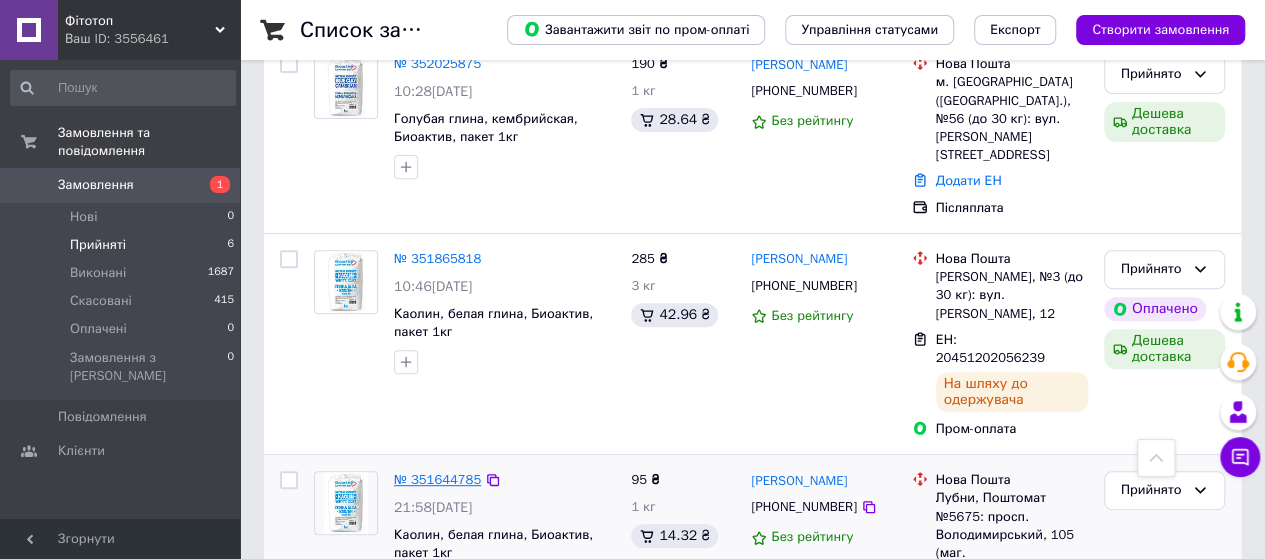 click on "№ 351644785" at bounding box center (437, 479) 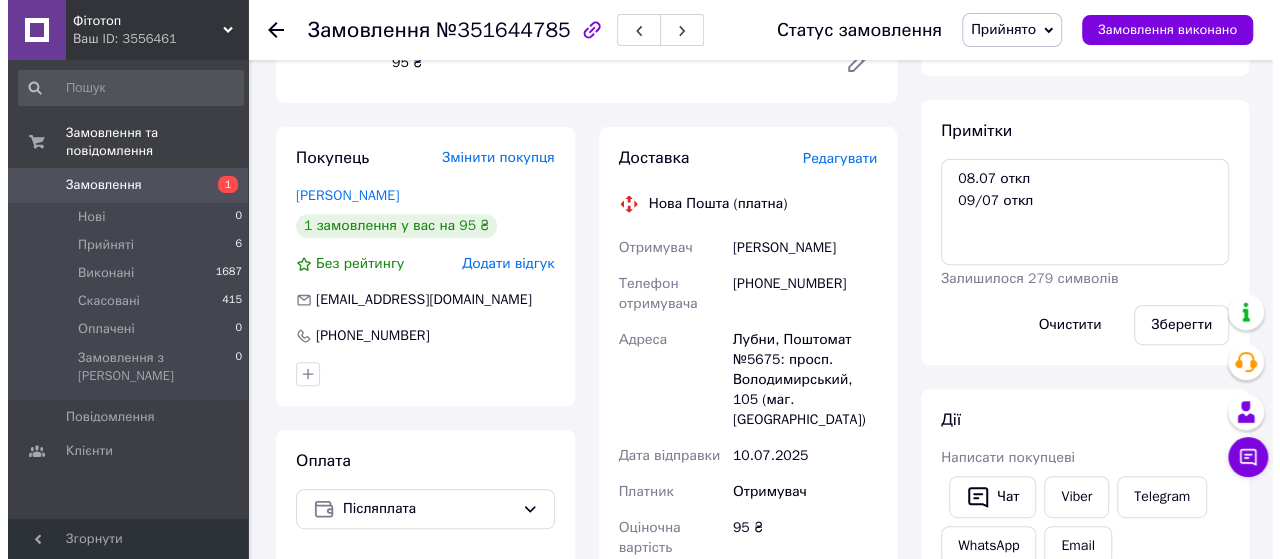 scroll, scrollTop: 100, scrollLeft: 0, axis: vertical 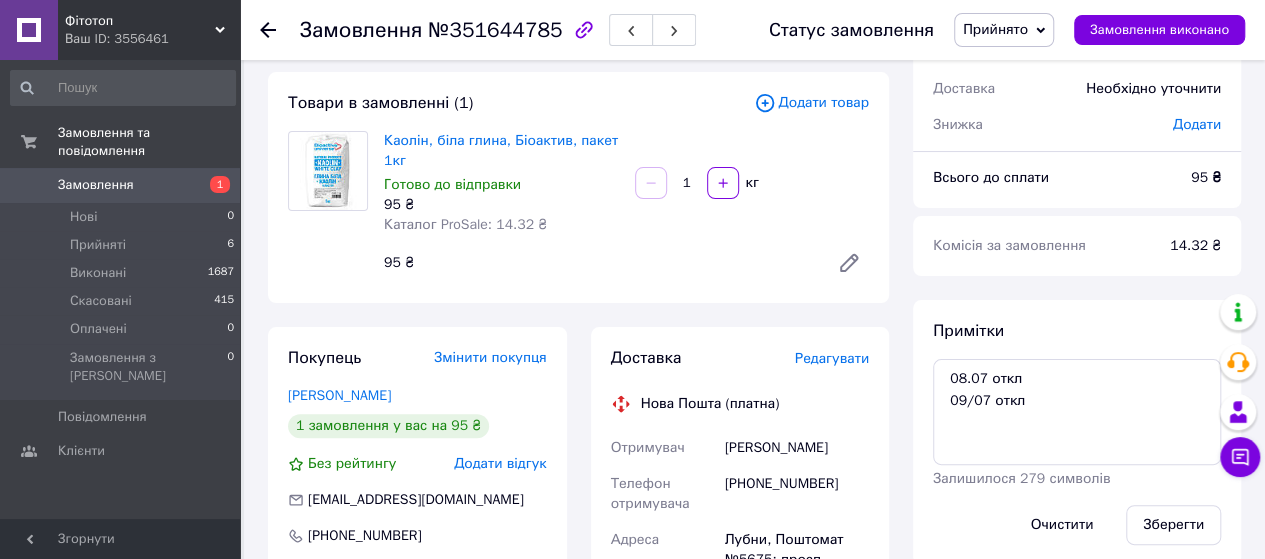 click on "Прийнято" at bounding box center (995, 29) 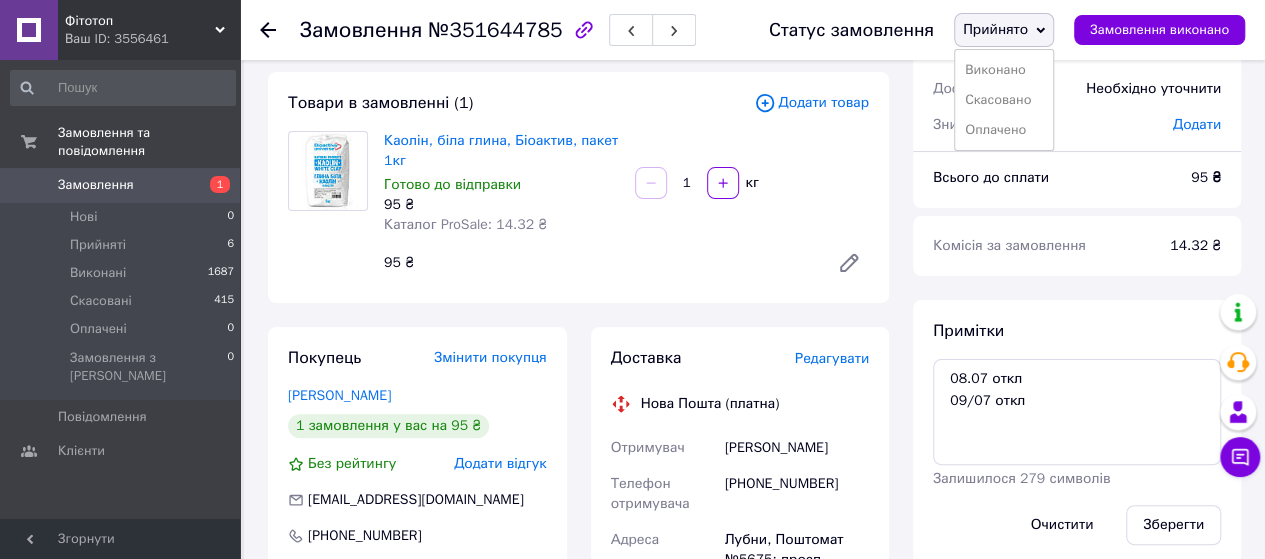 click on "Скасовано" at bounding box center [1004, 100] 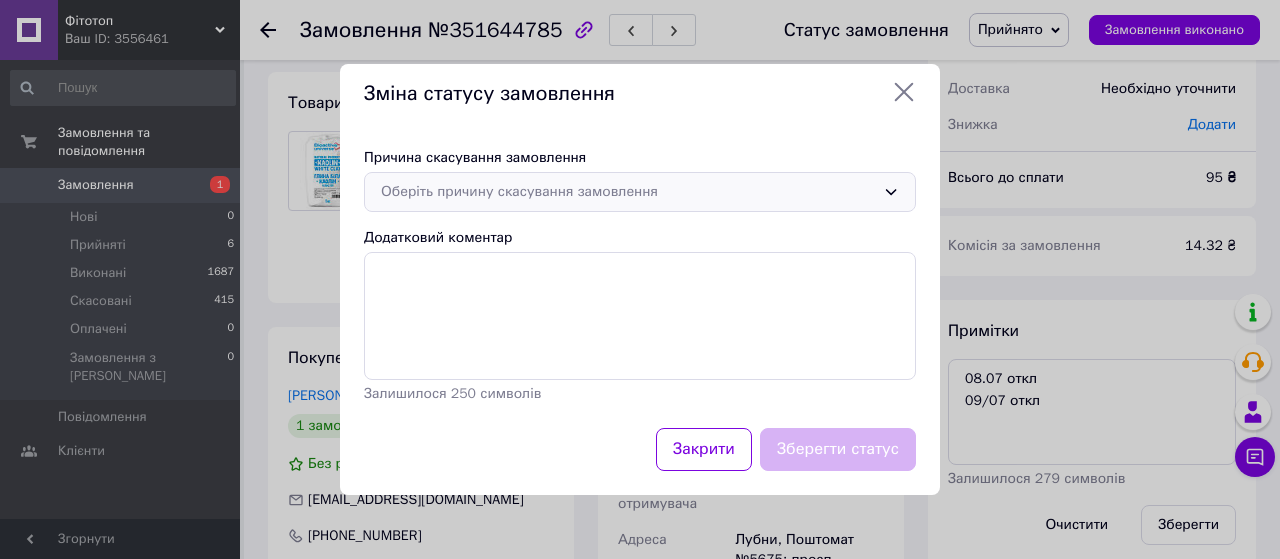 click on "Оберіть причину скасування замовлення" at bounding box center [640, 192] 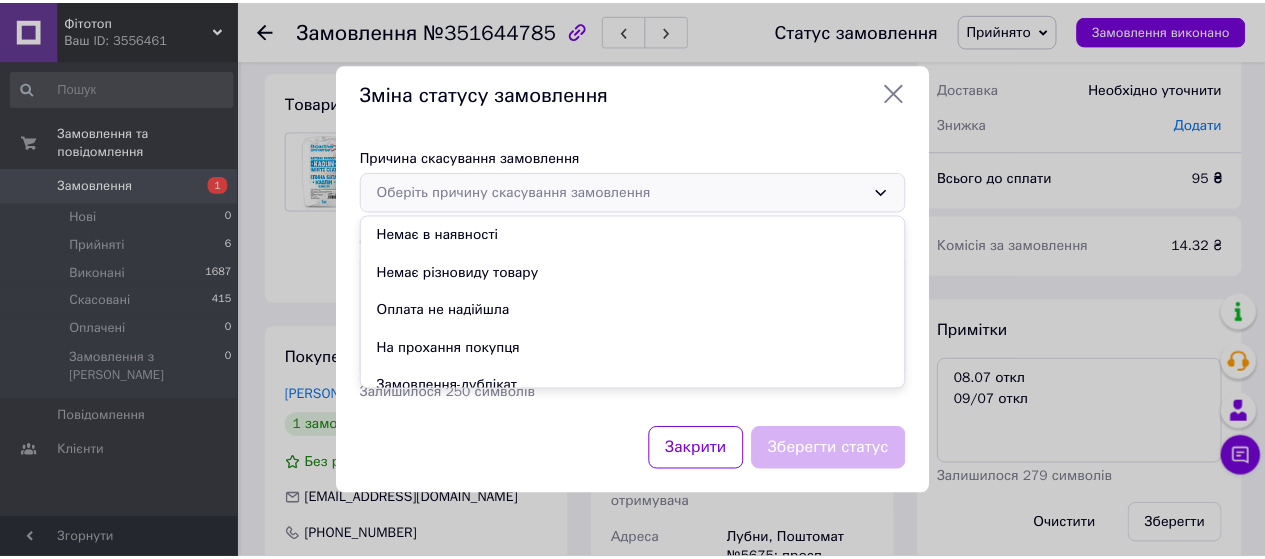 scroll, scrollTop: 93, scrollLeft: 0, axis: vertical 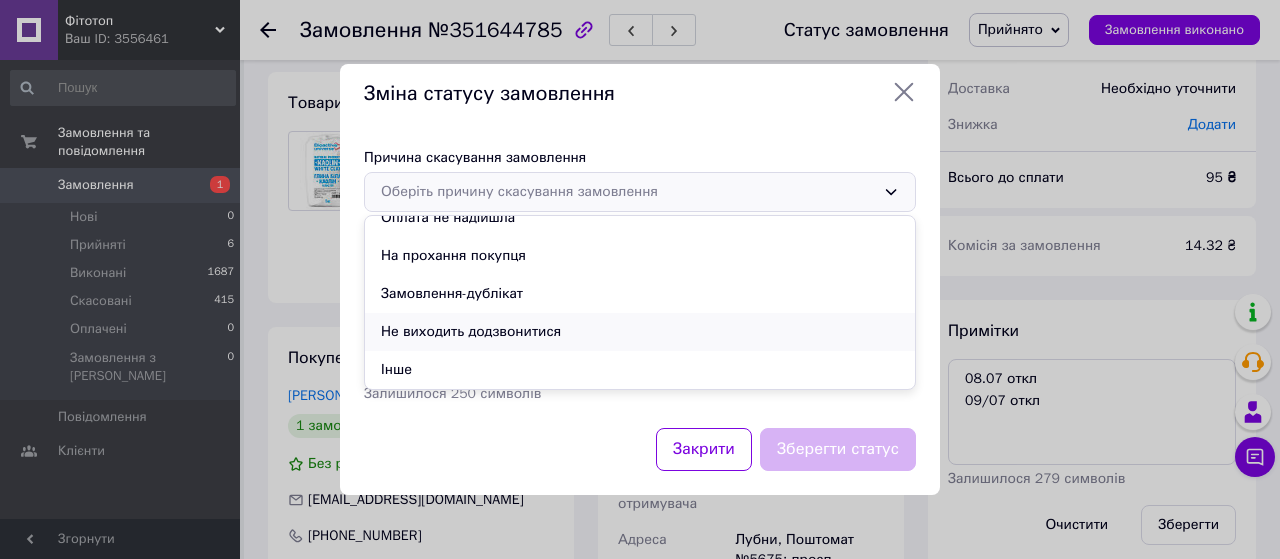 click on "Не виходить додзвонитися" at bounding box center (640, 332) 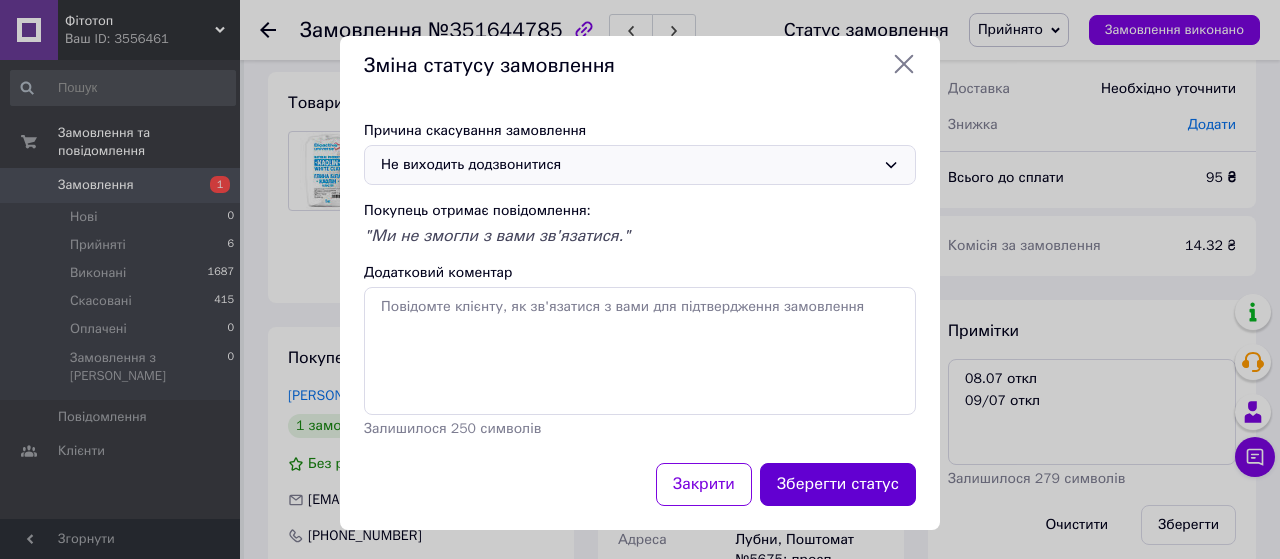 click on "Зберегти статус" at bounding box center [838, 484] 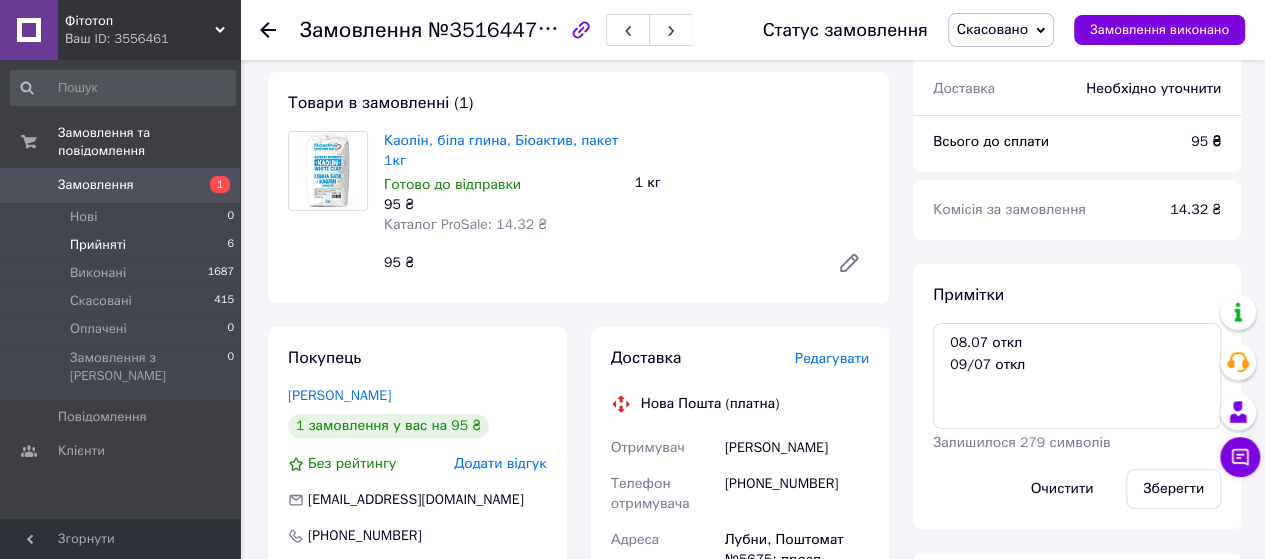 click on "Прийняті" at bounding box center (98, 245) 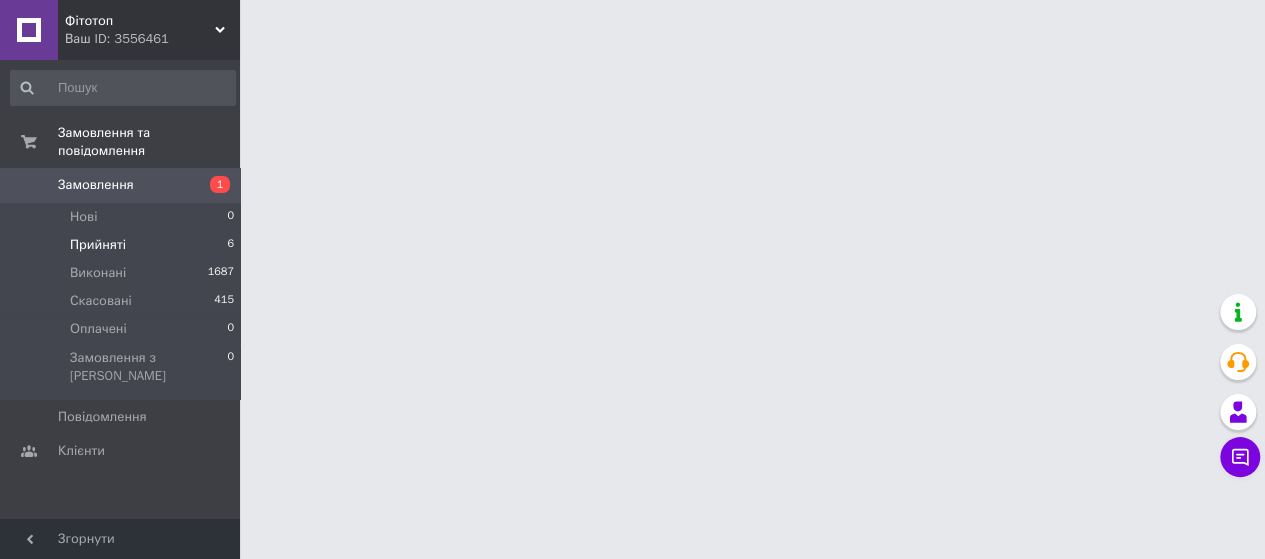 scroll, scrollTop: 0, scrollLeft: 0, axis: both 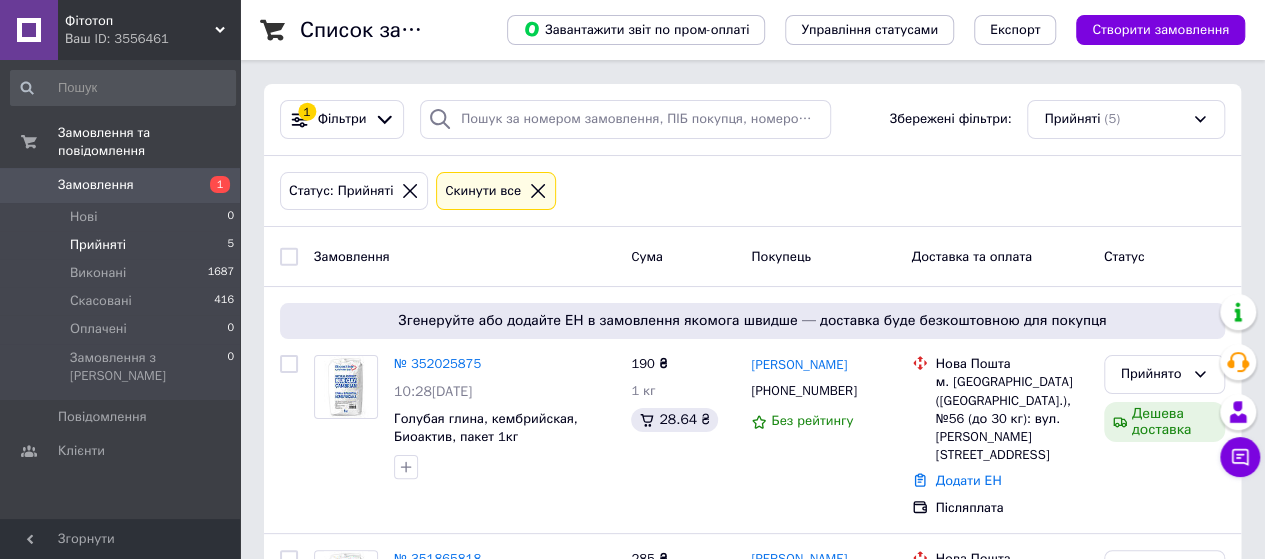 click on "Прийняті 5" at bounding box center (123, 245) 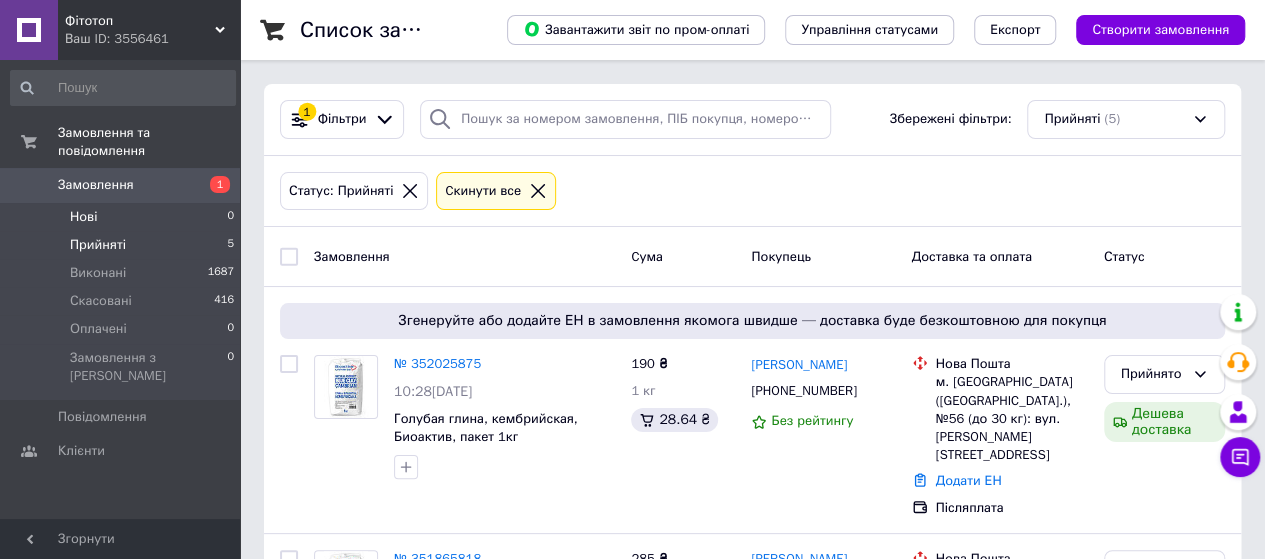 click on "Нові" at bounding box center (83, 217) 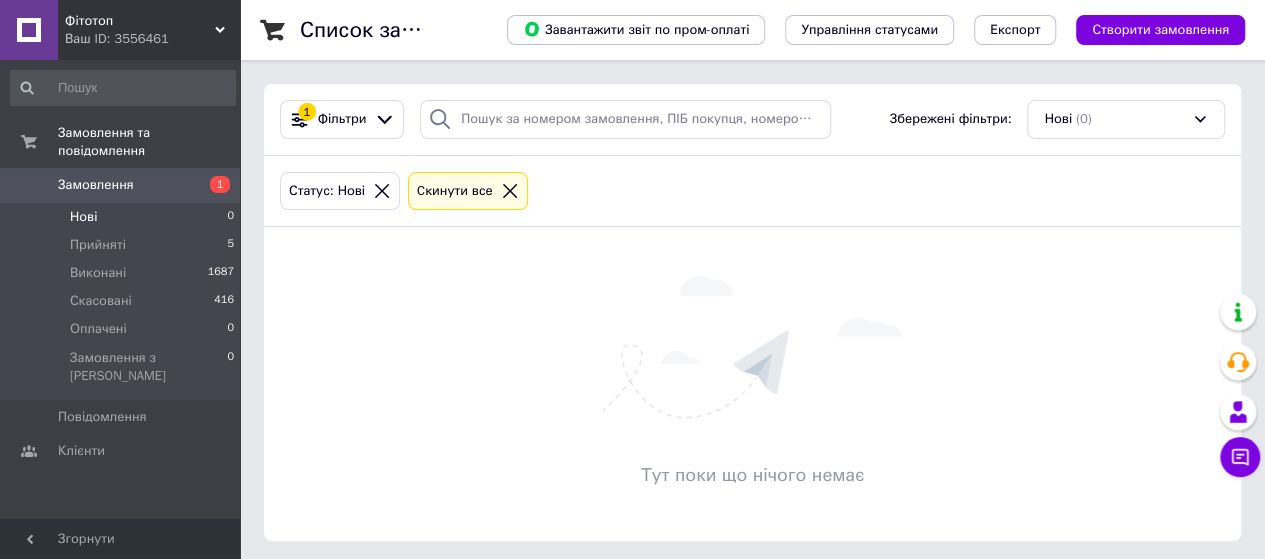 click on "Фітотоп" at bounding box center [140, 21] 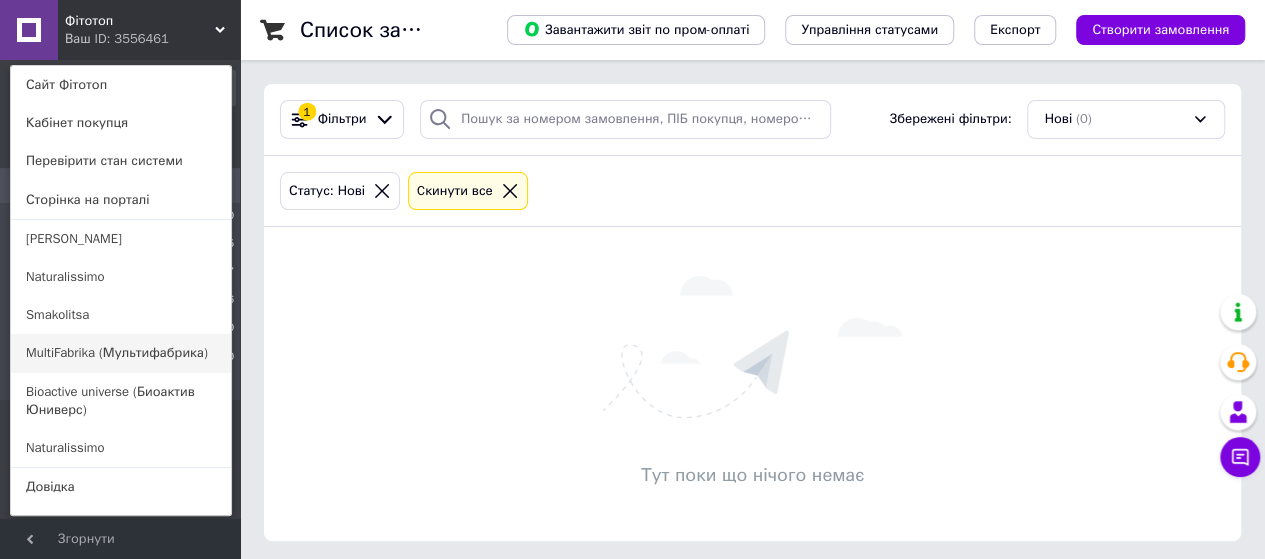 click on "MultiFabrika (Мультифабрика)" at bounding box center (121, 353) 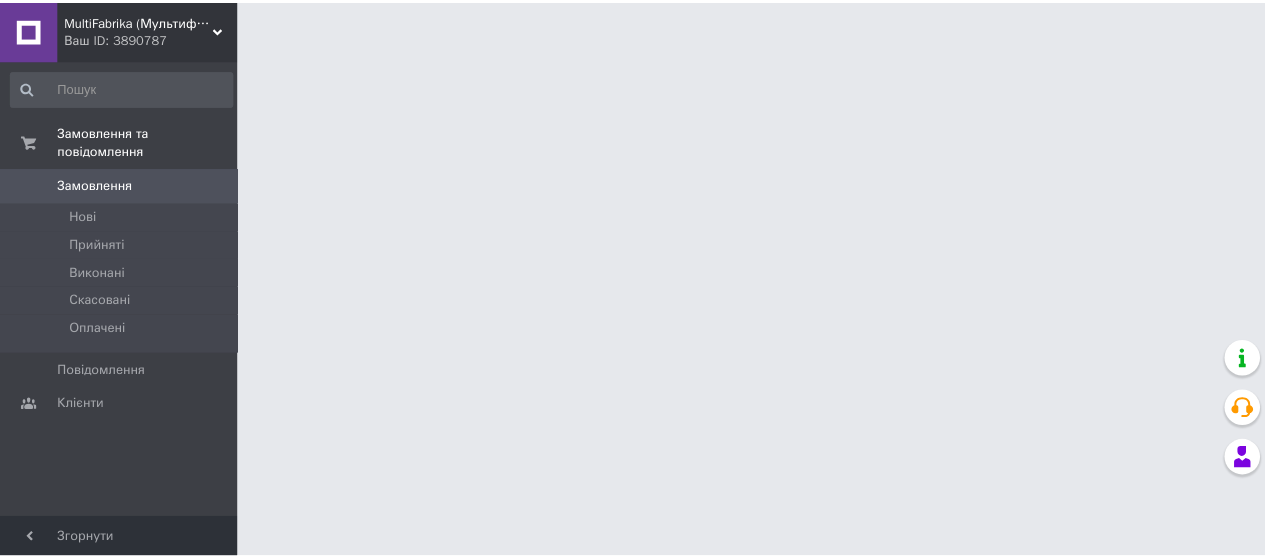 scroll, scrollTop: 0, scrollLeft: 0, axis: both 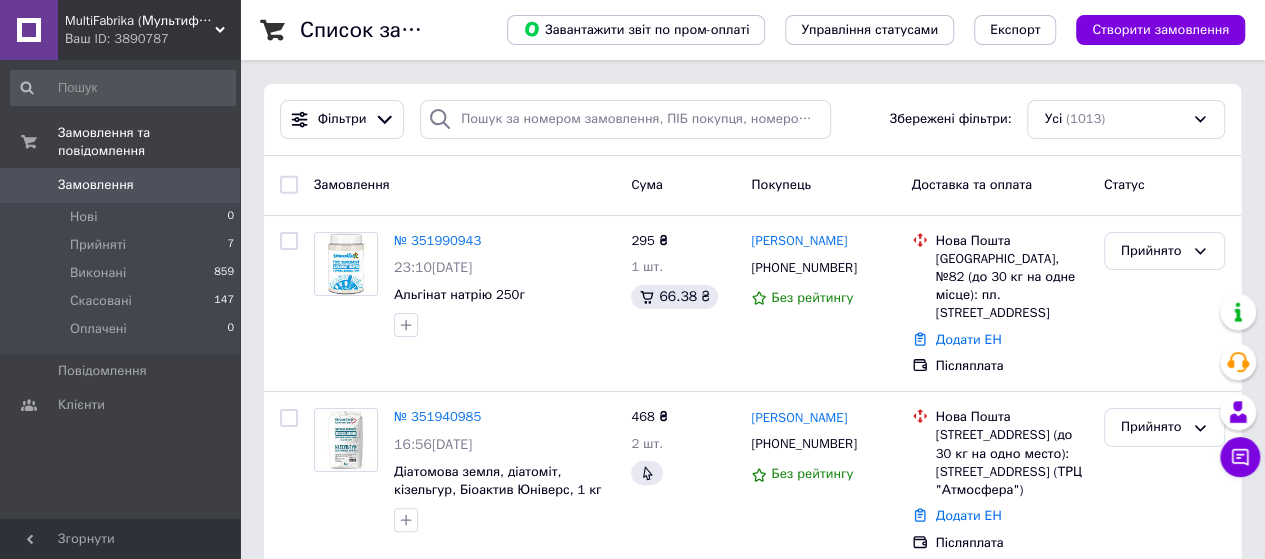 click on "Ваш ID: 3890787" at bounding box center (152, 39) 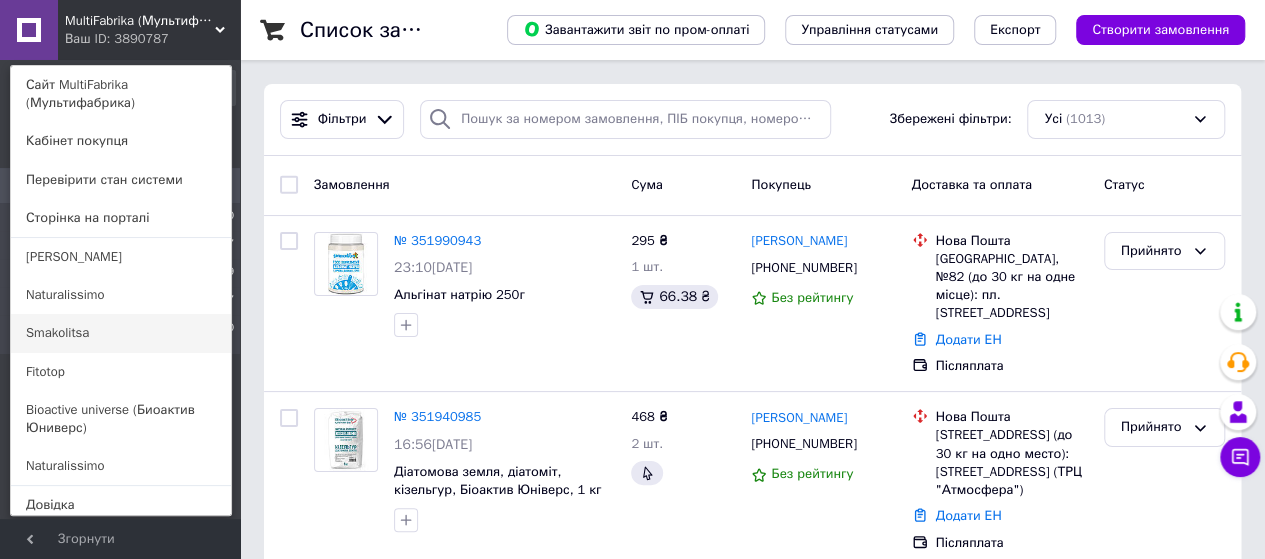 click on "Smakolitsa" at bounding box center (121, 333) 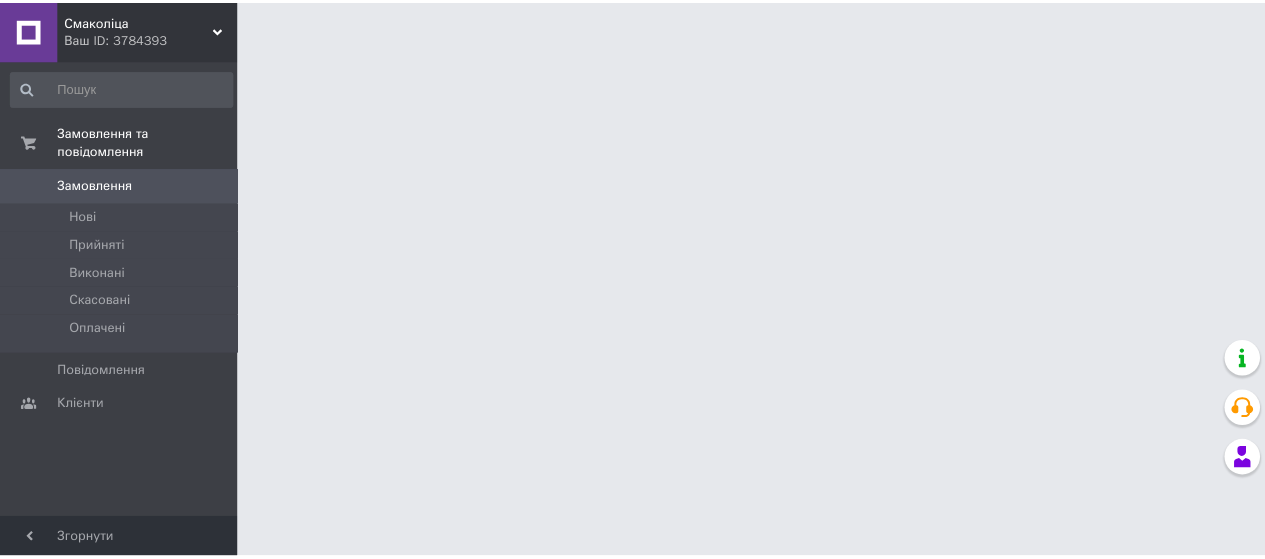 scroll, scrollTop: 0, scrollLeft: 0, axis: both 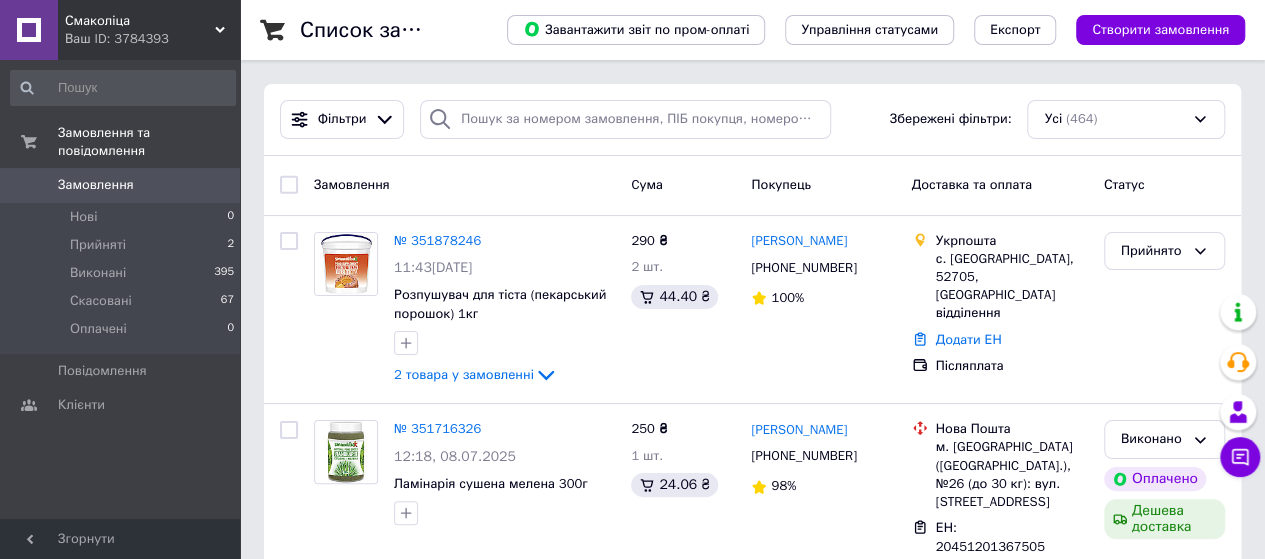 click on "Ваш ID: 3784393" at bounding box center (152, 39) 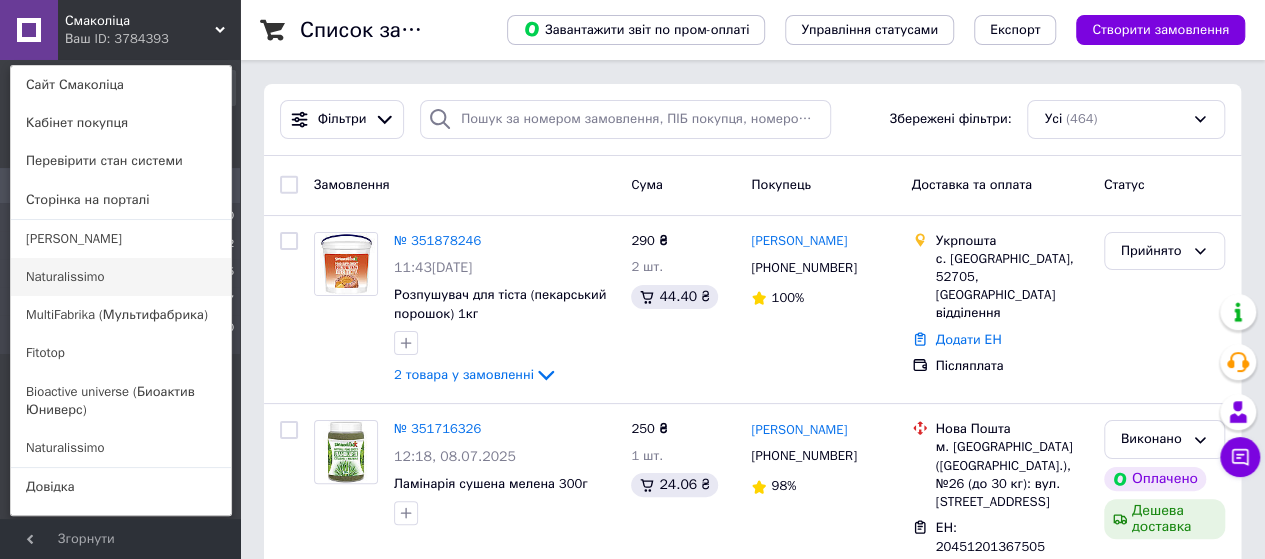 click on "Naturalissimo" at bounding box center [121, 277] 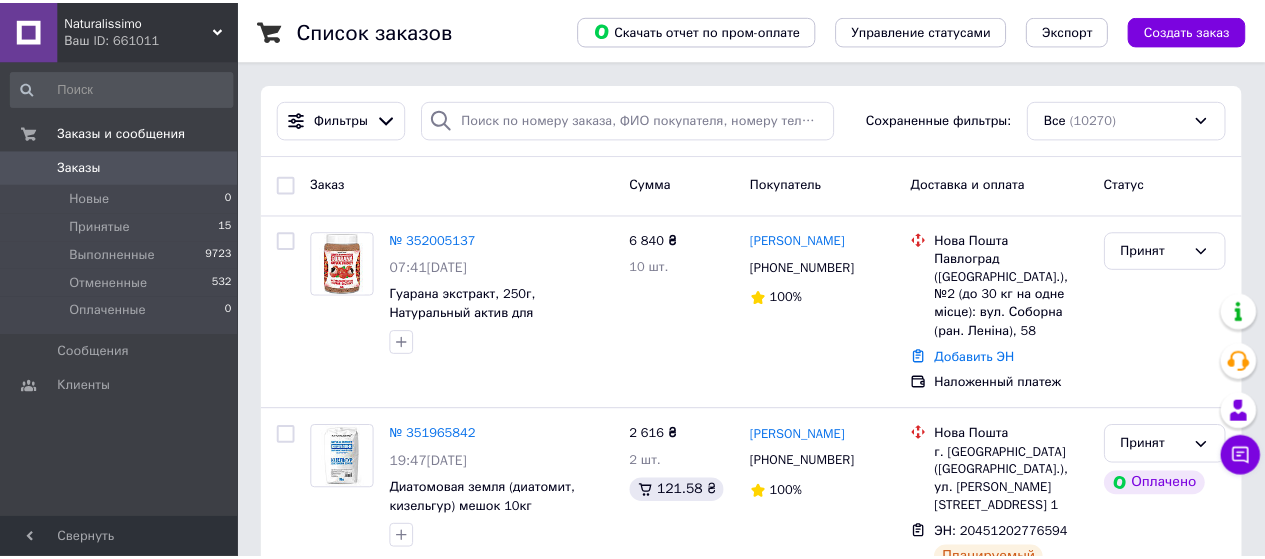 scroll, scrollTop: 0, scrollLeft: 0, axis: both 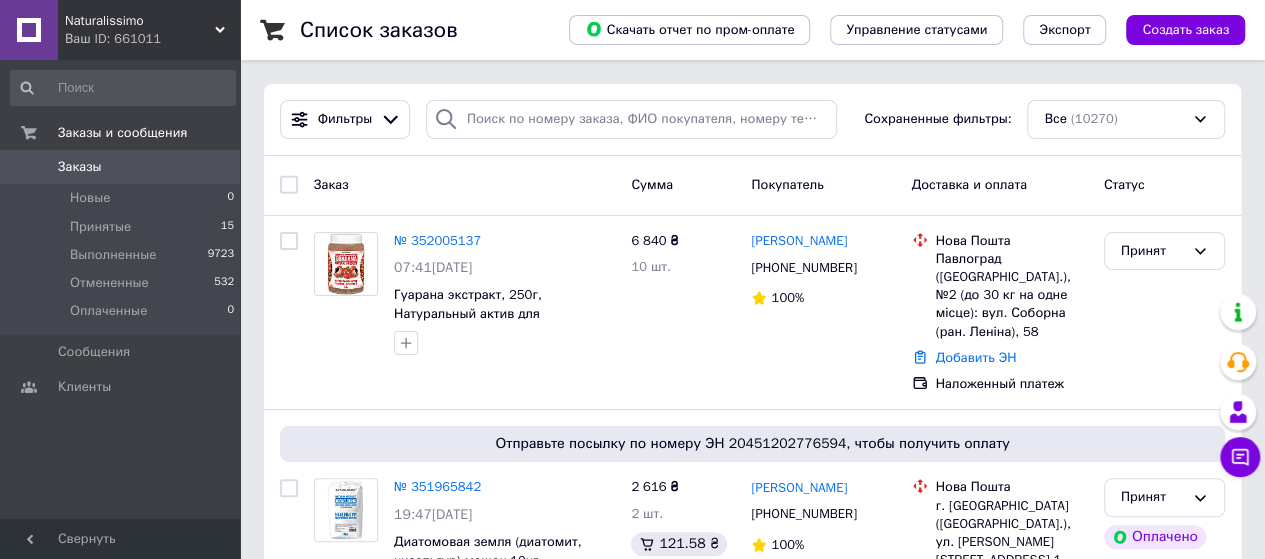 click on "Naturalissimo" at bounding box center [140, 21] 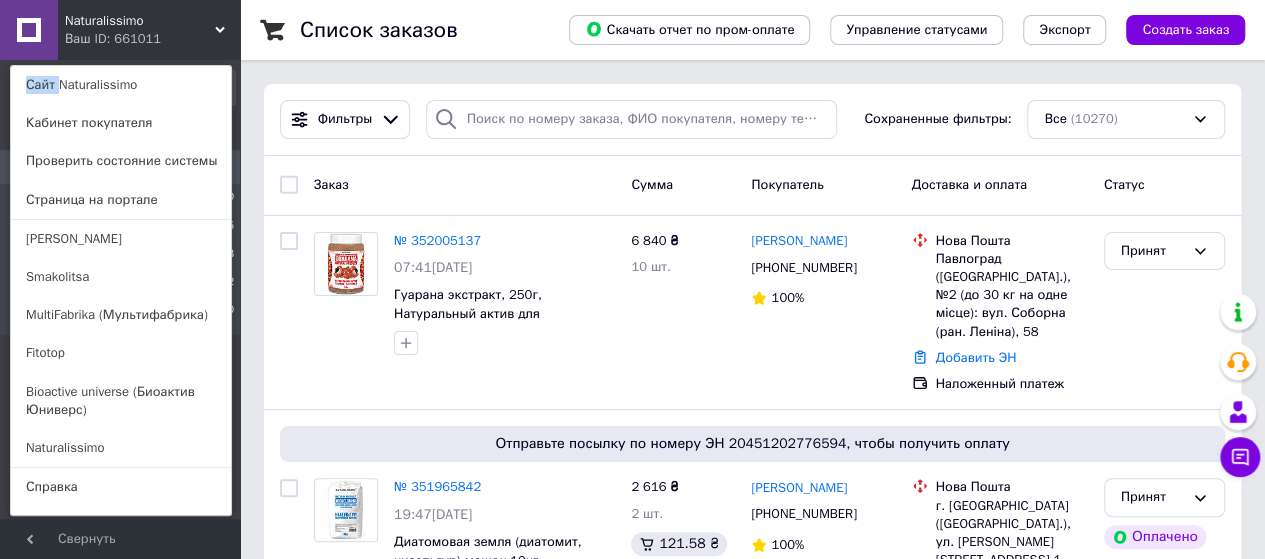 click on "Naturalissimo Ваш ID: 661011 Сайт Naturalissimo Кабинет покупателя Проверить состояние системы Страница на портале Dobri Roslini Smakolitsa MultiFabrika (Мультифабрика) Fitotop Bioactive universe (Биоактив Юниверс) Naturalissimo Справка Выйти" at bounding box center [120, 30] 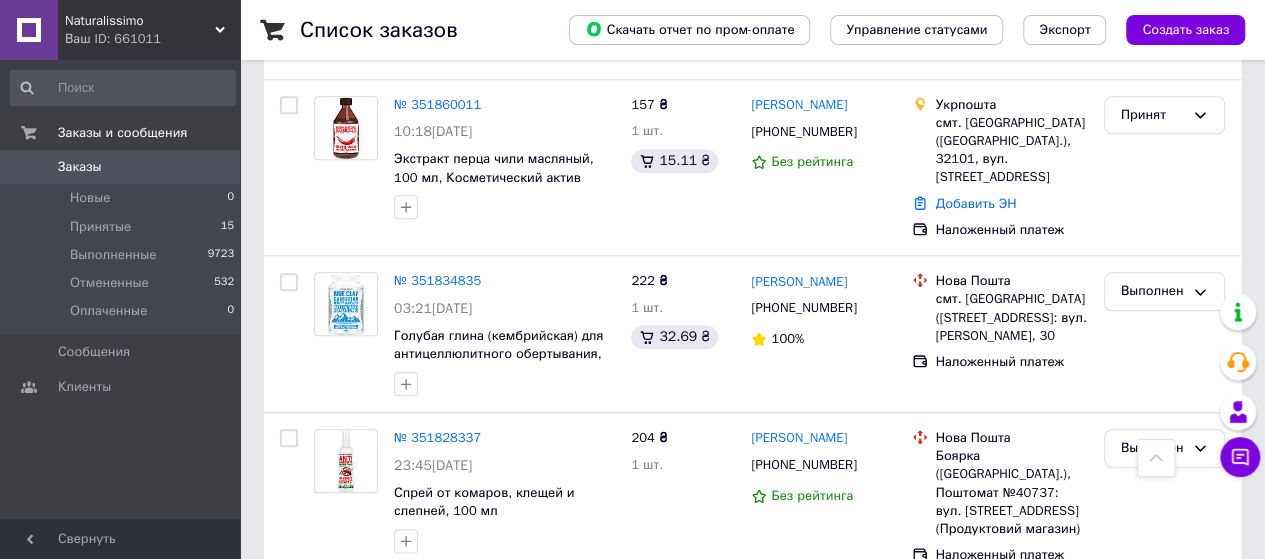 scroll, scrollTop: 1200, scrollLeft: 0, axis: vertical 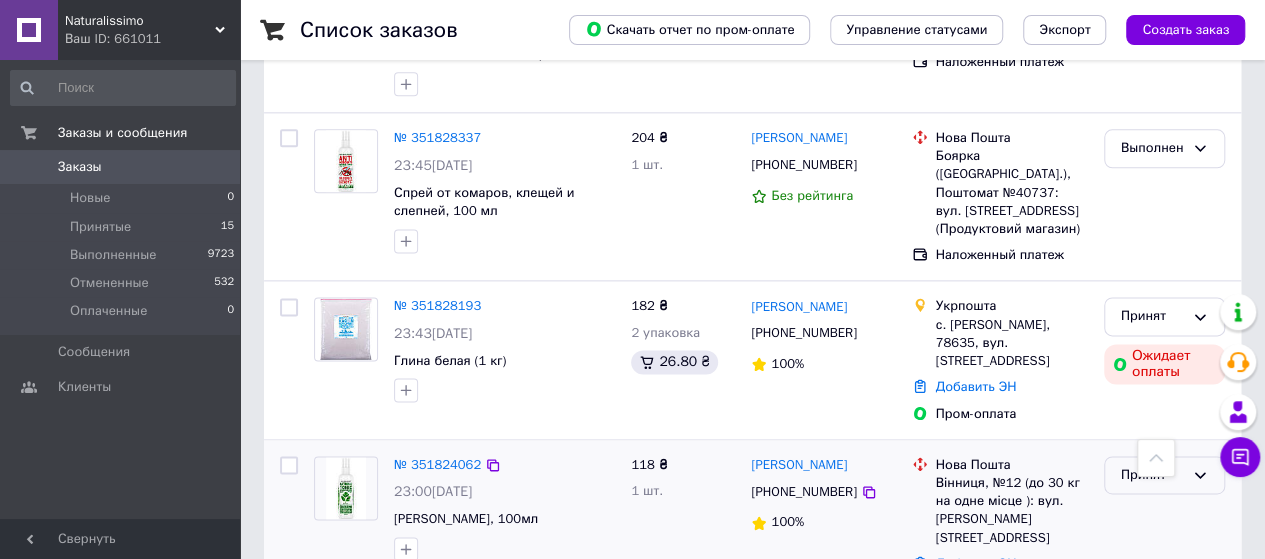 click on "Принят" at bounding box center (1152, 475) 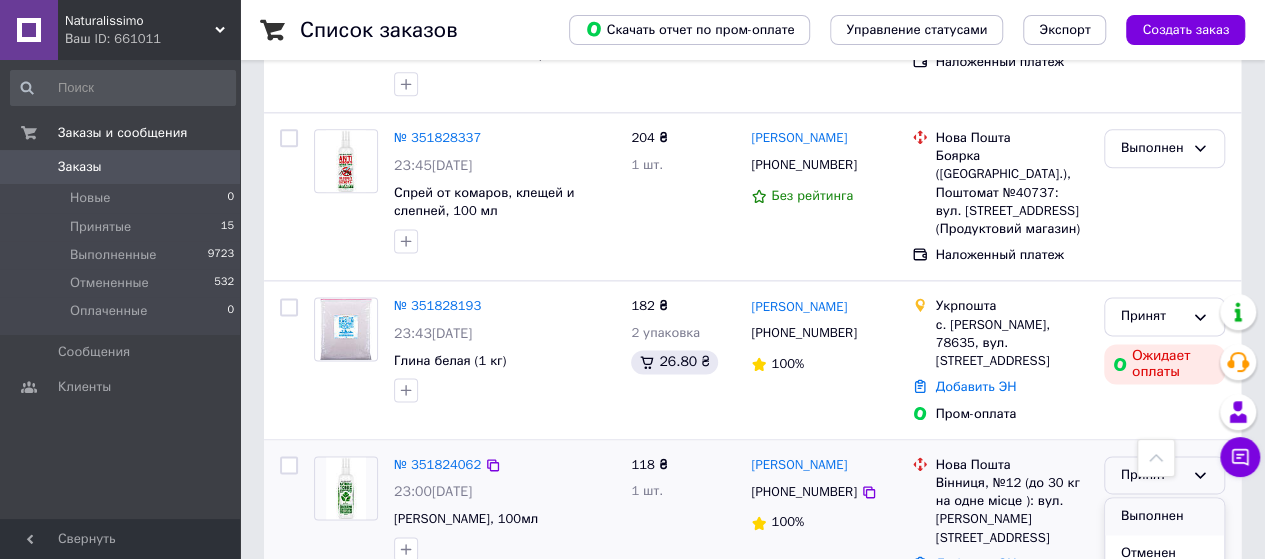 click on "Выполнен" at bounding box center [1164, 516] 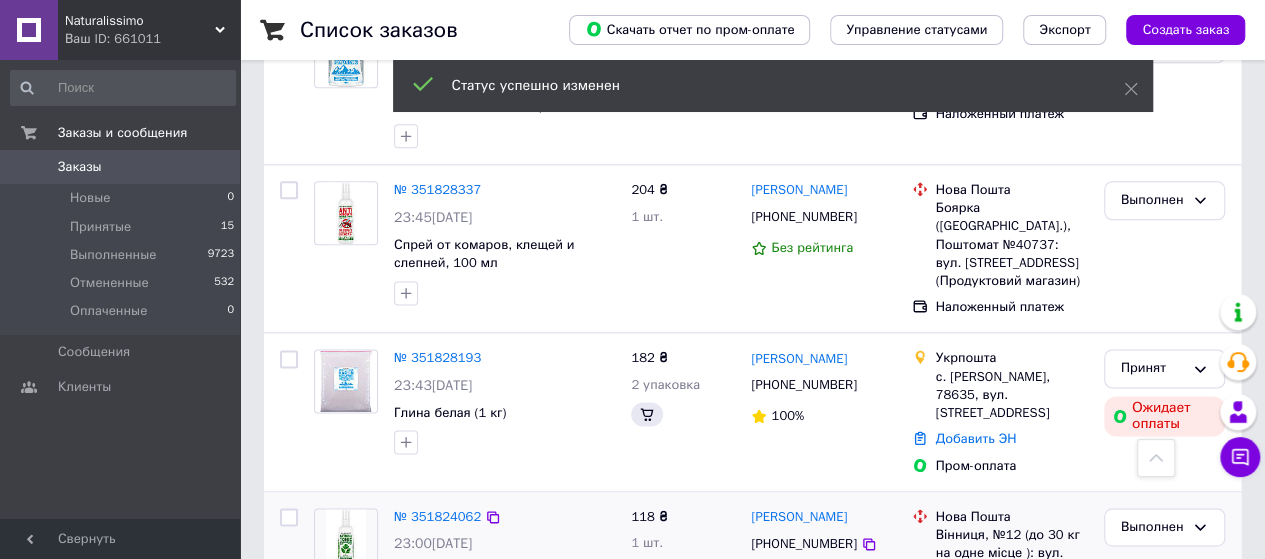 scroll, scrollTop: 1200, scrollLeft: 0, axis: vertical 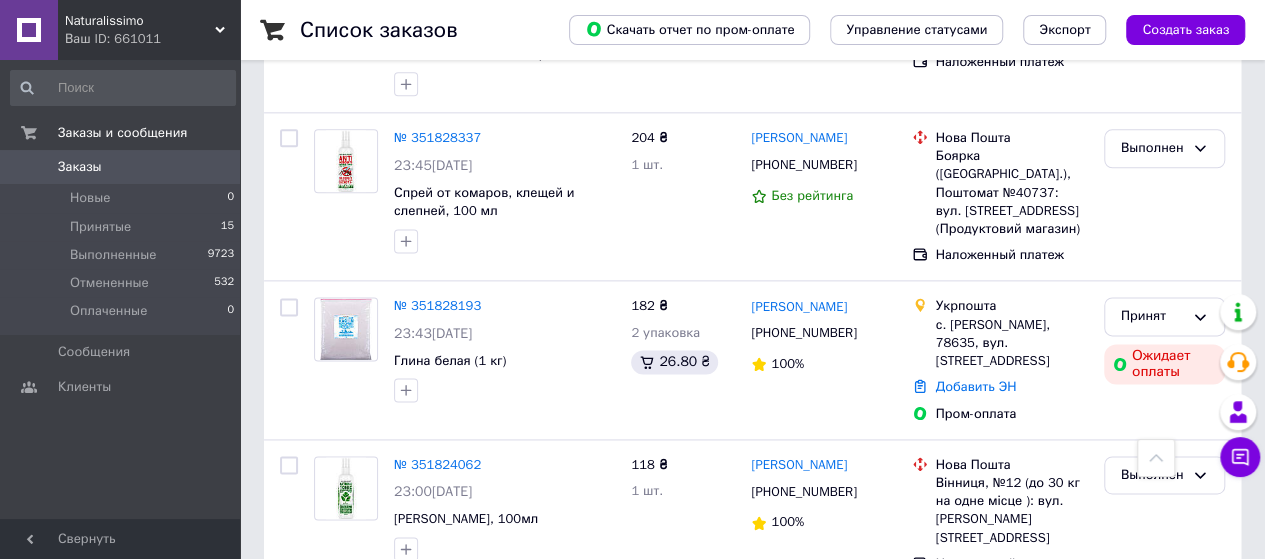 click on "Naturalissimo" at bounding box center [140, 21] 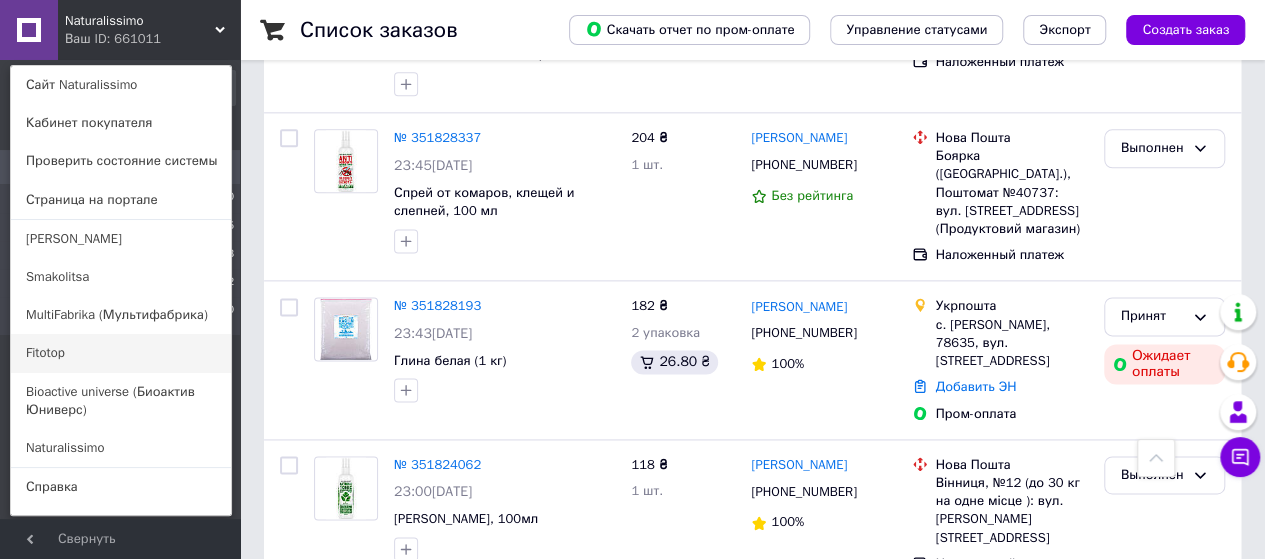 click on "Fitotop" at bounding box center [121, 353] 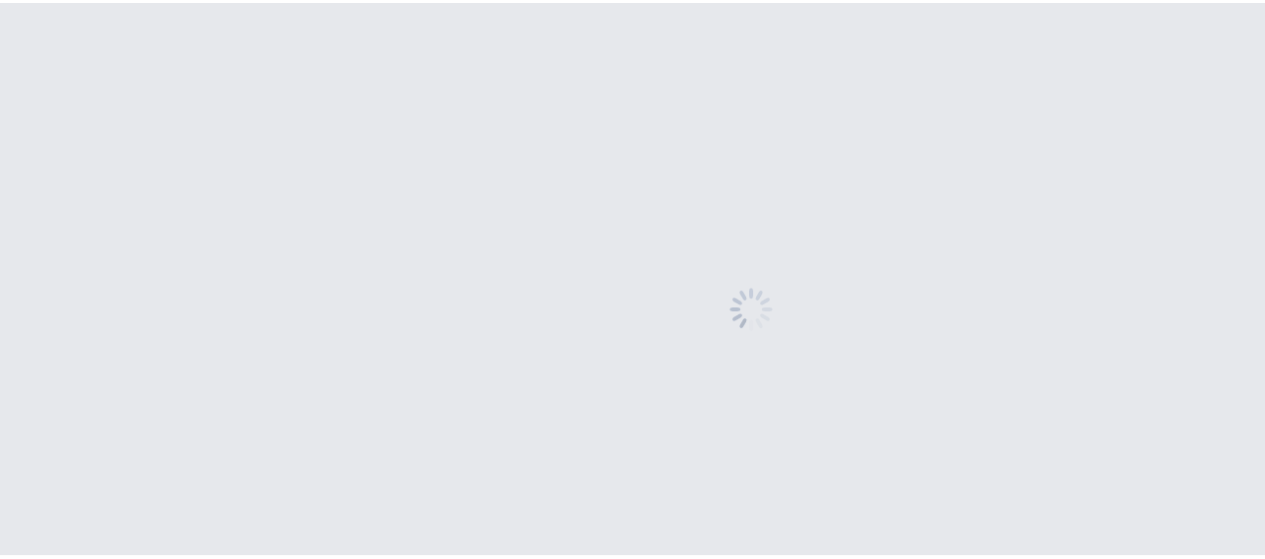 scroll, scrollTop: 0, scrollLeft: 0, axis: both 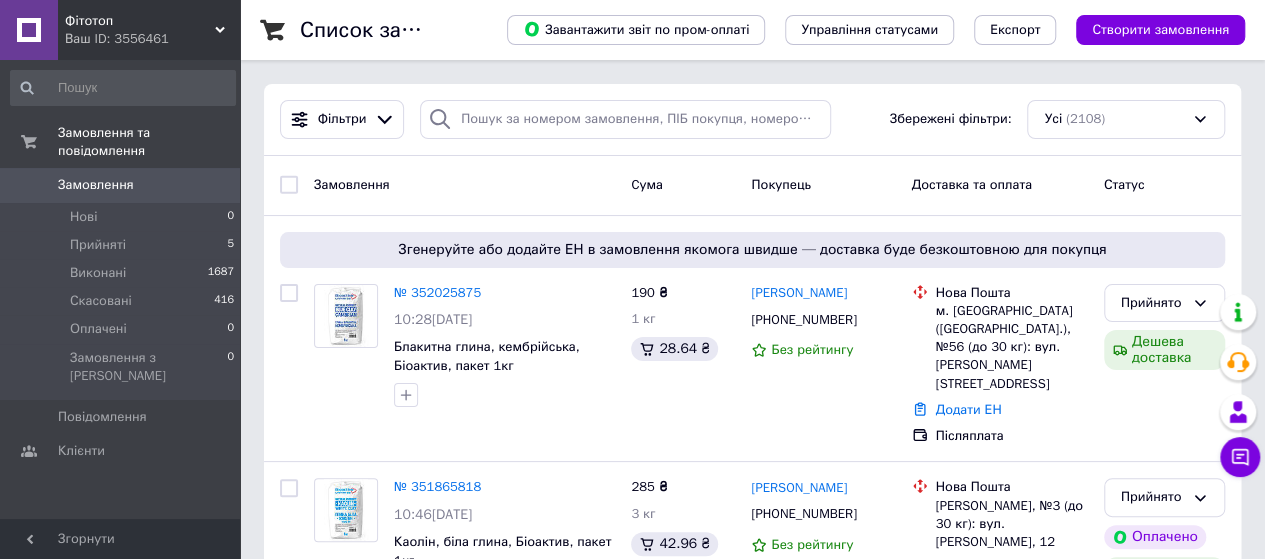 click on "Ваш ID: 3556461" at bounding box center (152, 39) 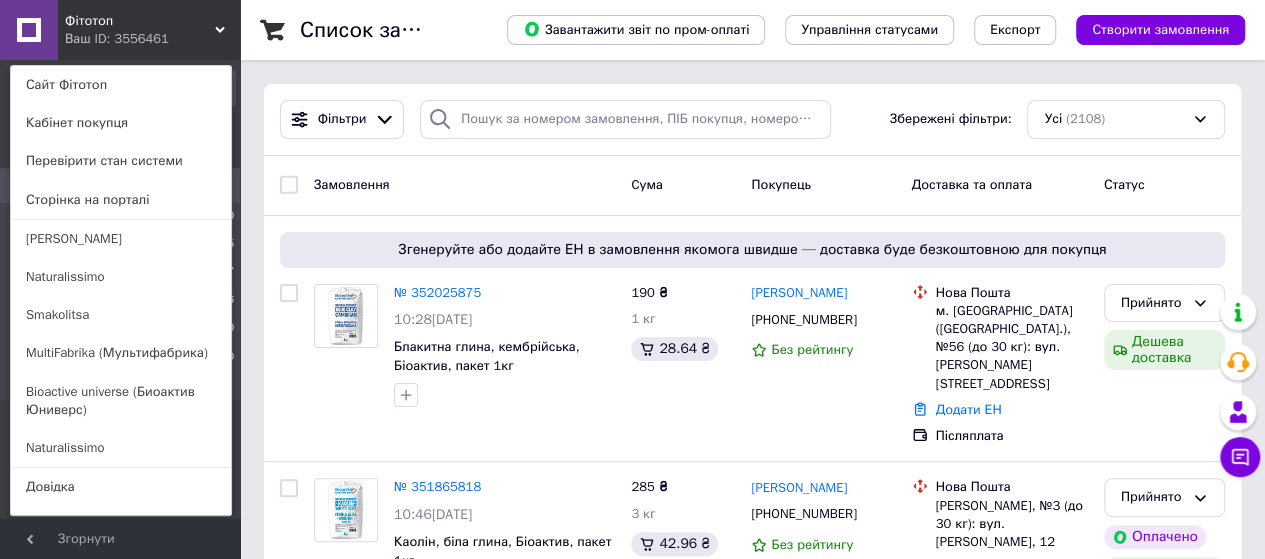 click on "Ваш ID: 3556461" at bounding box center (107, 39) 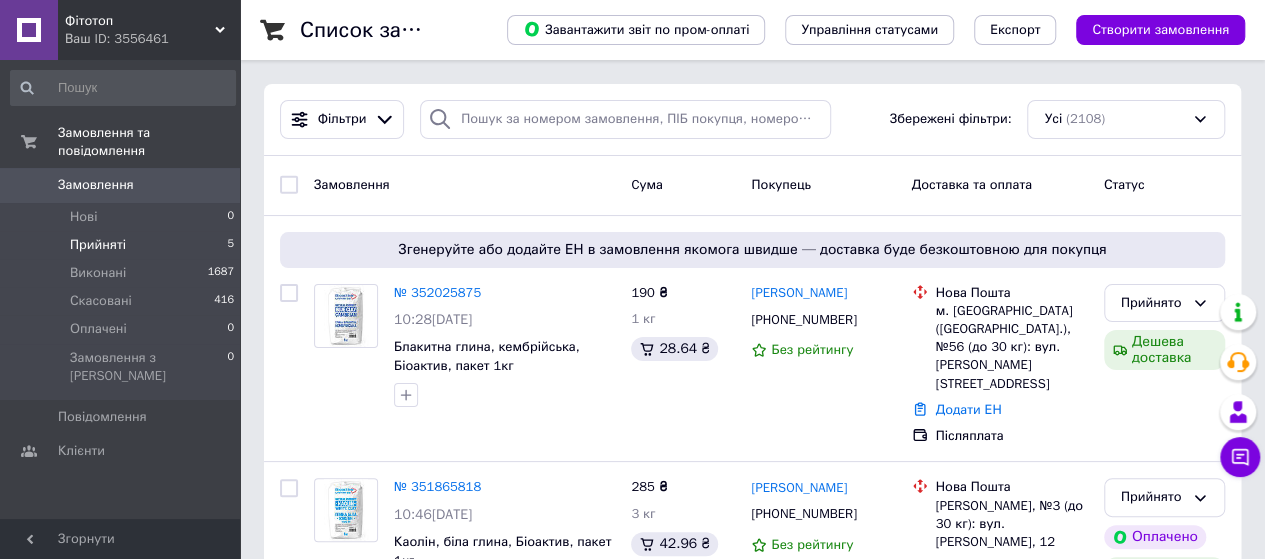 click on "Прийняті" at bounding box center (98, 245) 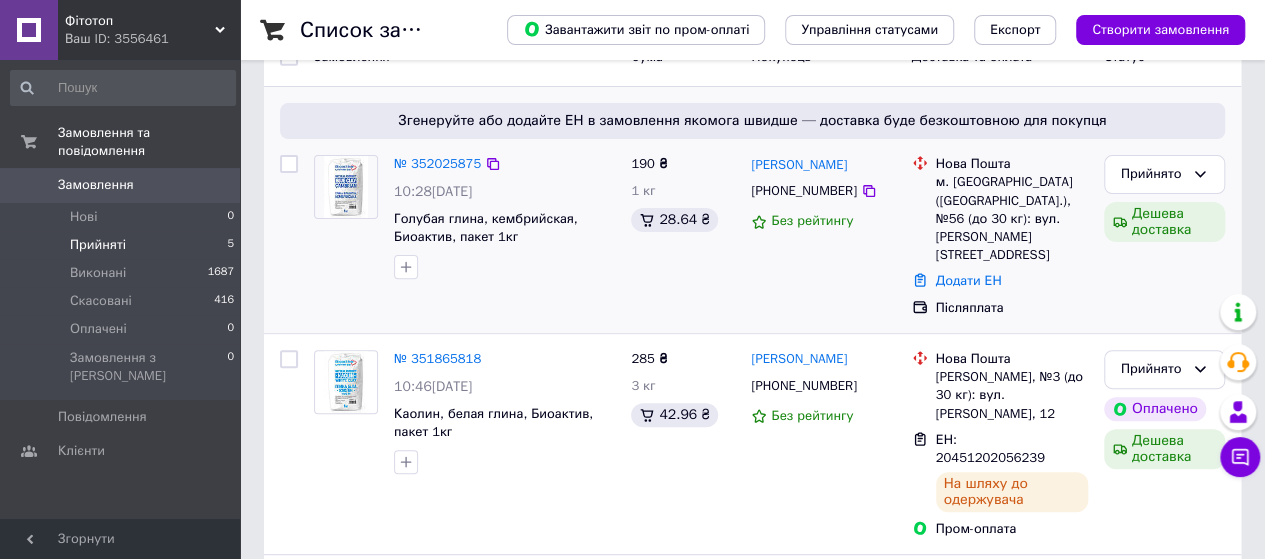 scroll, scrollTop: 300, scrollLeft: 0, axis: vertical 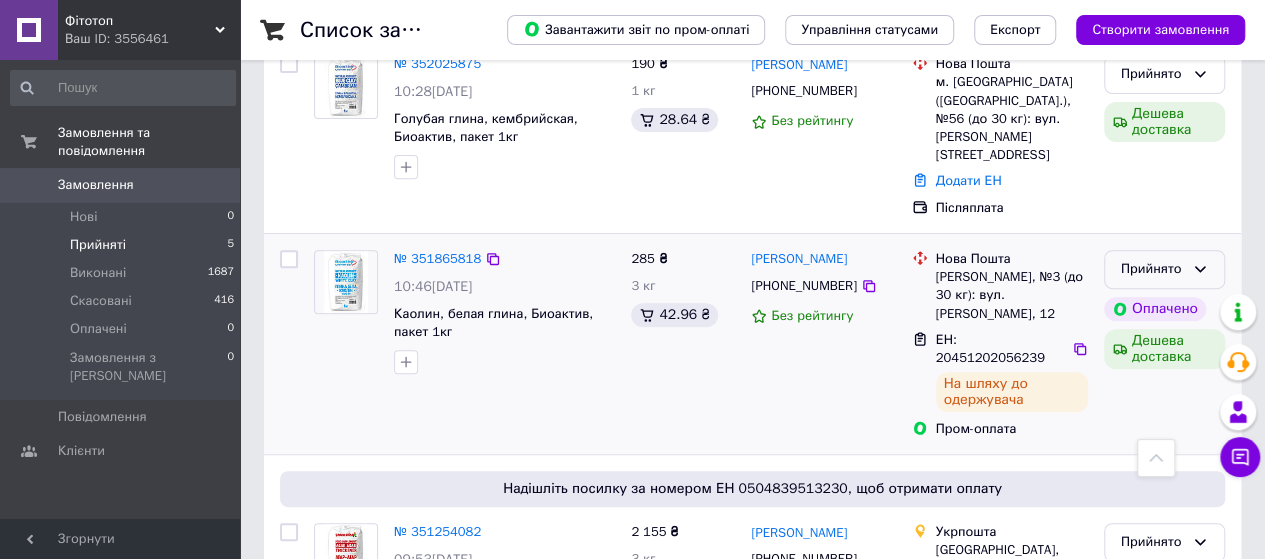 click on "Прийнято" at bounding box center (1152, 269) 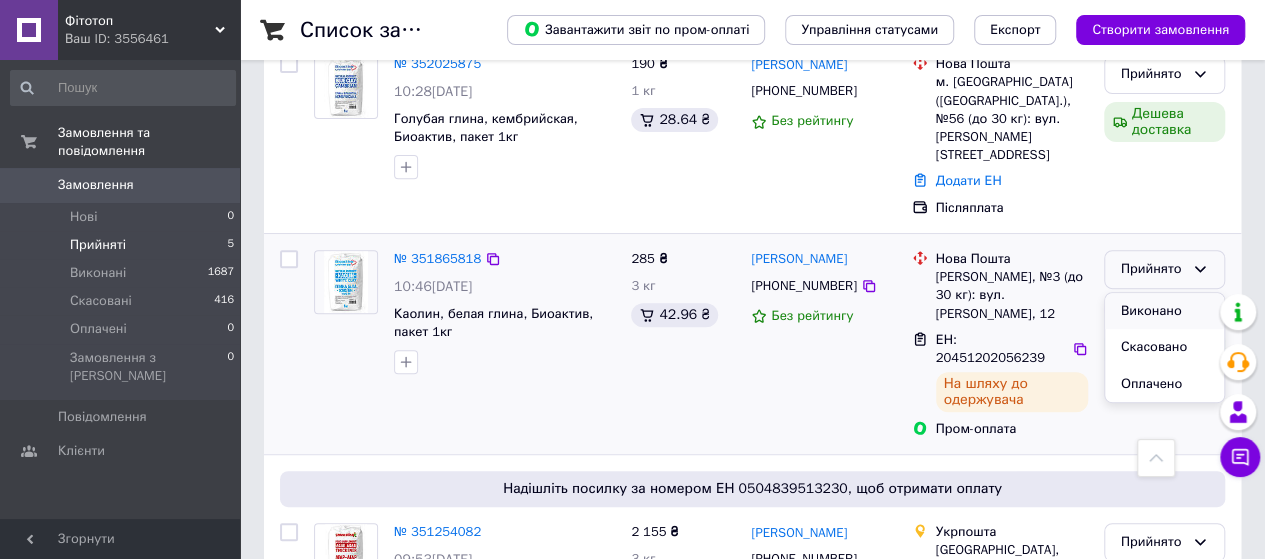 click on "Виконано" at bounding box center (1164, 311) 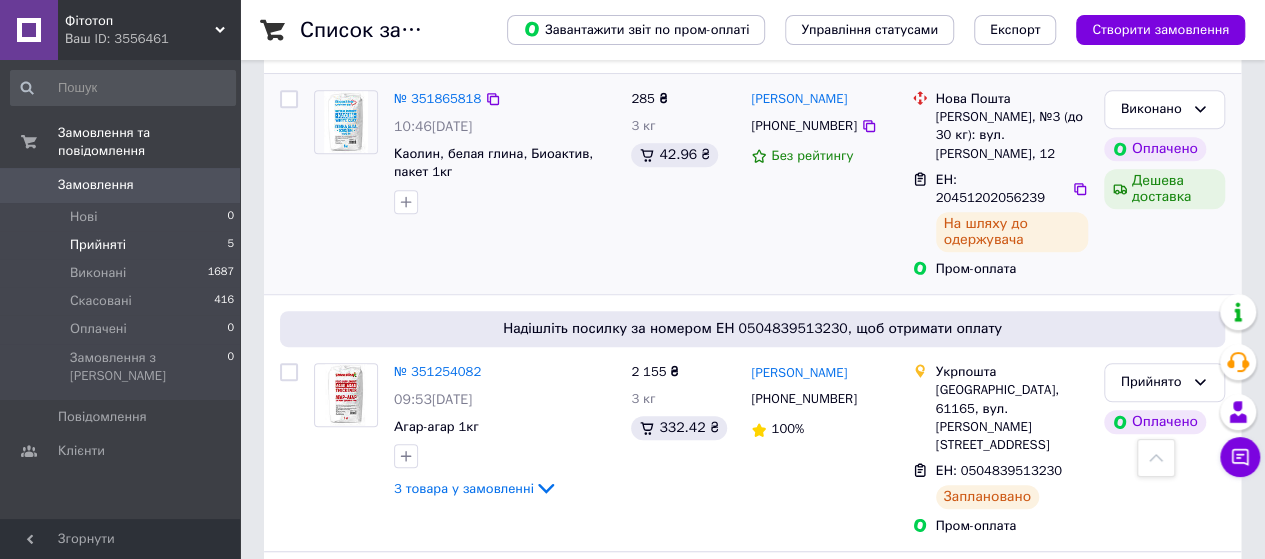 scroll, scrollTop: 260, scrollLeft: 0, axis: vertical 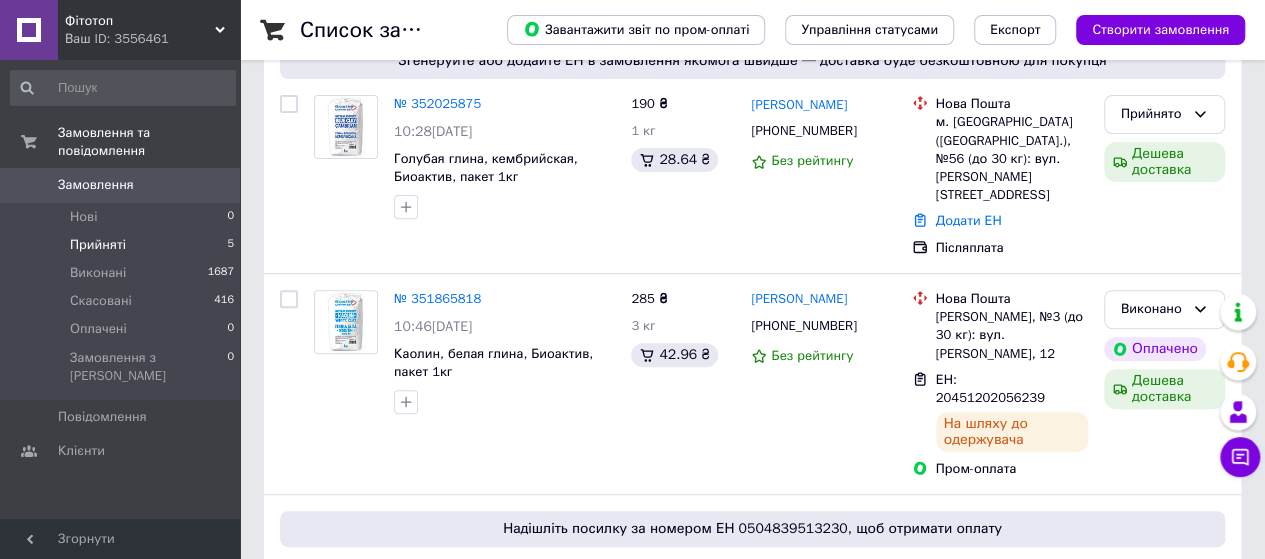 click on "Ваш ID: 3556461" at bounding box center [152, 39] 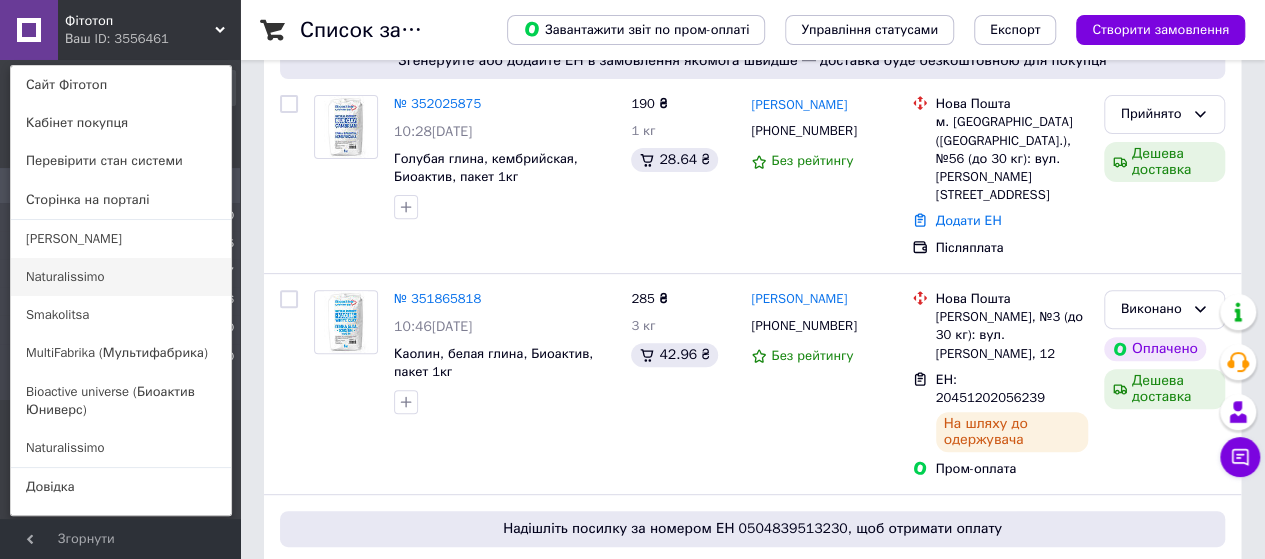click on "Naturalissimo" at bounding box center (121, 277) 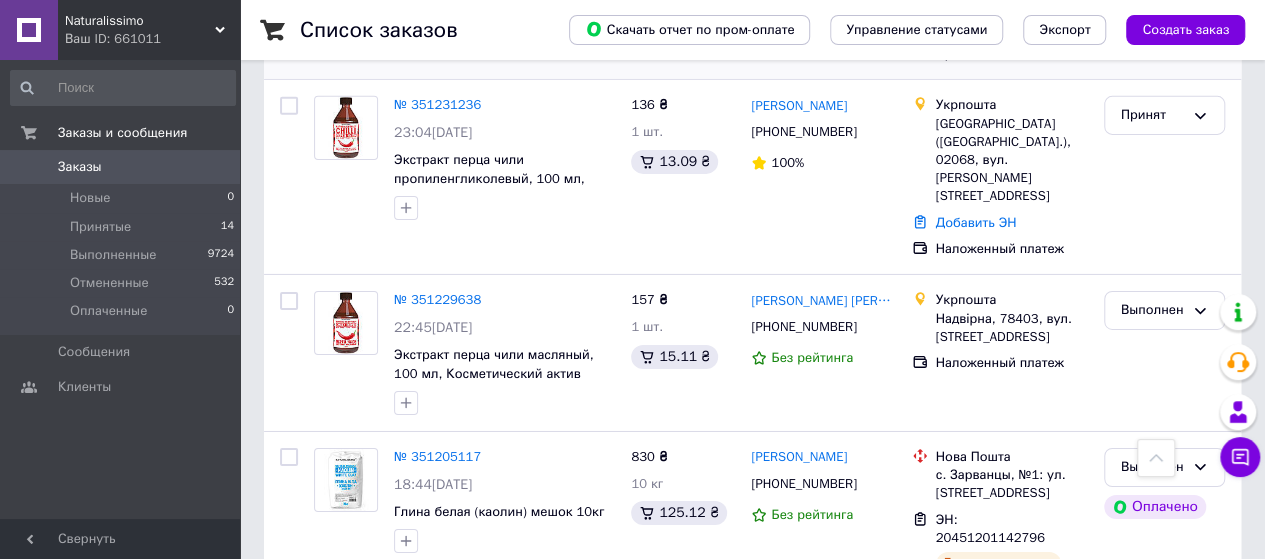 scroll, scrollTop: 3255, scrollLeft: 0, axis: vertical 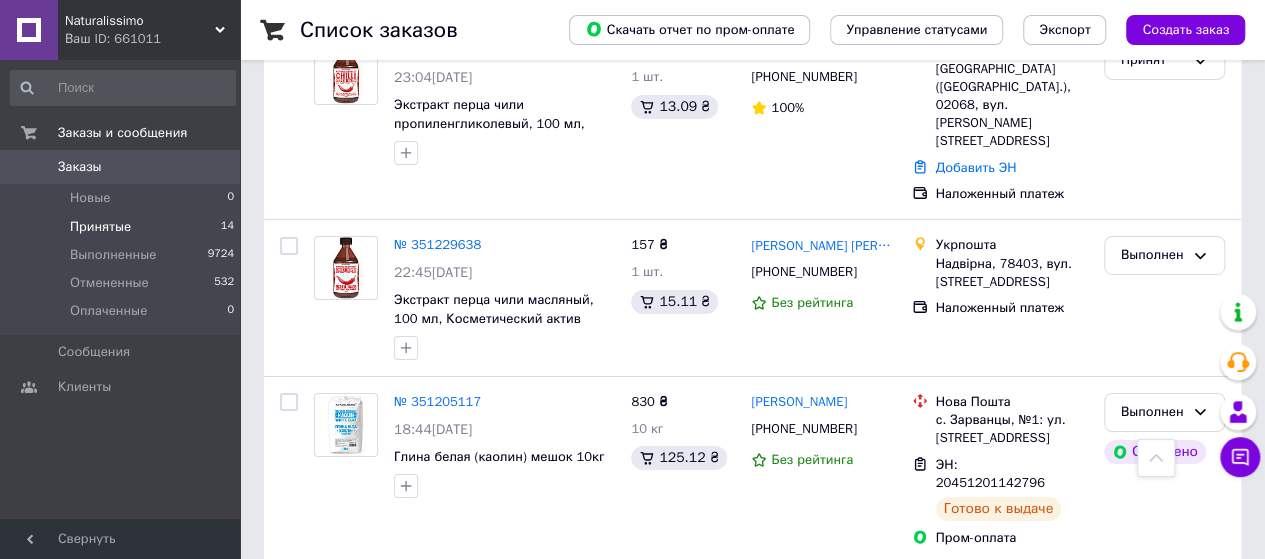 click on "Принятые" at bounding box center (100, 227) 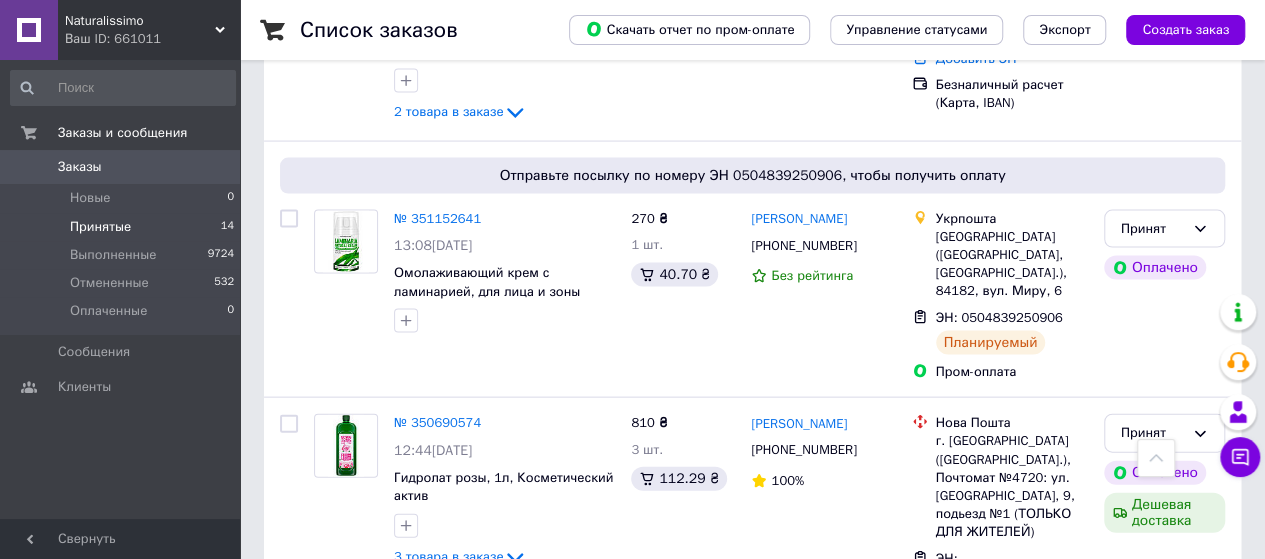 scroll, scrollTop: 2100, scrollLeft: 0, axis: vertical 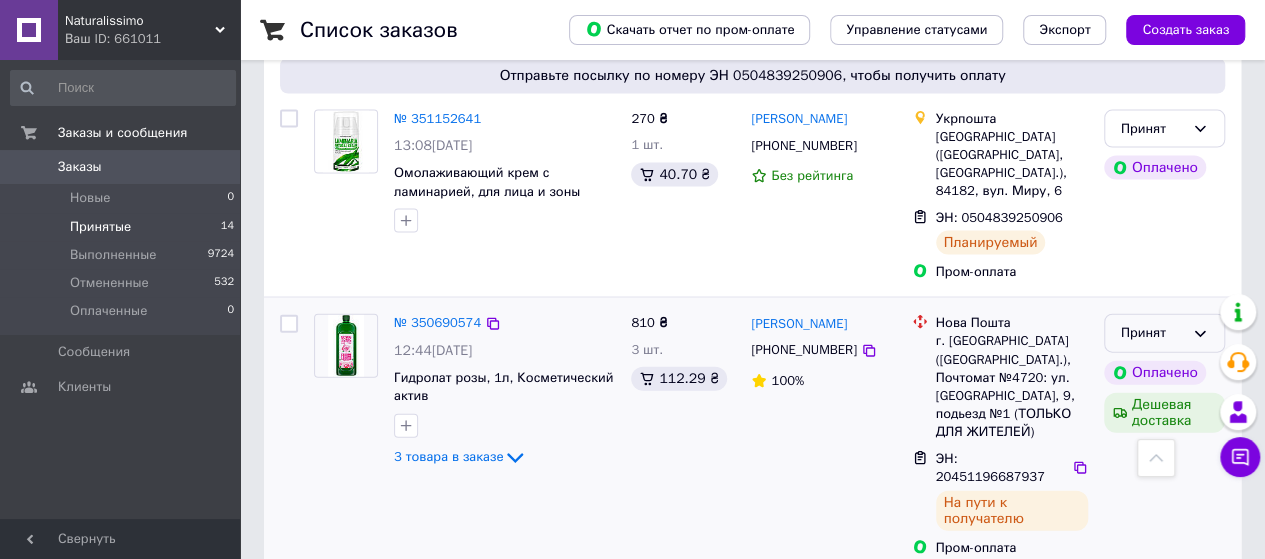 click on "Принят" at bounding box center (1164, 333) 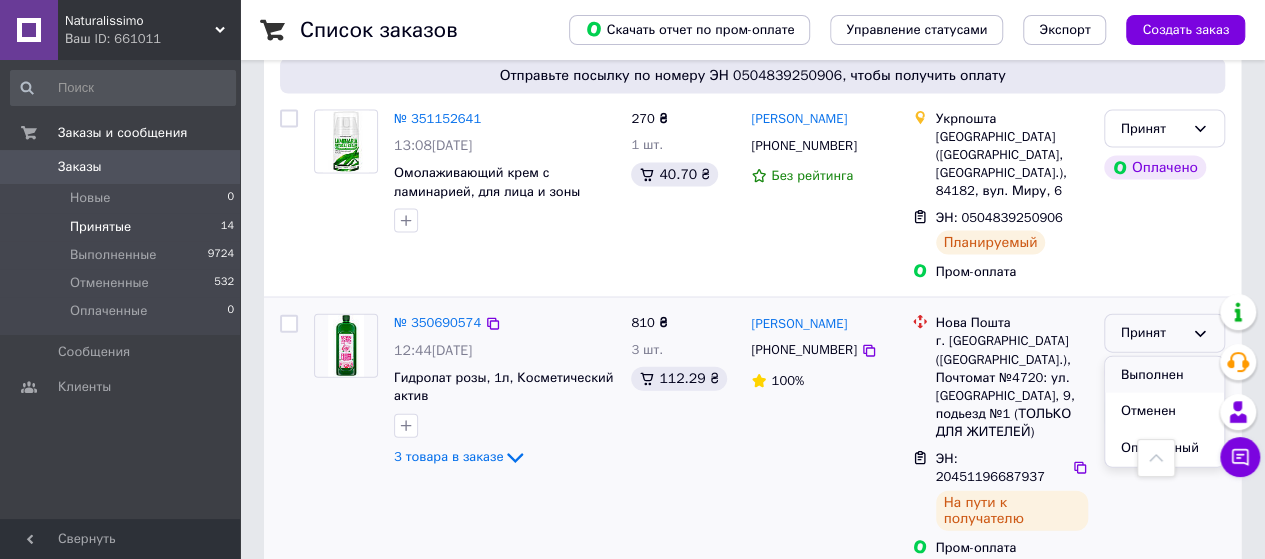 click on "Выполнен" at bounding box center (1164, 375) 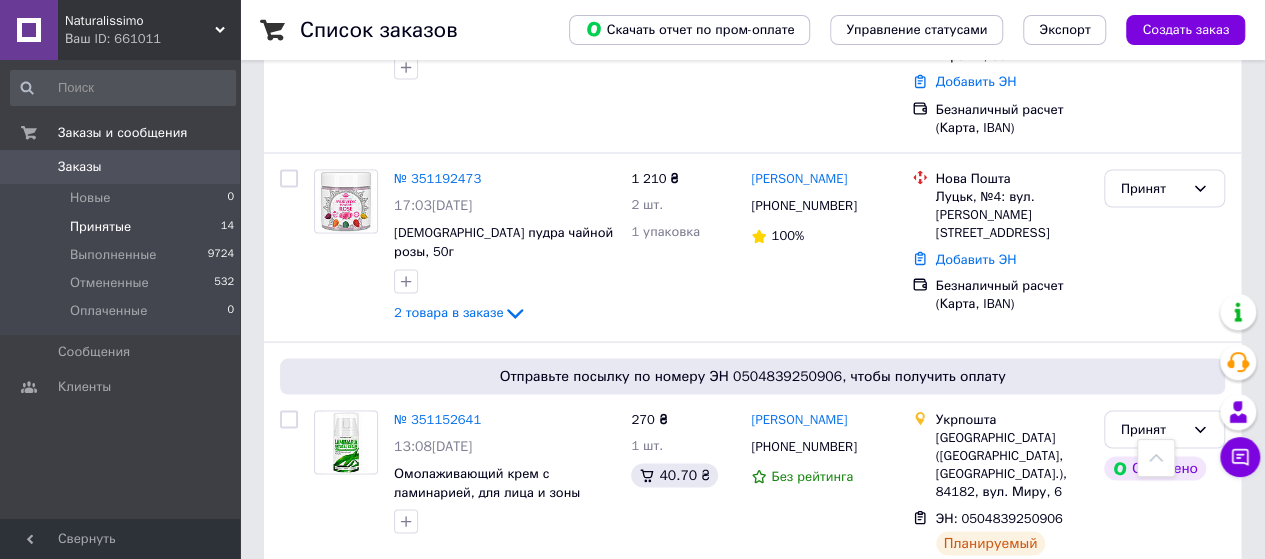 scroll, scrollTop: 2000, scrollLeft: 0, axis: vertical 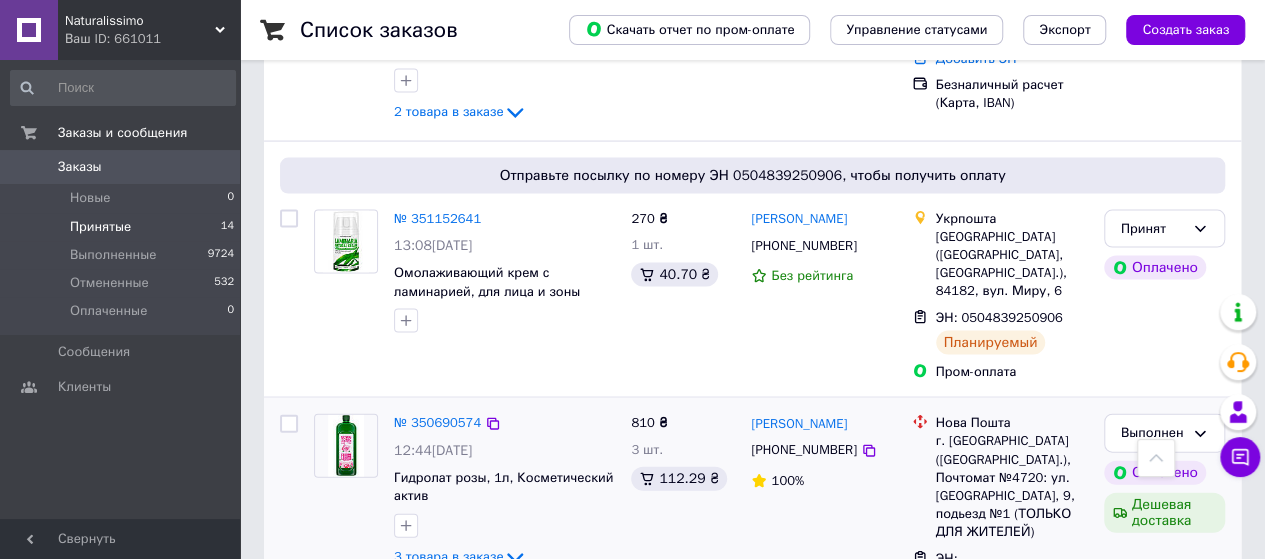 click on "Ваш ID: 661011" at bounding box center [152, 39] 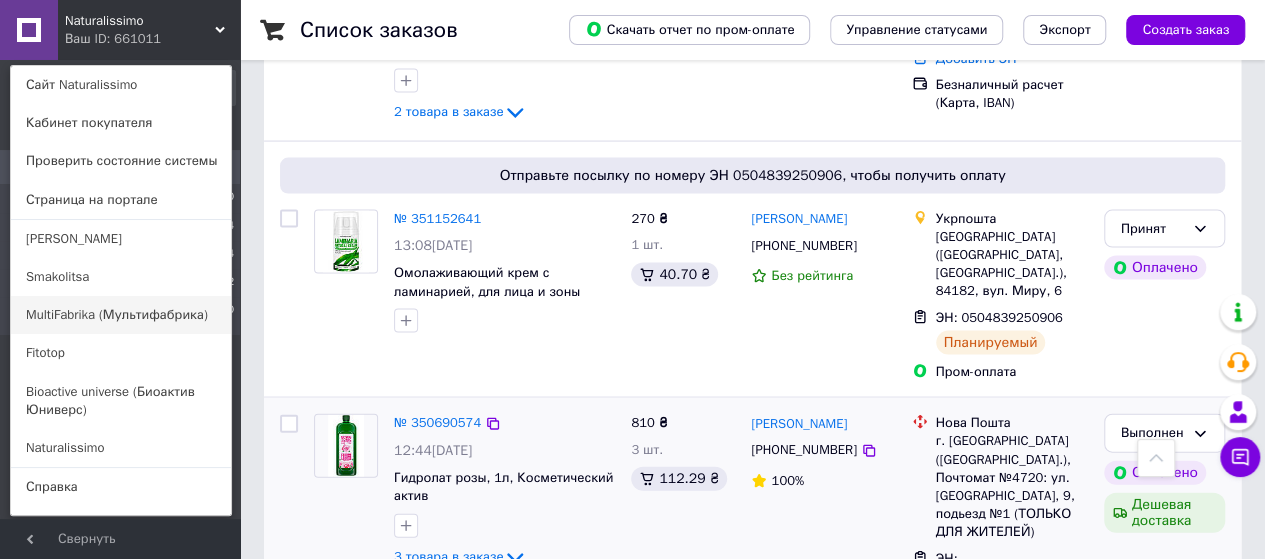 click on "MultiFabrika (Мультифабрика)" at bounding box center [121, 315] 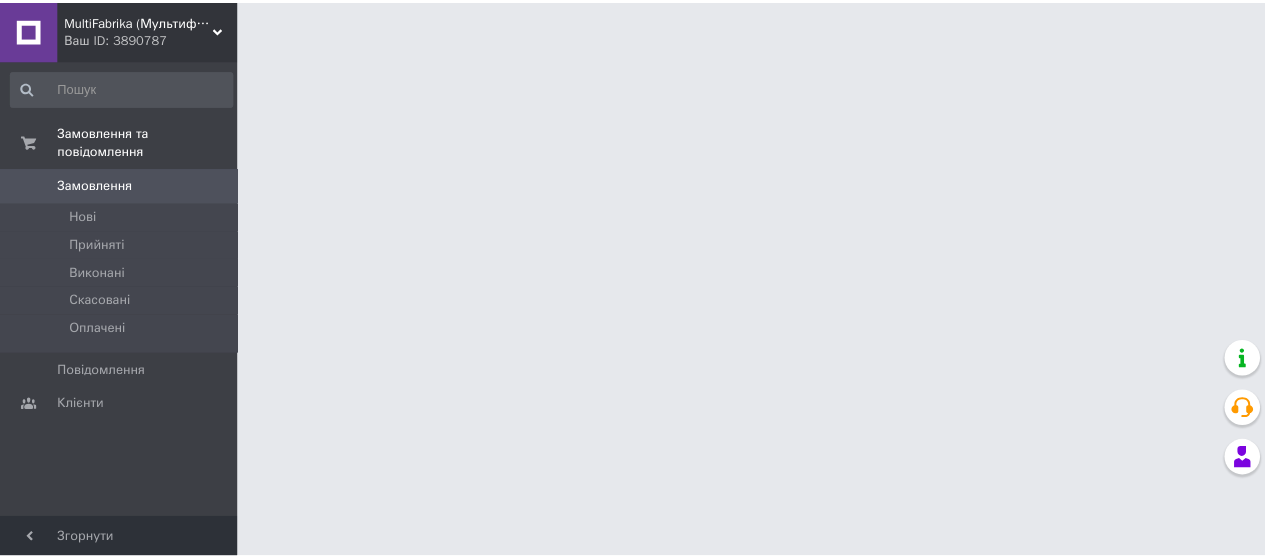 scroll, scrollTop: 0, scrollLeft: 0, axis: both 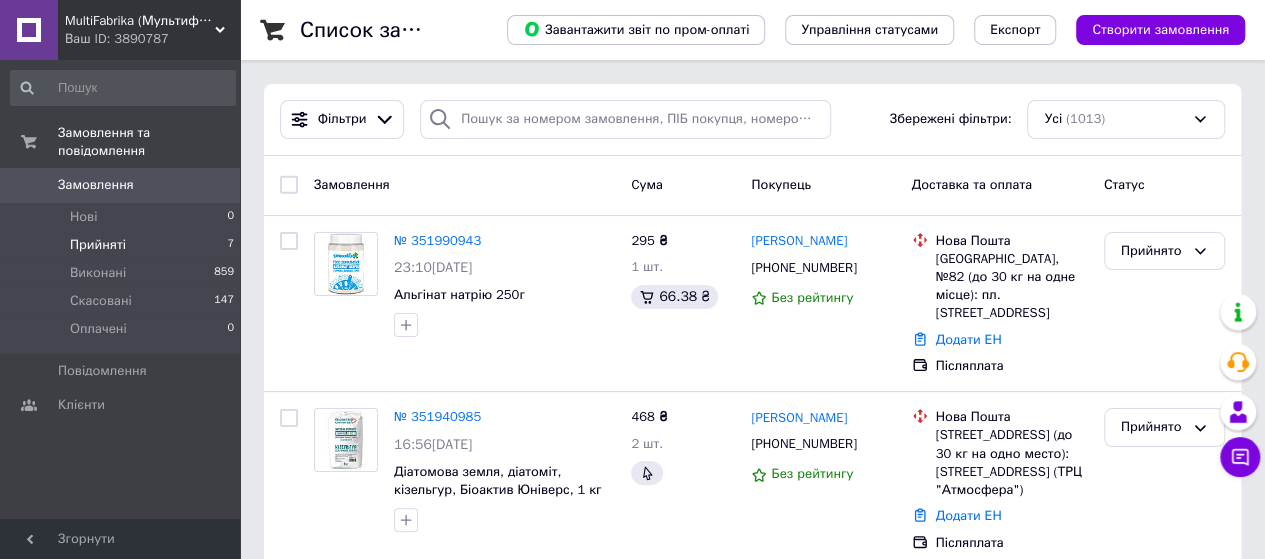 click on "Прийняті 7" at bounding box center [123, 245] 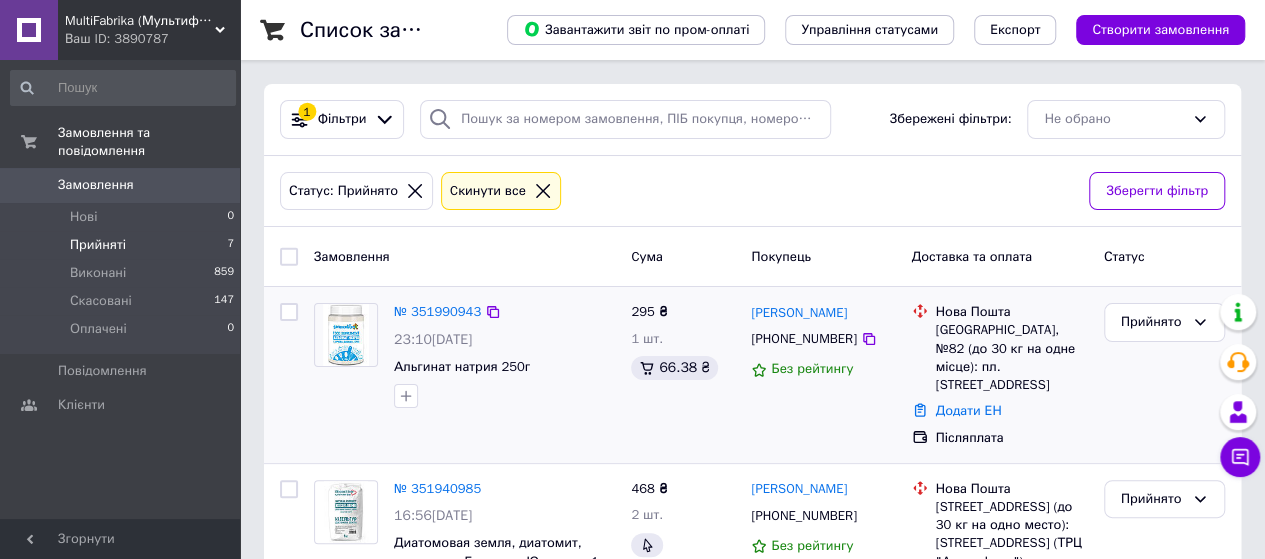 scroll, scrollTop: 400, scrollLeft: 0, axis: vertical 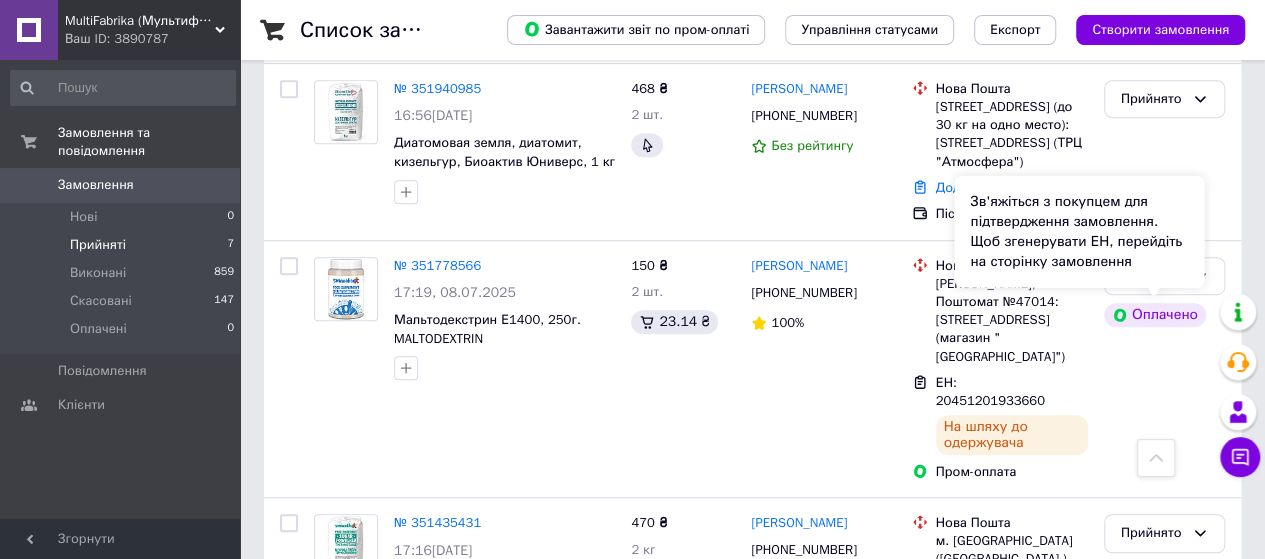 click on "Зв'яжіться з покупцем для підтвердження замовлення.
Щоб згенерувати ЕН, перейдіть на сторінку замовлення" at bounding box center [1079, 232] 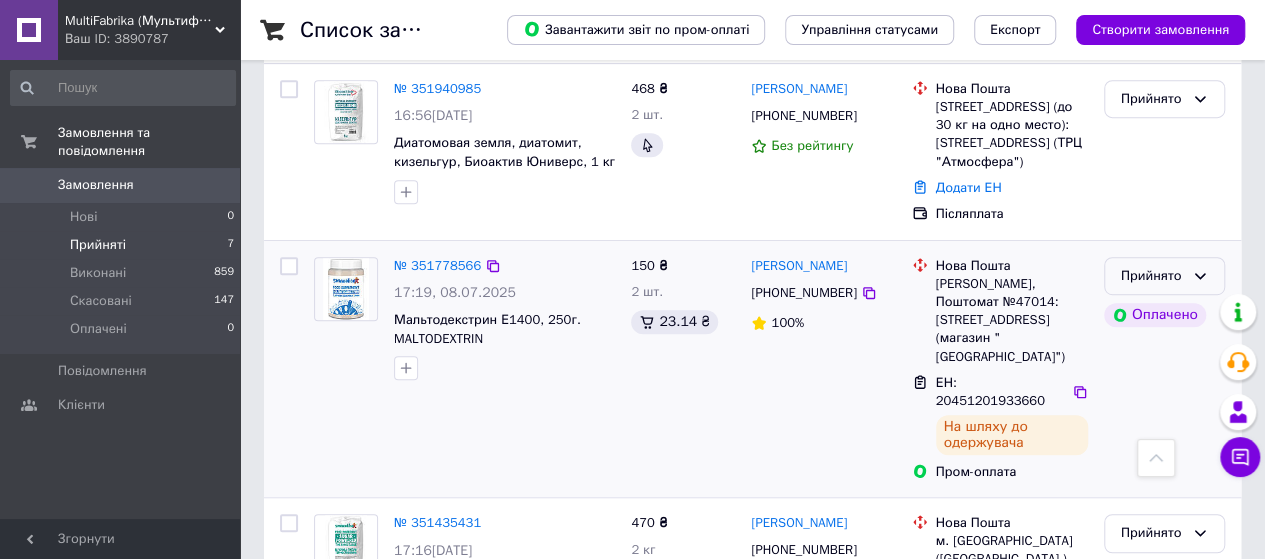click on "Прийнято" at bounding box center [1164, 276] 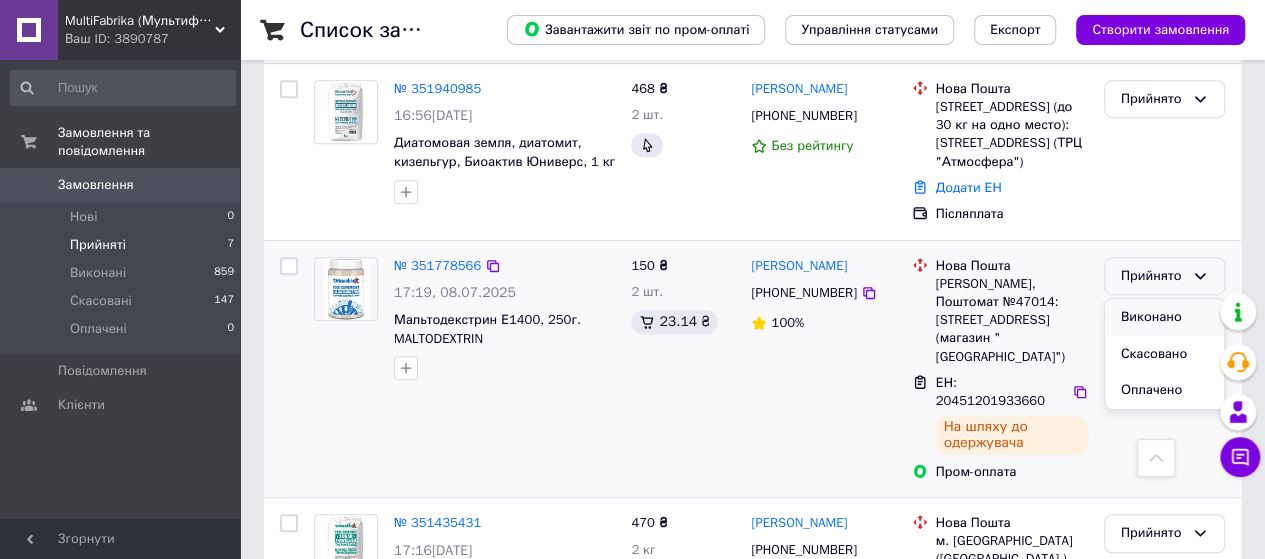 click on "Виконано" at bounding box center [1164, 317] 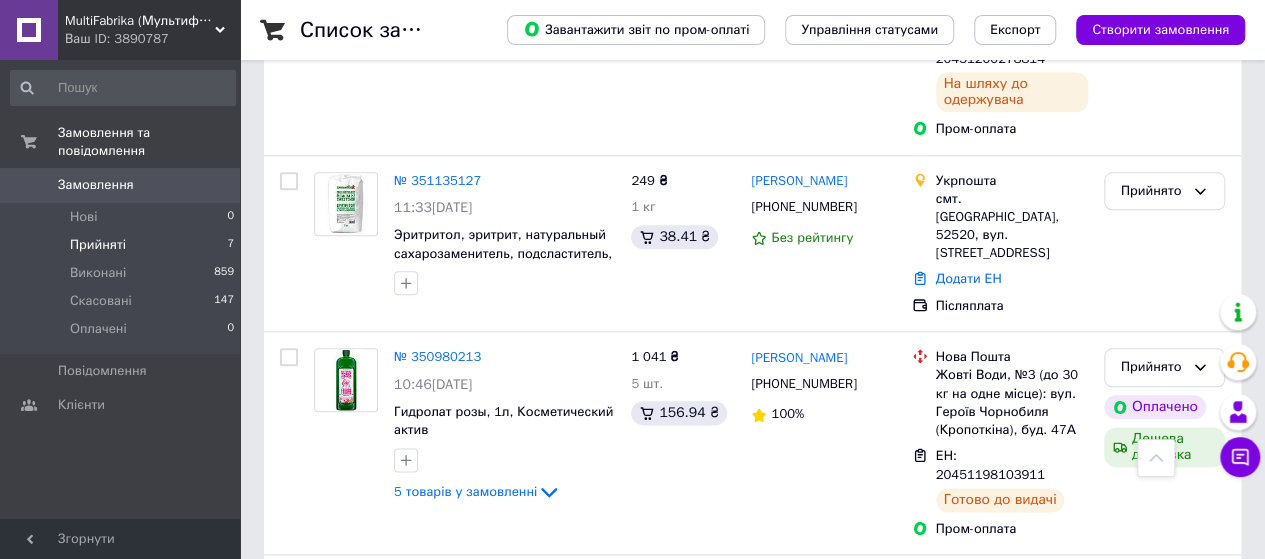 scroll, scrollTop: 1100, scrollLeft: 0, axis: vertical 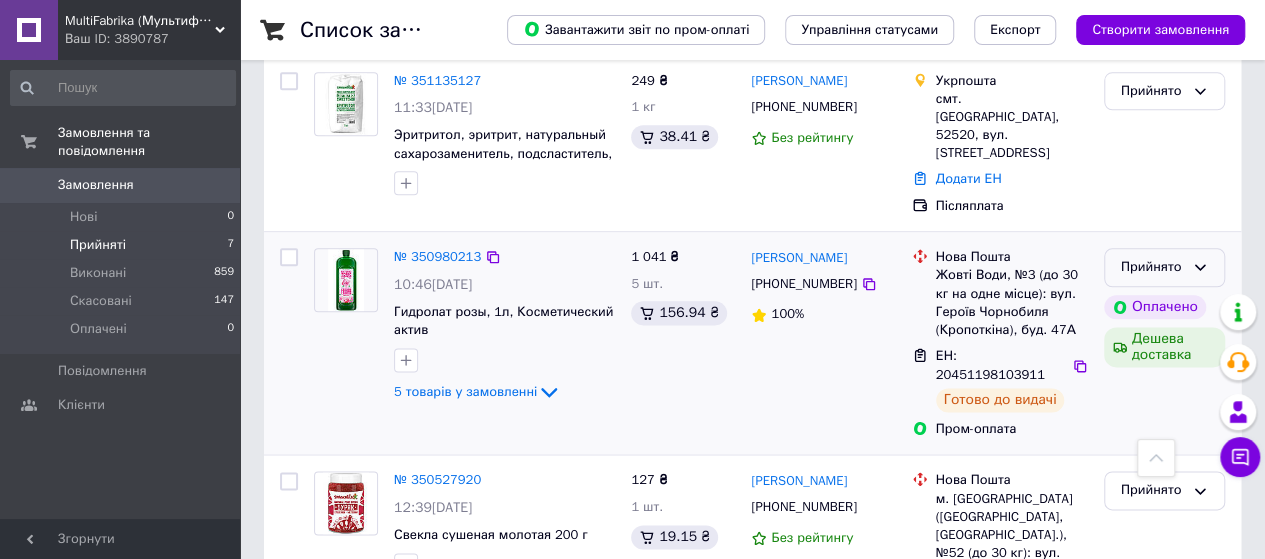 click on "Прийнято" at bounding box center [1152, 267] 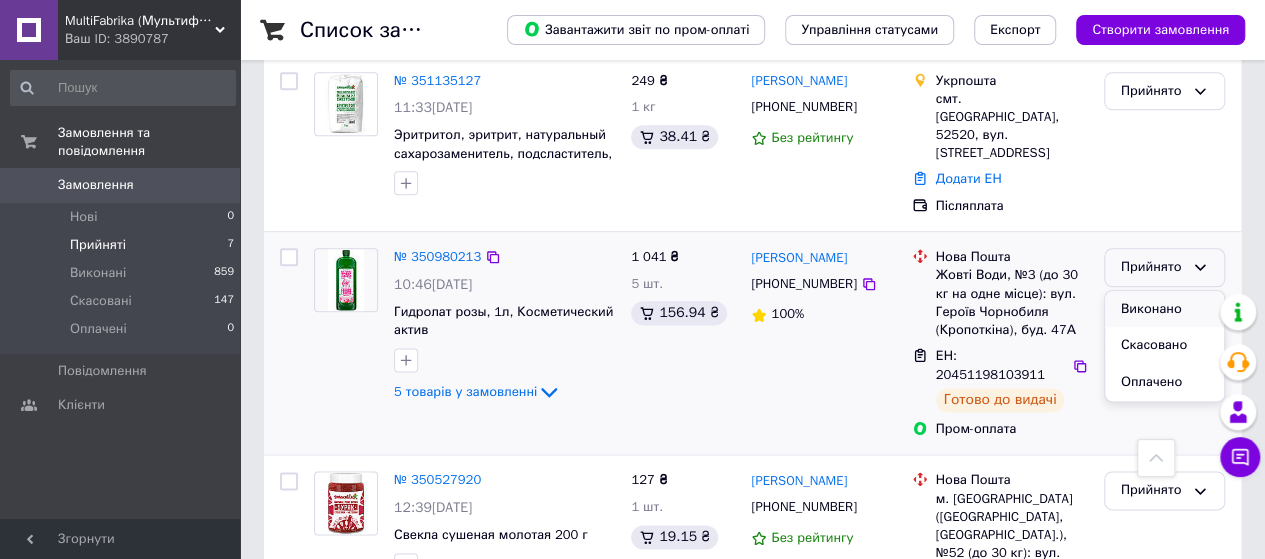 click on "Виконано" at bounding box center [1164, 309] 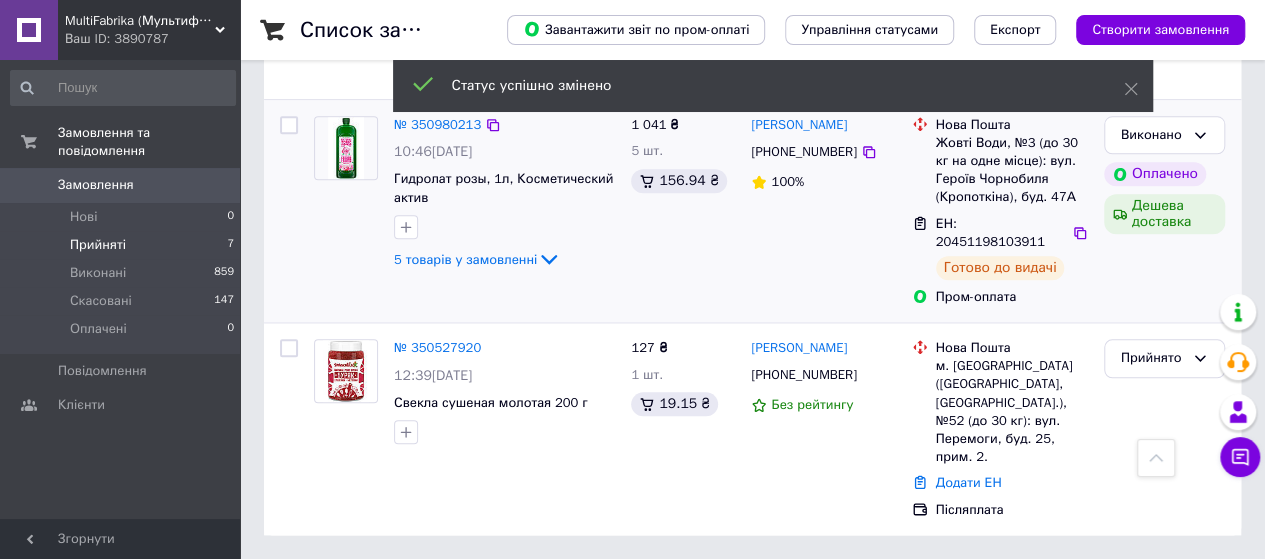 scroll, scrollTop: 879, scrollLeft: 0, axis: vertical 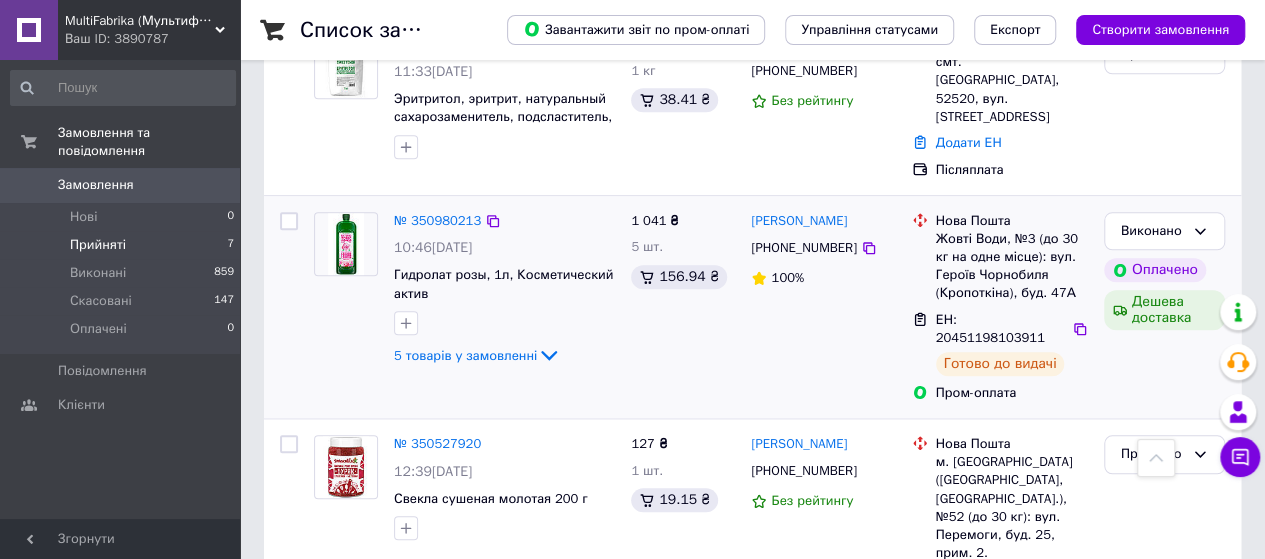click on "MultiFabrika (Мультифабрика)" at bounding box center [140, 21] 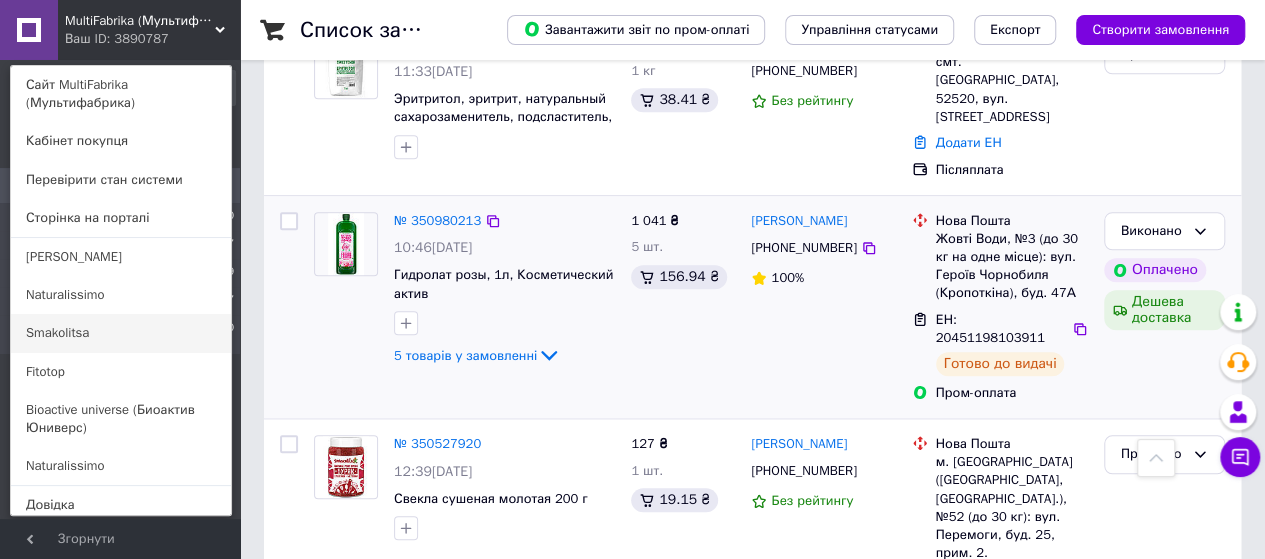 click on "Smakolitsa" at bounding box center [121, 333] 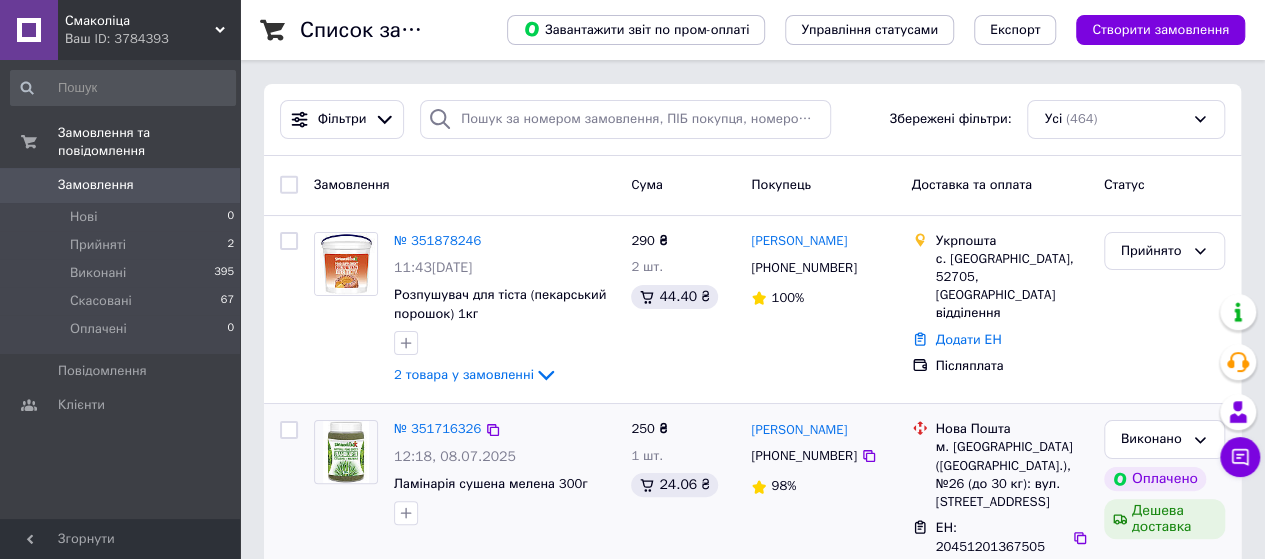 scroll, scrollTop: 200, scrollLeft: 0, axis: vertical 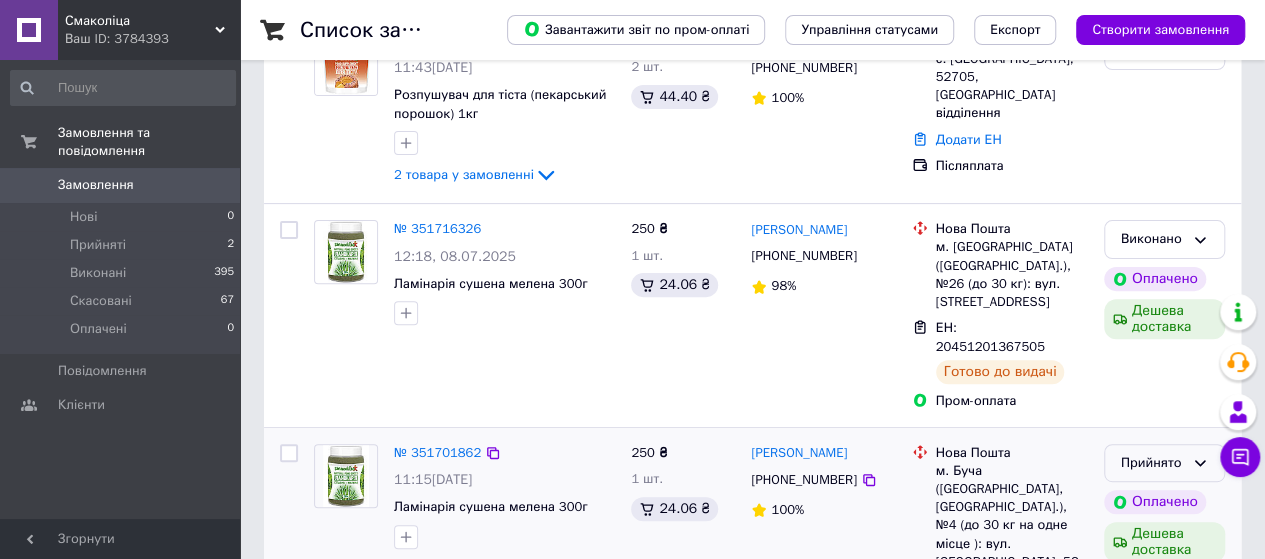 click on "Прийнято" at bounding box center (1152, 463) 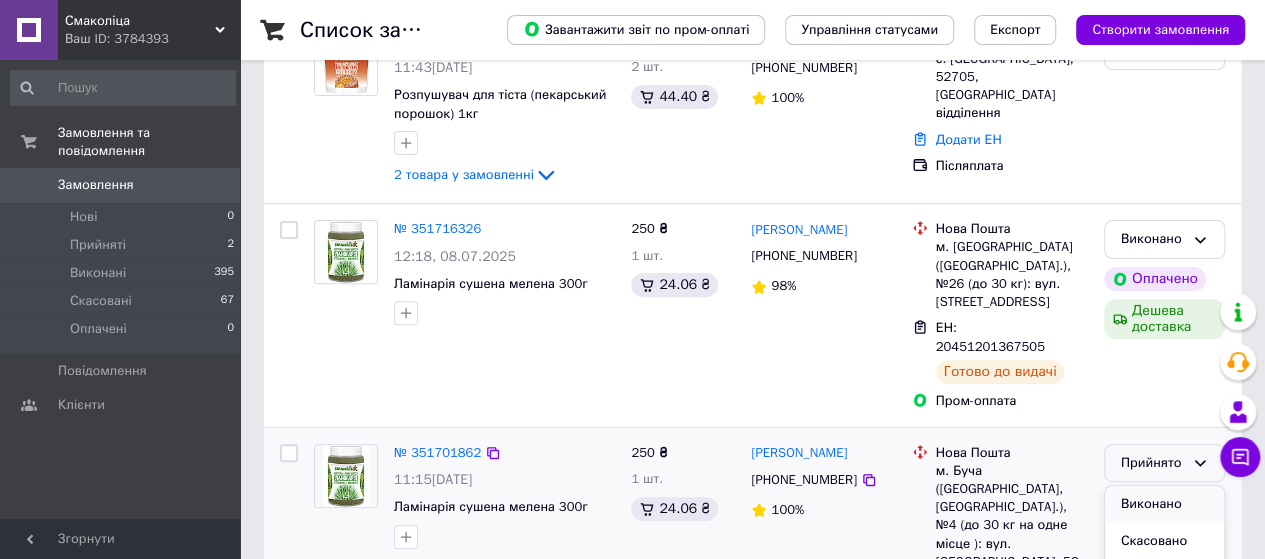 click on "Виконано" at bounding box center (1164, 504) 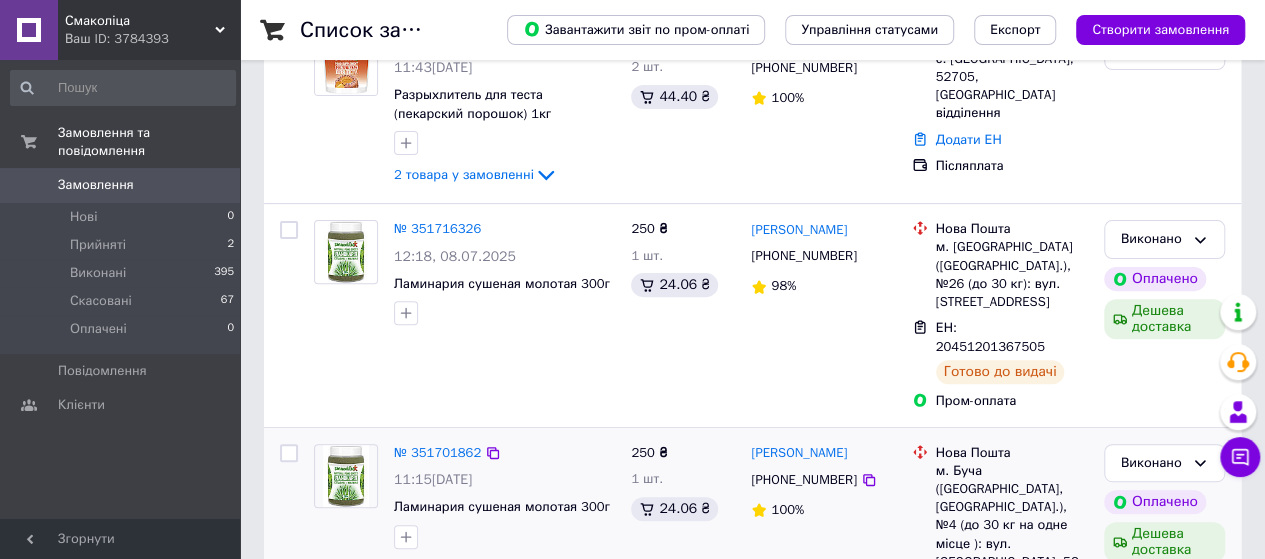 click on "Смаколіца" at bounding box center (140, 21) 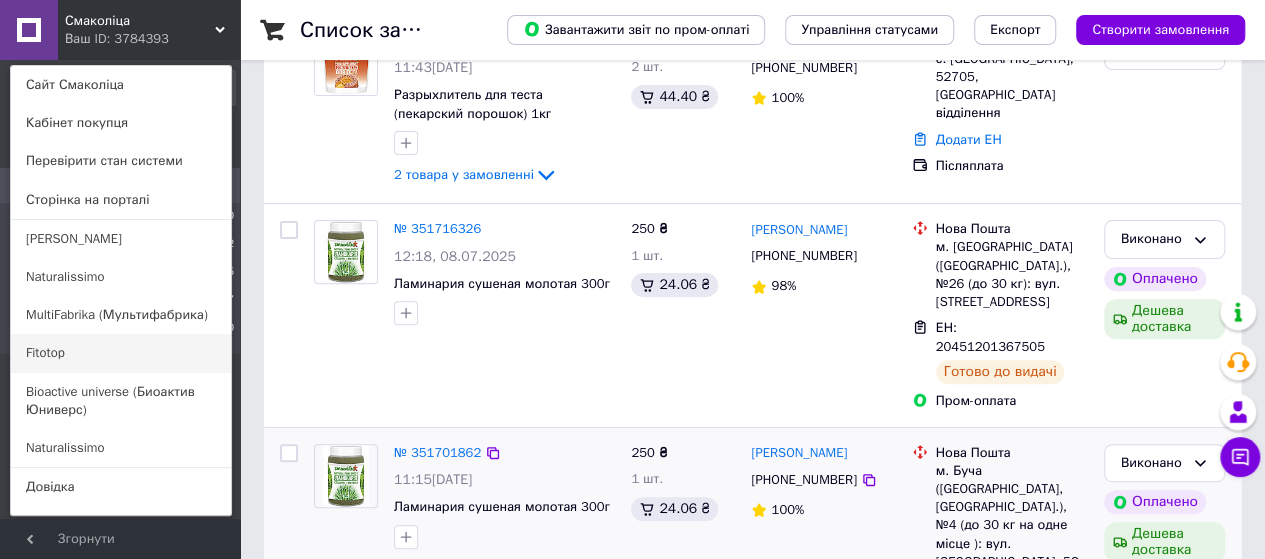 click on "Fitotop" at bounding box center [121, 353] 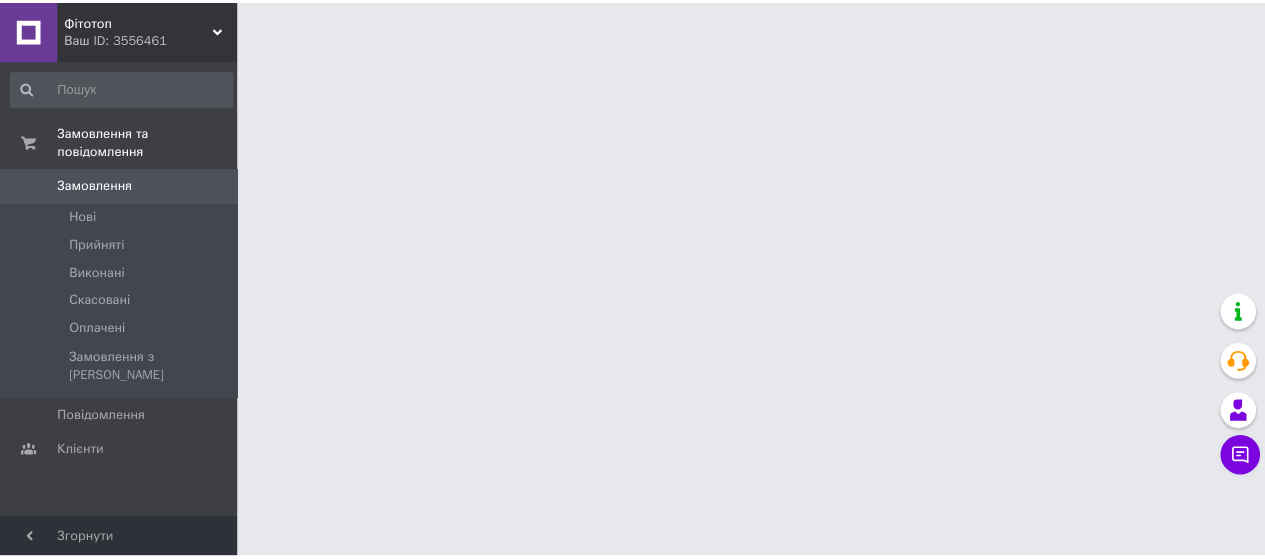 scroll, scrollTop: 0, scrollLeft: 0, axis: both 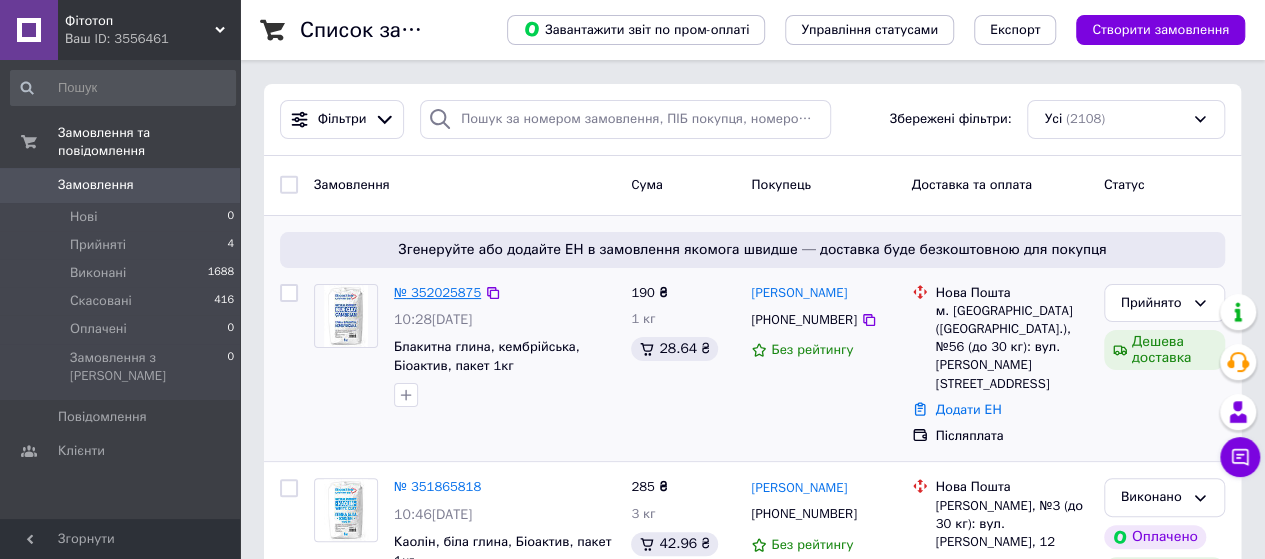 click on "№ 352025875" at bounding box center [437, 292] 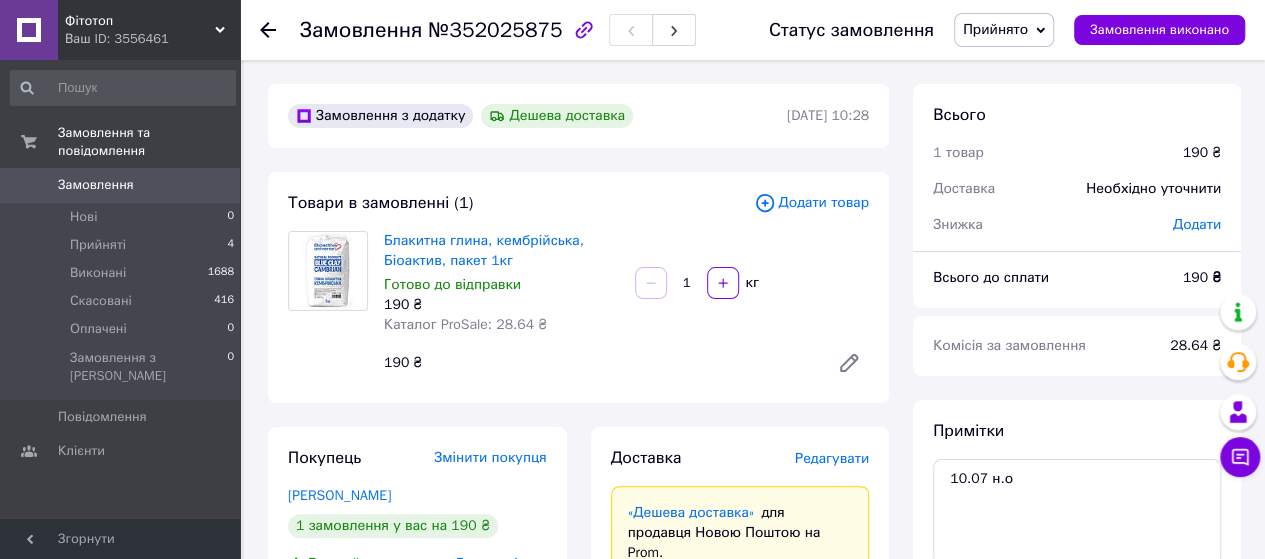 scroll, scrollTop: 400, scrollLeft: 0, axis: vertical 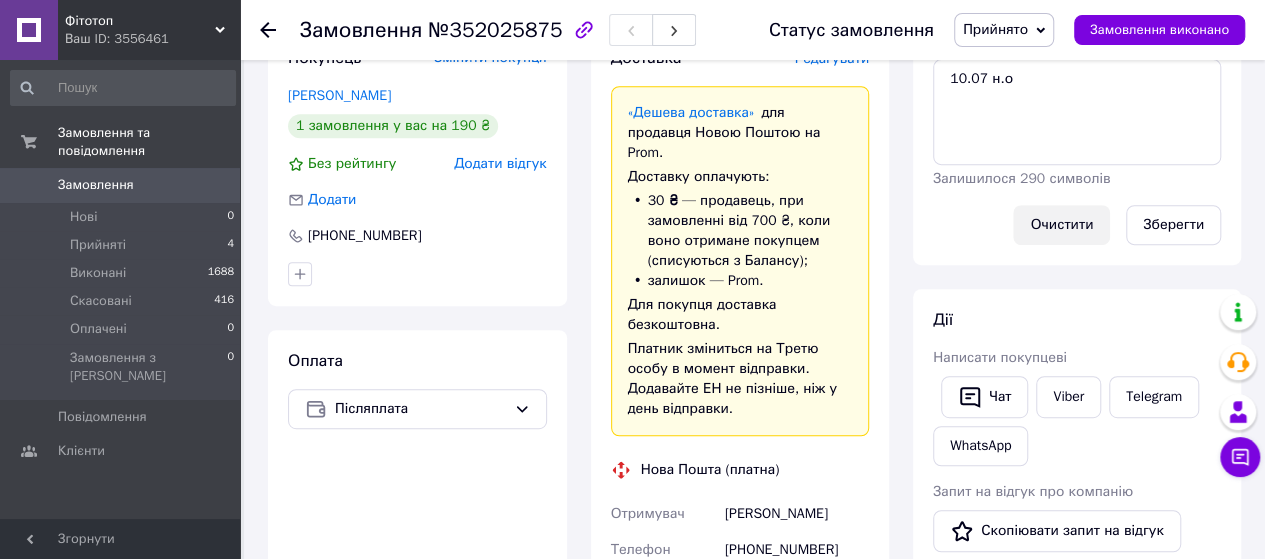 click on "Очистити" at bounding box center [1061, 225] 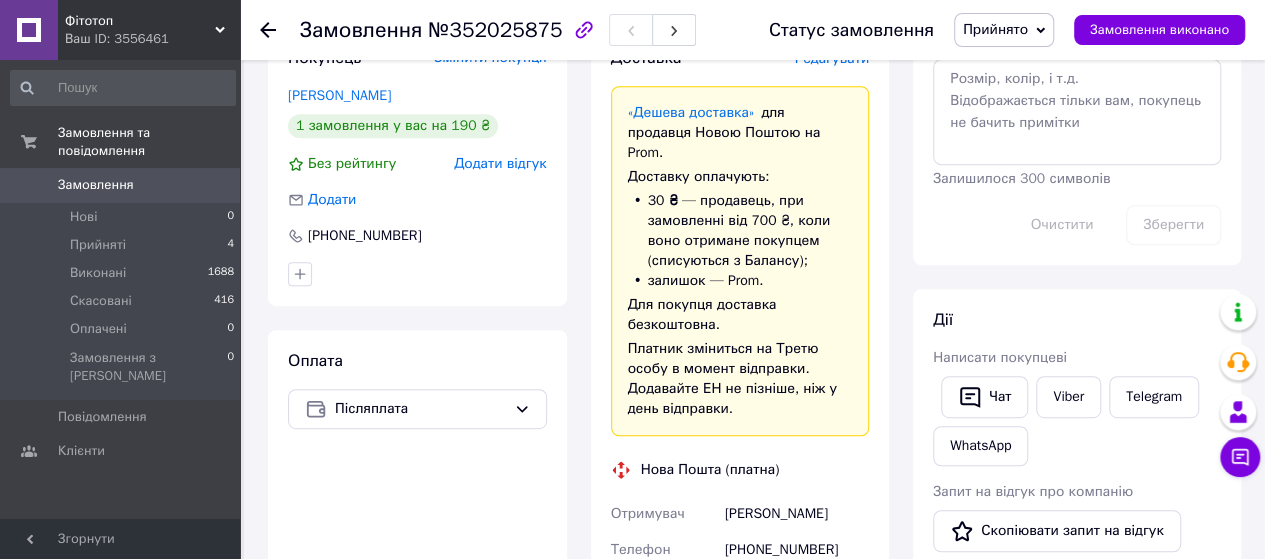 scroll, scrollTop: 0, scrollLeft: 0, axis: both 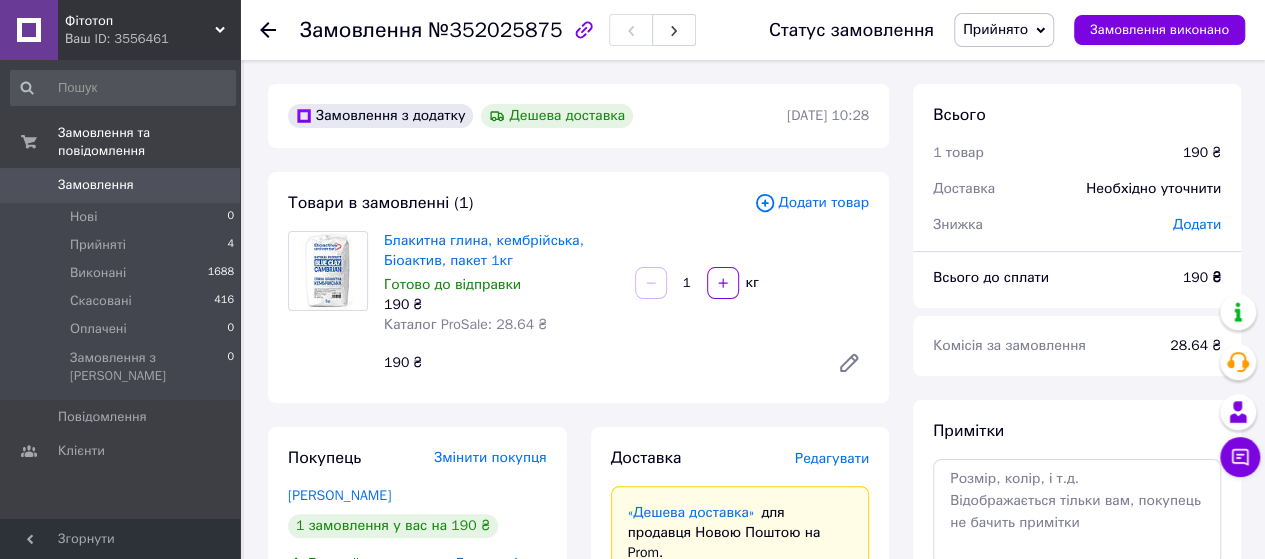 click on "Ваш ID: 3556461" at bounding box center [152, 39] 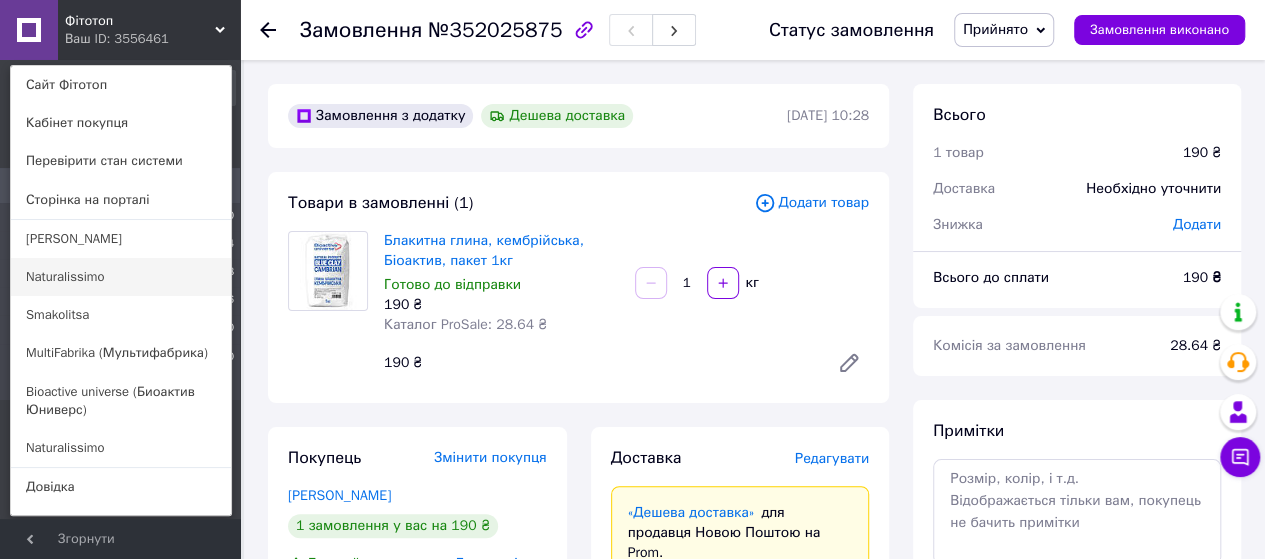 click on "Naturalissimo" at bounding box center [121, 277] 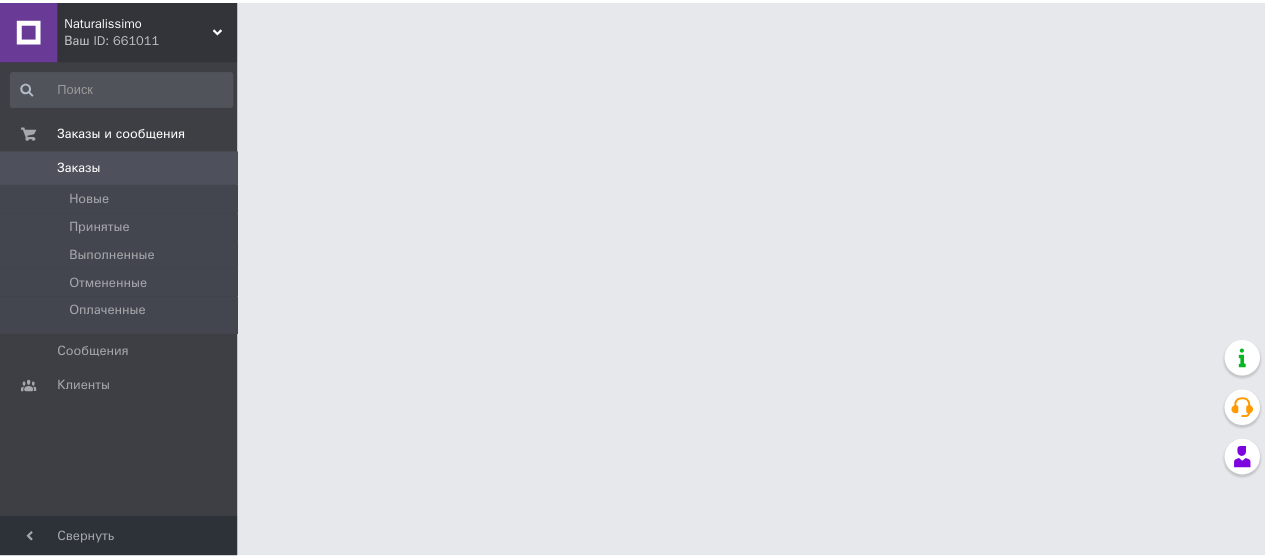 scroll, scrollTop: 0, scrollLeft: 0, axis: both 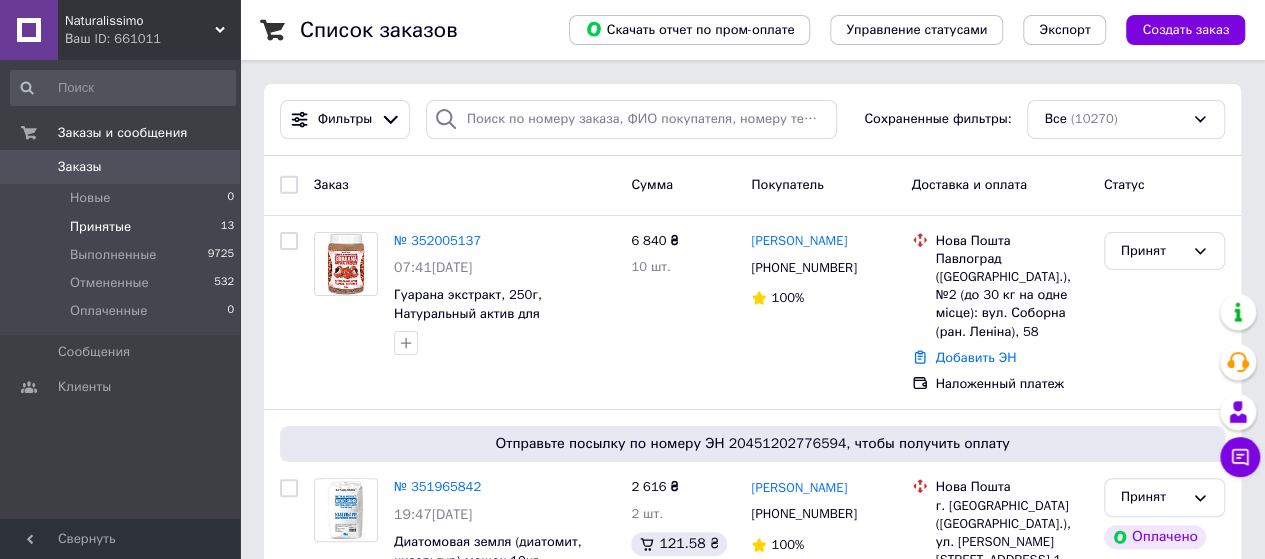 click on "Принятые" at bounding box center [100, 227] 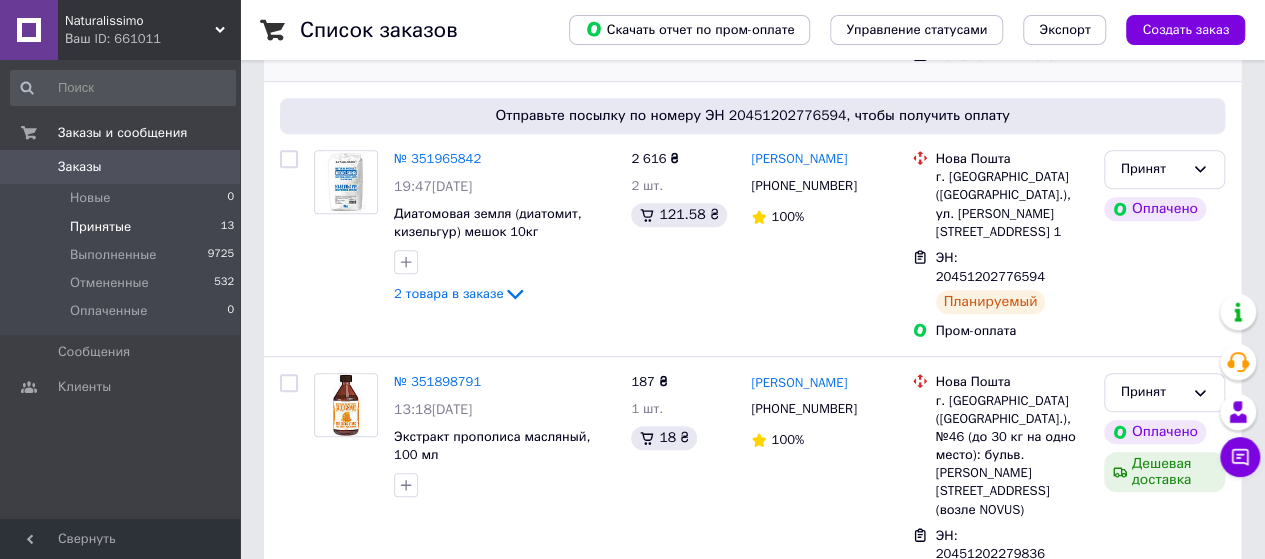scroll, scrollTop: 500, scrollLeft: 0, axis: vertical 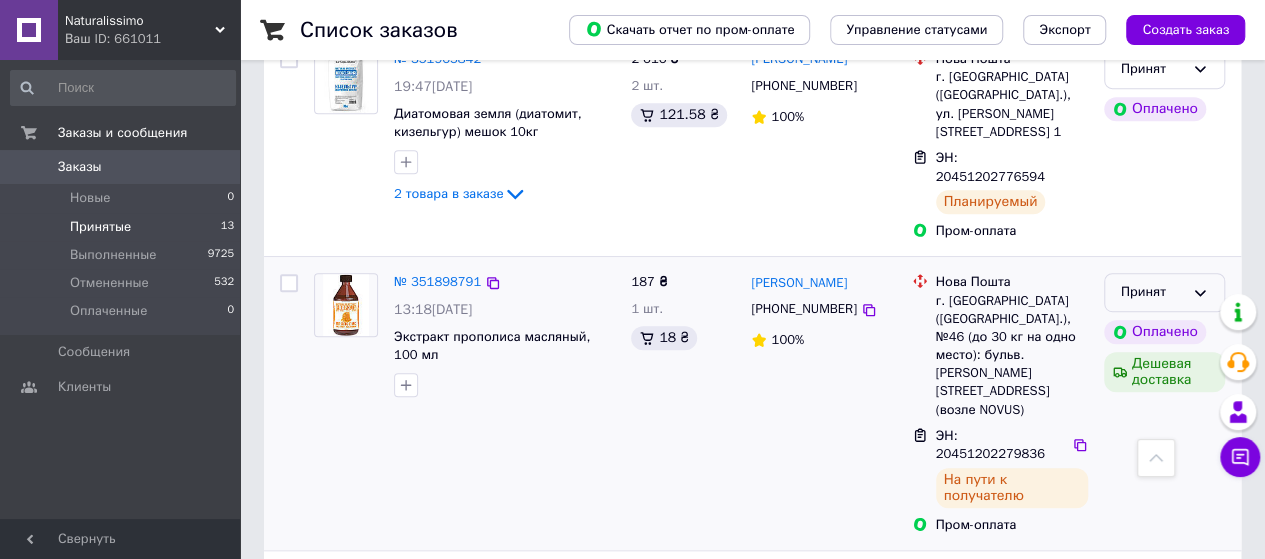 click on "Принят" at bounding box center (1152, 292) 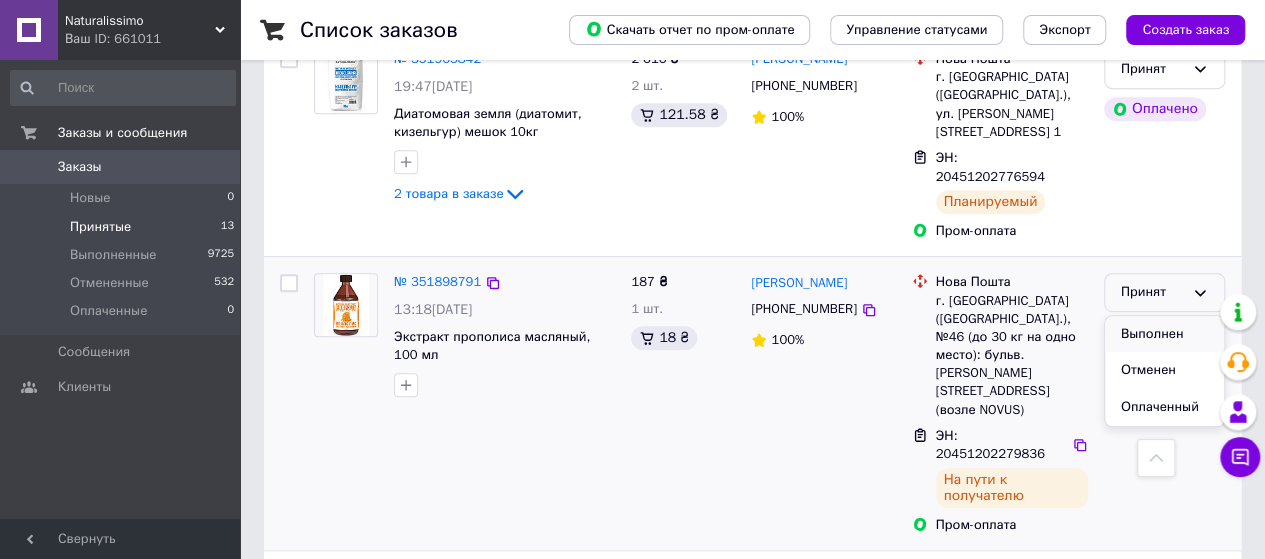 click on "Выполнен" at bounding box center [1164, 334] 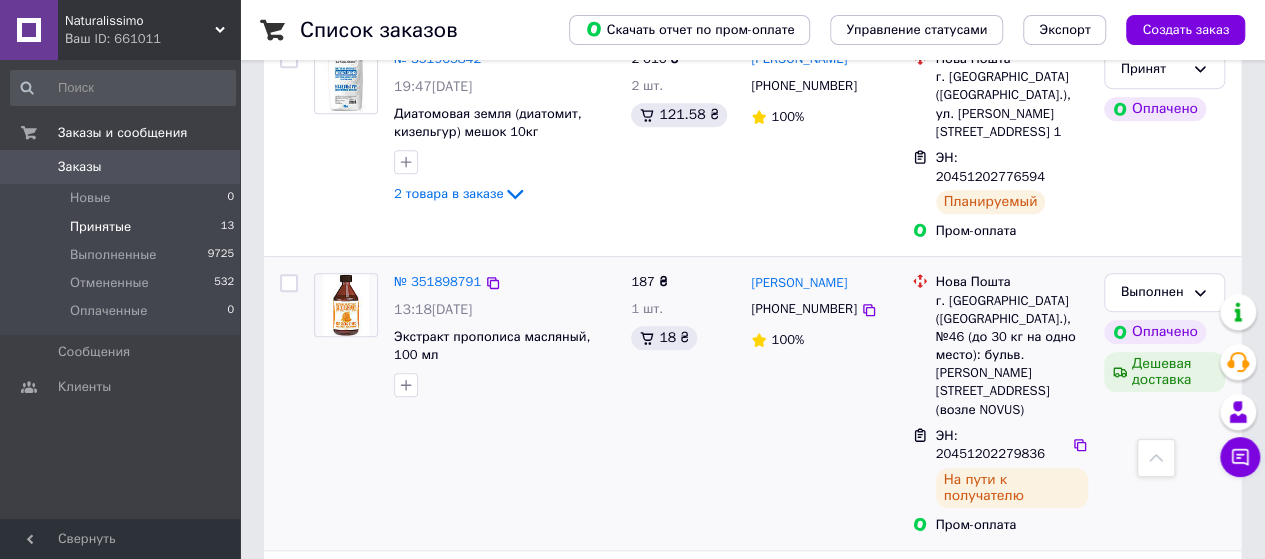 click on "Naturalissimo" at bounding box center (140, 21) 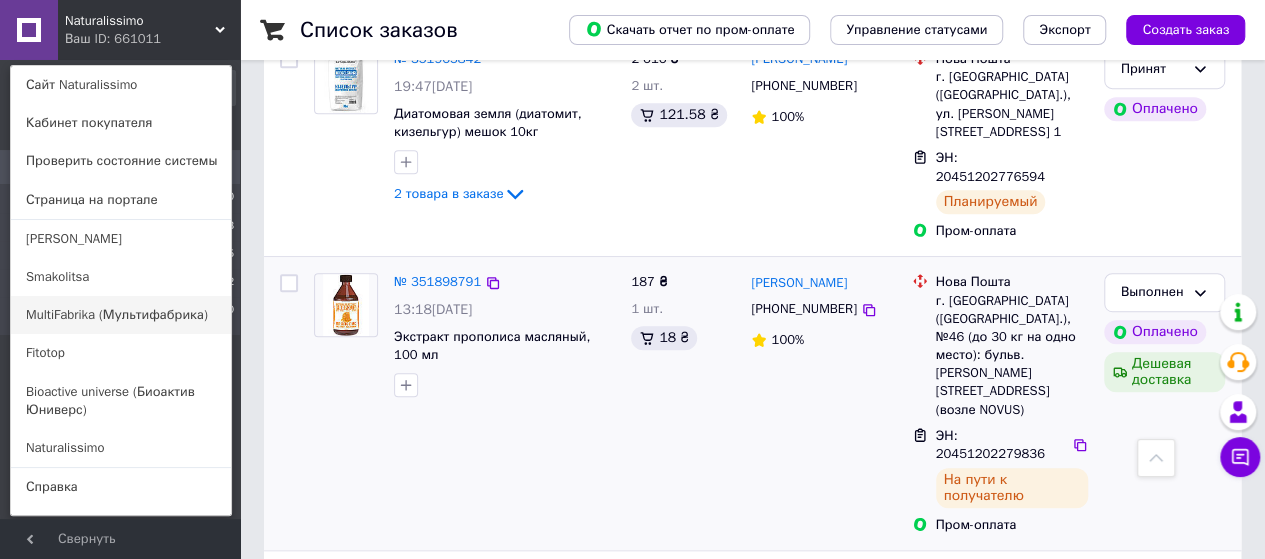 click on "MultiFabrika (Мультифабрика)" at bounding box center (121, 315) 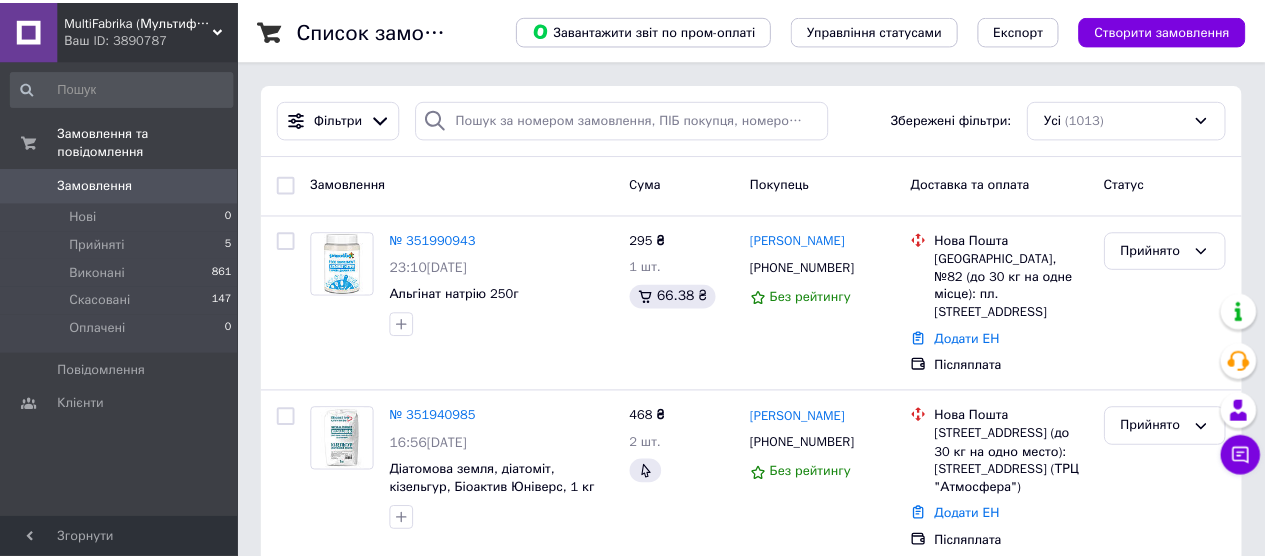 scroll, scrollTop: 0, scrollLeft: 0, axis: both 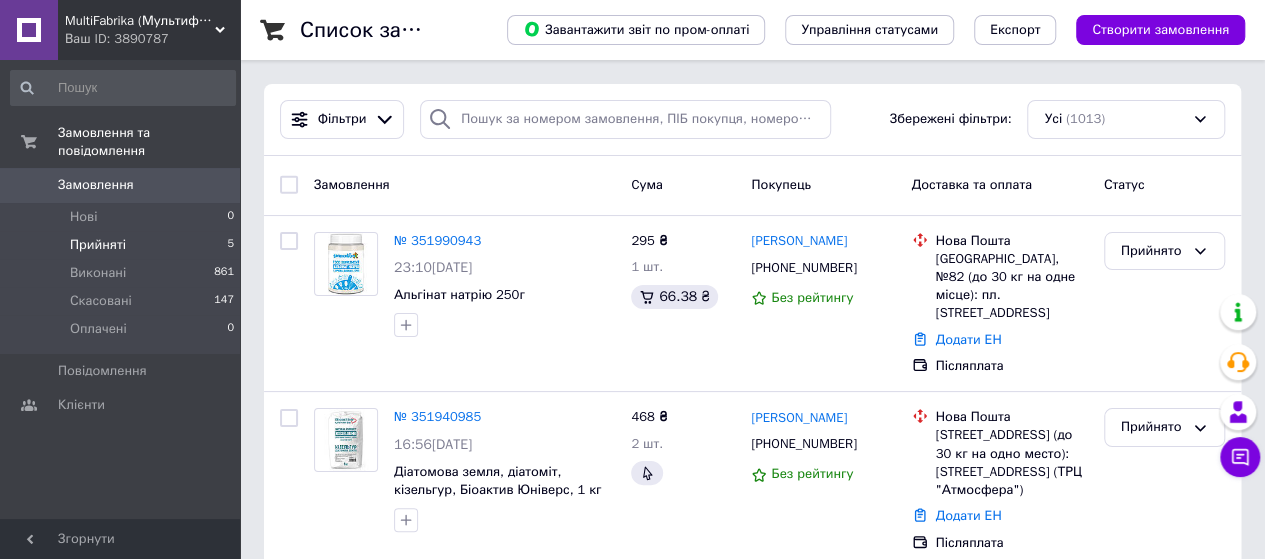 click on "Прийняті 5" at bounding box center [123, 245] 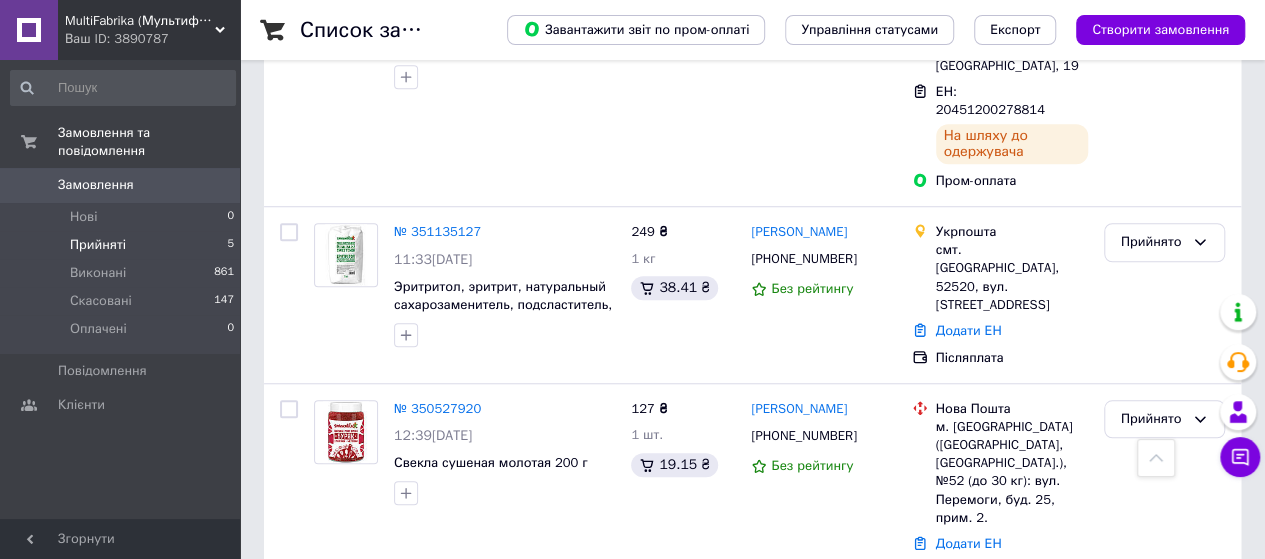 scroll, scrollTop: 391, scrollLeft: 0, axis: vertical 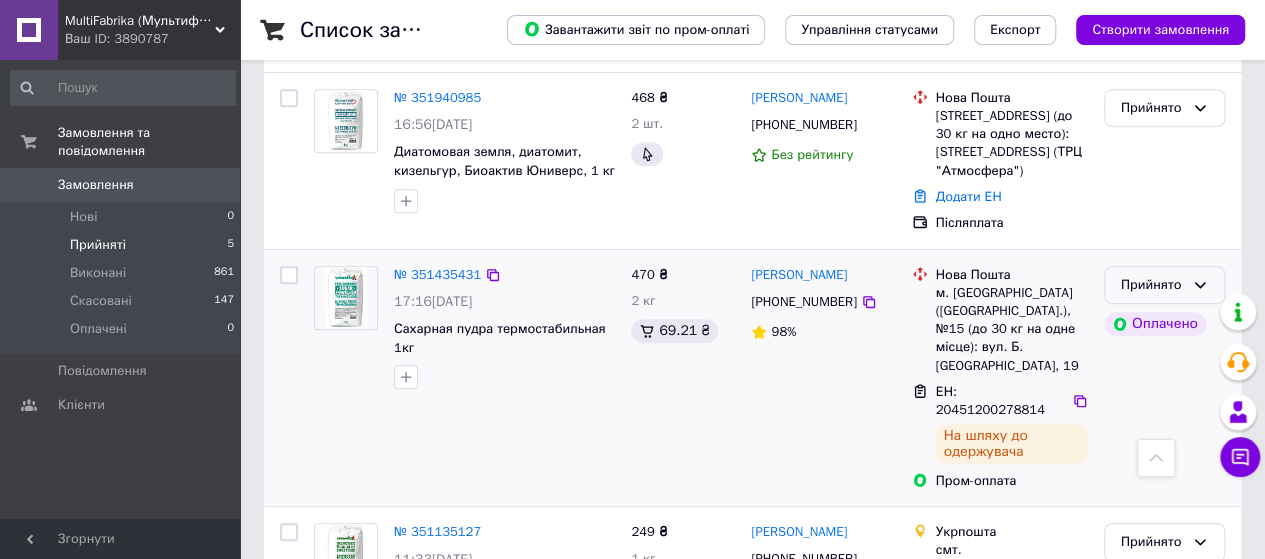 click on "Прийнято" at bounding box center (1152, 285) 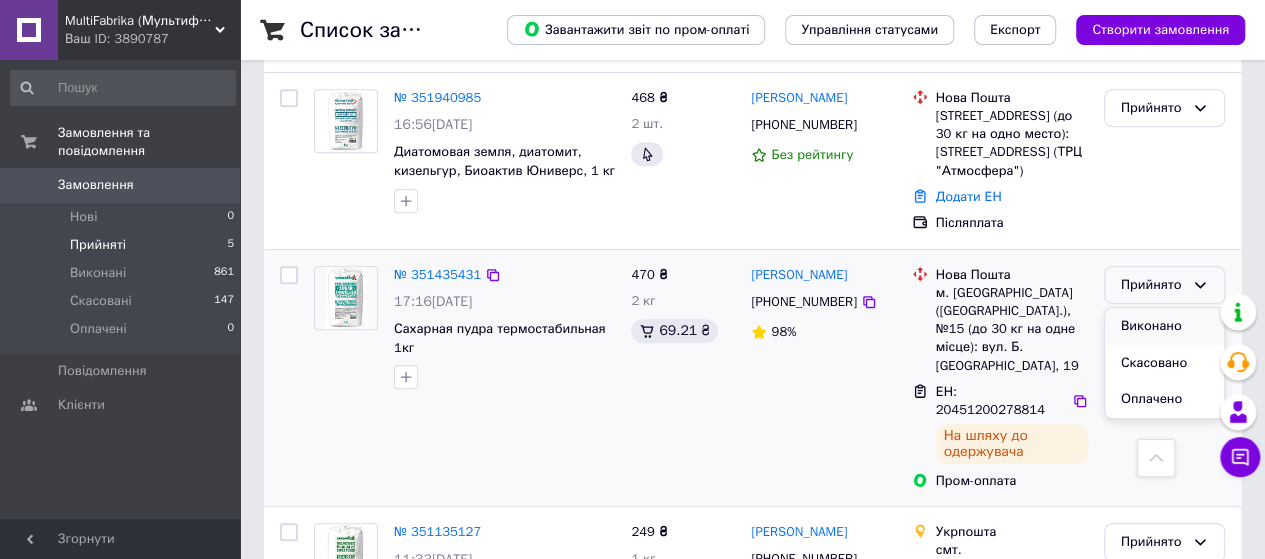 click on "Виконано" at bounding box center [1164, 326] 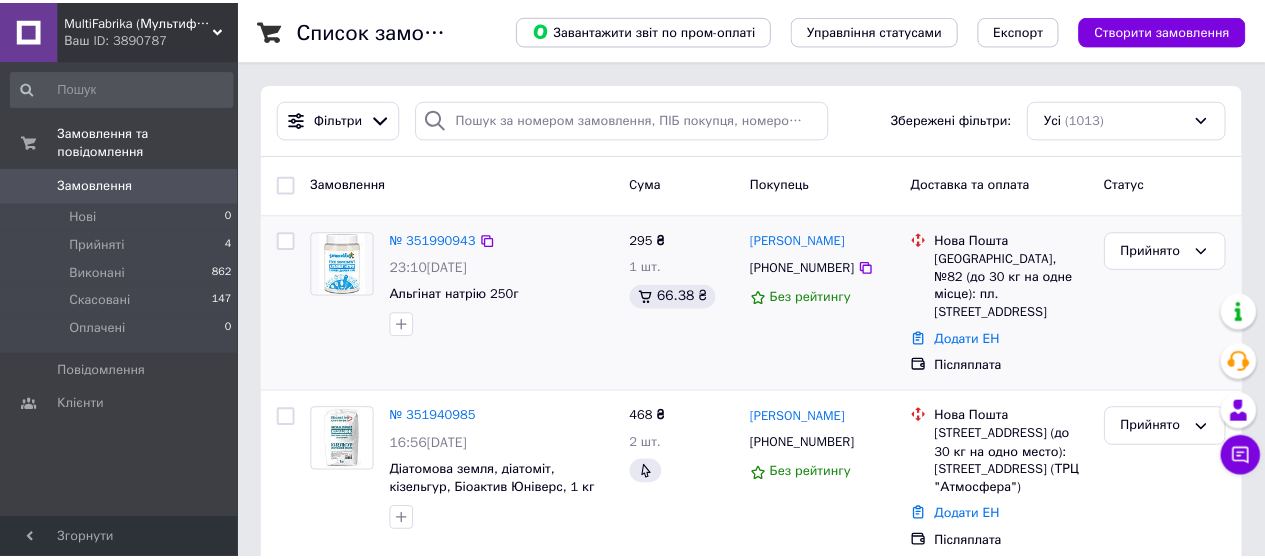 scroll, scrollTop: 0, scrollLeft: 0, axis: both 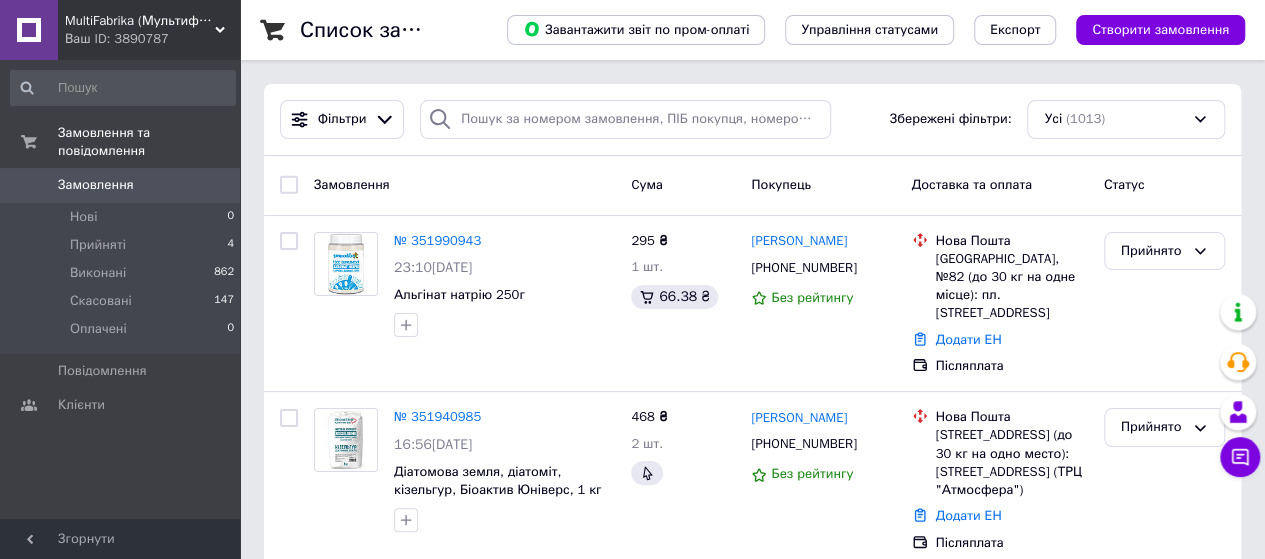 click on "Ваш ID: 3890787" at bounding box center [152, 39] 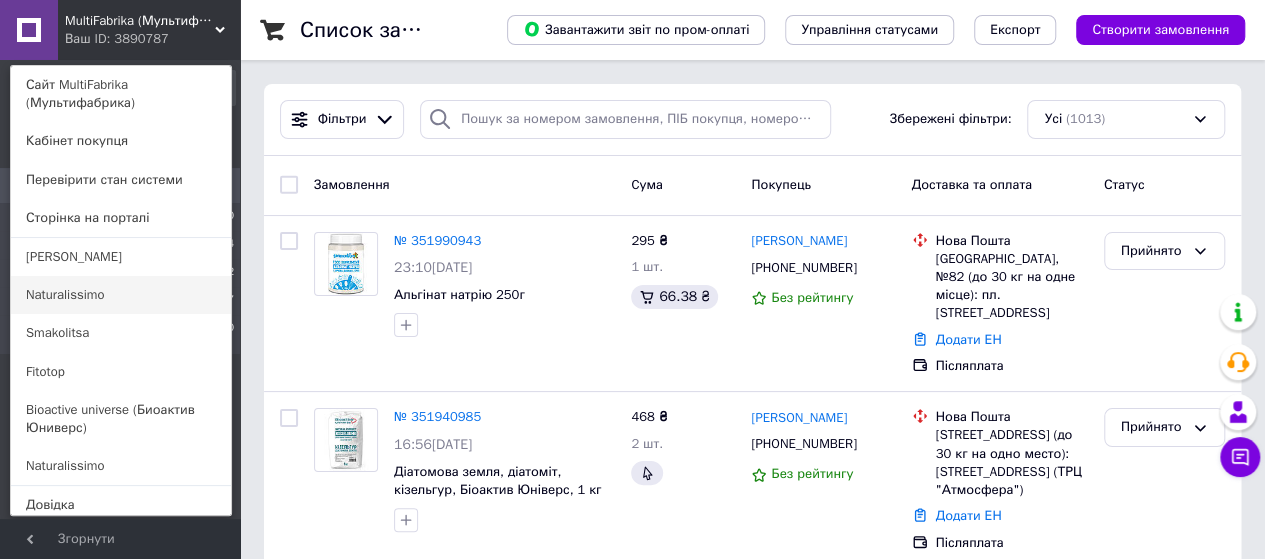 click on "Naturalissimo" at bounding box center [121, 295] 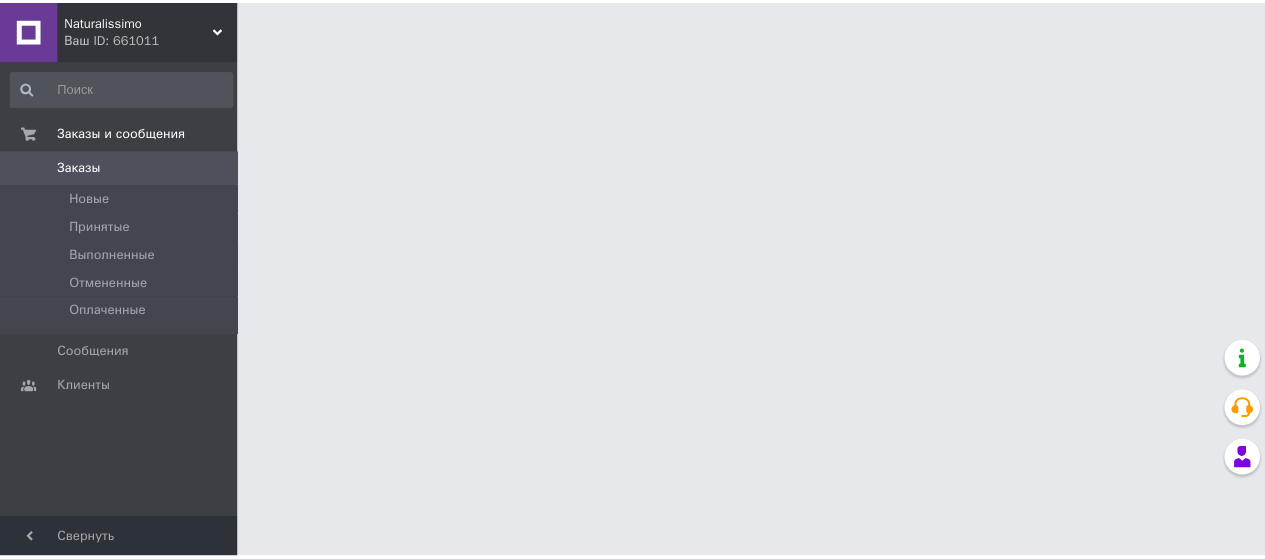 scroll, scrollTop: 0, scrollLeft: 0, axis: both 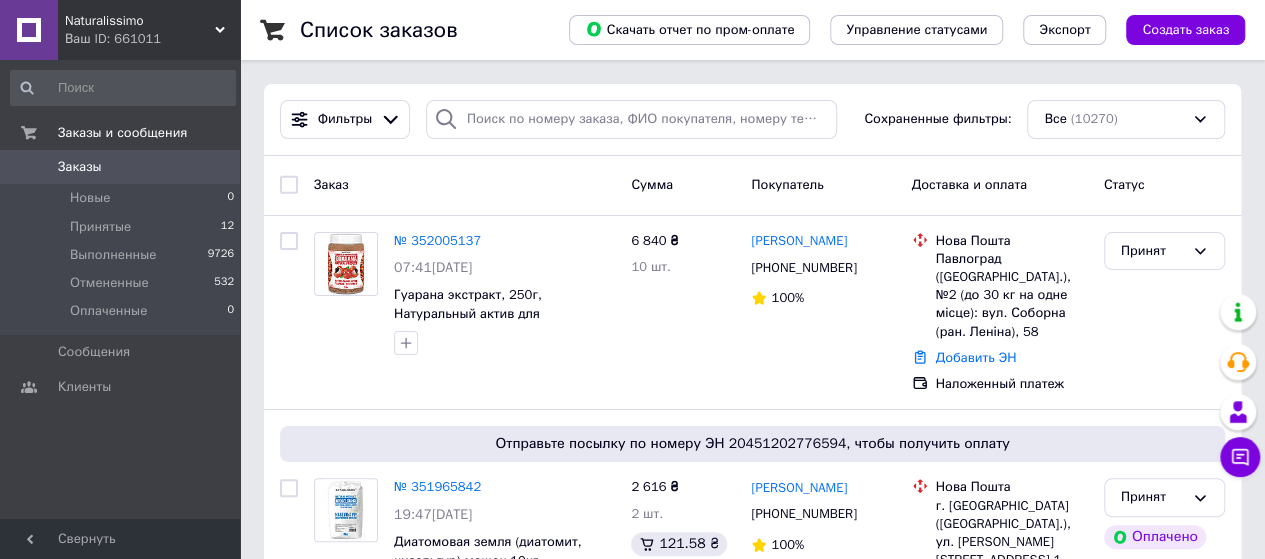 click on "Ваш ID: 661011" at bounding box center [152, 39] 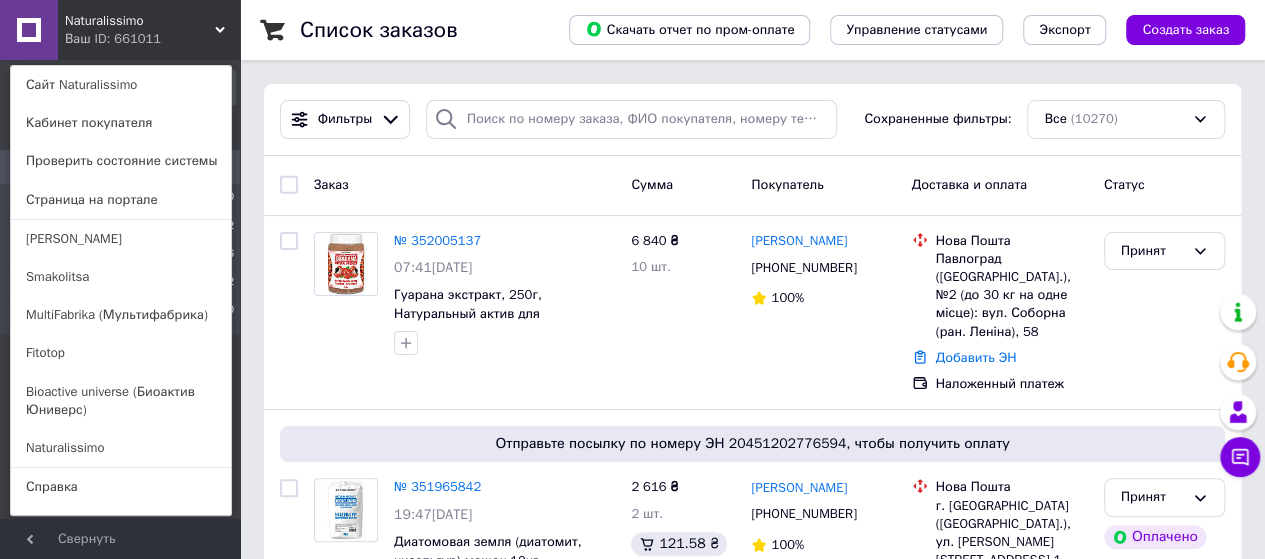 click on "Ваш ID: 661011" at bounding box center [107, 39] 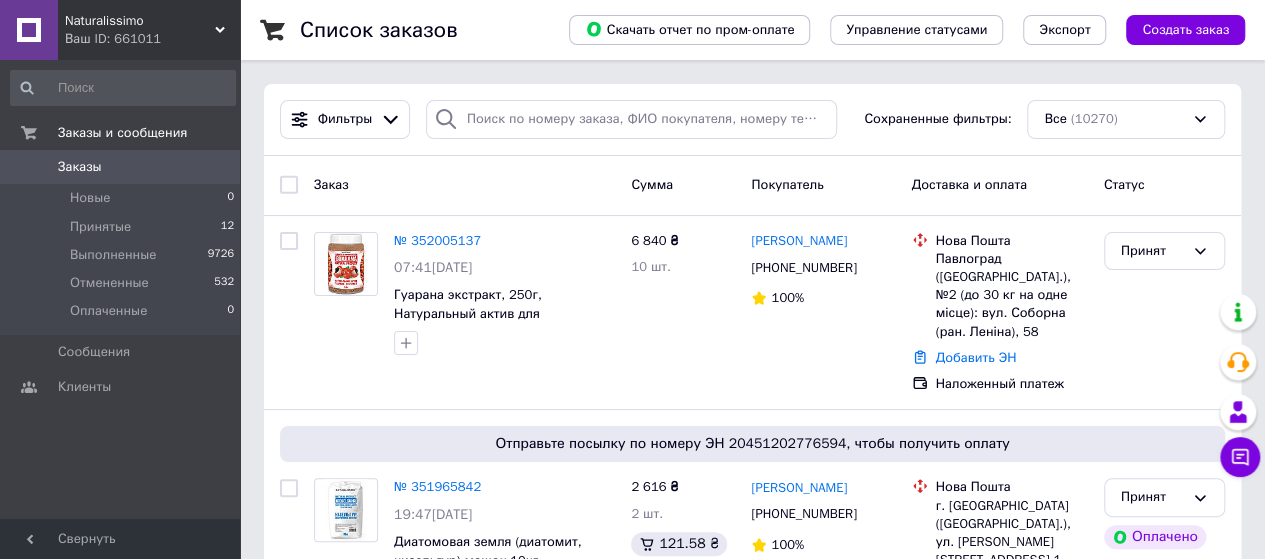 click on "Ваш ID: 661011" at bounding box center [152, 39] 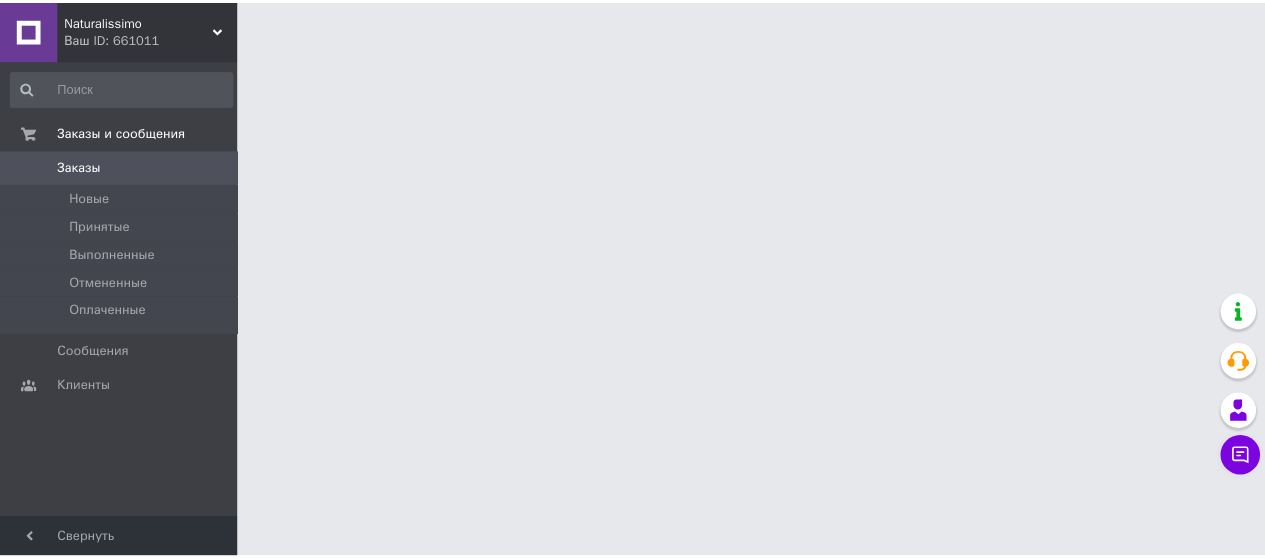 scroll, scrollTop: 0, scrollLeft: 0, axis: both 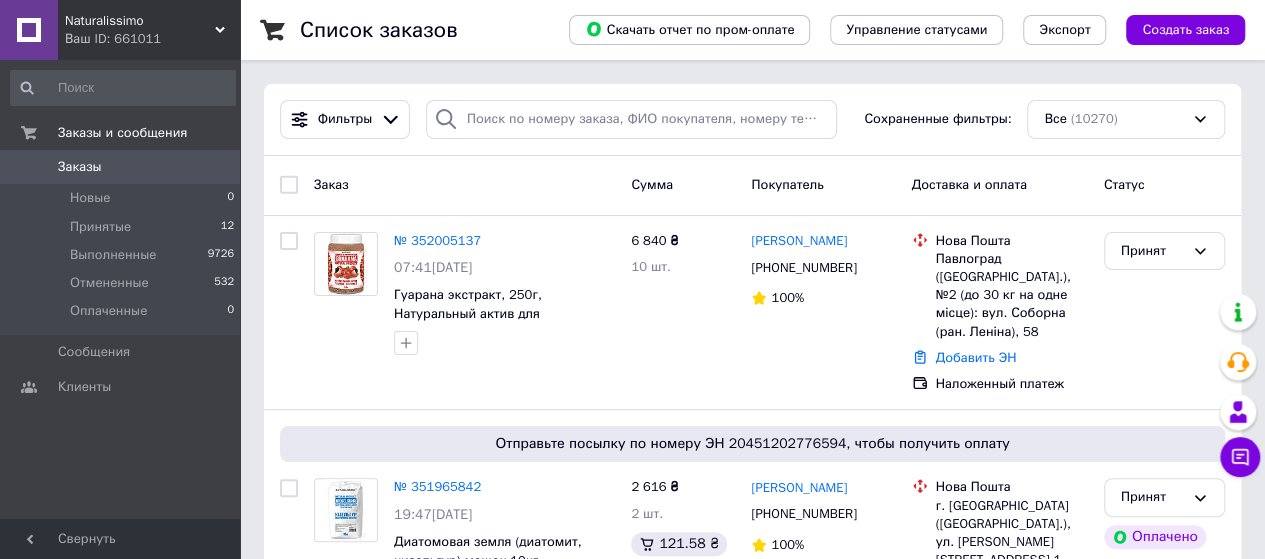 click on "Ваш ID: 661011" at bounding box center [152, 39] 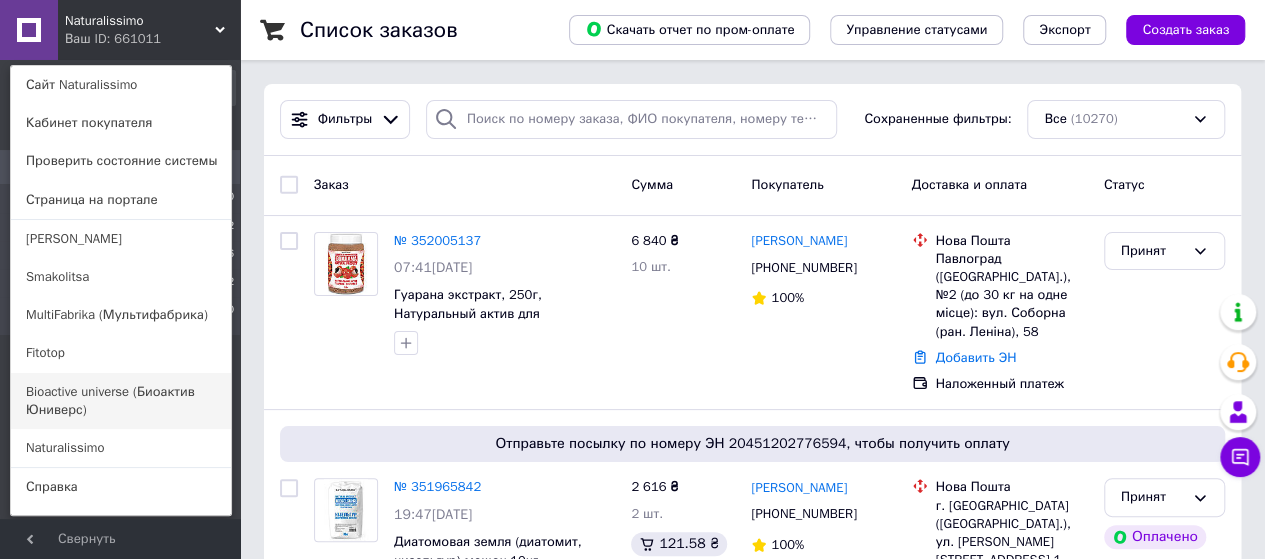 click on "Bioactive universe (Биоактив Юниверс)" at bounding box center (121, 401) 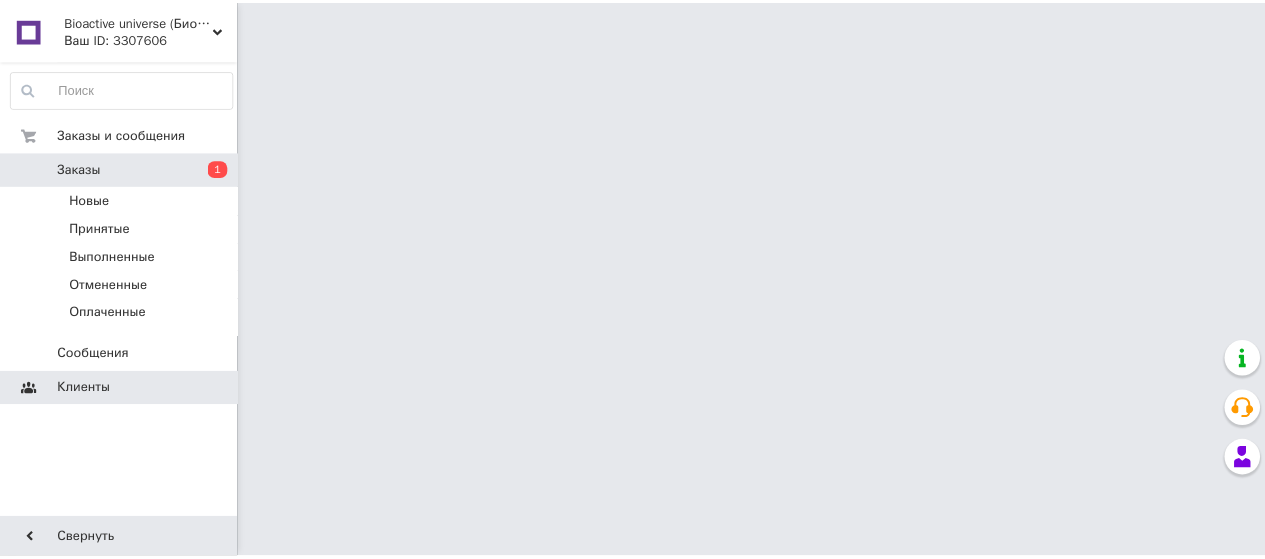 scroll, scrollTop: 0, scrollLeft: 0, axis: both 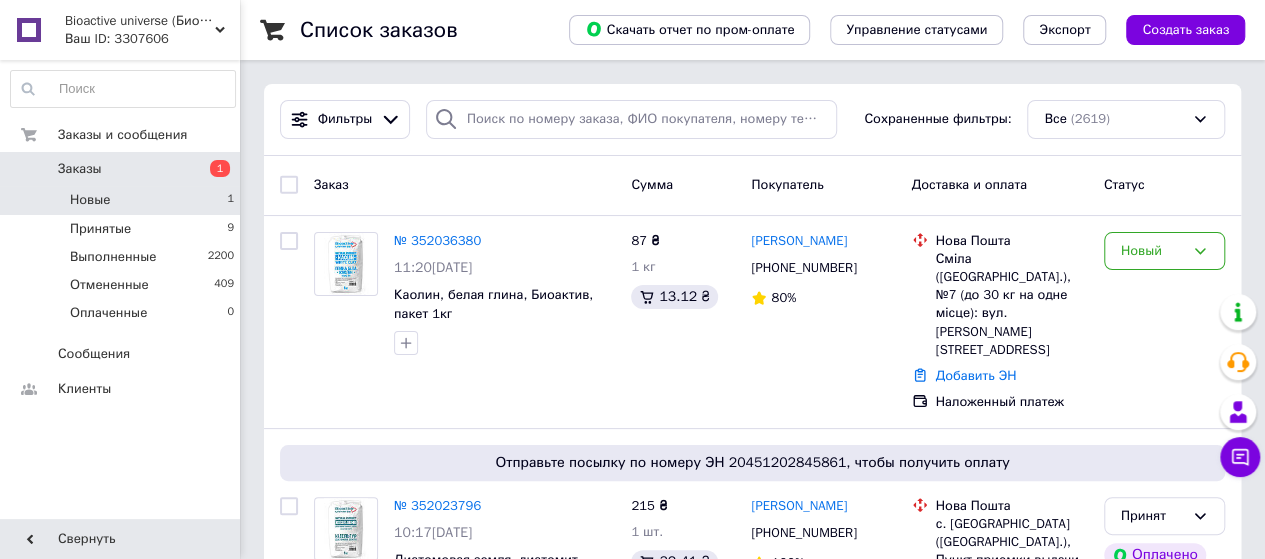 click on "Новые" at bounding box center (90, 200) 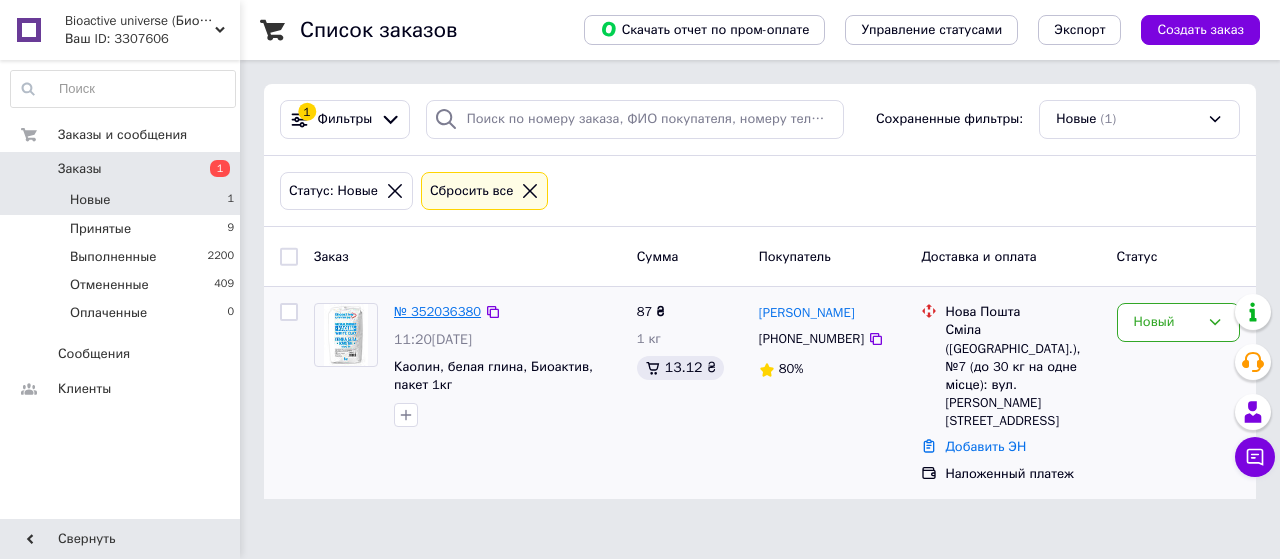 click on "№ 352036380" at bounding box center (437, 311) 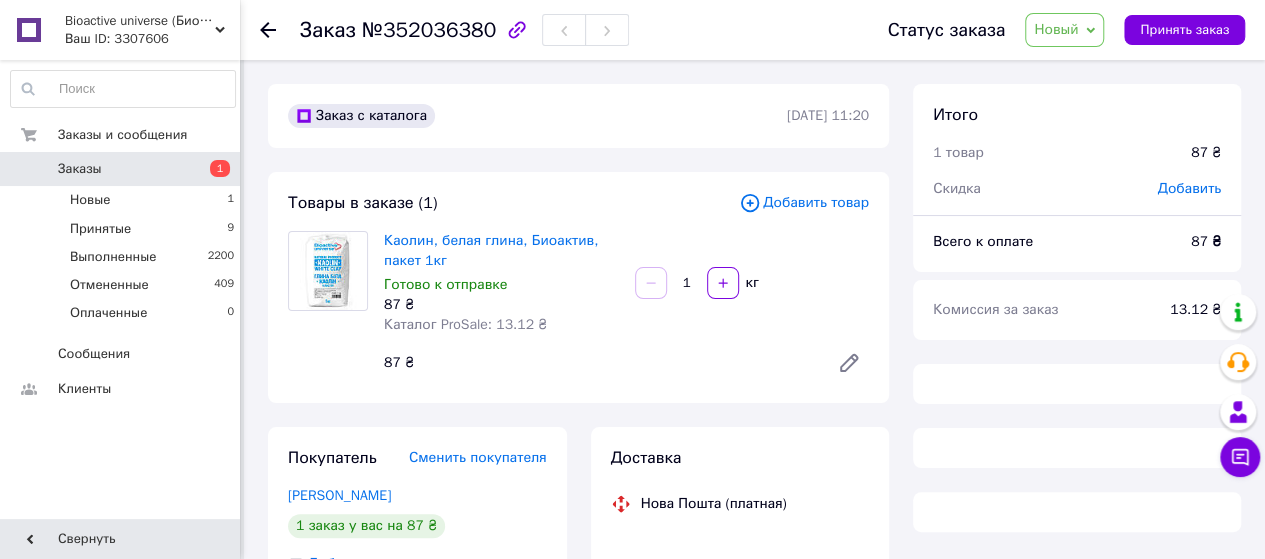 scroll, scrollTop: 200, scrollLeft: 0, axis: vertical 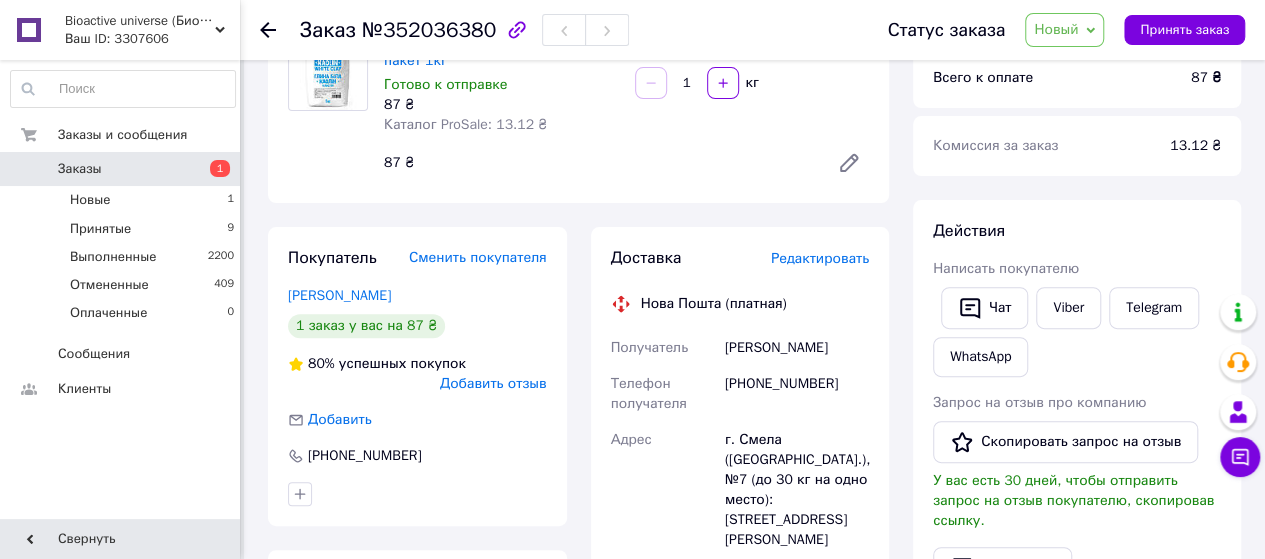 click on "Новый" at bounding box center [1056, 29] 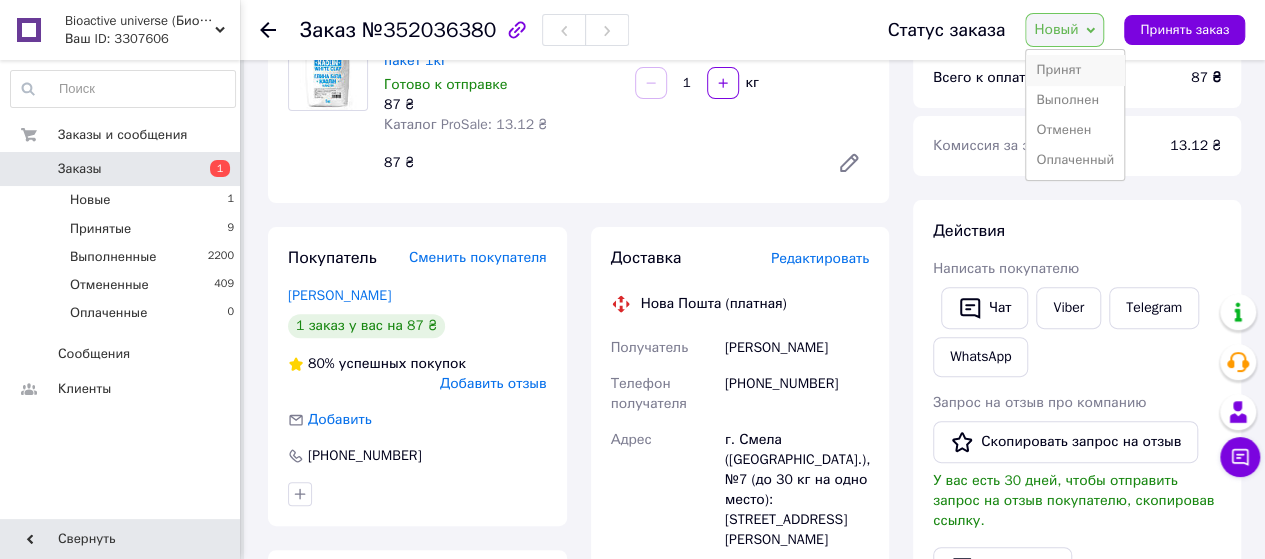 click on "Принят" at bounding box center (1075, 70) 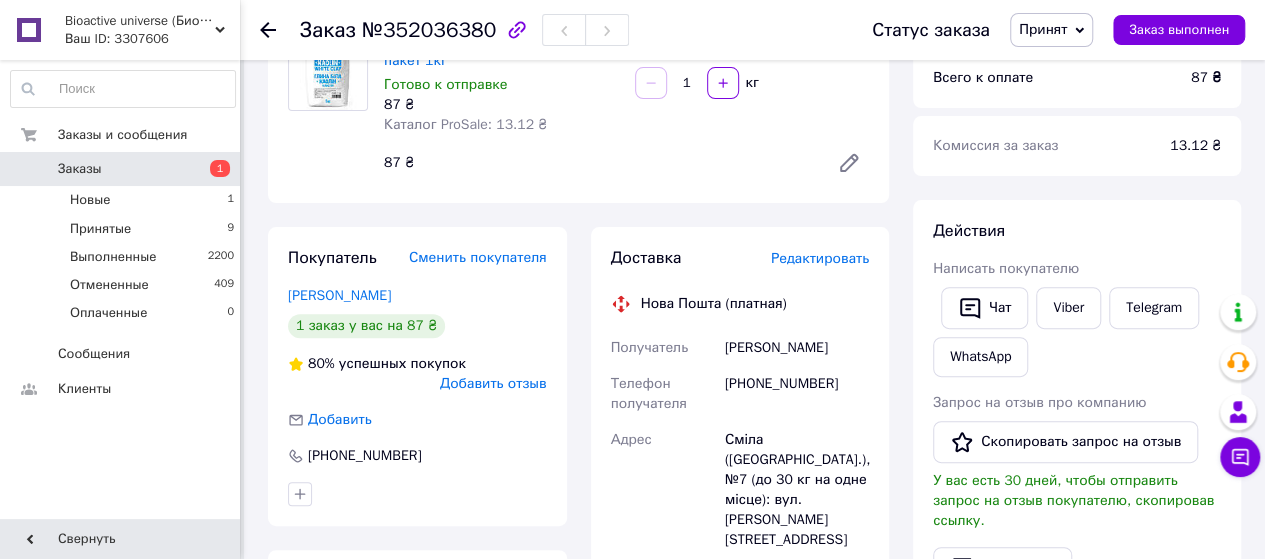 scroll, scrollTop: 100, scrollLeft: 0, axis: vertical 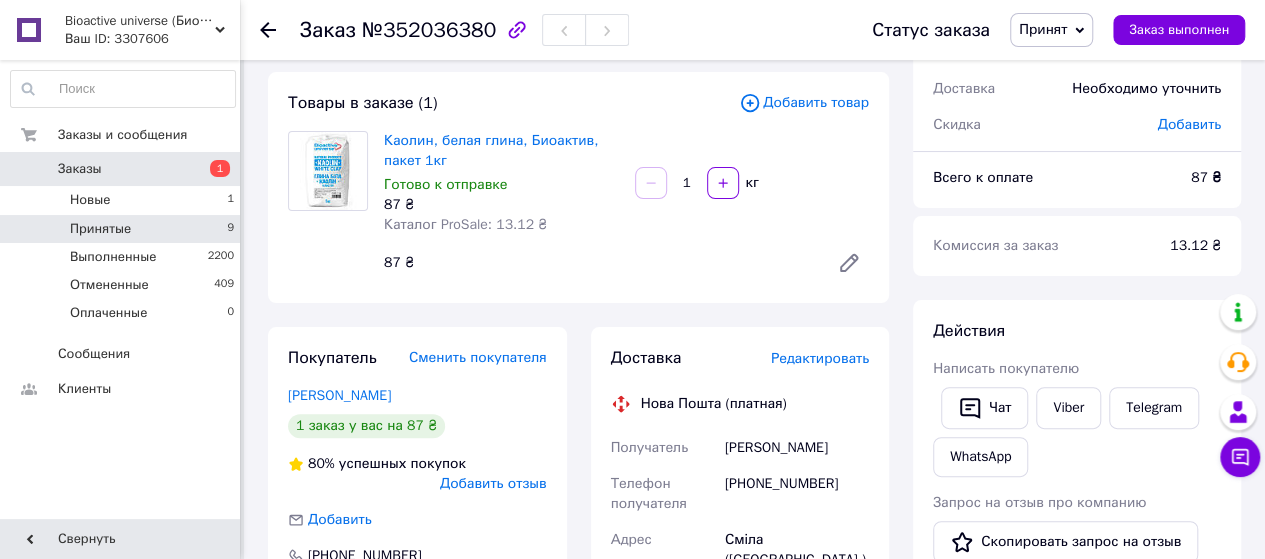 click on "Принятые 9" at bounding box center [123, 229] 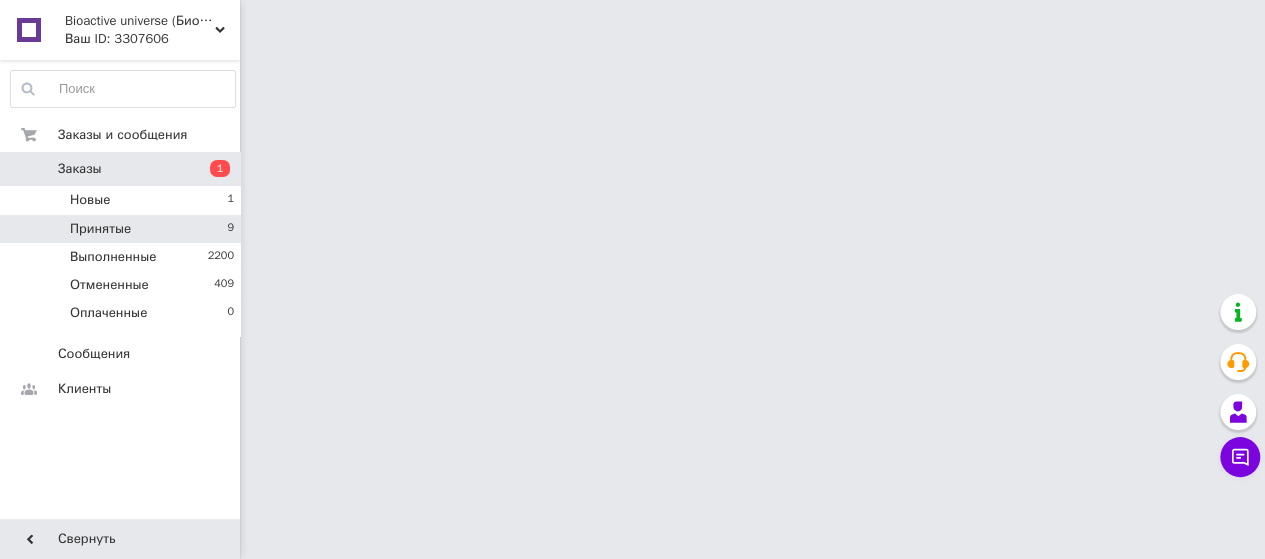 scroll, scrollTop: 0, scrollLeft: 0, axis: both 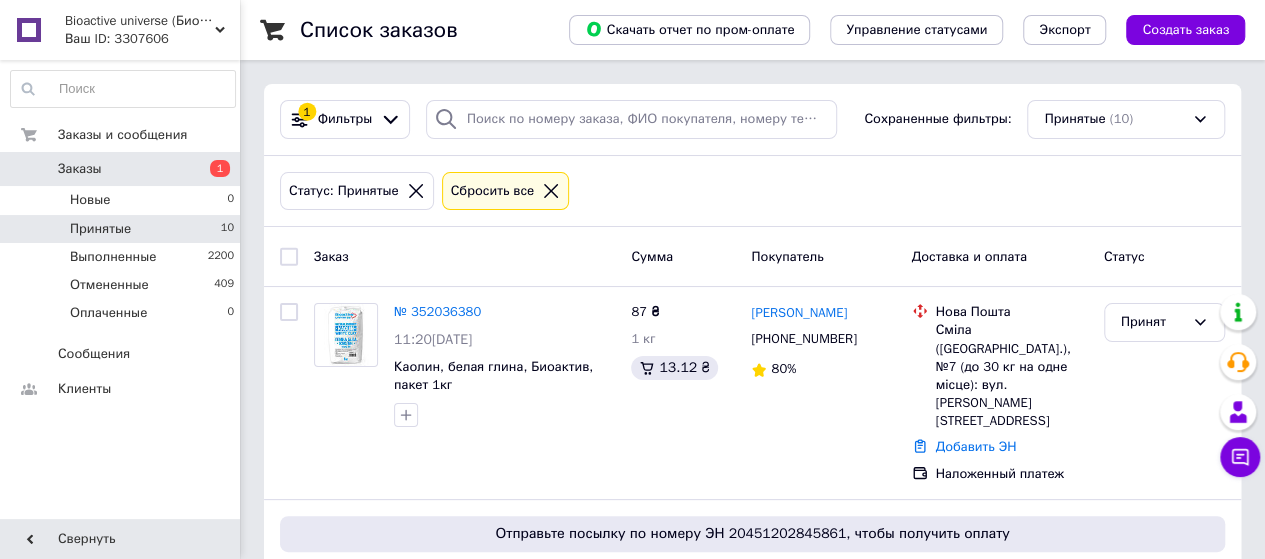 click on "Bioactive universe (Биоактив Юниверс)" at bounding box center (140, 21) 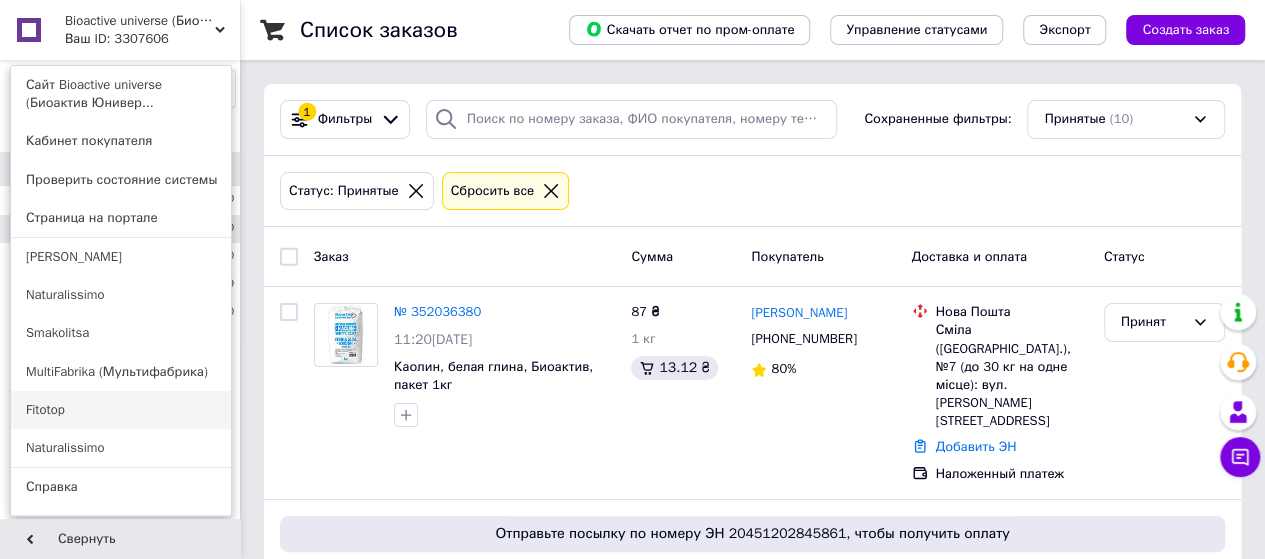 click on "Fitotop" at bounding box center [121, 410] 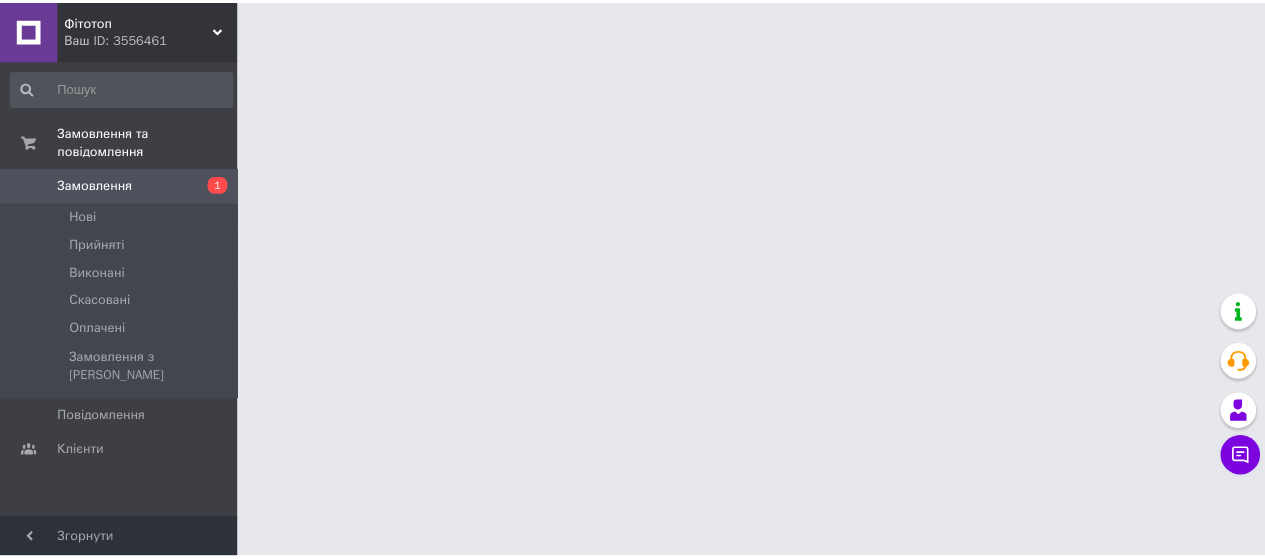 scroll, scrollTop: 0, scrollLeft: 0, axis: both 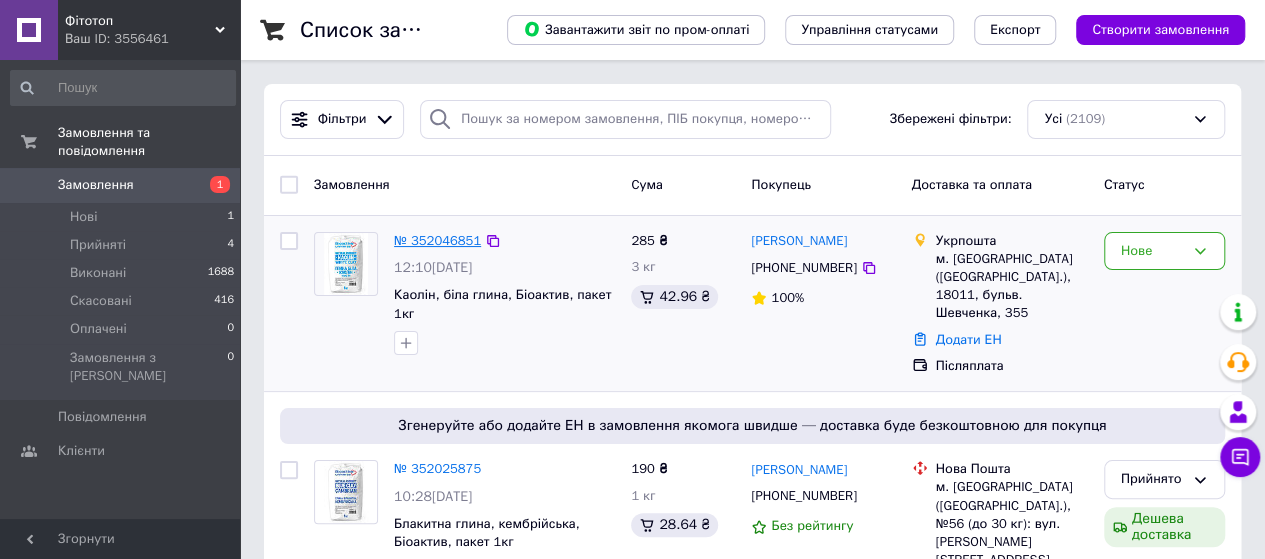 click on "№ 352046851" at bounding box center (437, 240) 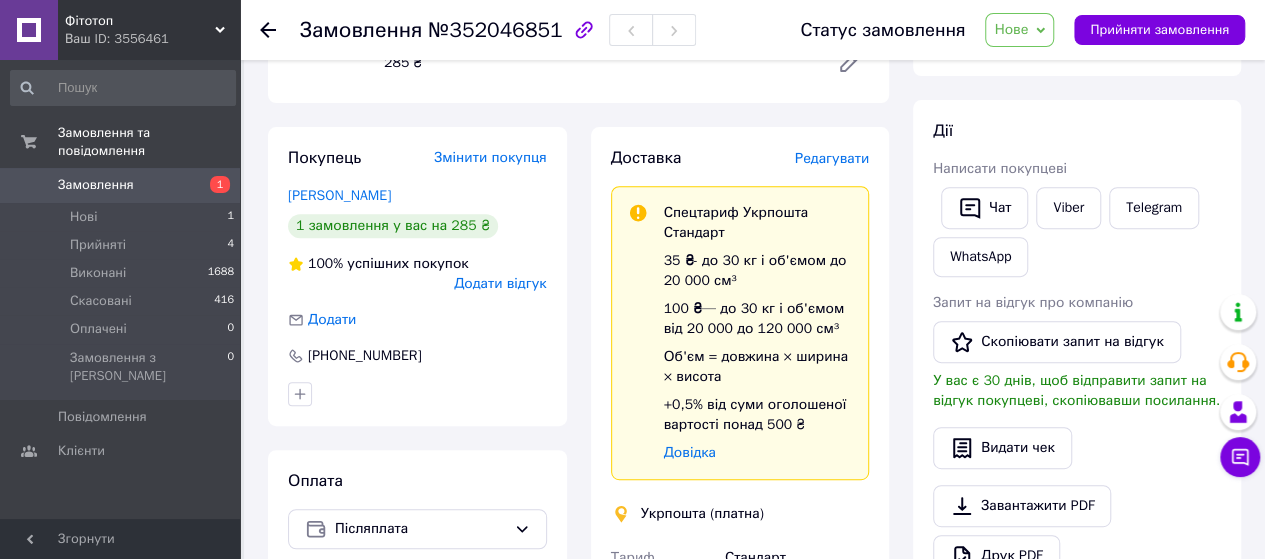 scroll, scrollTop: 600, scrollLeft: 0, axis: vertical 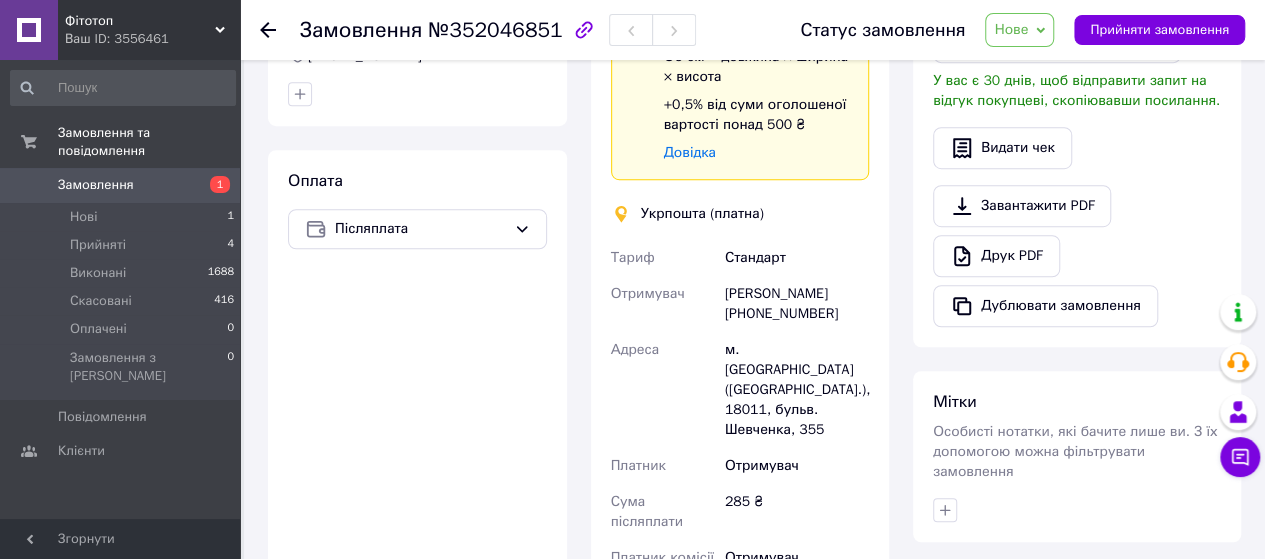 click on "Нове" at bounding box center [1019, 30] 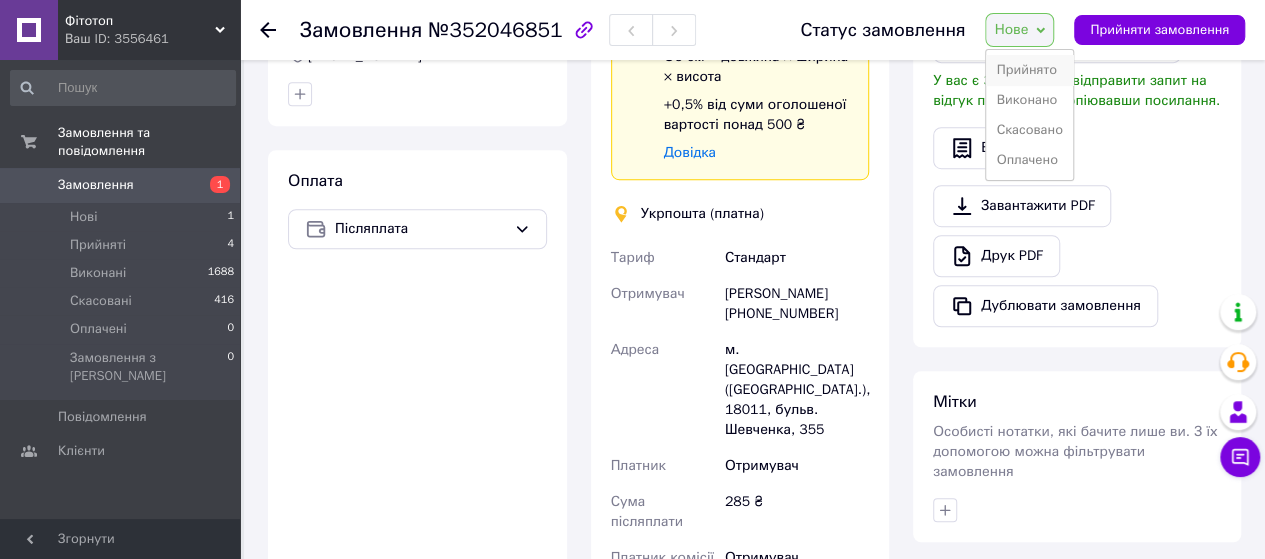click on "Прийнято" at bounding box center [1029, 70] 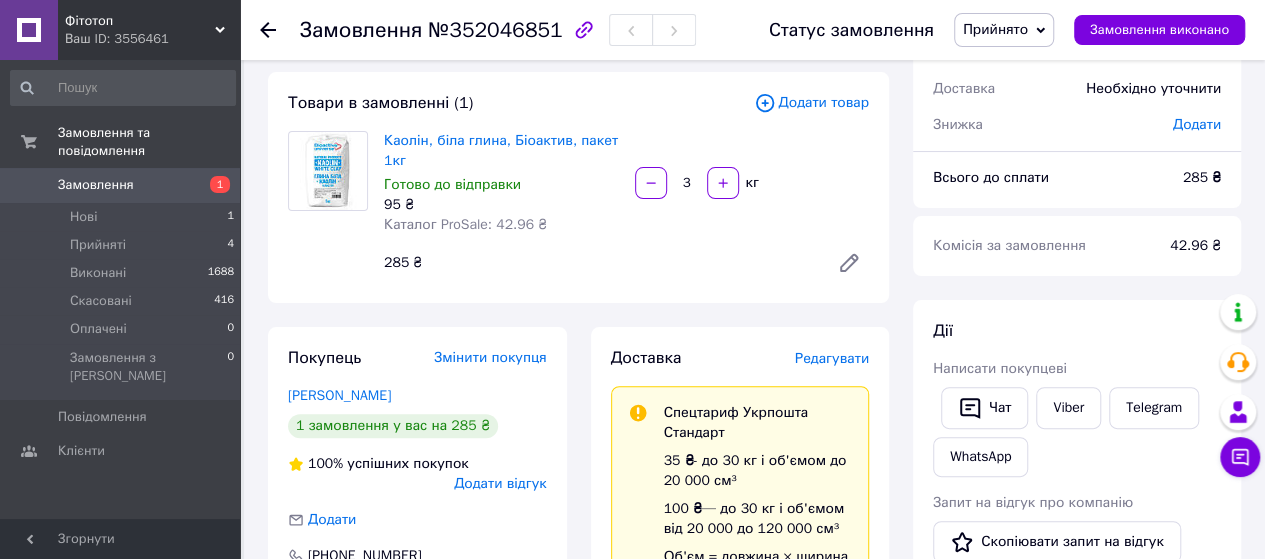 scroll, scrollTop: 0, scrollLeft: 0, axis: both 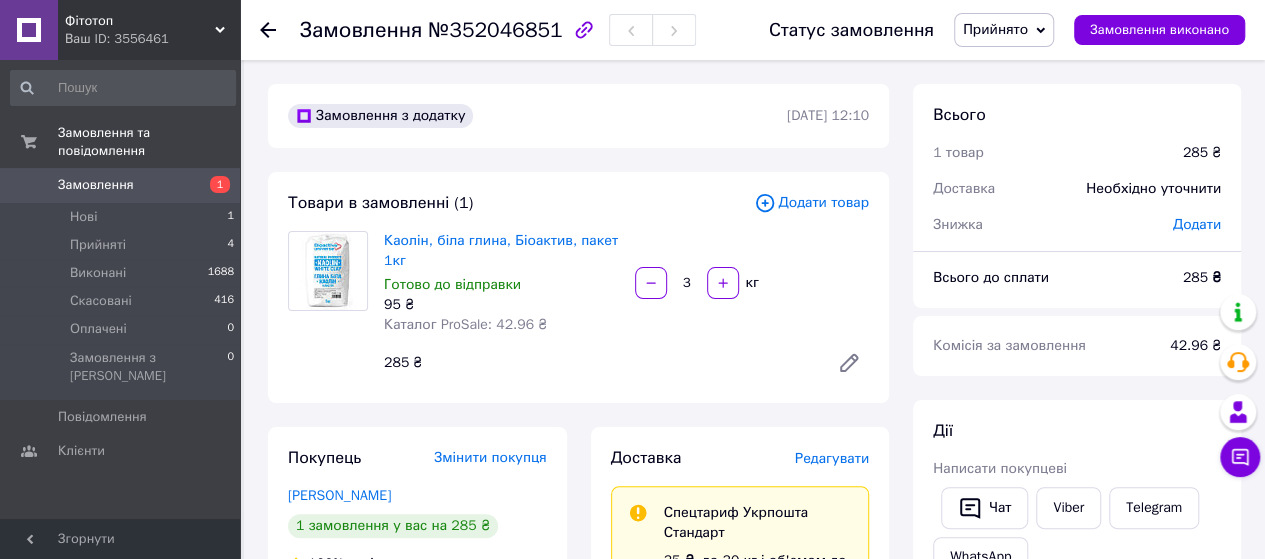 click on "Ваш ID: 3556461" at bounding box center [152, 39] 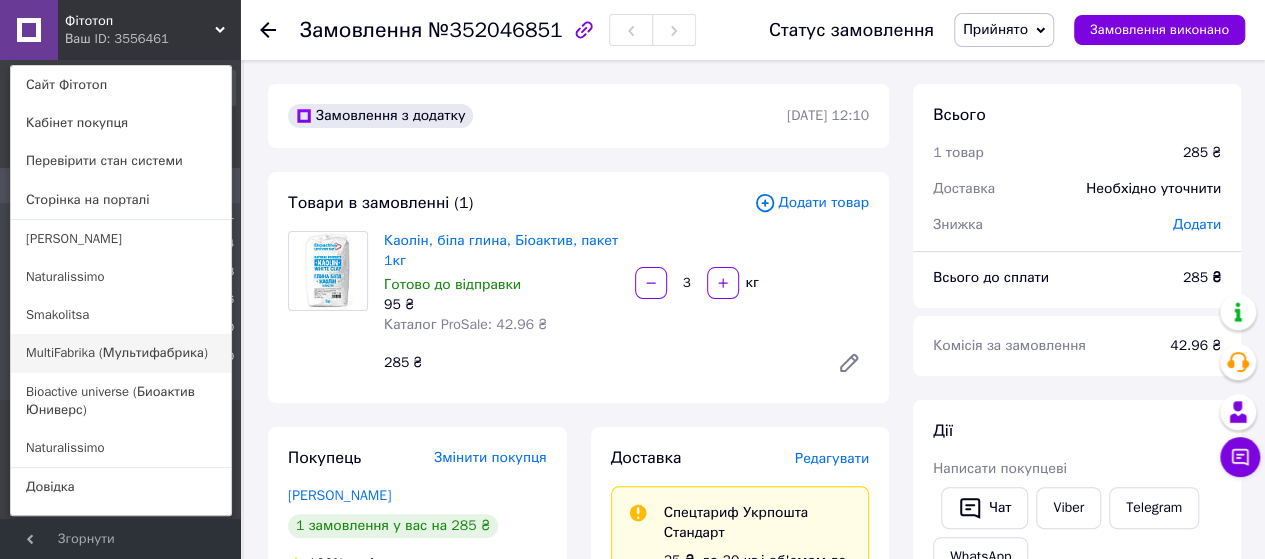 click on "MultiFabrika (Мультифабрика)" at bounding box center [121, 353] 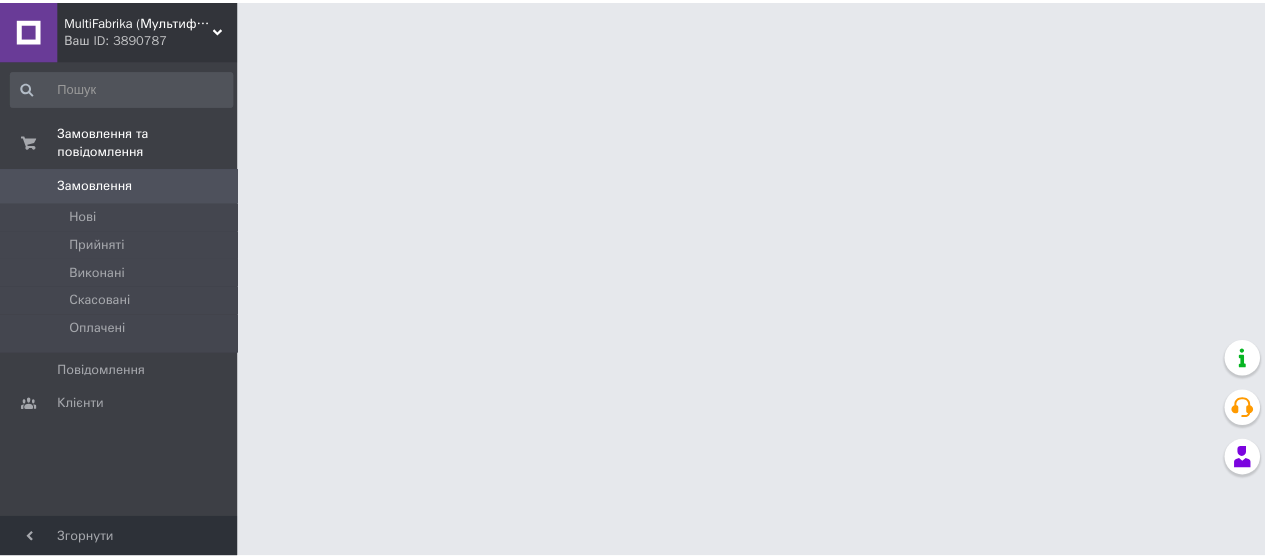 scroll, scrollTop: 0, scrollLeft: 0, axis: both 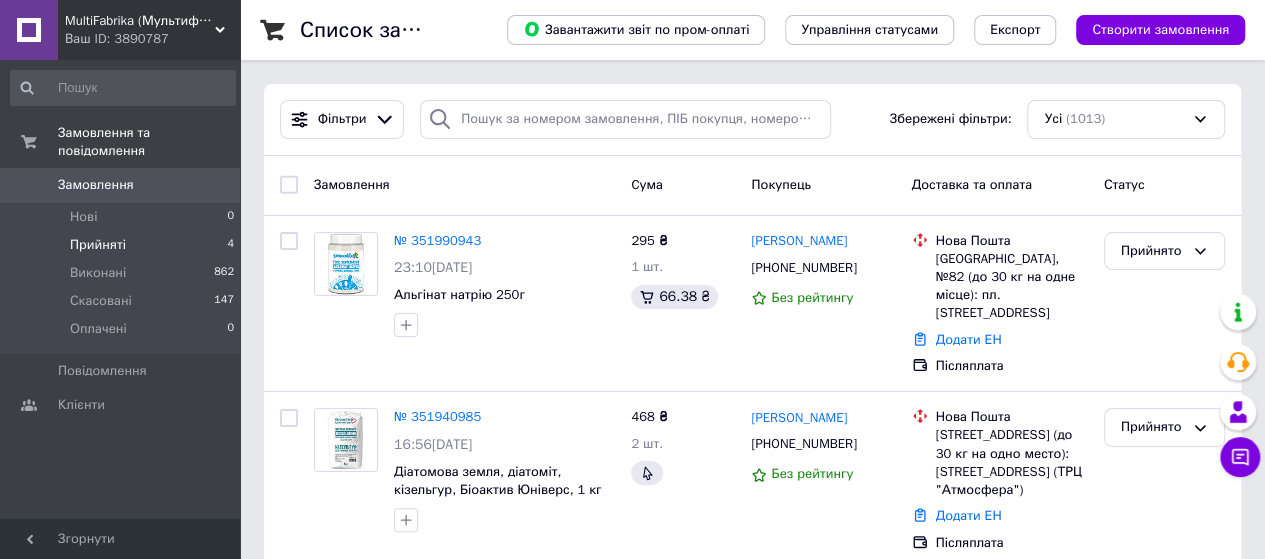 click on "Прийняті" at bounding box center [98, 245] 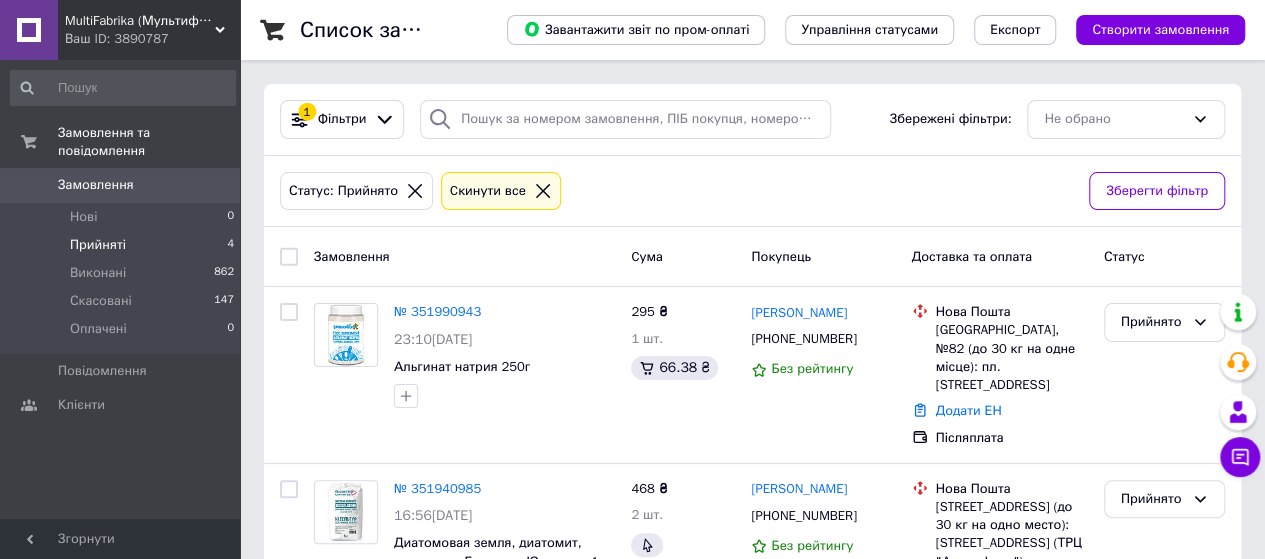 click on "Ваш ID: 3890787" at bounding box center [152, 39] 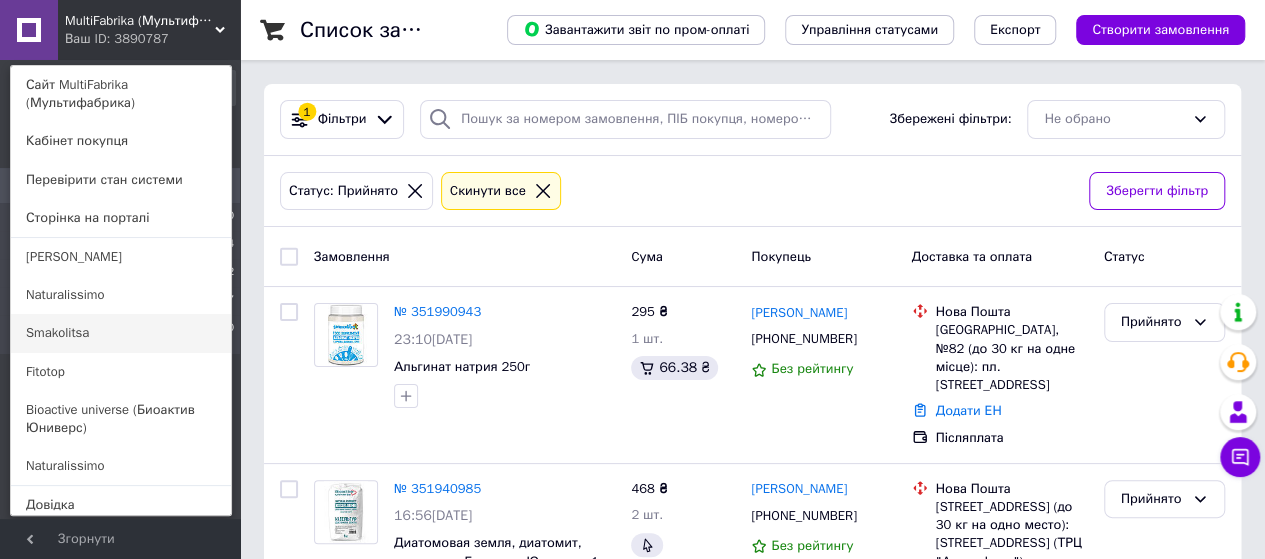 click on "Smakolitsa" at bounding box center (121, 333) 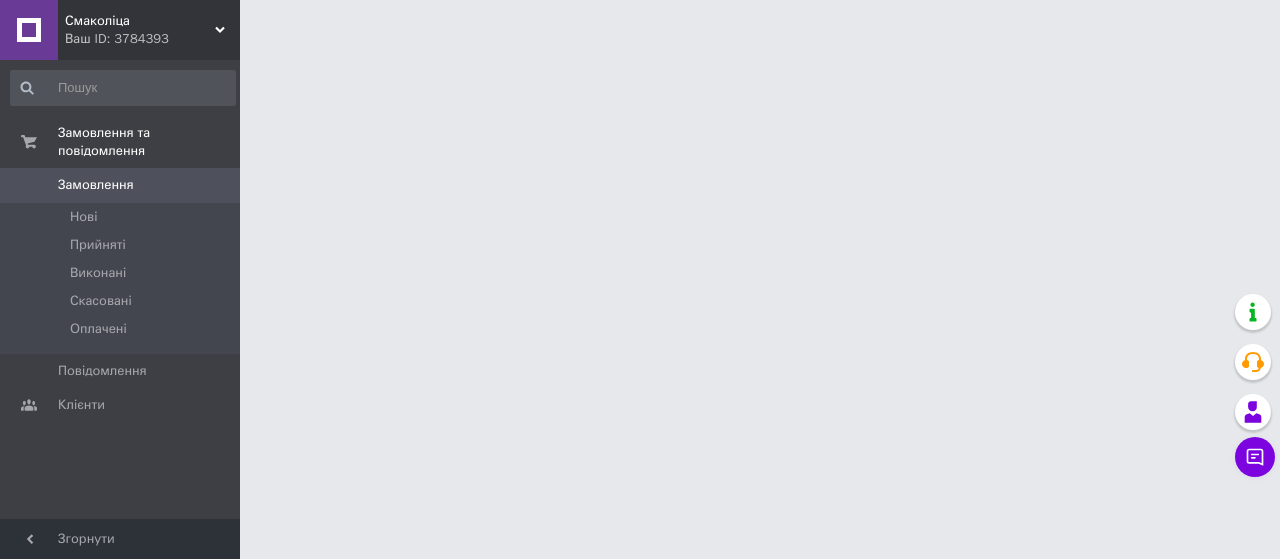 scroll, scrollTop: 0, scrollLeft: 0, axis: both 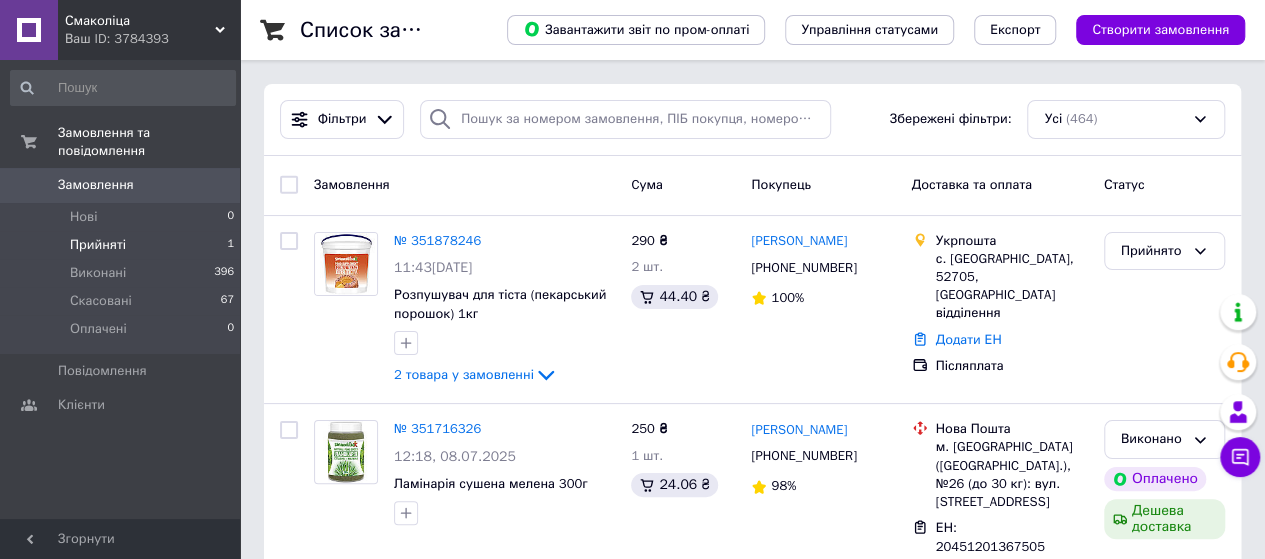 click on "Прийняті 1" at bounding box center (123, 245) 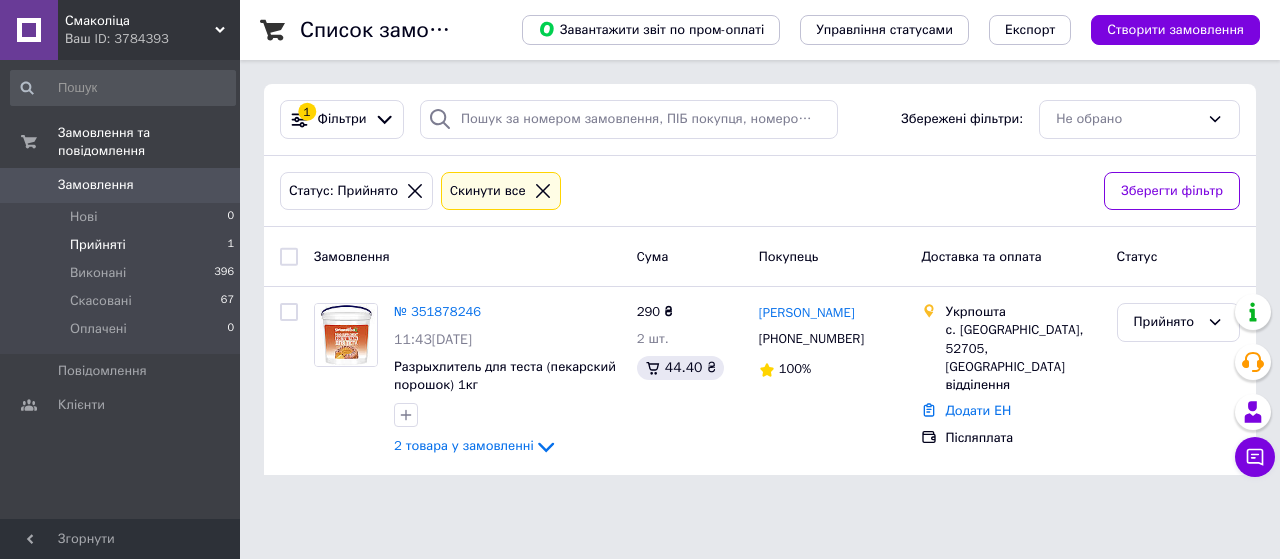 click on "Смаколіца" at bounding box center [140, 21] 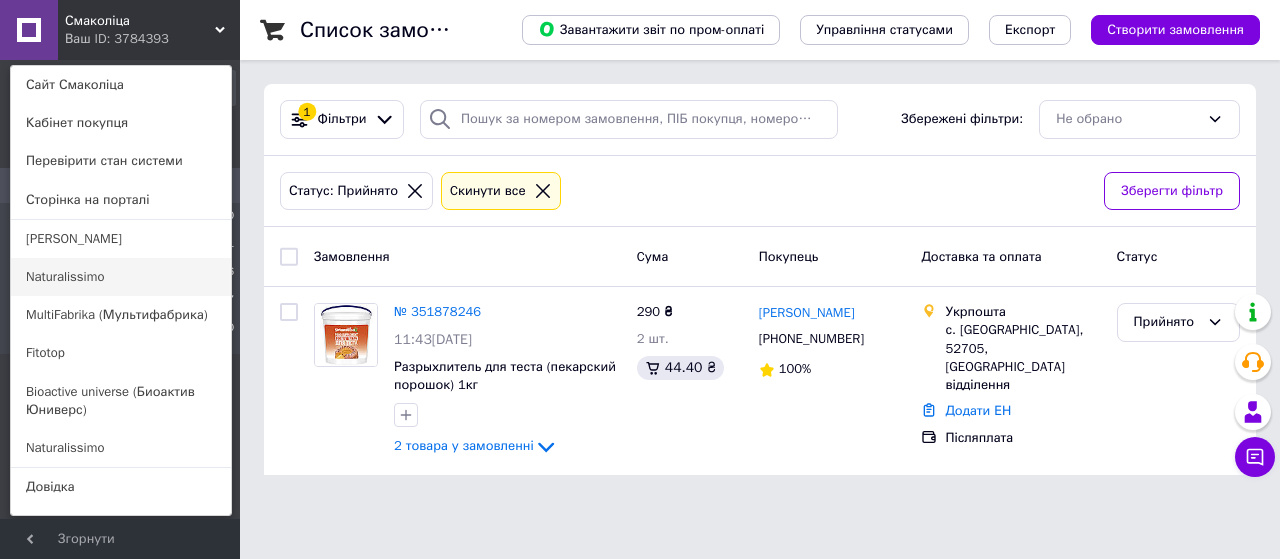 click on "Naturalissimo" at bounding box center [121, 277] 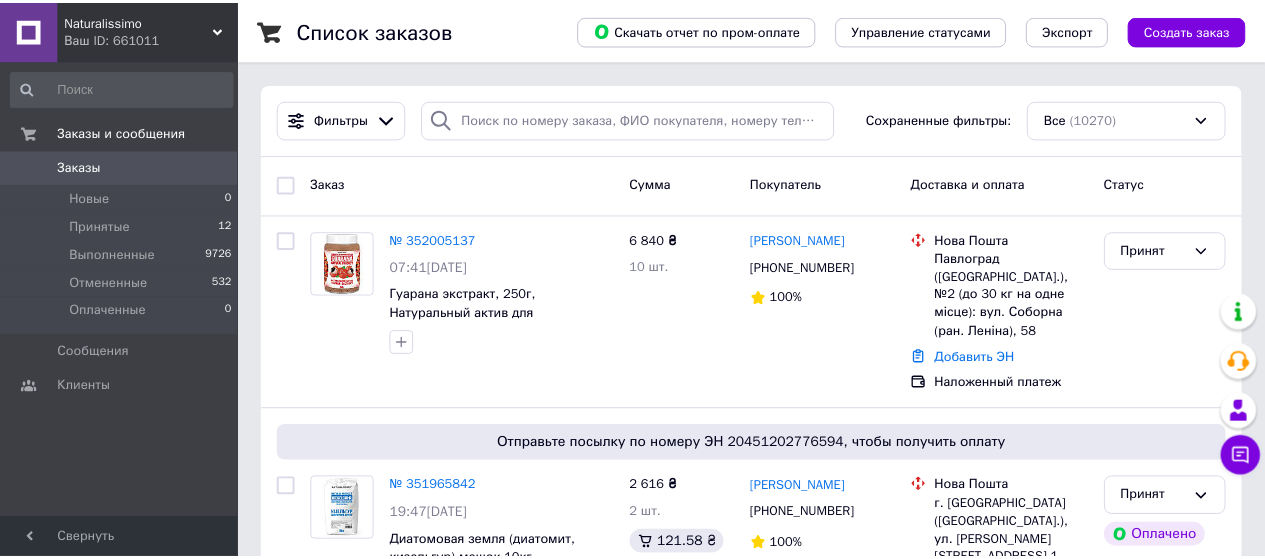 scroll, scrollTop: 0, scrollLeft: 0, axis: both 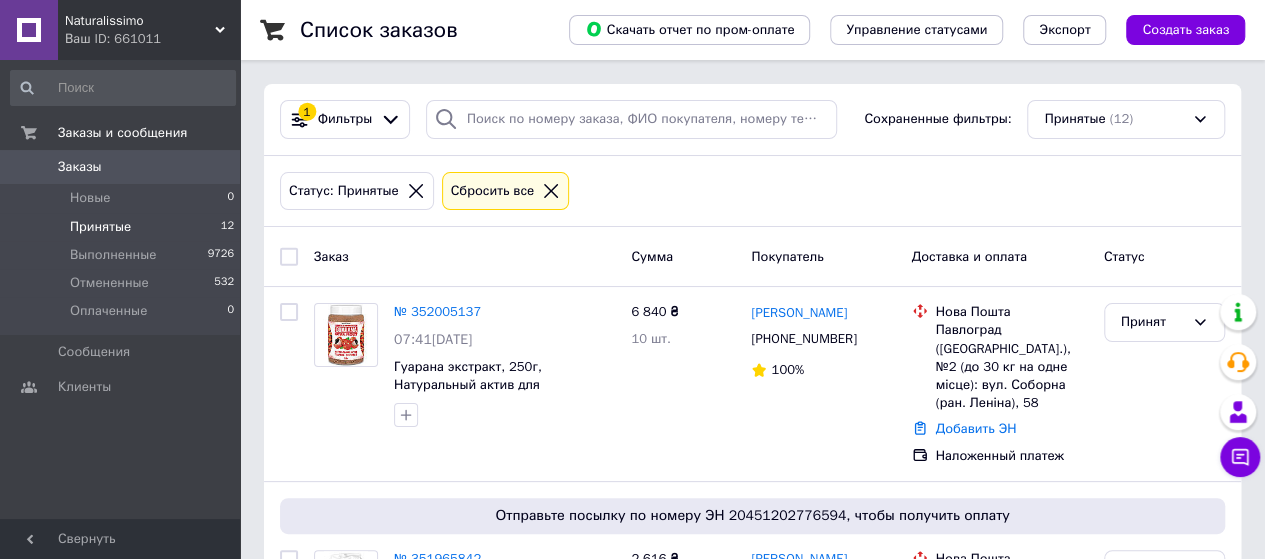 click on "Ваш ID: 661011" at bounding box center (152, 39) 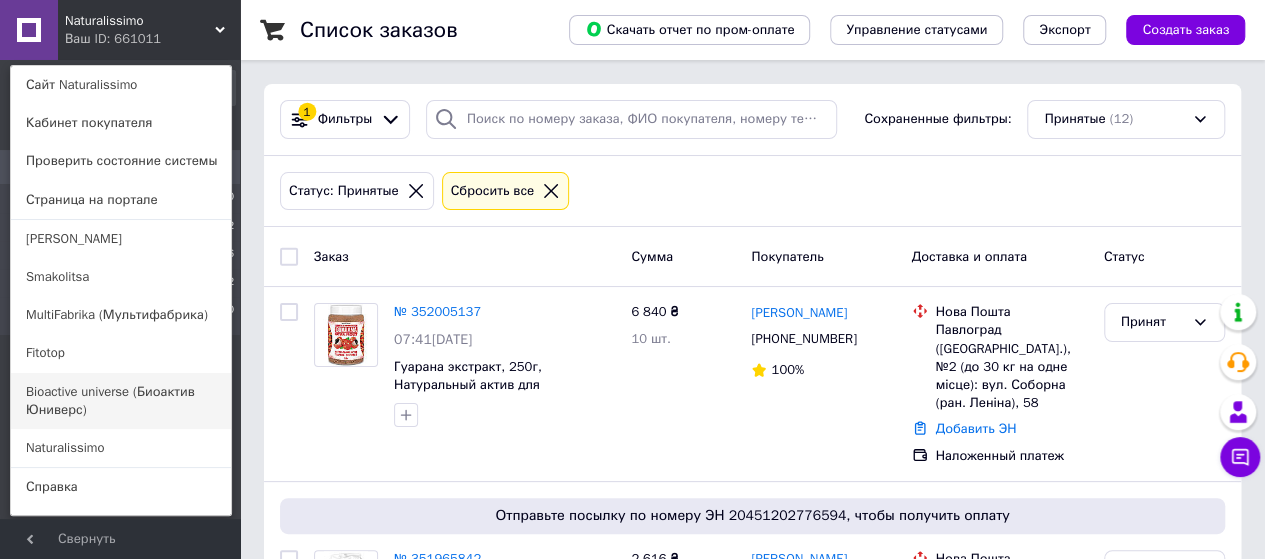 click on "Bioactive universe (Биоактив Юниверс)" at bounding box center (121, 401) 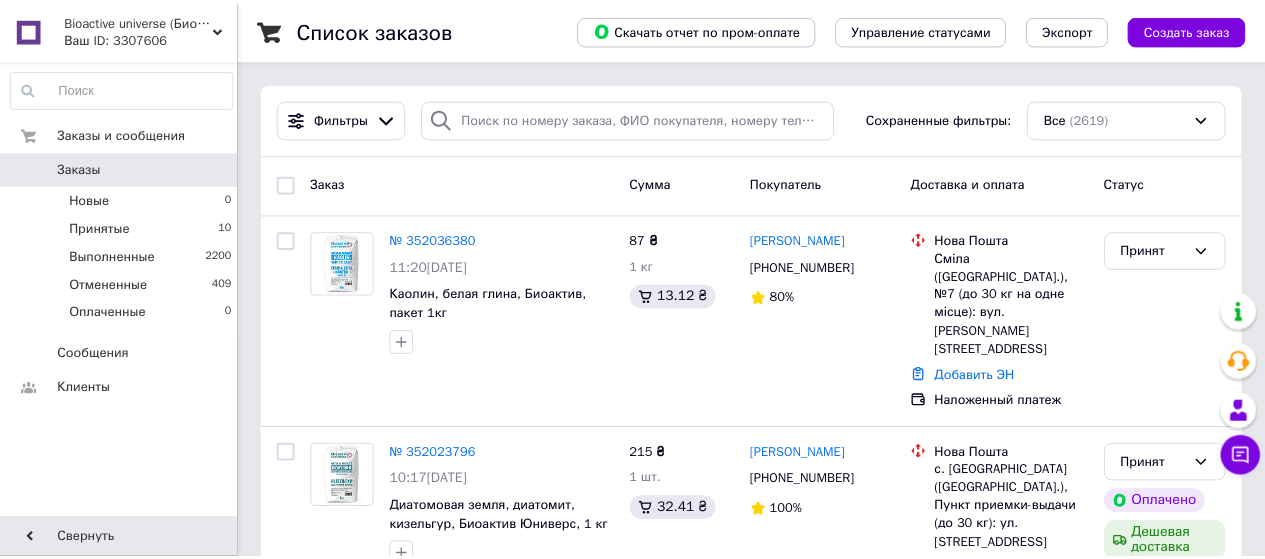 scroll, scrollTop: 0, scrollLeft: 0, axis: both 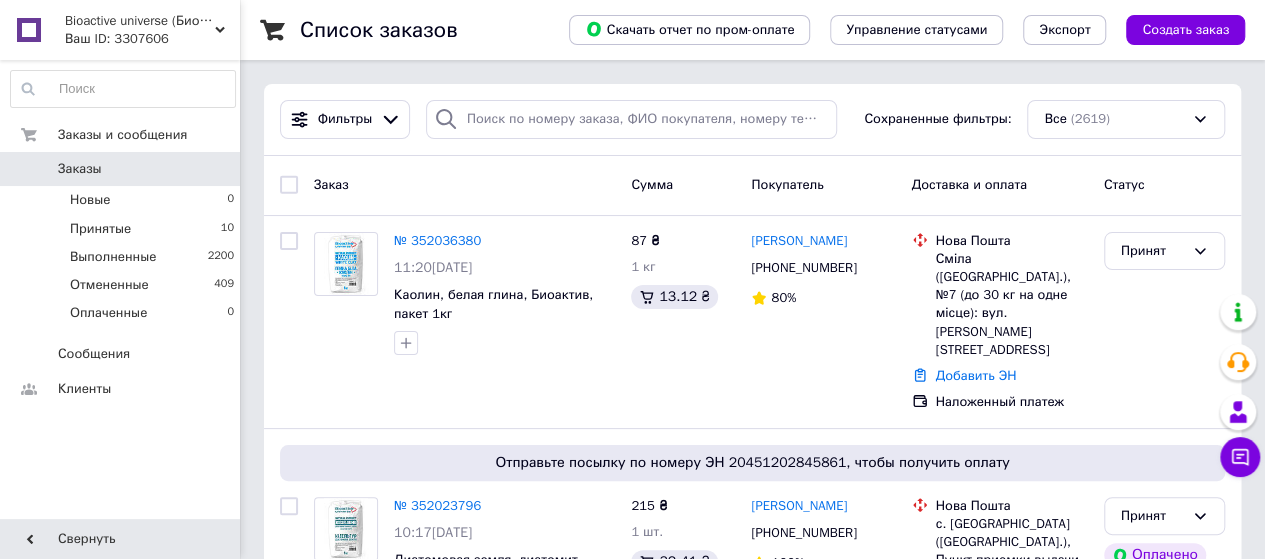 click on "Bioactive universe (Биоактив Юниверс)" at bounding box center [140, 21] 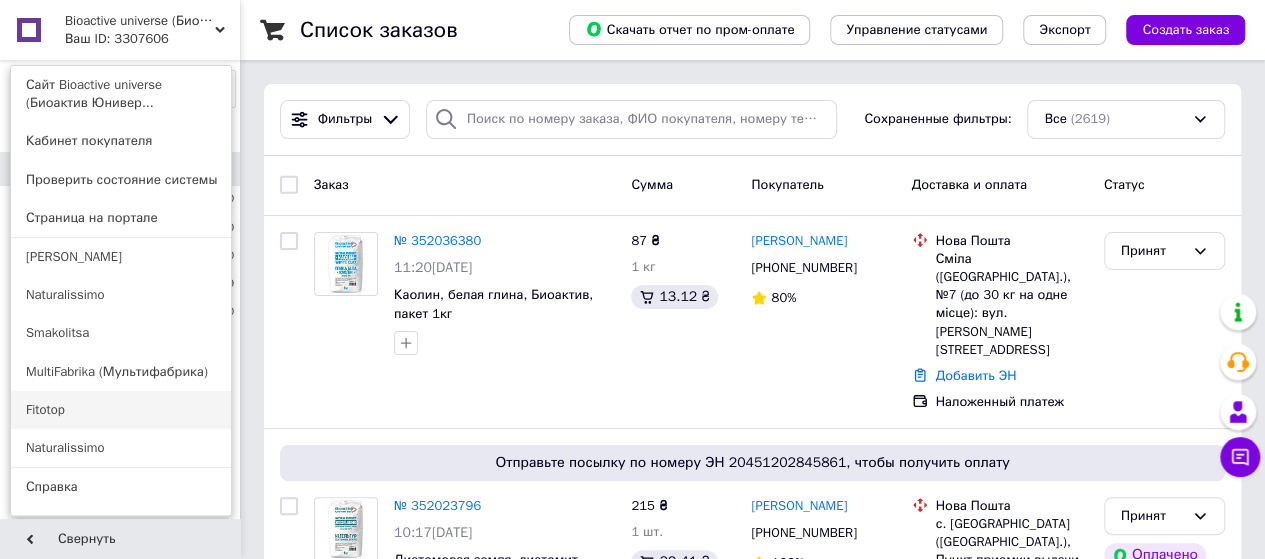 click on "Fitotop" at bounding box center (121, 410) 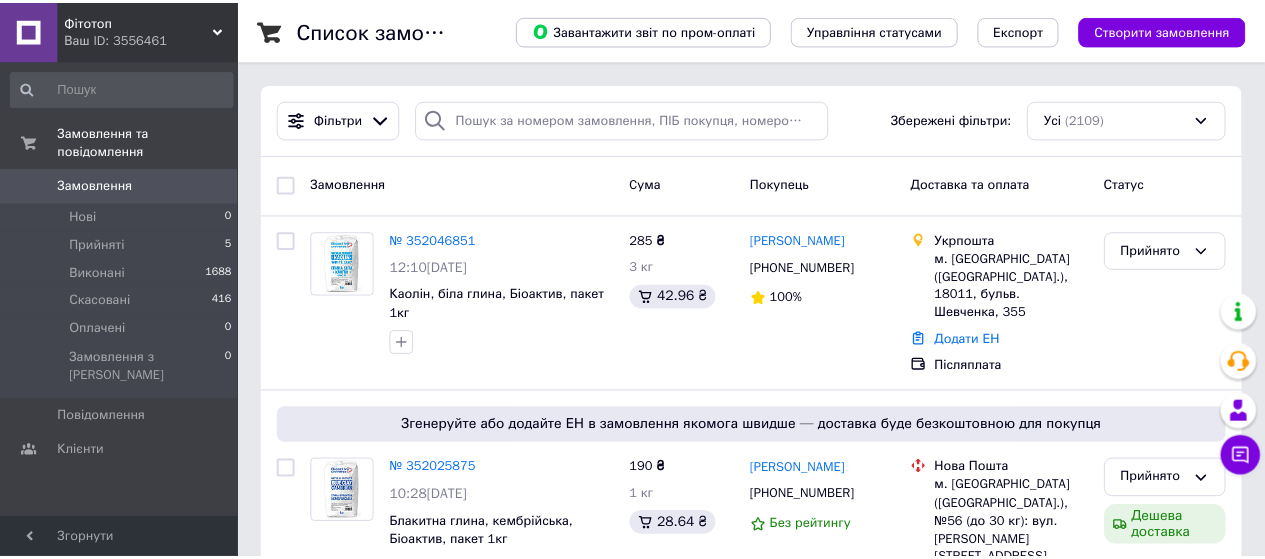 scroll, scrollTop: 0, scrollLeft: 0, axis: both 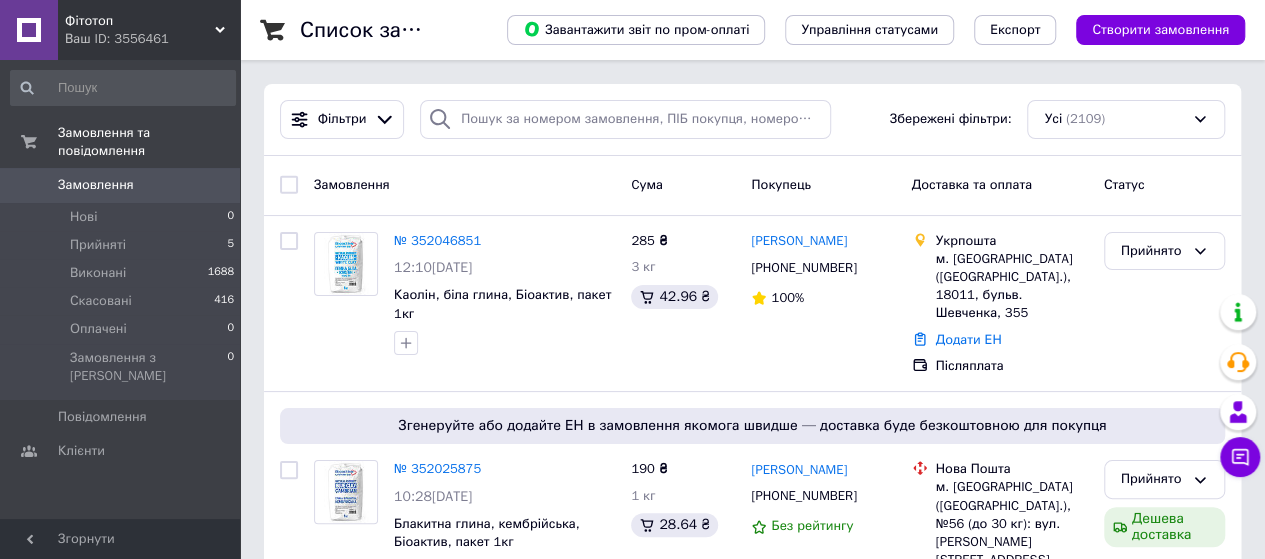 click on "Фітотоп" at bounding box center [140, 21] 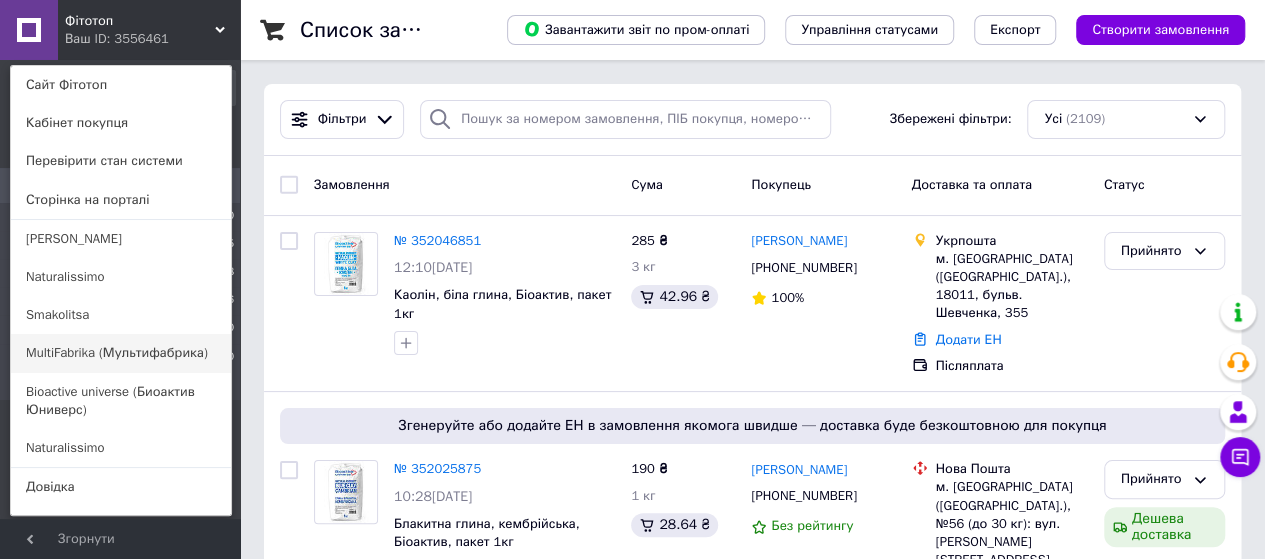 click on "MultiFabrika (Мультифабрика)" at bounding box center (121, 353) 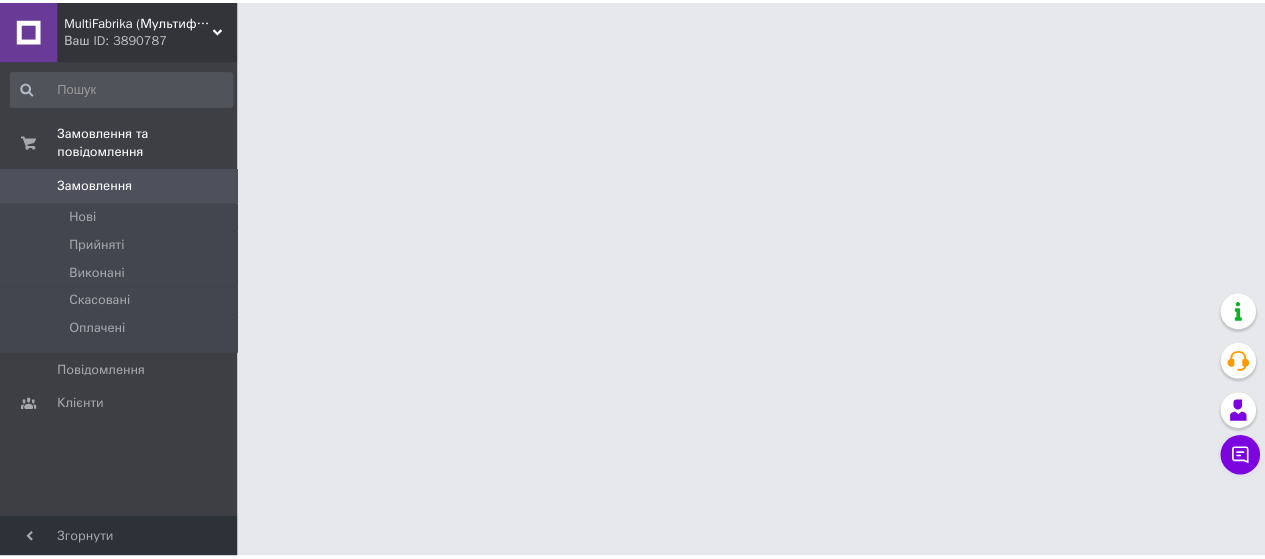 scroll, scrollTop: 0, scrollLeft: 0, axis: both 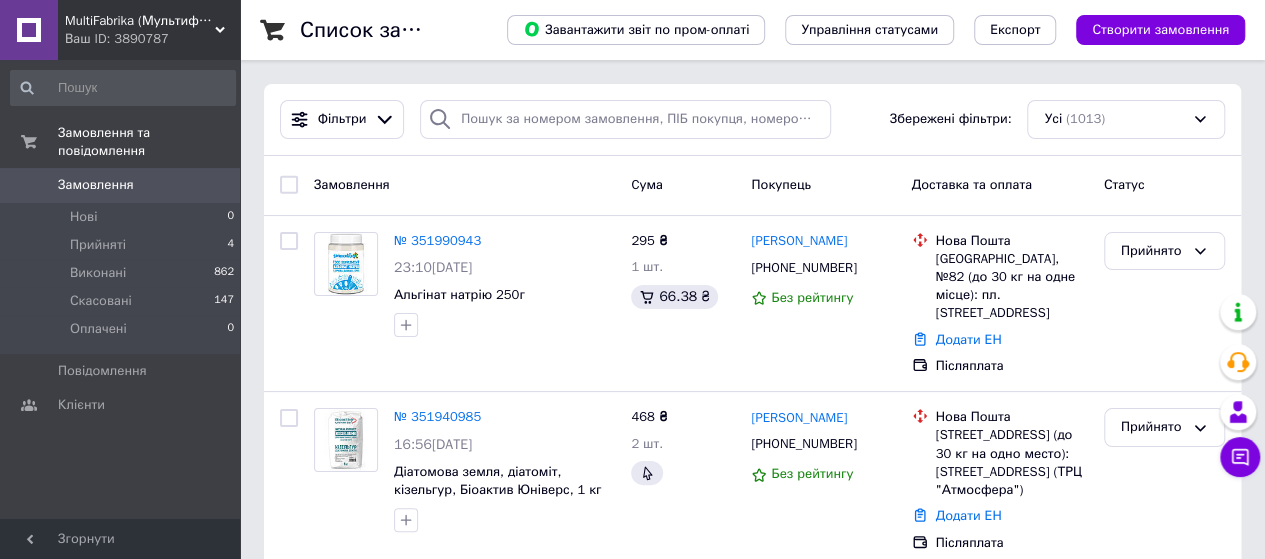 click on "Ваш ID: 3890787" at bounding box center [152, 39] 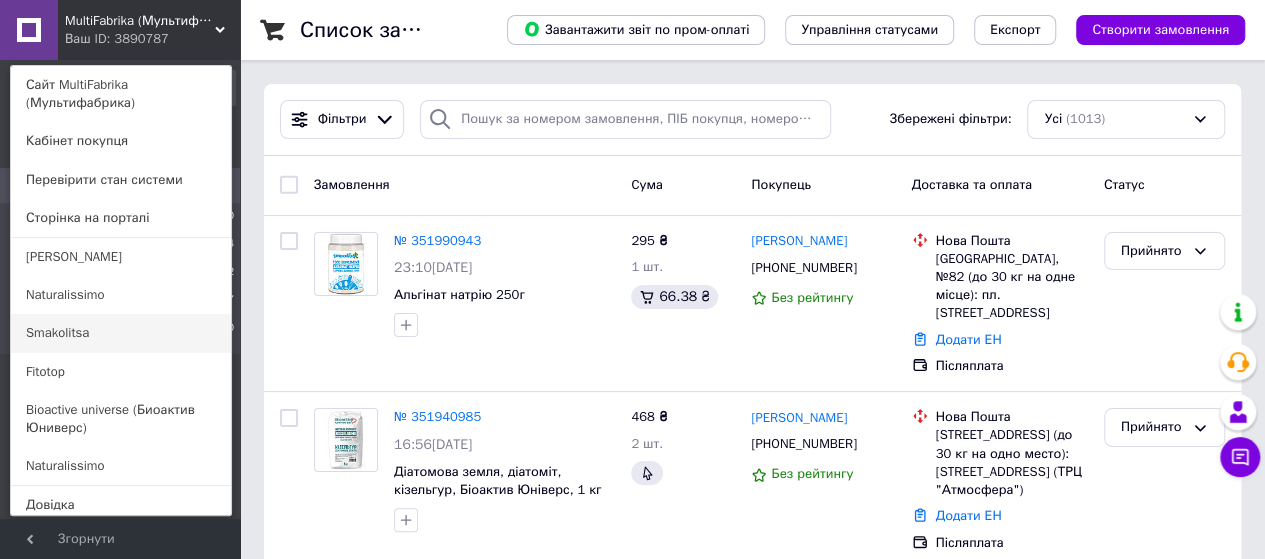 click on "Smakolitsa" at bounding box center (121, 333) 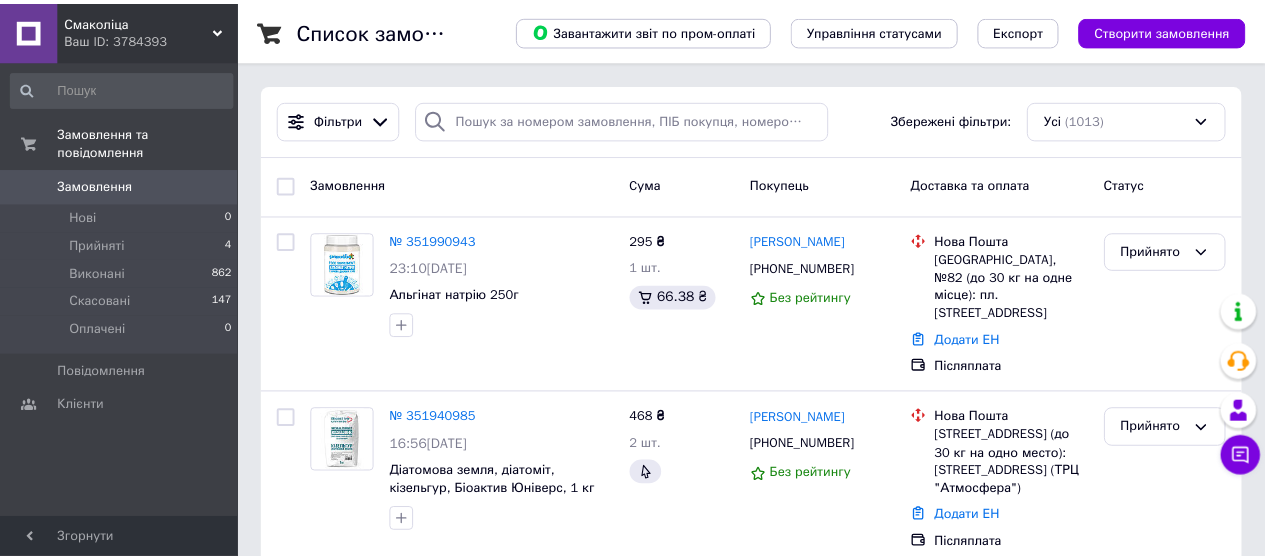 scroll, scrollTop: 0, scrollLeft: 0, axis: both 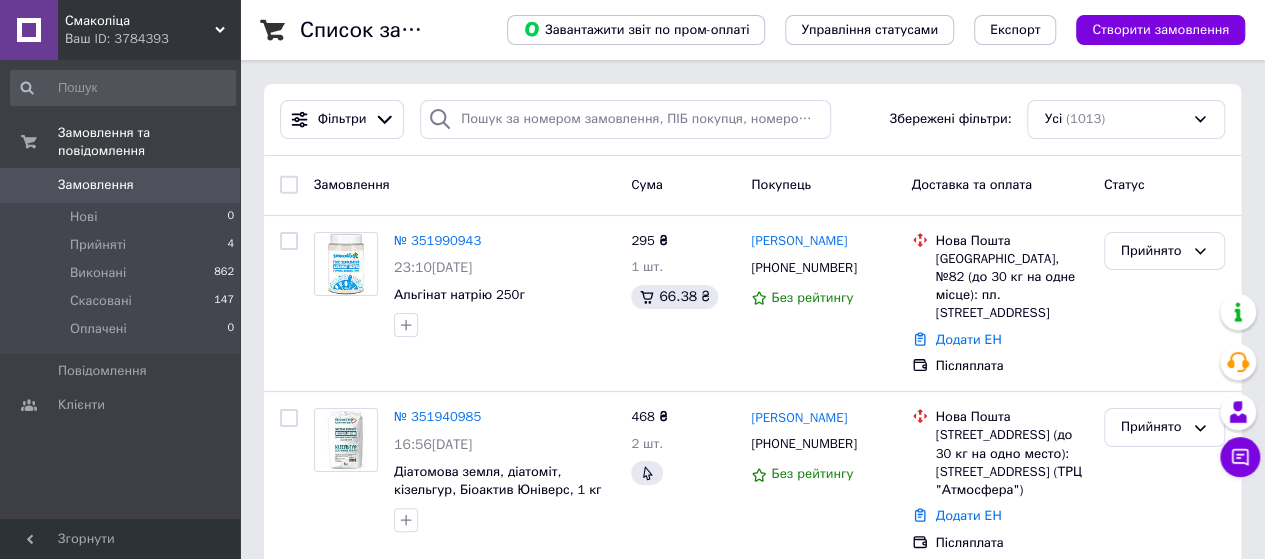 click on "Смаколіца" at bounding box center (140, 21) 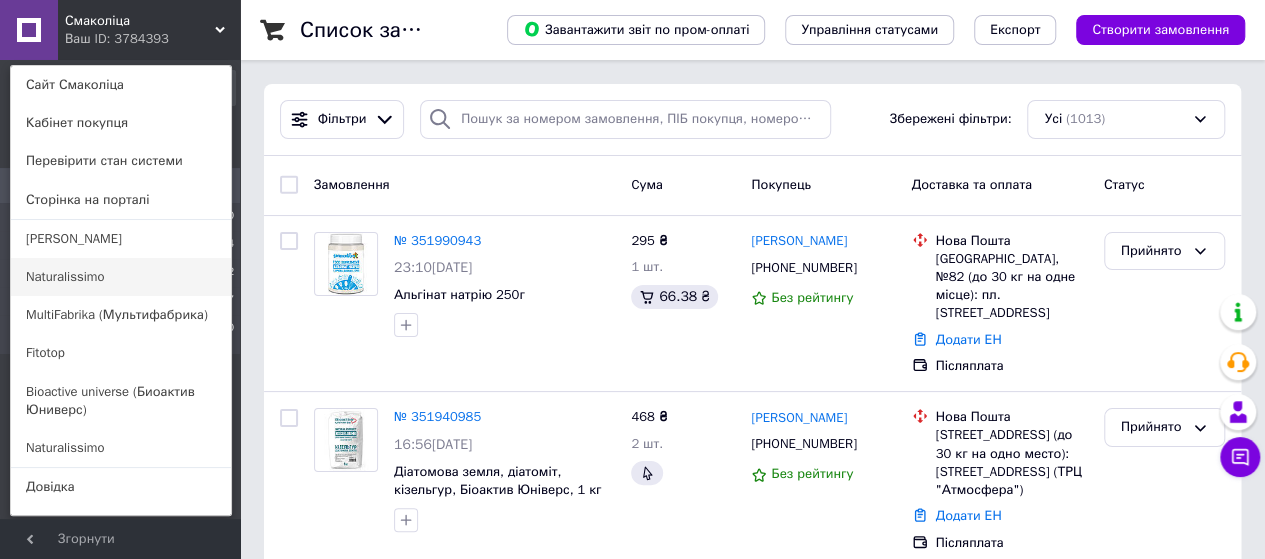 click on "Naturalissimo" at bounding box center (121, 277) 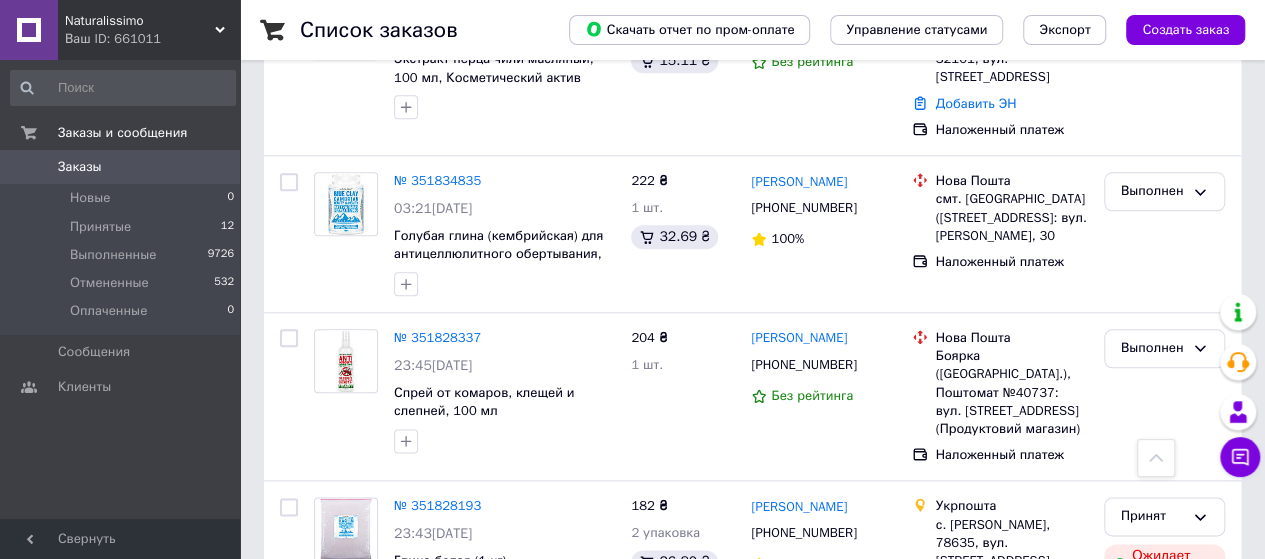 scroll, scrollTop: 1200, scrollLeft: 0, axis: vertical 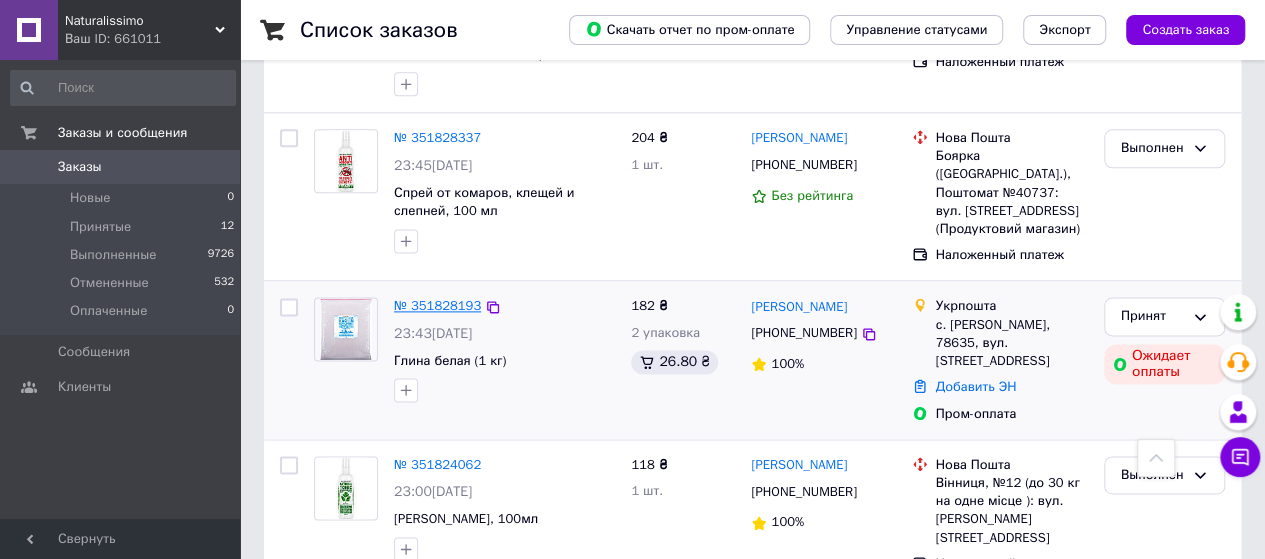 click on "№ 351828193" at bounding box center [437, 305] 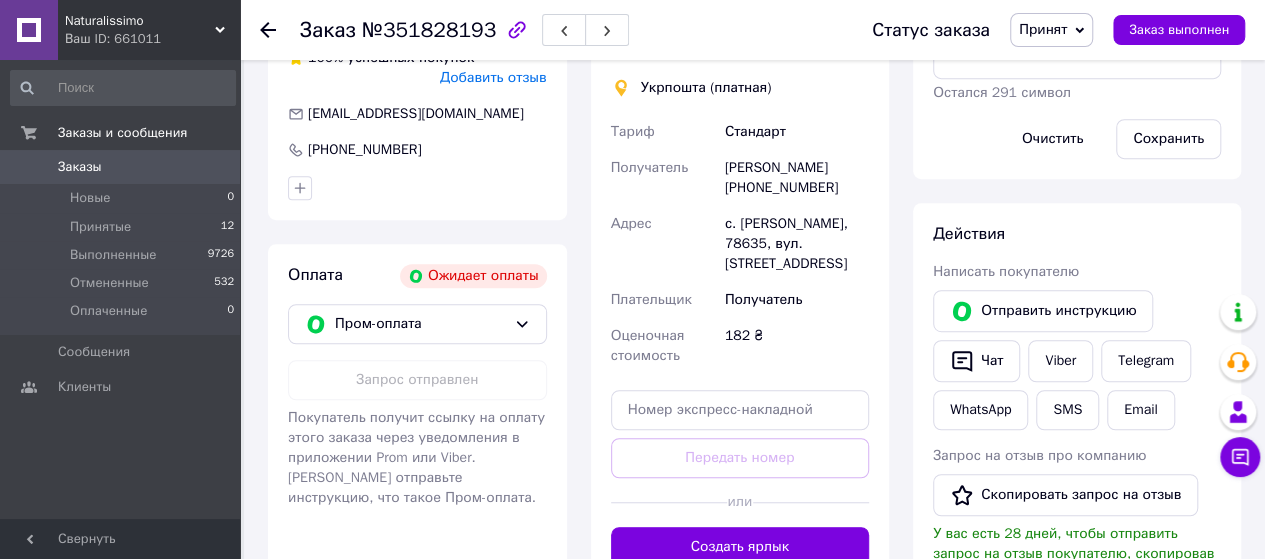 scroll, scrollTop: 0, scrollLeft: 0, axis: both 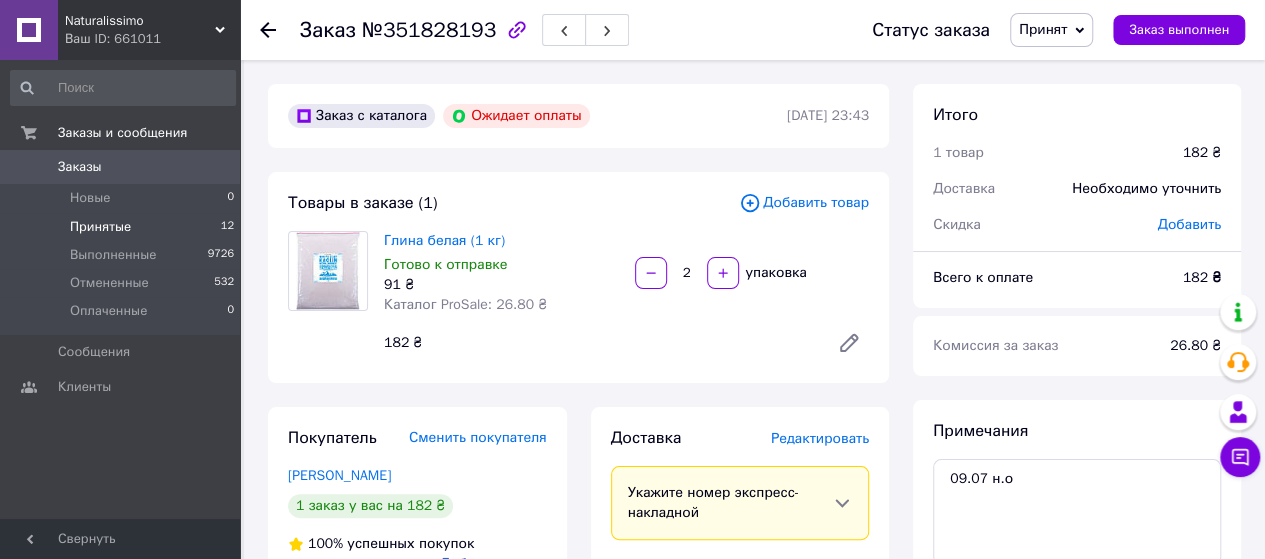 click on "Принятые" at bounding box center [100, 227] 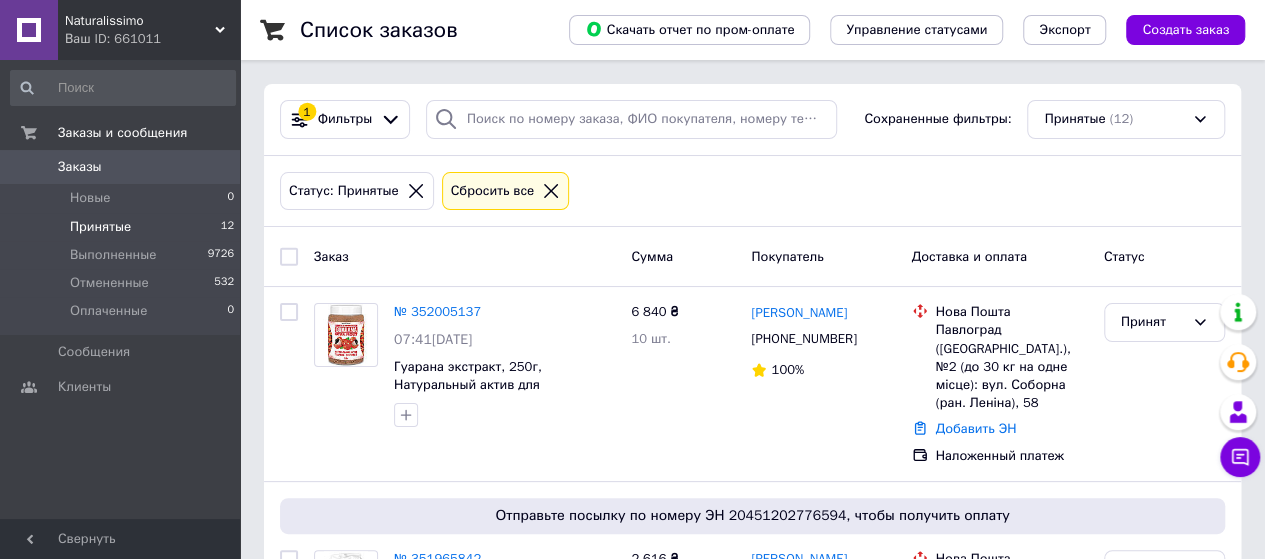 click on "Ваш ID: 661011" at bounding box center (152, 39) 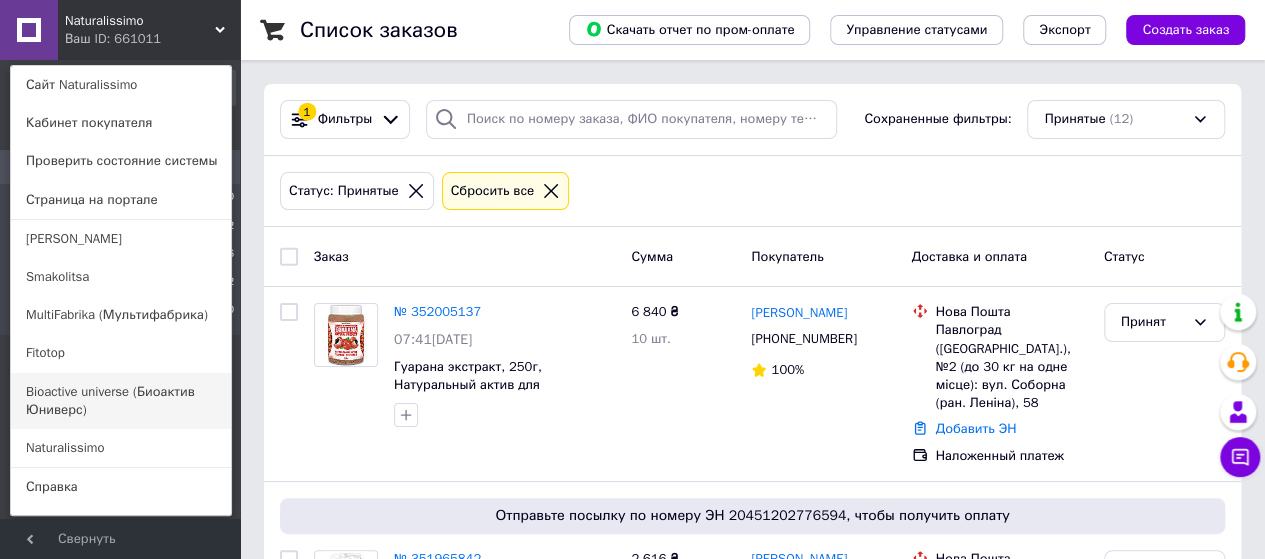 click on "Bioactive universe (Биоактив Юниверс)" at bounding box center [121, 401] 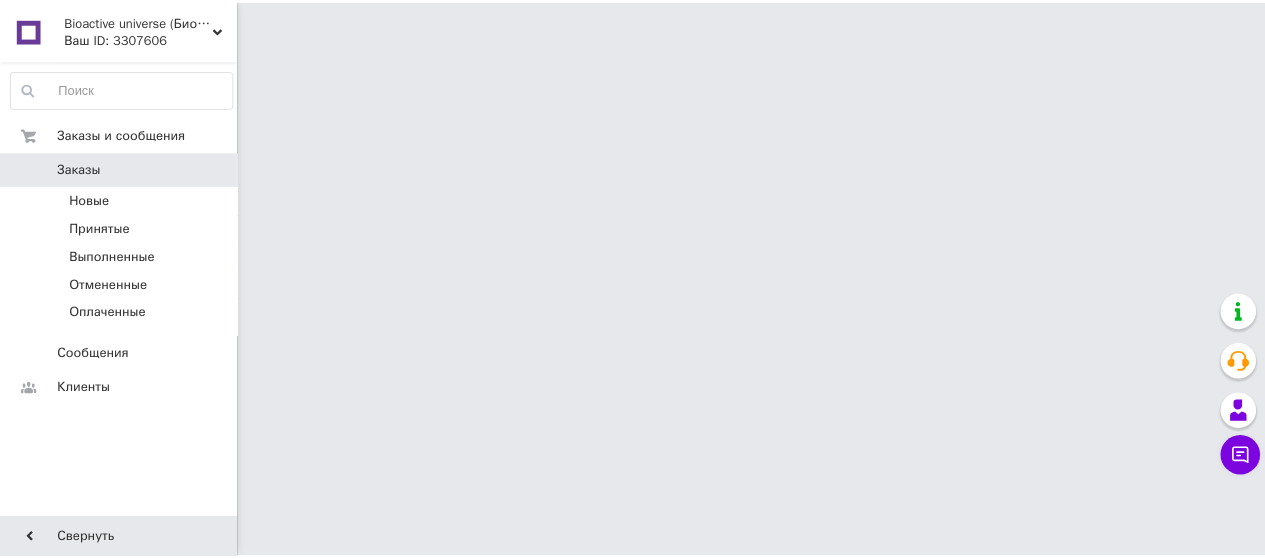 scroll, scrollTop: 0, scrollLeft: 0, axis: both 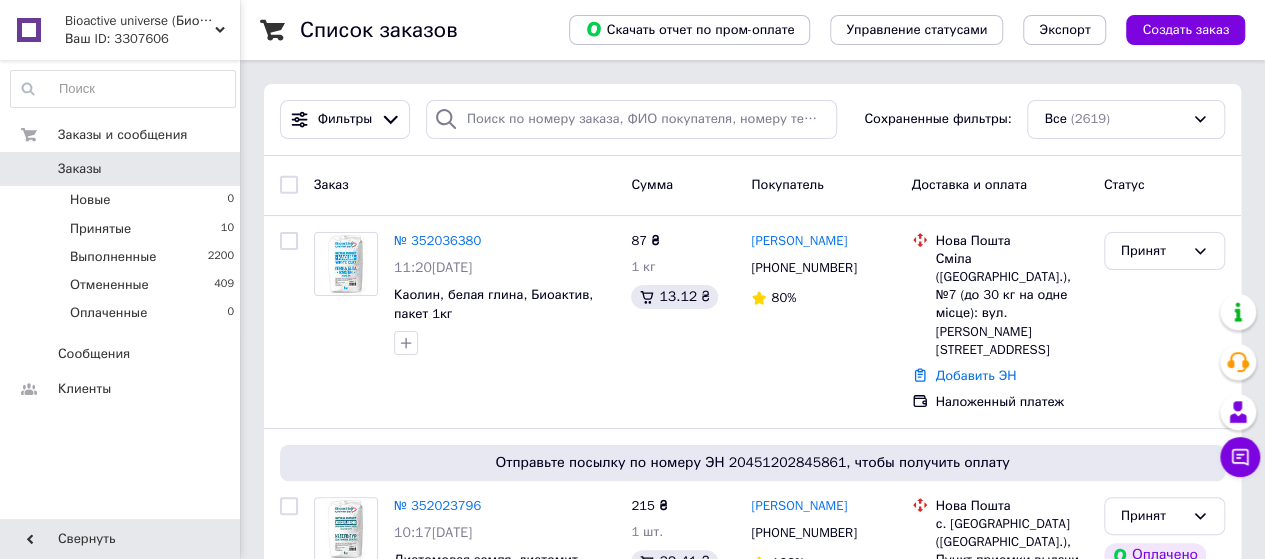 click on "Bioactive universe (Биоактив Юниверс)" at bounding box center [140, 21] 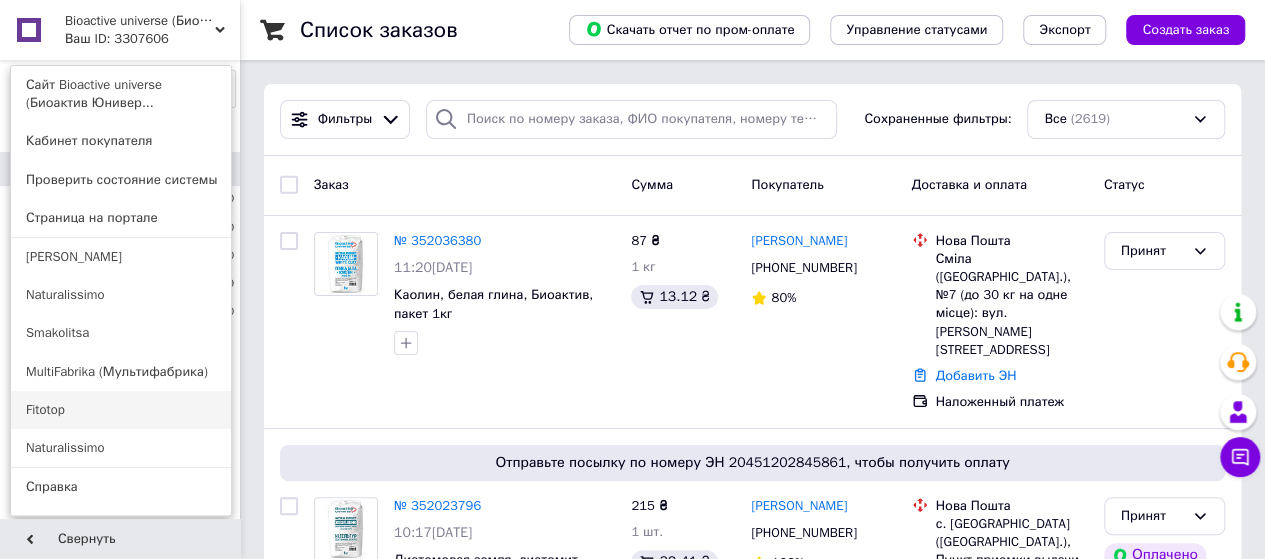 click on "Fitotop" at bounding box center [121, 410] 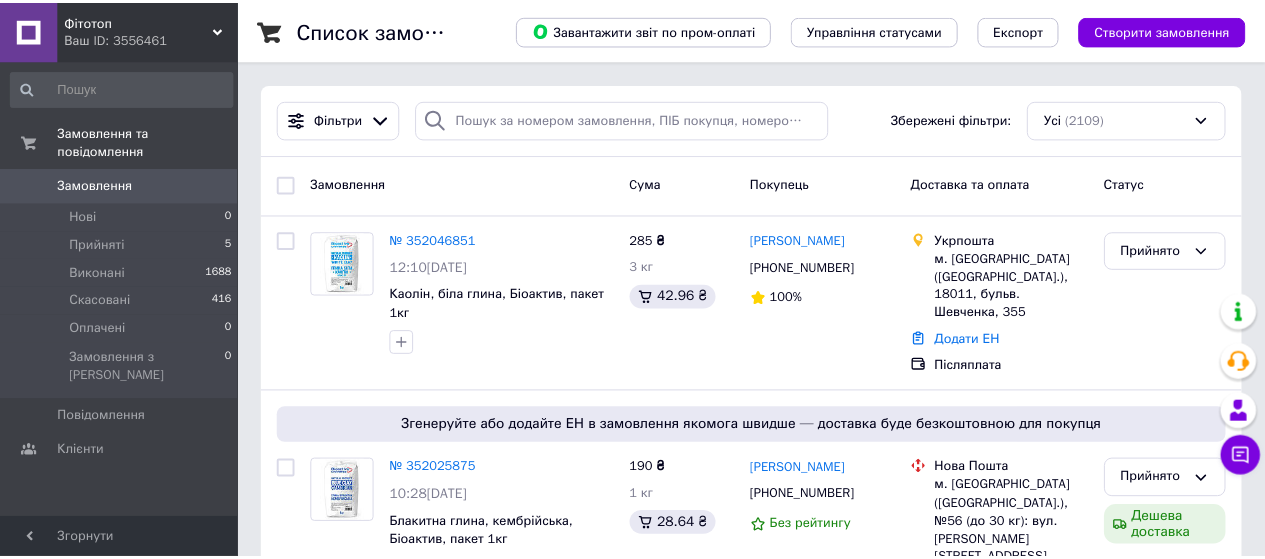 scroll, scrollTop: 0, scrollLeft: 0, axis: both 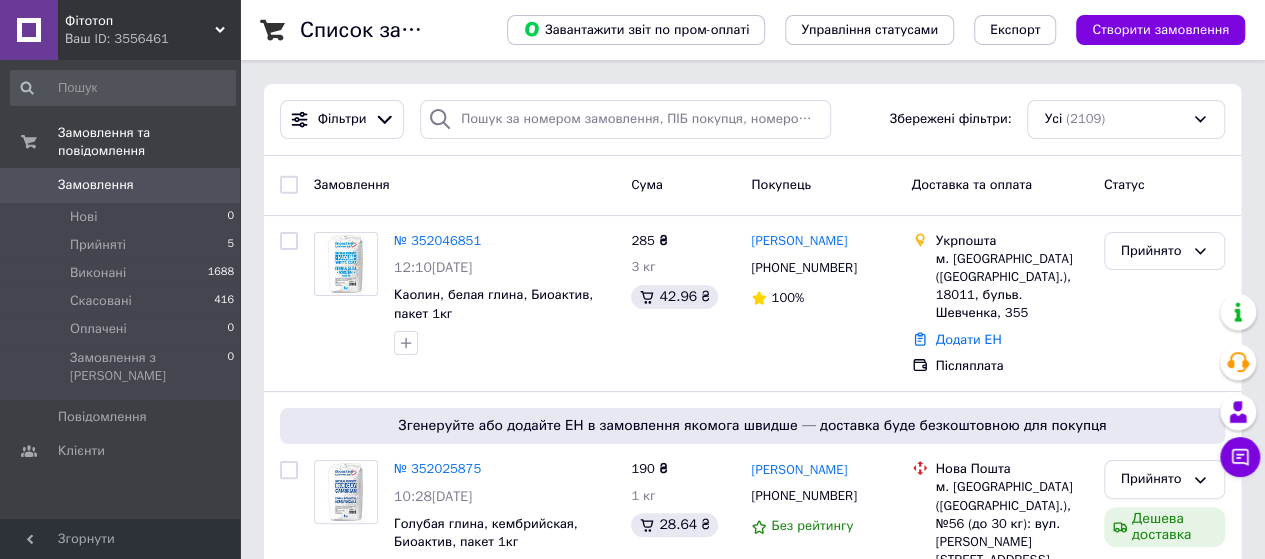 click on "Фітотоп" at bounding box center (140, 21) 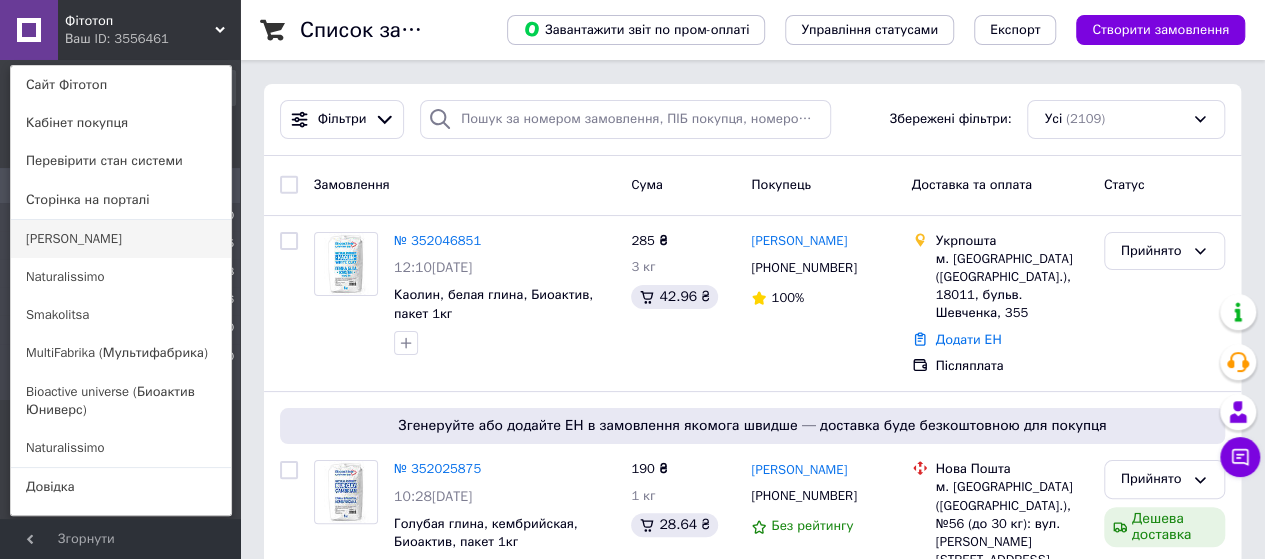 click on "[PERSON_NAME]" at bounding box center (121, 239) 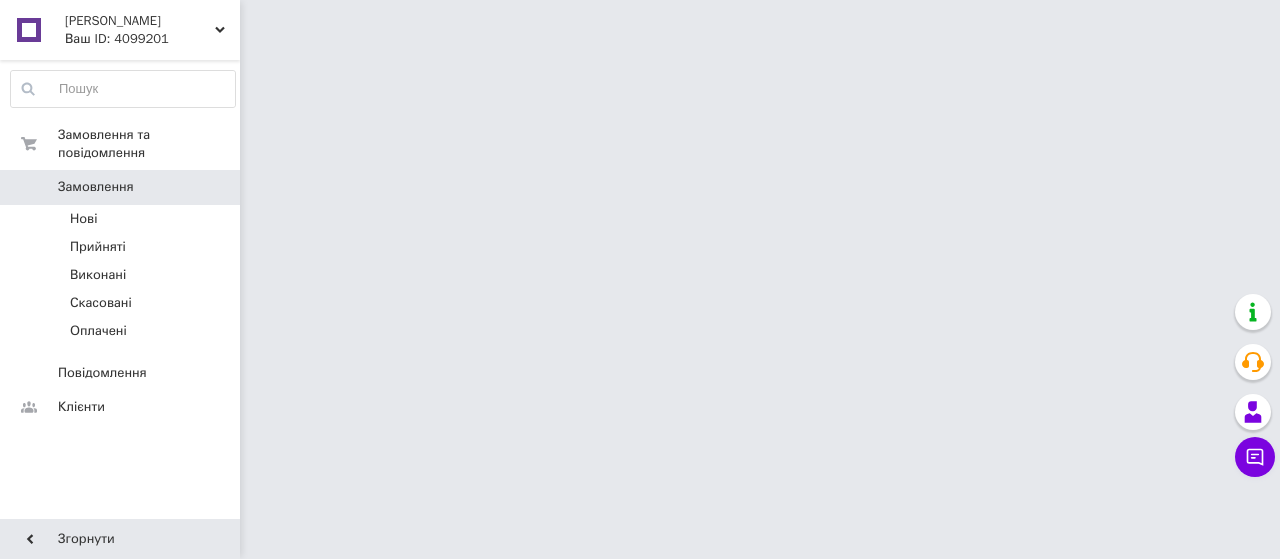 scroll, scrollTop: 0, scrollLeft: 0, axis: both 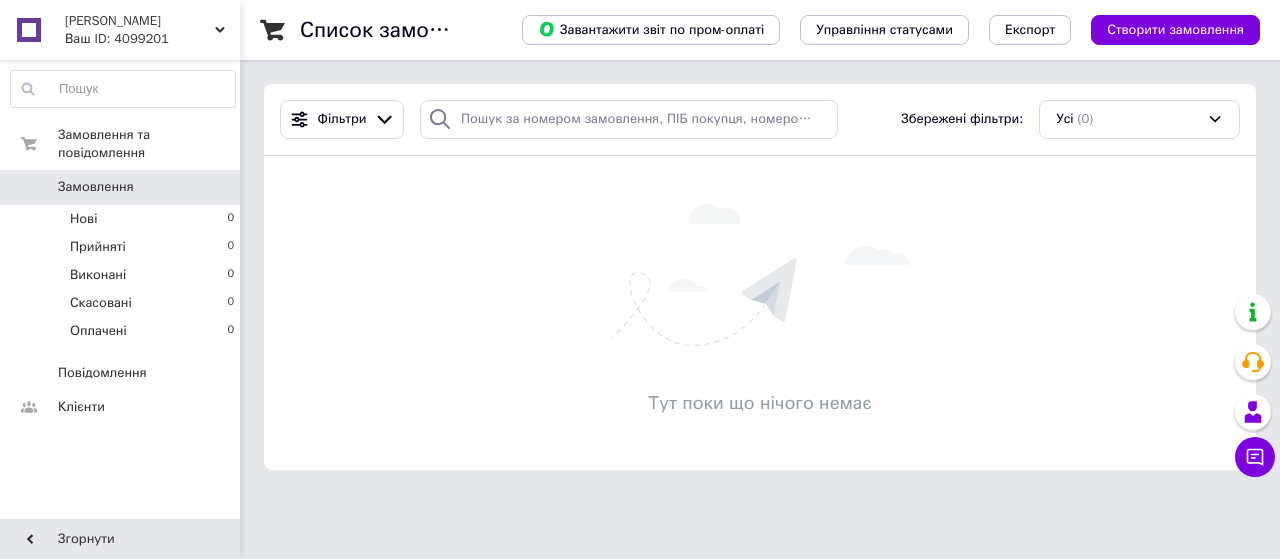 click on "[PERSON_NAME]" at bounding box center [140, 21] 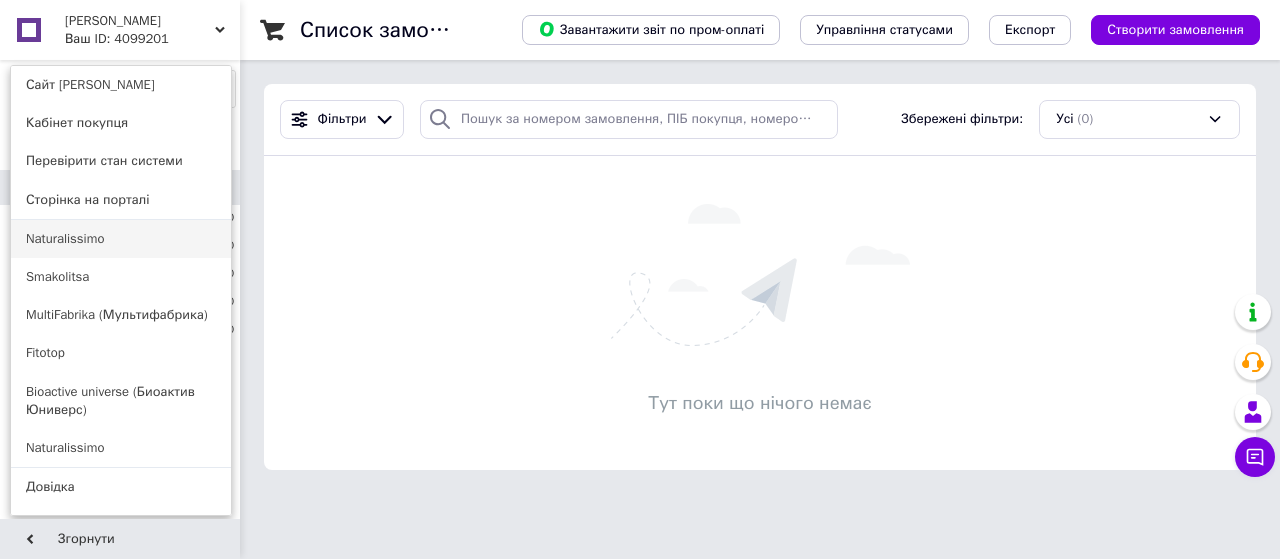 click on "Naturalissimo" at bounding box center [121, 239] 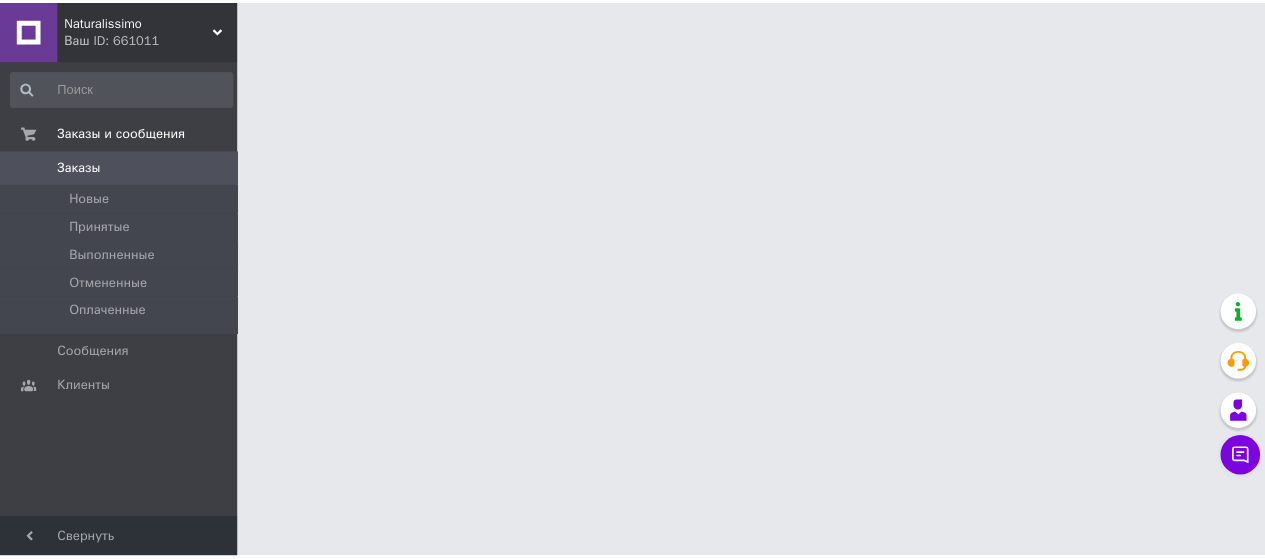 scroll, scrollTop: 0, scrollLeft: 0, axis: both 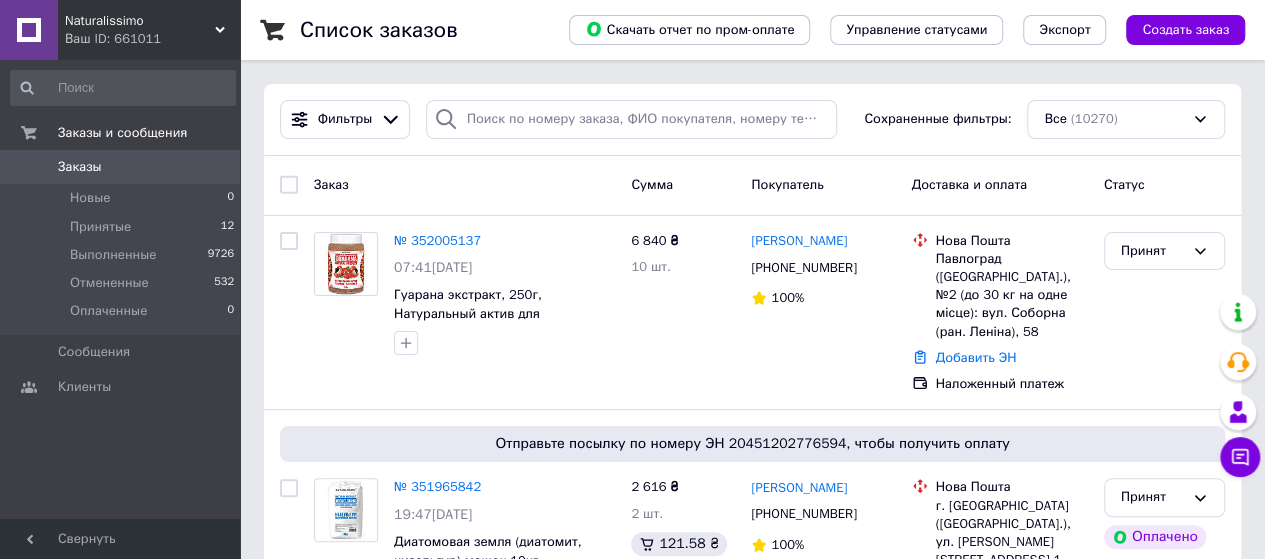 click on "Naturalissimo" at bounding box center (140, 21) 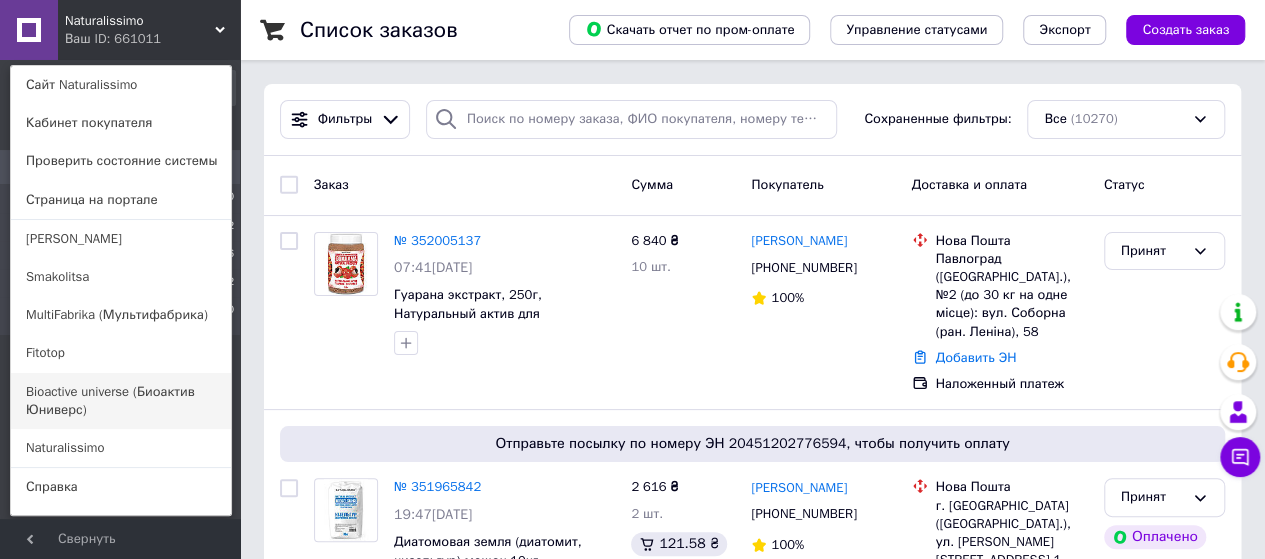 click on "Bioactive universe (Биоактив Юниверс)" at bounding box center (121, 401) 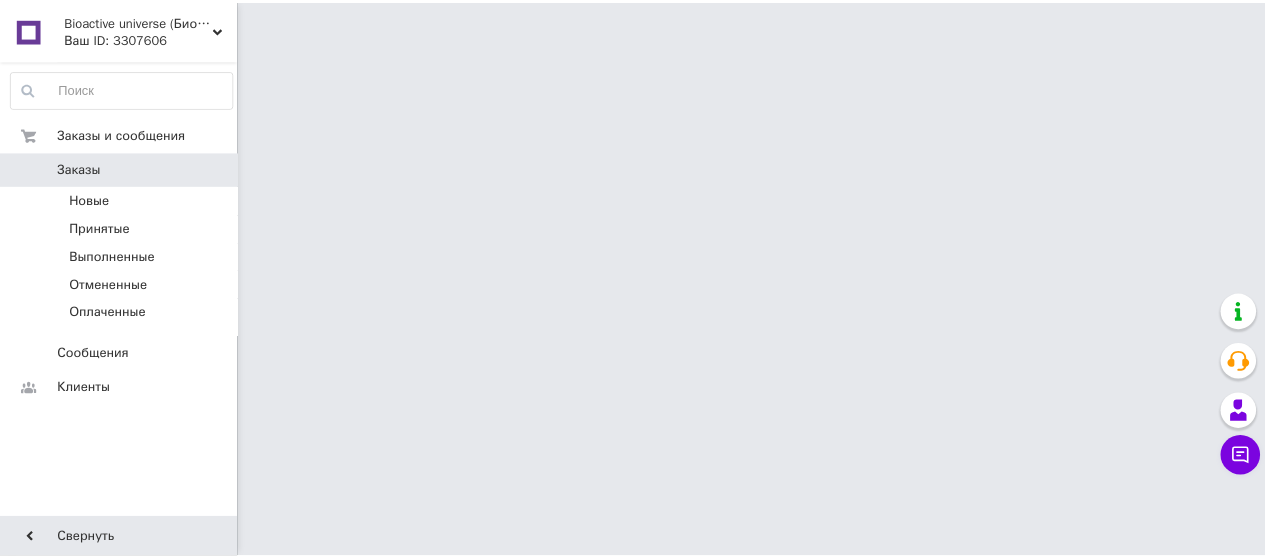 scroll, scrollTop: 0, scrollLeft: 0, axis: both 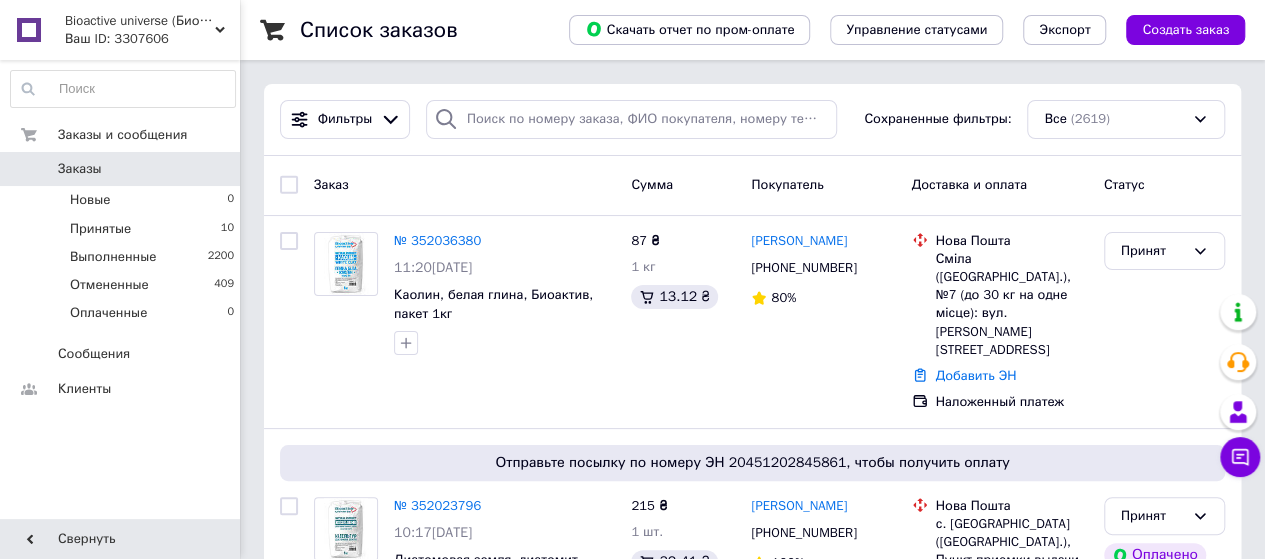 click on "Bioactive universe (Биоактив Юниверс)" at bounding box center (140, 21) 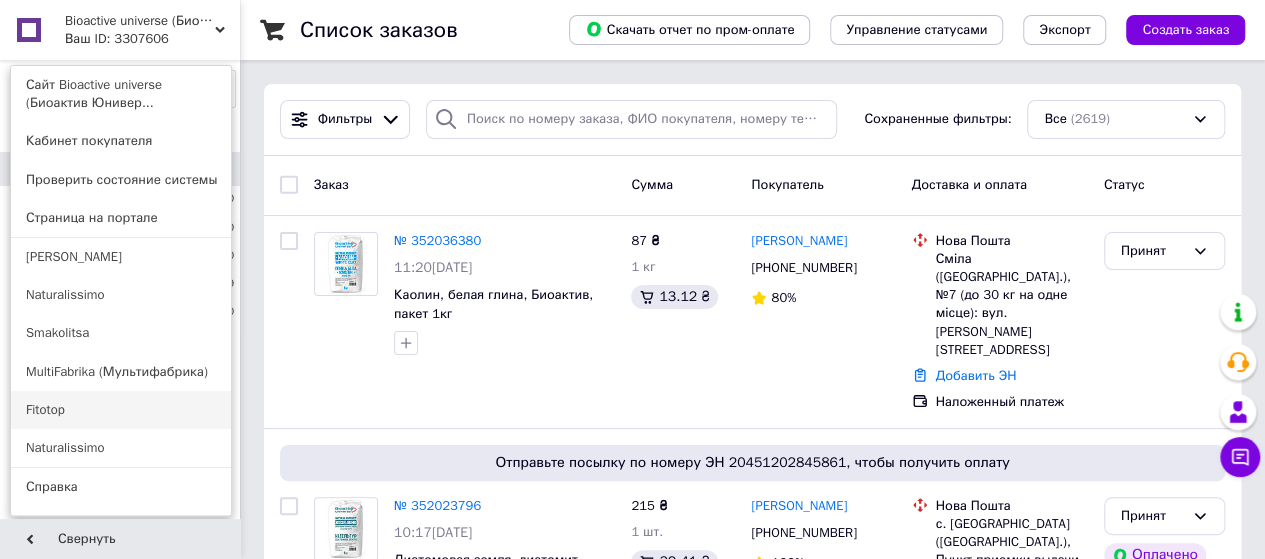 click on "Fitotop" at bounding box center [121, 410] 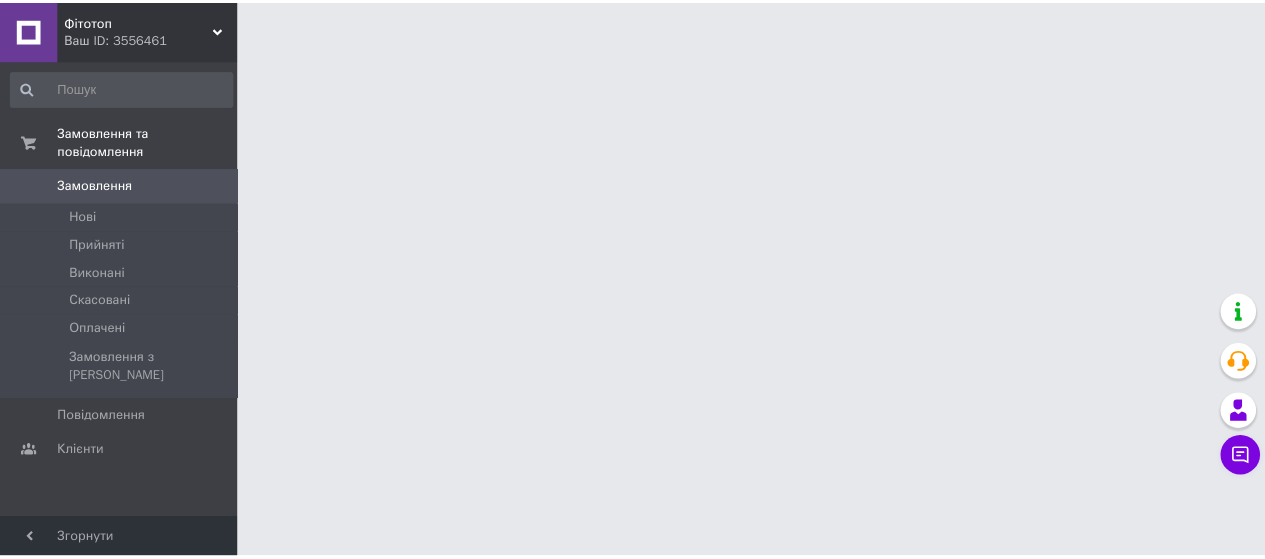 scroll, scrollTop: 0, scrollLeft: 0, axis: both 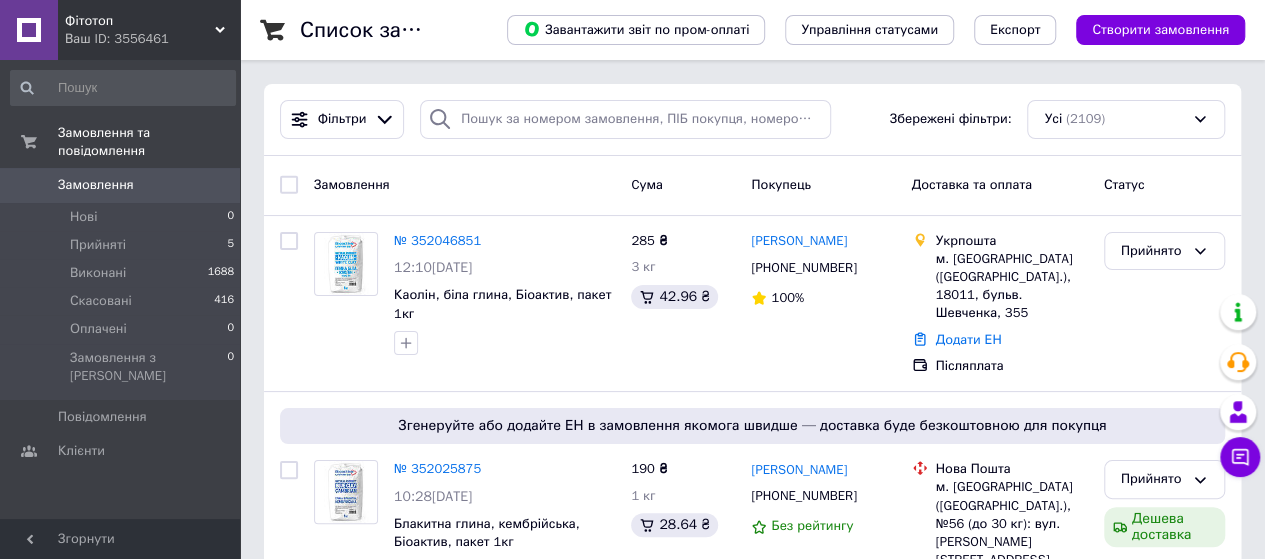 click on "Фітотоп" at bounding box center [140, 21] 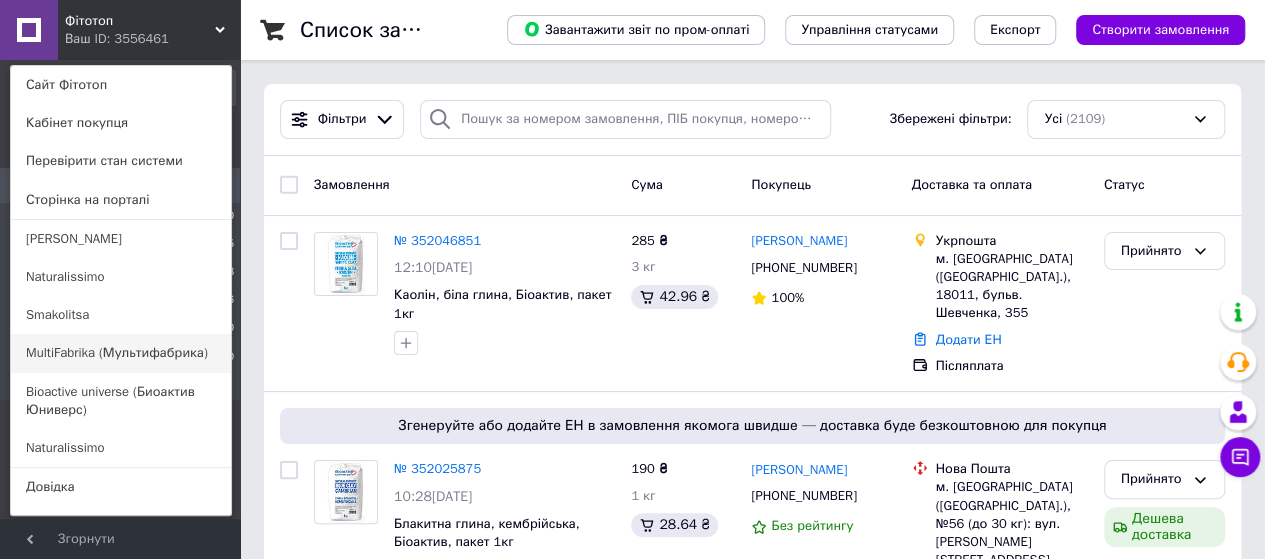 click on "MultiFabrika (Мультифабрика)" at bounding box center [121, 353] 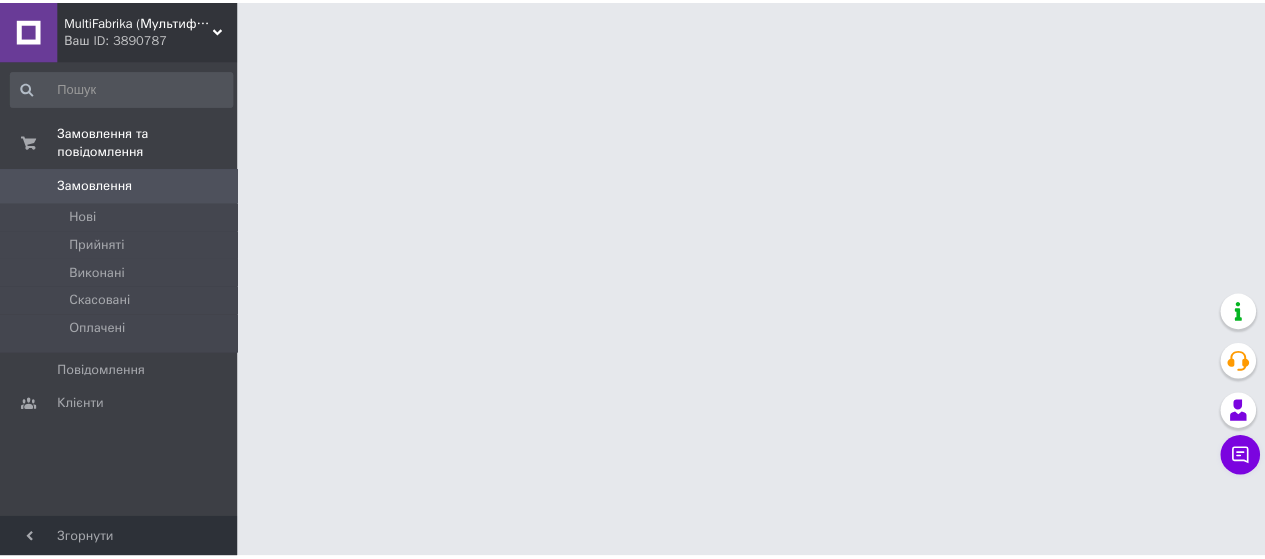 scroll, scrollTop: 0, scrollLeft: 0, axis: both 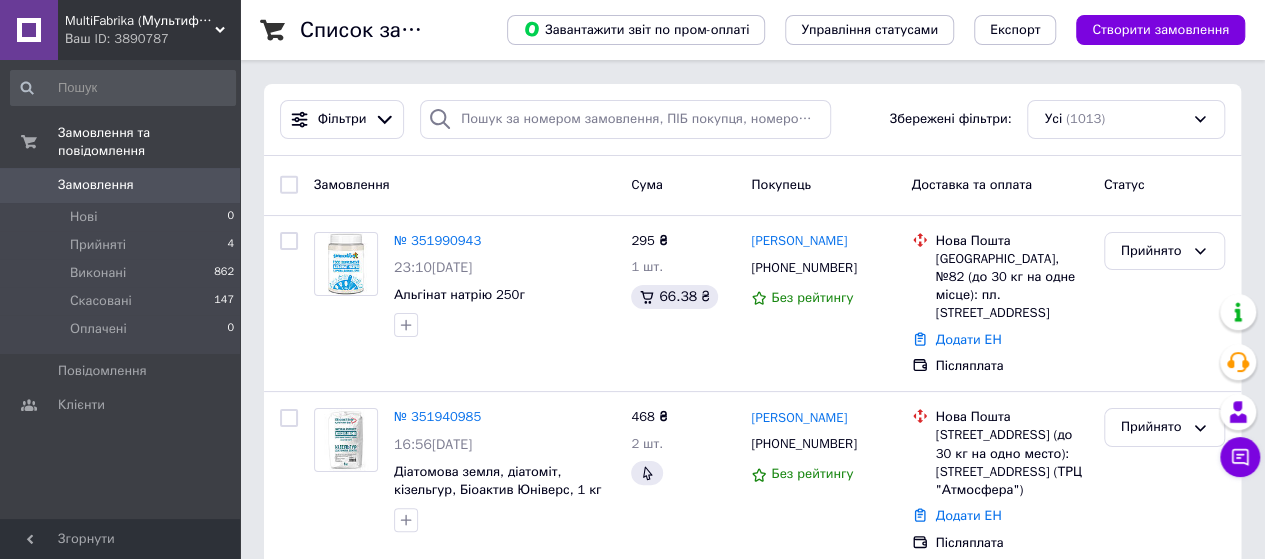 click on "Ваш ID: 3890787" at bounding box center [152, 39] 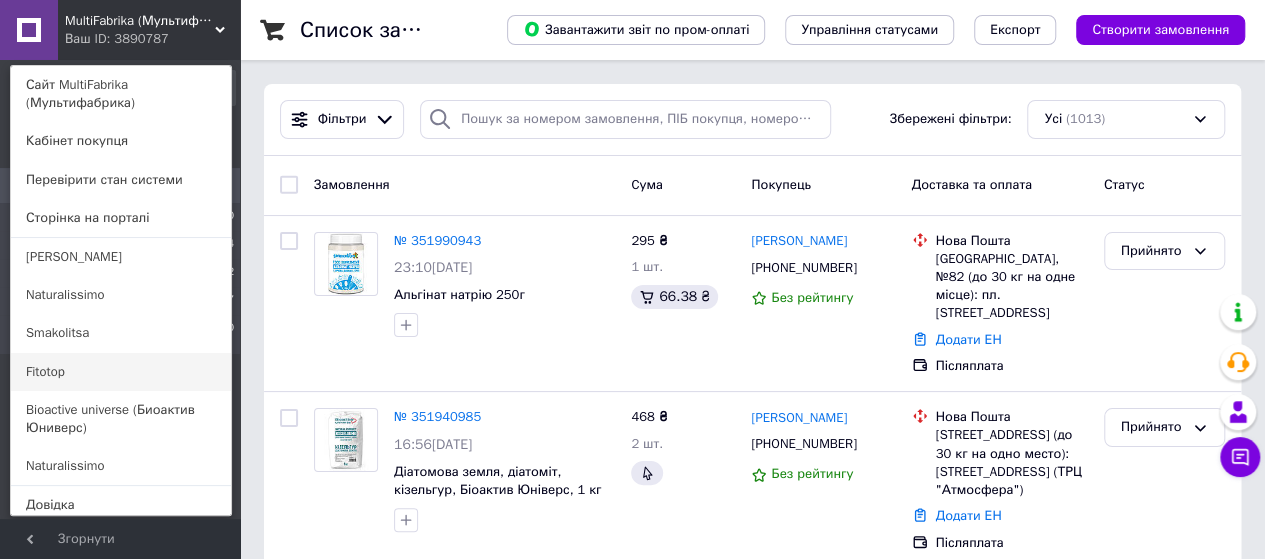 click on "Fitotop" at bounding box center [121, 372] 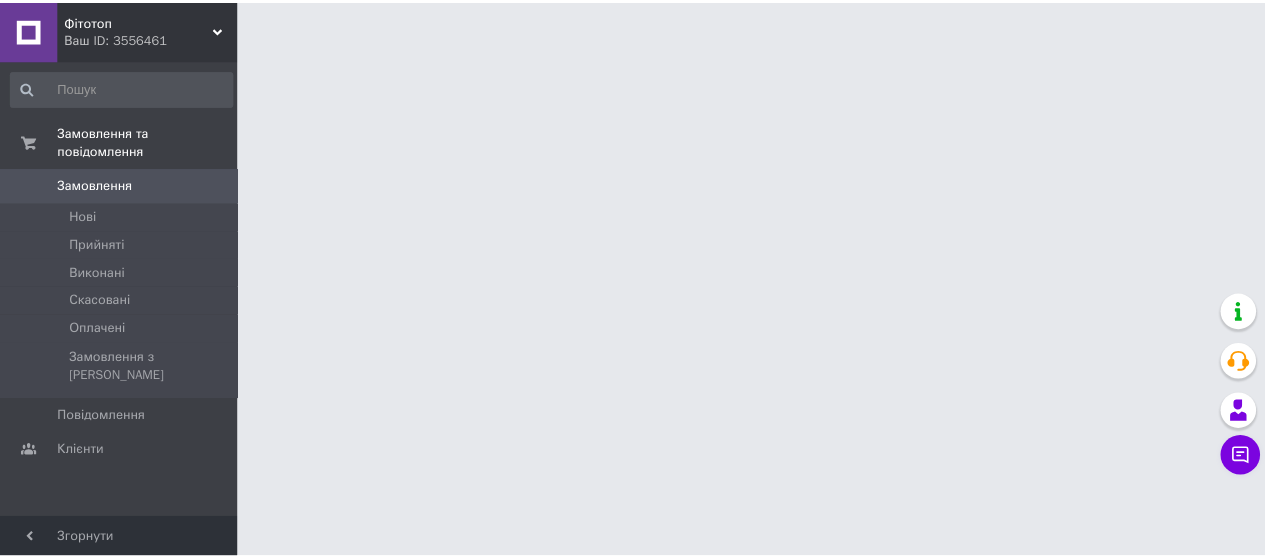 scroll, scrollTop: 0, scrollLeft: 0, axis: both 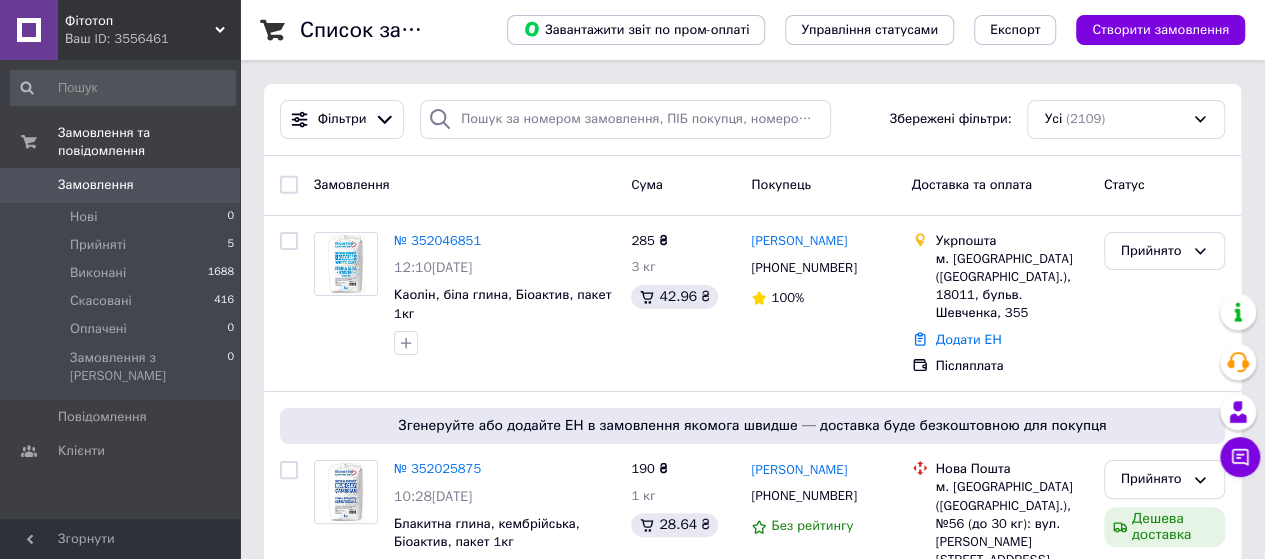 click on "Ваш ID: 3556461" at bounding box center (152, 39) 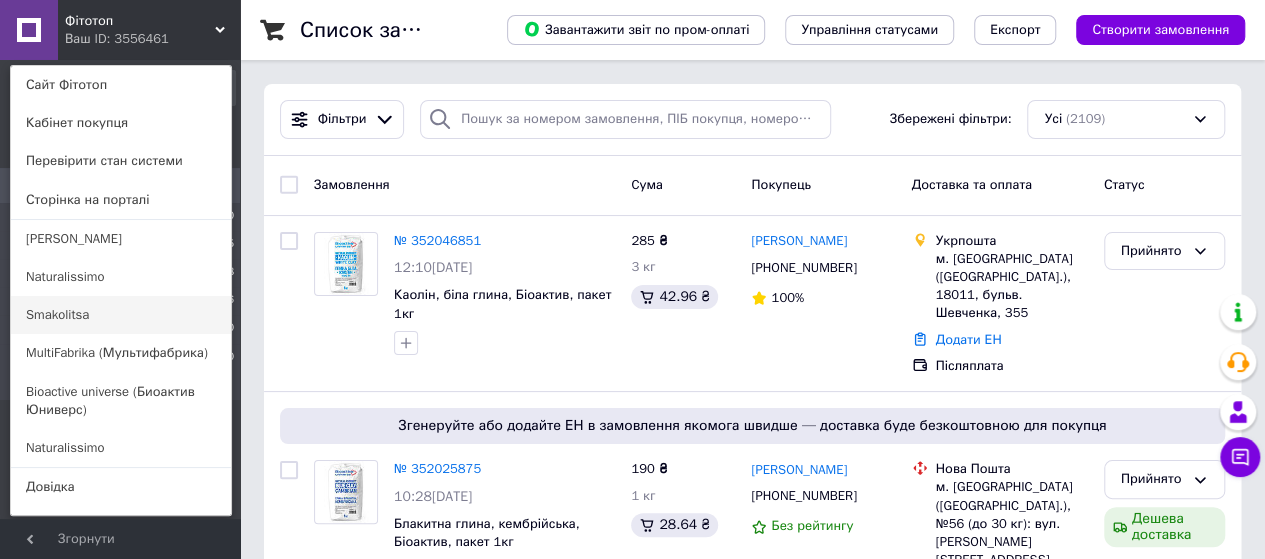 click on "Smakolitsa" at bounding box center (121, 315) 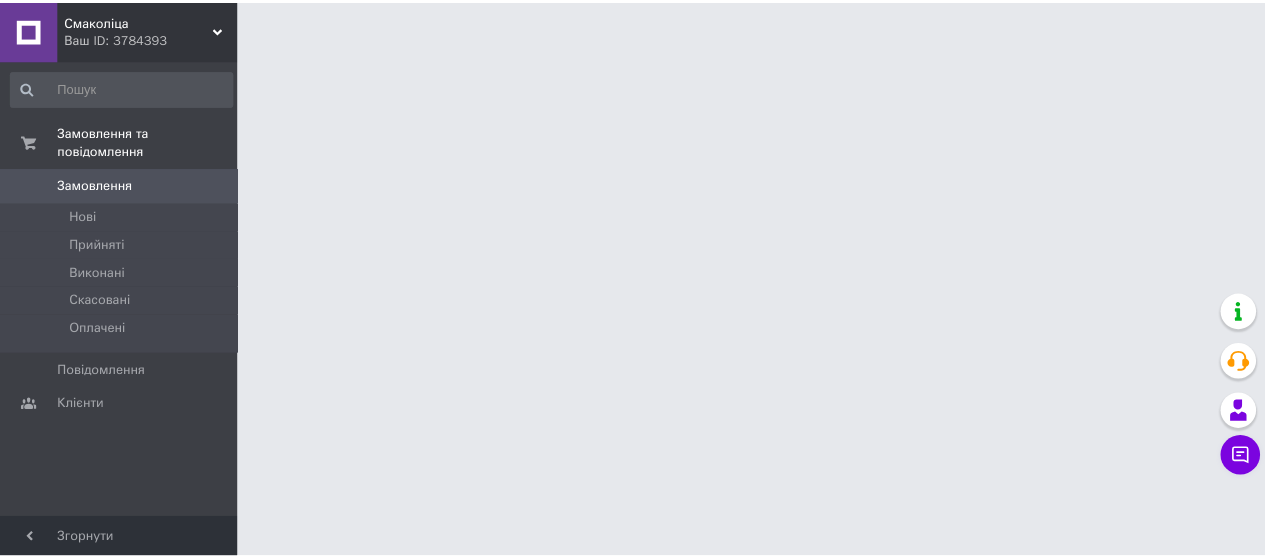 scroll, scrollTop: 0, scrollLeft: 0, axis: both 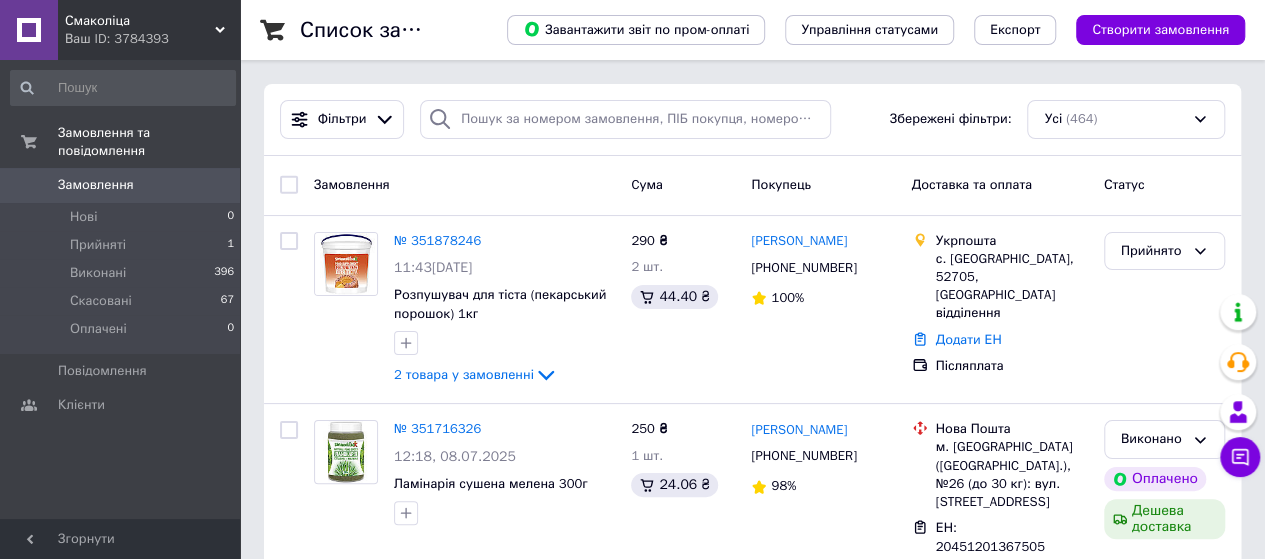 click on "Смаколіца" at bounding box center [140, 21] 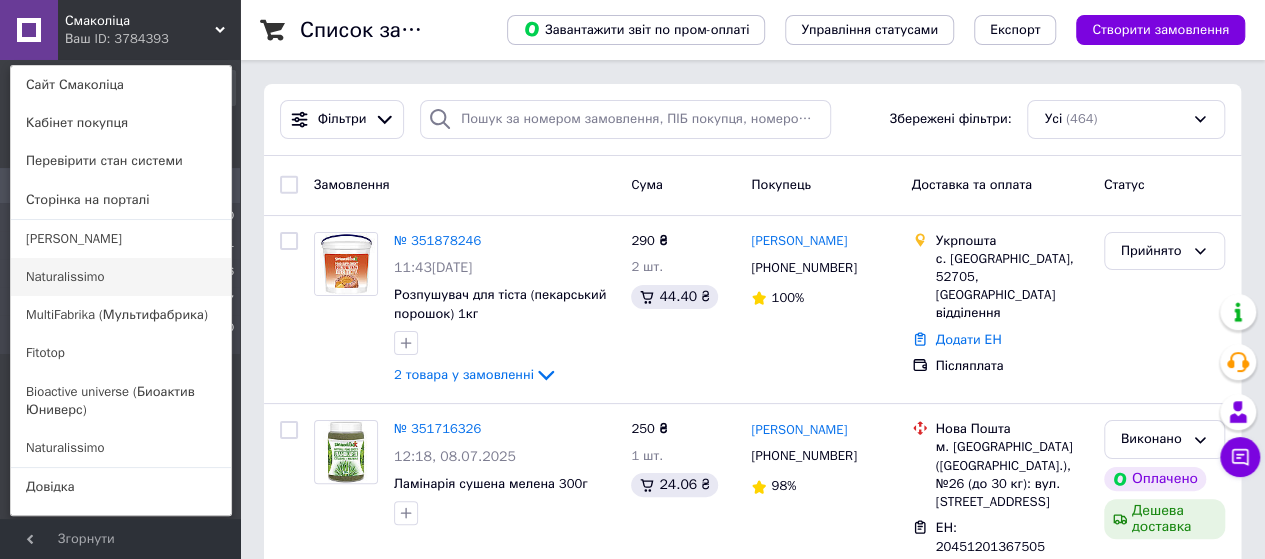 click on "Naturalissimo" at bounding box center [121, 277] 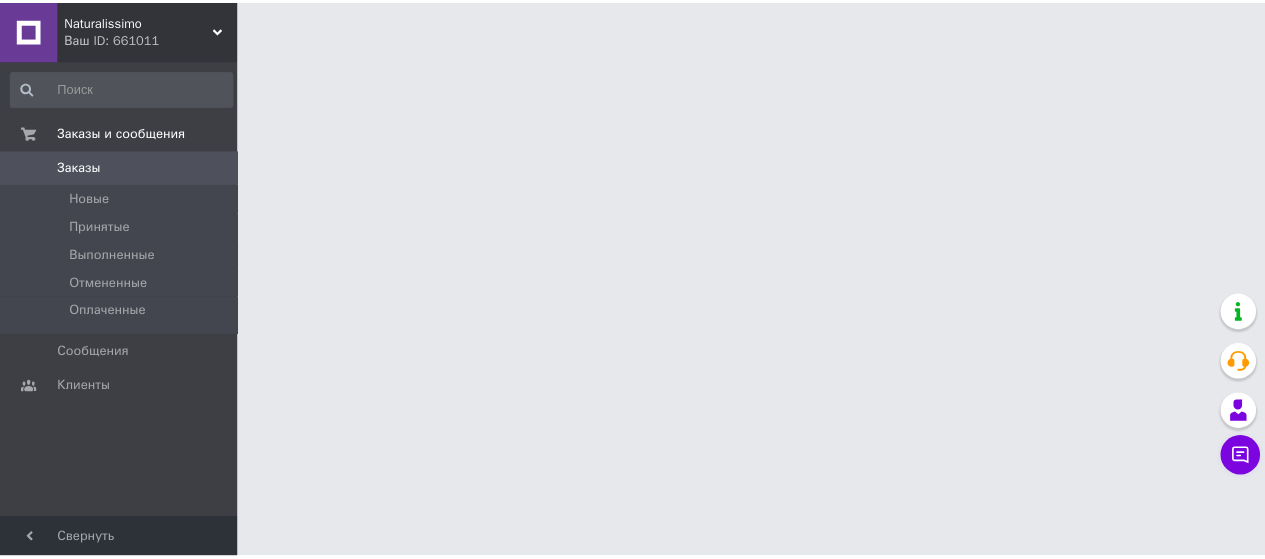 scroll, scrollTop: 0, scrollLeft: 0, axis: both 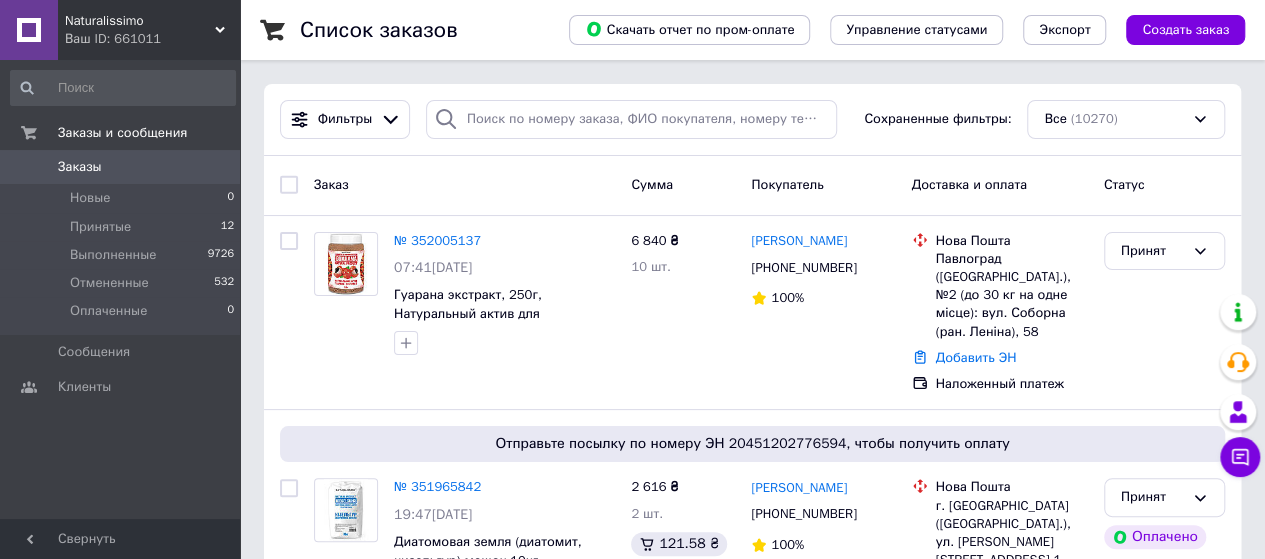 click on "Naturalissimo" at bounding box center (140, 21) 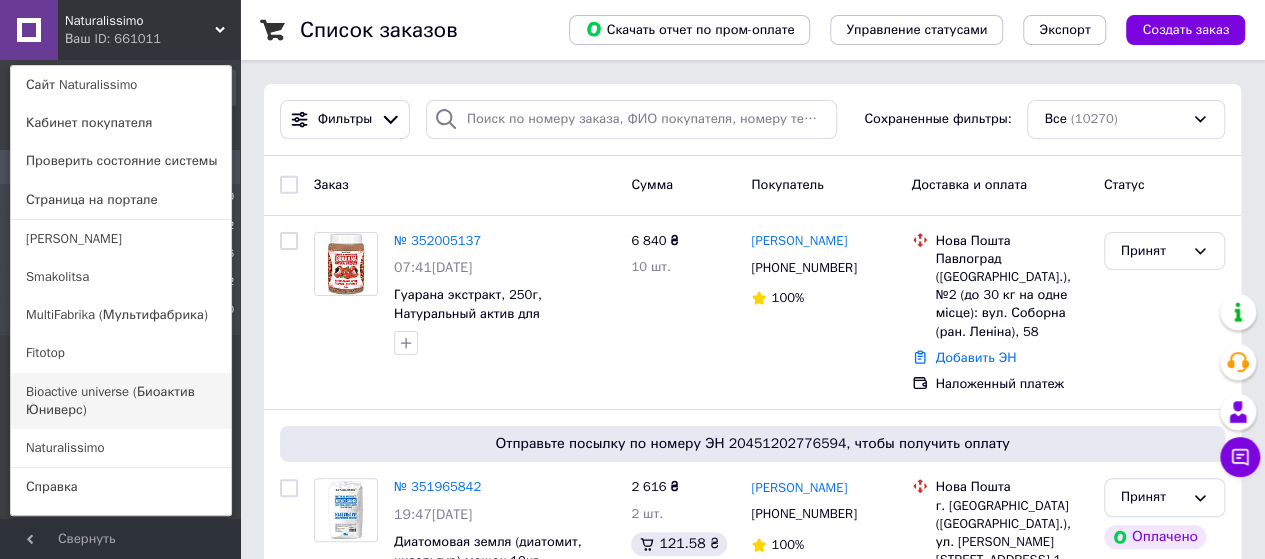 click on "Bioactive universe (Биоактив Юниверс)" at bounding box center [121, 401] 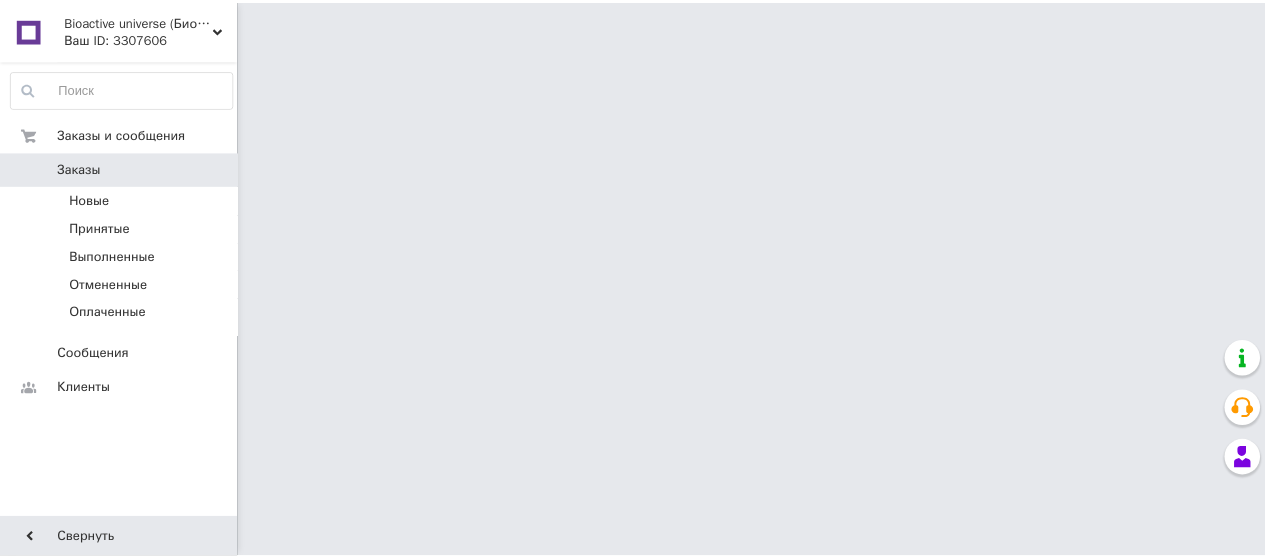 scroll, scrollTop: 0, scrollLeft: 0, axis: both 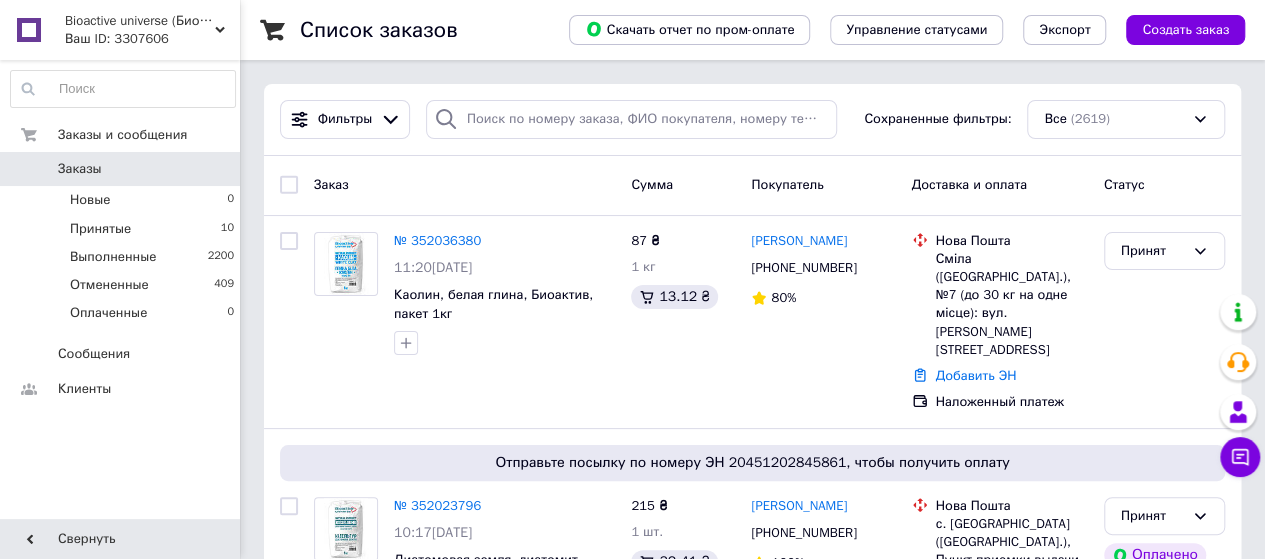 click on "Ваш ID: 3307606" at bounding box center [152, 39] 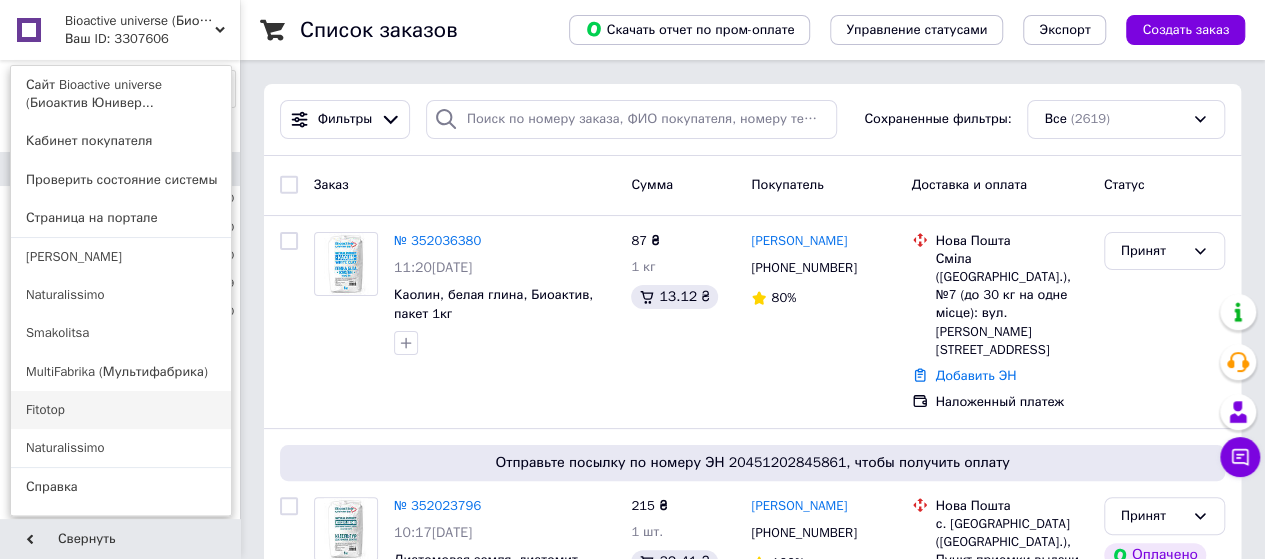 click on "Fitotop" at bounding box center (121, 410) 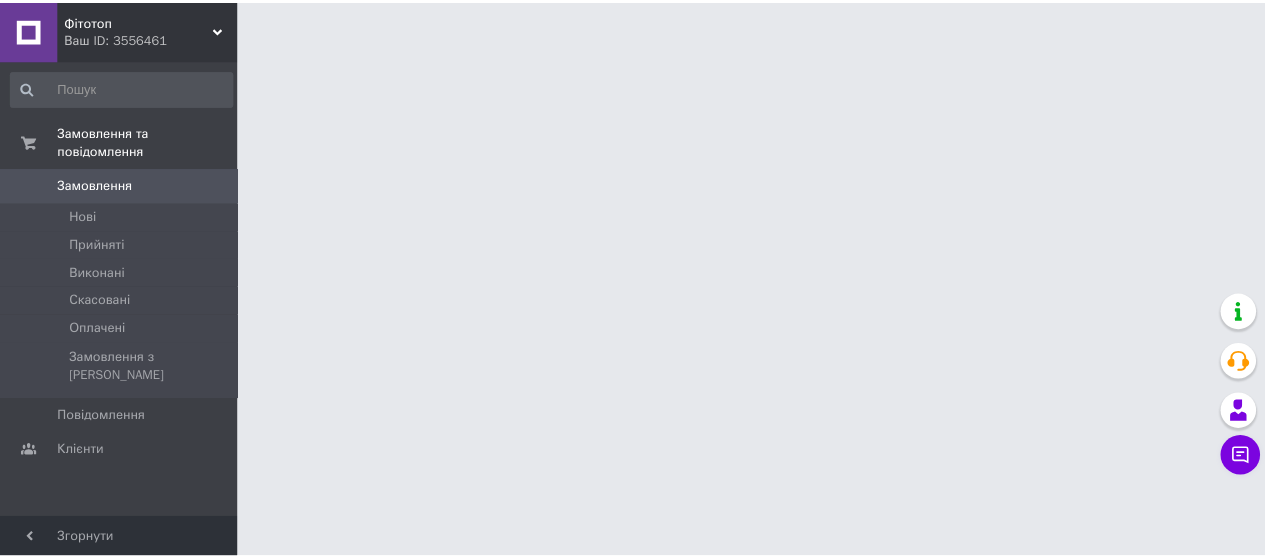 scroll, scrollTop: 0, scrollLeft: 0, axis: both 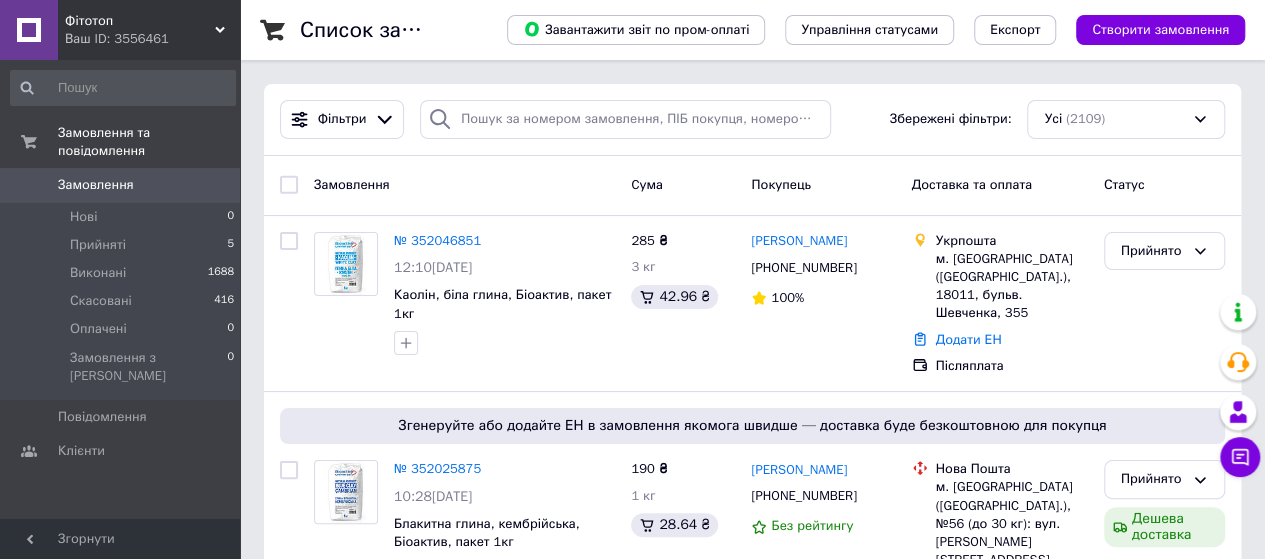 click on "Фітотоп Ваш ID: 3556461" at bounding box center [149, 30] 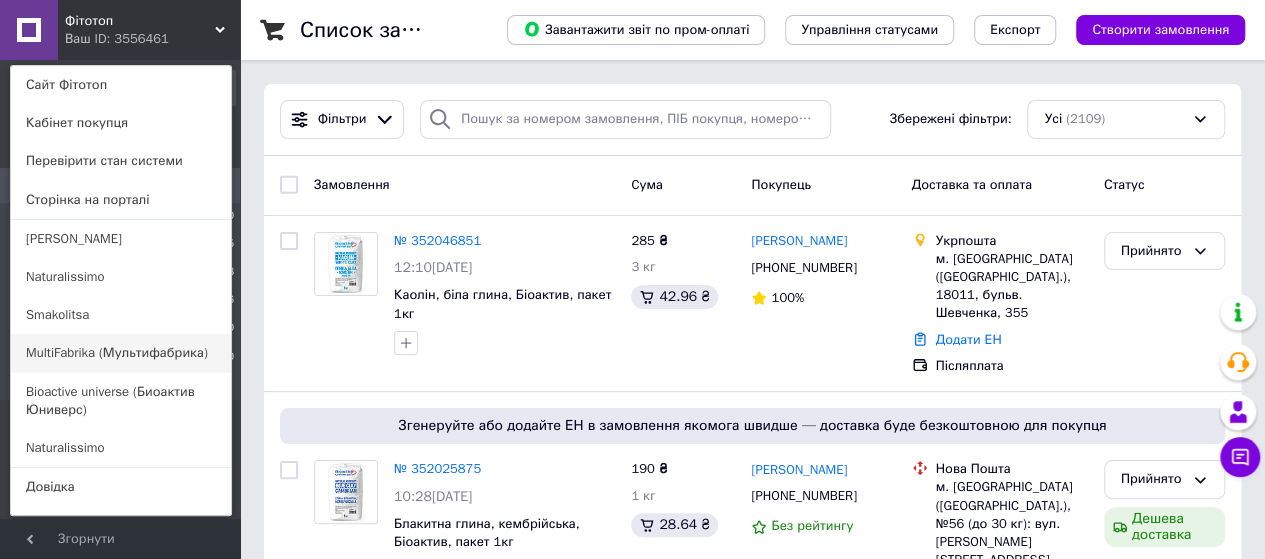 click on "MultiFabrika (Мультифабрика)" at bounding box center (121, 353) 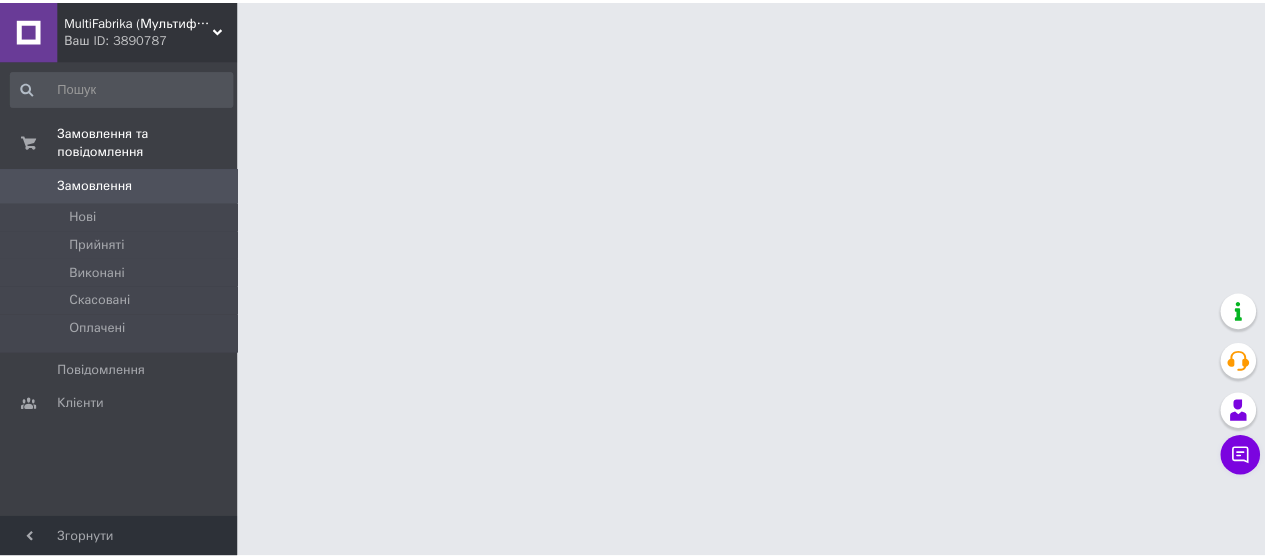 scroll, scrollTop: 0, scrollLeft: 0, axis: both 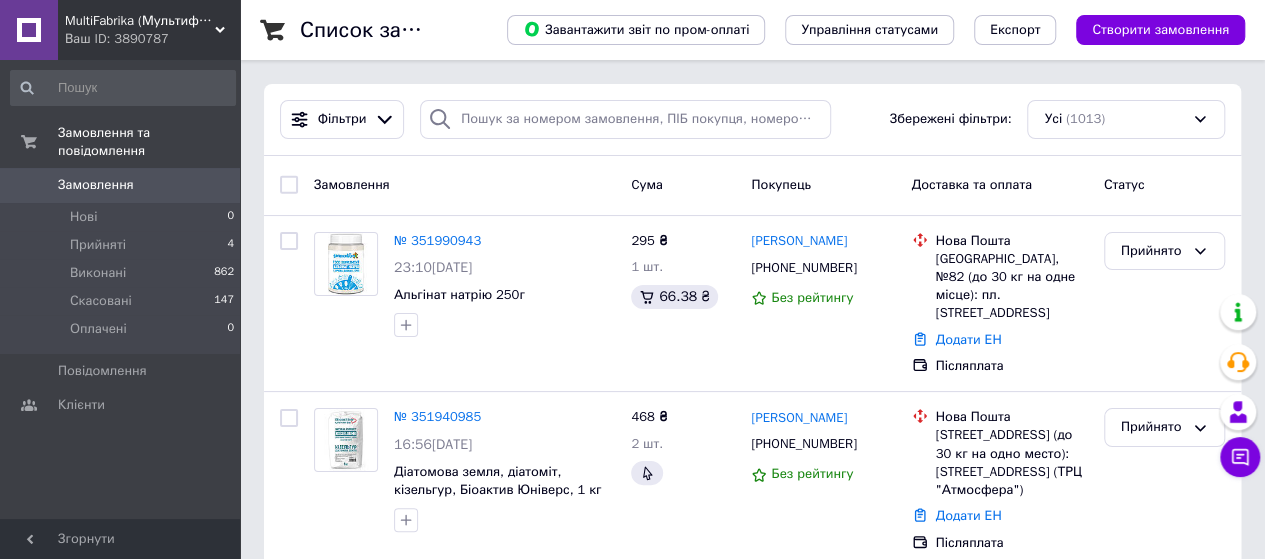 click on "MultiFabrika (Мультифабрика)" at bounding box center [140, 21] 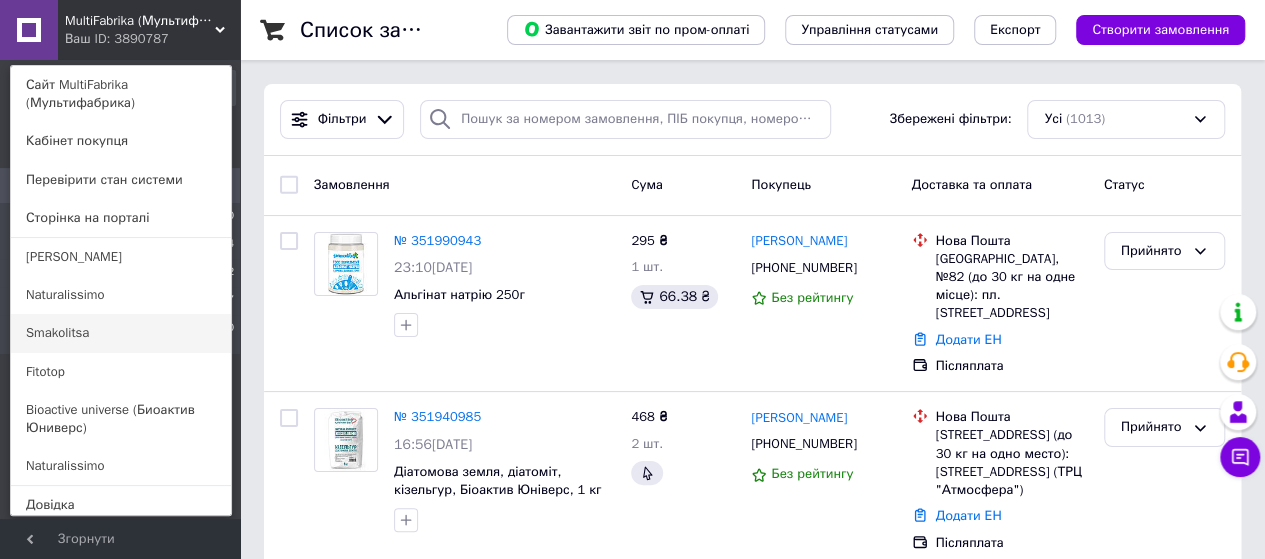 click on "Smakolitsa" at bounding box center (121, 333) 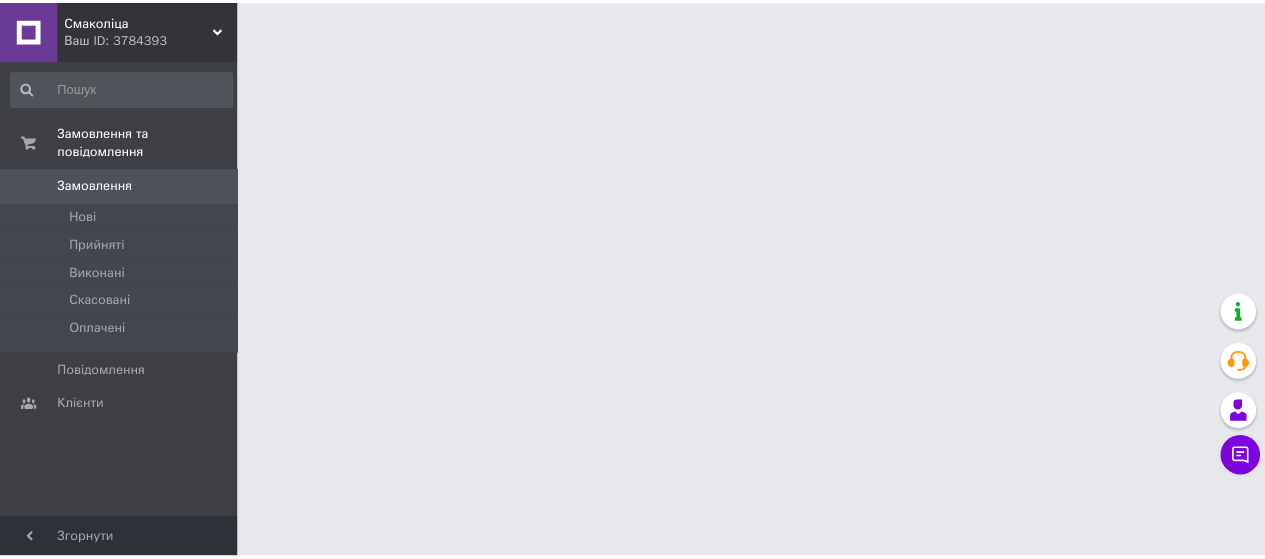 scroll, scrollTop: 0, scrollLeft: 0, axis: both 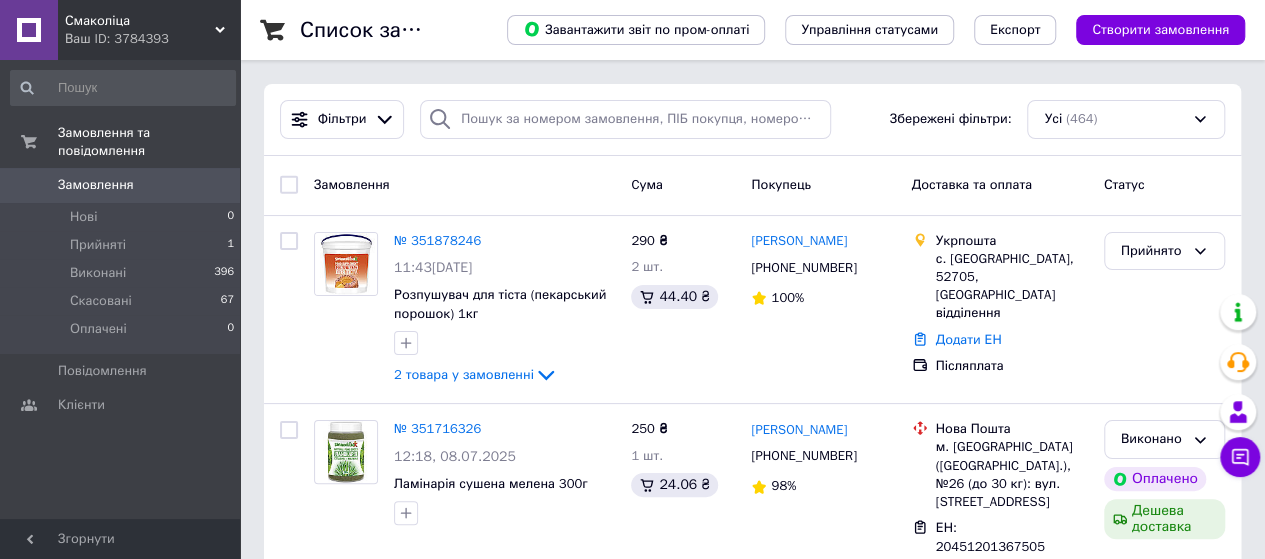 click on "Смаколіца" at bounding box center (140, 21) 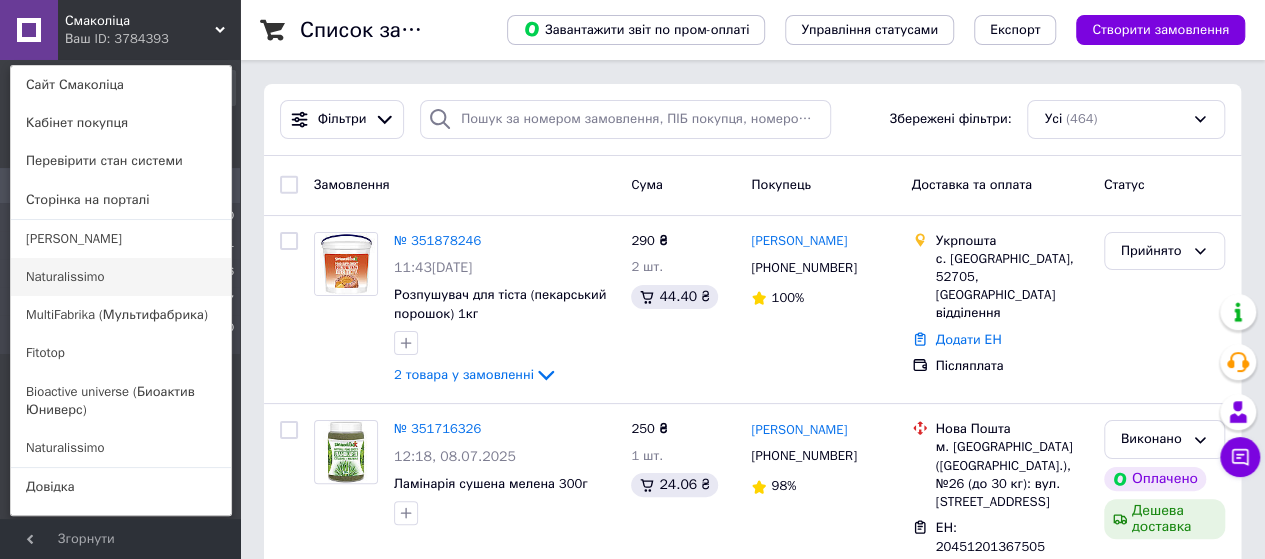 click on "Naturalissimo" at bounding box center [121, 277] 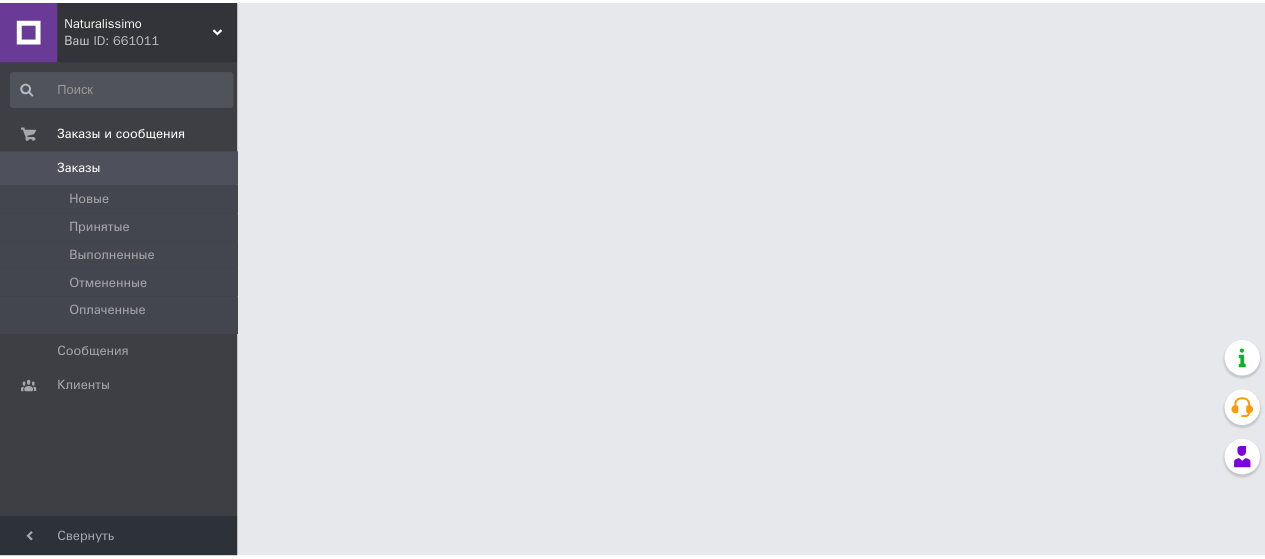 scroll, scrollTop: 0, scrollLeft: 0, axis: both 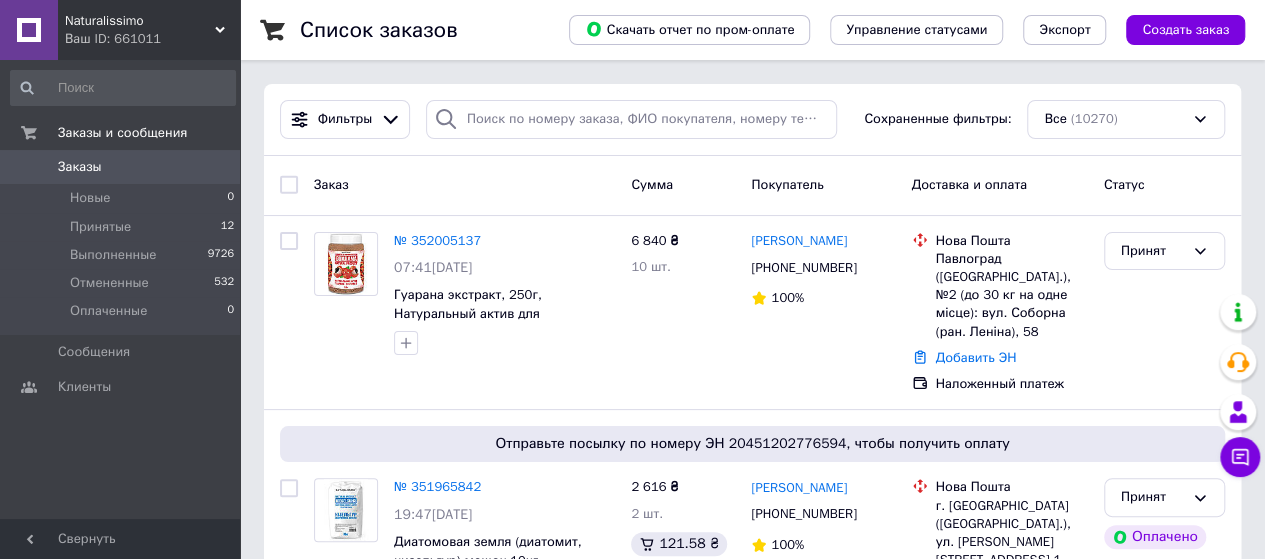 click on "Naturalissimo" at bounding box center [140, 21] 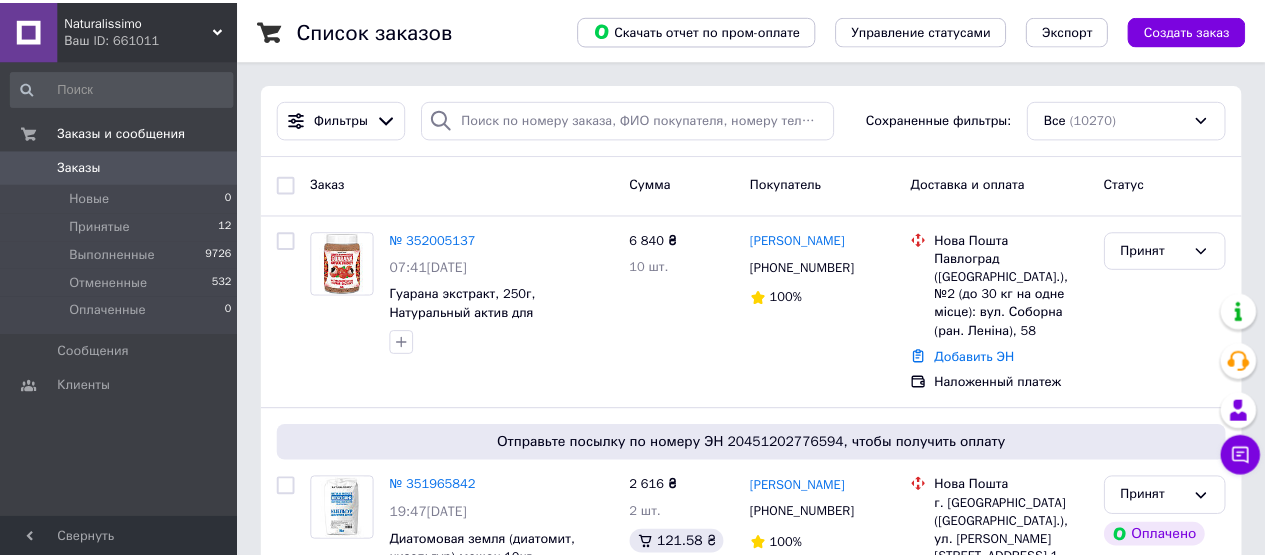 scroll, scrollTop: 0, scrollLeft: 0, axis: both 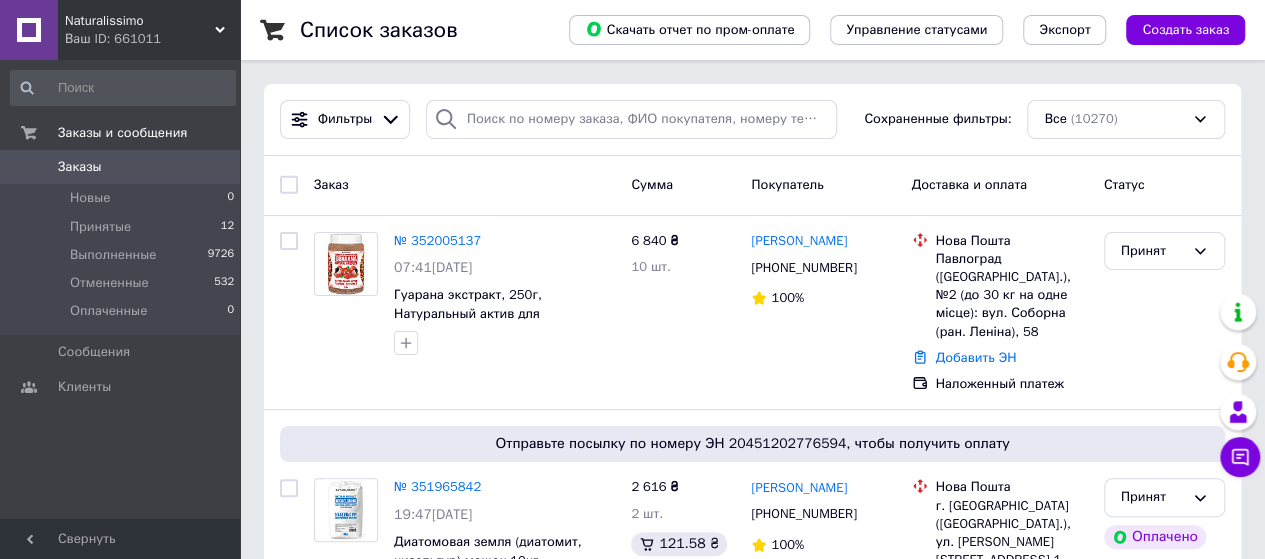 click on "Ваш ID: 661011" at bounding box center (152, 39) 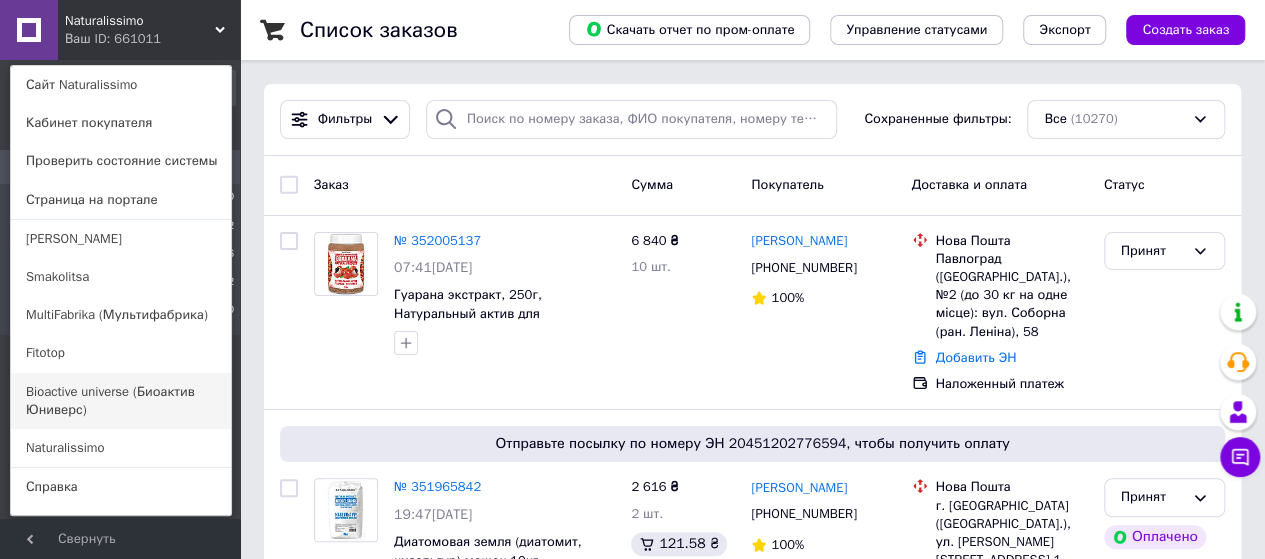 click on "Bioactive universe (Биоактив Юниверс)" at bounding box center [121, 401] 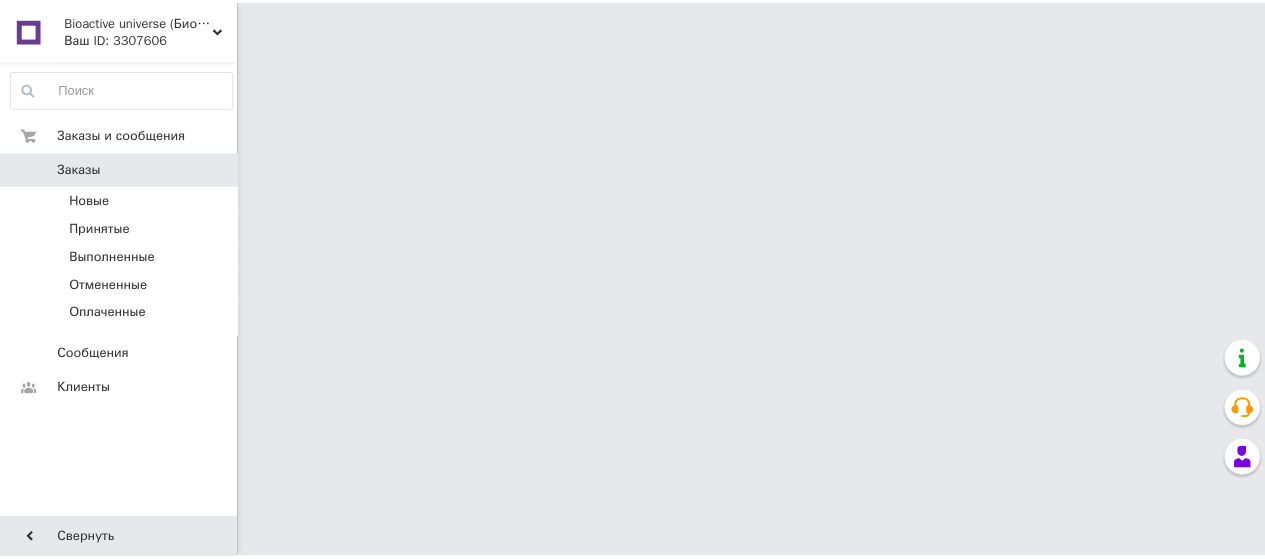 scroll, scrollTop: 0, scrollLeft: 0, axis: both 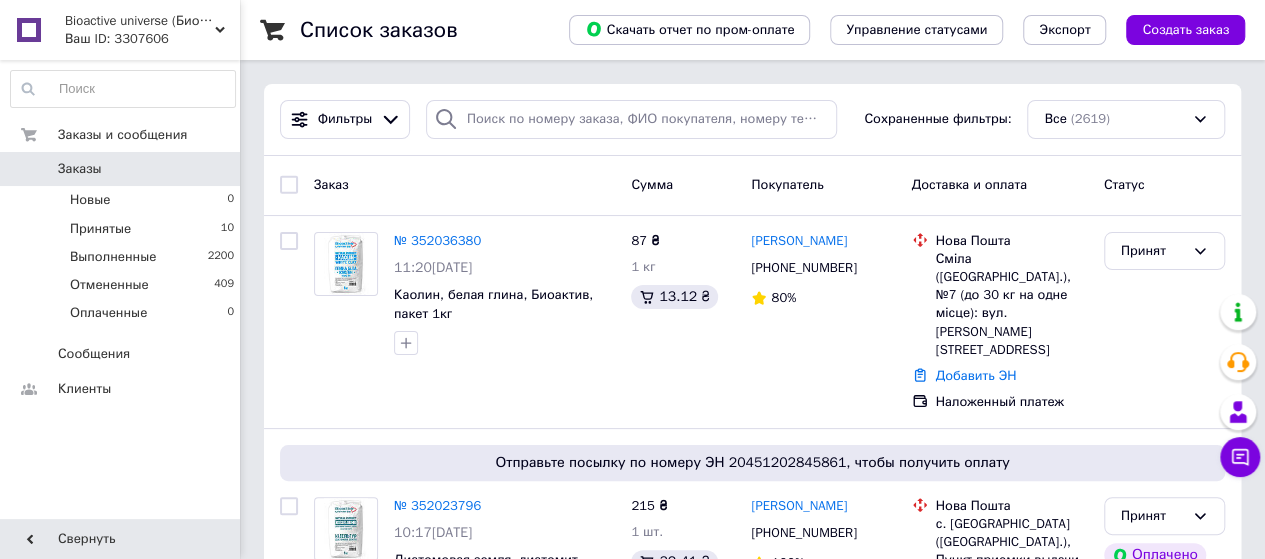 click on "Ваш ID: 3307606" at bounding box center (152, 39) 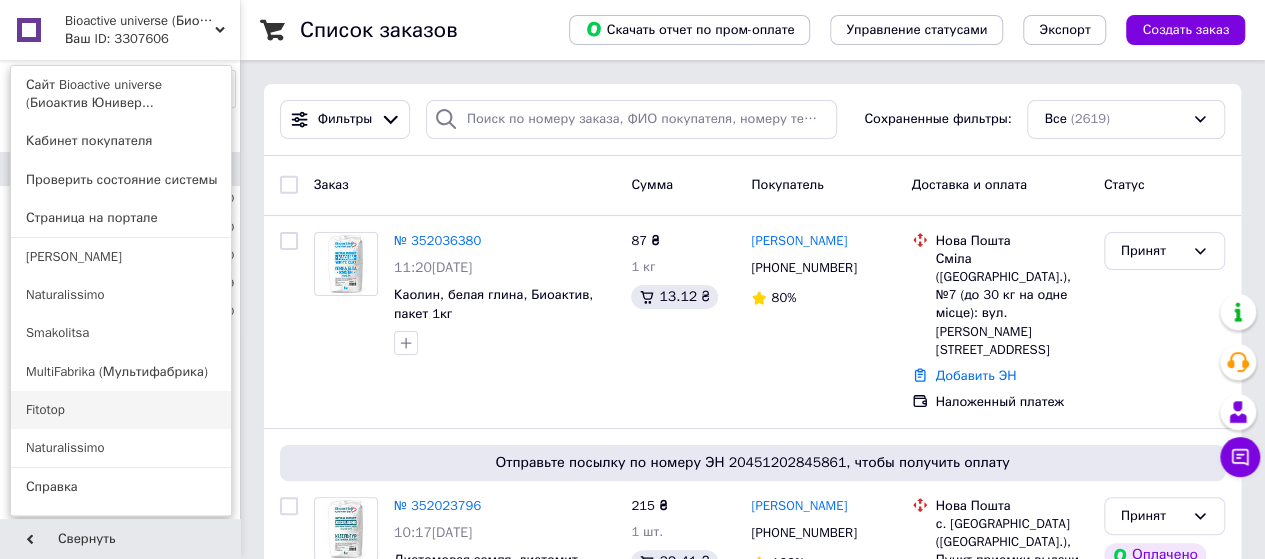 click on "Fitotop" at bounding box center (121, 410) 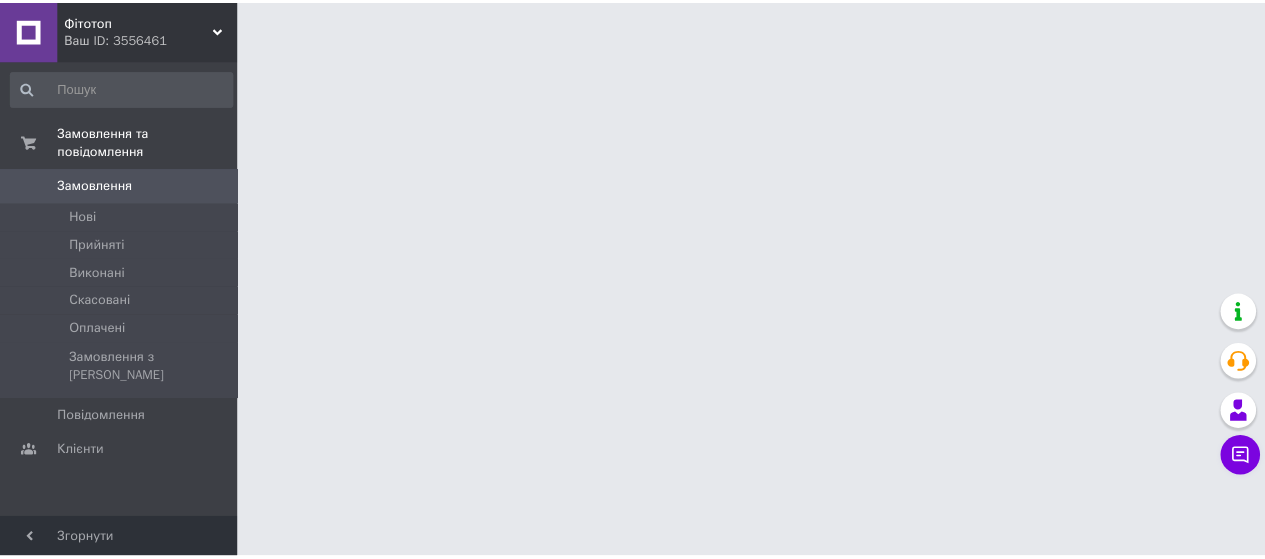 scroll, scrollTop: 0, scrollLeft: 0, axis: both 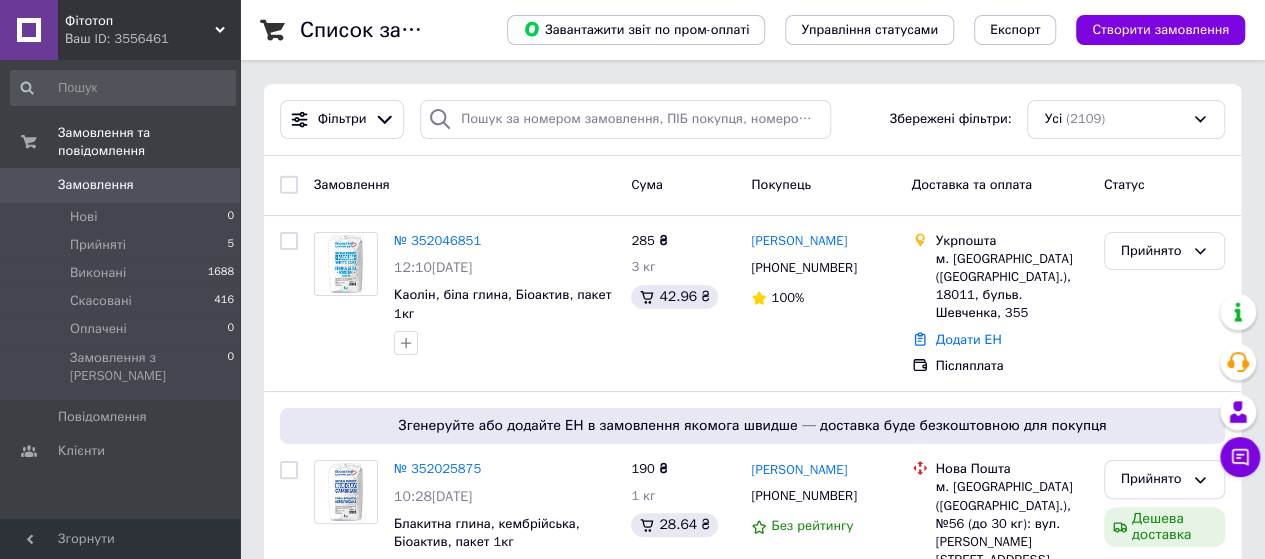 click on "Фітотоп Ваш ID: 3556461" at bounding box center [149, 30] 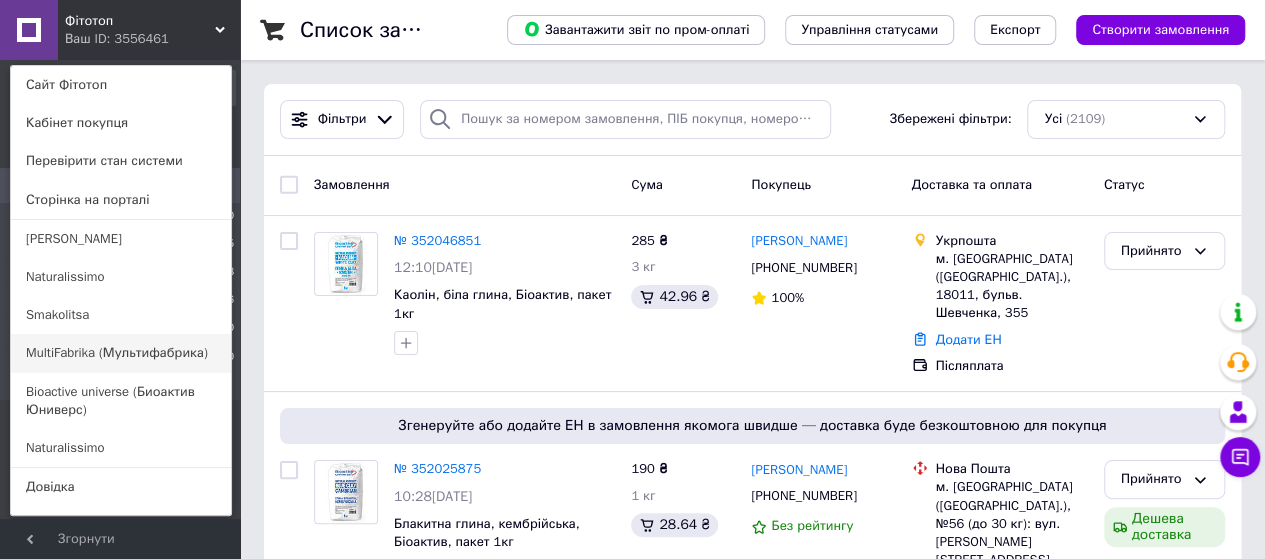 click on "MultiFabrika (Мультифабрика)" at bounding box center (121, 353) 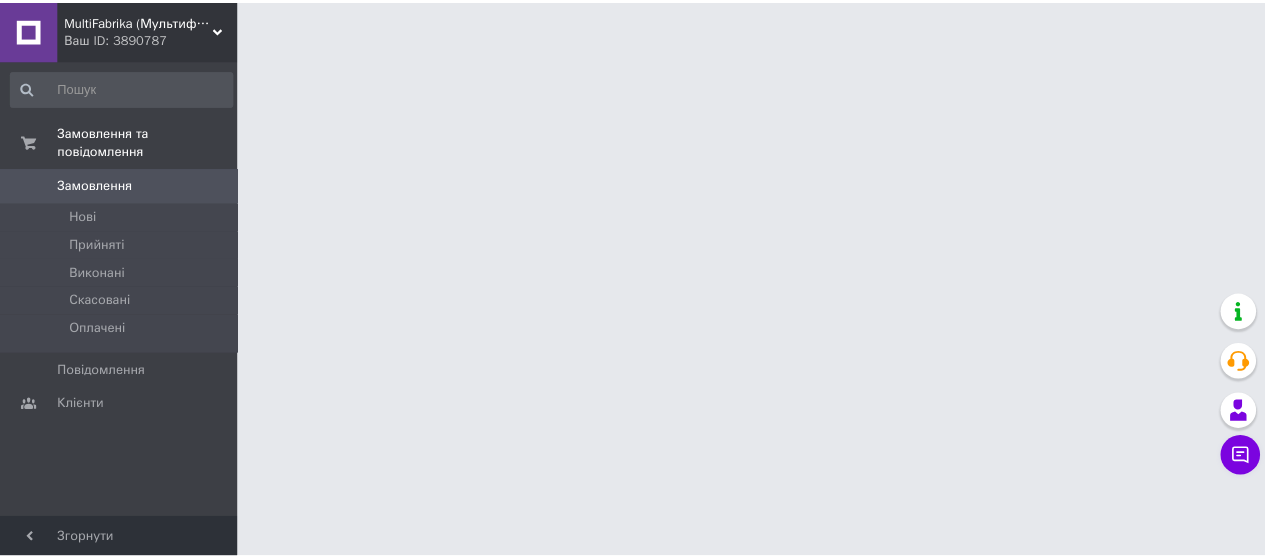 scroll, scrollTop: 0, scrollLeft: 0, axis: both 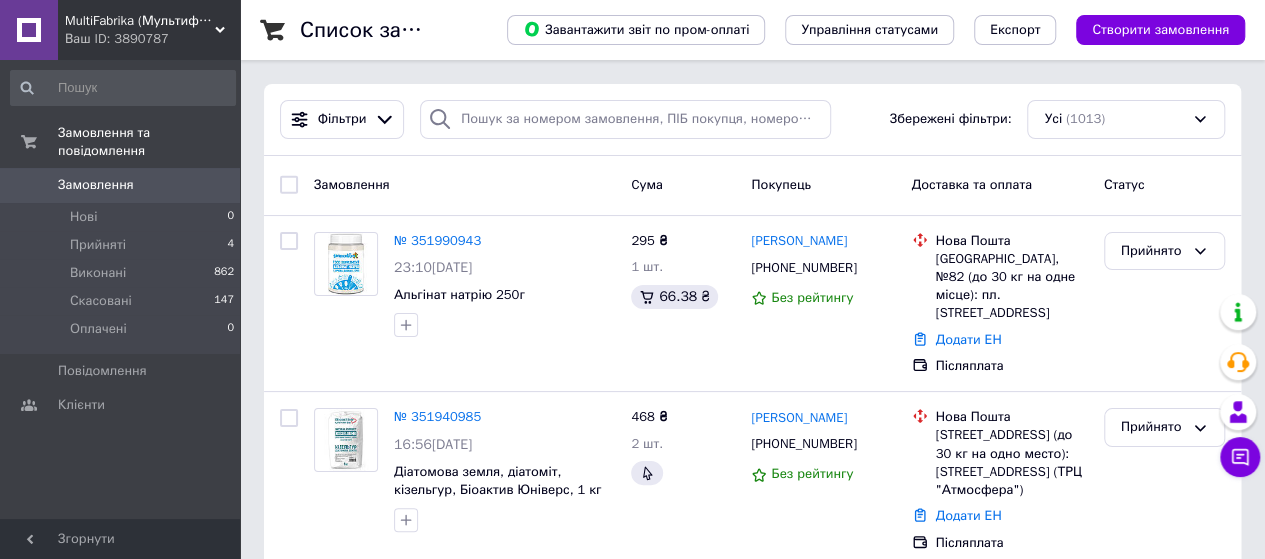 click on "MultiFabrika (Мультифабрика)" at bounding box center (140, 21) 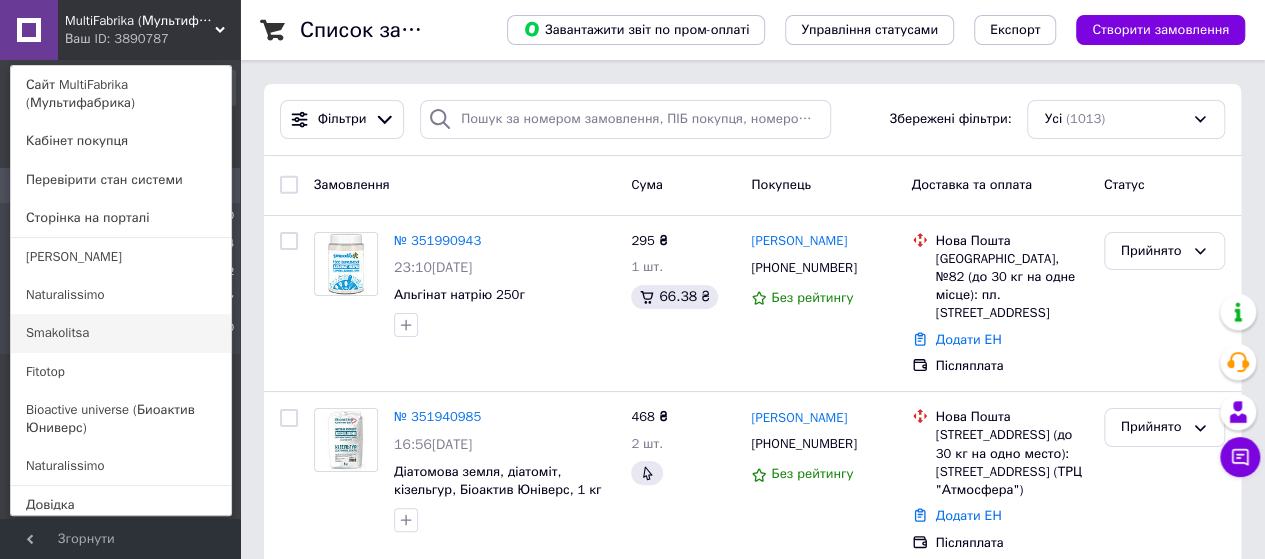 click on "Smakolitsa" at bounding box center [121, 333] 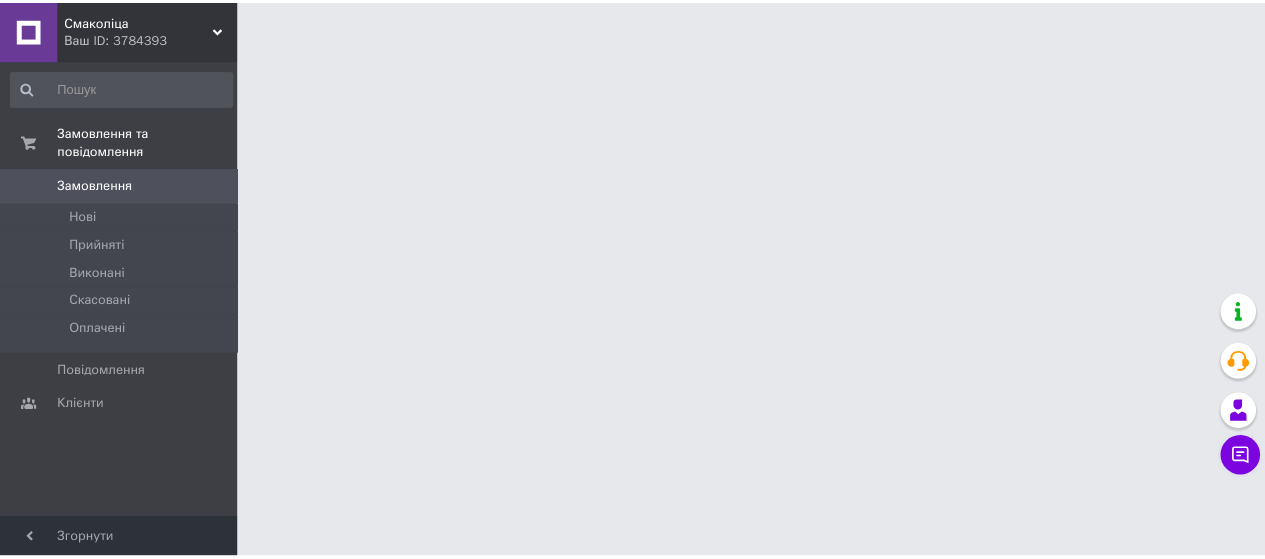 scroll, scrollTop: 0, scrollLeft: 0, axis: both 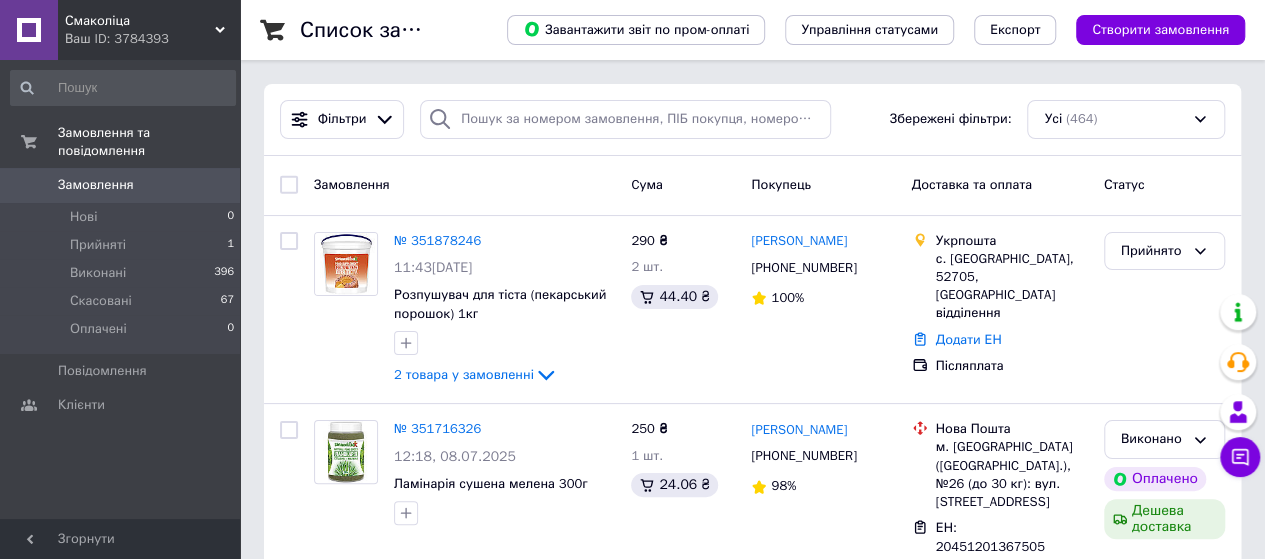 click on "Смаколіца" at bounding box center [140, 21] 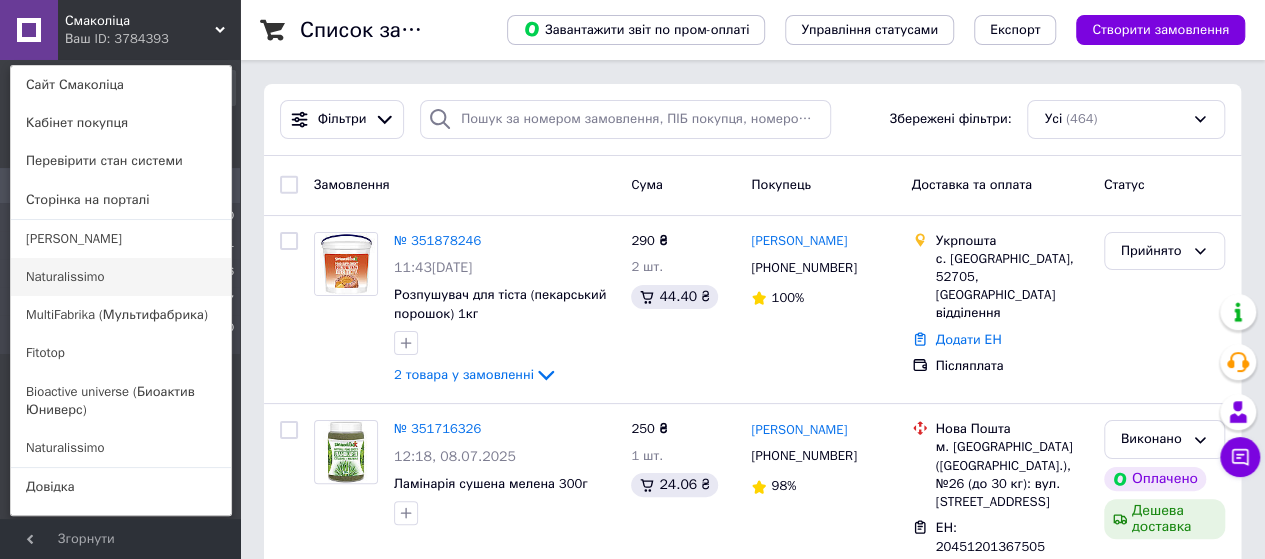 click on "Naturalissimo" at bounding box center (121, 277) 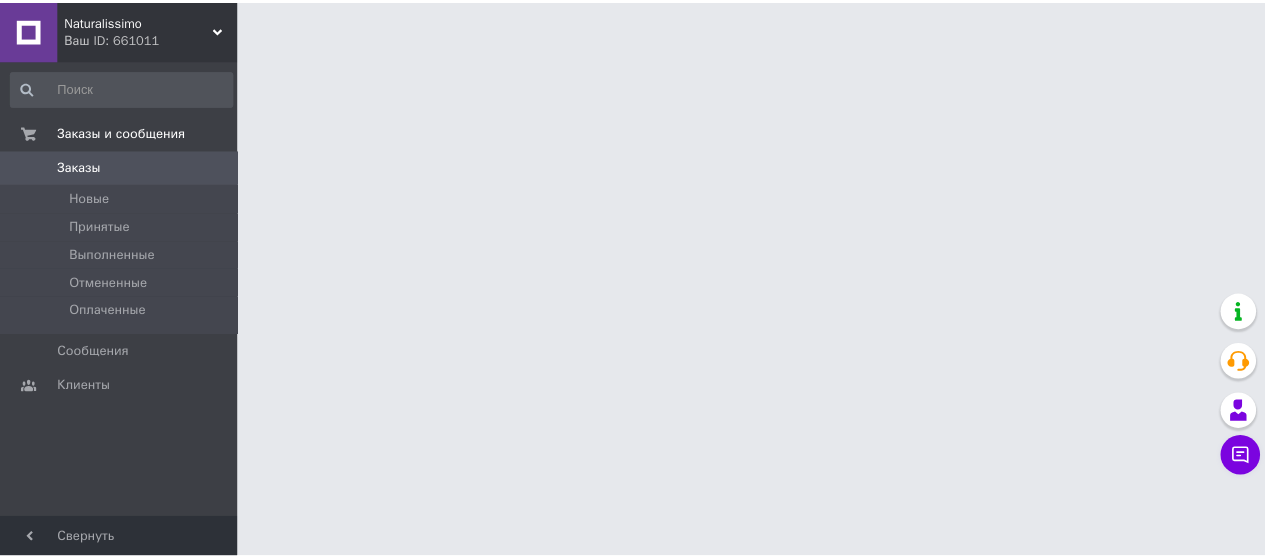 scroll, scrollTop: 0, scrollLeft: 0, axis: both 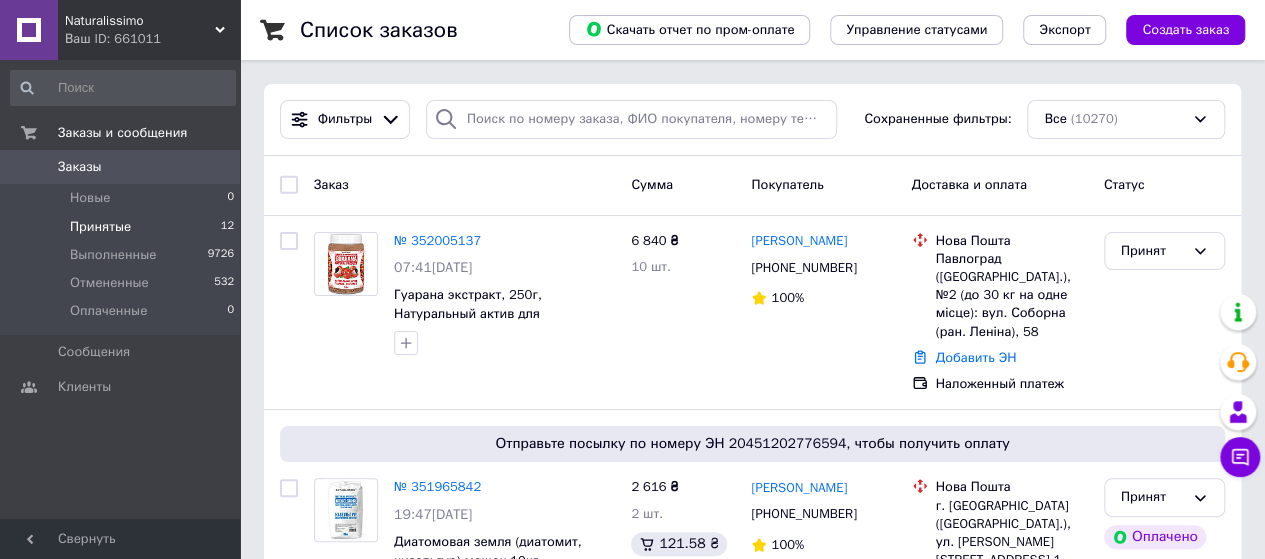 click on "Принятые" at bounding box center (100, 227) 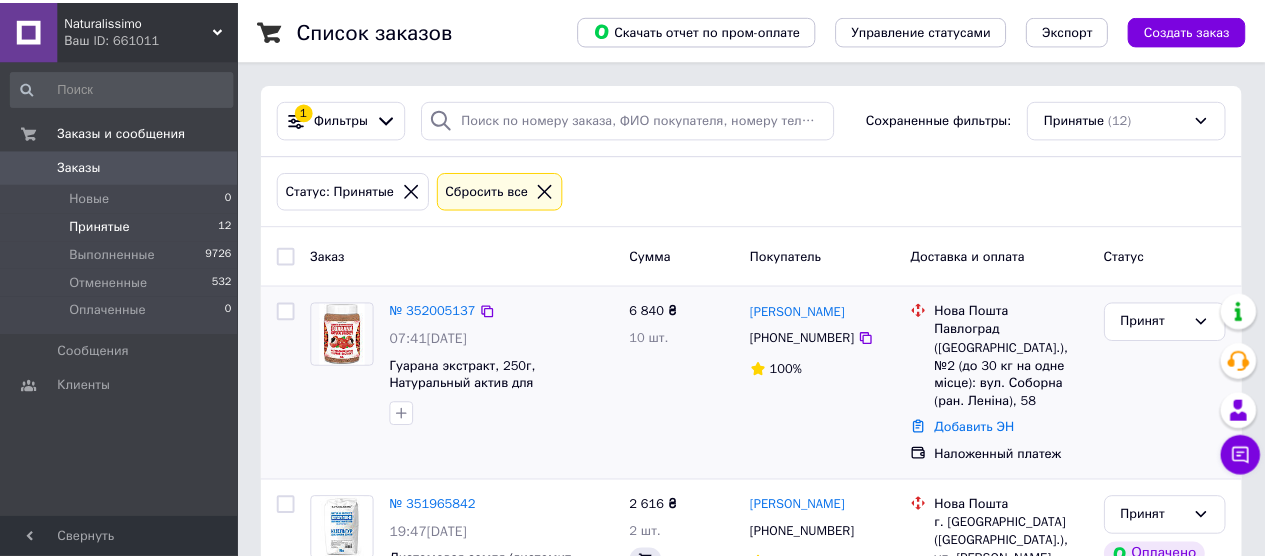 scroll, scrollTop: 0, scrollLeft: 0, axis: both 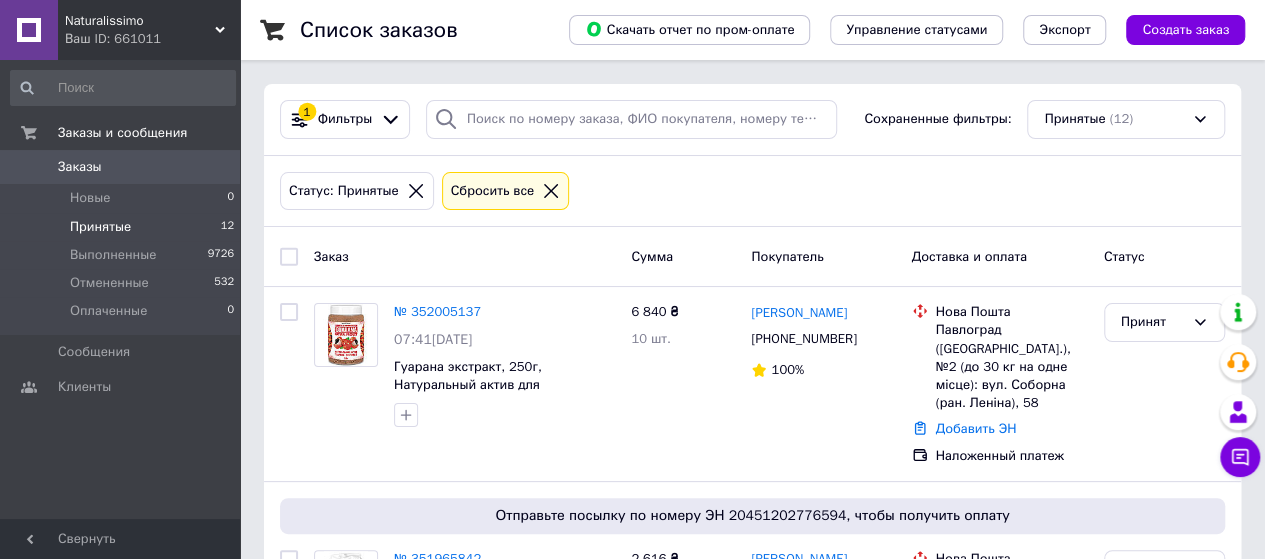 click on "Naturalissimo" at bounding box center (140, 21) 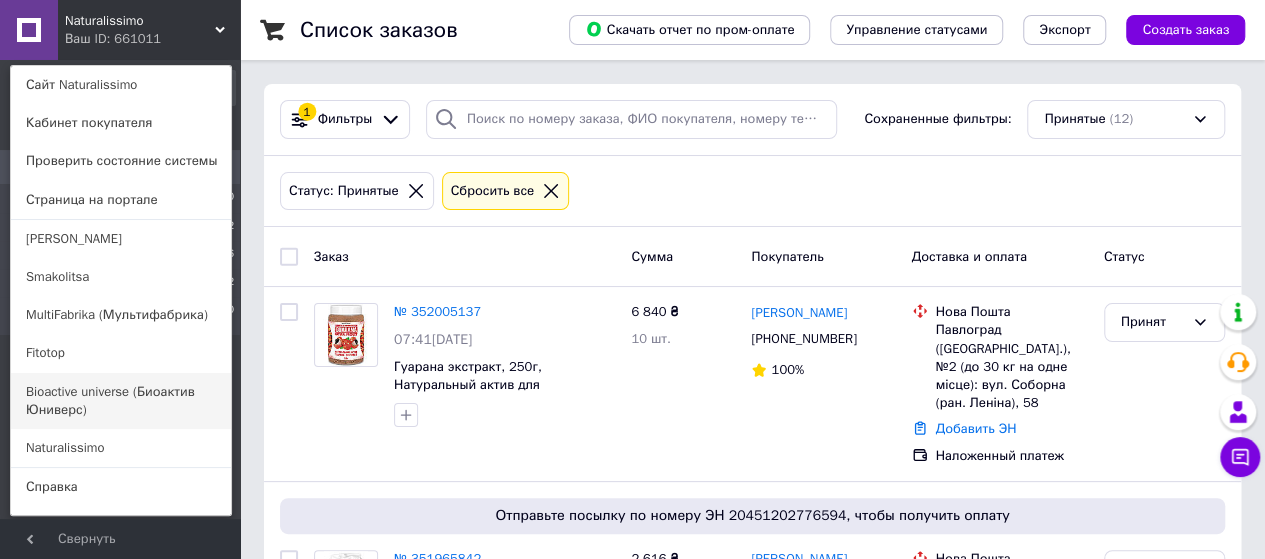 click on "Bioactive universe (Биоактив Юниверс)" at bounding box center (121, 401) 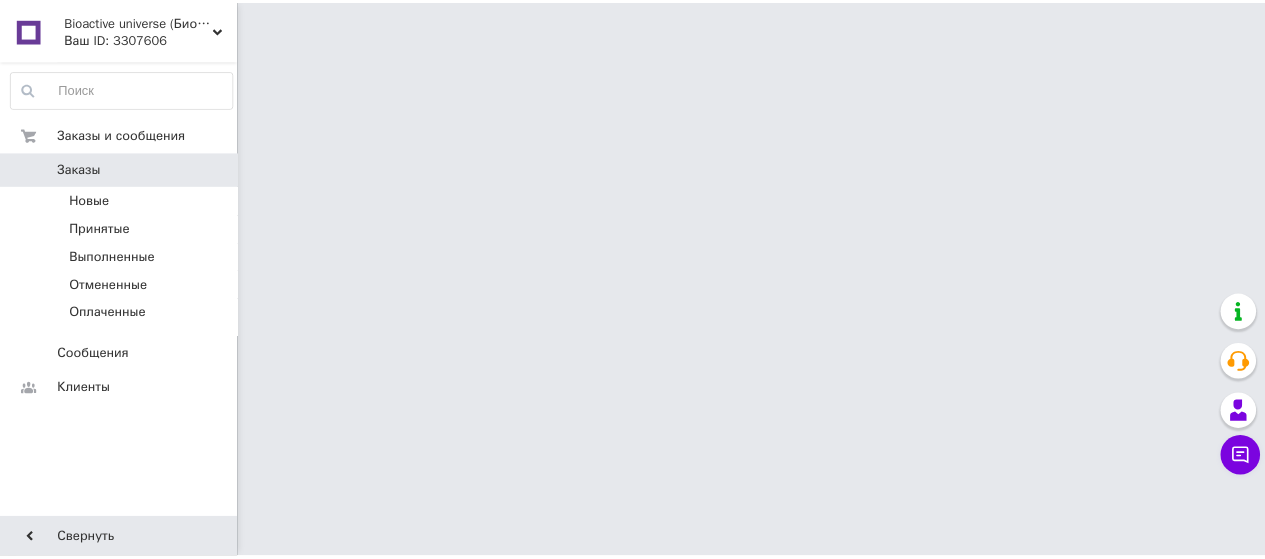 scroll, scrollTop: 0, scrollLeft: 0, axis: both 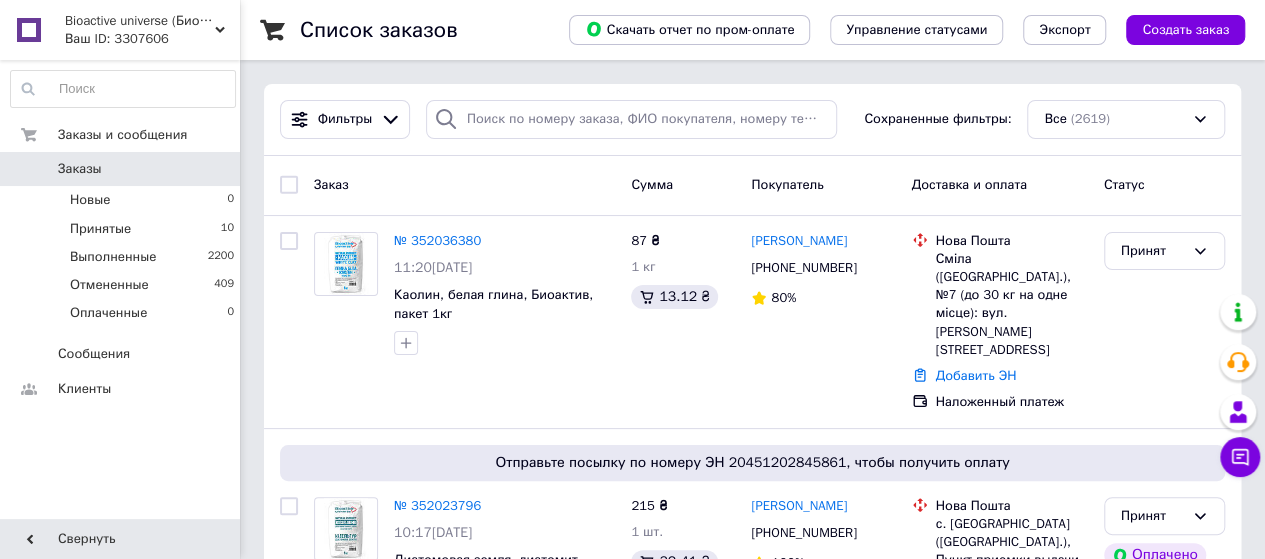 click on "Ваш ID: 3307606" at bounding box center [152, 39] 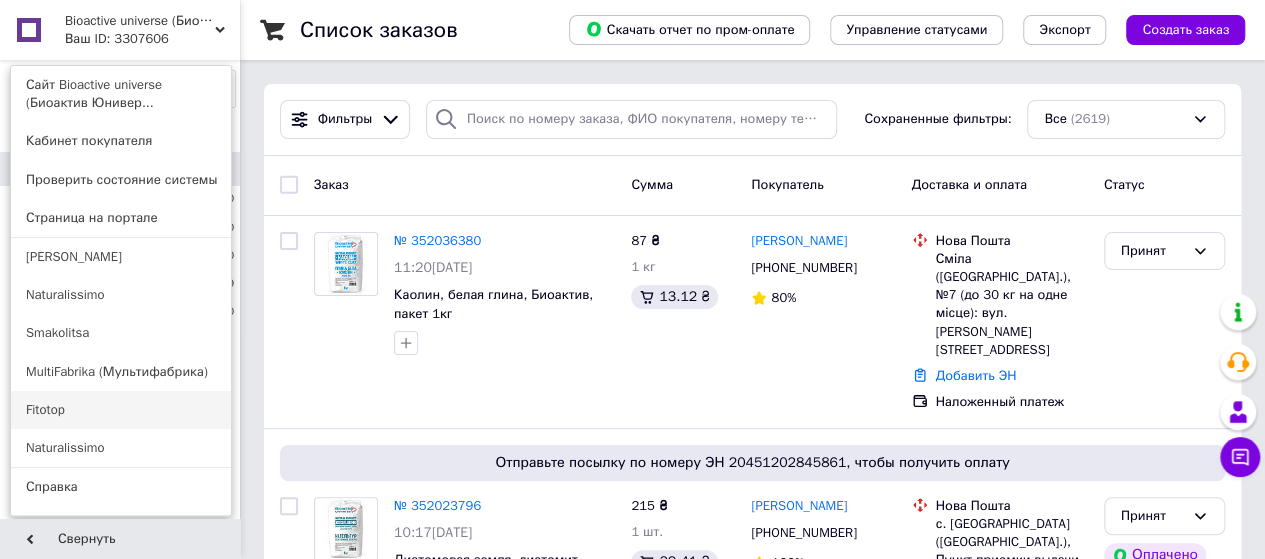 click on "Fitotop" at bounding box center (121, 410) 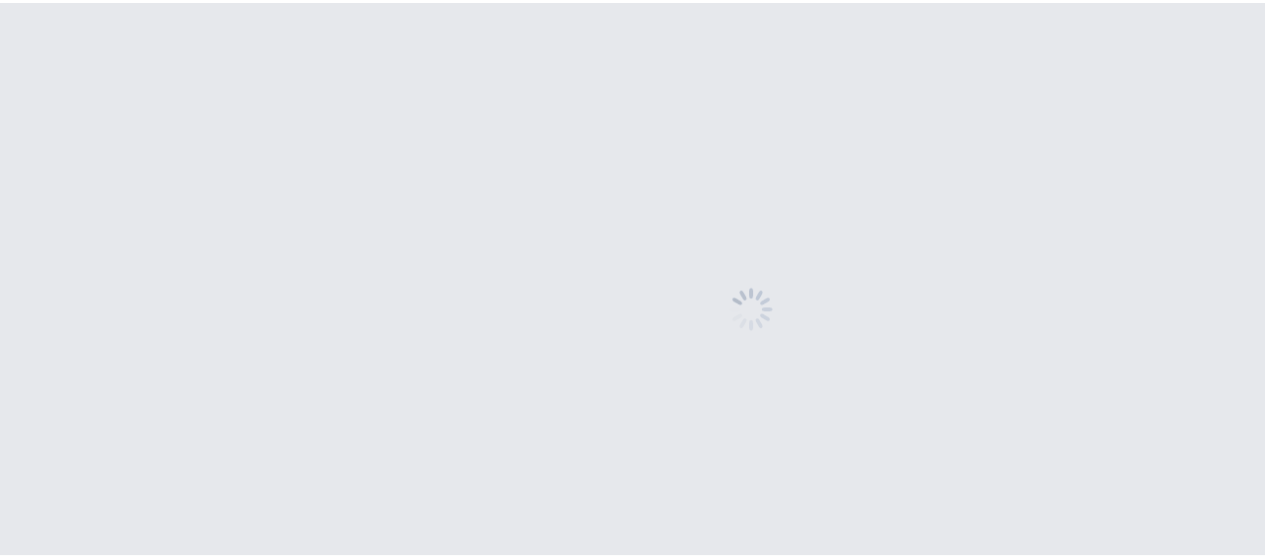 scroll, scrollTop: 0, scrollLeft: 0, axis: both 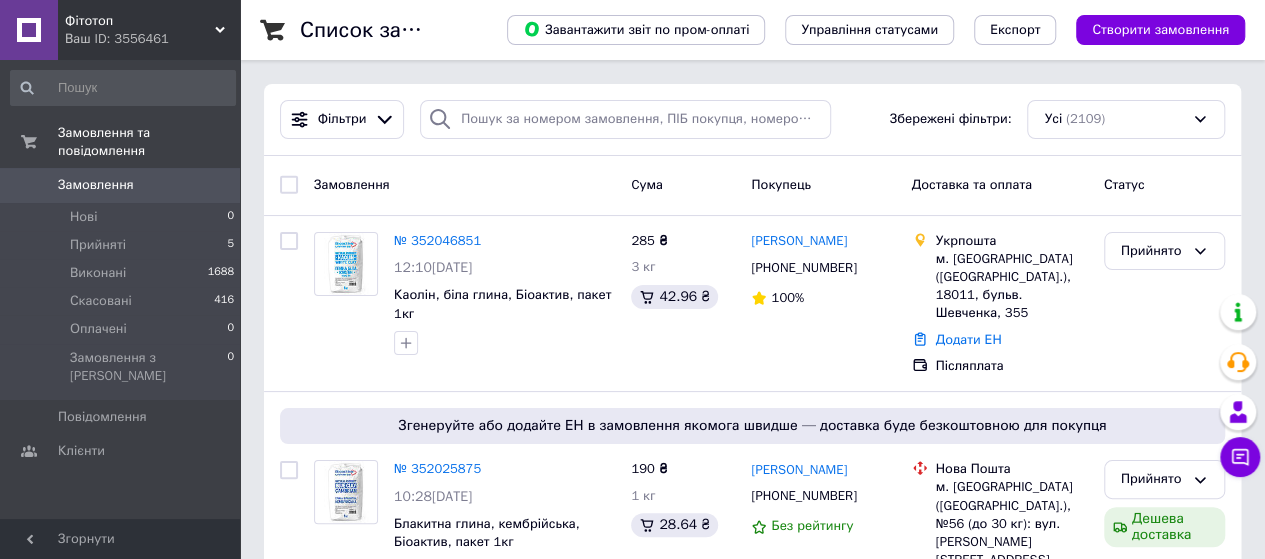click on "Ваш ID: 3556461" at bounding box center (152, 39) 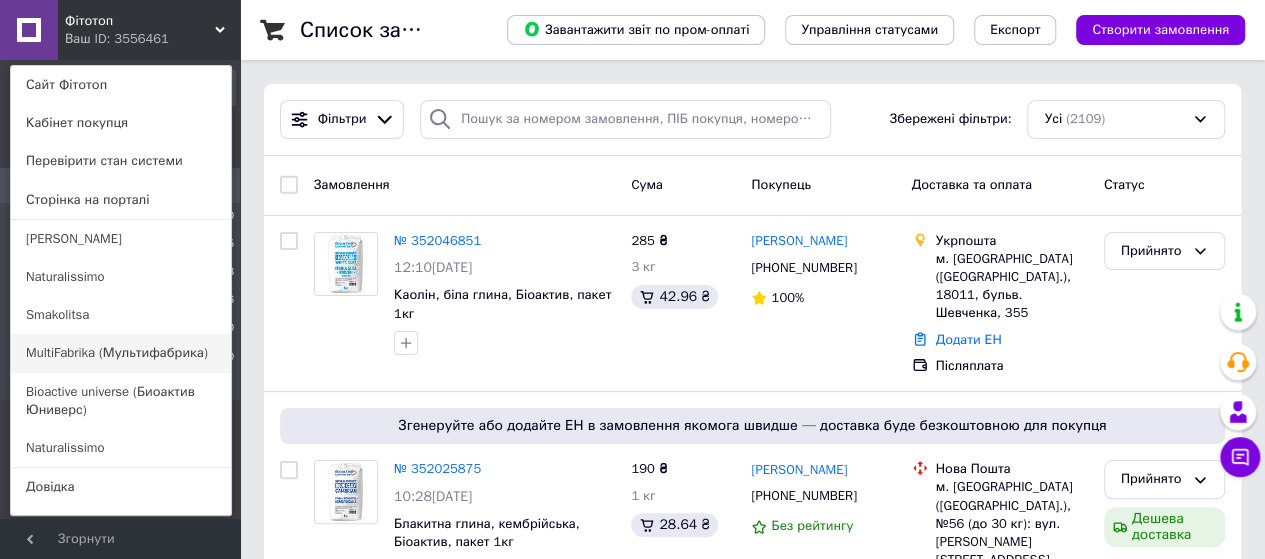 click on "MultiFabrika (Мультифабрика)" at bounding box center [121, 353] 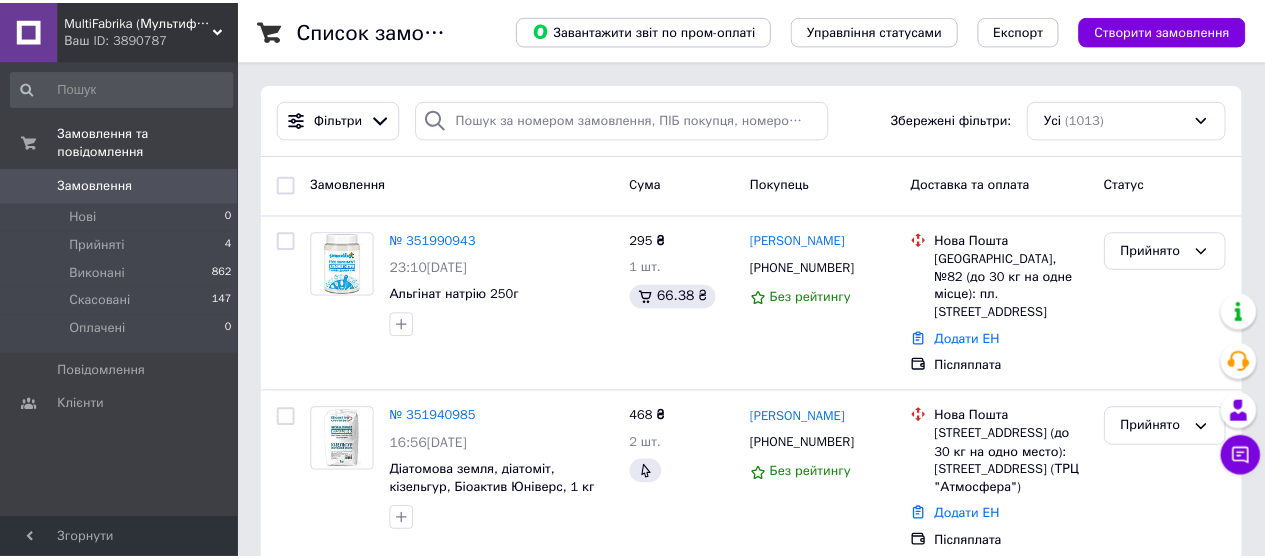 scroll, scrollTop: 0, scrollLeft: 0, axis: both 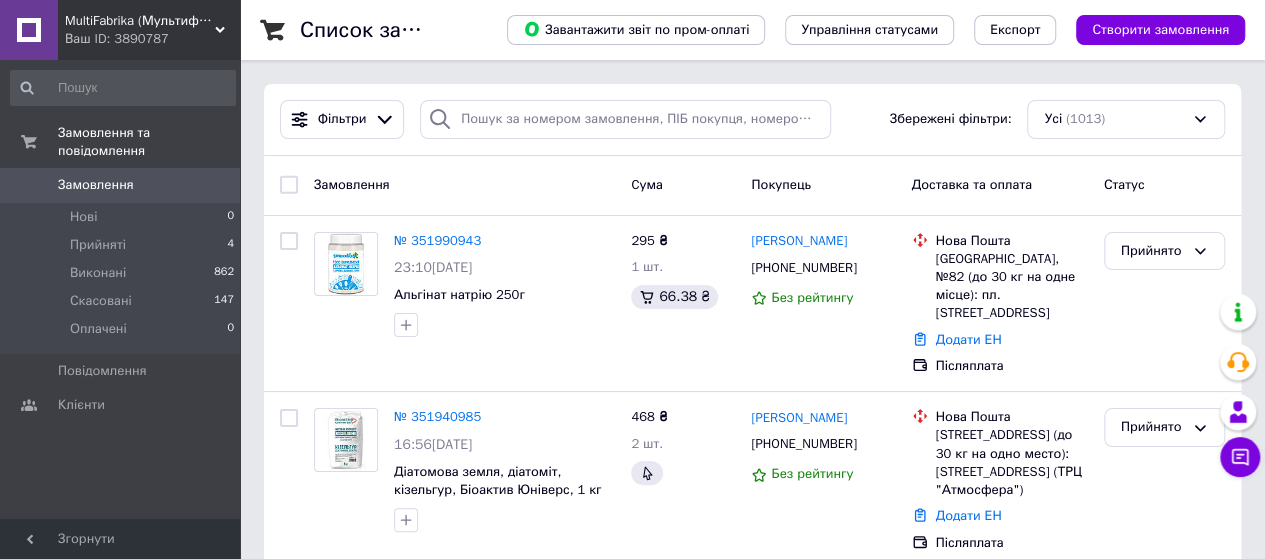 click on "Ваш ID: 3890787" at bounding box center [152, 39] 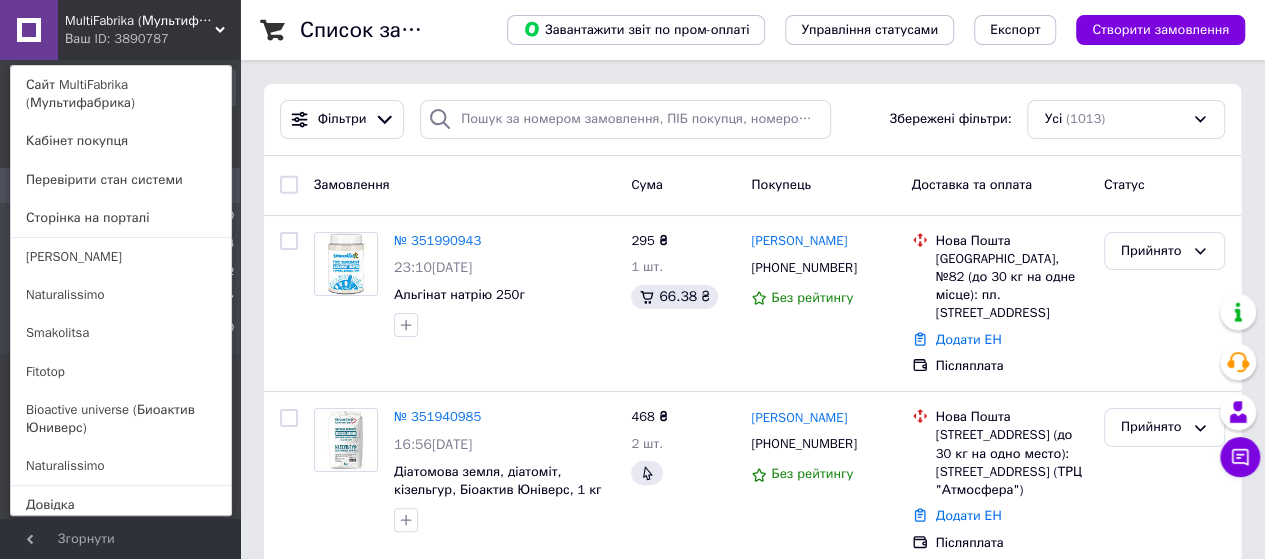 click on "Ваш ID: 3890787" at bounding box center [107, 39] 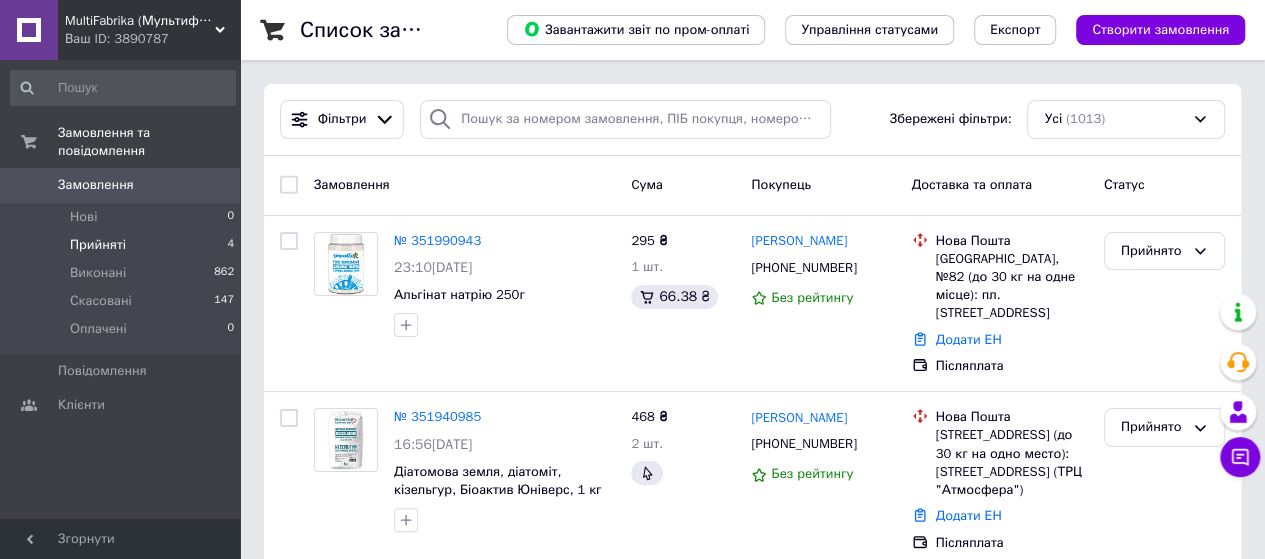 click on "Прийняті" at bounding box center (98, 245) 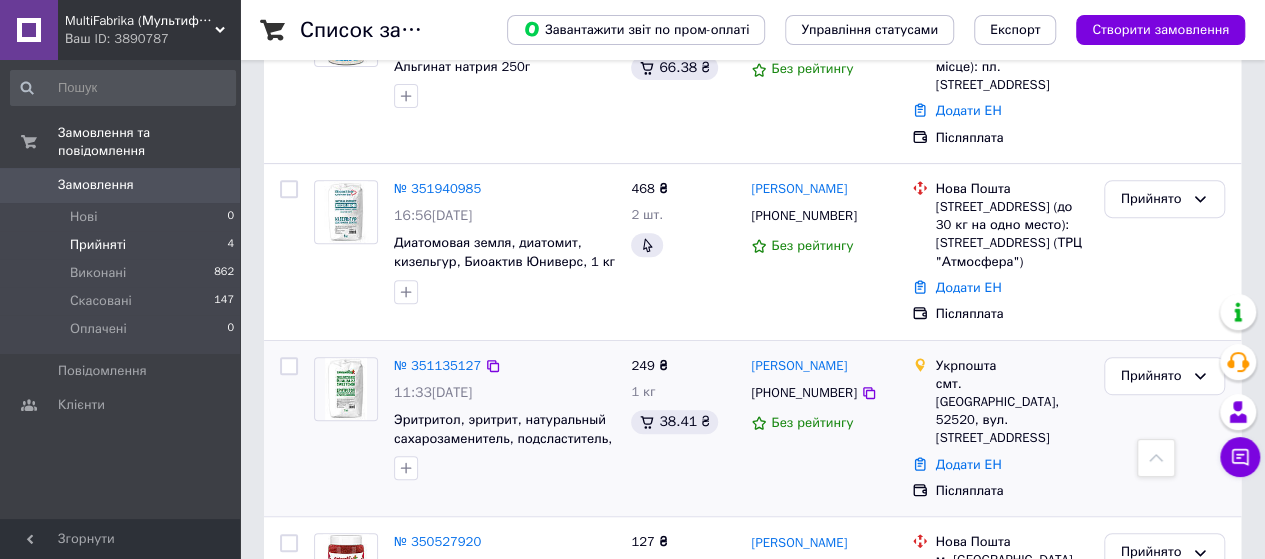 scroll, scrollTop: 471, scrollLeft: 0, axis: vertical 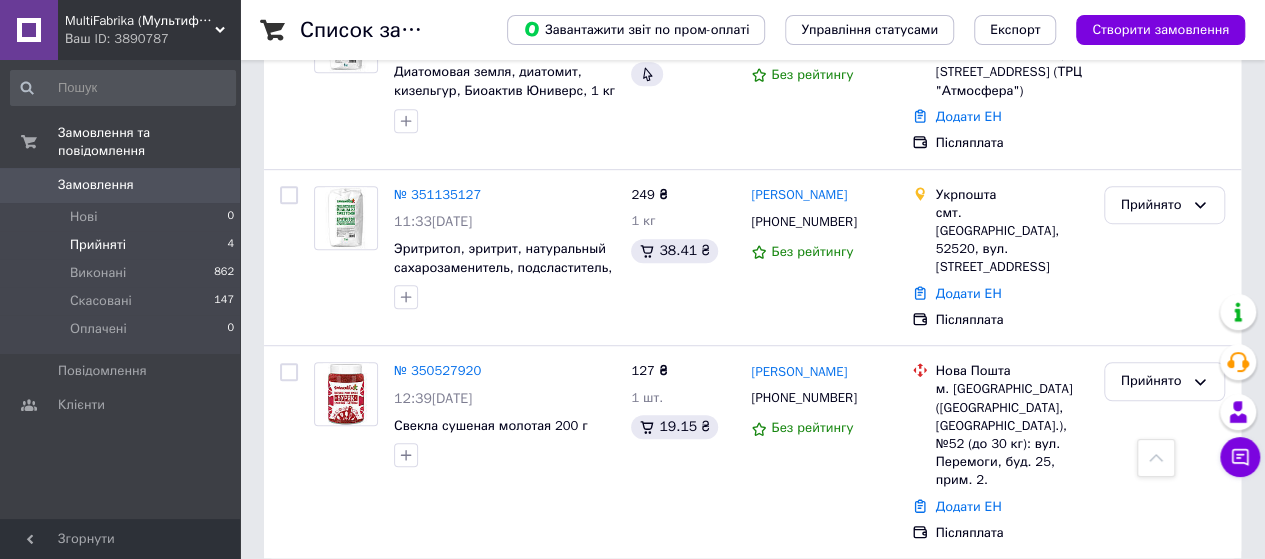 click on "Ваш ID: 3890787" at bounding box center [152, 39] 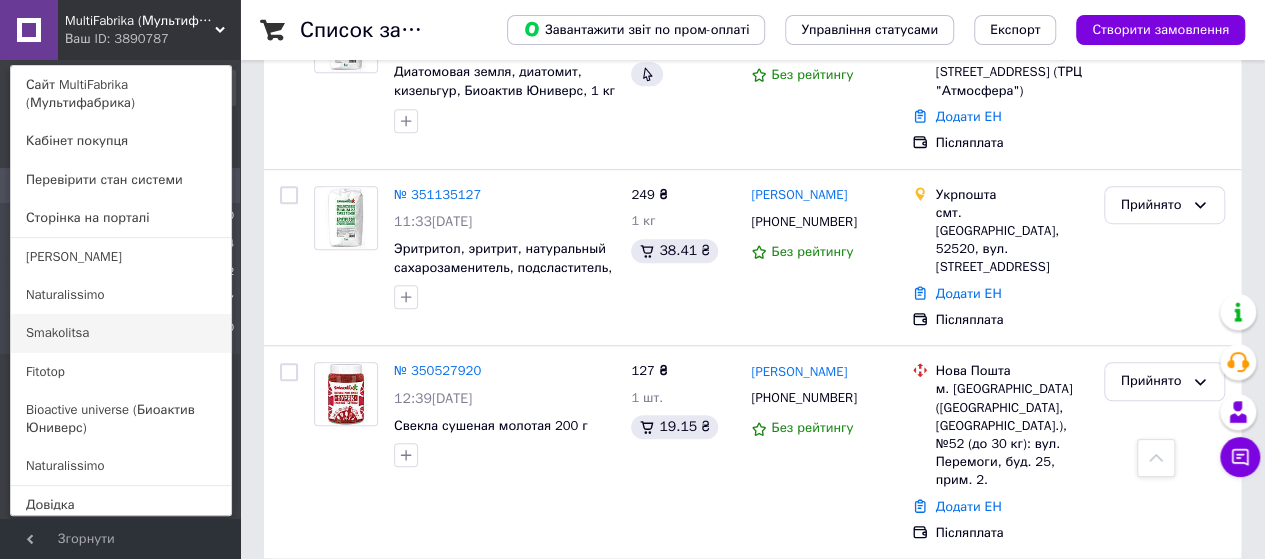click on "Smakolitsa" at bounding box center (121, 333) 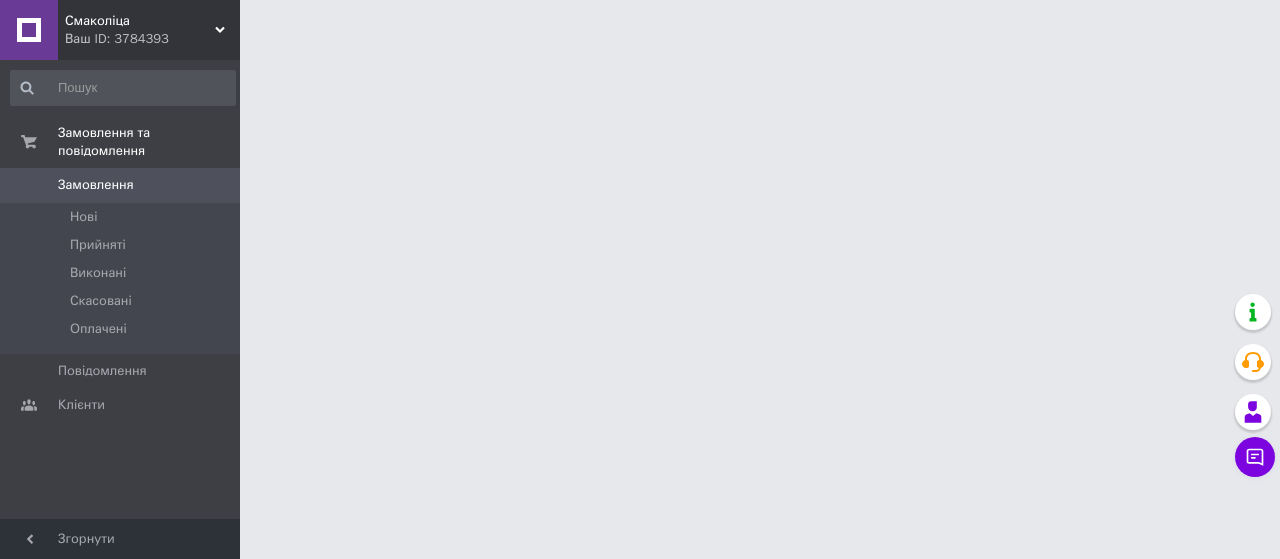 scroll, scrollTop: 0, scrollLeft: 0, axis: both 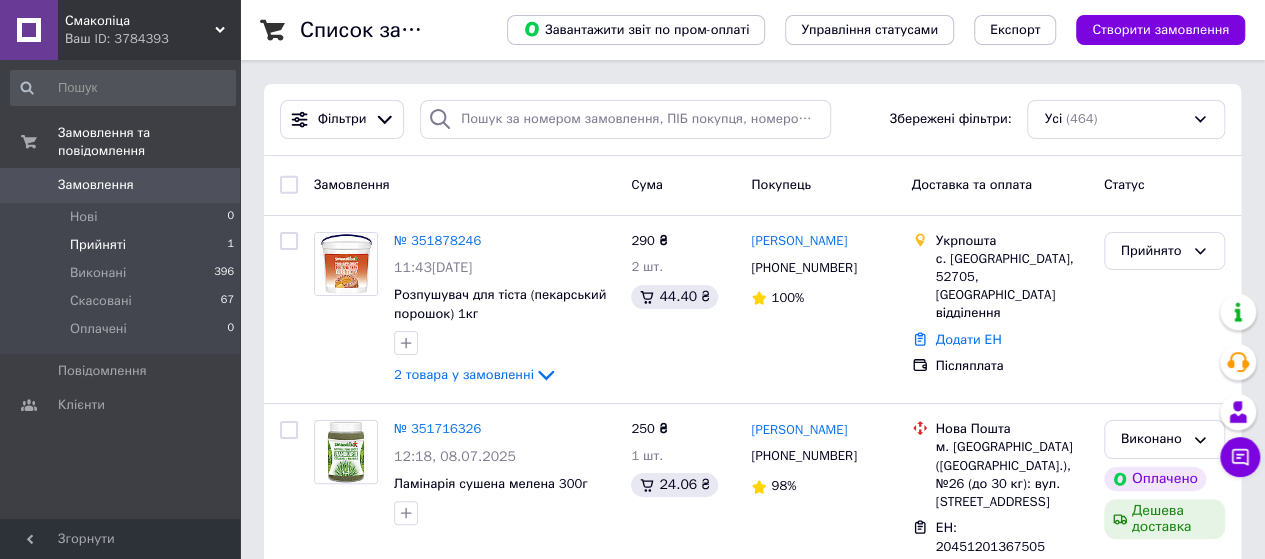 click on "Прийняті" at bounding box center (98, 245) 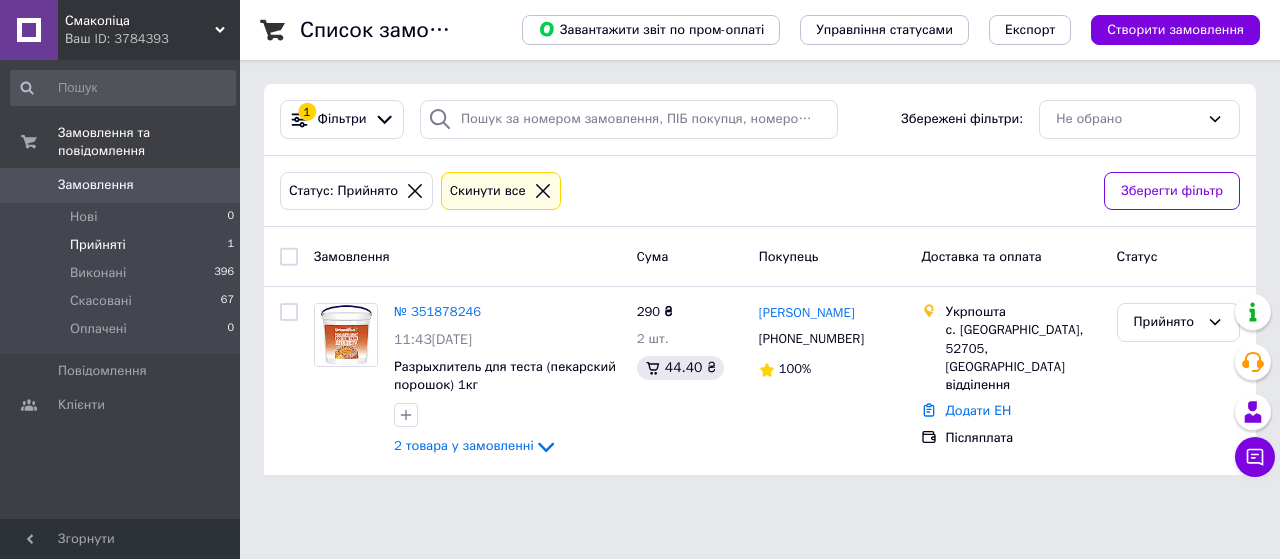 click on "Ваш ID: 3784393" at bounding box center (152, 39) 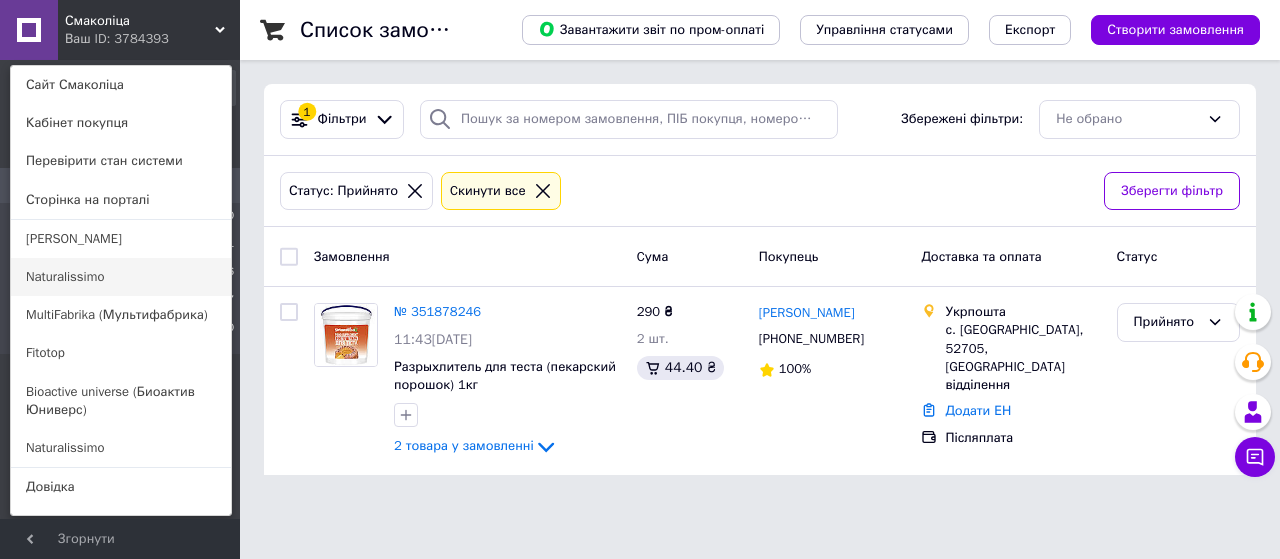 click on "Naturalissimo" at bounding box center (121, 277) 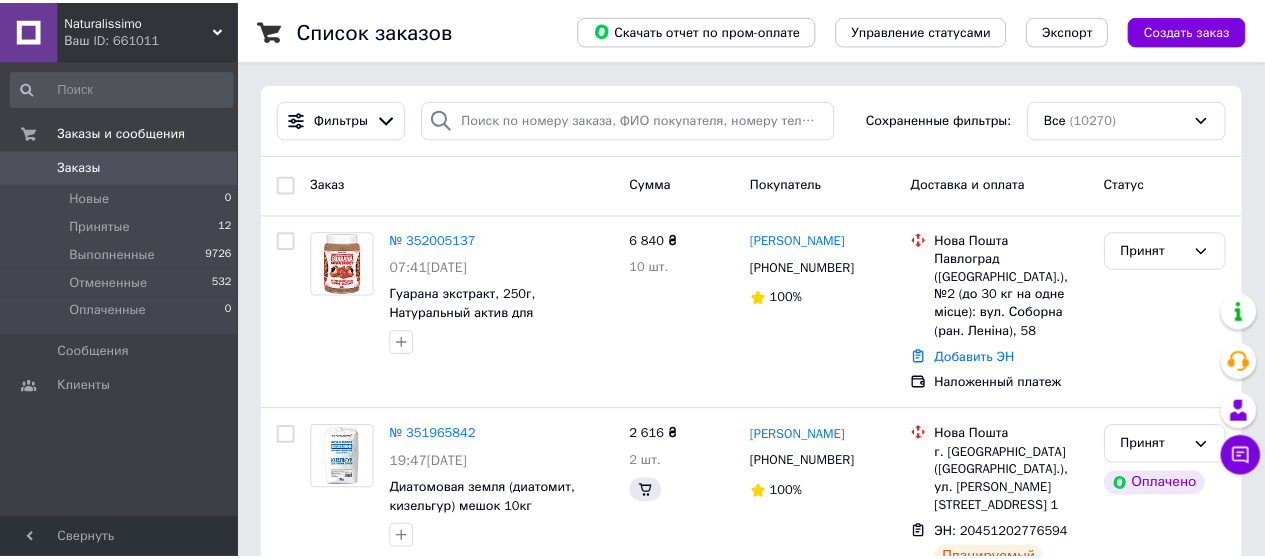 scroll, scrollTop: 0, scrollLeft: 0, axis: both 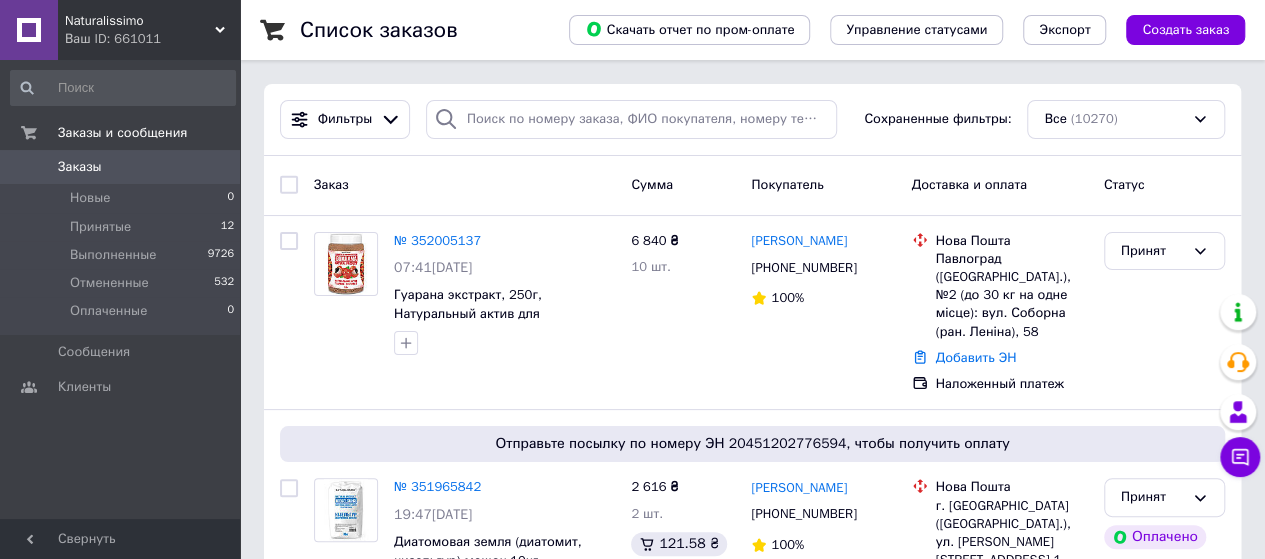 click on "Naturalissimo" at bounding box center [140, 21] 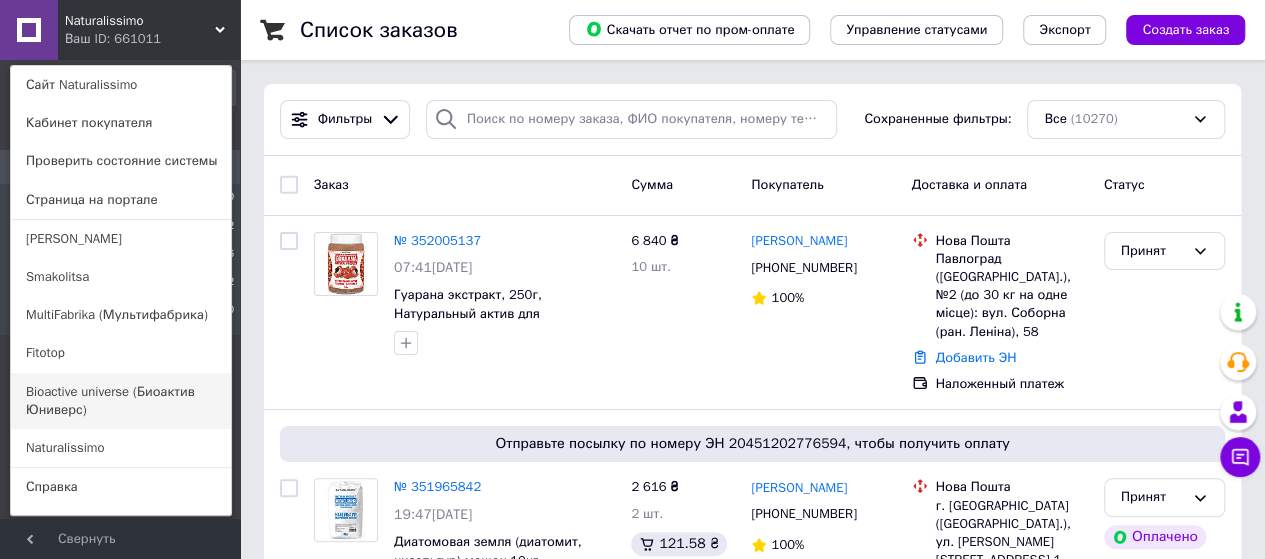 click on "Bioactive universe (Биоактив Юниверс)" at bounding box center [121, 401] 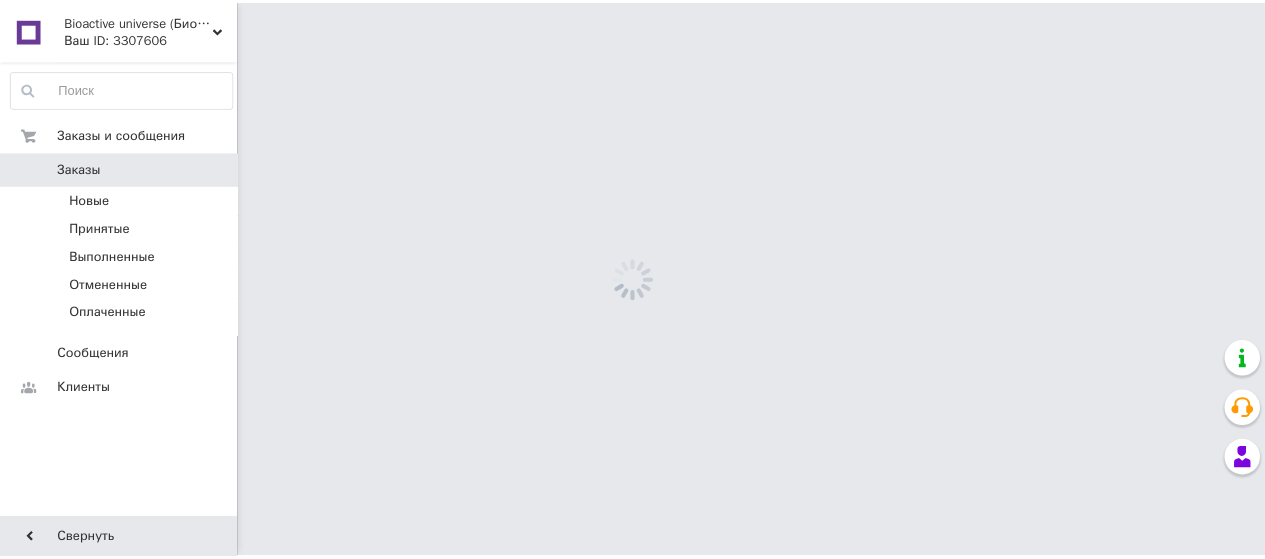 scroll, scrollTop: 0, scrollLeft: 0, axis: both 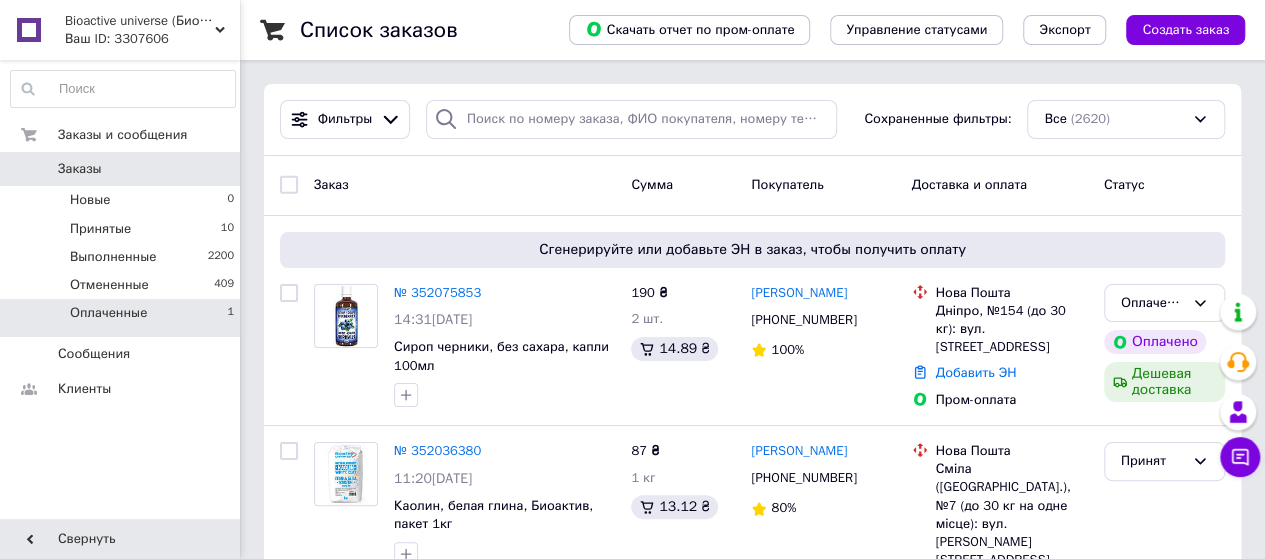 click on "Оплаченные" at bounding box center (108, 313) 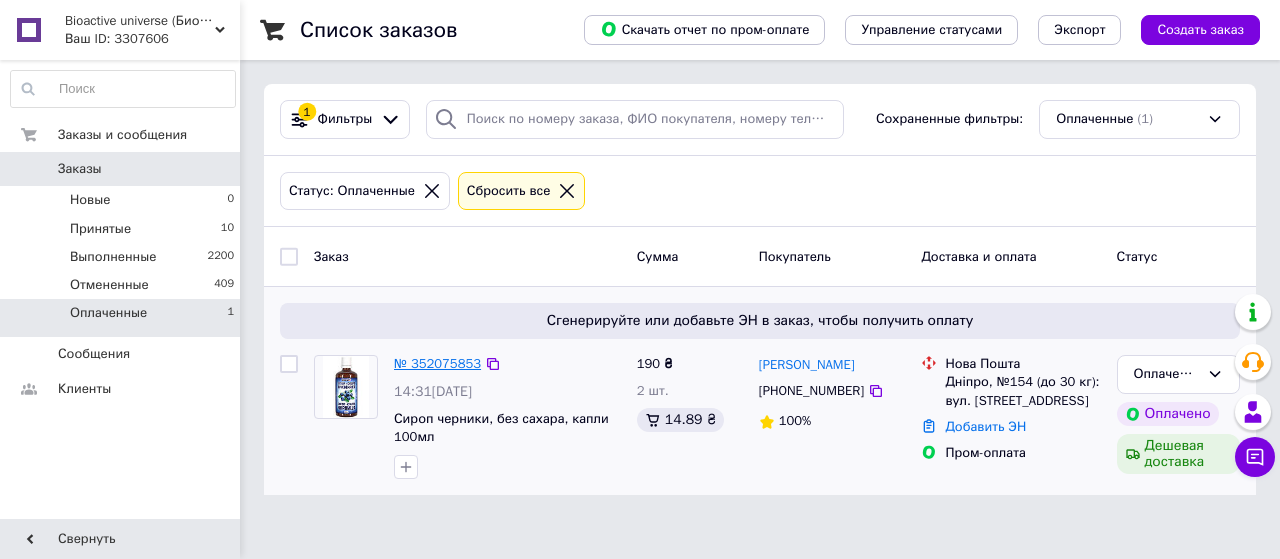 click on "№ 352075853" at bounding box center (437, 363) 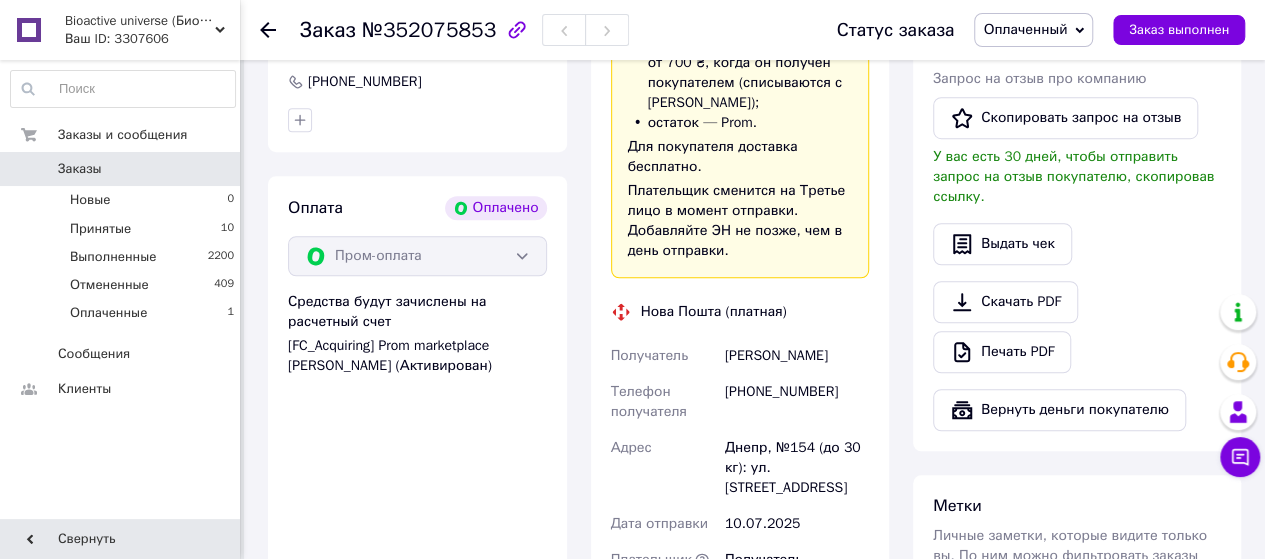 scroll, scrollTop: 700, scrollLeft: 0, axis: vertical 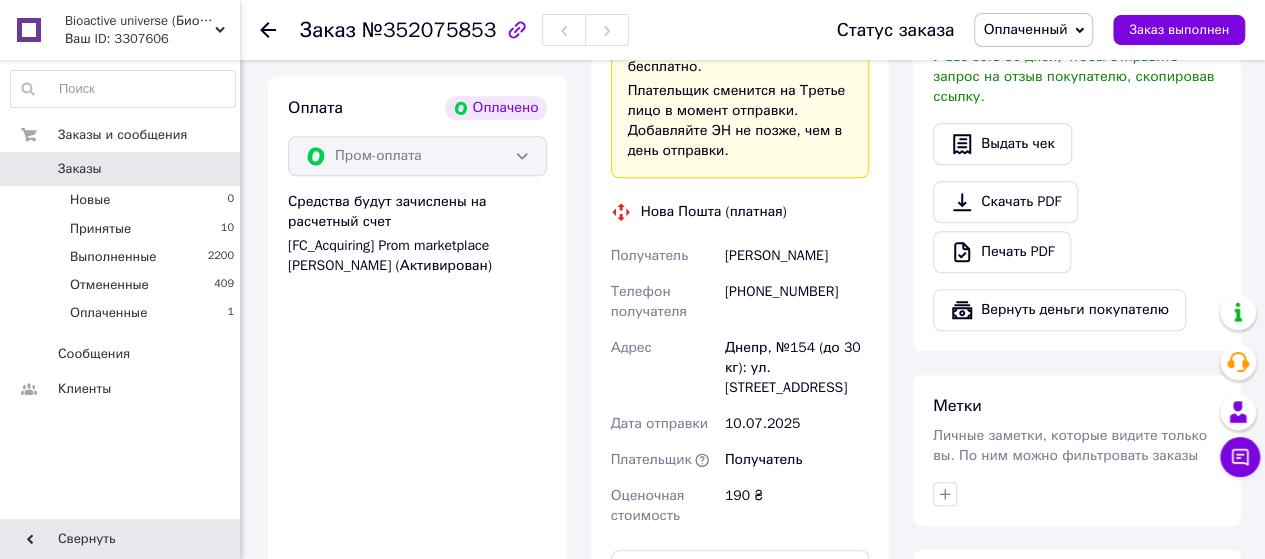 click on "Оплаченный" at bounding box center (1025, 29) 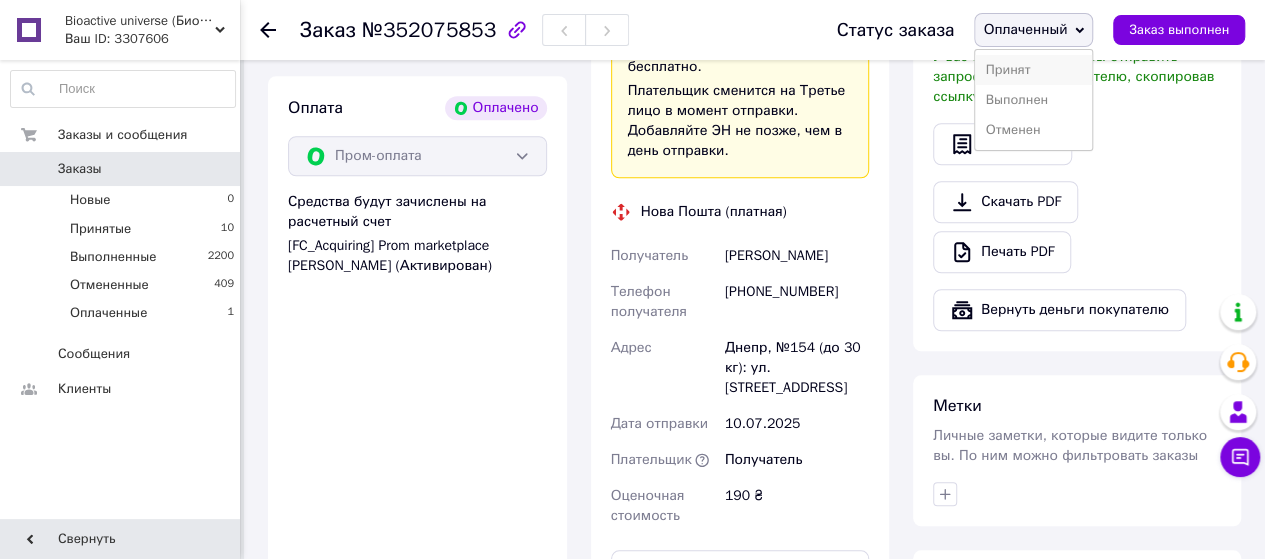 click on "Принят" at bounding box center [1033, 70] 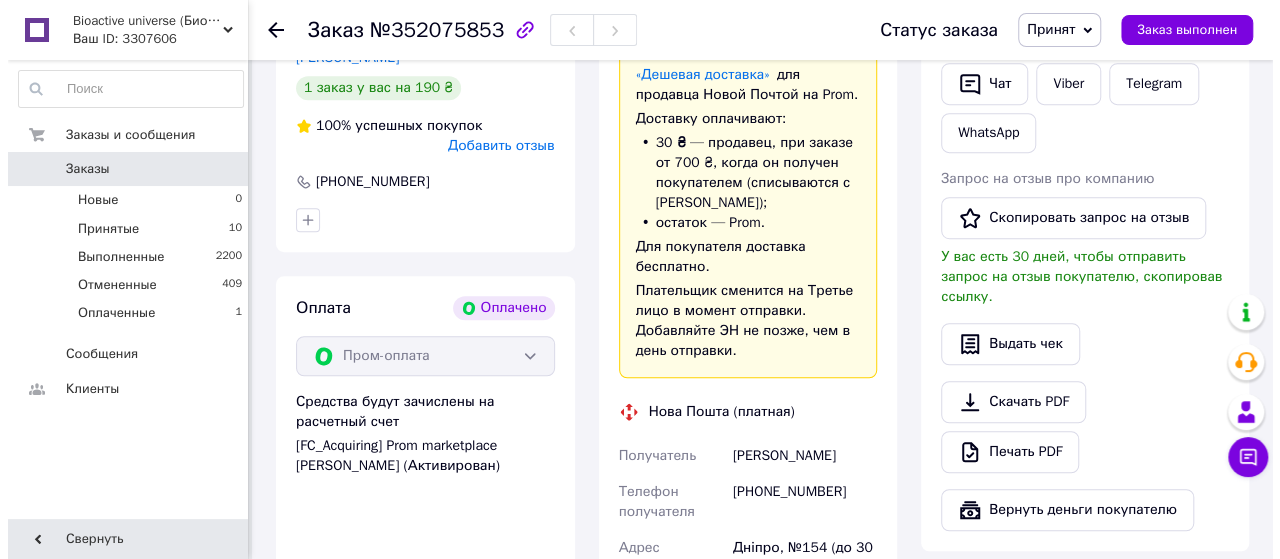 scroll, scrollTop: 200, scrollLeft: 0, axis: vertical 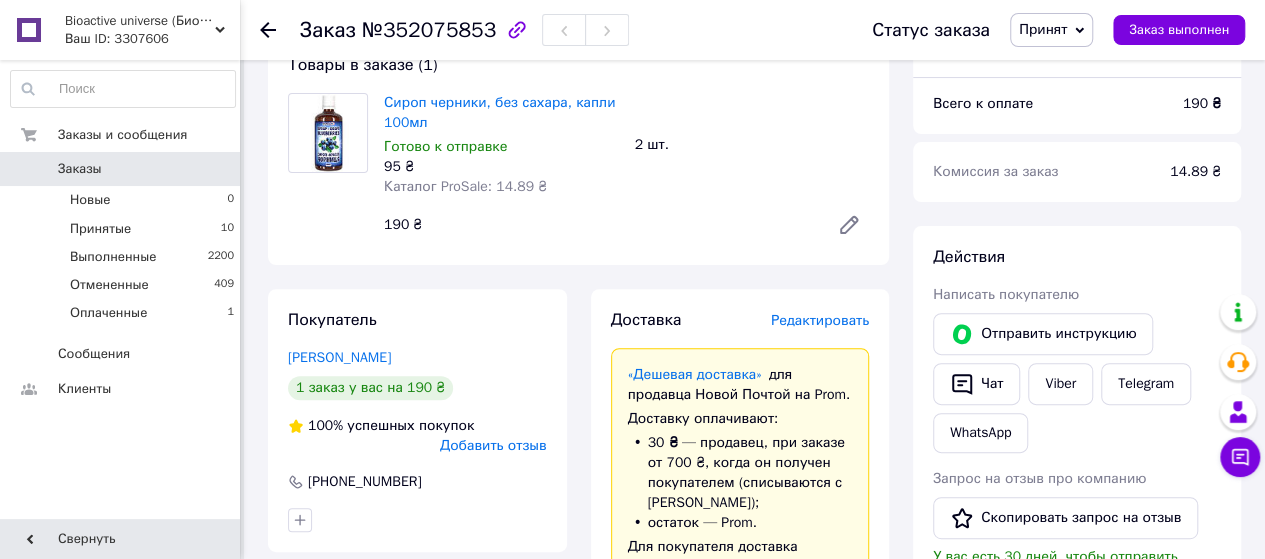 click on "Редактировать" at bounding box center (820, 320) 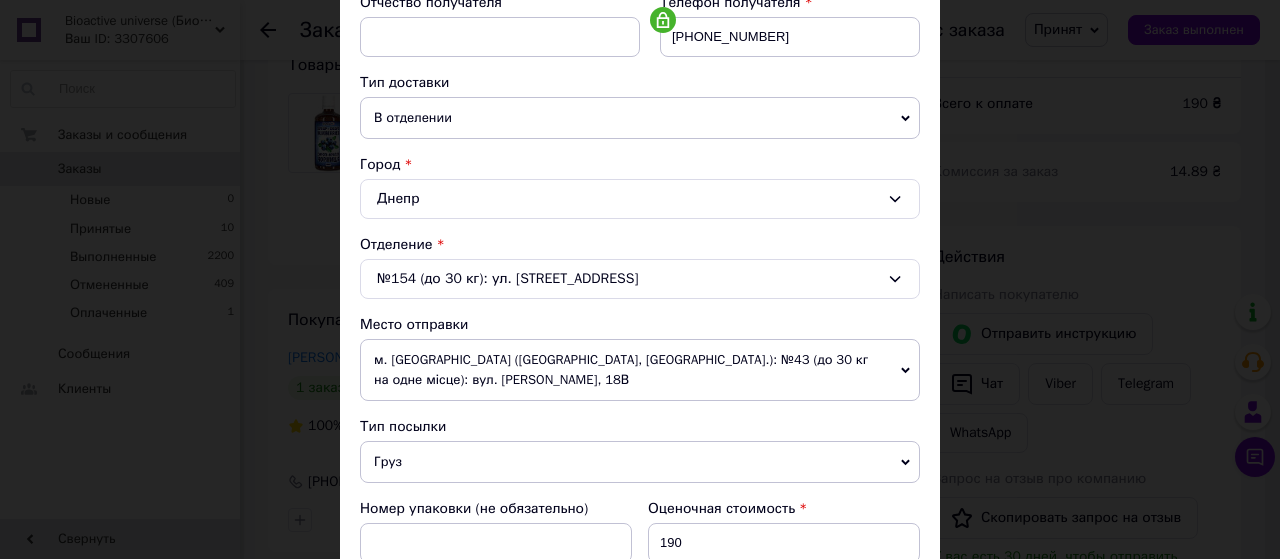 scroll, scrollTop: 780, scrollLeft: 0, axis: vertical 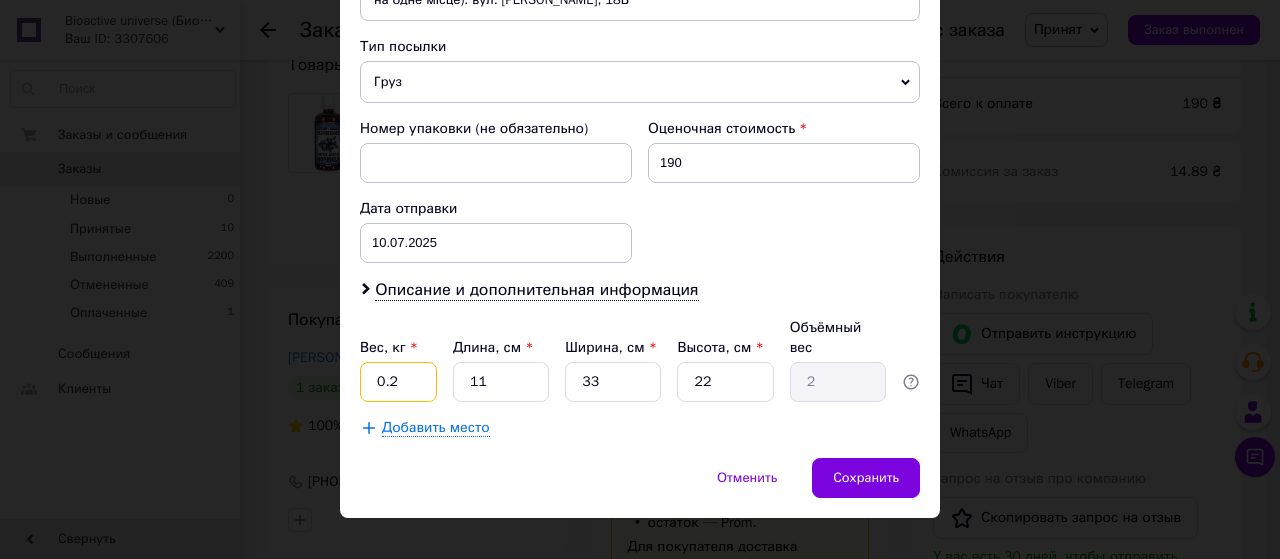 click on "0.2" at bounding box center (398, 382) 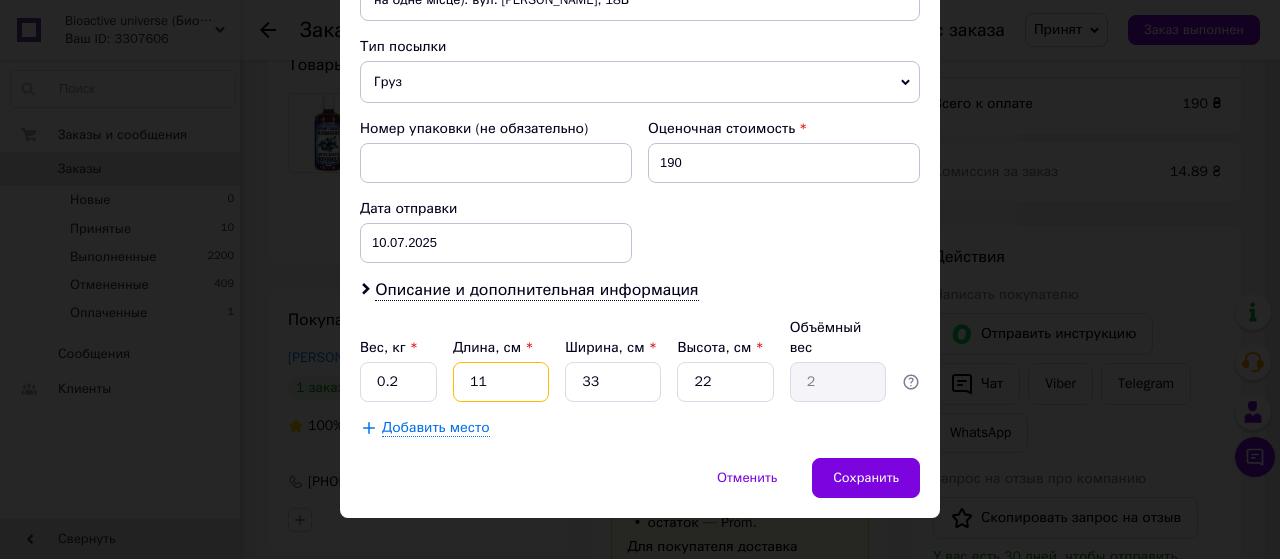 click on "11" at bounding box center (501, 382) 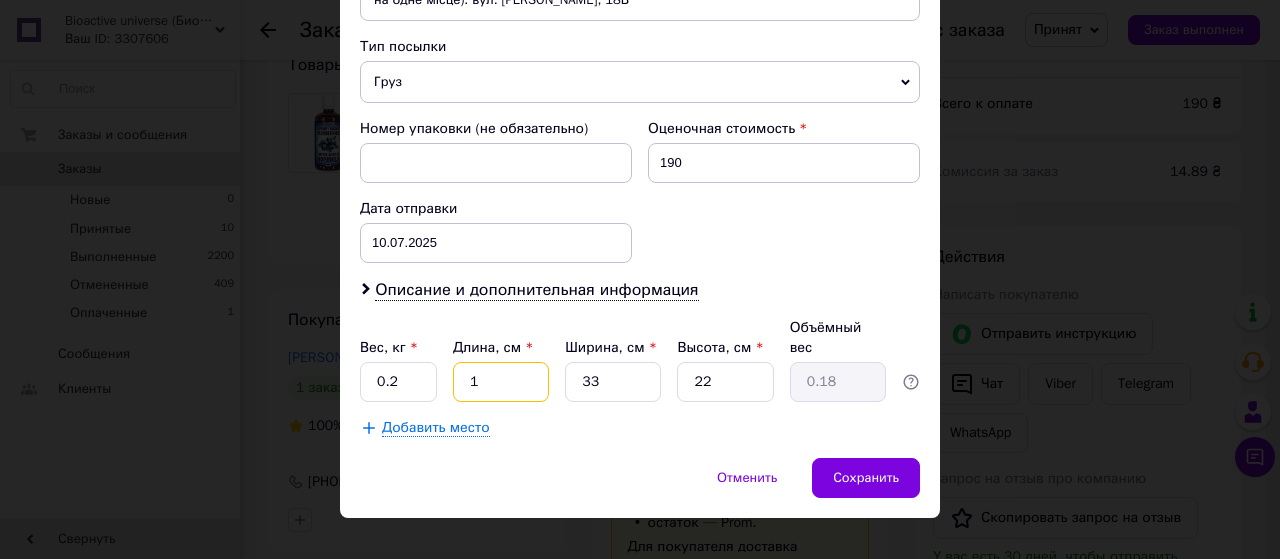 type on "10" 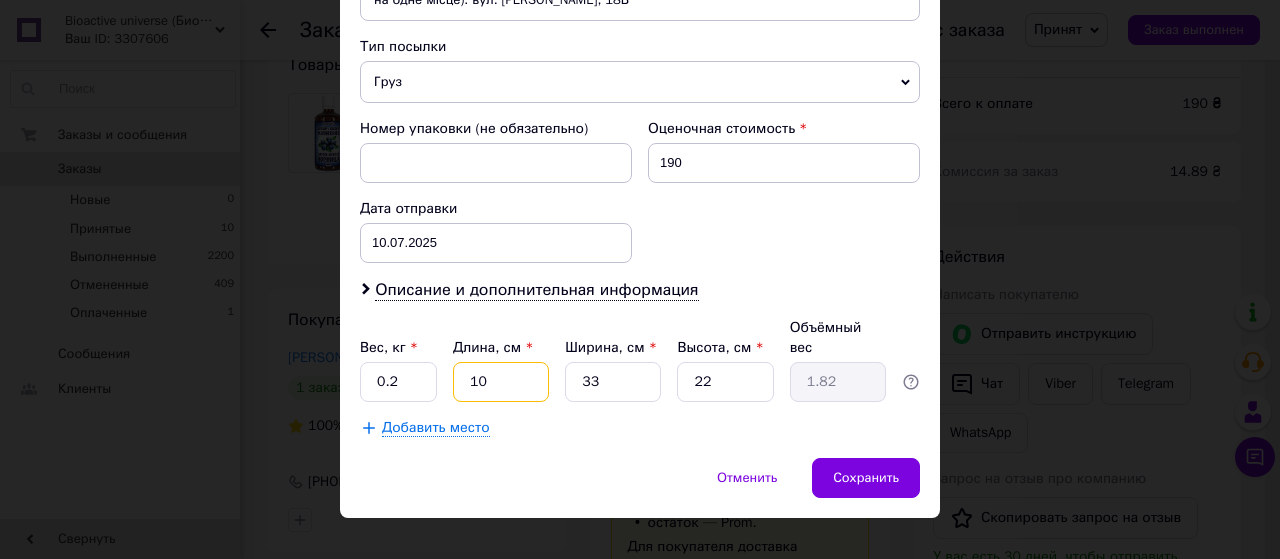 type on "10" 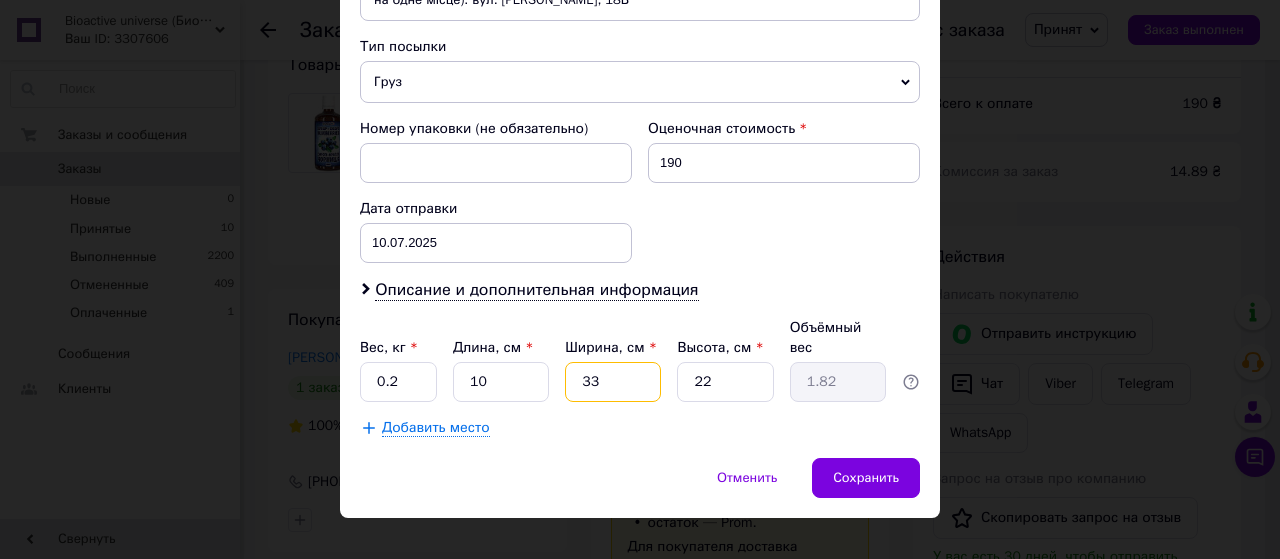 click on "33" at bounding box center (613, 382) 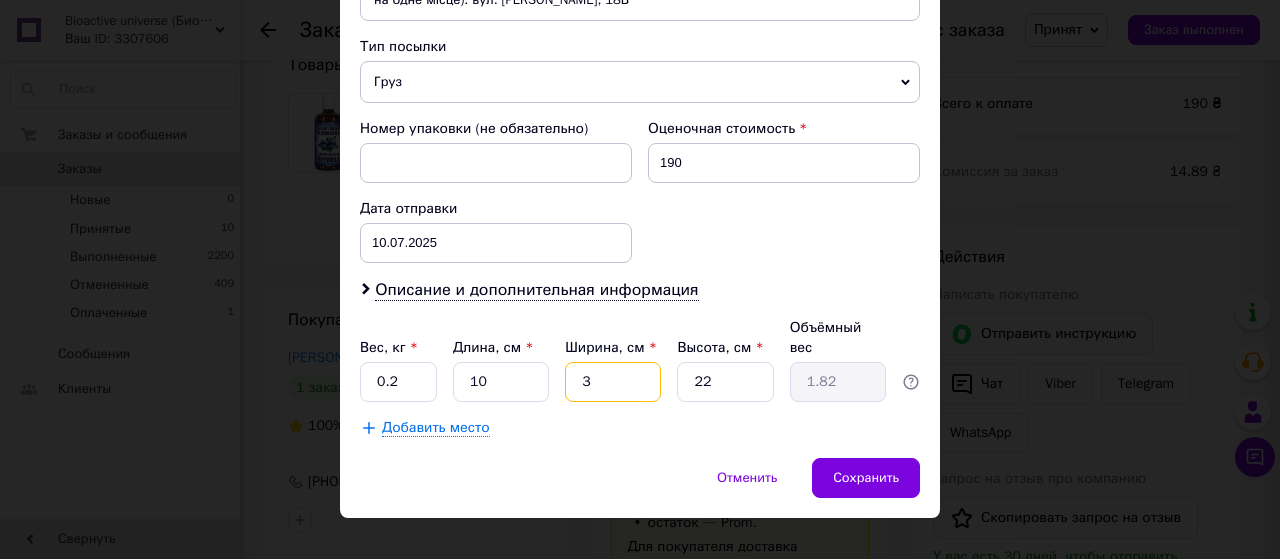 type on "0.17" 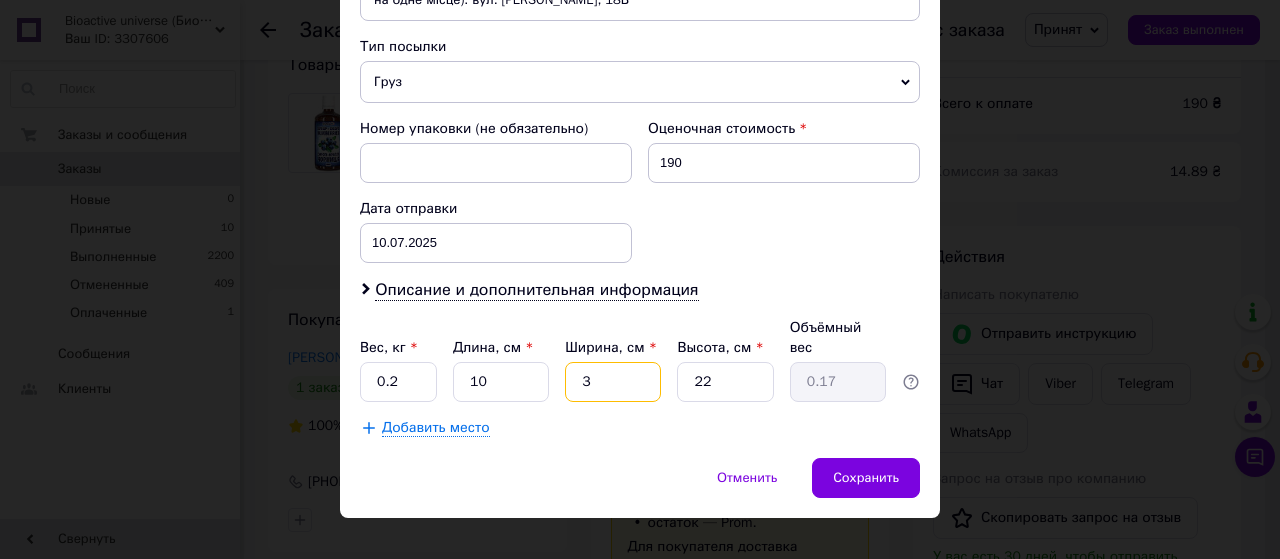 type 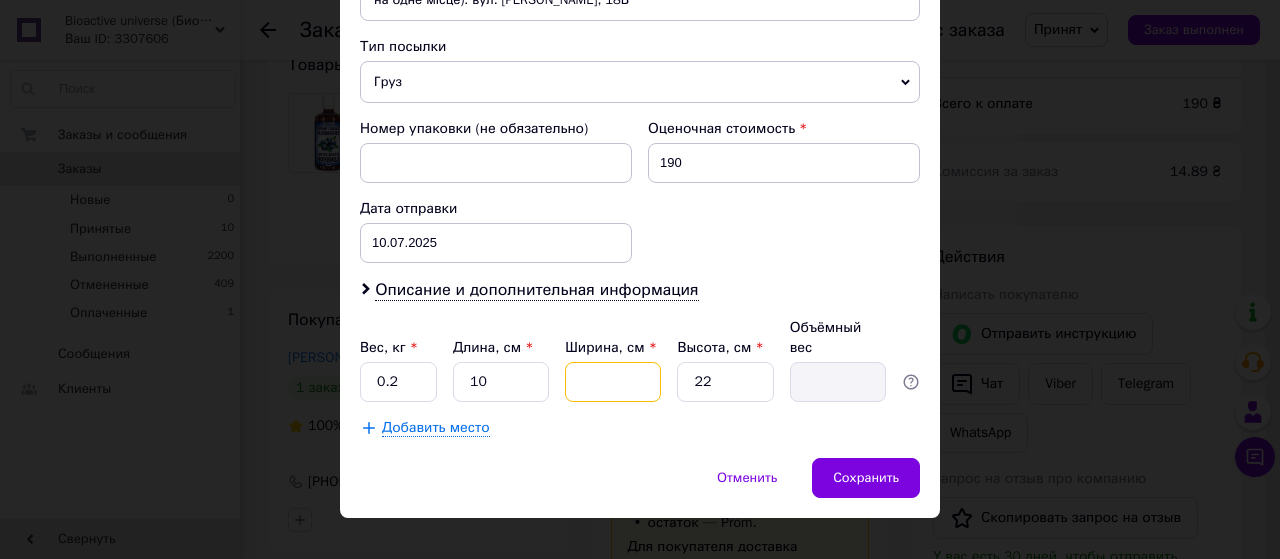 type on "2" 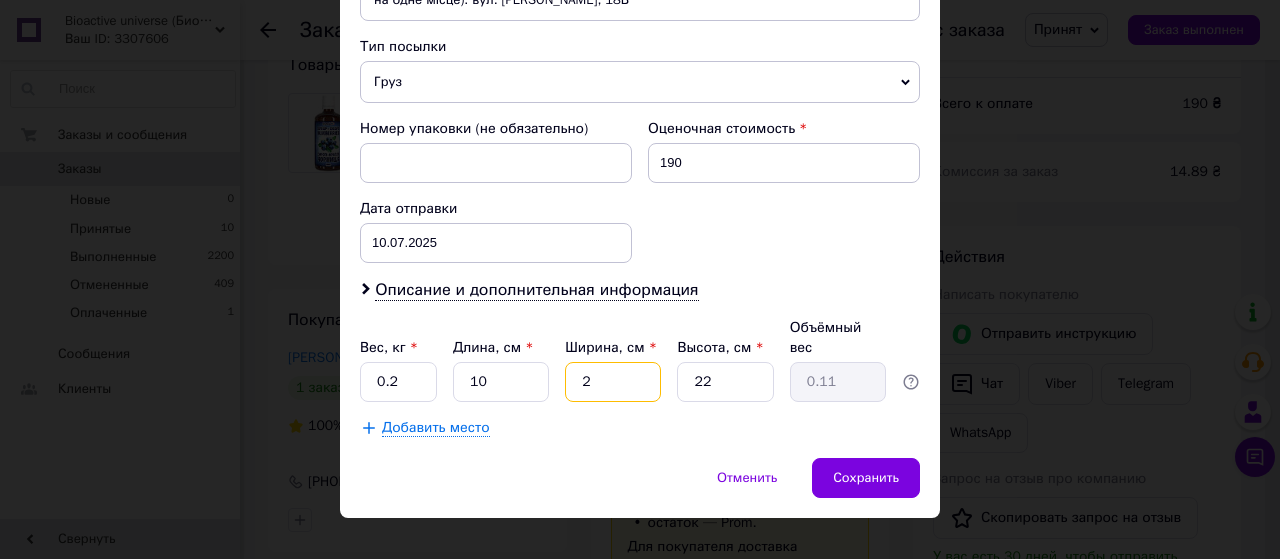 type on "20" 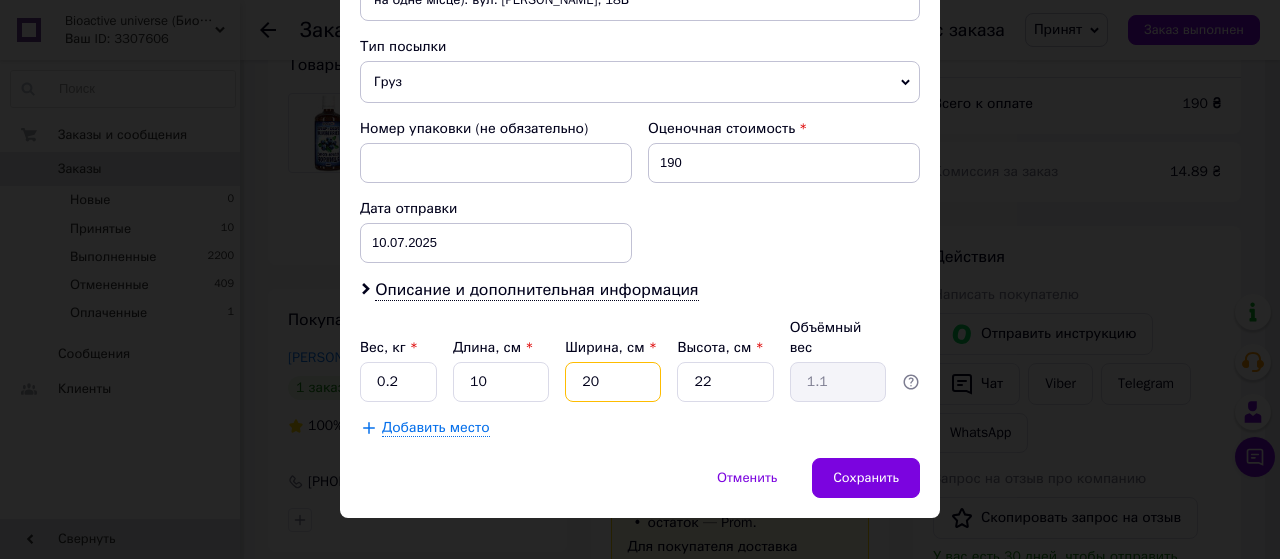 type on "20" 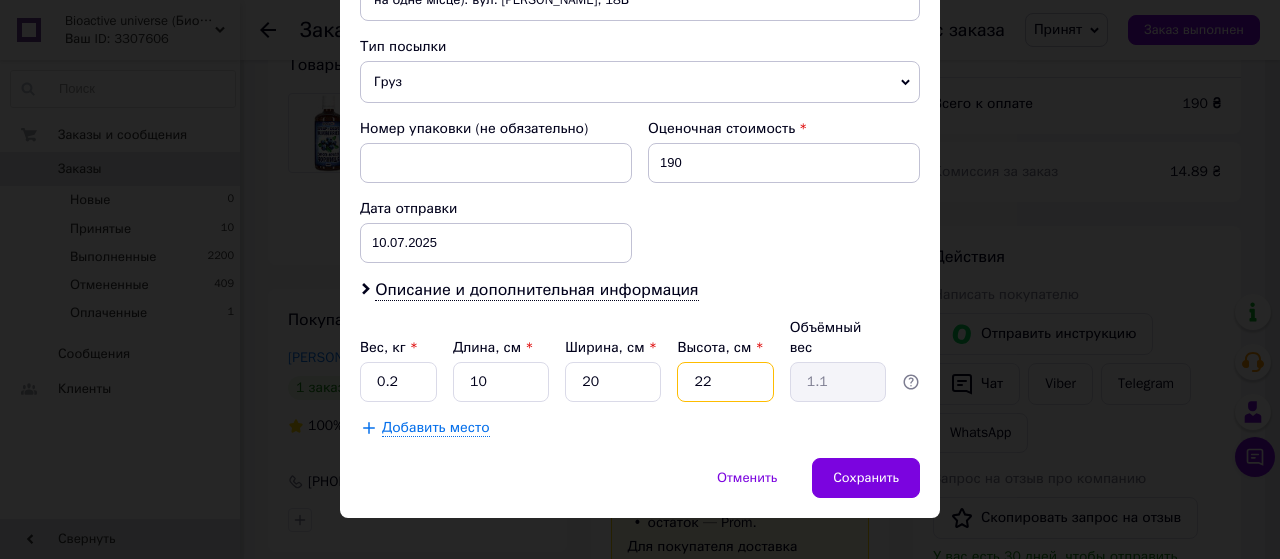 click on "22" at bounding box center (725, 382) 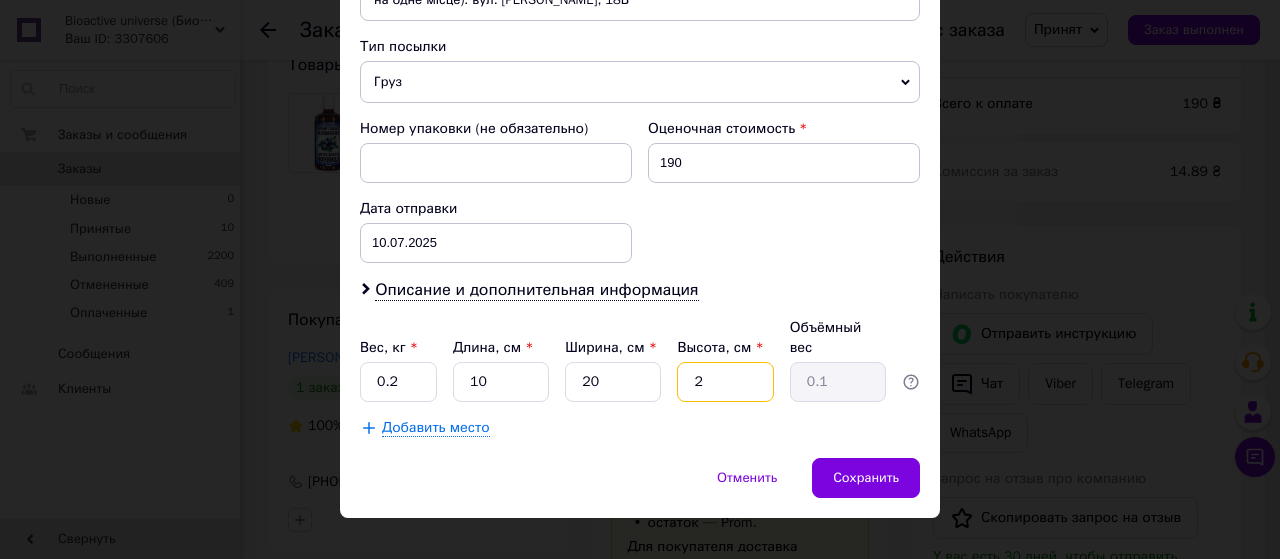 type 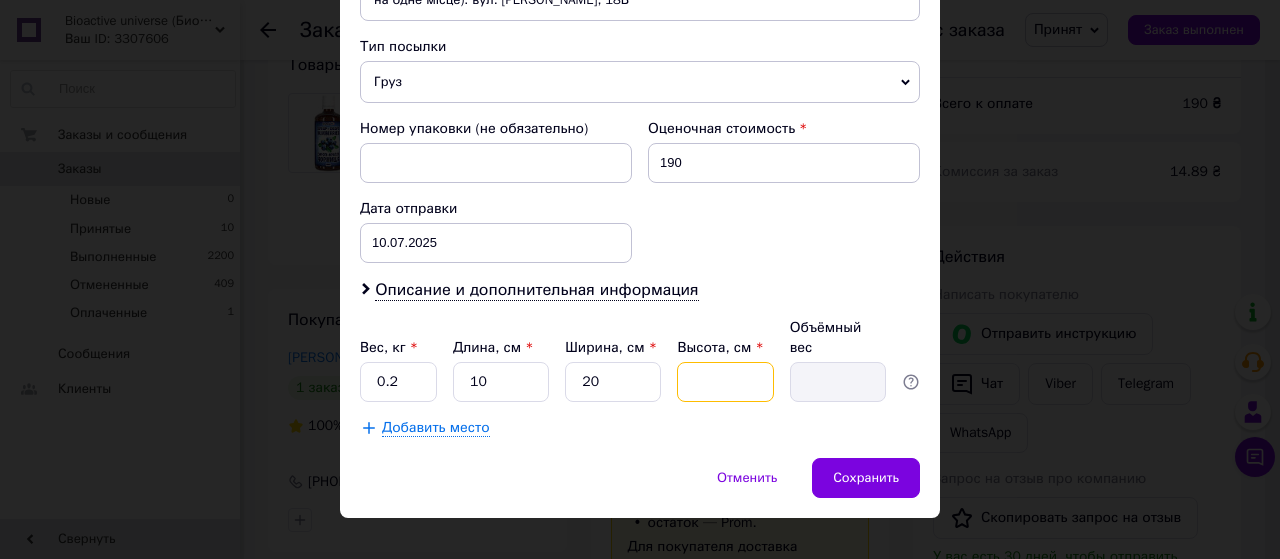 type on "1" 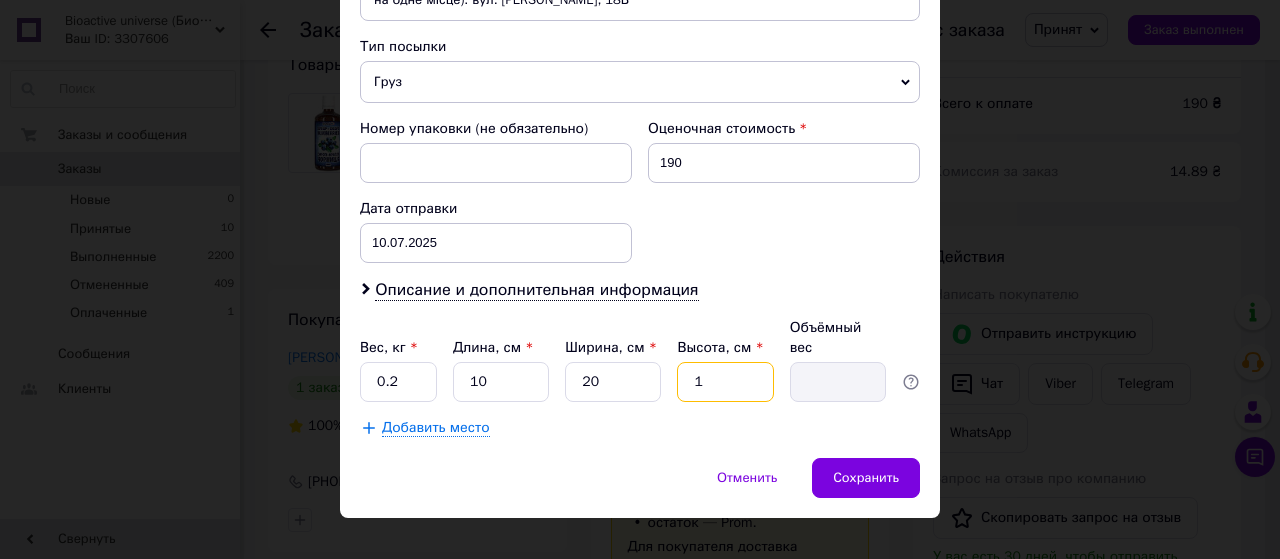 type on "0.1" 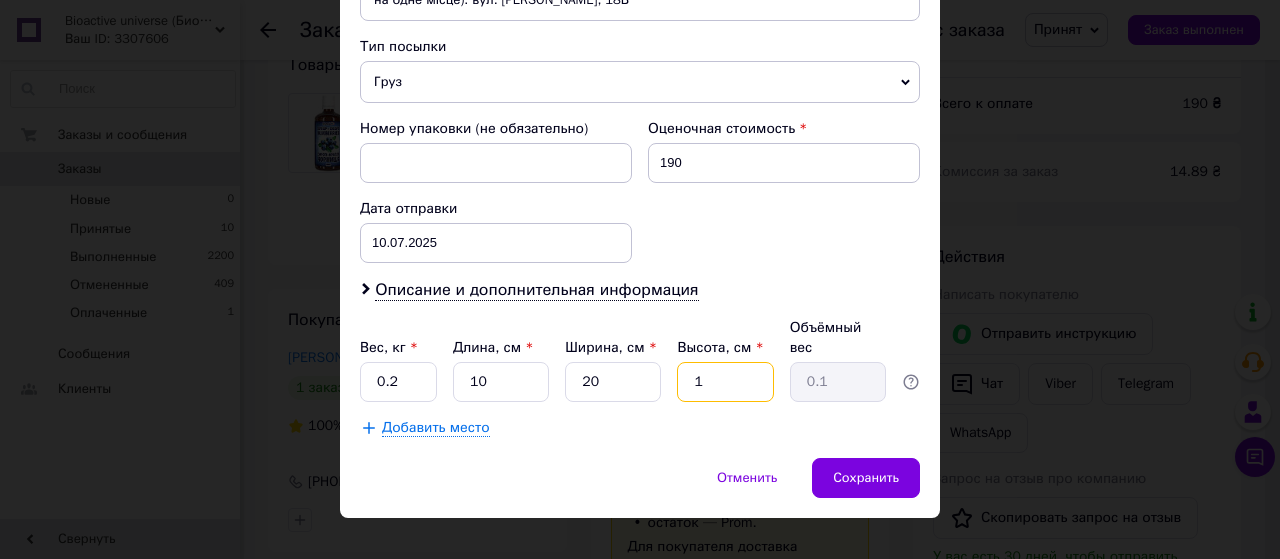 type on "10" 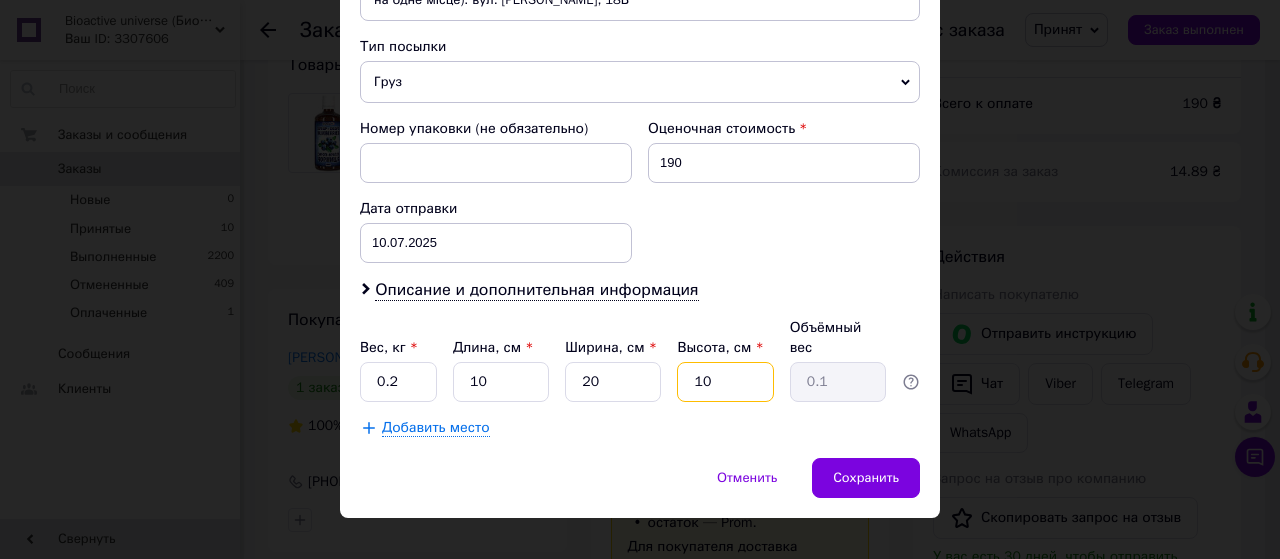 type on "0.5" 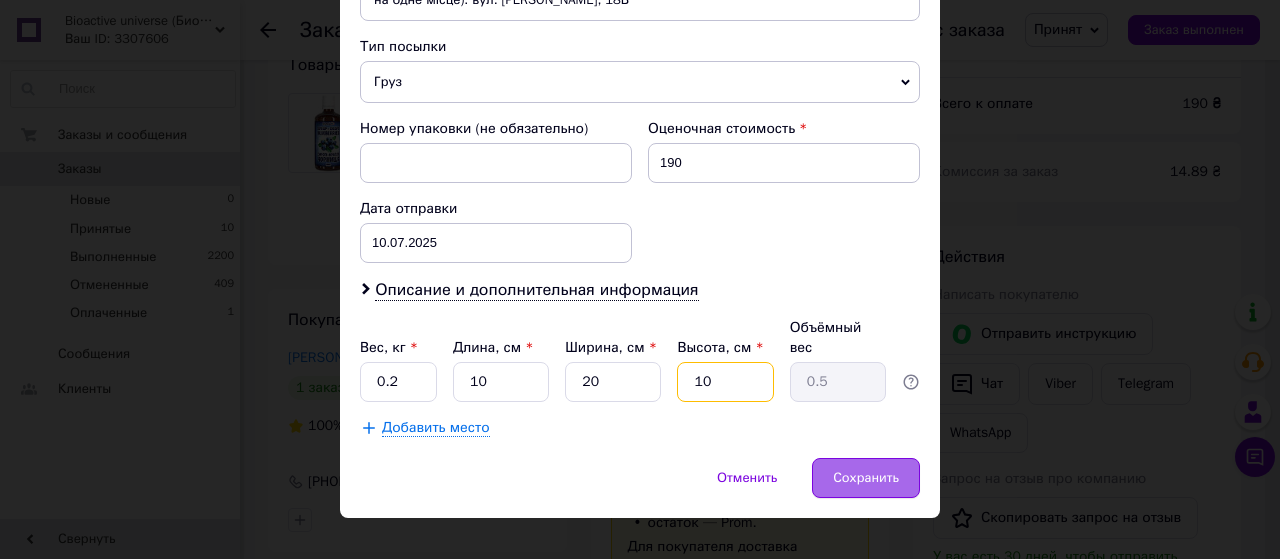 type on "10" 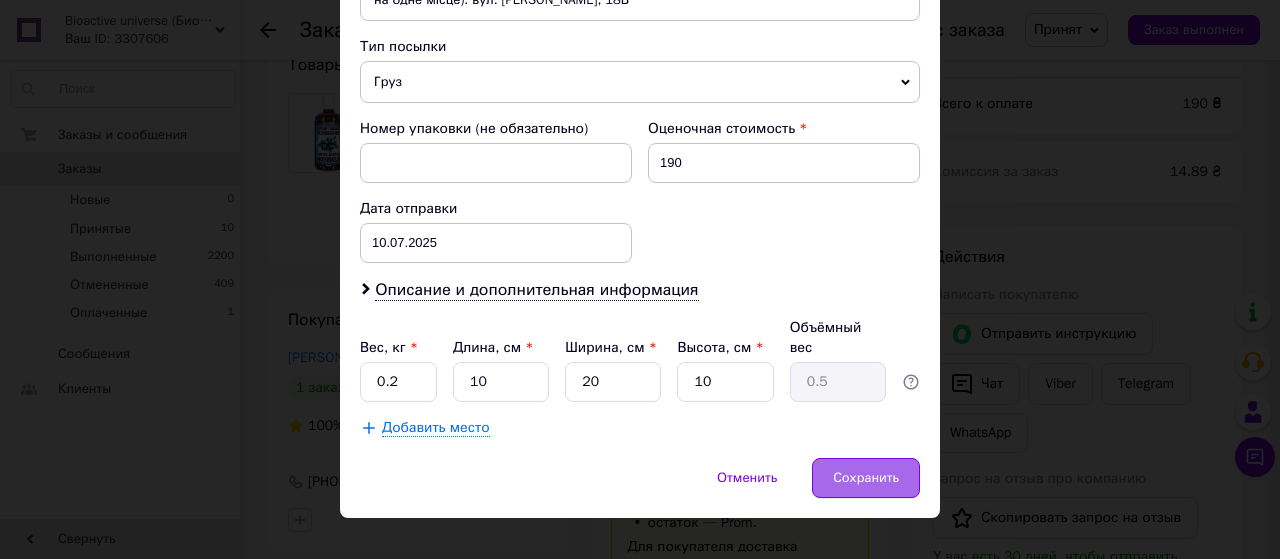 click on "Сохранить" at bounding box center (866, 478) 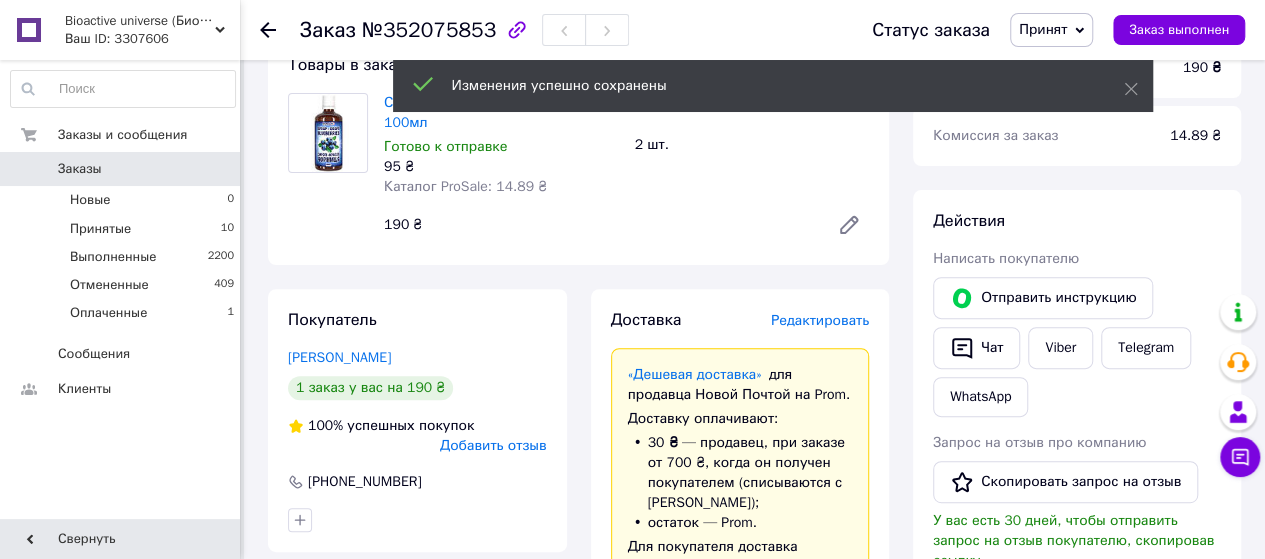 click on "Редактировать" at bounding box center [820, 320] 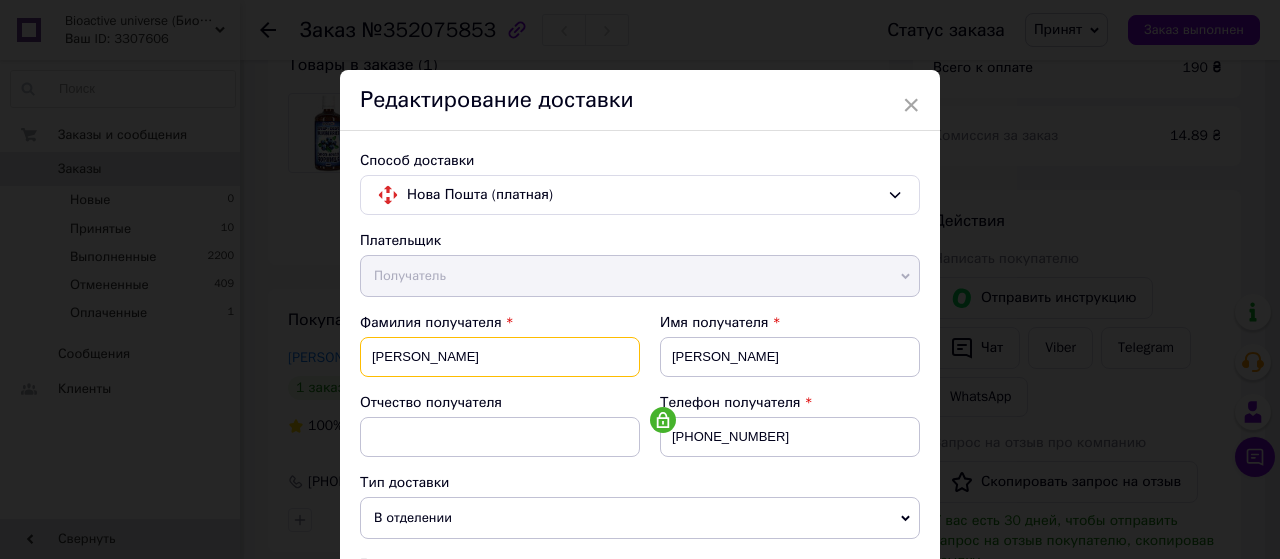 click on "кузьменко" at bounding box center (500, 357) 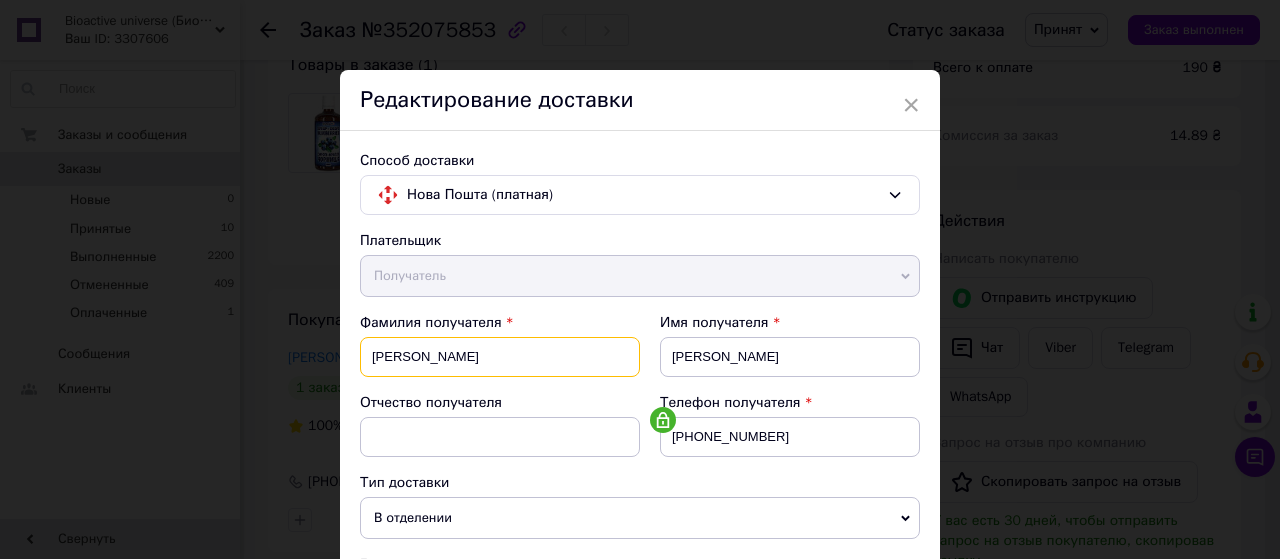 type on "Кузьменко" 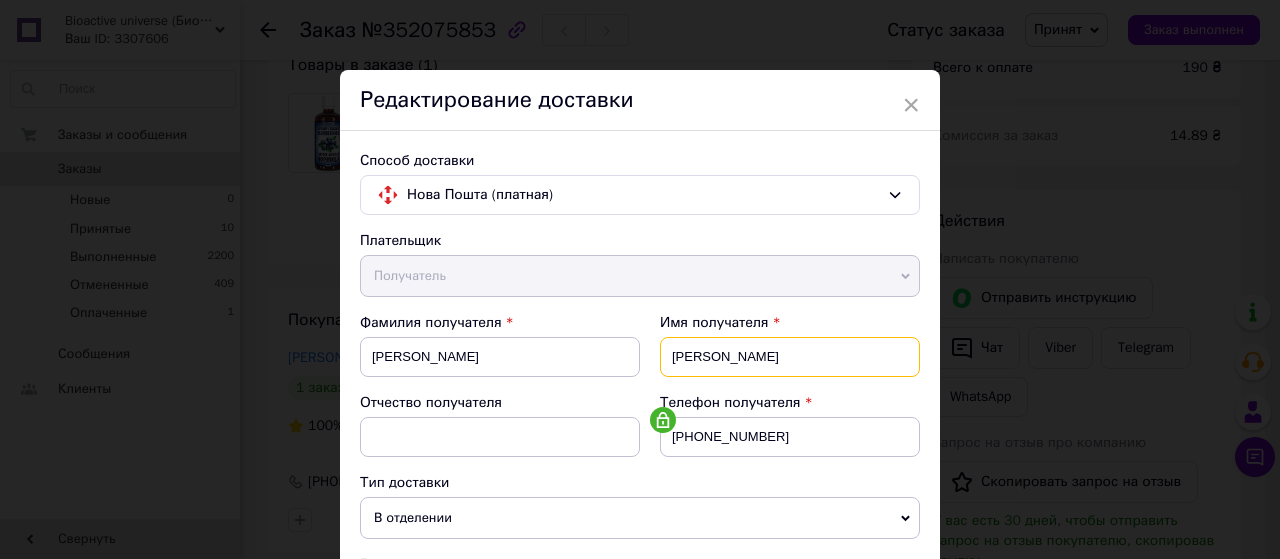 click on "александр" at bounding box center [790, 357] 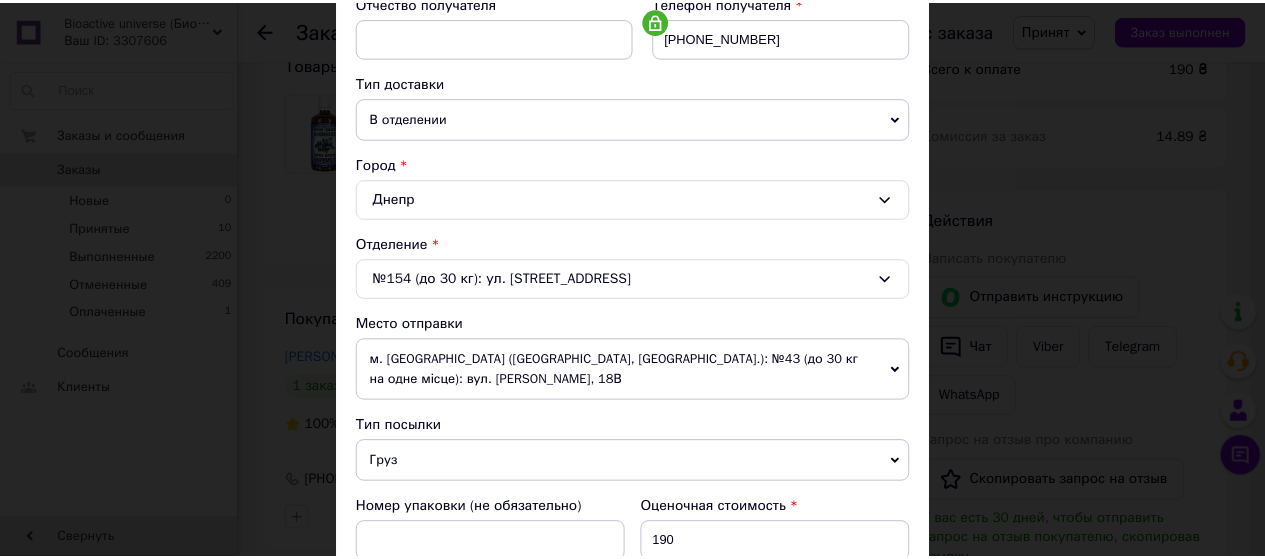 scroll, scrollTop: 780, scrollLeft: 0, axis: vertical 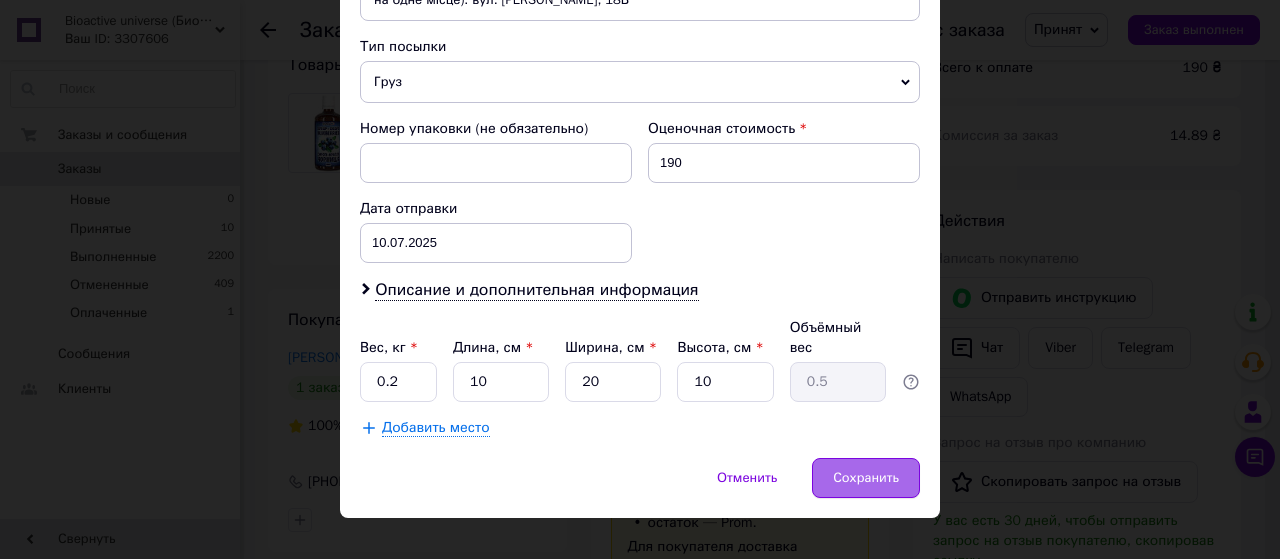 type on "Александр" 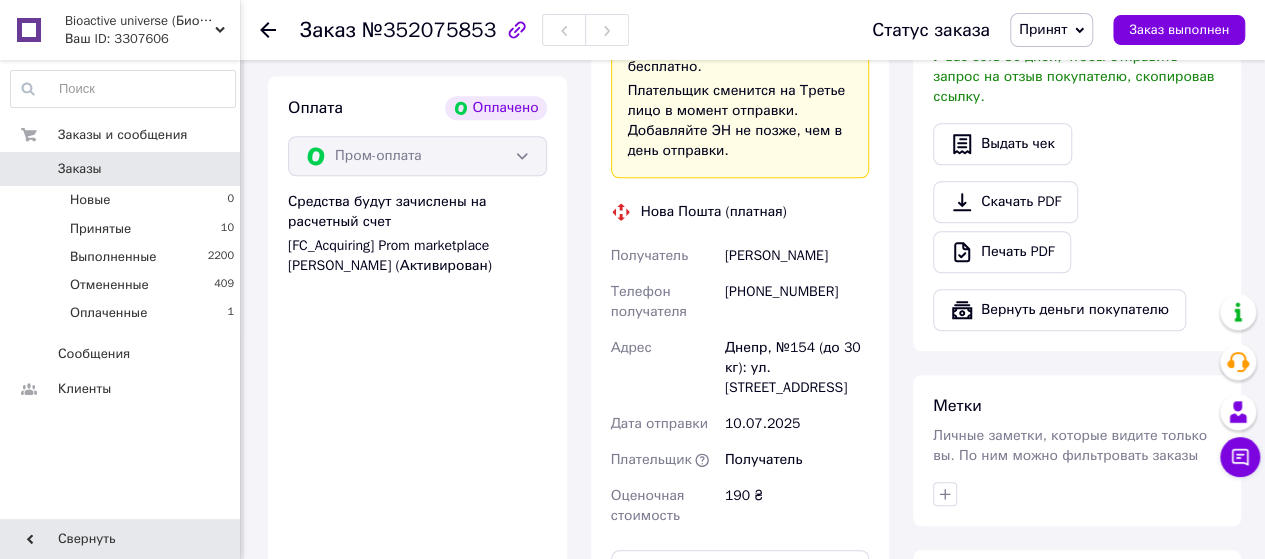 scroll, scrollTop: 1000, scrollLeft: 0, axis: vertical 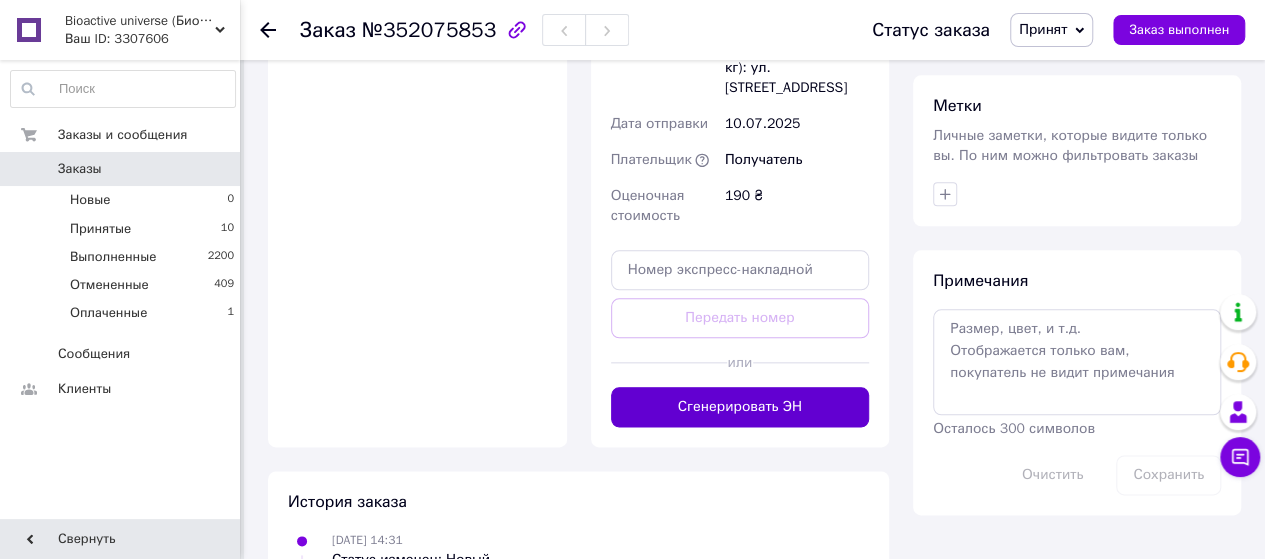 click on "Сгенерировать ЭН" at bounding box center (740, 407) 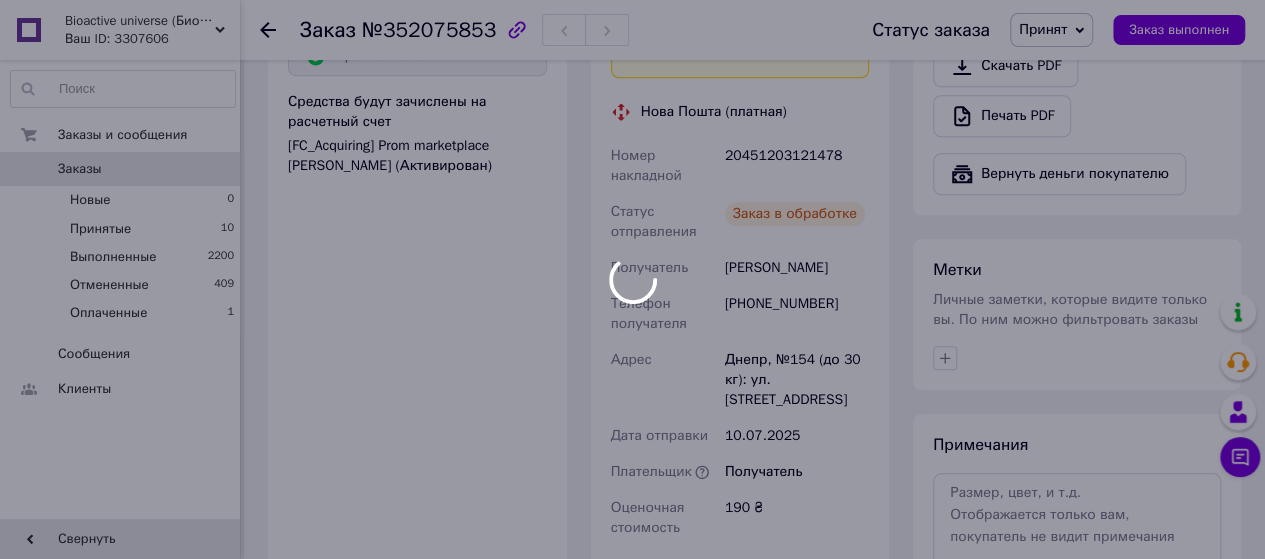 scroll, scrollTop: 700, scrollLeft: 0, axis: vertical 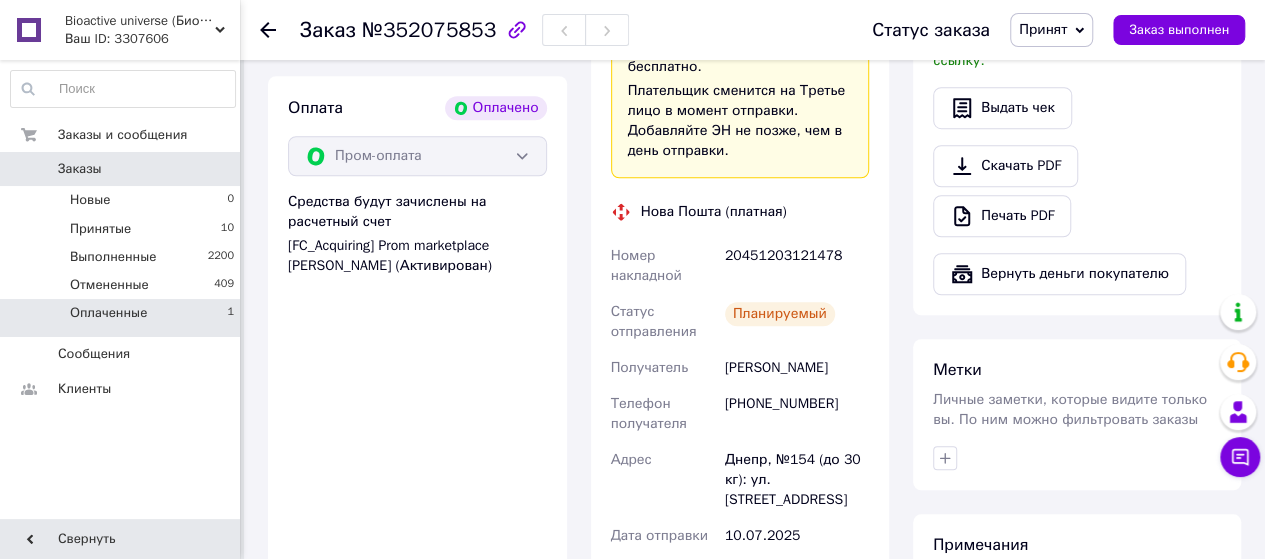 click on "Оплаченные" at bounding box center (108, 313) 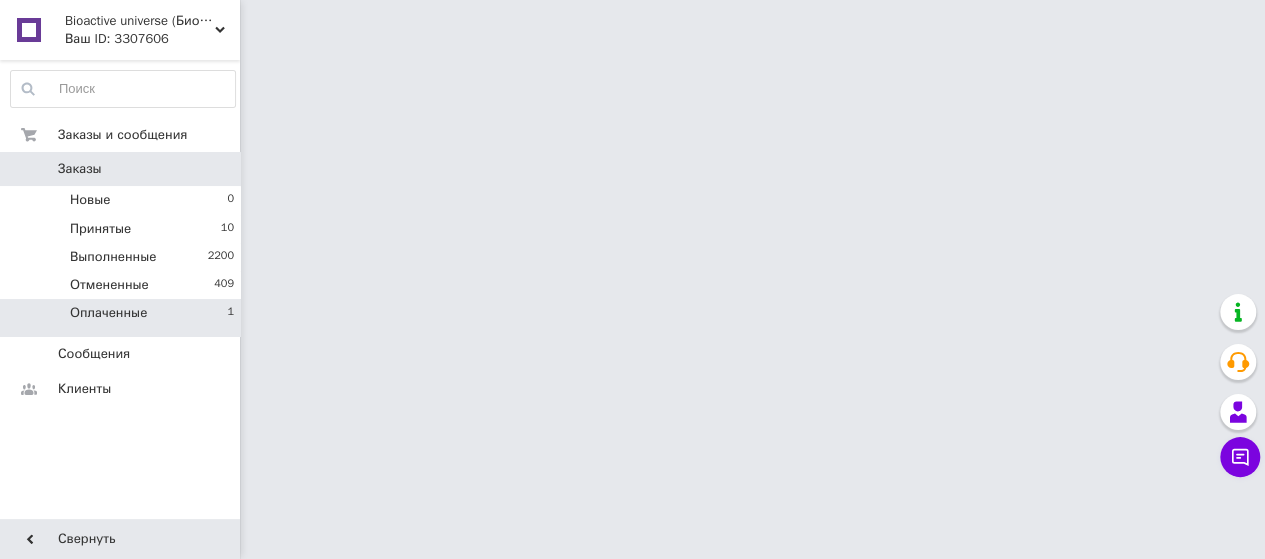 scroll, scrollTop: 0, scrollLeft: 0, axis: both 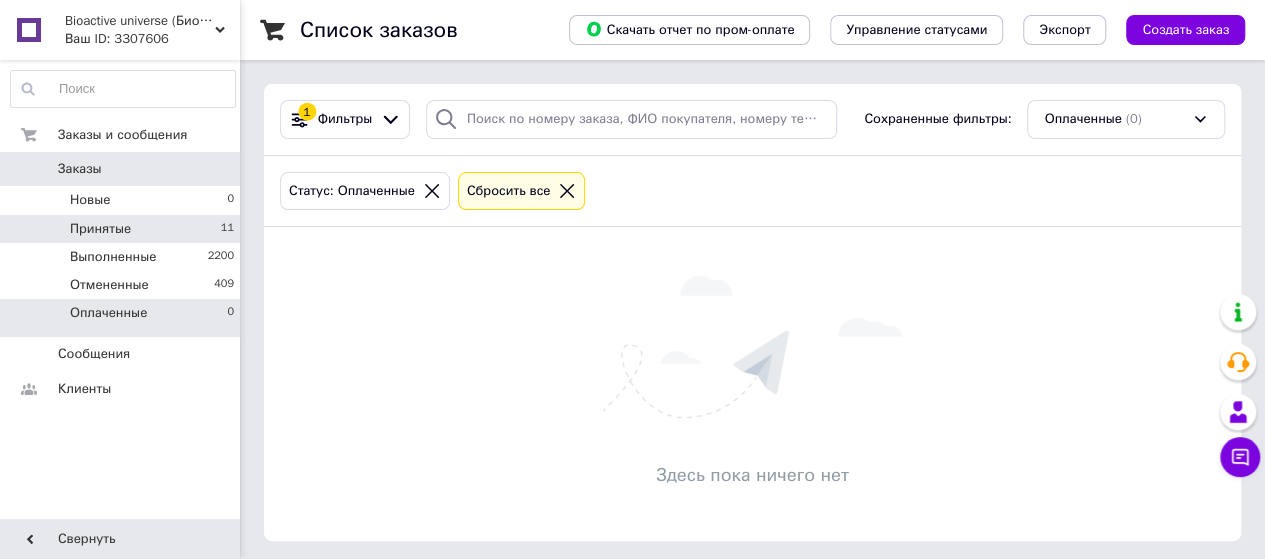 click on "Принятые" at bounding box center (100, 229) 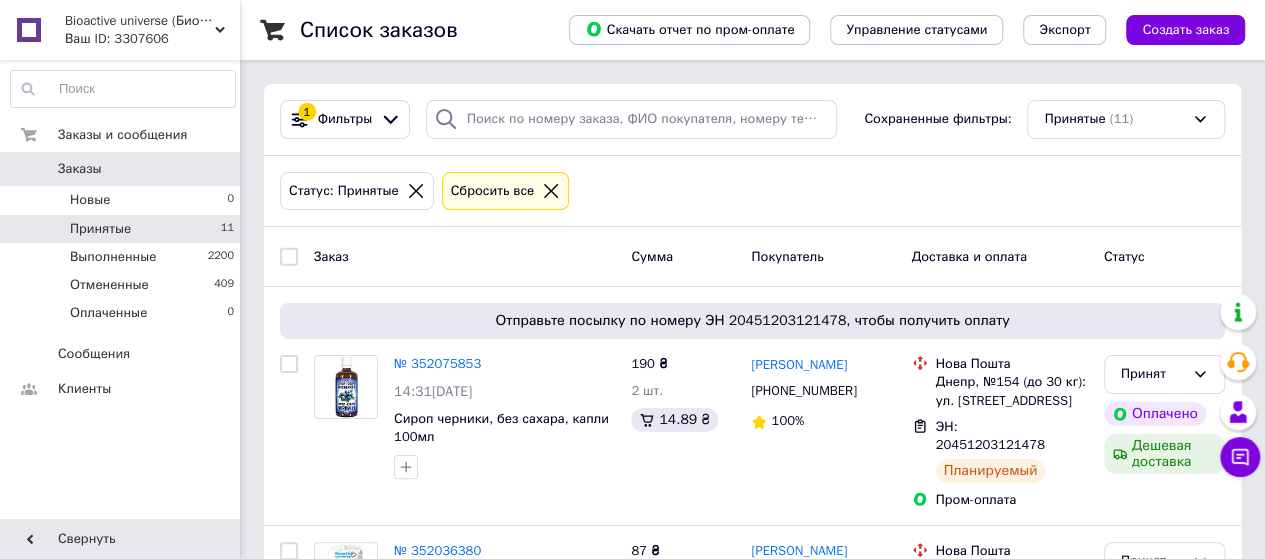click on "Ваш ID: 3307606" at bounding box center [152, 39] 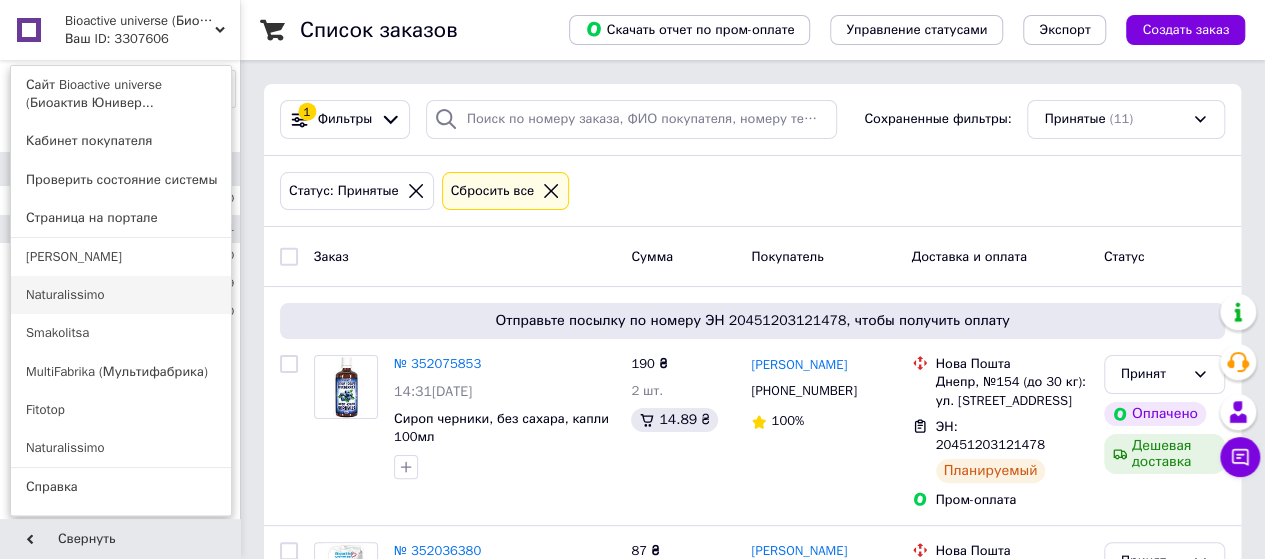 click on "Naturalissimo" at bounding box center [121, 295] 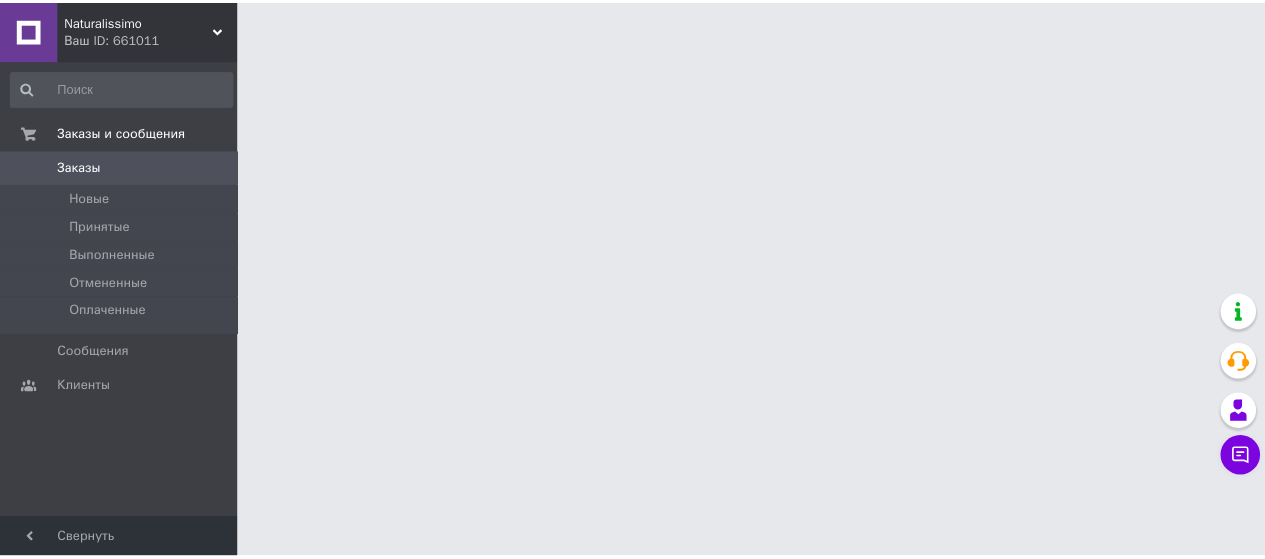 scroll, scrollTop: 0, scrollLeft: 0, axis: both 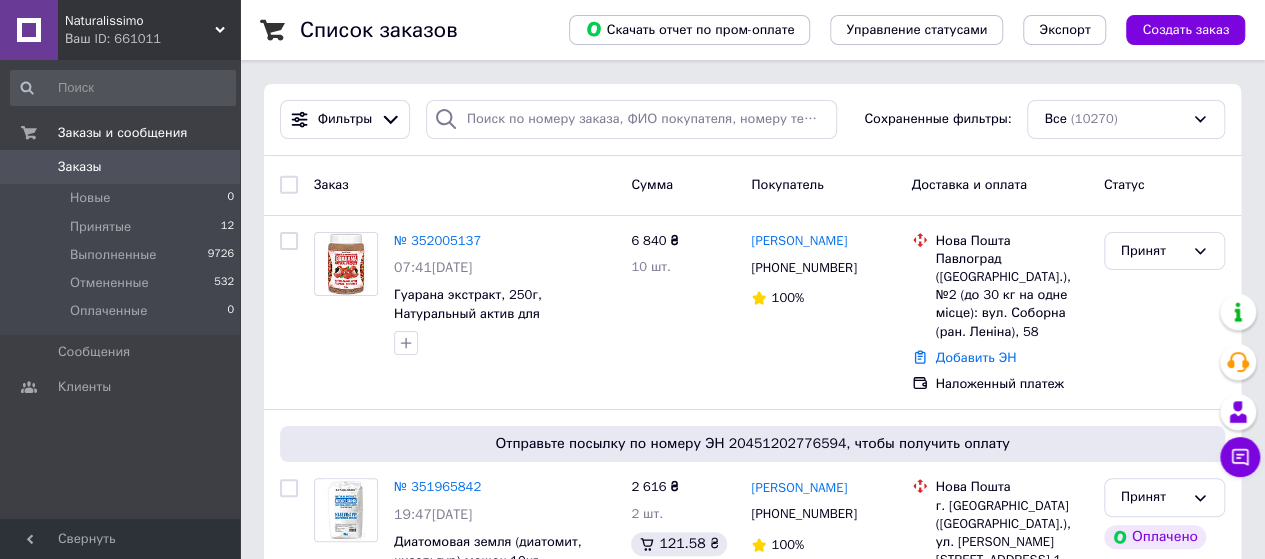 click on "Naturalissimo" at bounding box center (140, 21) 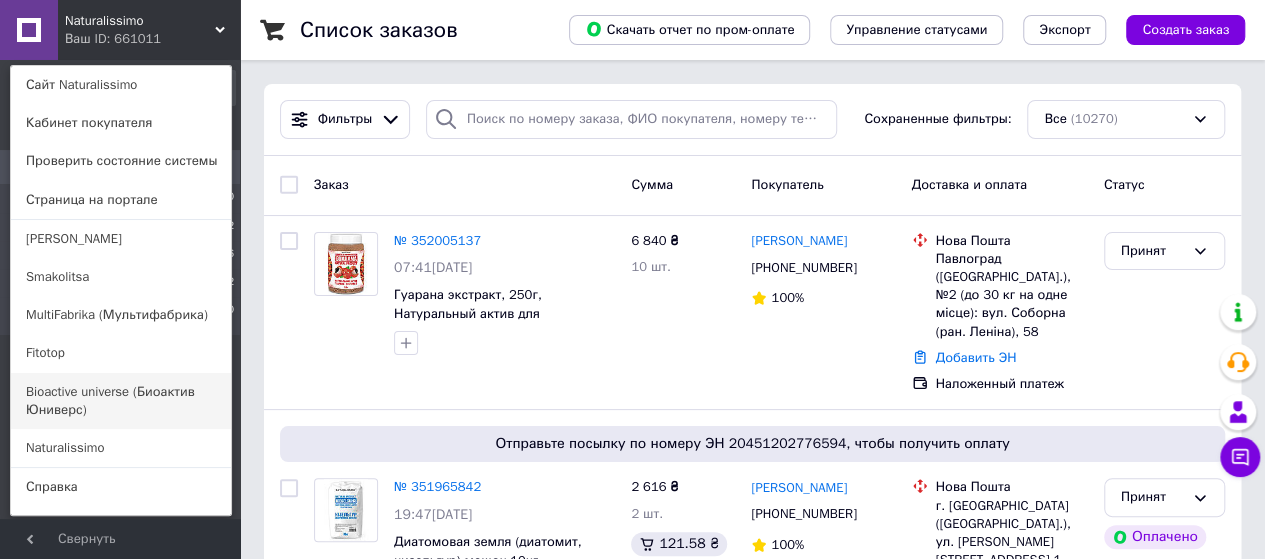 click on "Bioactive universe (Биоактив Юниверс)" at bounding box center [121, 401] 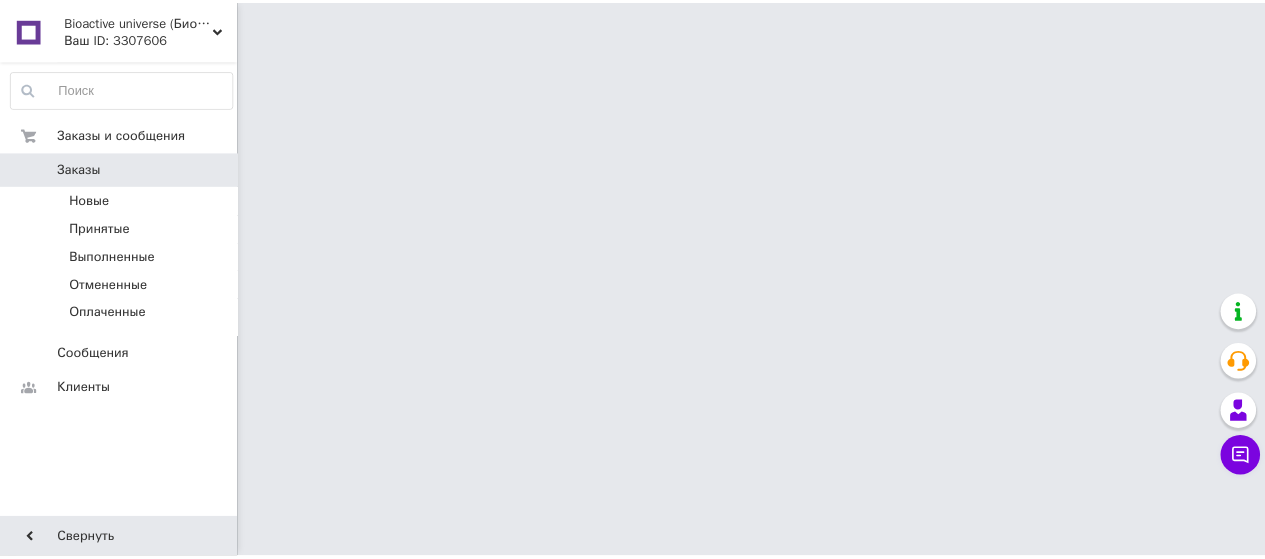 scroll, scrollTop: 0, scrollLeft: 0, axis: both 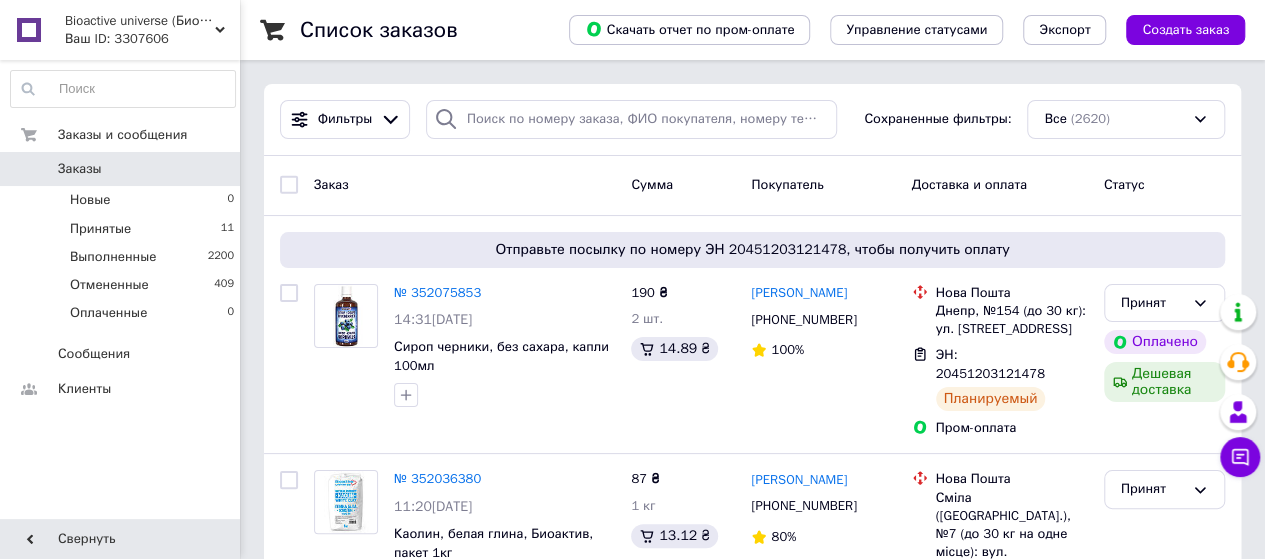 click on "Bioactive universe (Биоактив Юниверс)" at bounding box center (140, 21) 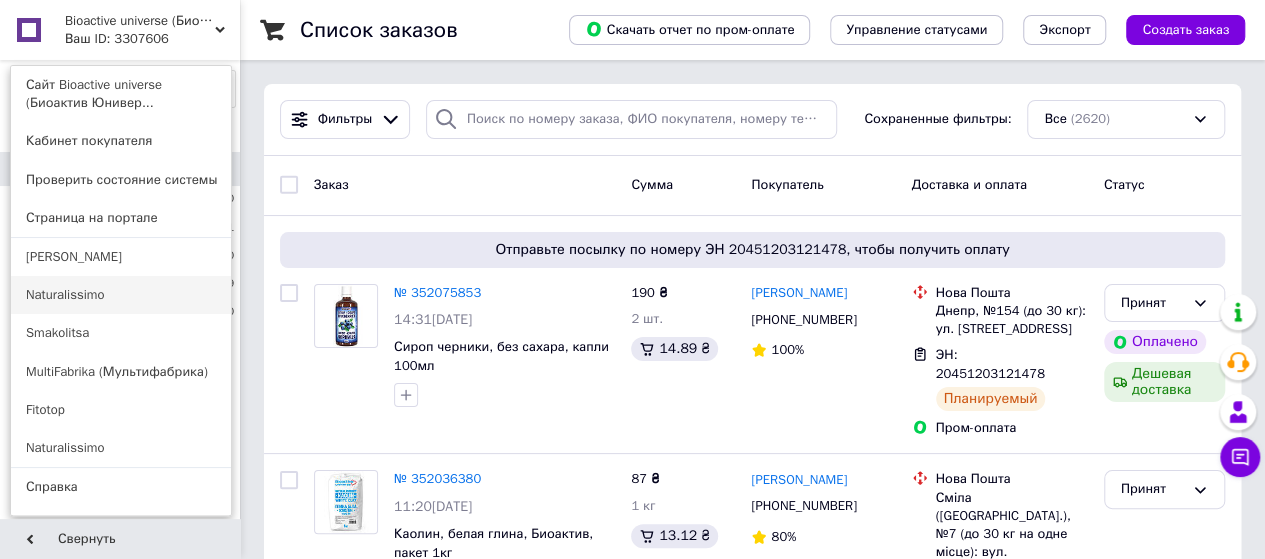 click on "Naturalissimo" at bounding box center [121, 295] 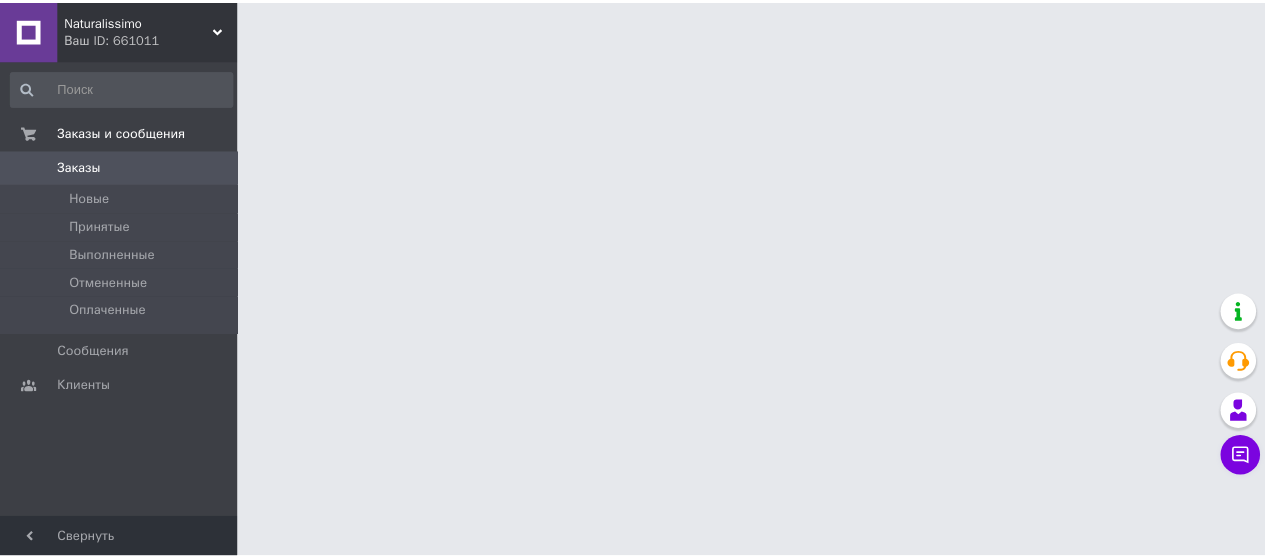 scroll, scrollTop: 0, scrollLeft: 0, axis: both 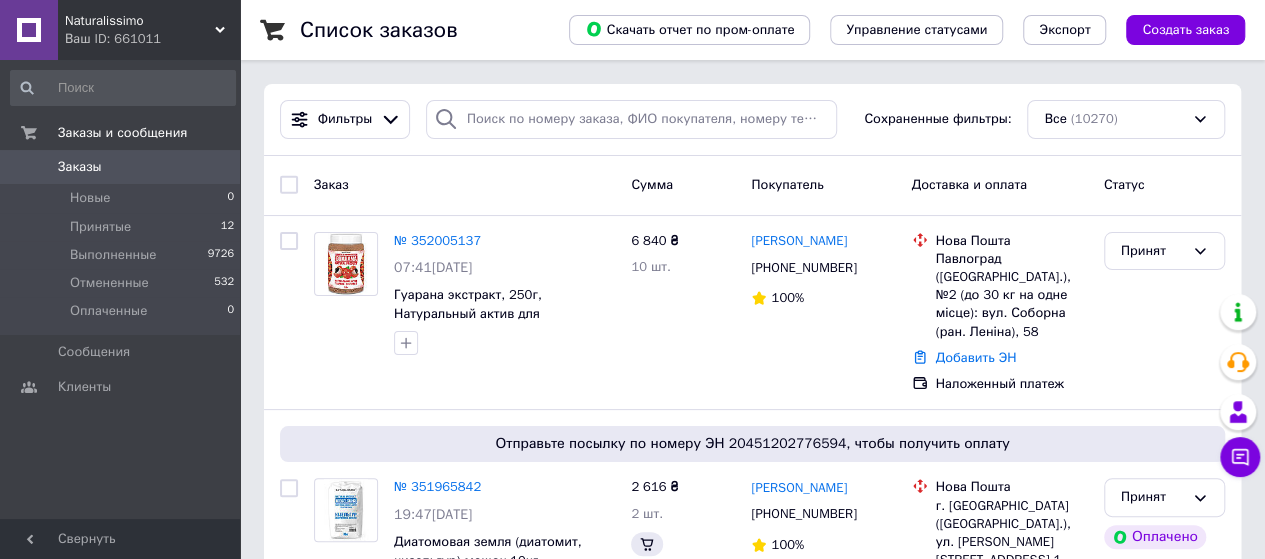 drag, startPoint x: 0, startPoint y: 0, endPoint x: 140, endPoint y: 25, distance: 142.21463 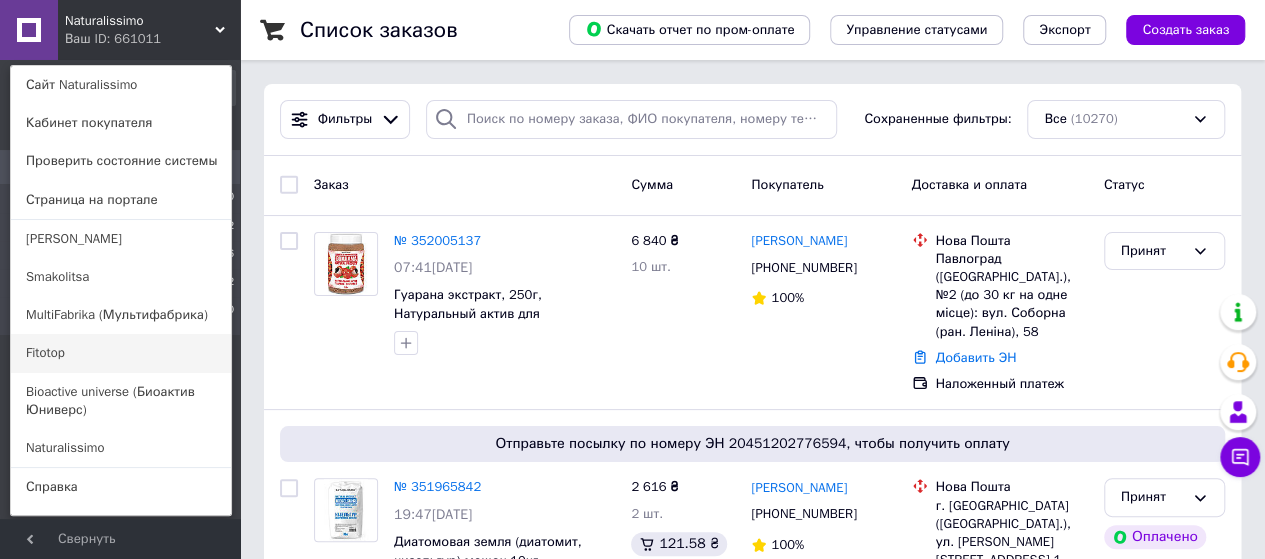 click on "Fitotop" at bounding box center [121, 353] 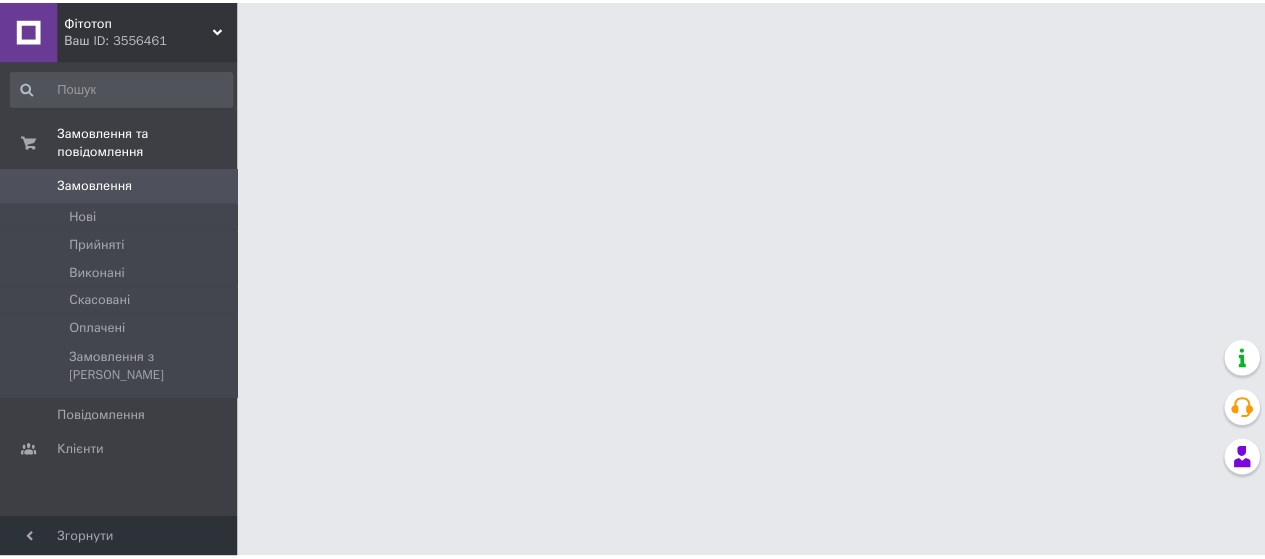 scroll, scrollTop: 0, scrollLeft: 0, axis: both 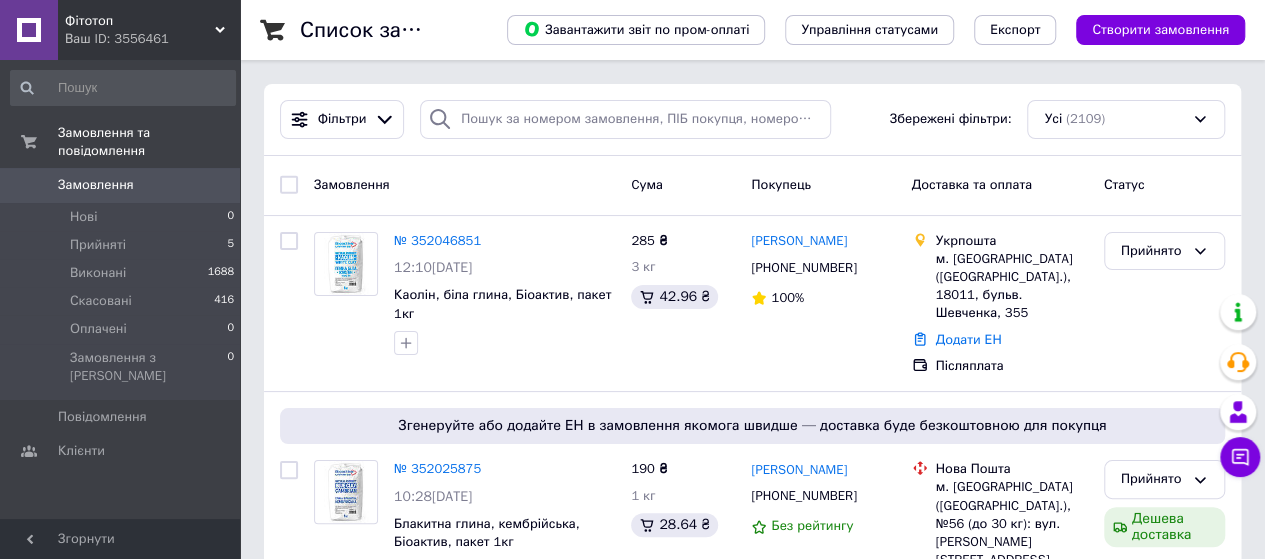 click on "Фітотоп" at bounding box center [140, 21] 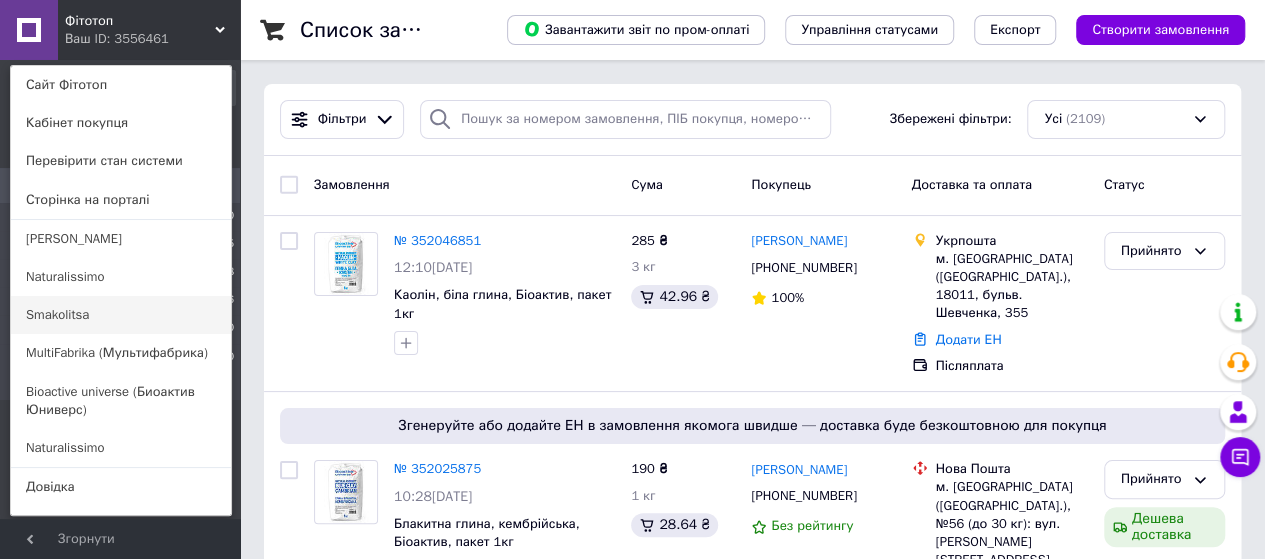 click on "Smakolitsa" at bounding box center [121, 315] 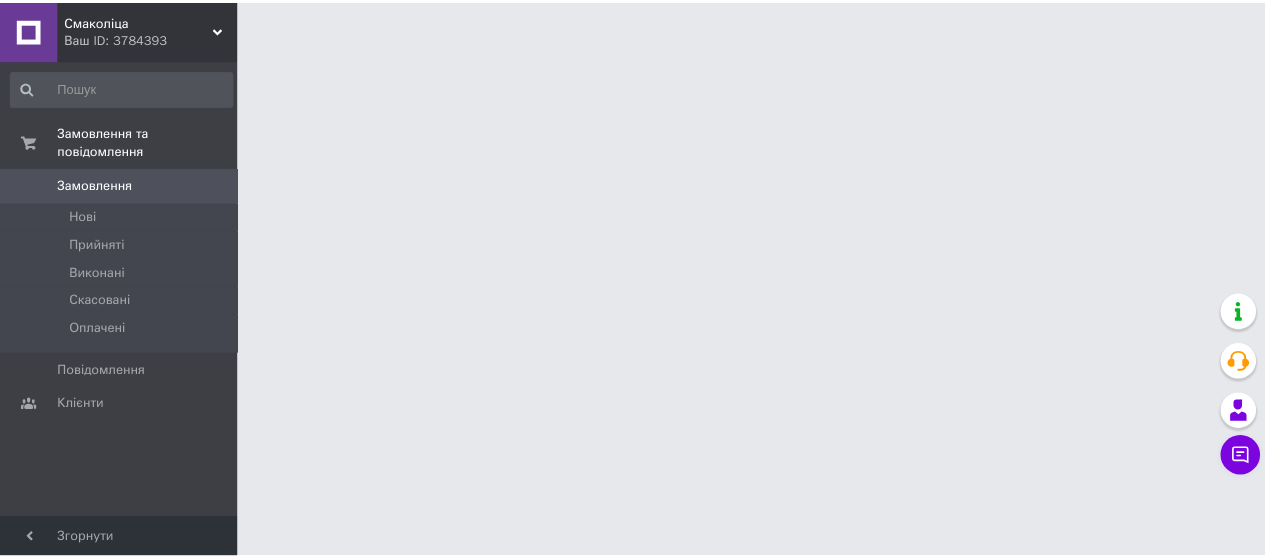scroll, scrollTop: 0, scrollLeft: 0, axis: both 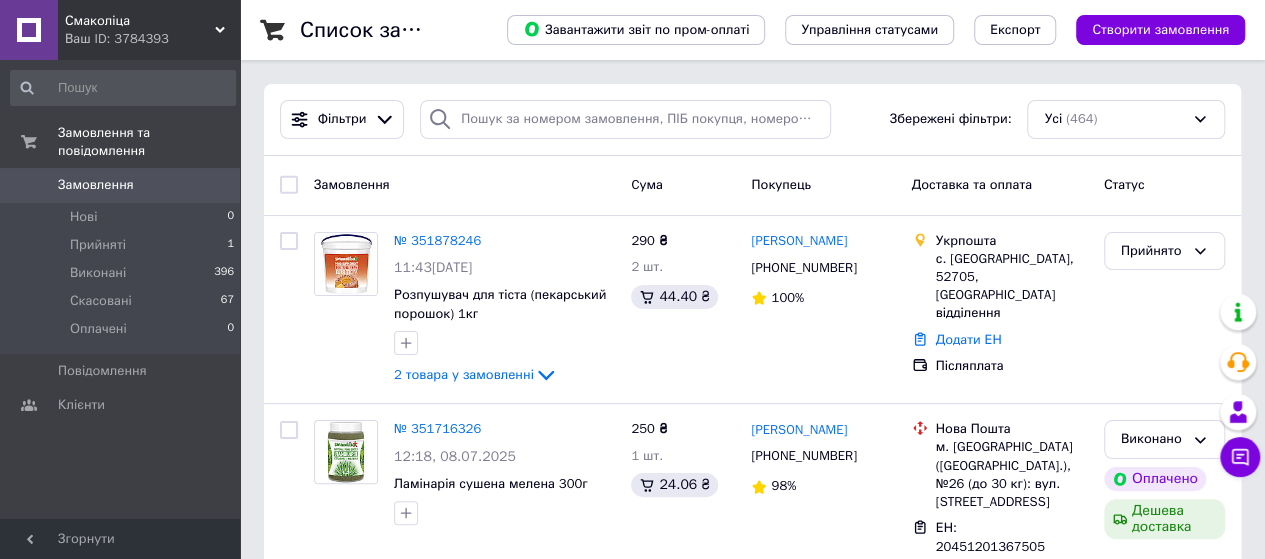 click on "Ваш ID: 3784393" at bounding box center [152, 39] 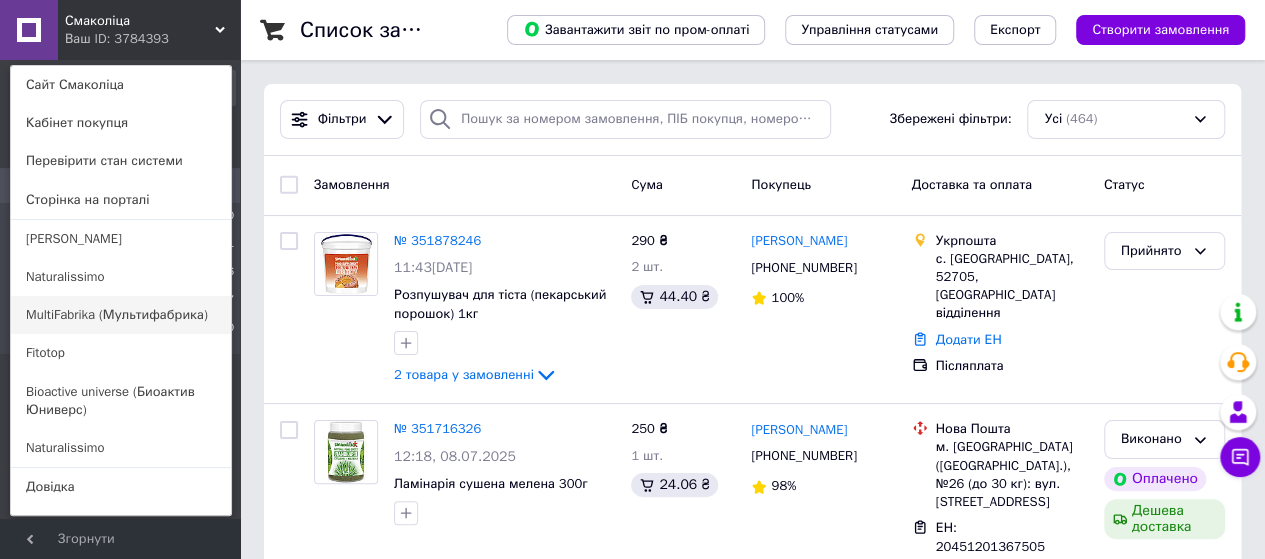 click on "MultiFabrika (Мультифабрика)" at bounding box center (121, 315) 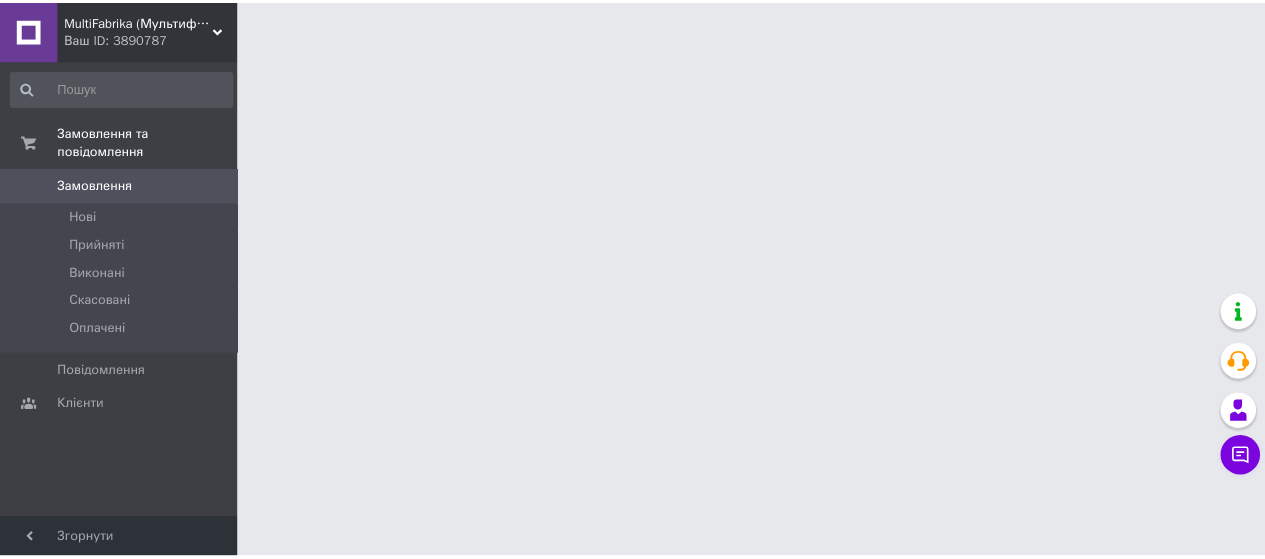 scroll, scrollTop: 0, scrollLeft: 0, axis: both 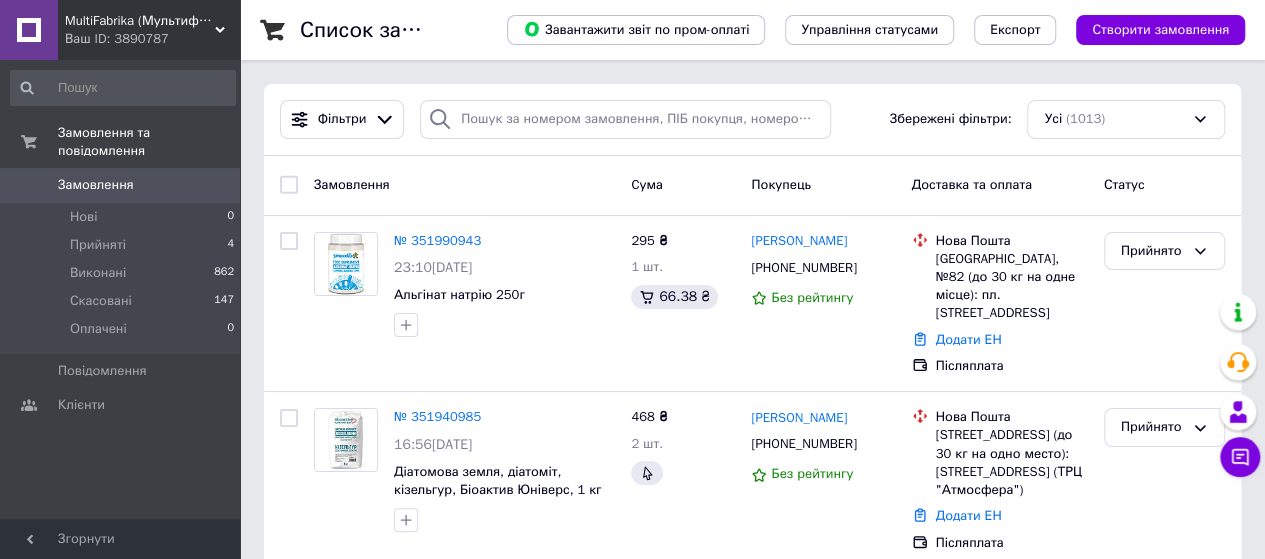 click on "MultiFabrika (Мультифабрика)" at bounding box center (140, 21) 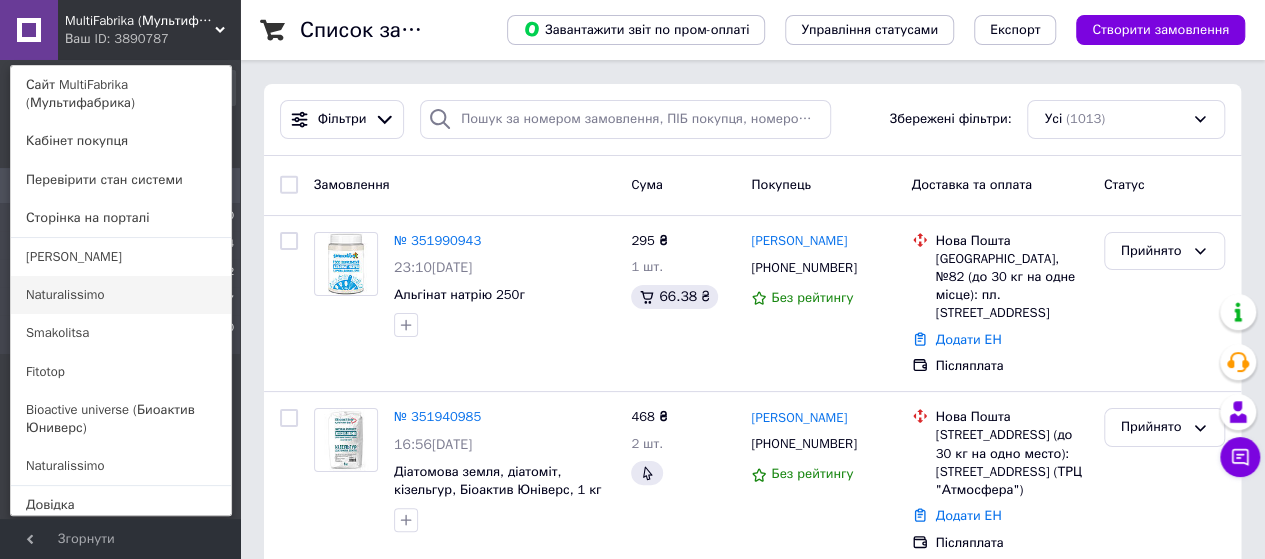 click on "Naturalissimo" at bounding box center [121, 295] 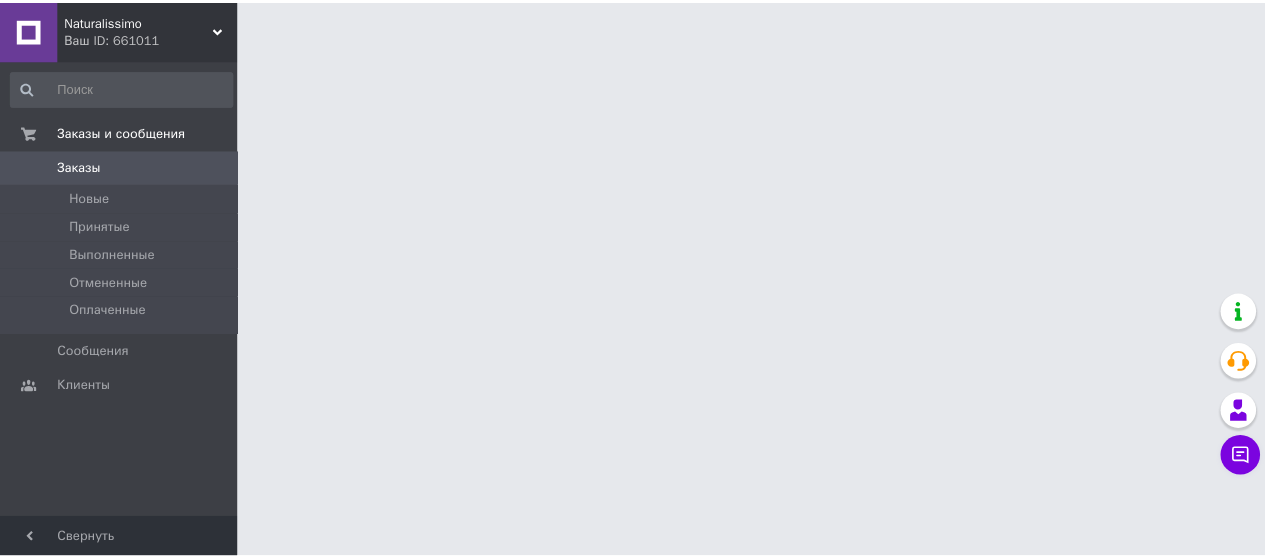 scroll, scrollTop: 0, scrollLeft: 0, axis: both 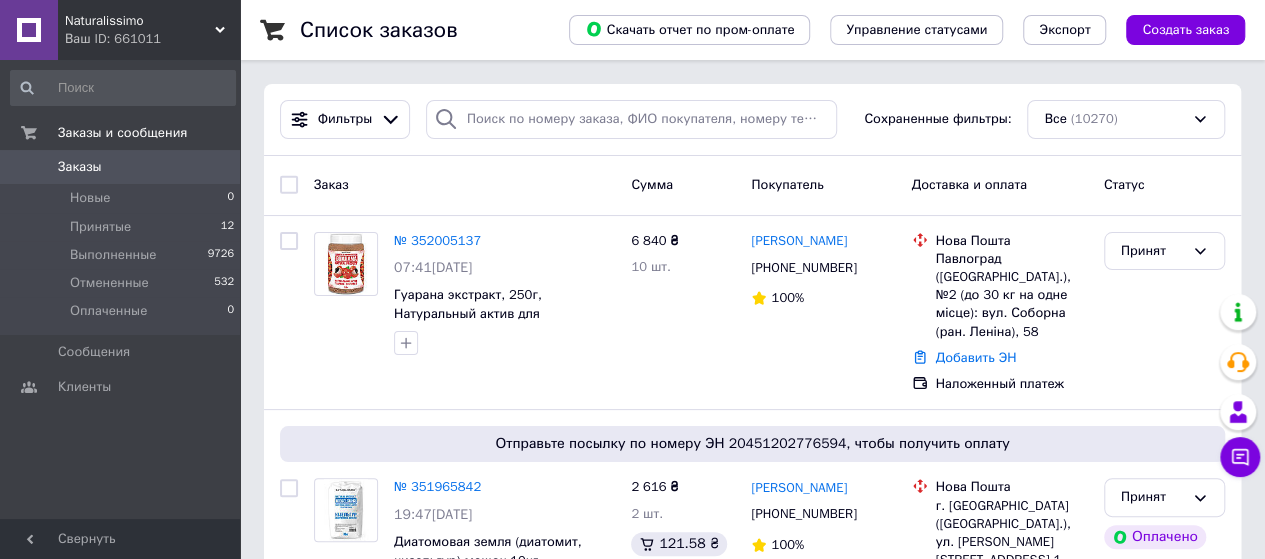 click on "Naturalissimo" at bounding box center [140, 21] 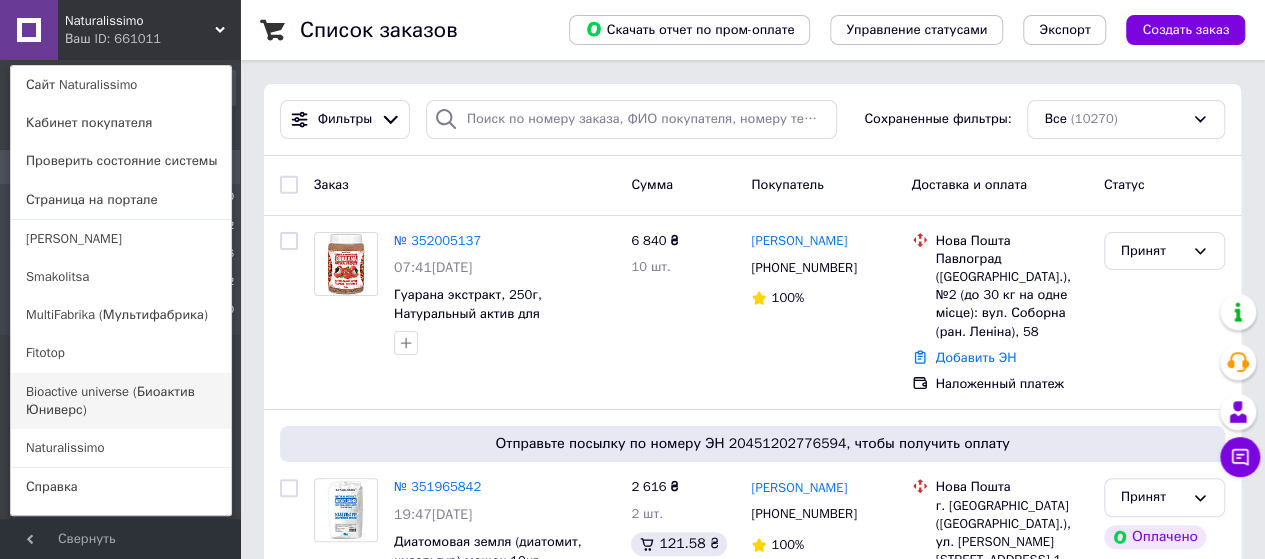 click on "Bioactive universe (Биоактив Юниверс)" at bounding box center [121, 401] 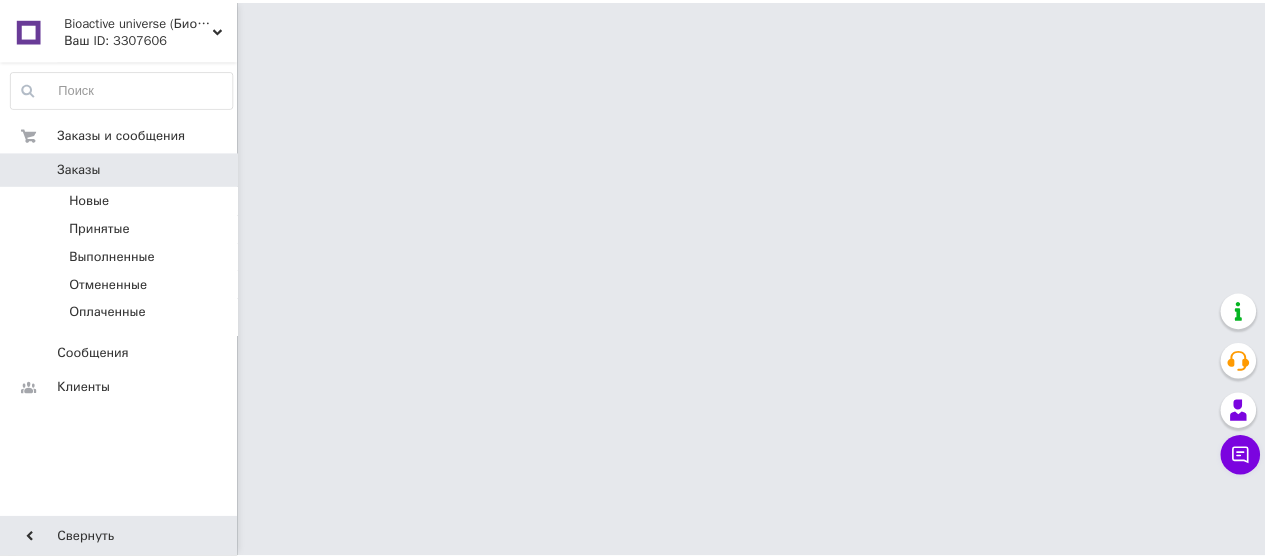 scroll, scrollTop: 0, scrollLeft: 0, axis: both 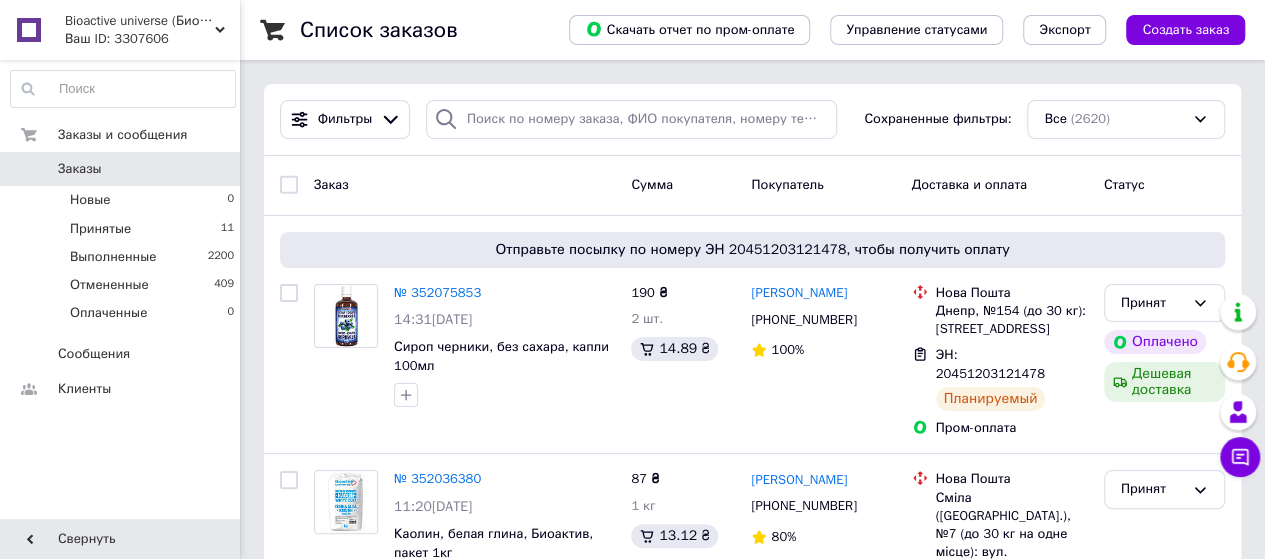 click on "Bioactive universe (Биоактив Юниверс)" at bounding box center [140, 21] 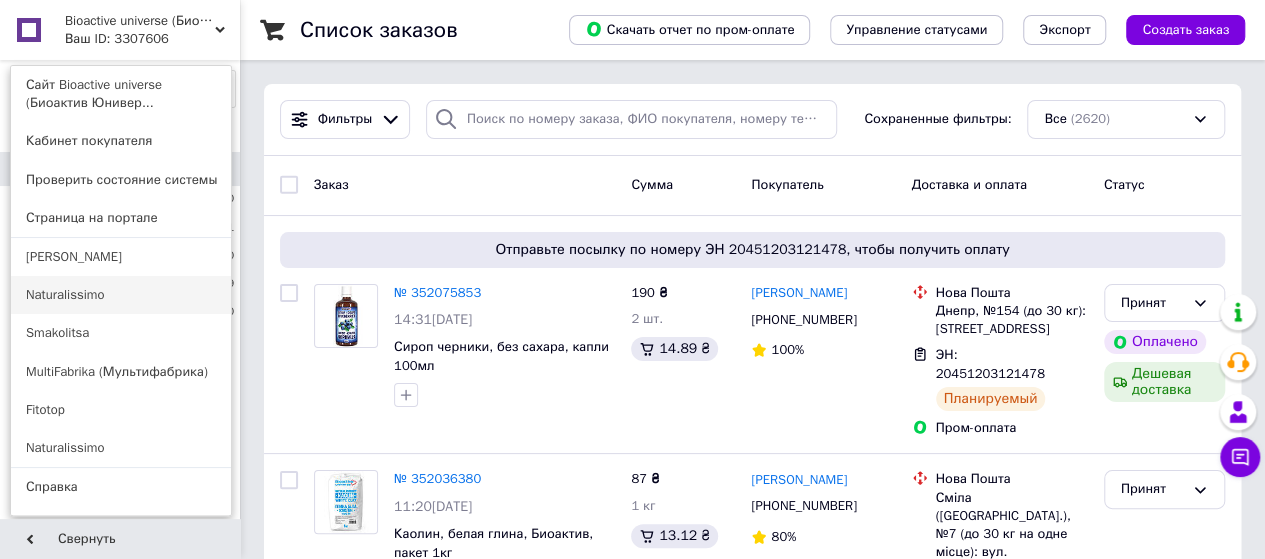 click on "Naturalissimo" at bounding box center (121, 295) 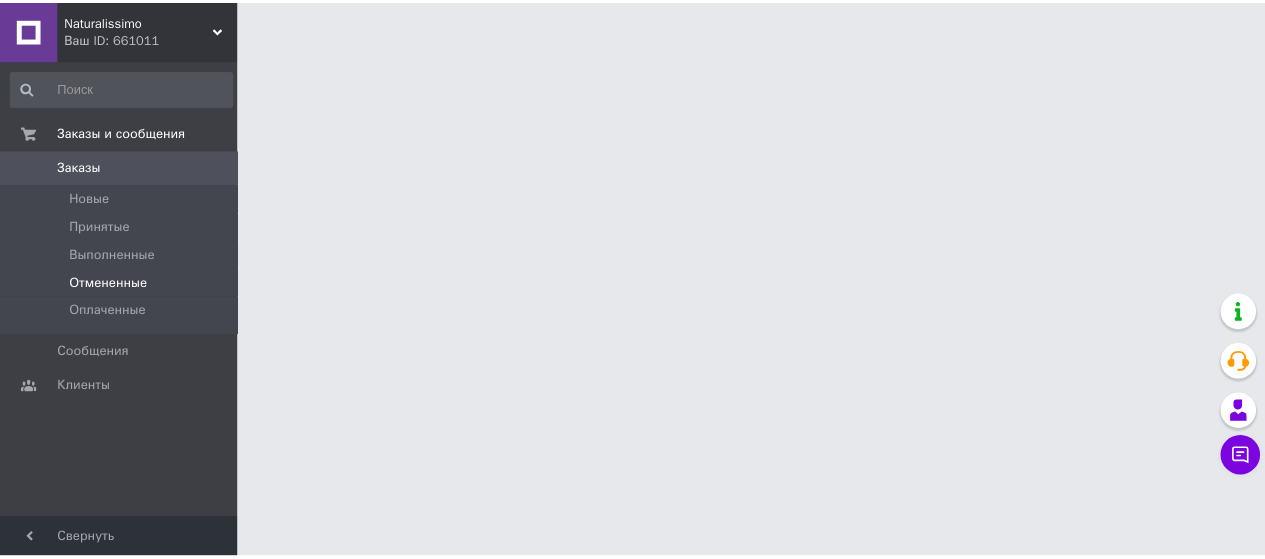 scroll, scrollTop: 0, scrollLeft: 0, axis: both 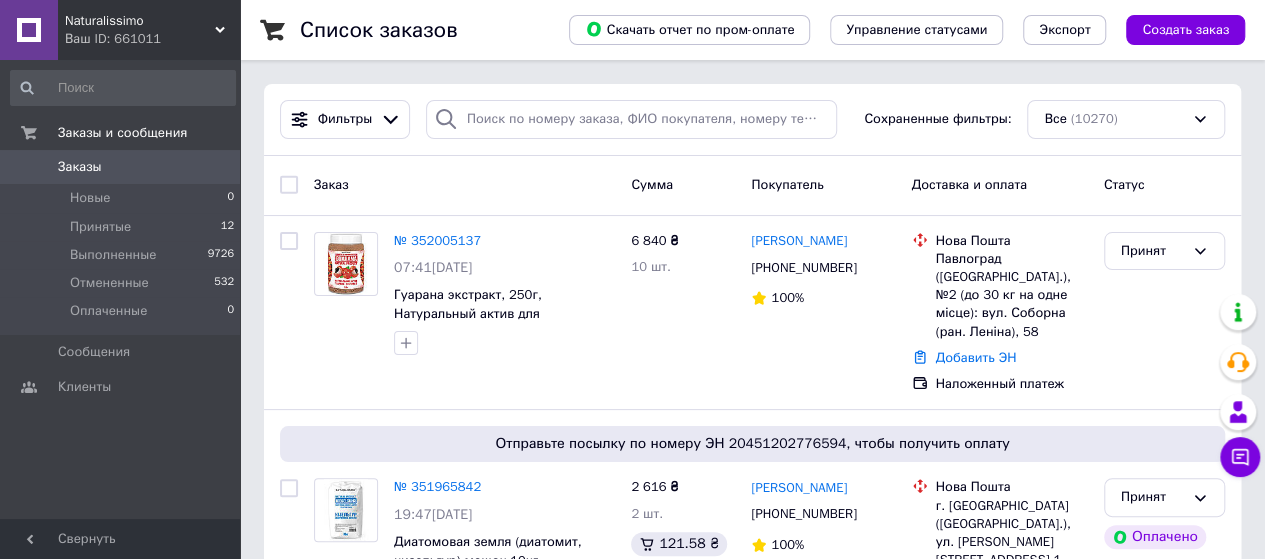 click on "Ваш ID: 661011" at bounding box center (152, 39) 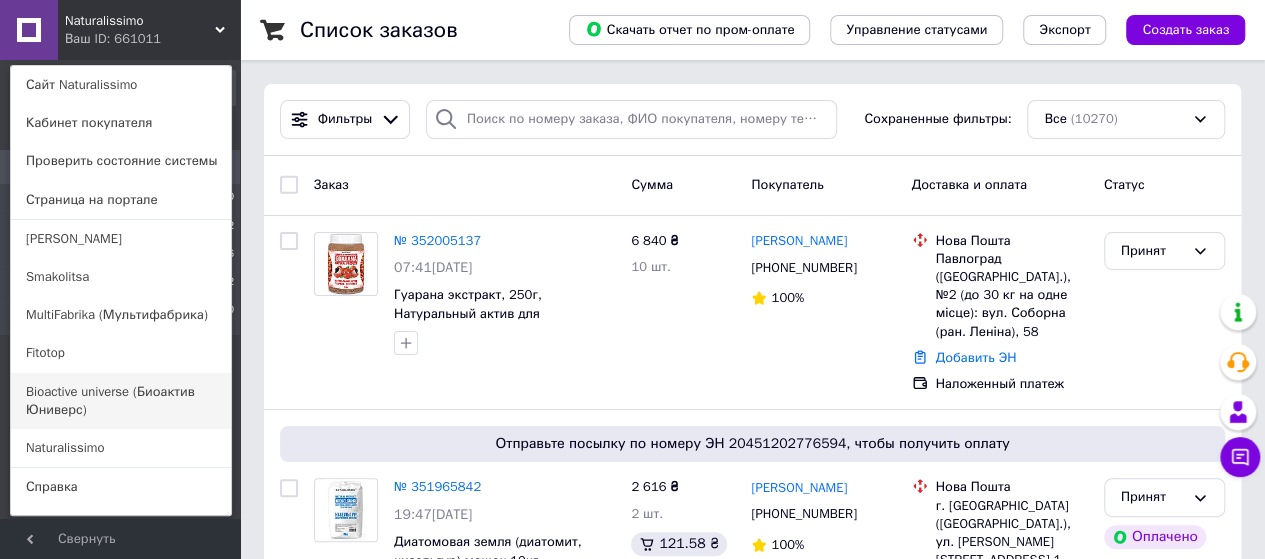 click on "Bioactive universe (Биоактив Юниверс)" at bounding box center (121, 401) 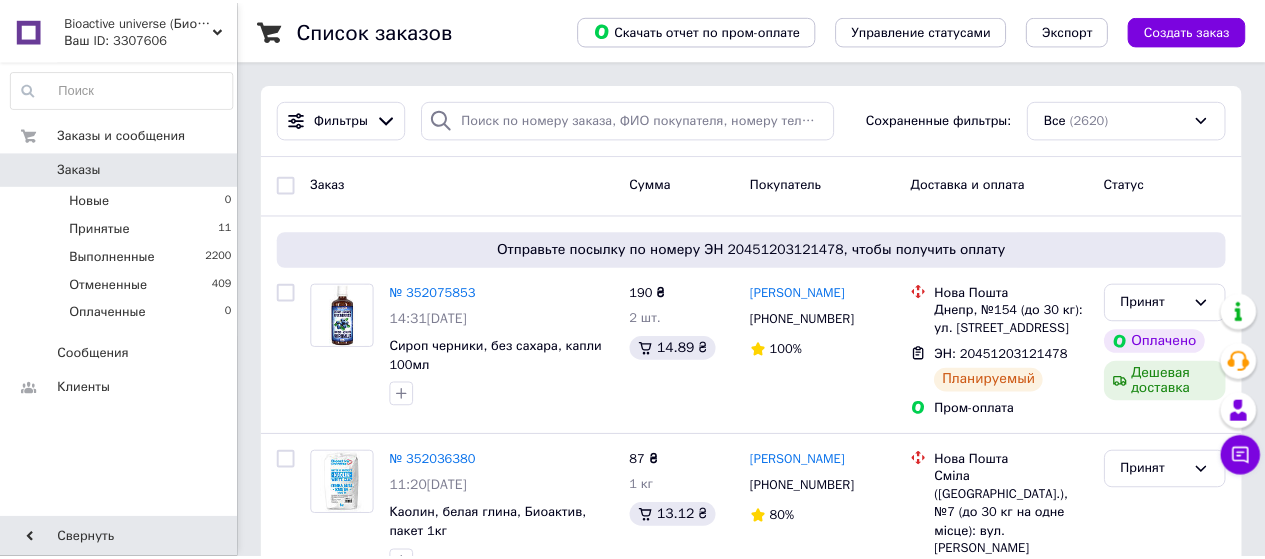 scroll, scrollTop: 0, scrollLeft: 0, axis: both 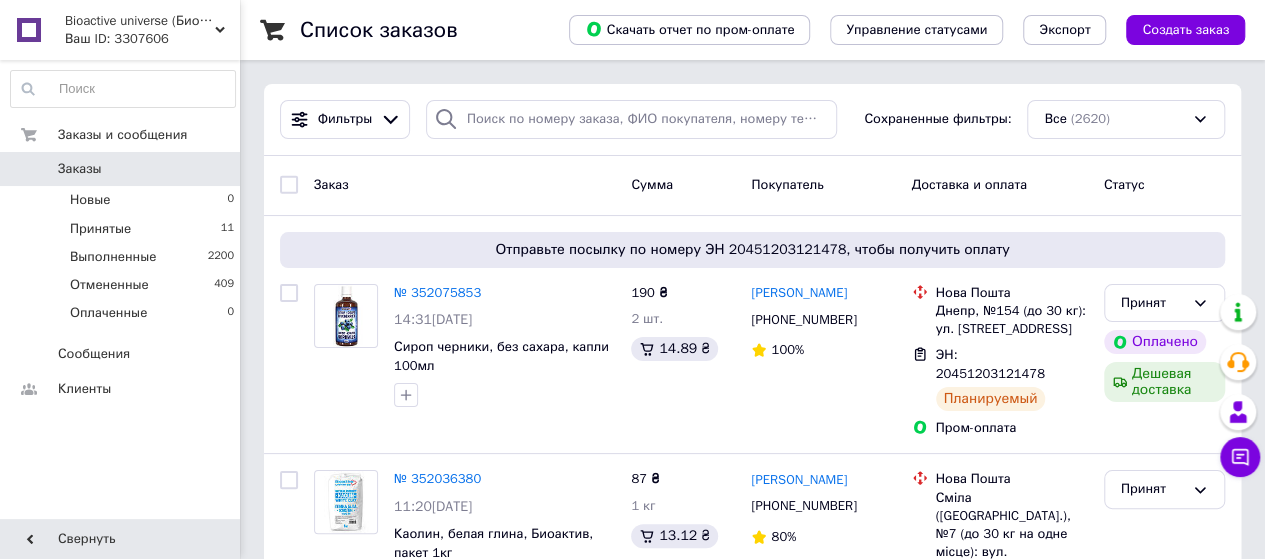 click on "Ваш ID: 3307606" at bounding box center [152, 39] 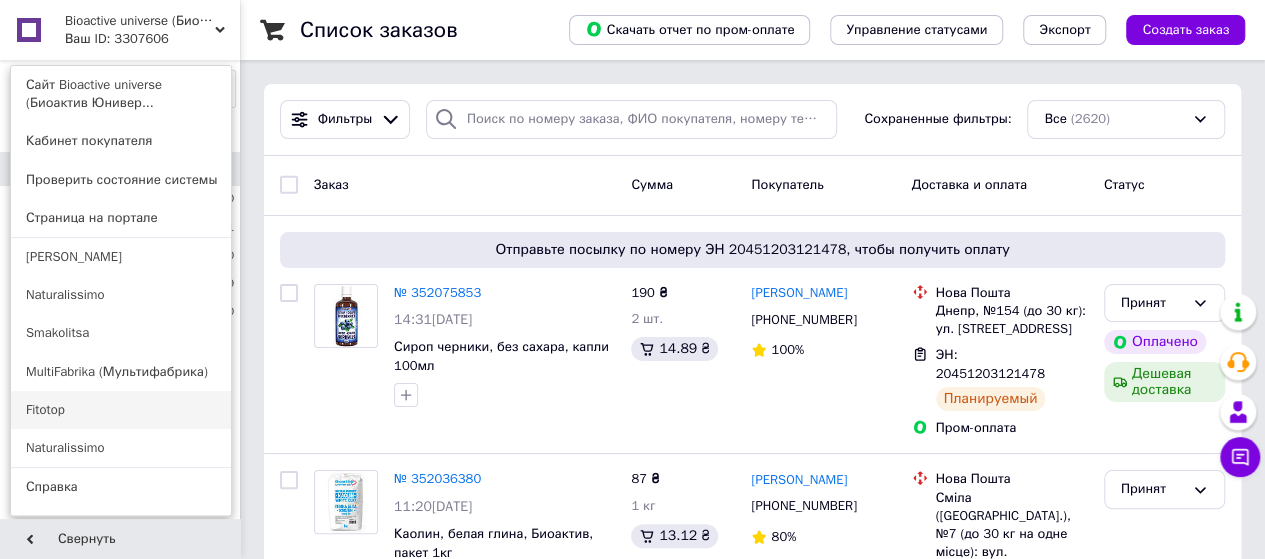 click on "Fitotop" at bounding box center (121, 410) 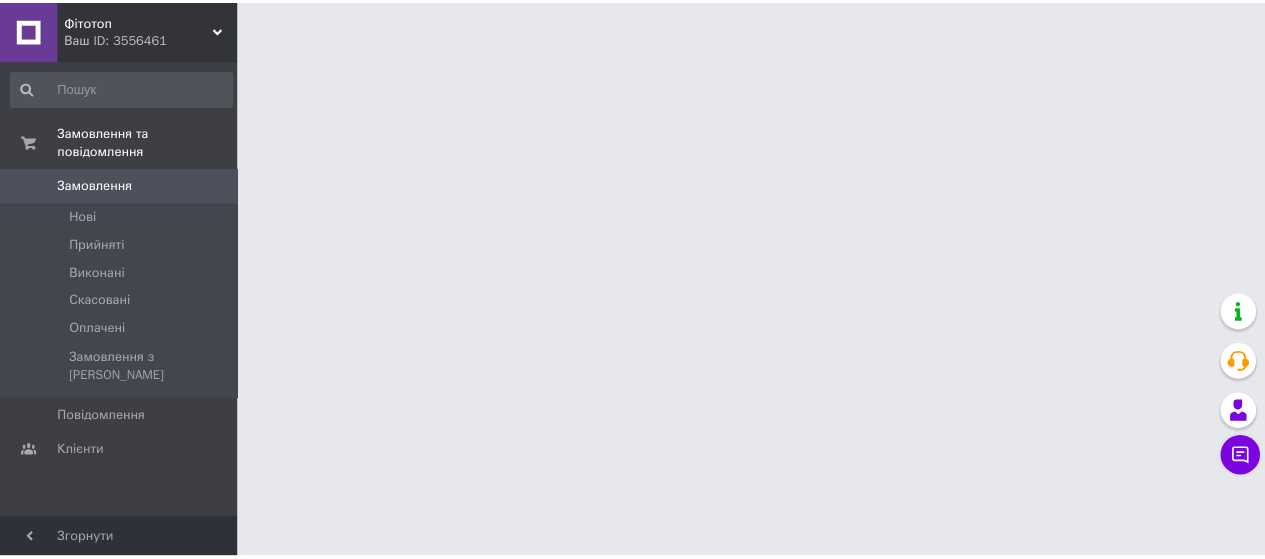scroll, scrollTop: 0, scrollLeft: 0, axis: both 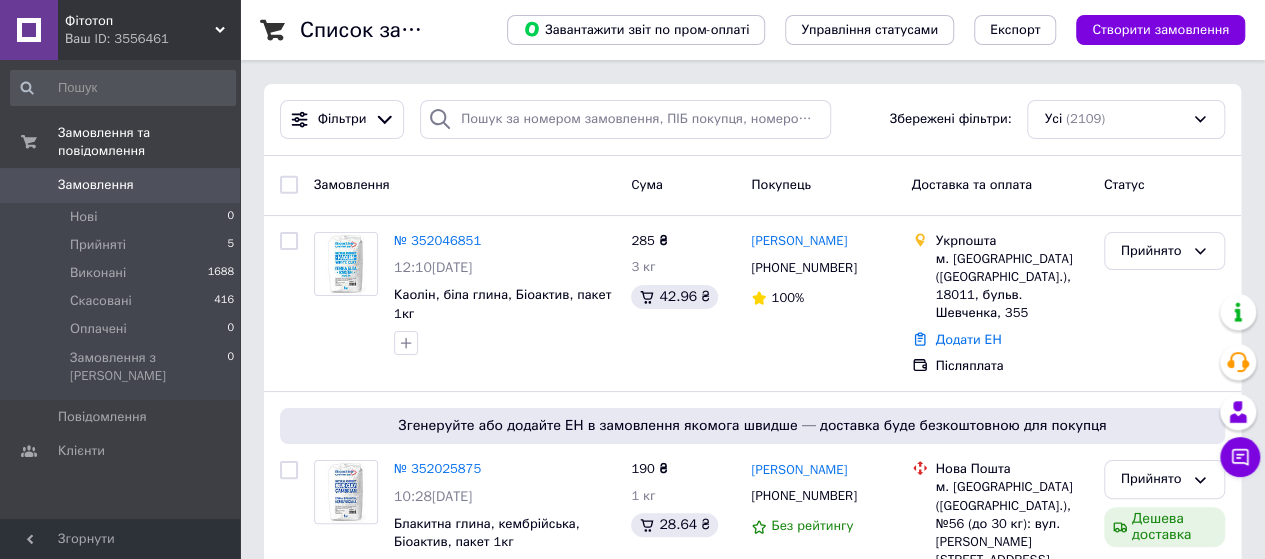 click on "Ваш ID: 3556461" at bounding box center (152, 39) 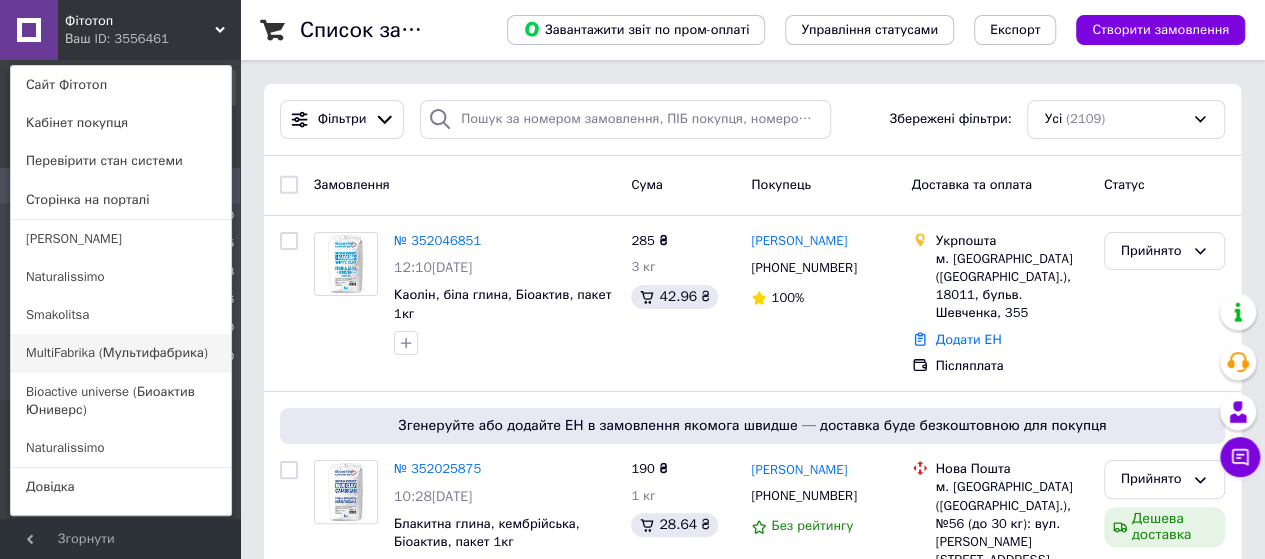 click on "MultiFabrika (Мультифабрика)" at bounding box center [121, 353] 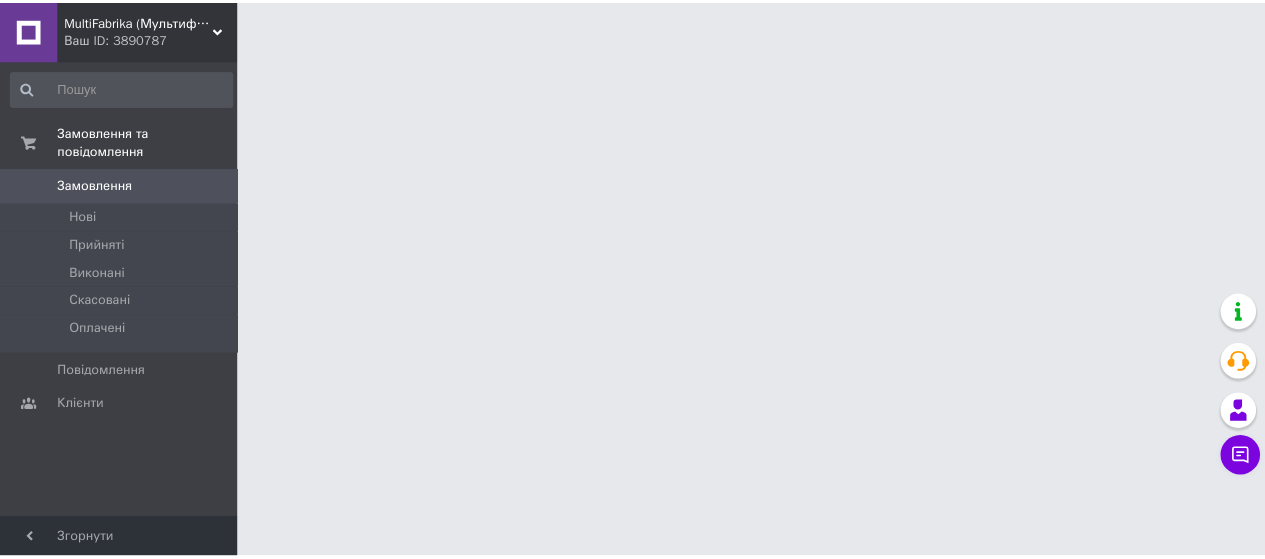 scroll, scrollTop: 0, scrollLeft: 0, axis: both 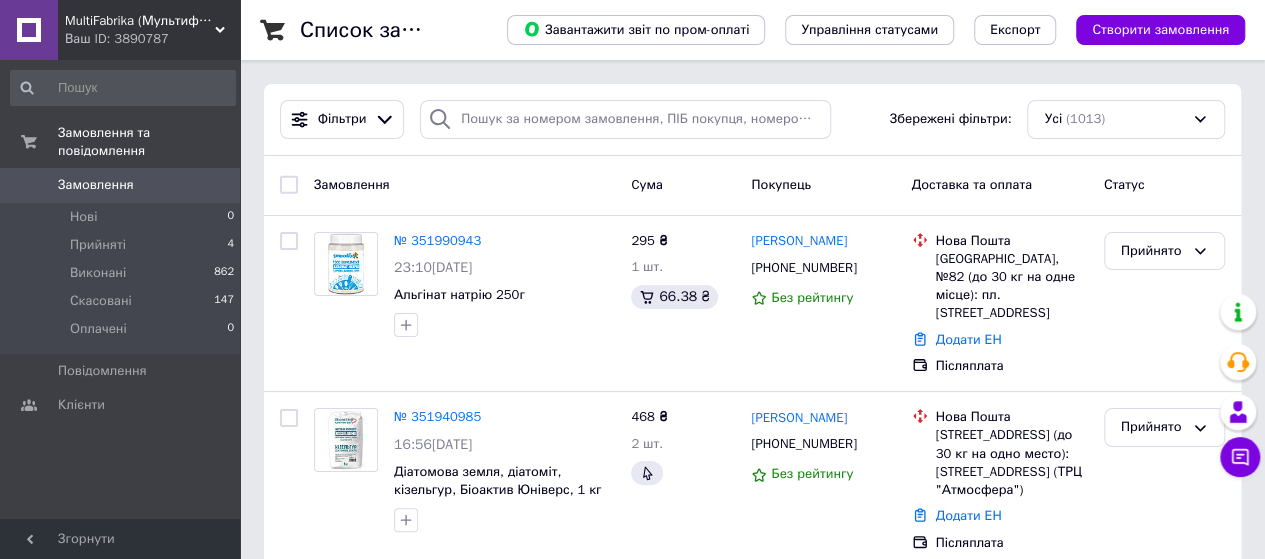 click on "Ваш ID: 3890787" at bounding box center (152, 39) 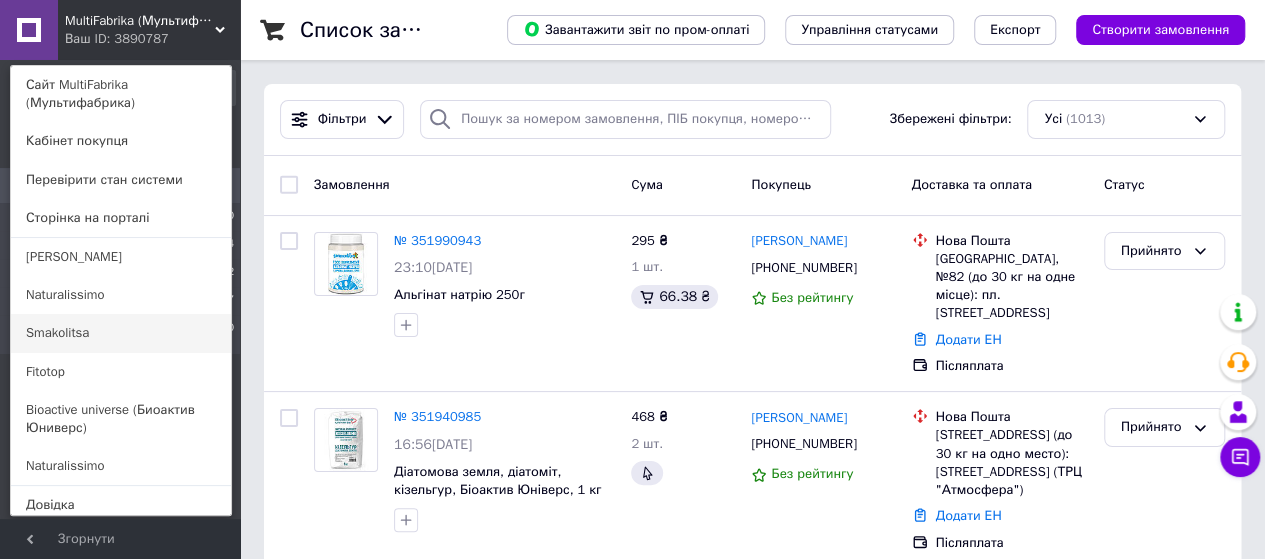 click on "Smakolitsa" at bounding box center (121, 333) 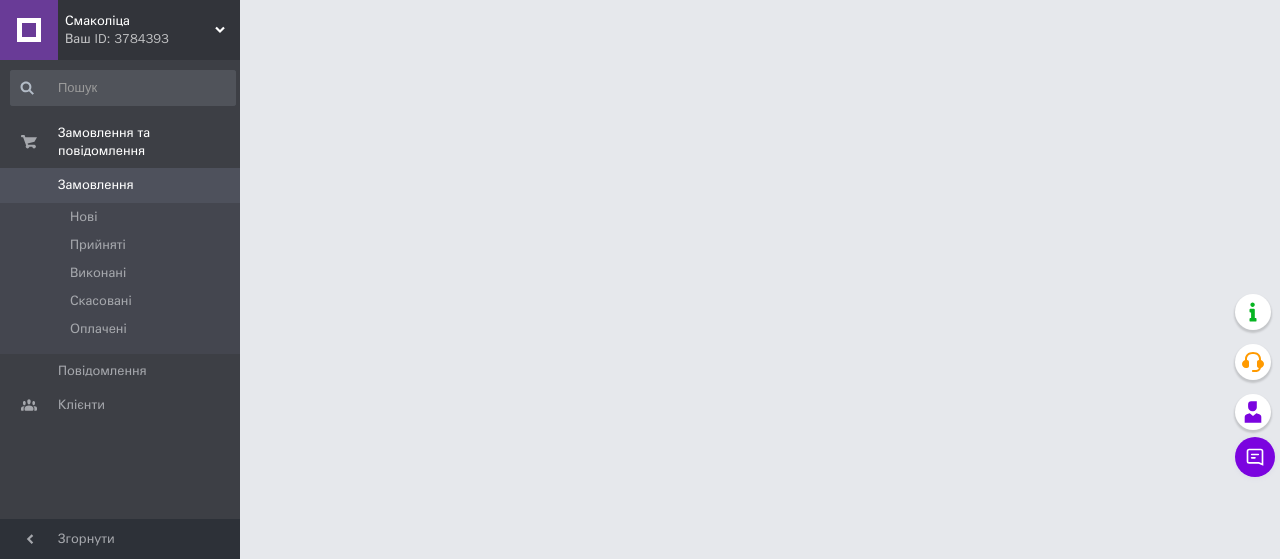 scroll, scrollTop: 0, scrollLeft: 0, axis: both 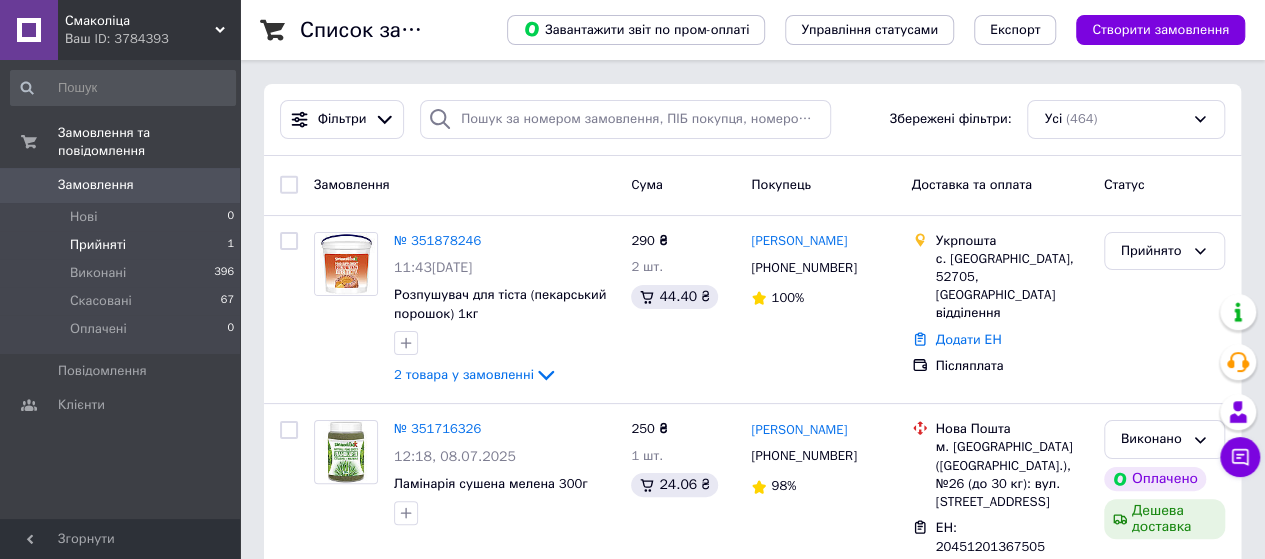 click on "Прийняті" at bounding box center [98, 245] 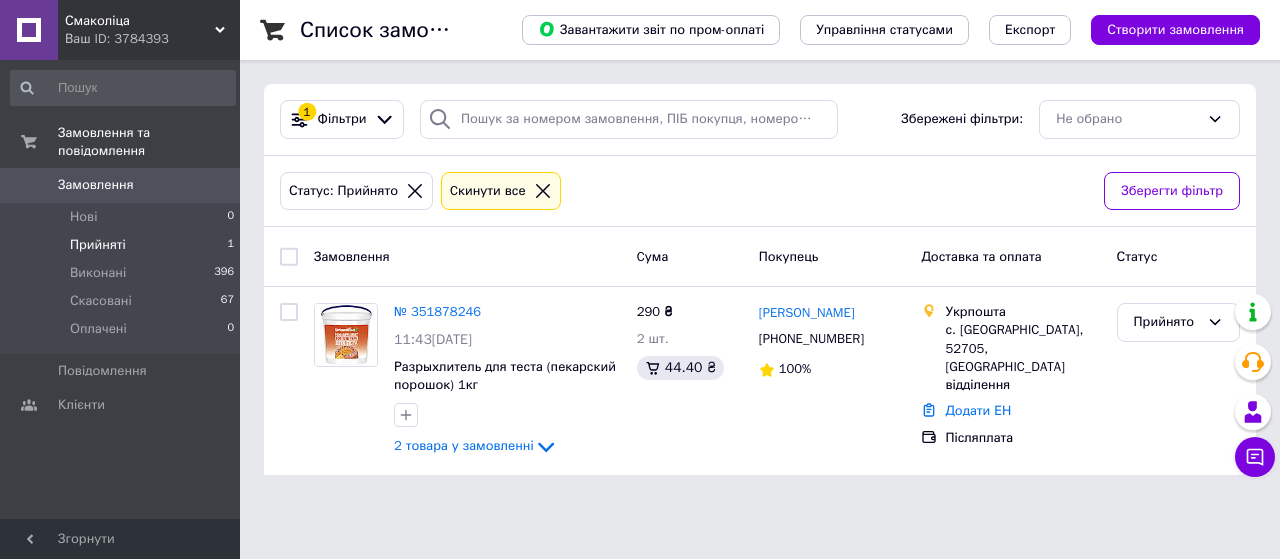 click on "Смаколіца" at bounding box center (140, 21) 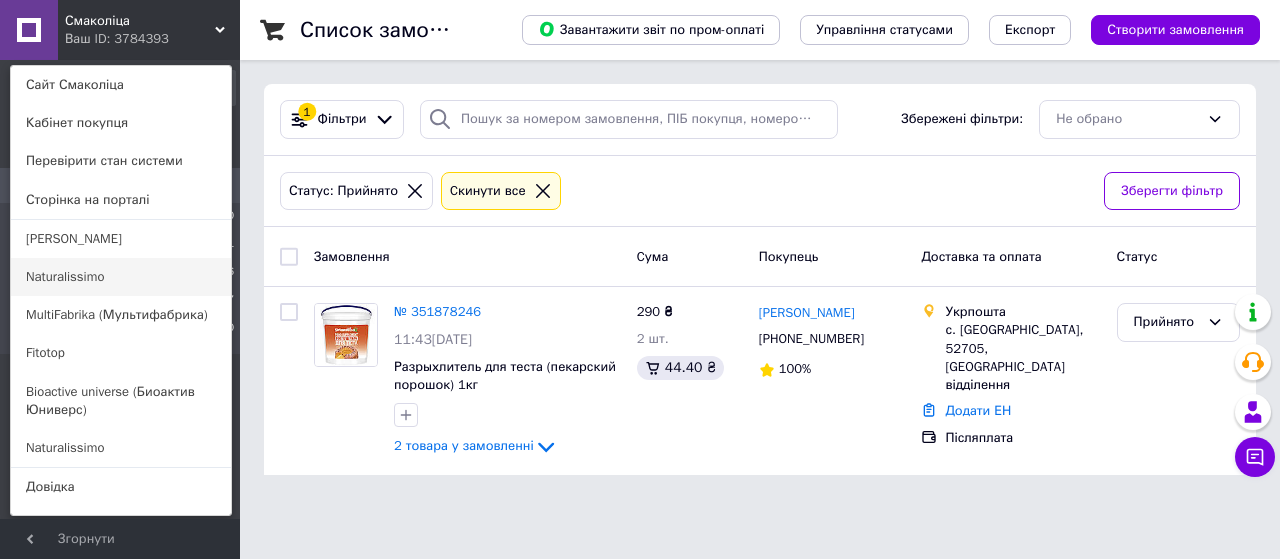 click on "Naturalissimo" at bounding box center [121, 277] 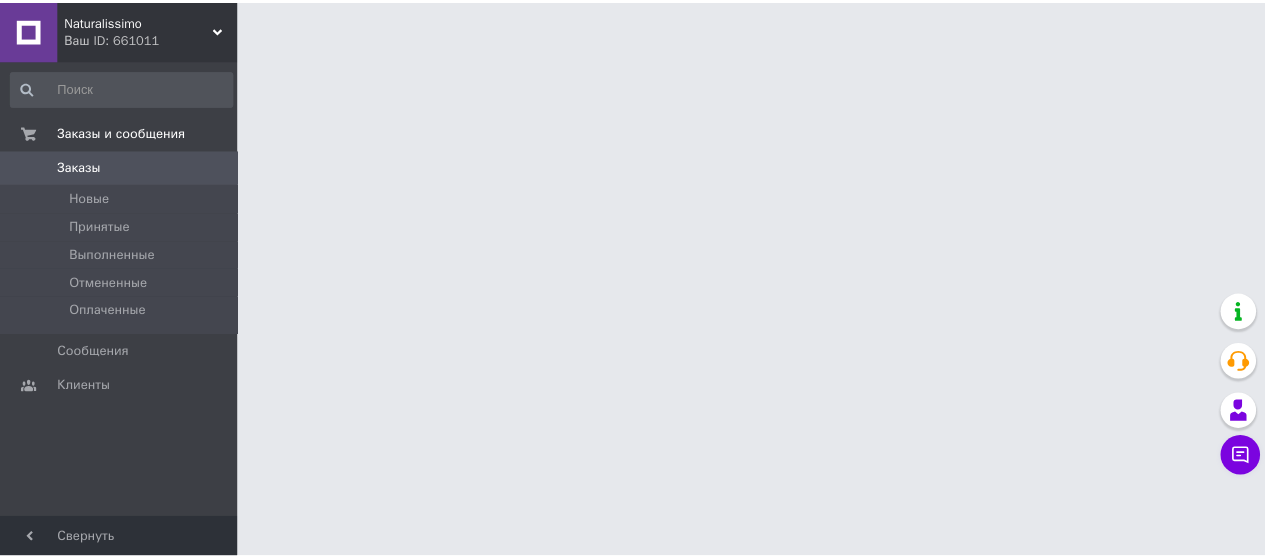 scroll, scrollTop: 0, scrollLeft: 0, axis: both 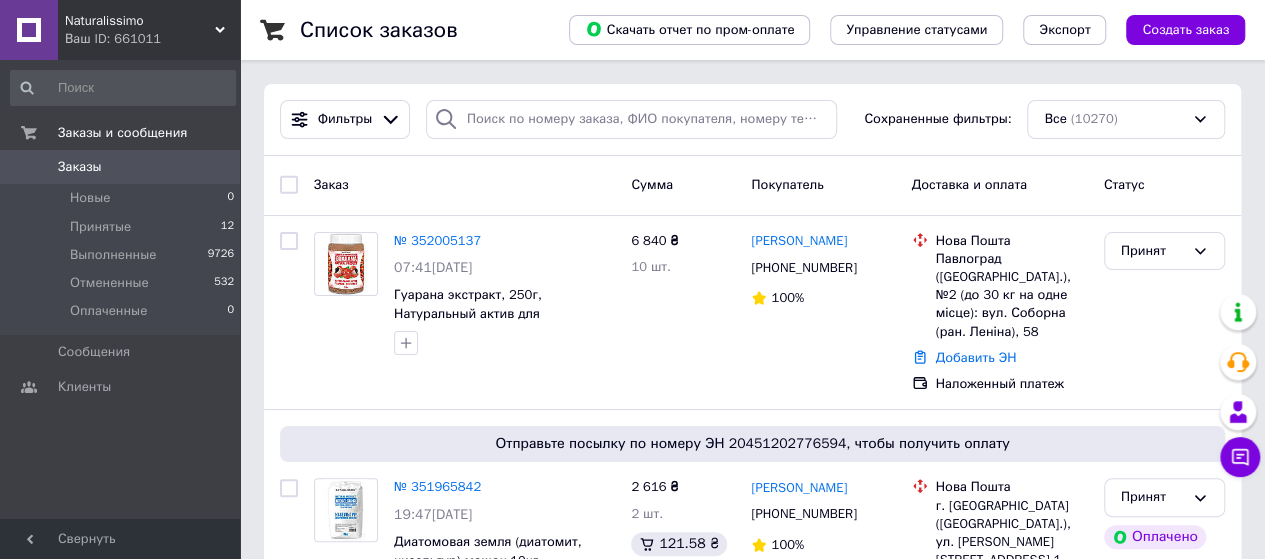 click on "Ваш ID: 661011" at bounding box center (152, 39) 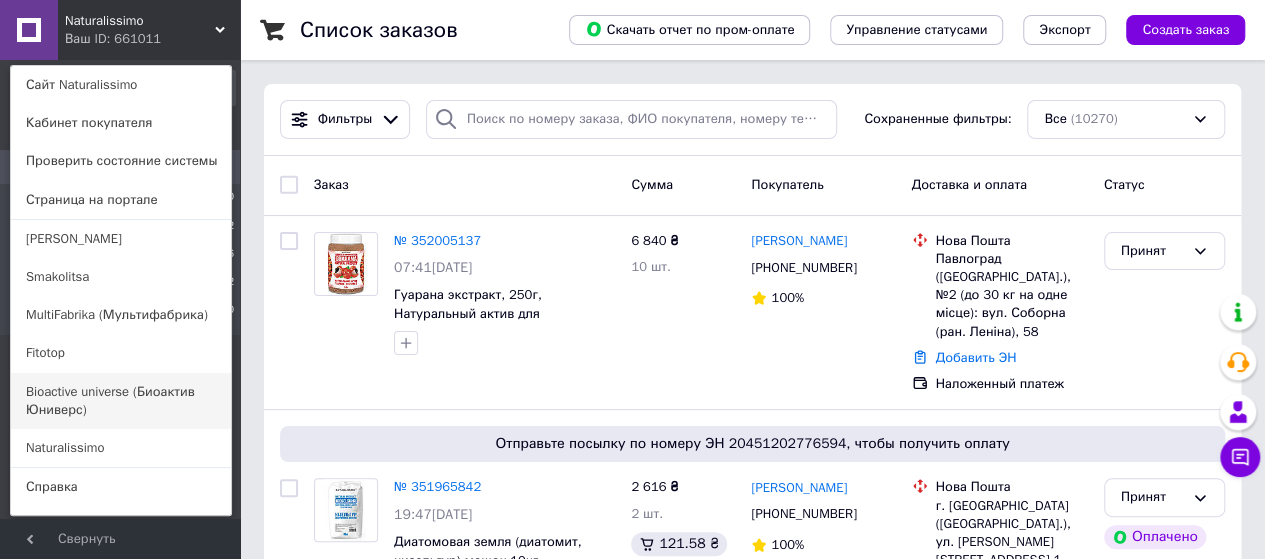 click on "Bioactive universe (Биоактив Юниверс)" at bounding box center [121, 401] 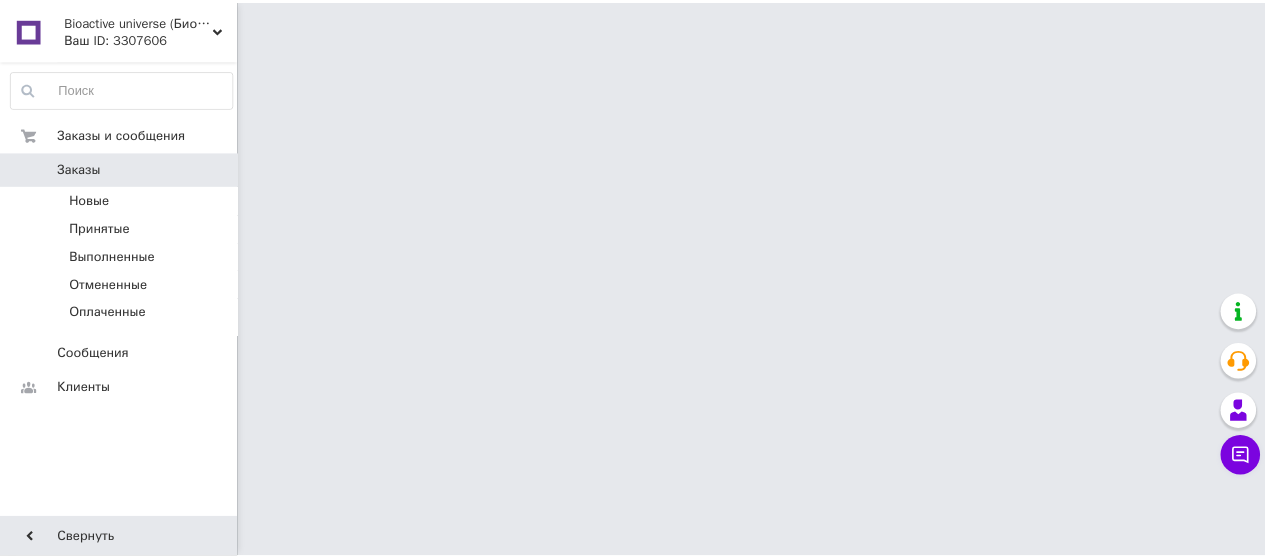 scroll, scrollTop: 0, scrollLeft: 0, axis: both 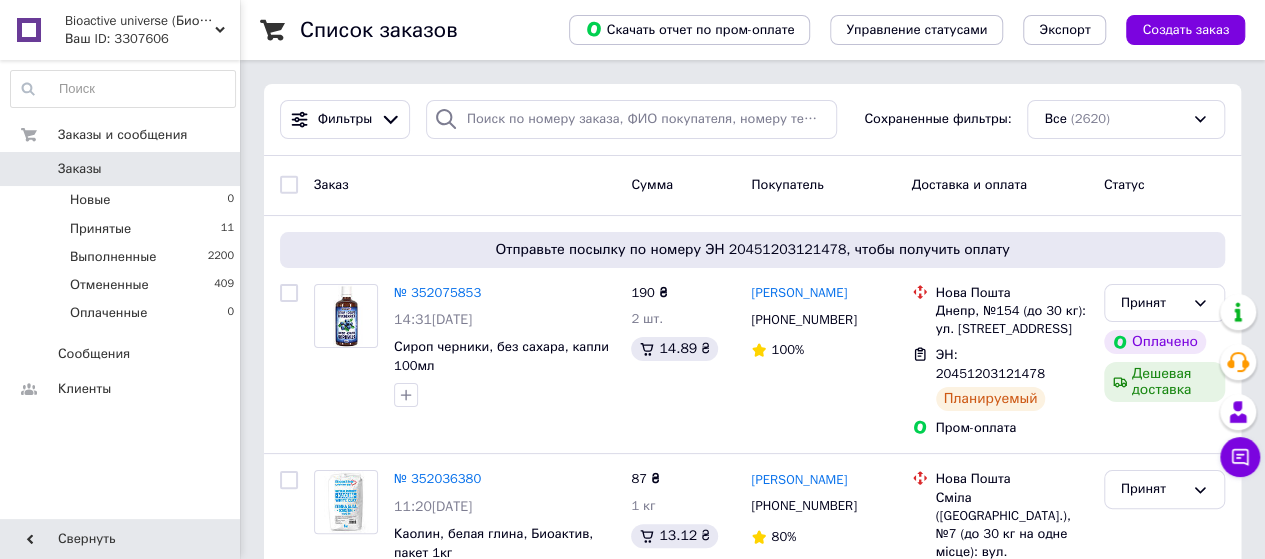 click on "Ваш ID: 3307606" at bounding box center [152, 39] 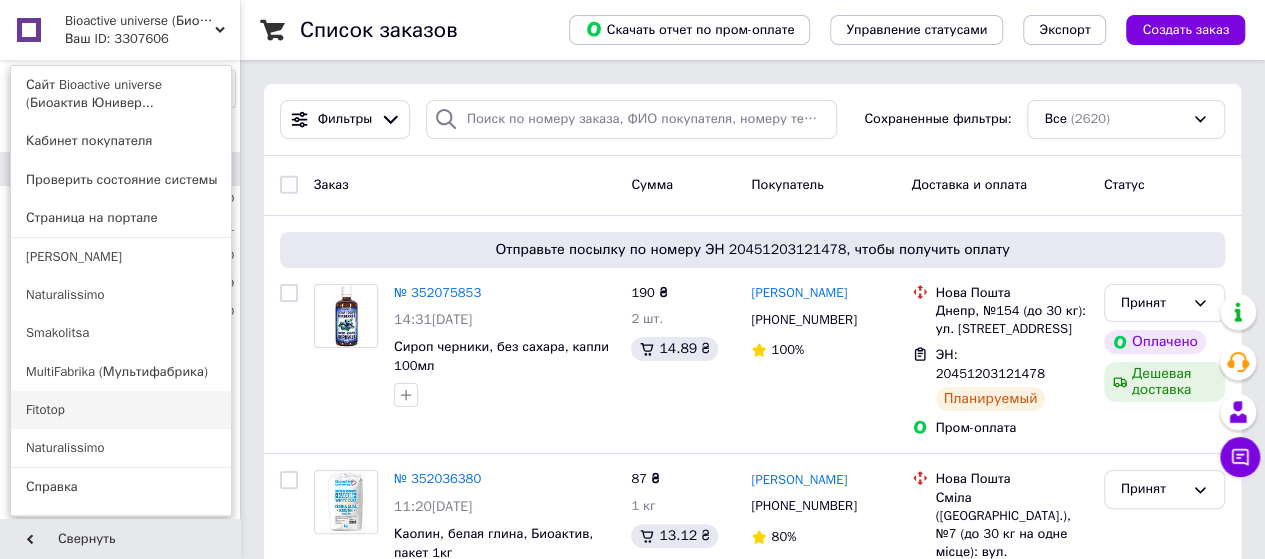 click on "Fitotop" at bounding box center (121, 410) 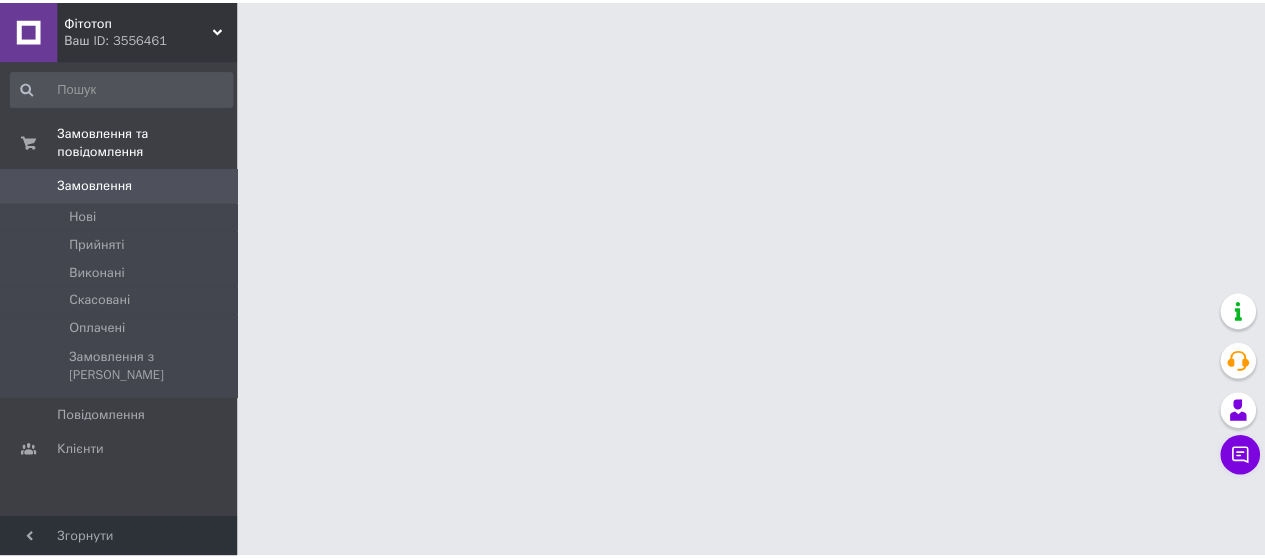 scroll, scrollTop: 0, scrollLeft: 0, axis: both 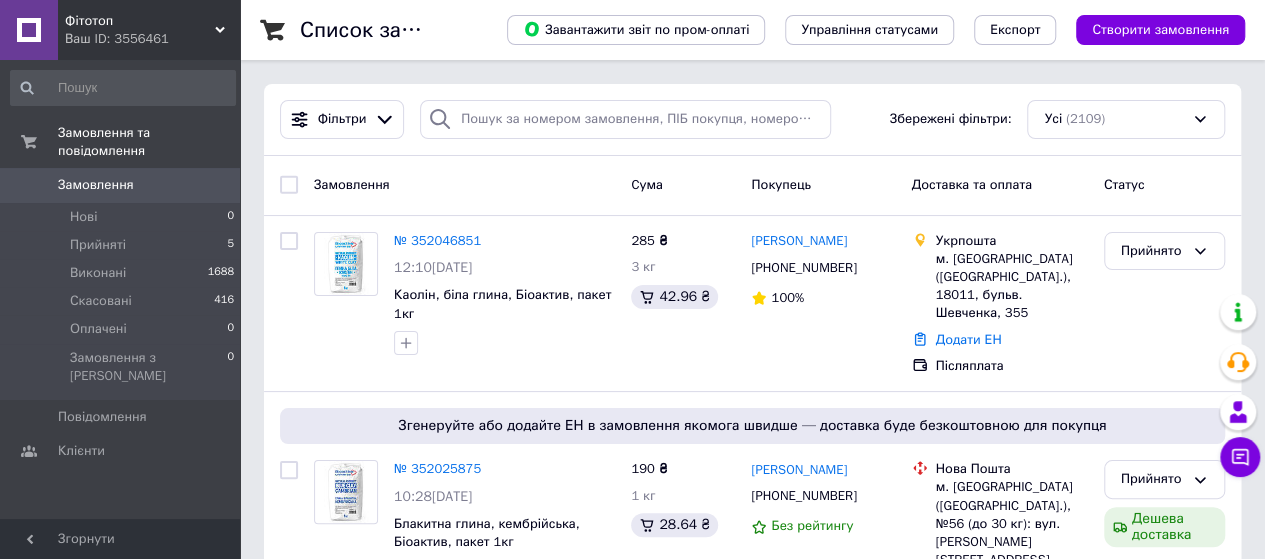 drag, startPoint x: 0, startPoint y: 0, endPoint x: 135, endPoint y: 23, distance: 136.94525 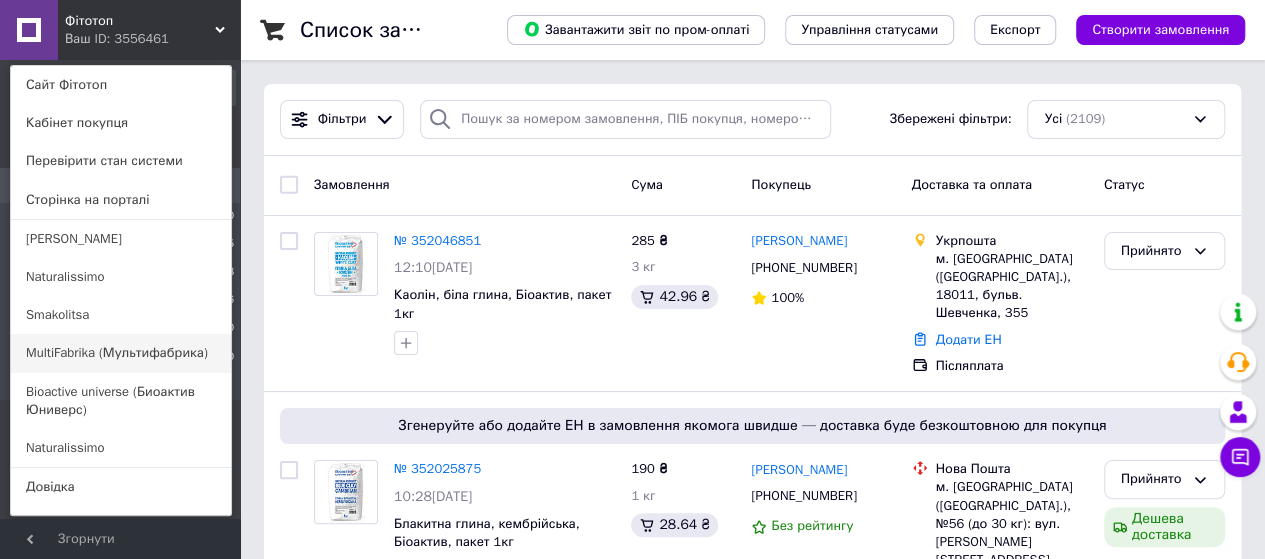 click on "MultiFabrika (Мультифабрика)" at bounding box center [121, 353] 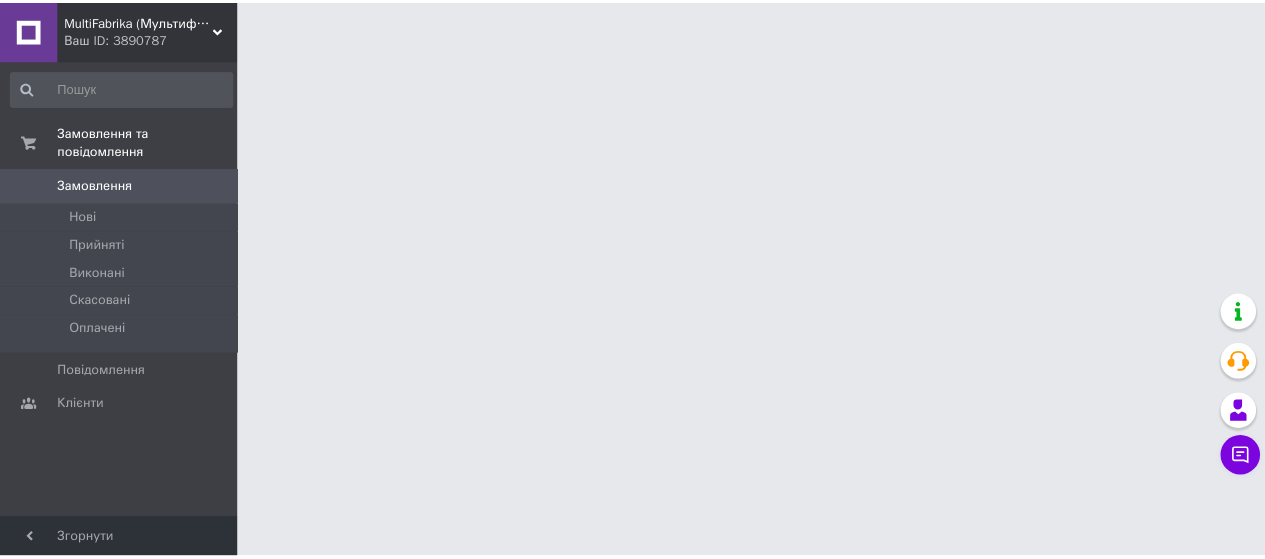 scroll, scrollTop: 0, scrollLeft: 0, axis: both 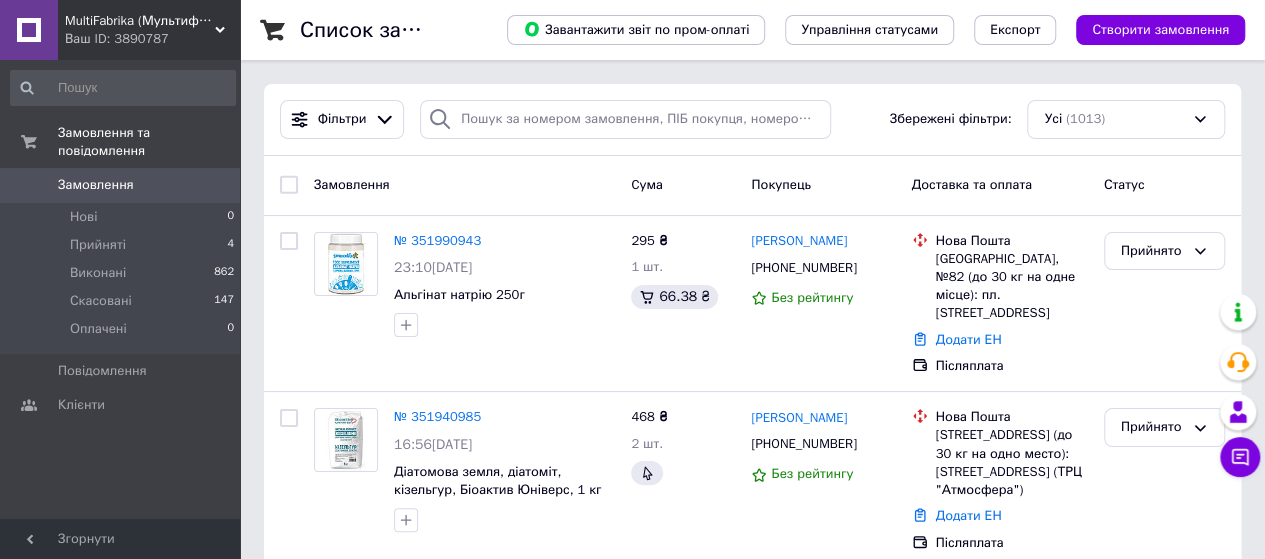 click on "Ваш ID: 3890787" at bounding box center [152, 39] 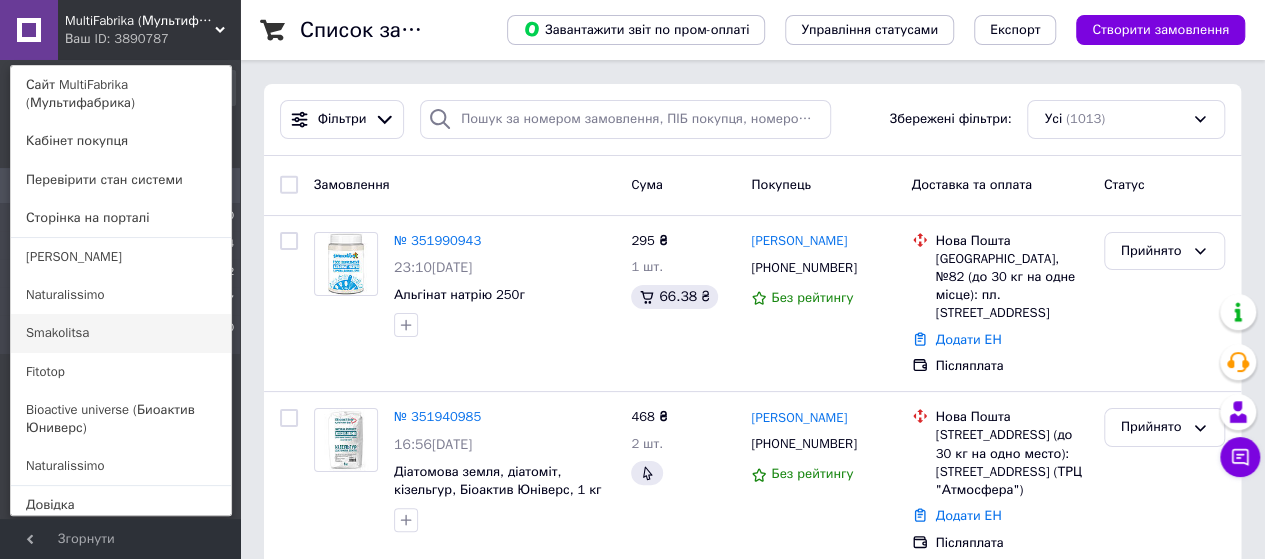 click on "Smakolitsa" at bounding box center (121, 333) 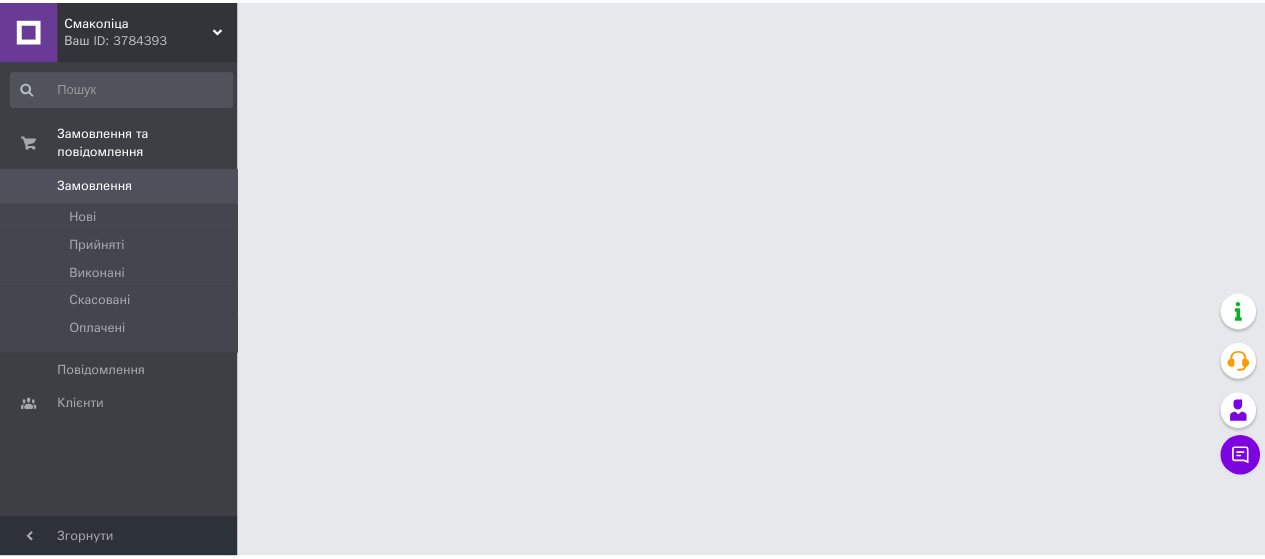 scroll, scrollTop: 0, scrollLeft: 0, axis: both 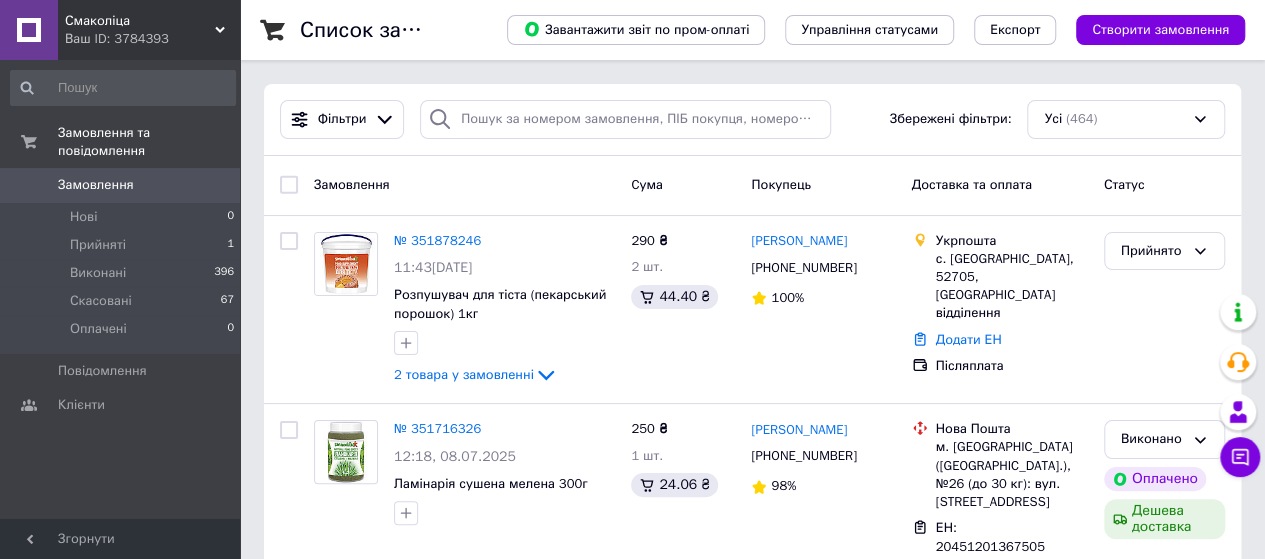 click on "Ваш ID: 3784393" at bounding box center (152, 39) 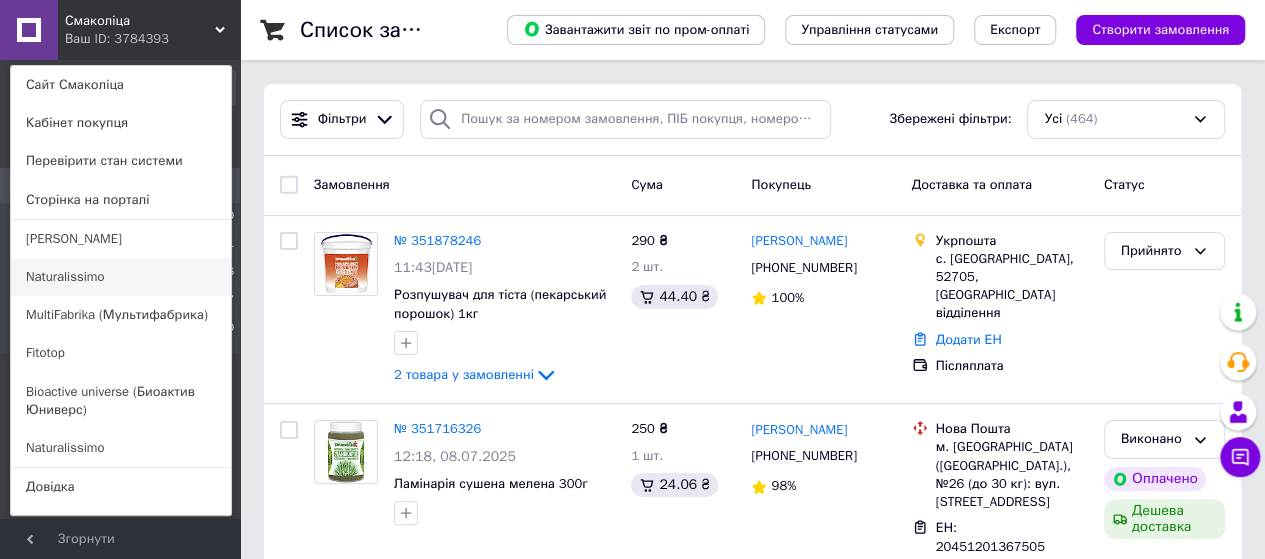 click on "Naturalissimo" at bounding box center [121, 277] 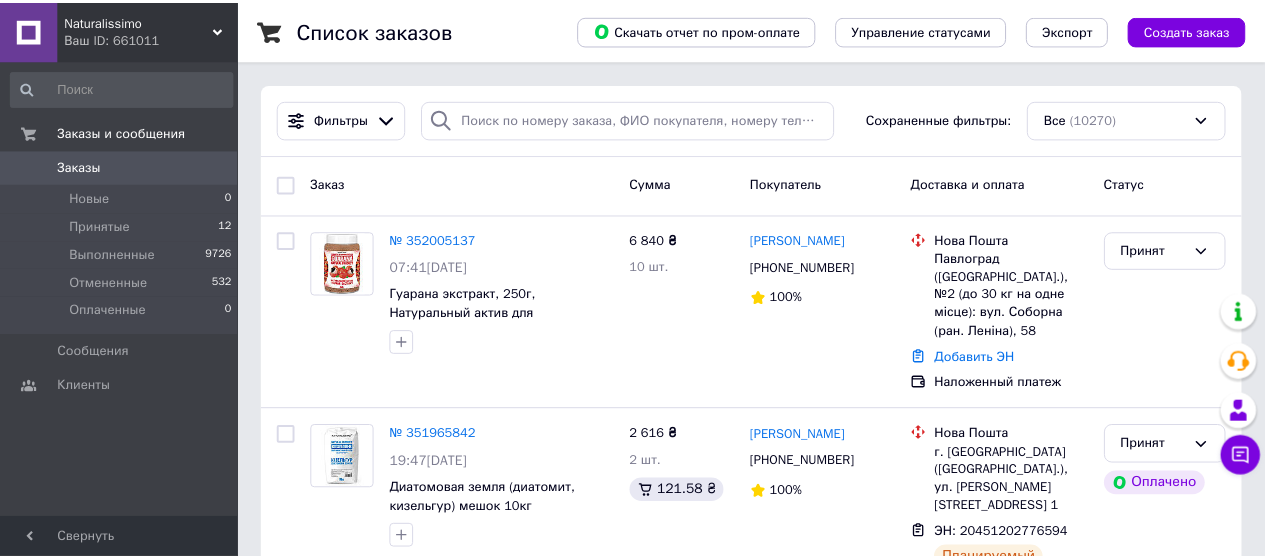 scroll, scrollTop: 0, scrollLeft: 0, axis: both 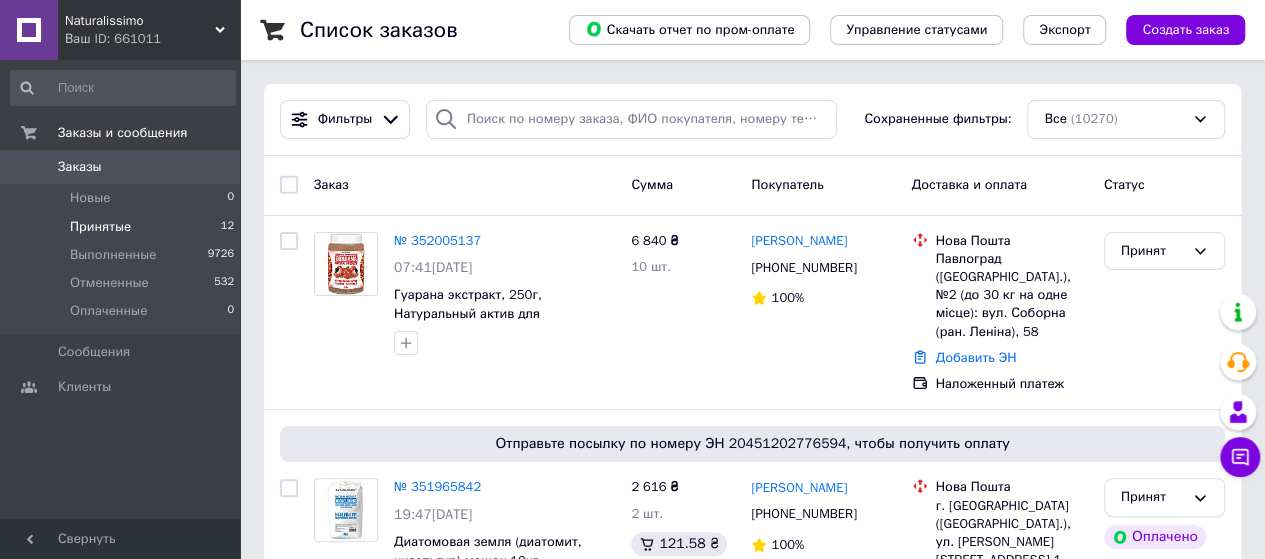 click on "Принятые 12" at bounding box center [123, 227] 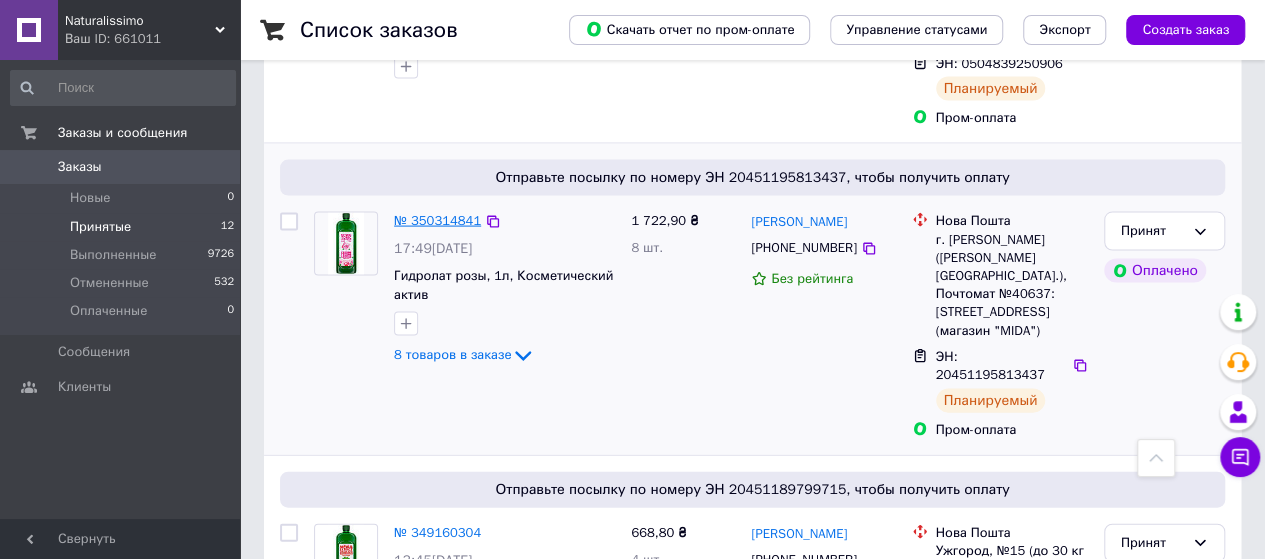 scroll, scrollTop: 1860, scrollLeft: 0, axis: vertical 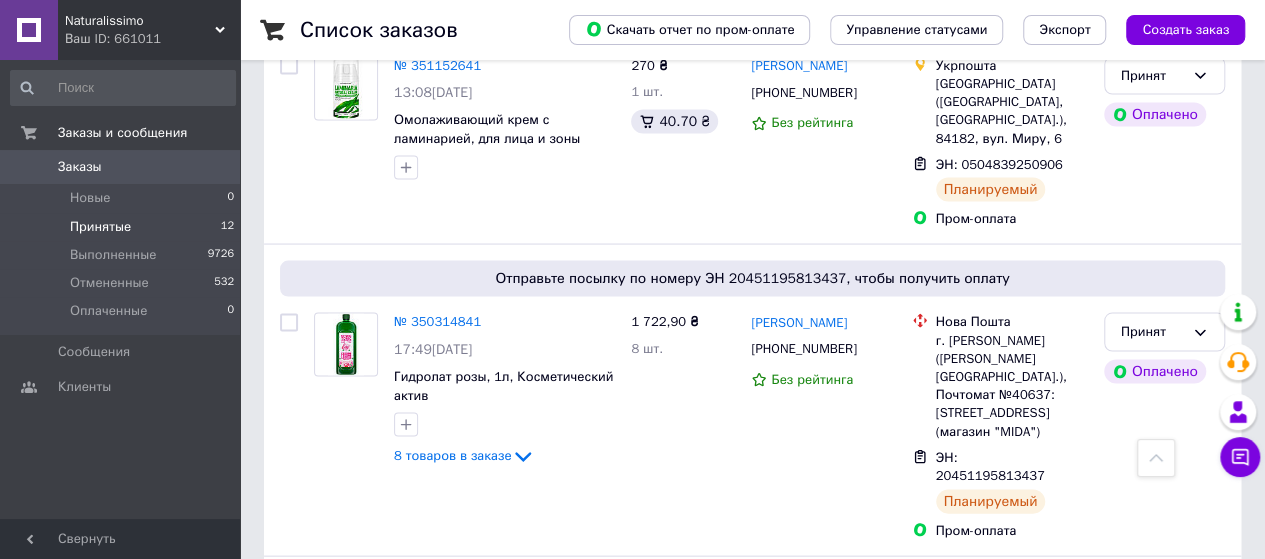 click on "Принятые" at bounding box center [100, 227] 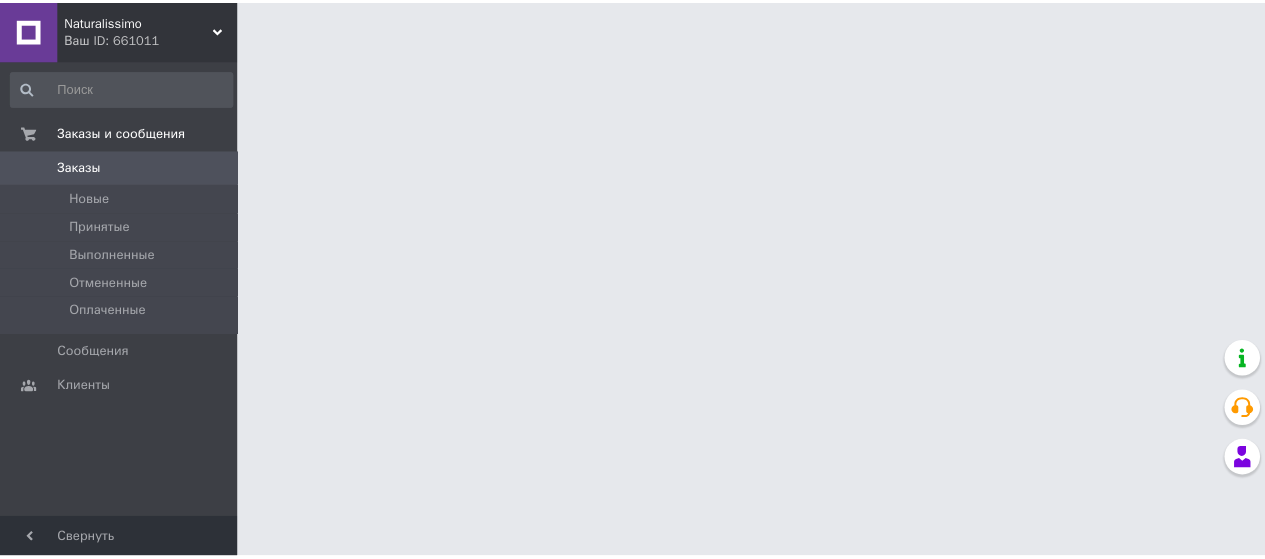 scroll, scrollTop: 0, scrollLeft: 0, axis: both 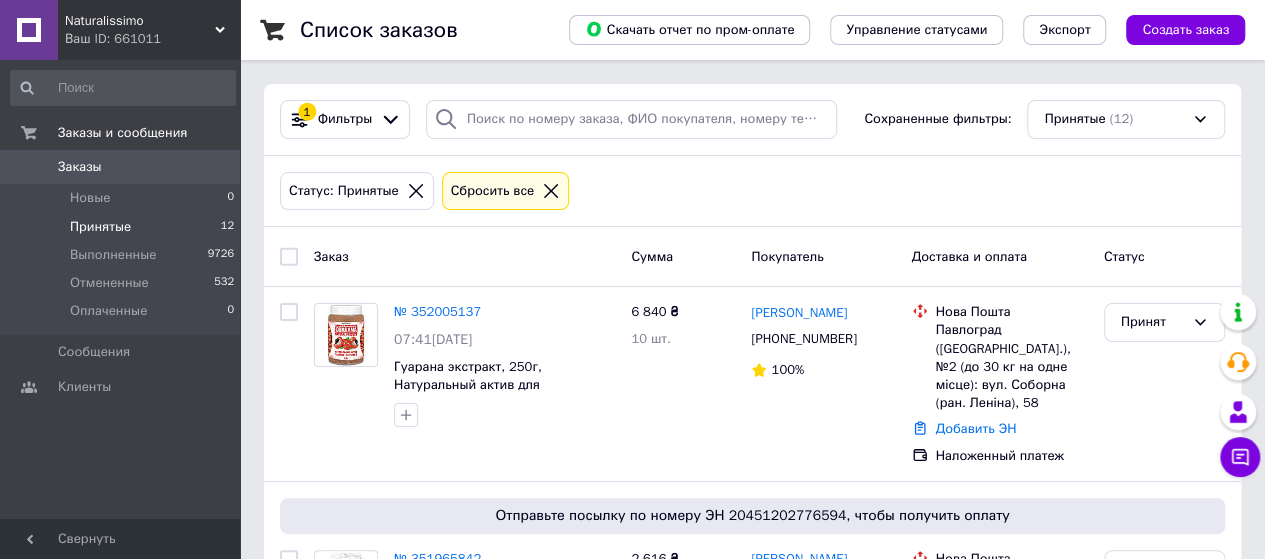 click on "Ваш ID: 661011" at bounding box center (152, 39) 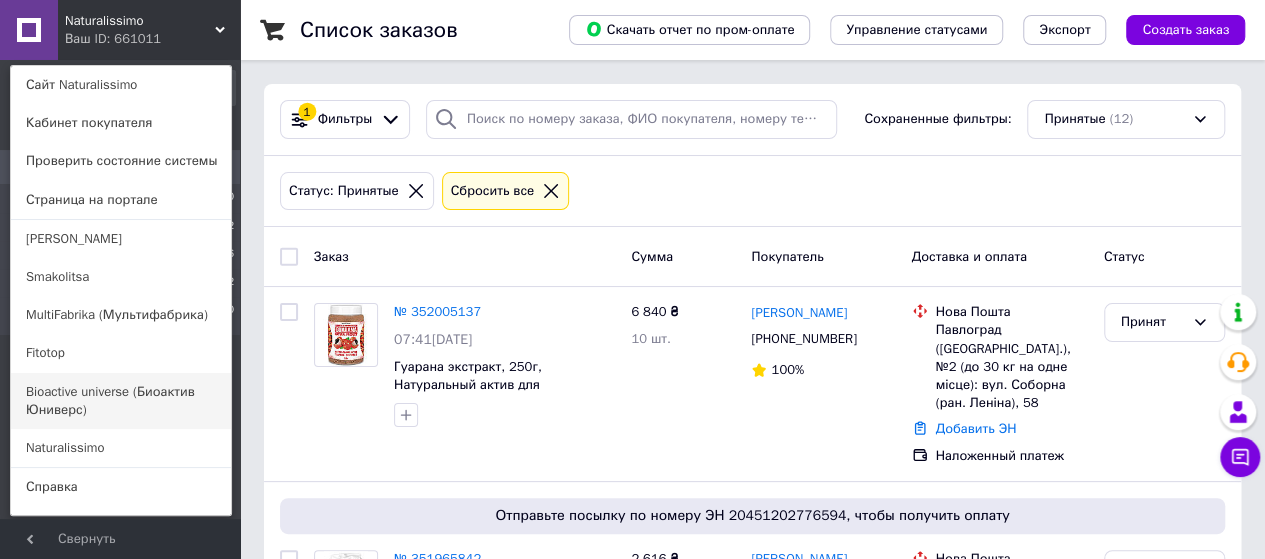 click on "Bioactive universe (Биоактив Юниверс)" at bounding box center (121, 401) 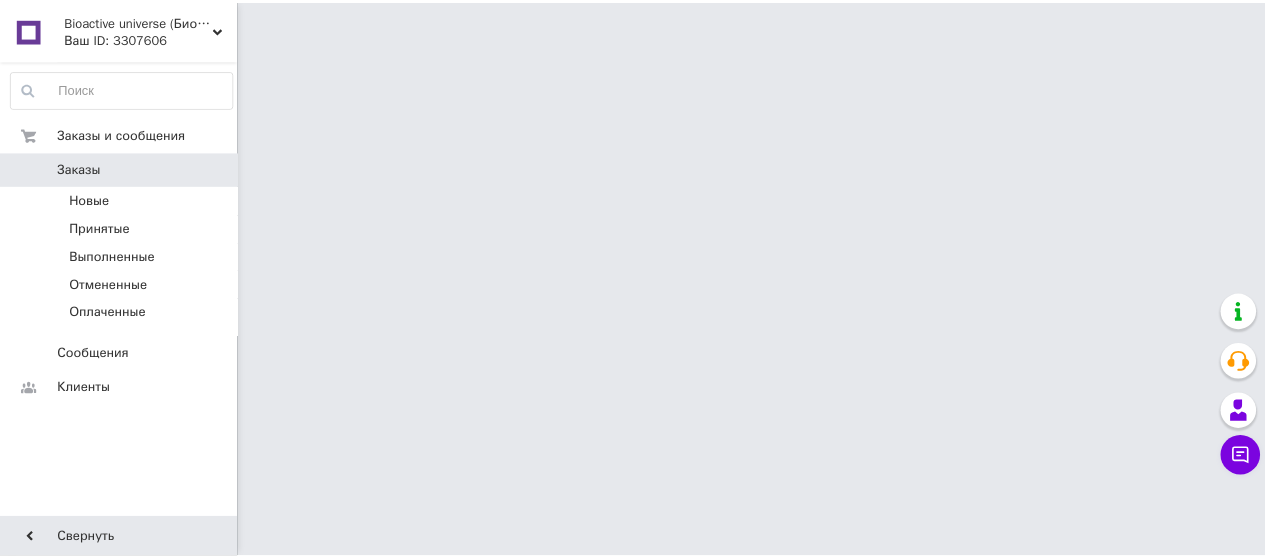 scroll, scrollTop: 0, scrollLeft: 0, axis: both 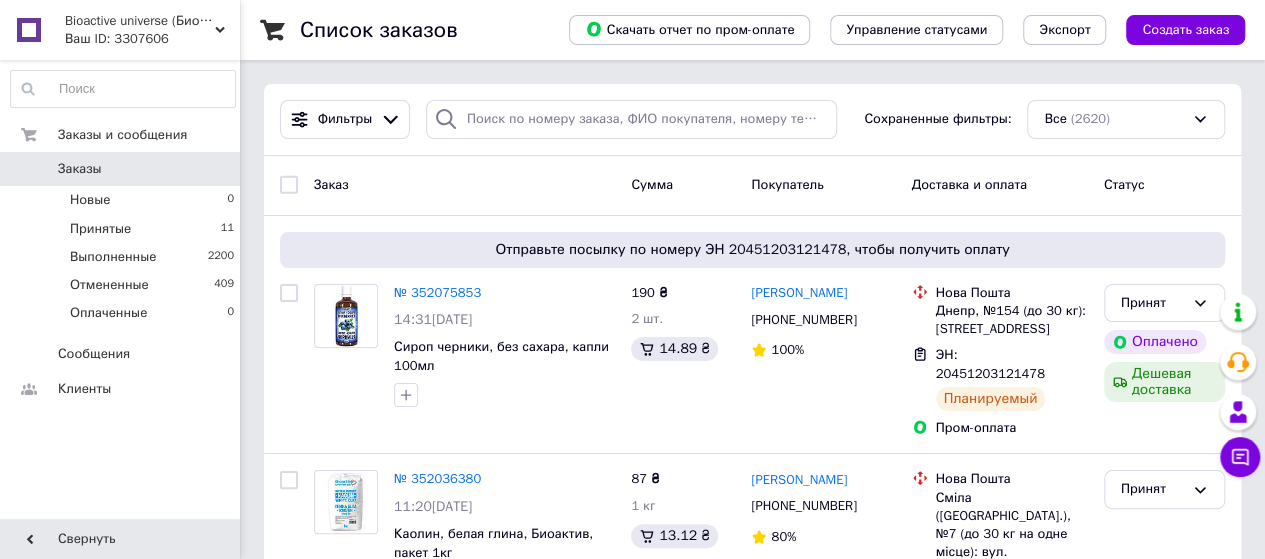 click on "Bioactive universe (Биоактив [PERSON_NAME]) Ваш ID: 3307606" at bounding box center [149, 30] 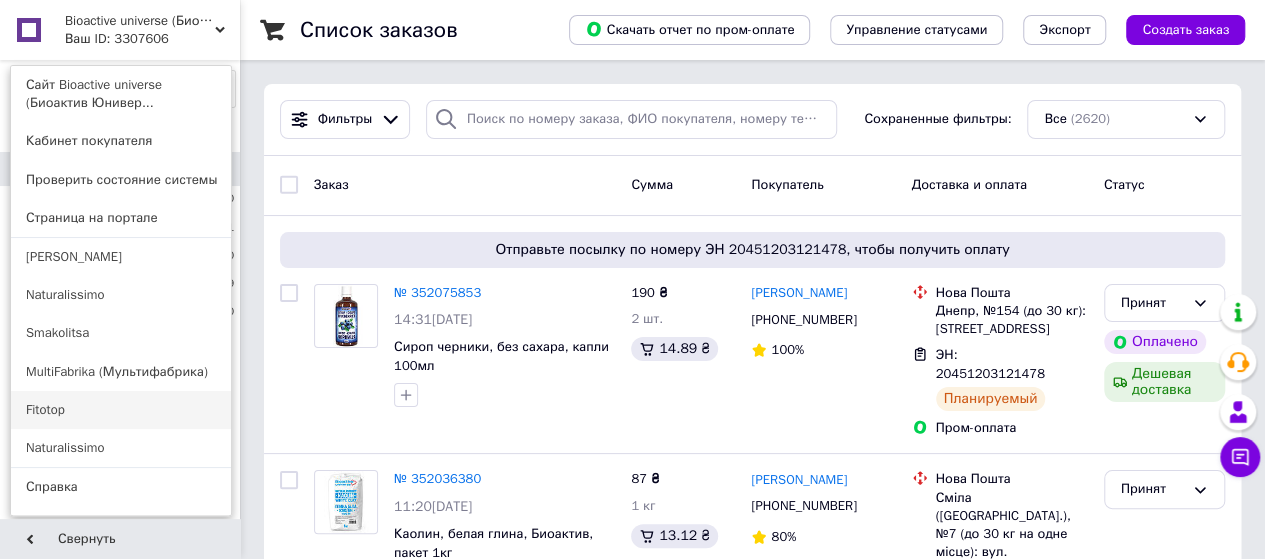 click on "Fitotop" at bounding box center [121, 410] 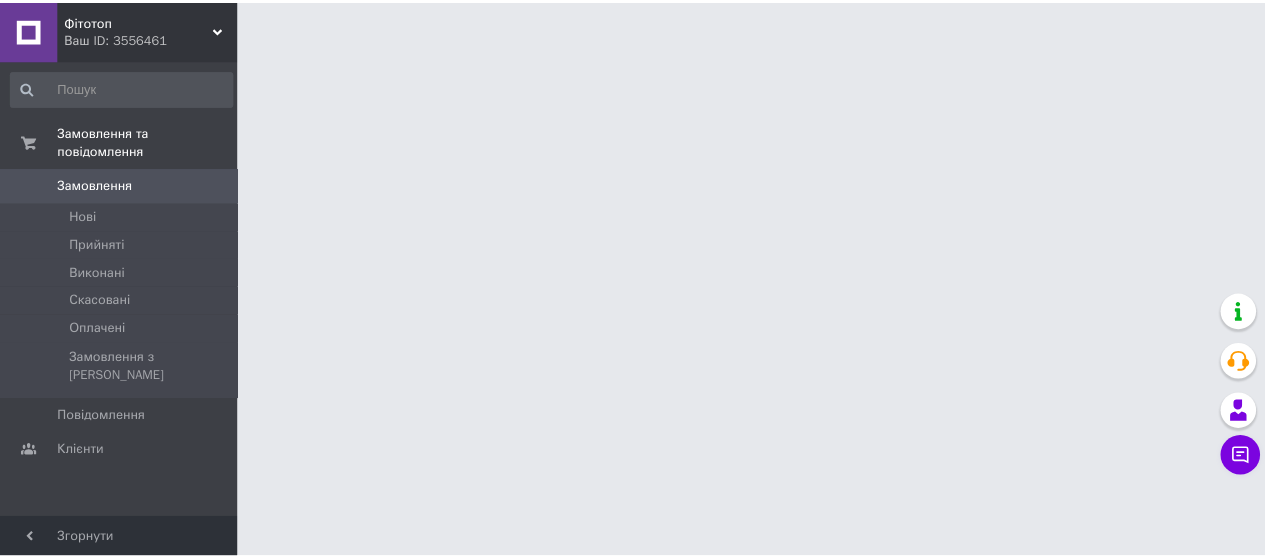 scroll, scrollTop: 0, scrollLeft: 0, axis: both 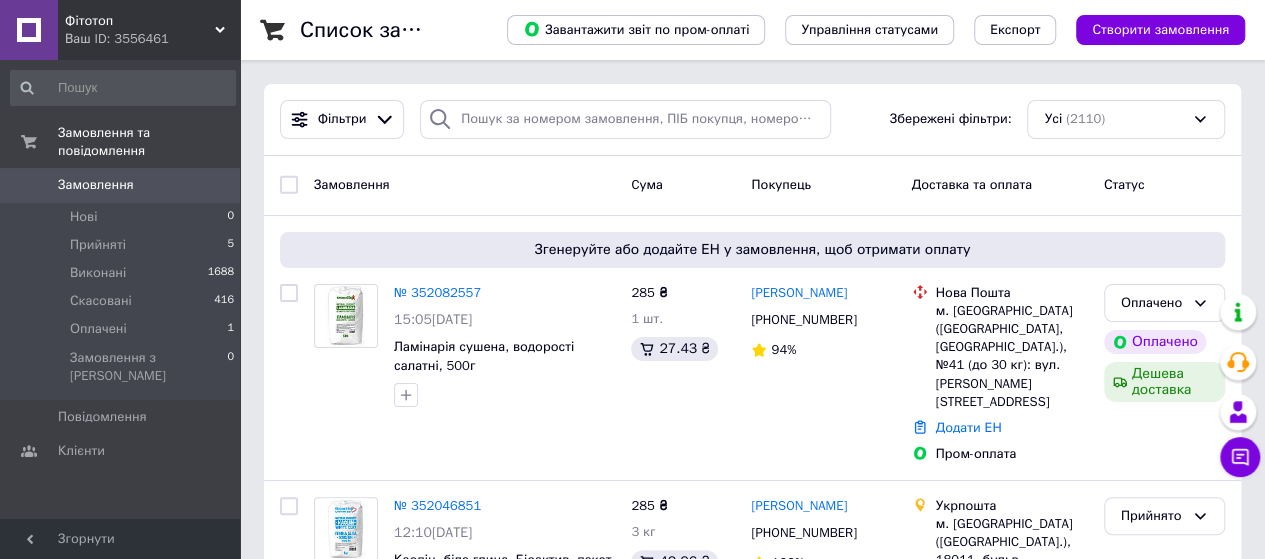 click on "Ваш ID: 3556461" at bounding box center [152, 39] 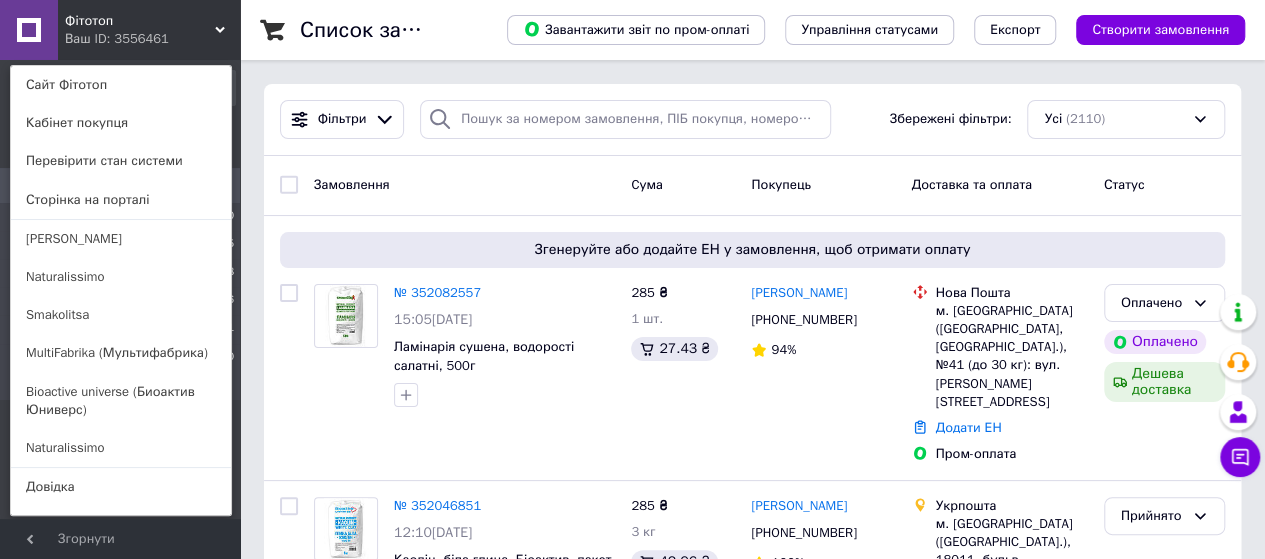 click on "Ваш ID: 3556461" at bounding box center (107, 39) 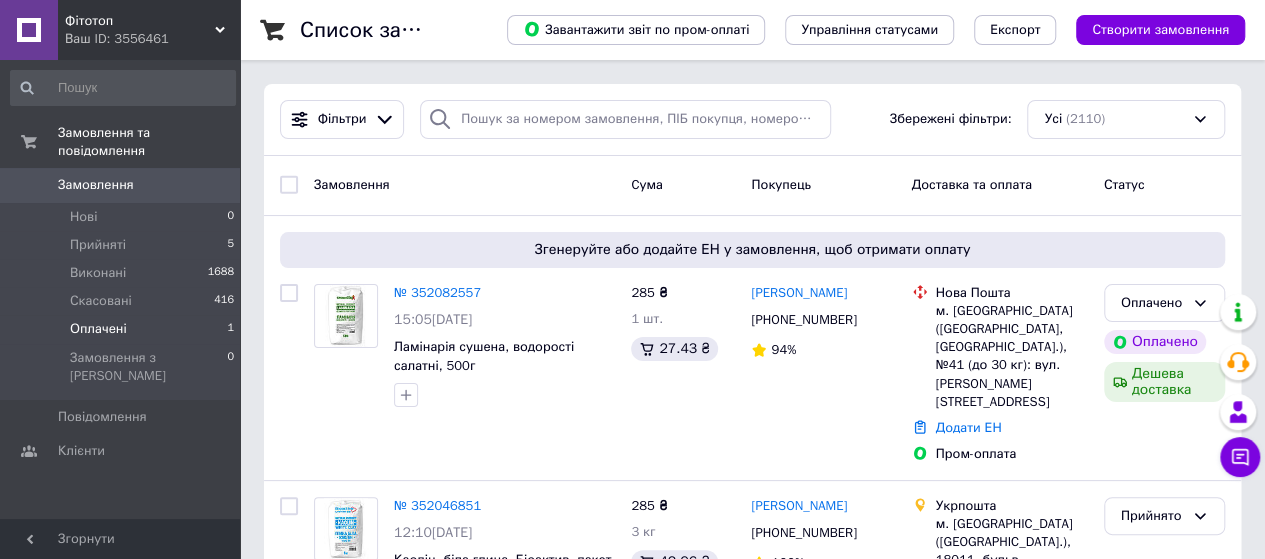 click on "Оплачені 1" at bounding box center [123, 329] 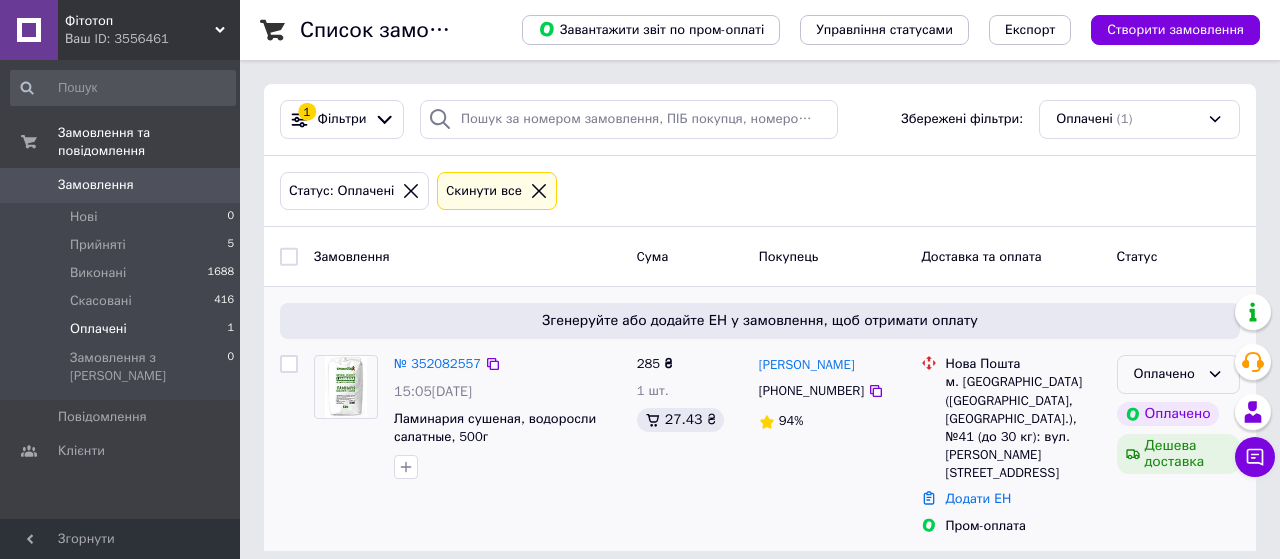 click on "Оплачено" at bounding box center (1178, 374) 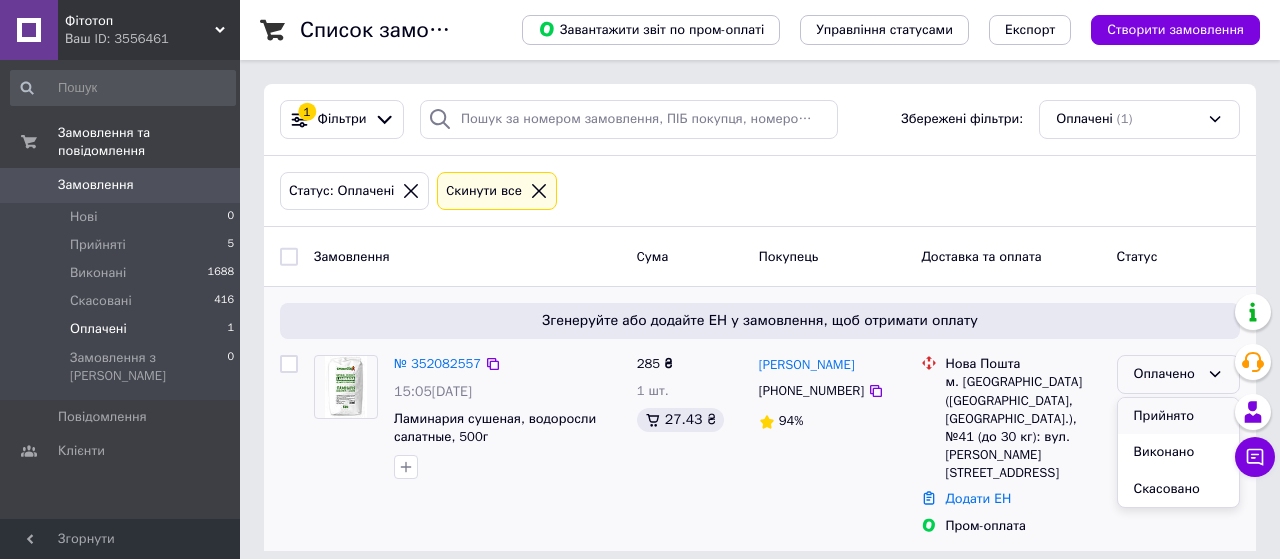 click on "Прийнято" at bounding box center [1178, 416] 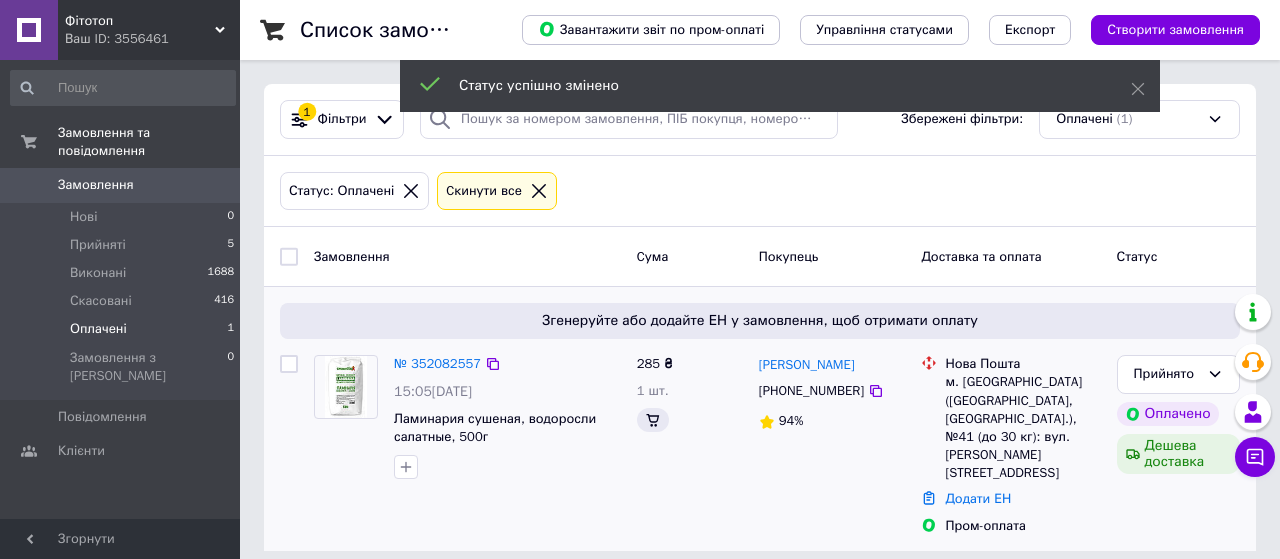 click on "№ 352082557" at bounding box center [437, 363] 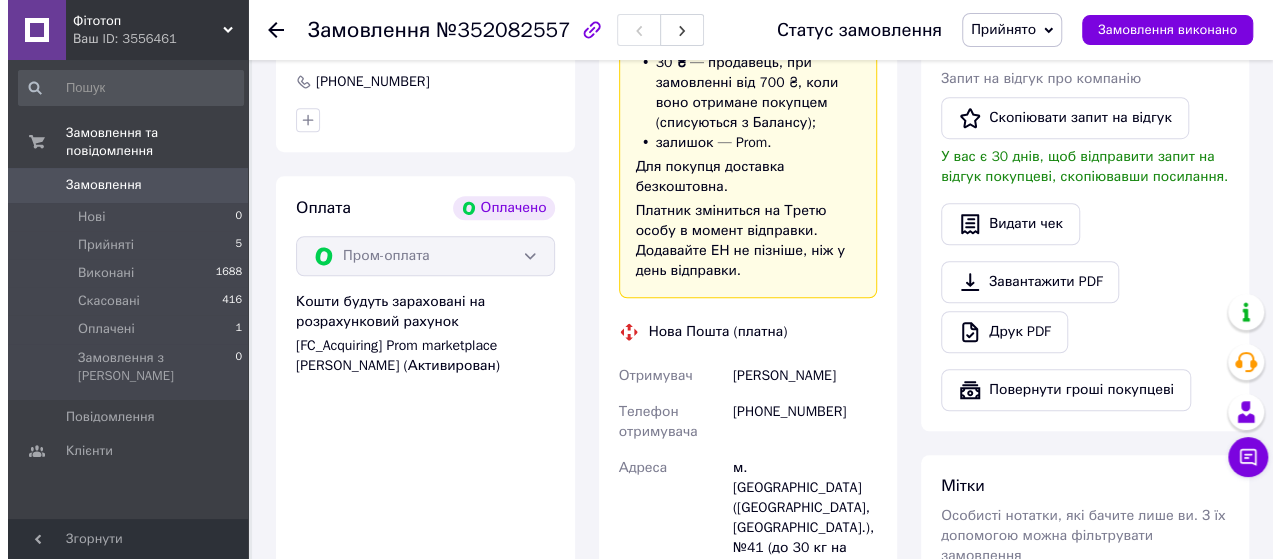 scroll, scrollTop: 200, scrollLeft: 0, axis: vertical 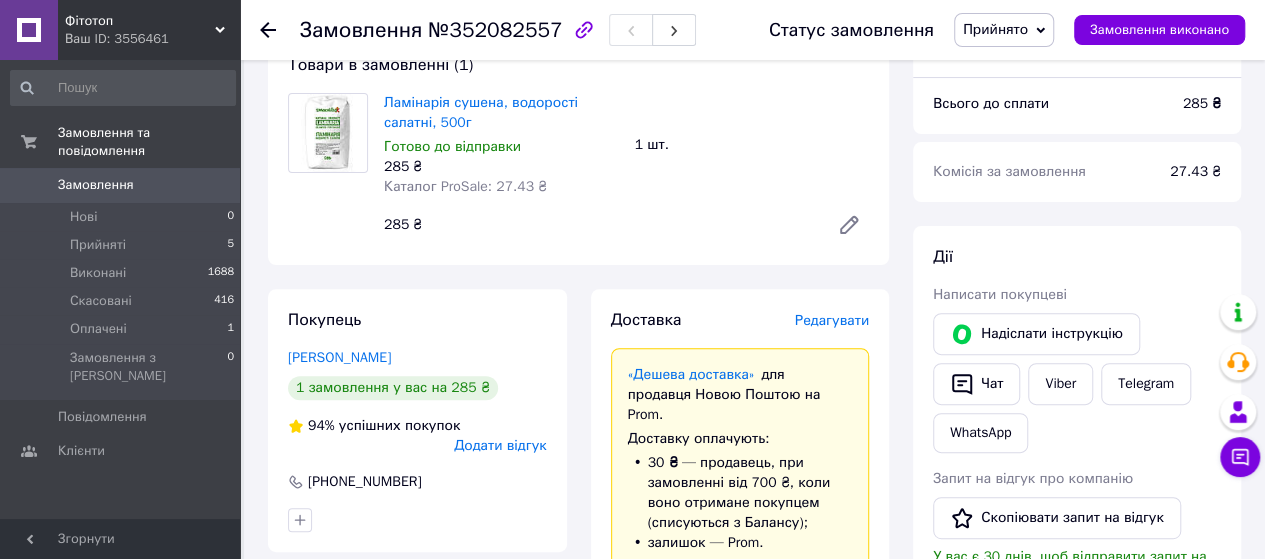 click on "Редагувати" at bounding box center (832, 320) 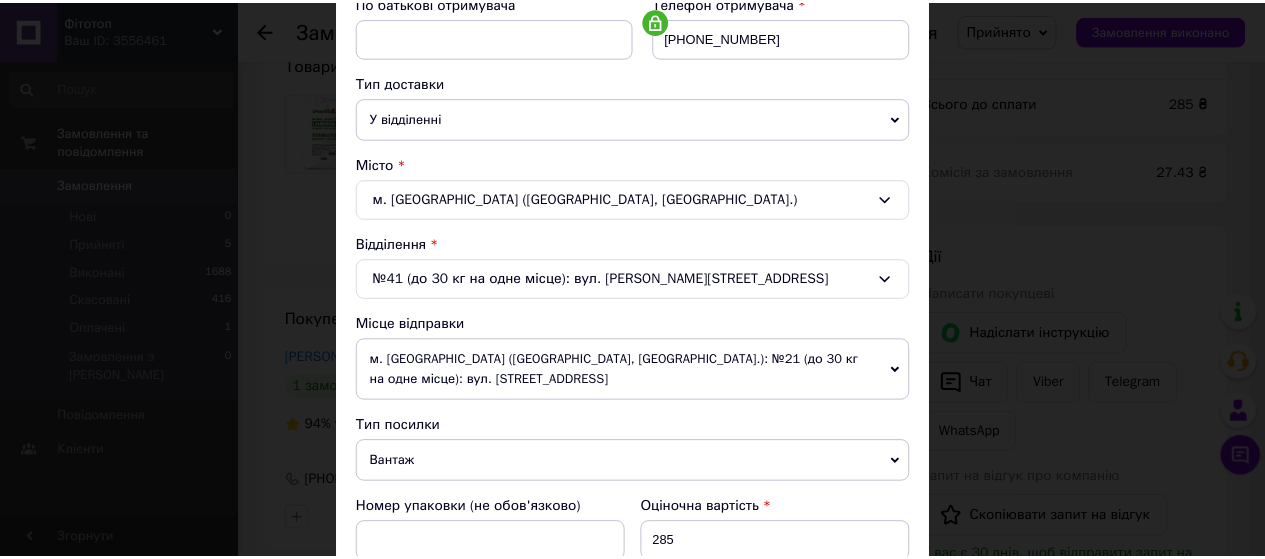 scroll, scrollTop: 780, scrollLeft: 0, axis: vertical 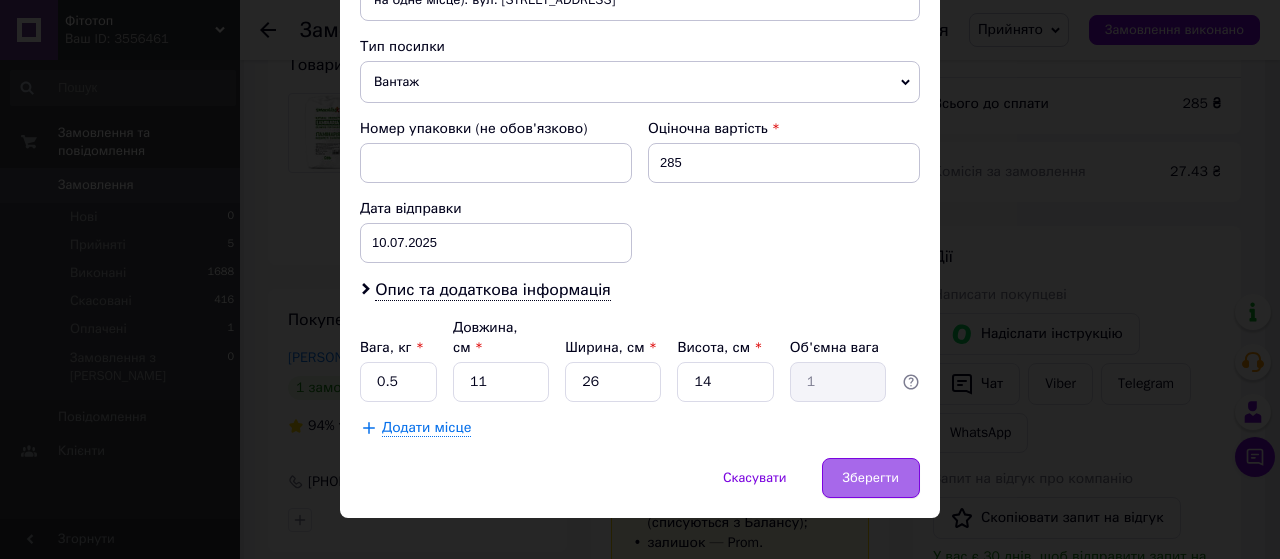 click on "Зберегти" at bounding box center [871, 478] 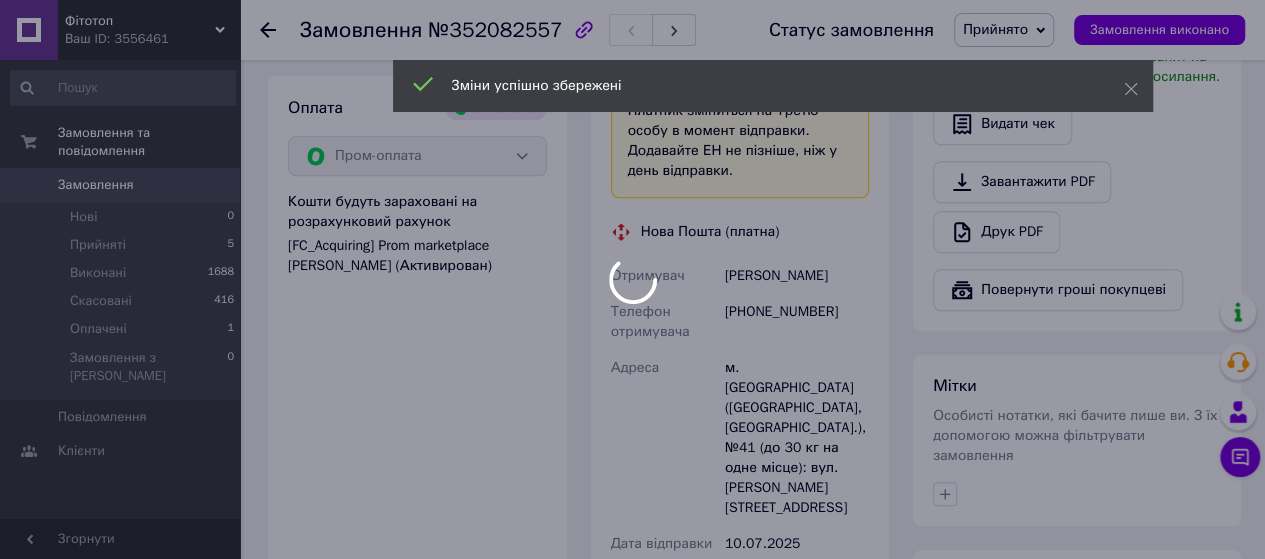 scroll, scrollTop: 1000, scrollLeft: 0, axis: vertical 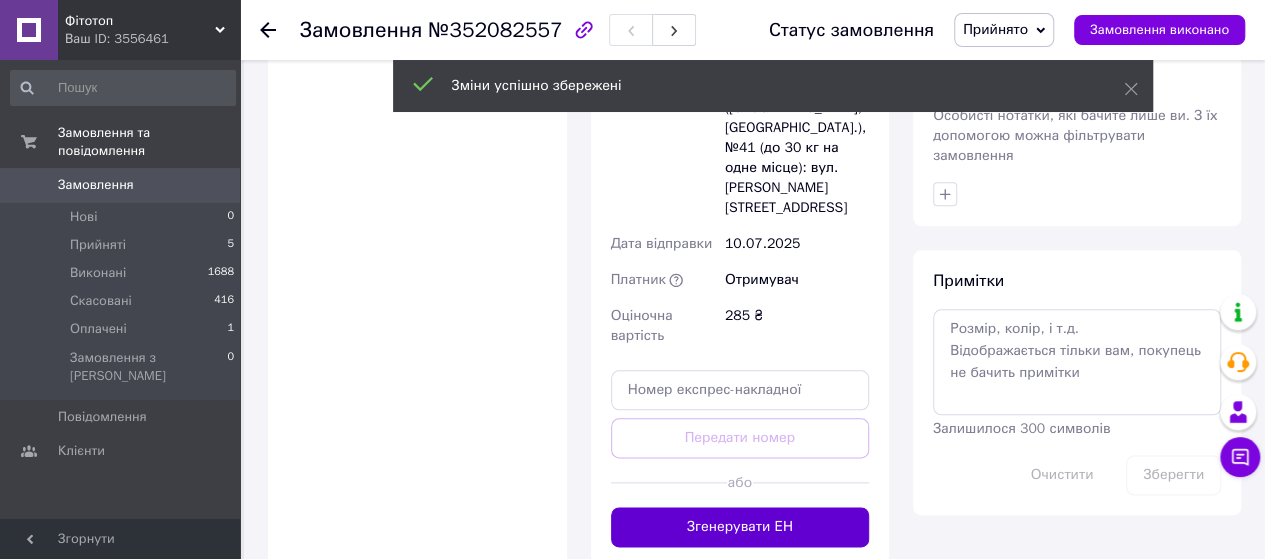 click on "Згенерувати ЕН" at bounding box center (740, 527) 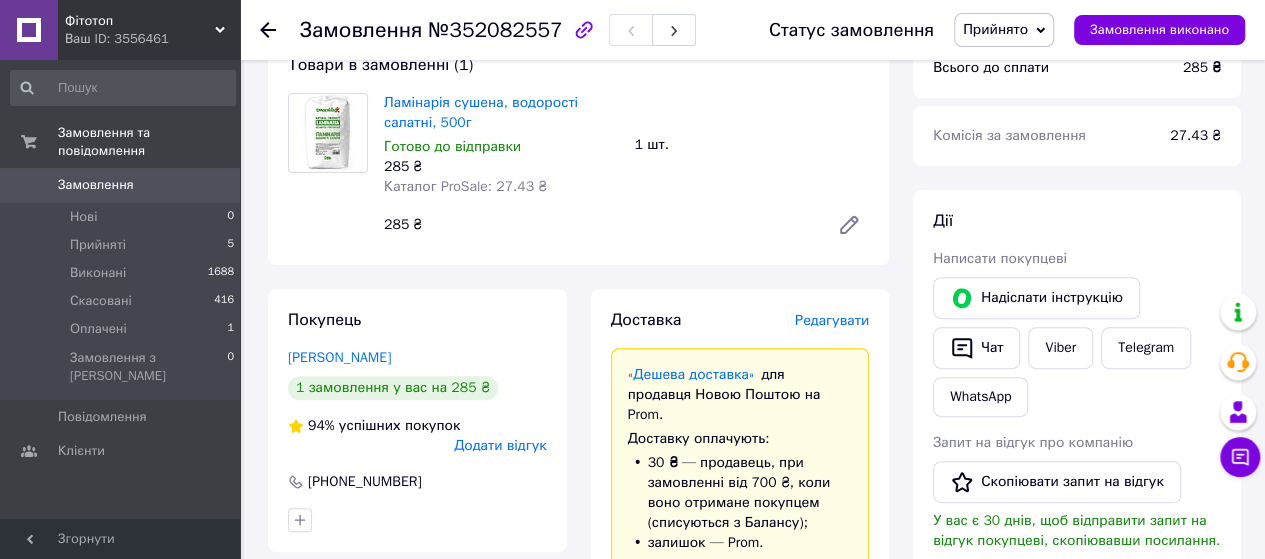 scroll, scrollTop: 0, scrollLeft: 0, axis: both 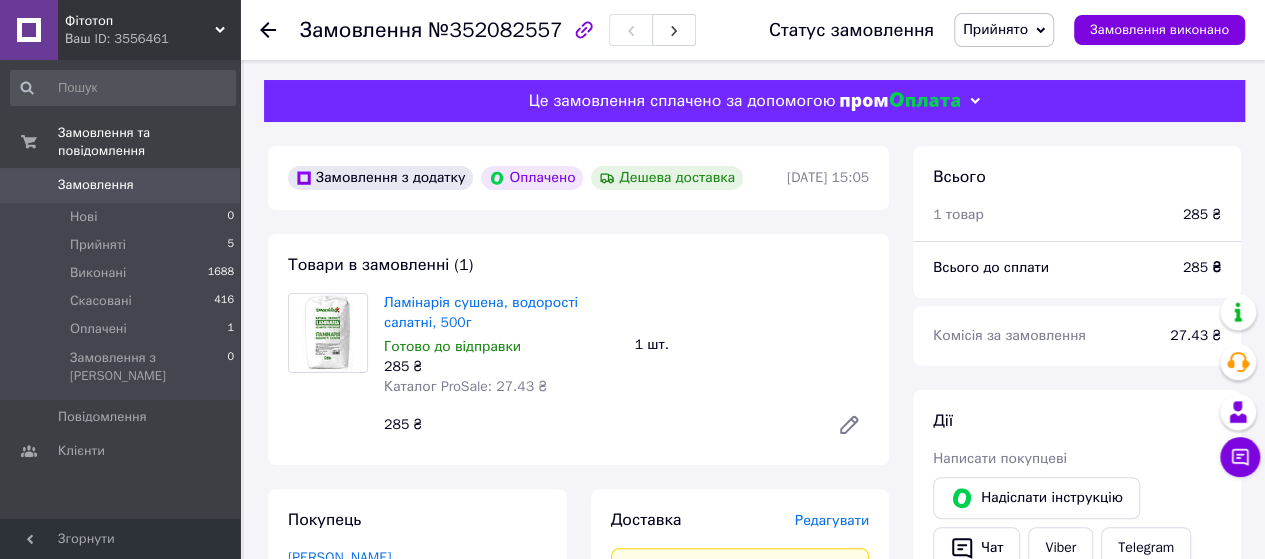 click on "Фітотоп" at bounding box center [140, 21] 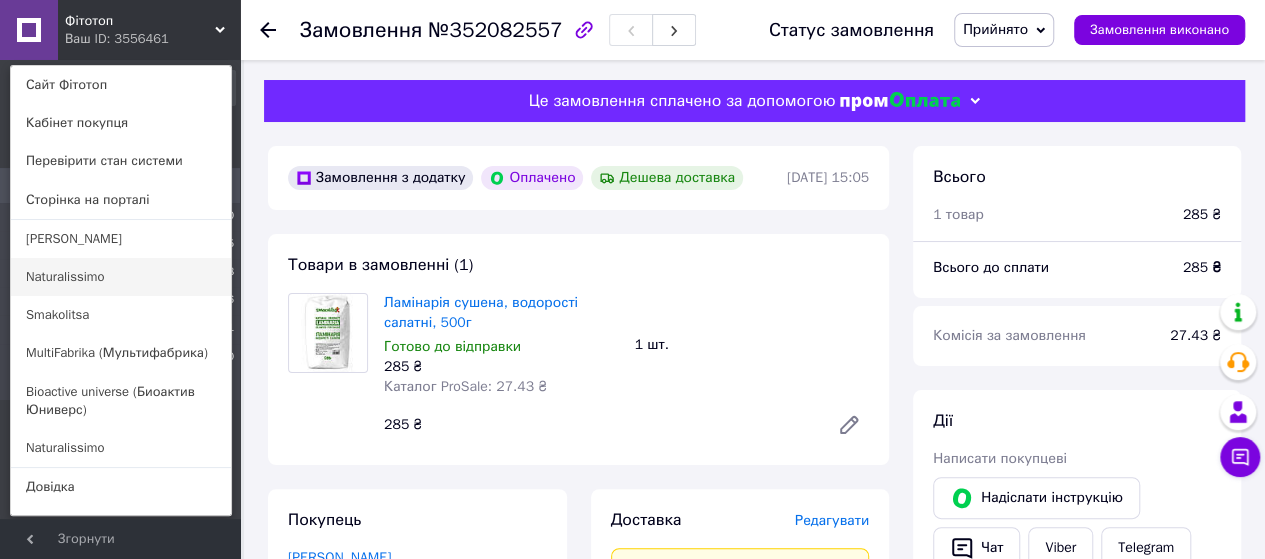 click on "Naturalissimo" at bounding box center [121, 277] 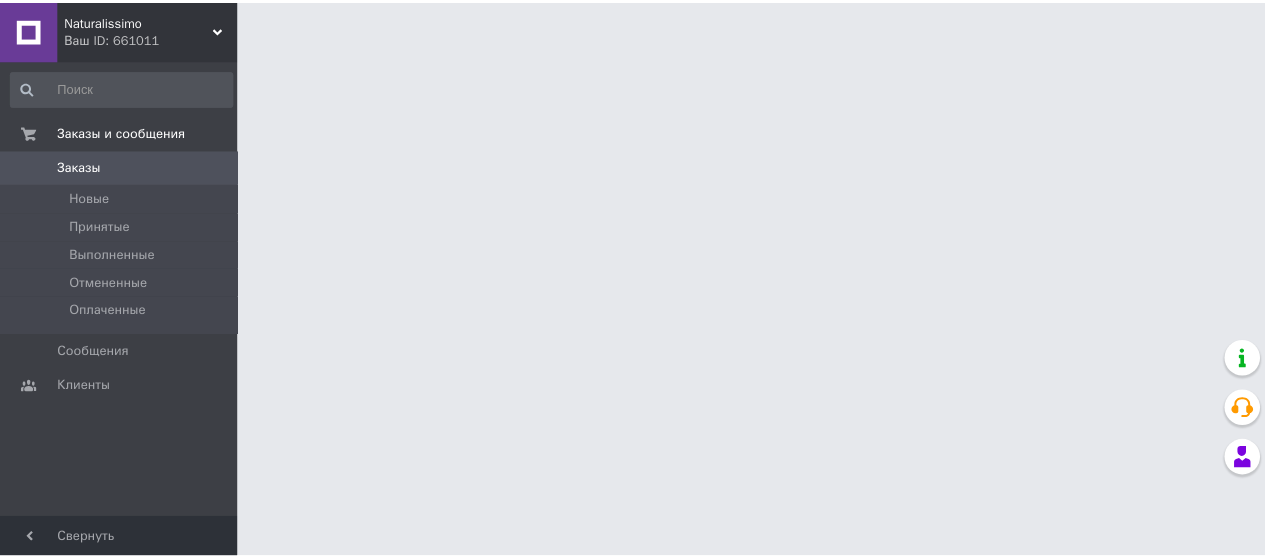 scroll, scrollTop: 0, scrollLeft: 0, axis: both 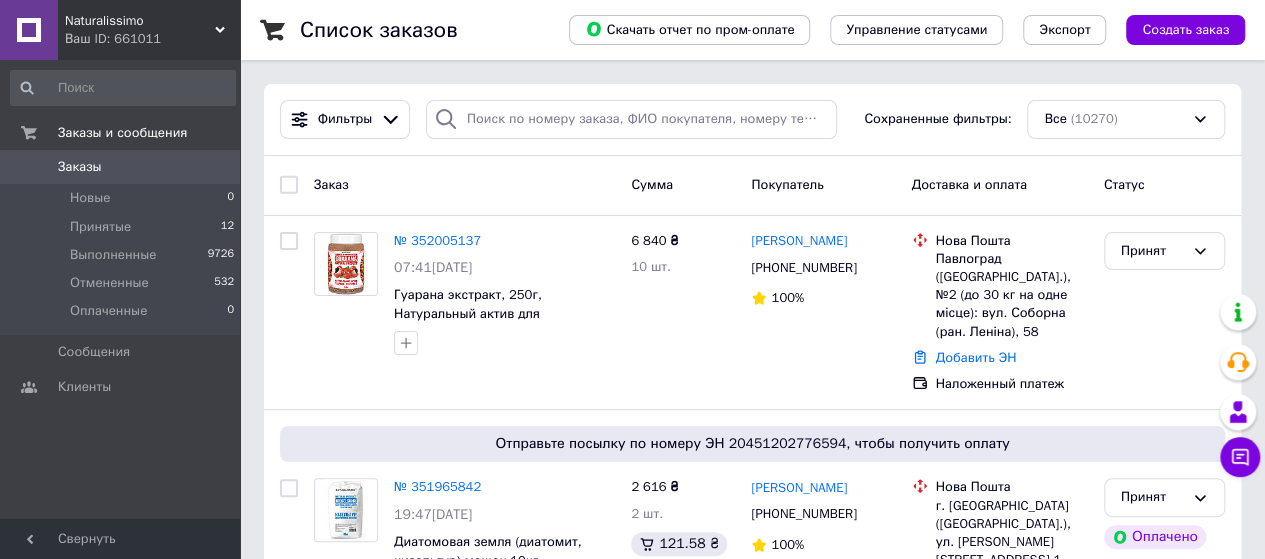 click on "Ваш ID: 661011" at bounding box center [152, 39] 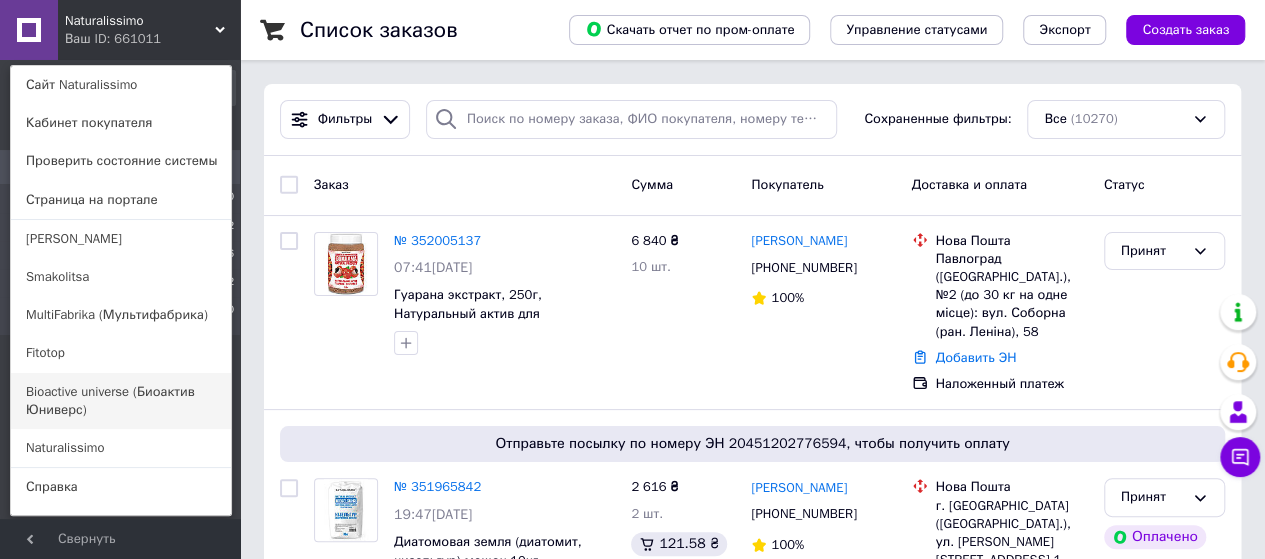 click on "Bioactive universe (Биоактив Юниверс)" at bounding box center (121, 401) 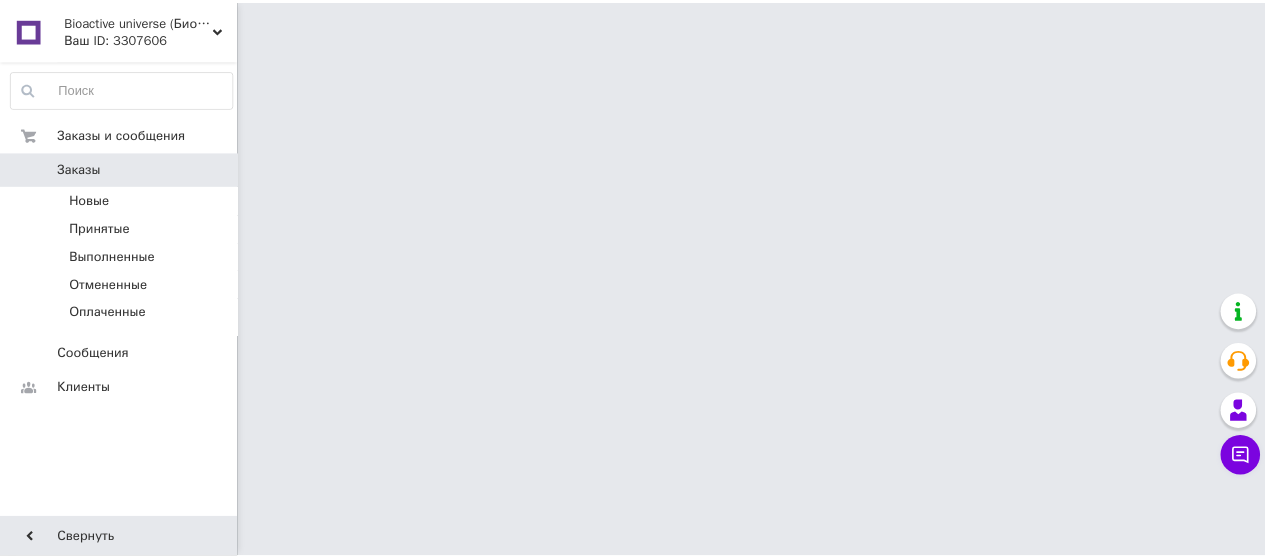 scroll, scrollTop: 0, scrollLeft: 0, axis: both 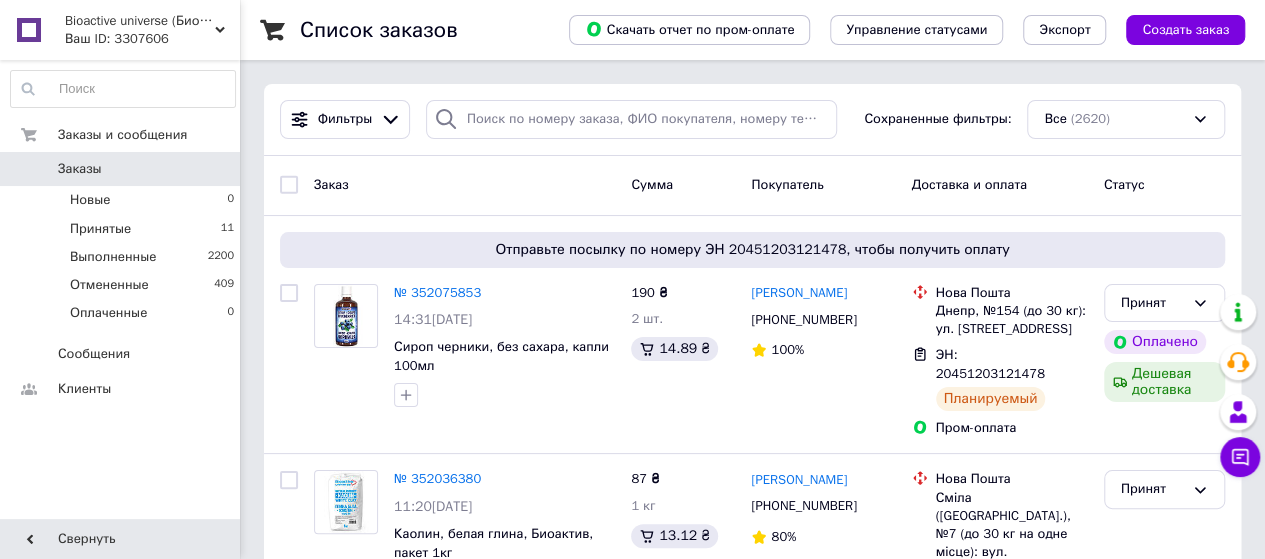 click on "Bioactive universe (Биоактив Юниверс)" at bounding box center [140, 21] 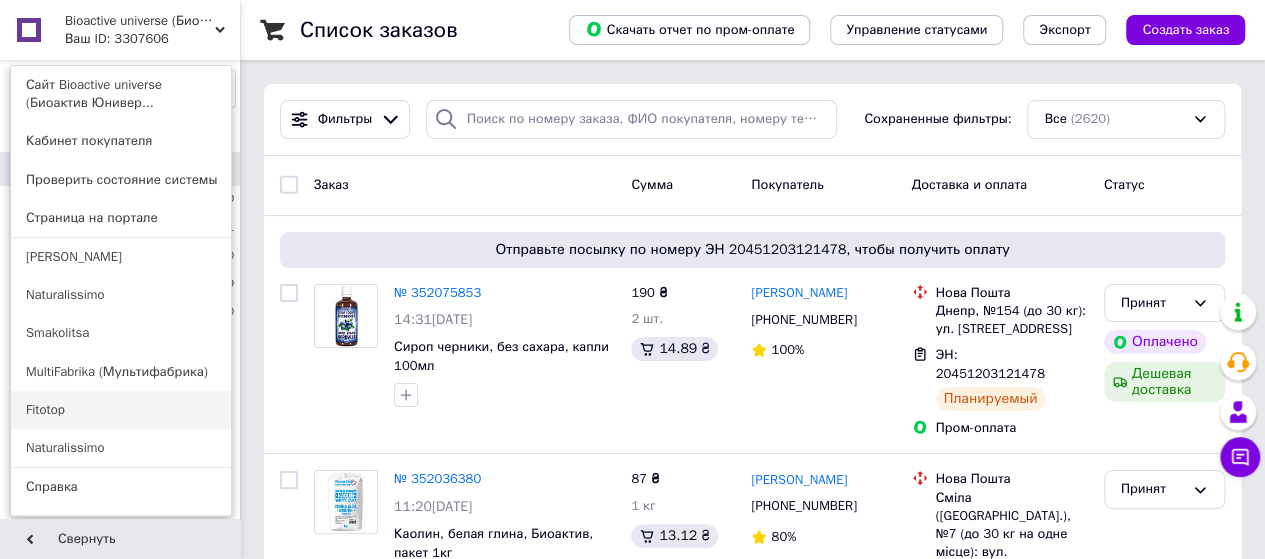 click on "Fitotop" at bounding box center [121, 410] 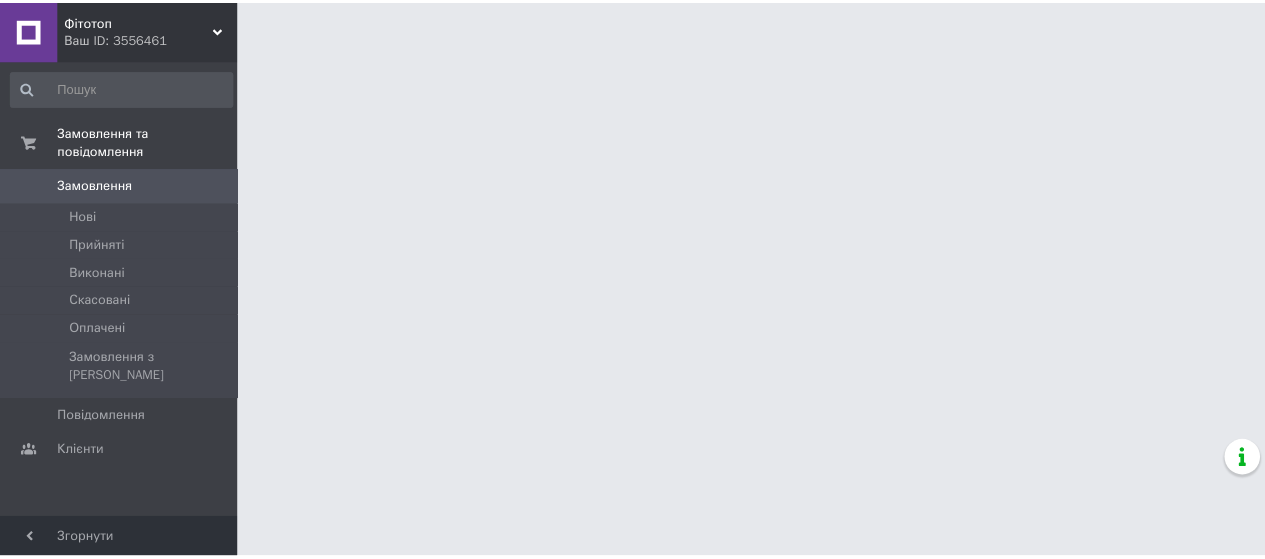 scroll, scrollTop: 0, scrollLeft: 0, axis: both 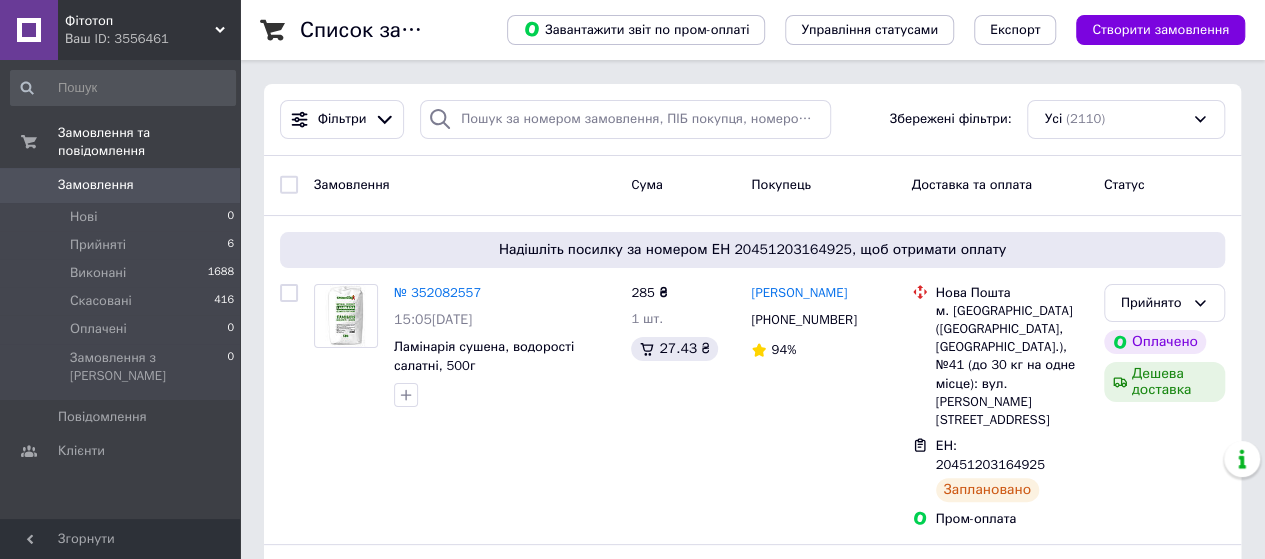click on "Ваш ID: 3556461" at bounding box center [152, 39] 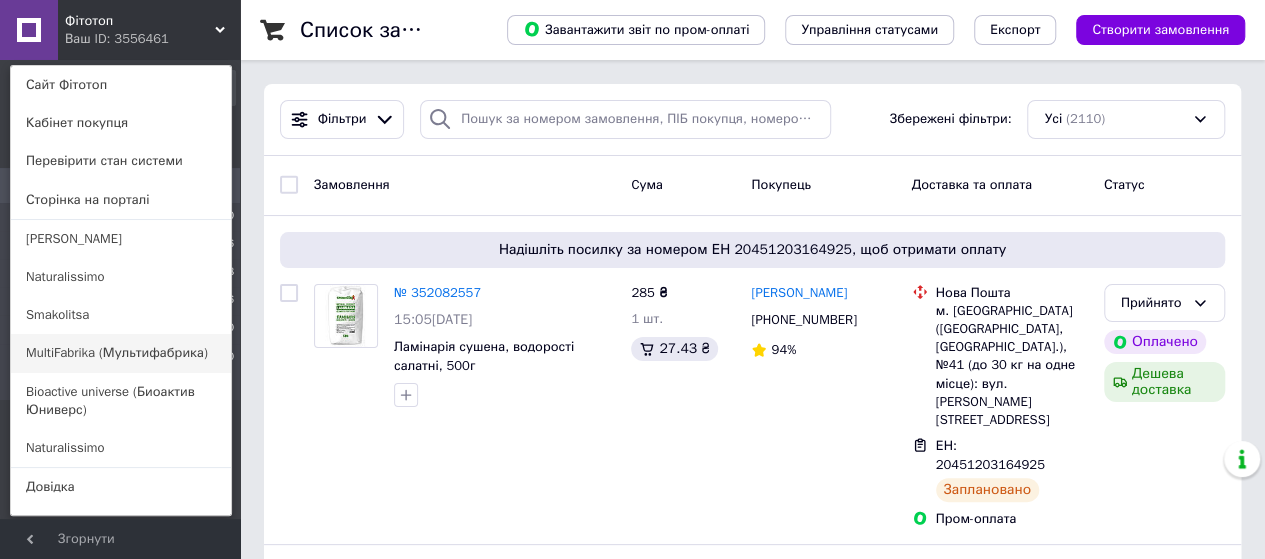 click on "MultiFabrika (Мультифабрика)" at bounding box center (121, 353) 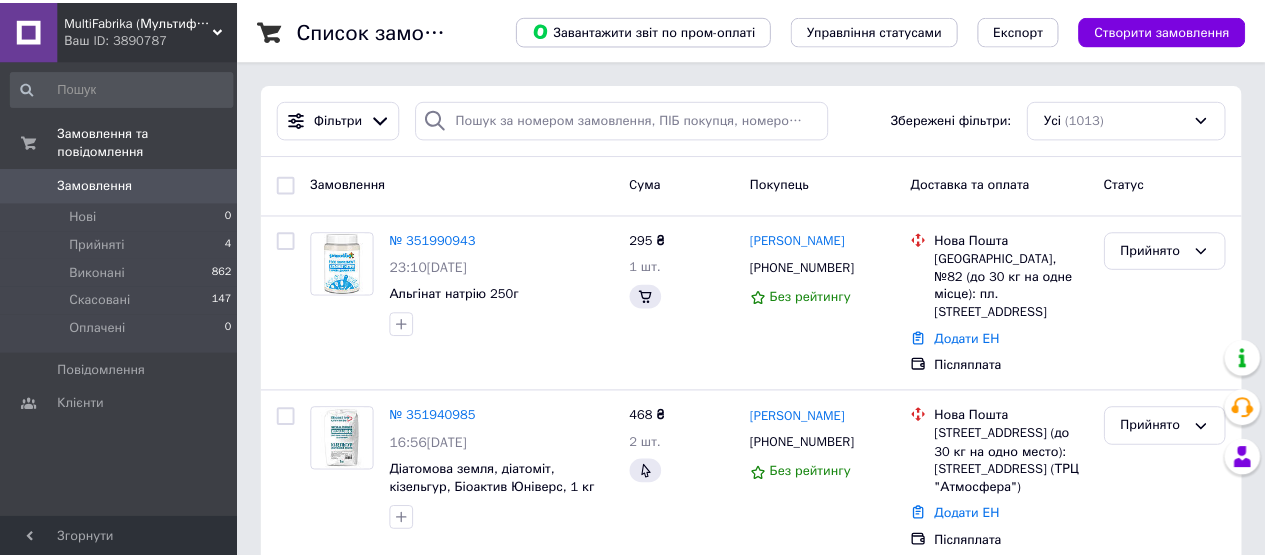 scroll, scrollTop: 0, scrollLeft: 0, axis: both 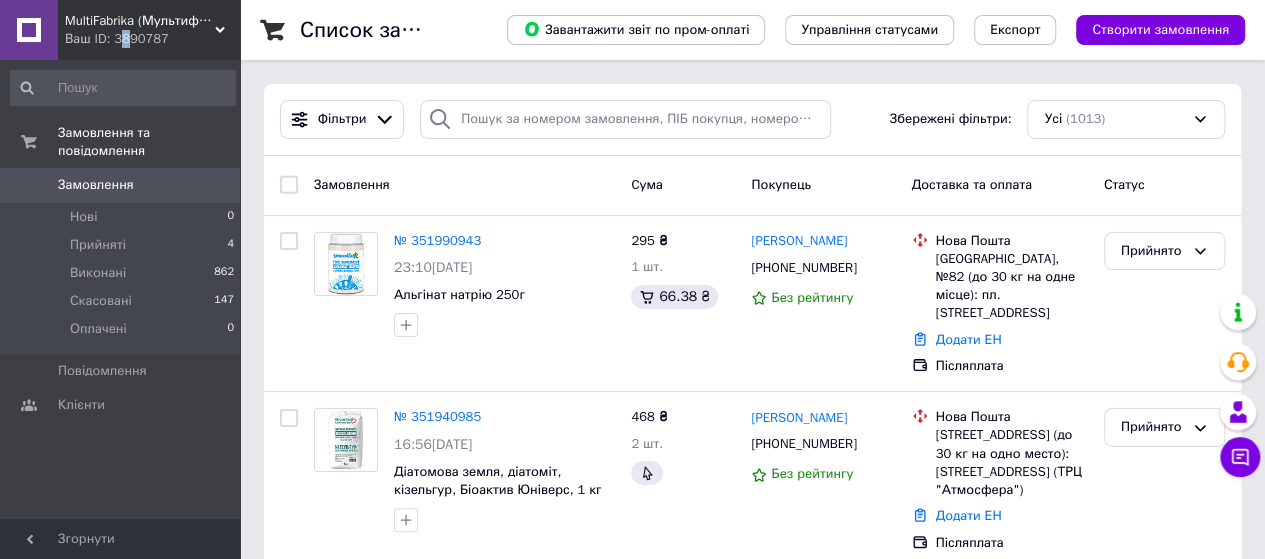 click on "Ваш ID: 3890787" at bounding box center [152, 39] 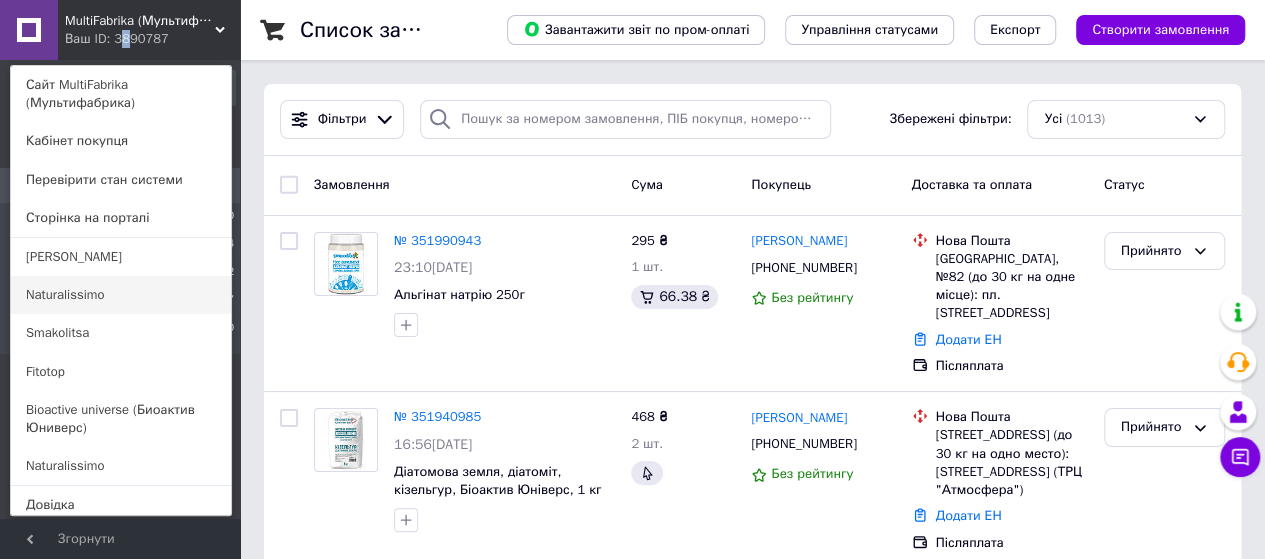 click on "Naturalissimo" at bounding box center [121, 295] 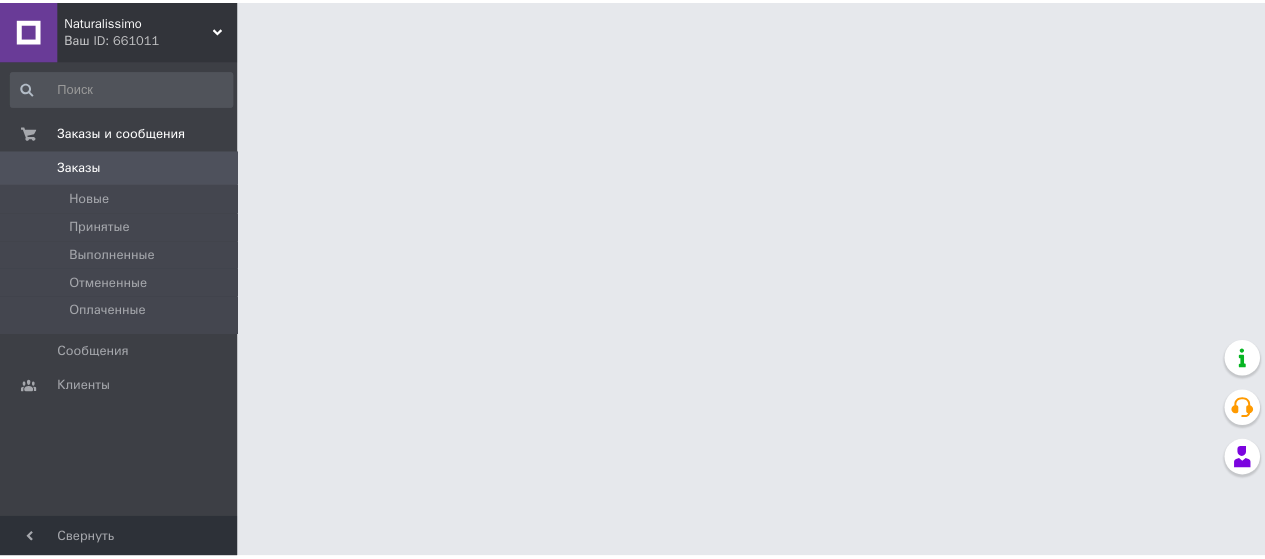 scroll, scrollTop: 0, scrollLeft: 0, axis: both 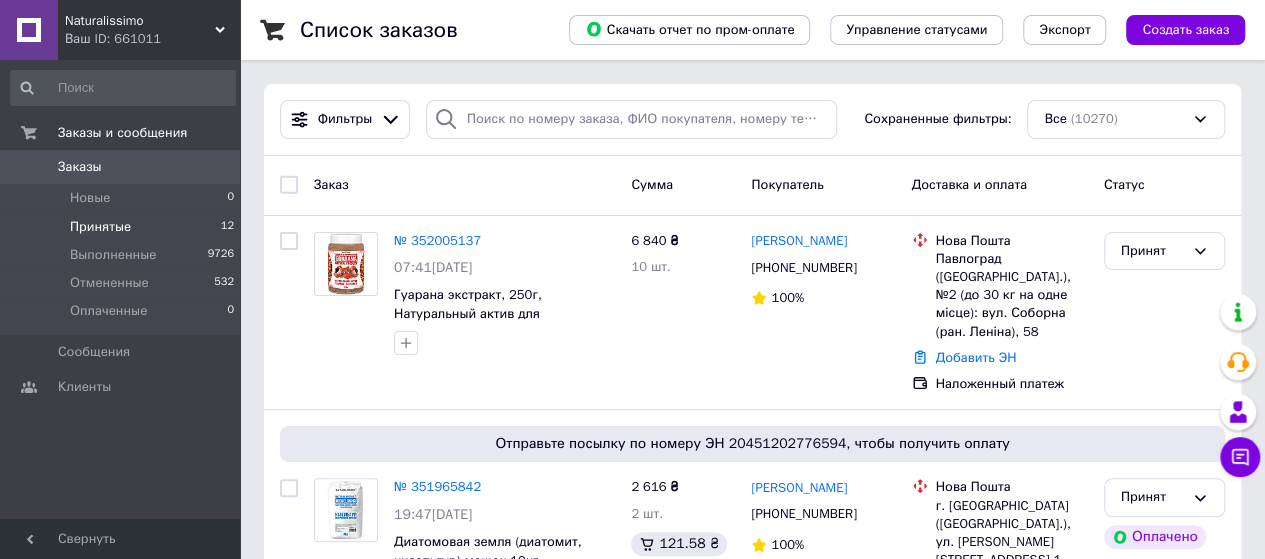 click on "Принятые" at bounding box center [100, 227] 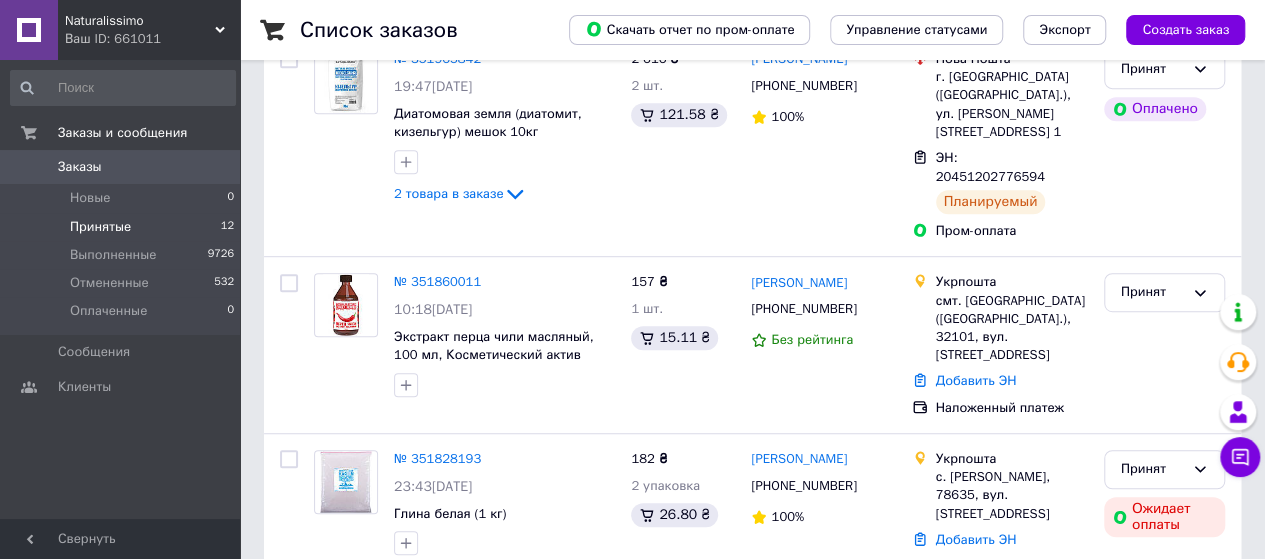 scroll, scrollTop: 600, scrollLeft: 0, axis: vertical 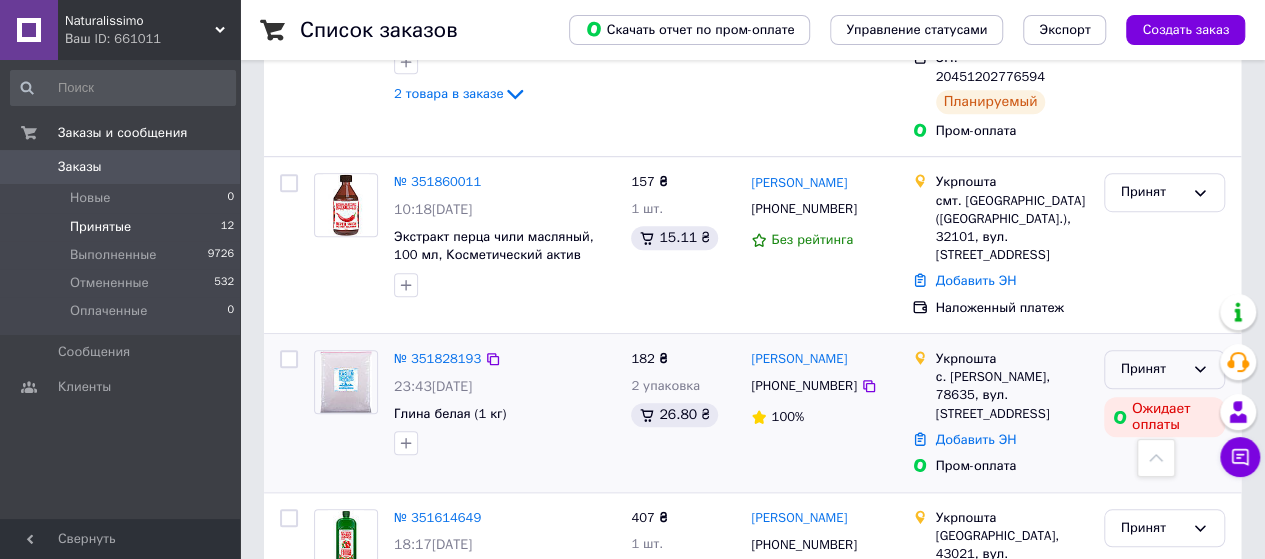 click on "Принят" at bounding box center [1152, 369] 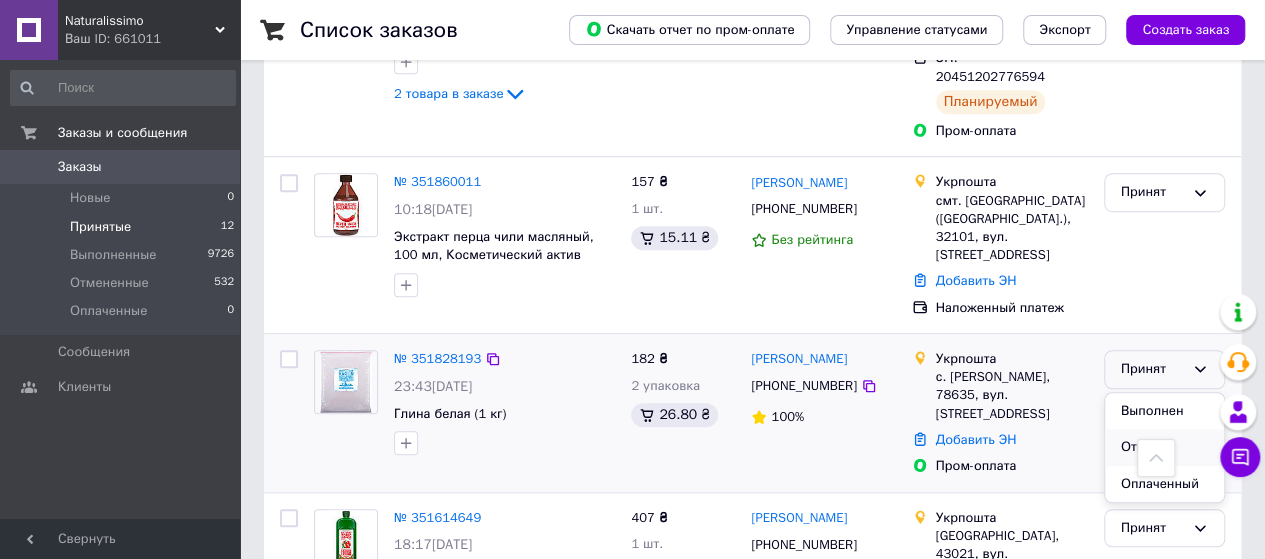 click on "Отменен" at bounding box center (1164, 447) 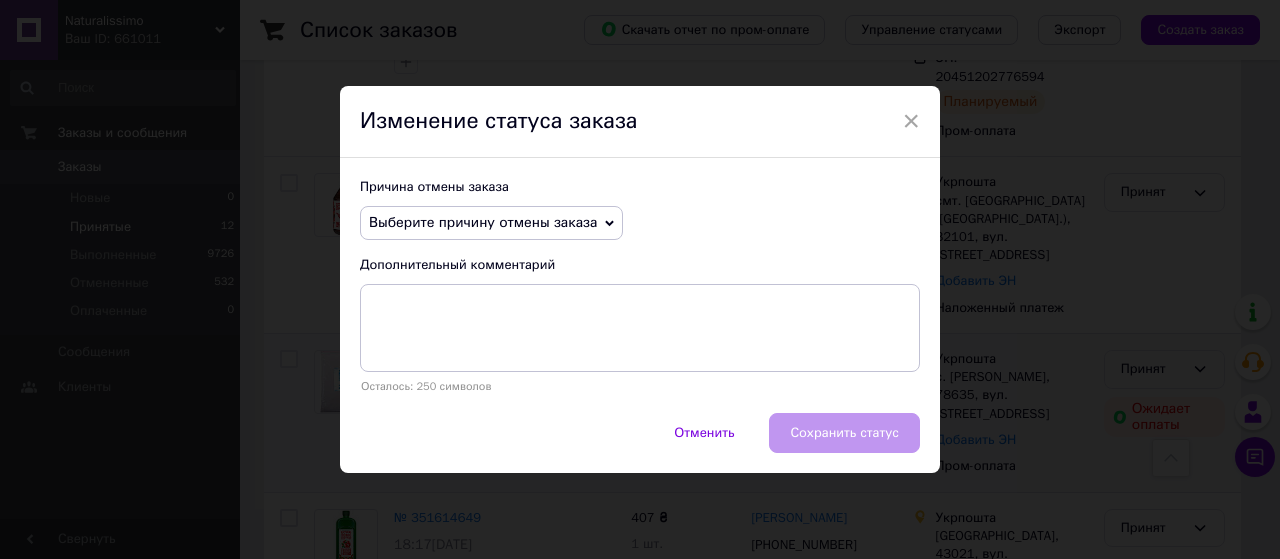 click on "Выберите причину отмены заказа" at bounding box center [483, 222] 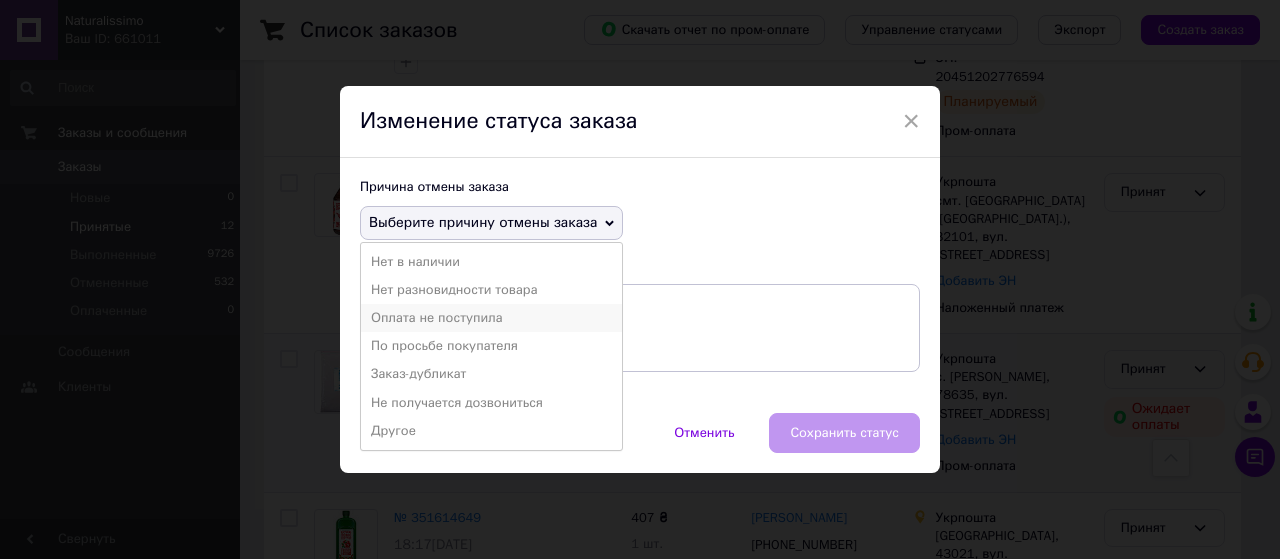 click on "Оплата не поступила" at bounding box center (491, 318) 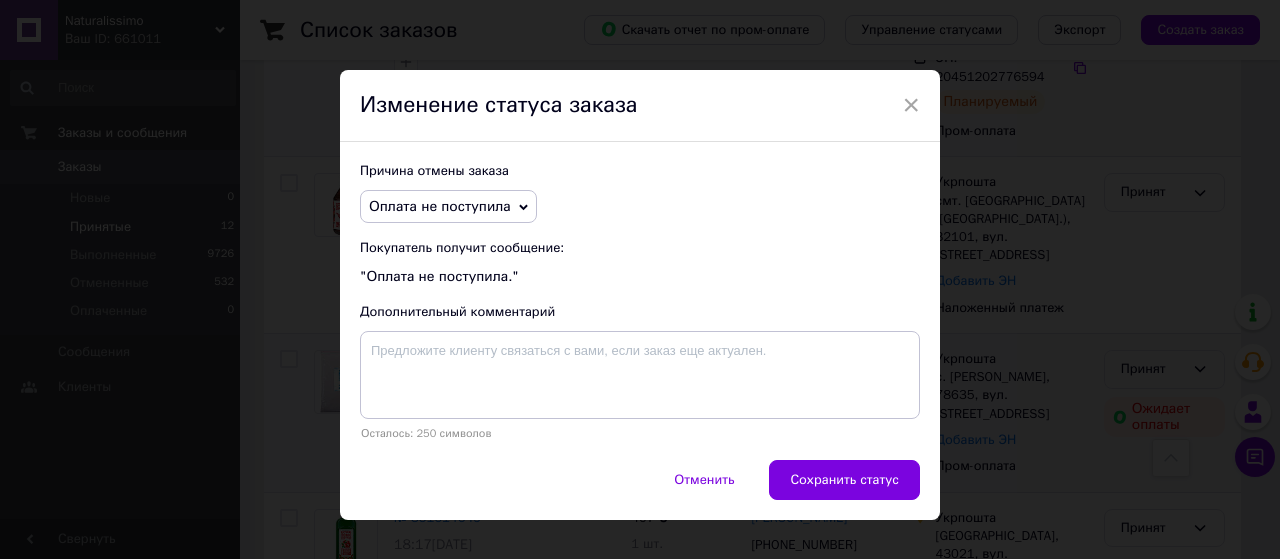 click on "×" at bounding box center (911, 105) 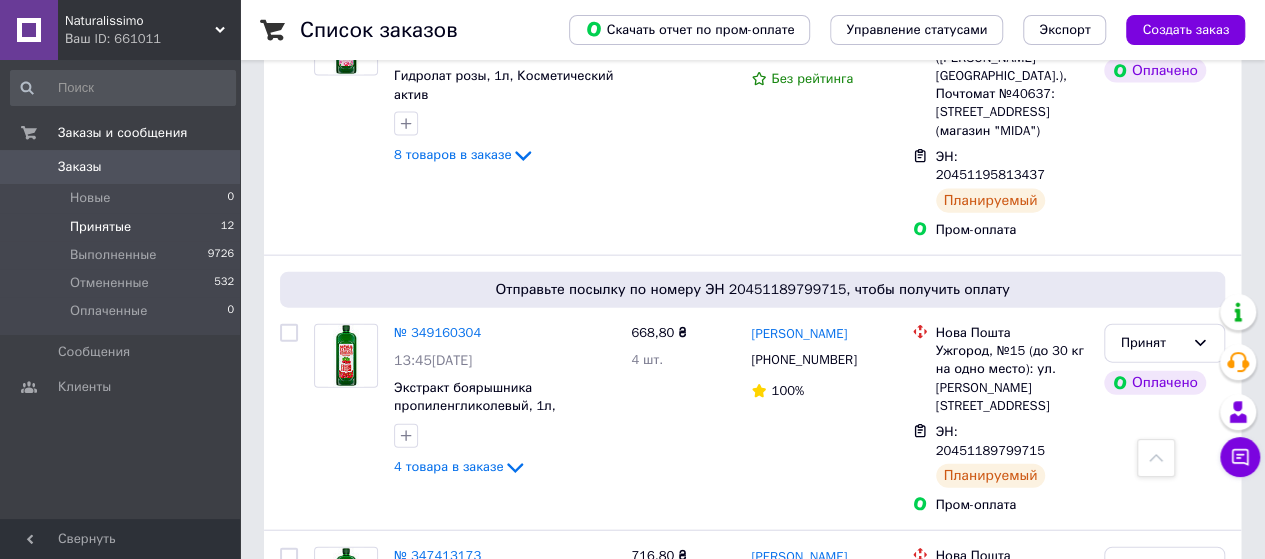 scroll, scrollTop: 1860, scrollLeft: 0, axis: vertical 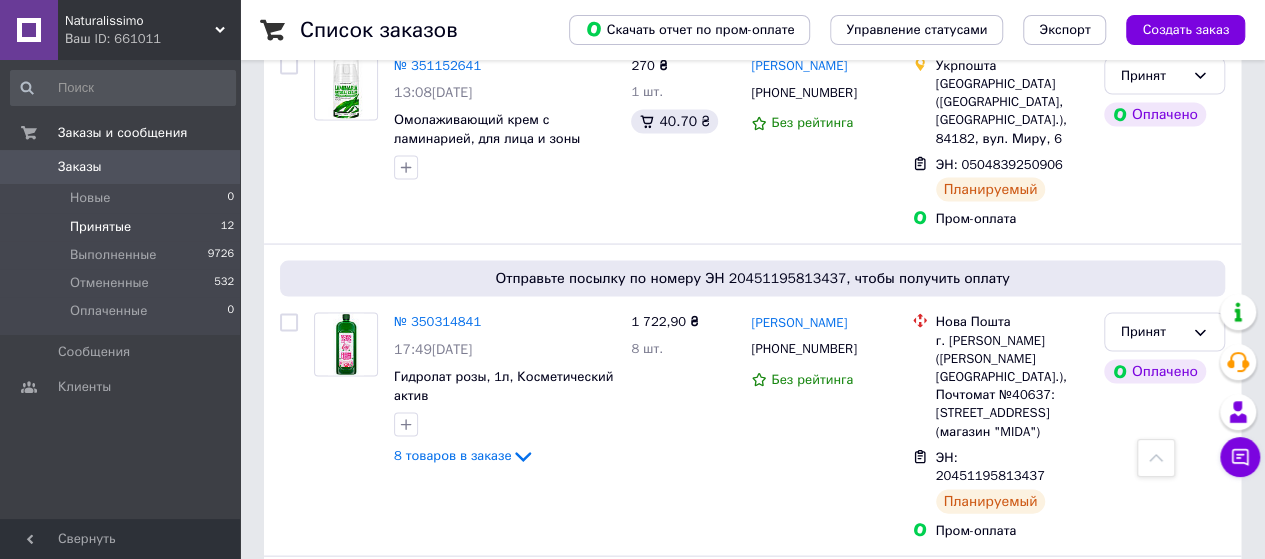 click on "Naturalissimo" at bounding box center (140, 21) 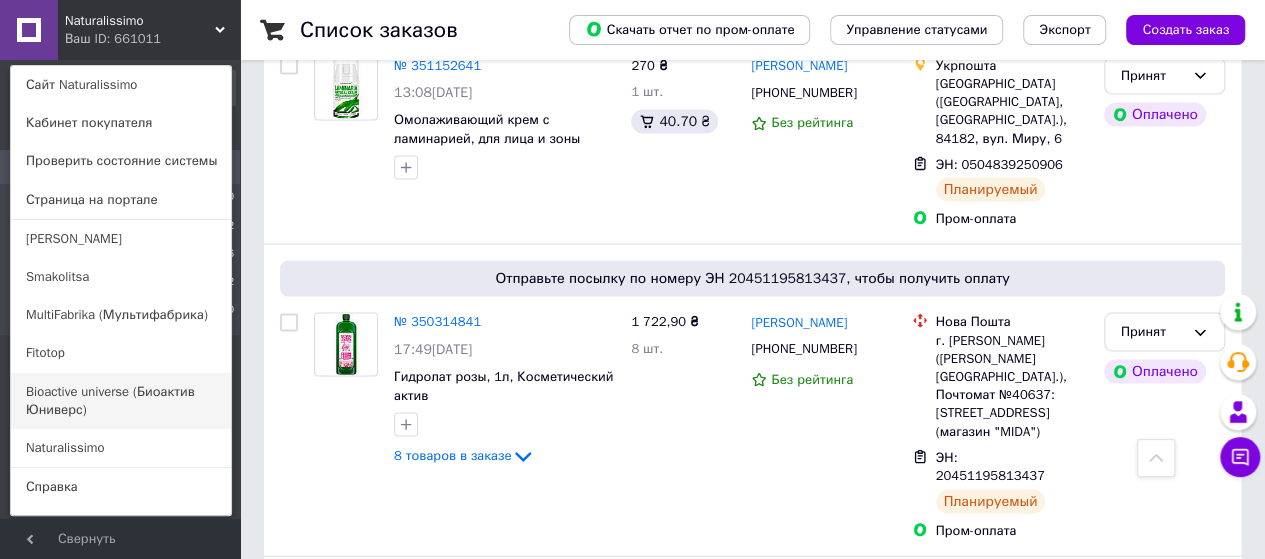 click on "Bioactive universe (Биоактив Юниверс)" at bounding box center (121, 401) 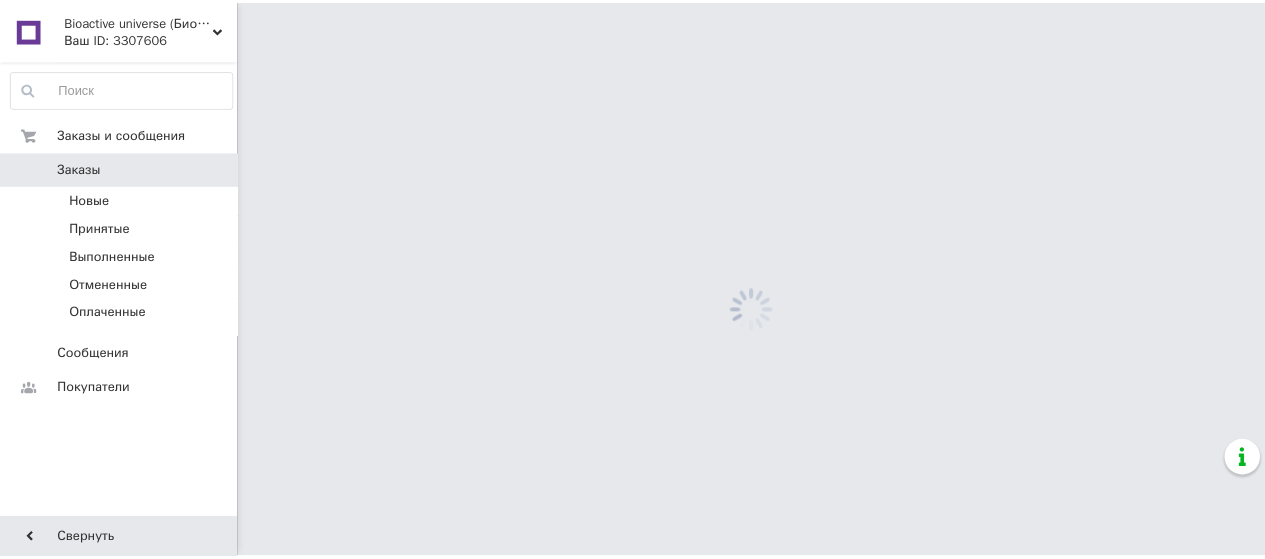 scroll, scrollTop: 0, scrollLeft: 0, axis: both 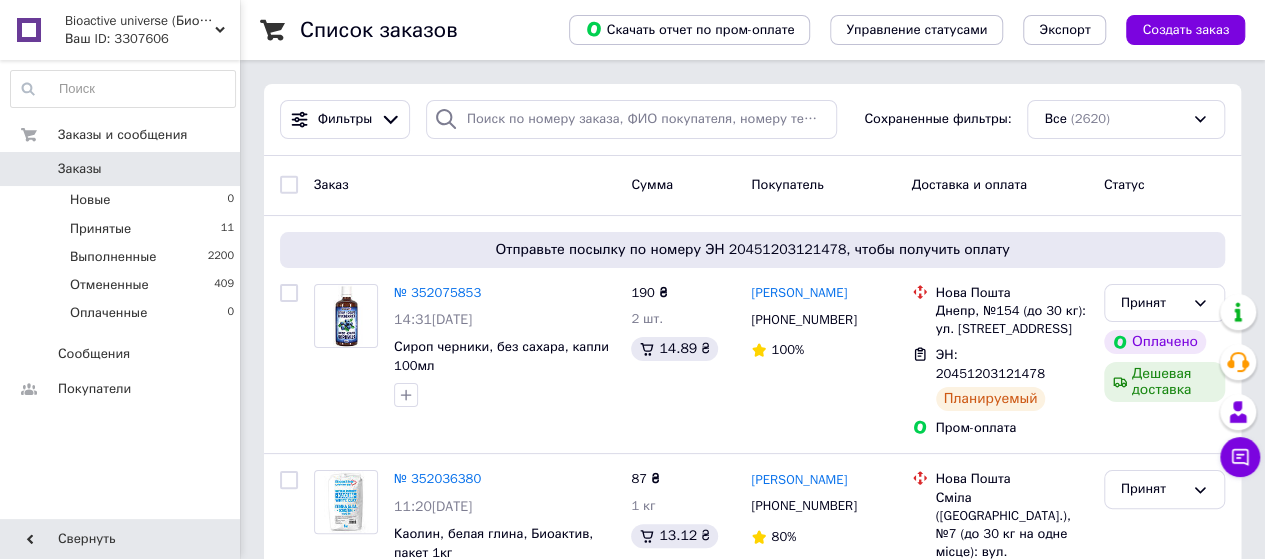 click on "Ваш ID: 3307606" at bounding box center (152, 39) 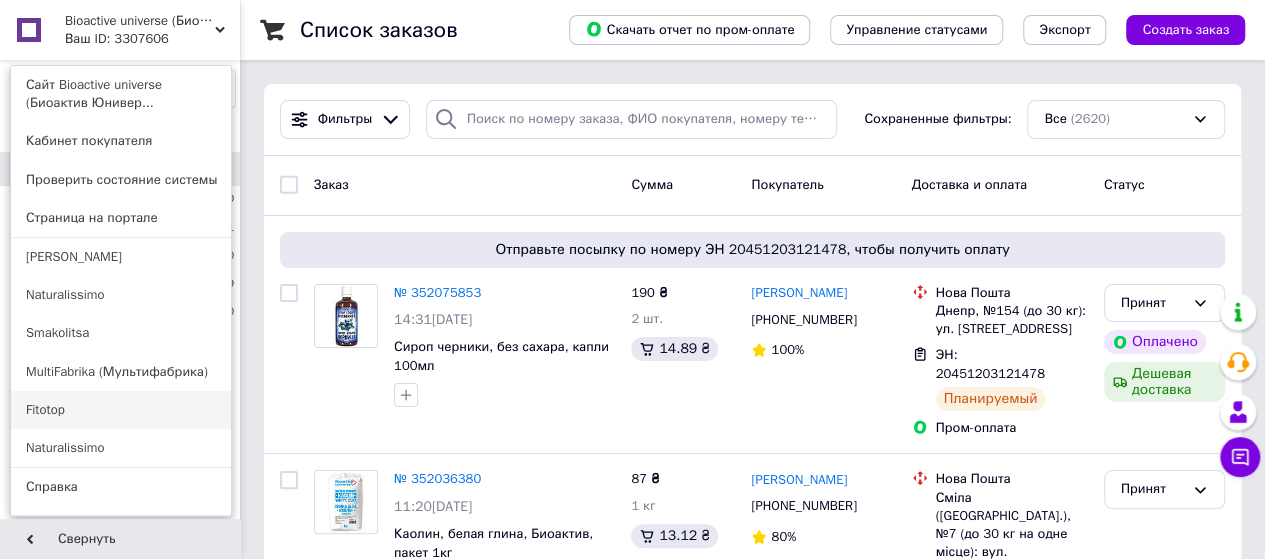 click on "Fitotop" at bounding box center (121, 410) 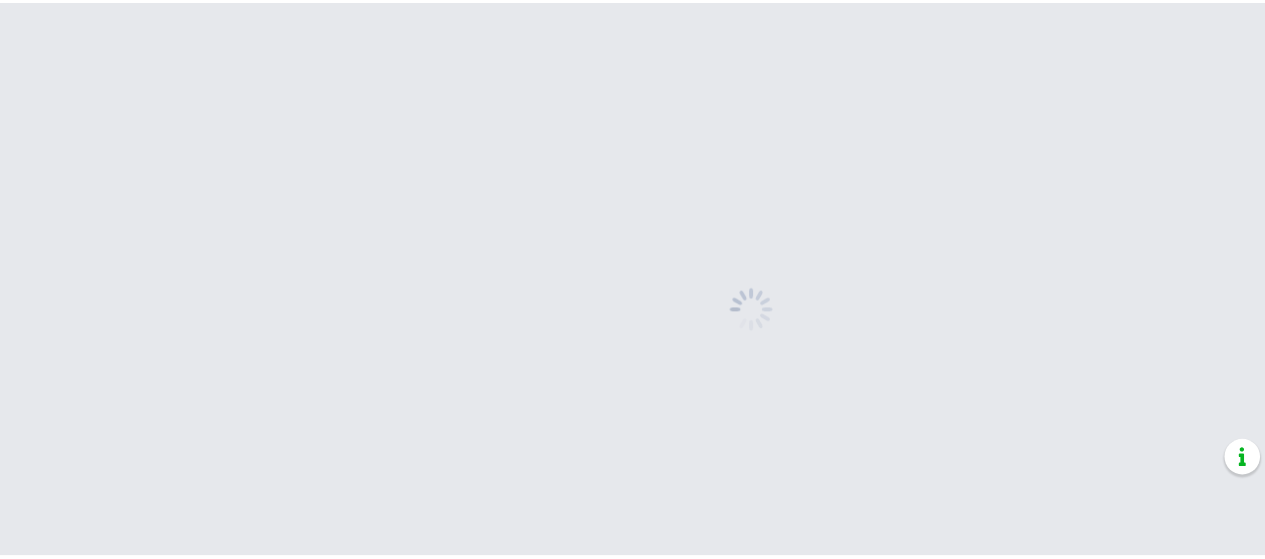 scroll, scrollTop: 0, scrollLeft: 0, axis: both 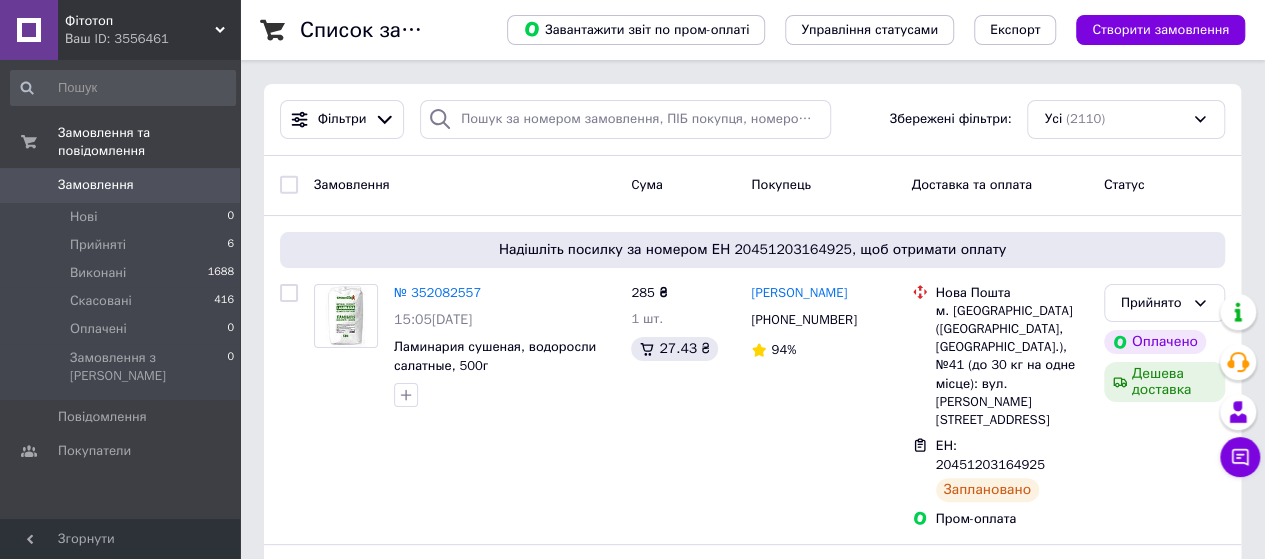 click on "Фітотоп" at bounding box center [140, 21] 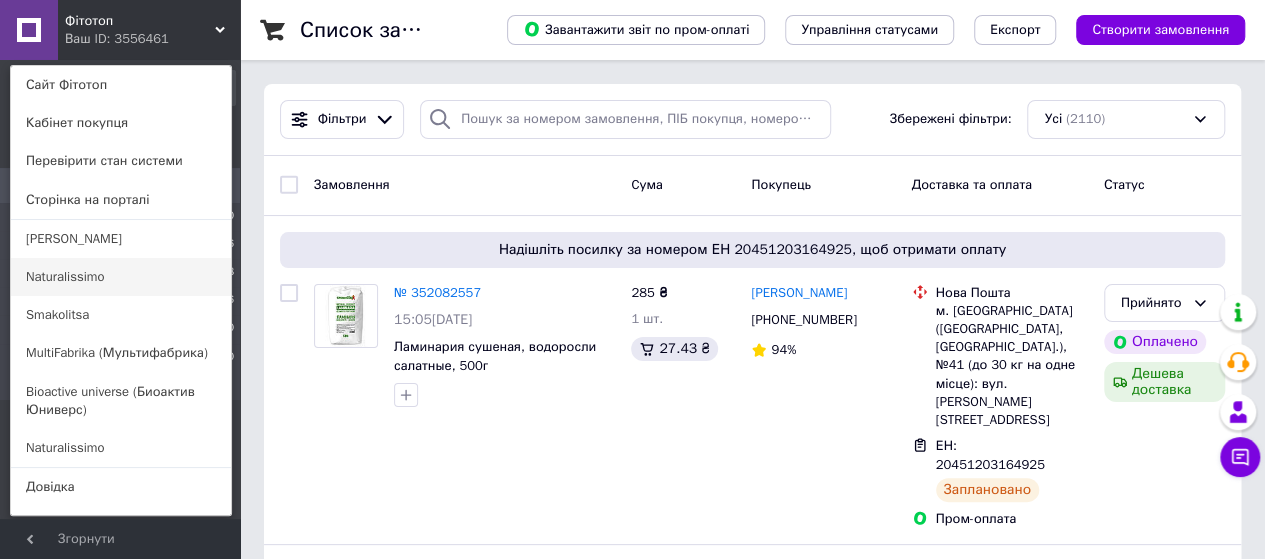 click on "Naturalissimo" at bounding box center [121, 277] 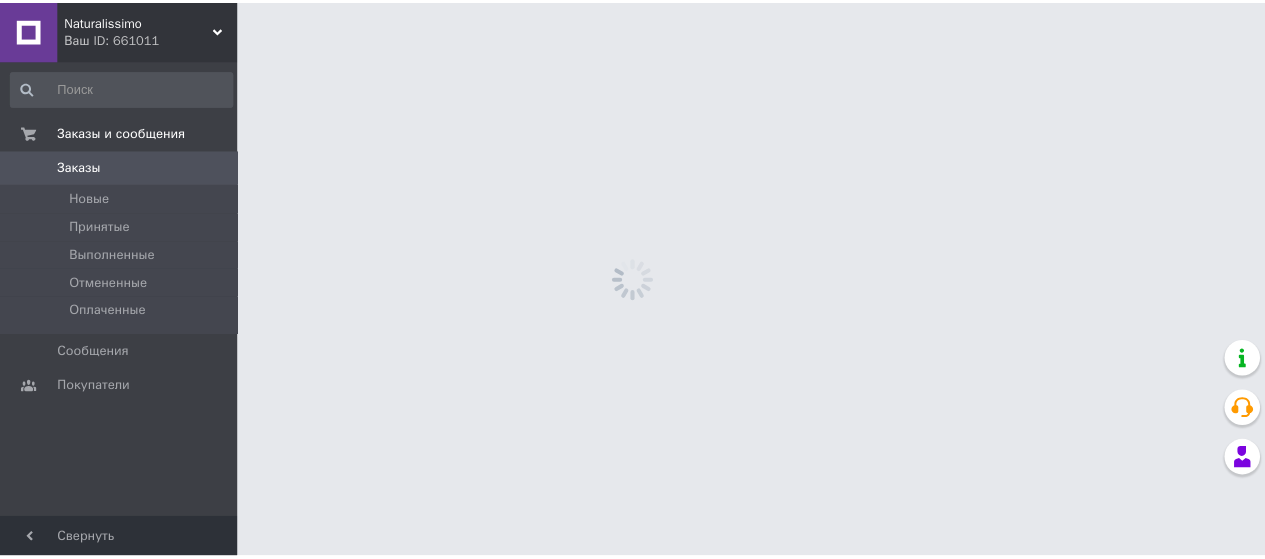 scroll, scrollTop: 0, scrollLeft: 0, axis: both 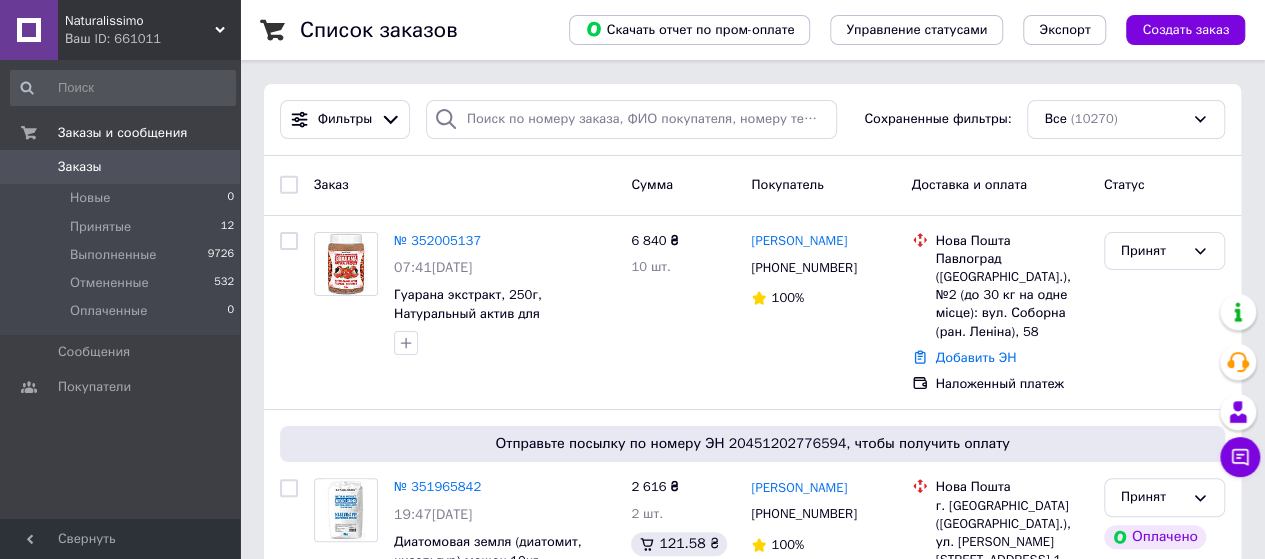 click on "Naturalissimo" at bounding box center (140, 21) 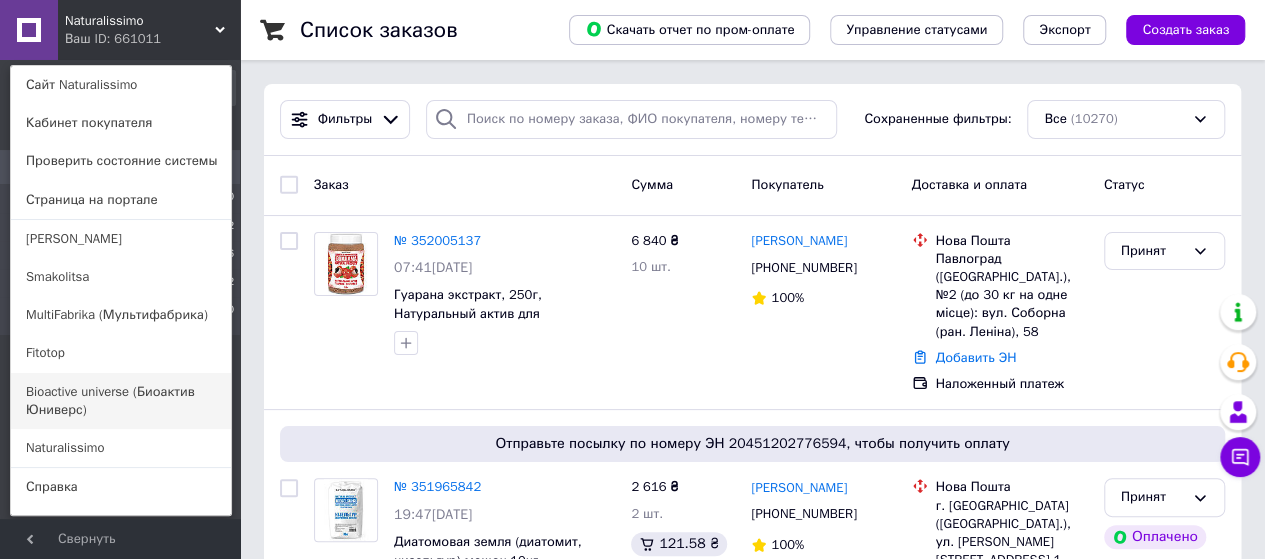 click on "Bioactive universe (Биоактив Юниверс)" at bounding box center [121, 401] 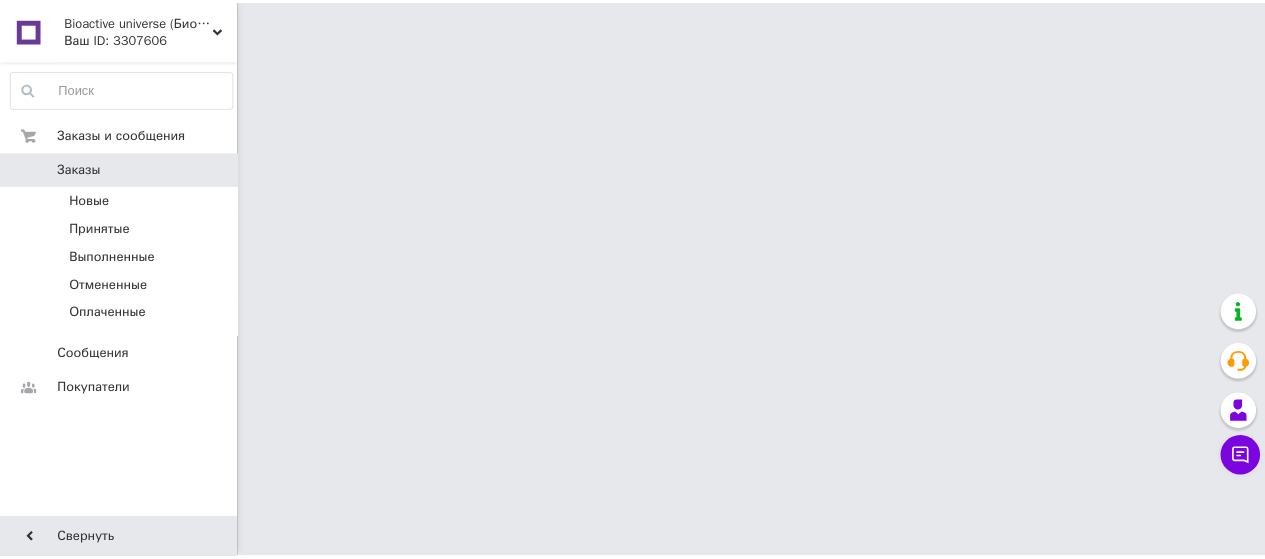 scroll, scrollTop: 0, scrollLeft: 0, axis: both 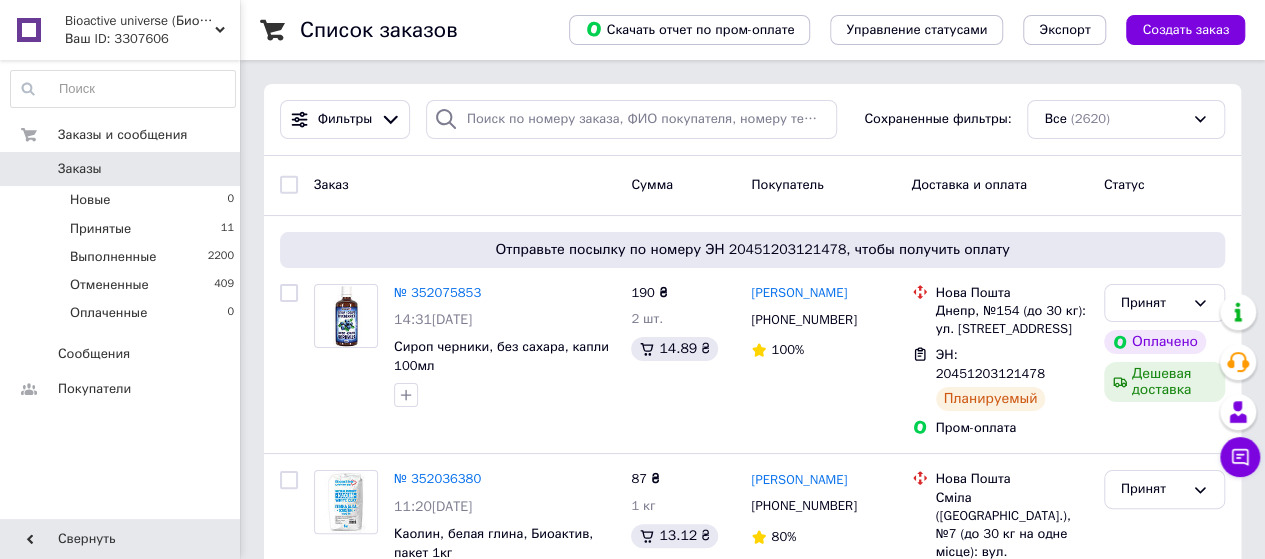 click on "Bioactive universe (Биоактив Юниверс)" at bounding box center [140, 21] 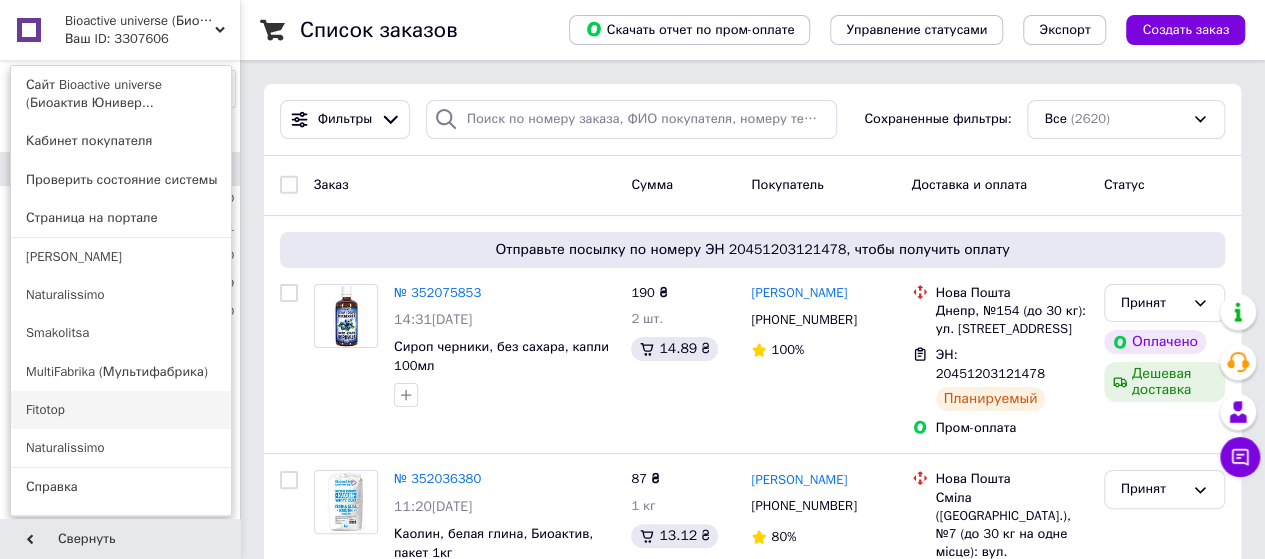 click on "Fitotop" at bounding box center (121, 410) 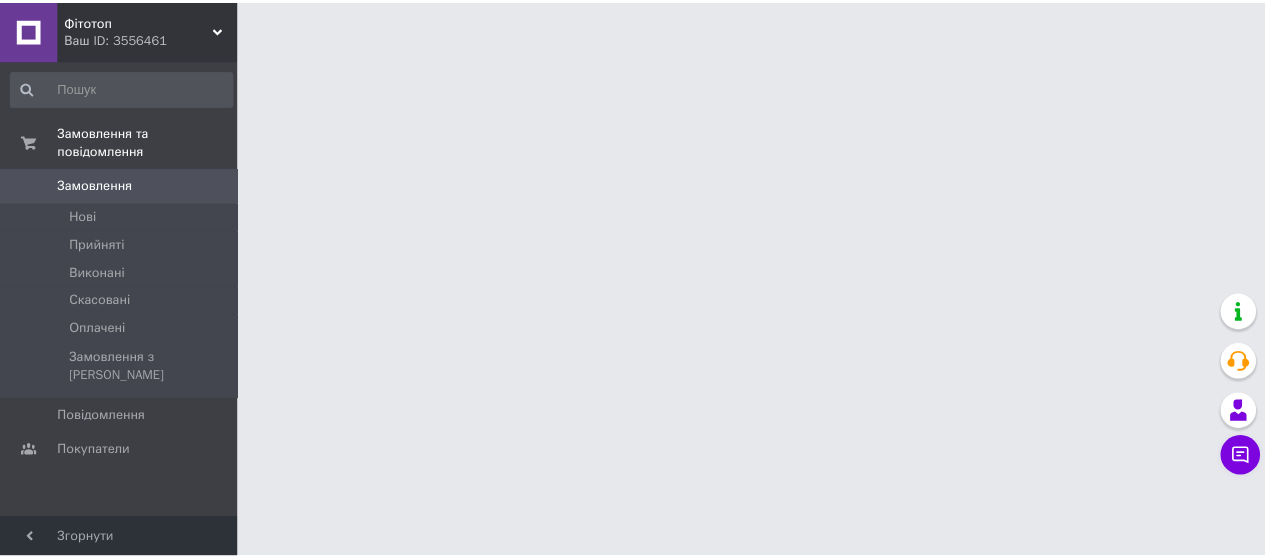 scroll, scrollTop: 0, scrollLeft: 0, axis: both 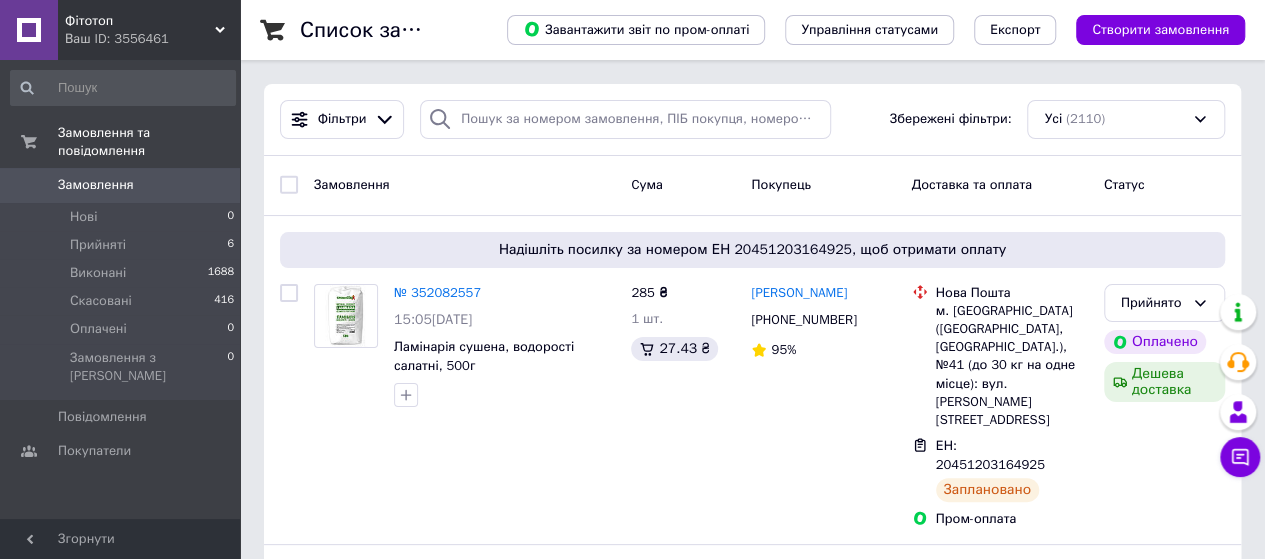 click on "Фітотоп" at bounding box center (140, 21) 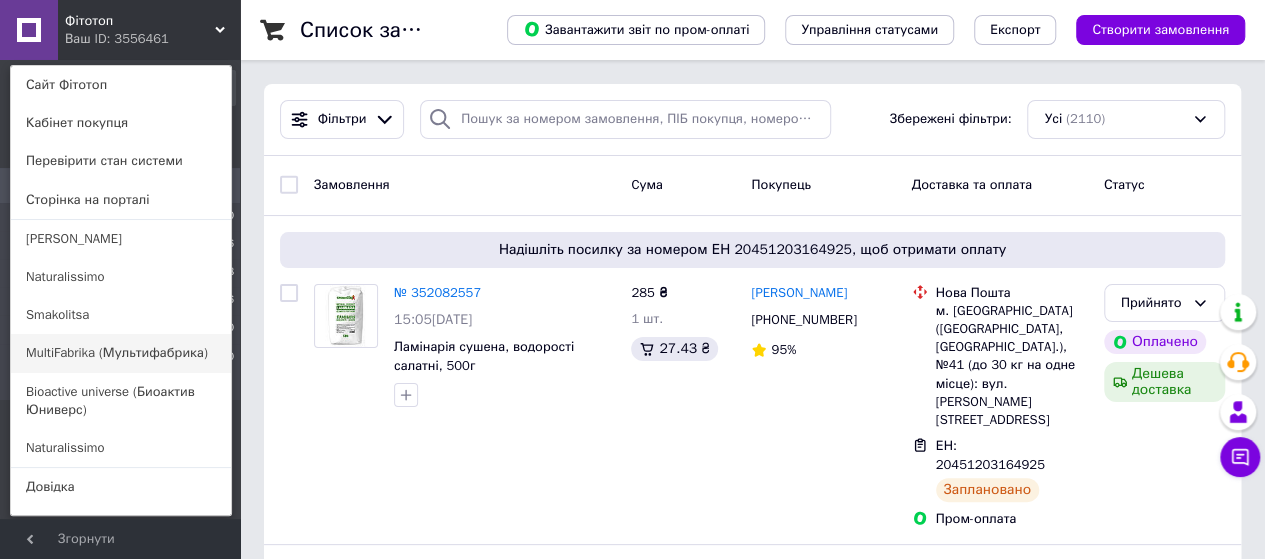 click on "MultiFabrika (Мультифабрика)" at bounding box center [121, 353] 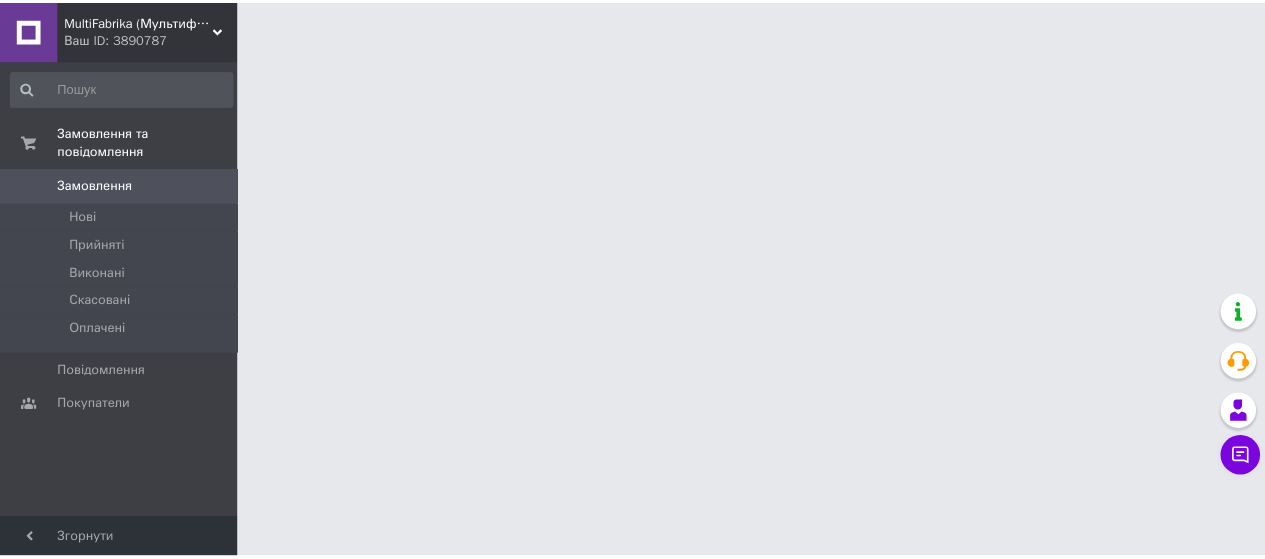 scroll, scrollTop: 0, scrollLeft: 0, axis: both 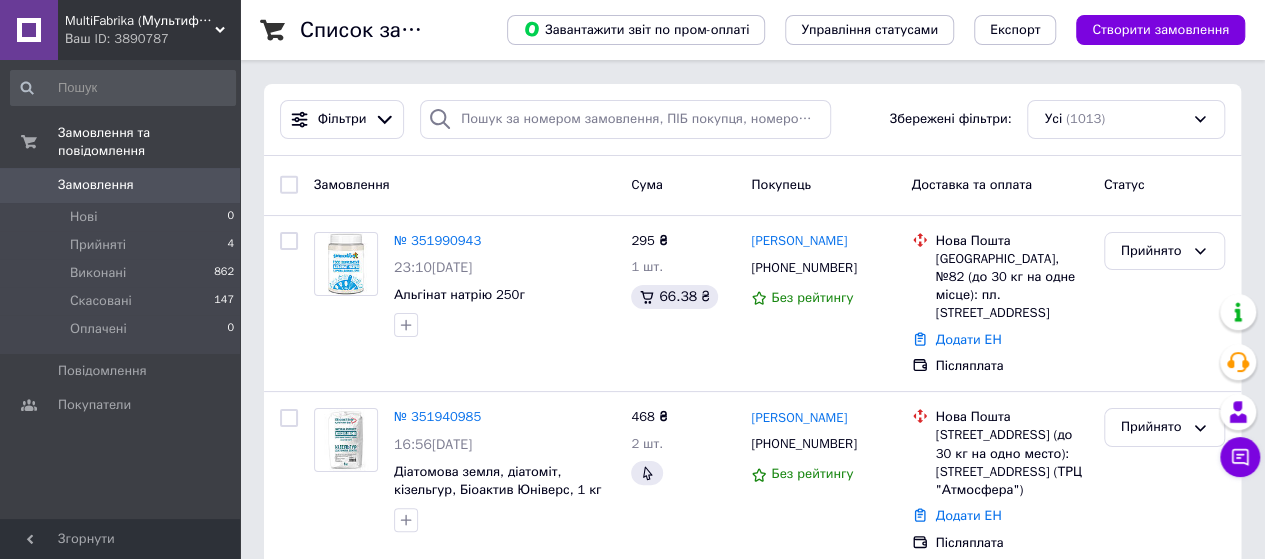 click on "Ваш ID: 3890787" at bounding box center [152, 39] 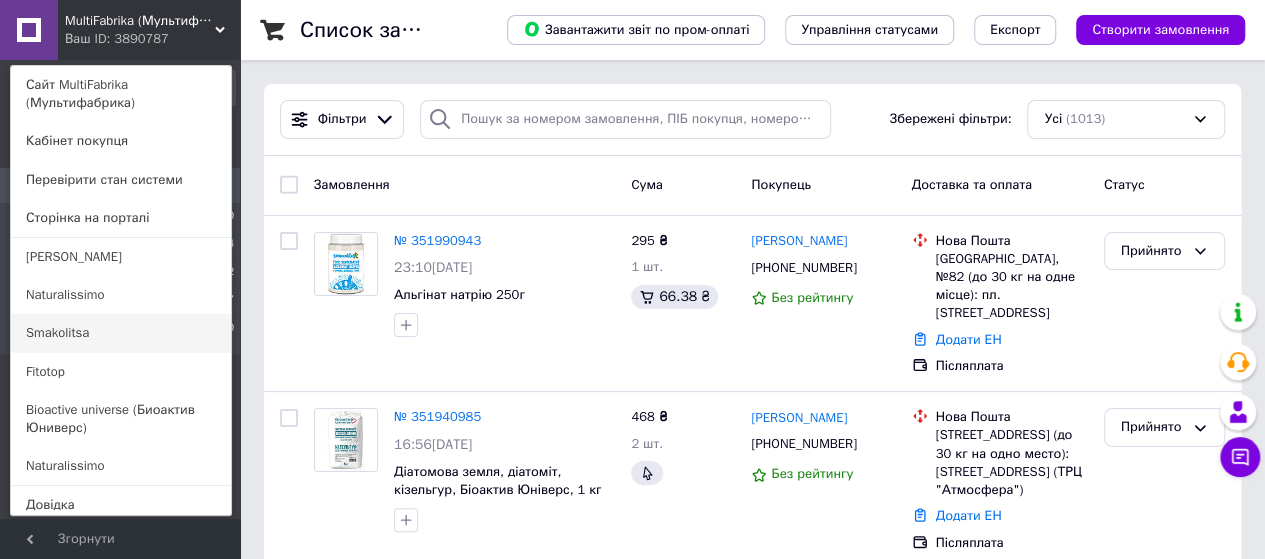 click on "Smakolitsa" at bounding box center [121, 333] 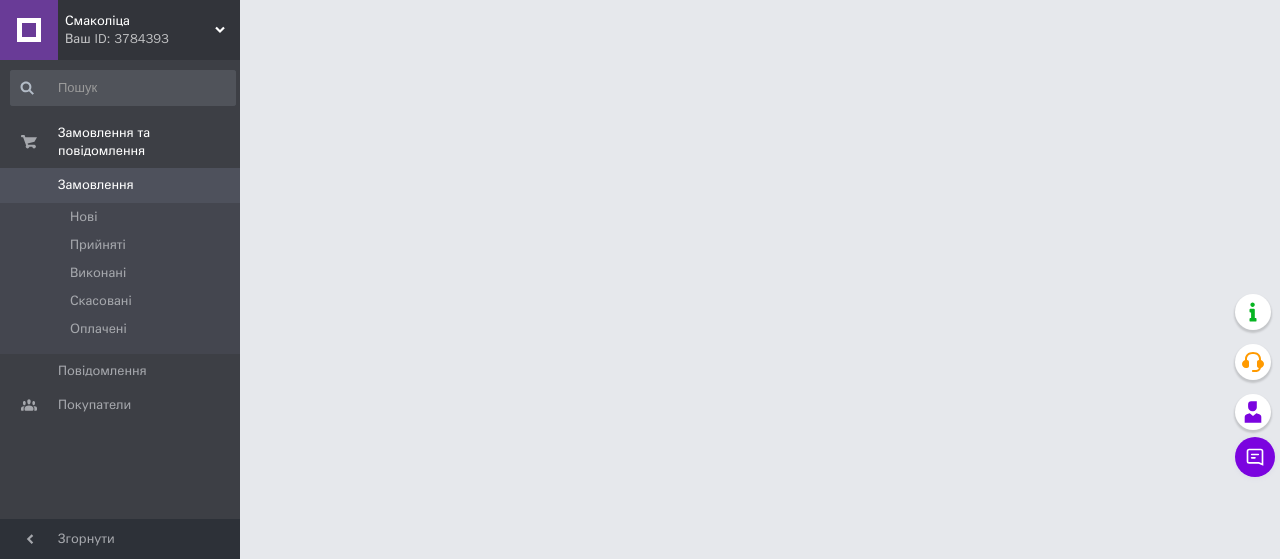 scroll, scrollTop: 0, scrollLeft: 0, axis: both 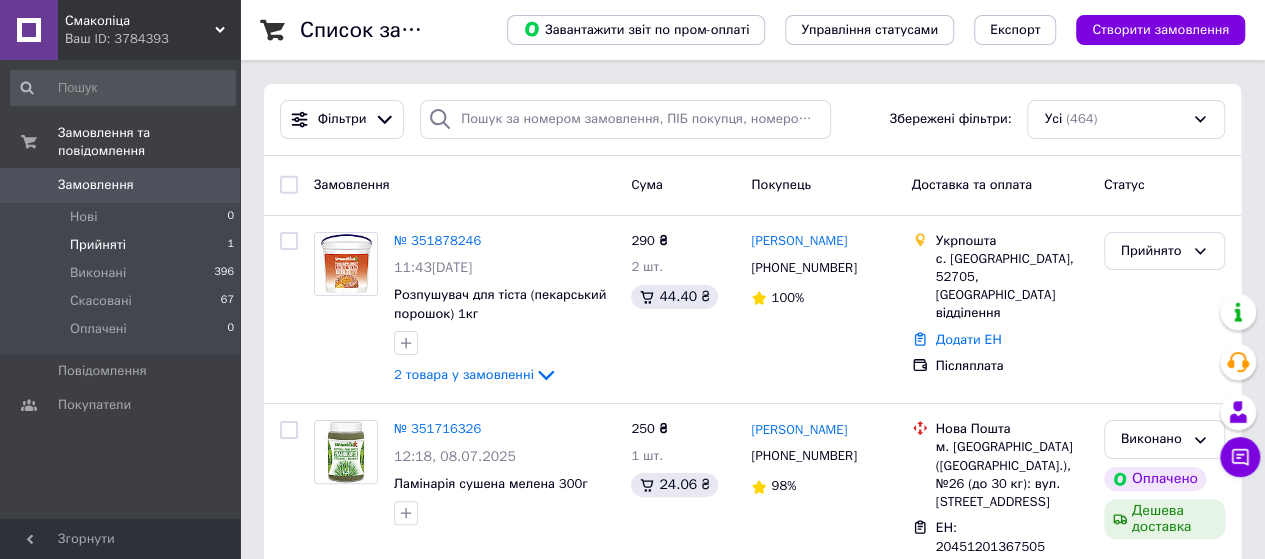 click on "Прийняті 1" at bounding box center (123, 245) 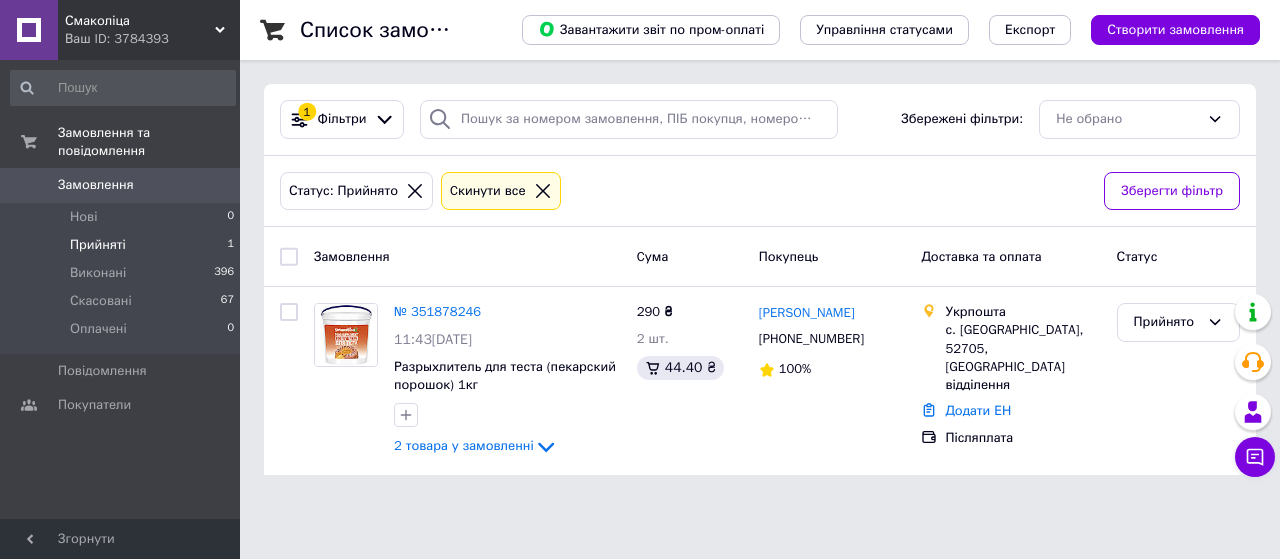 click on "Смаколіца" at bounding box center (140, 21) 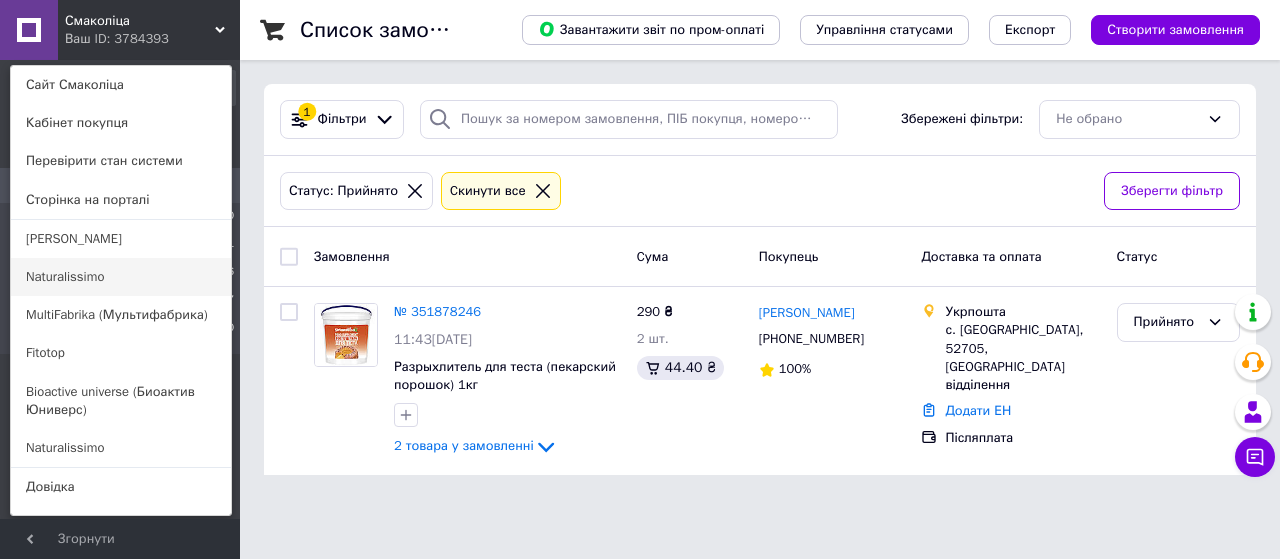 click on "Naturalissimo" at bounding box center [121, 277] 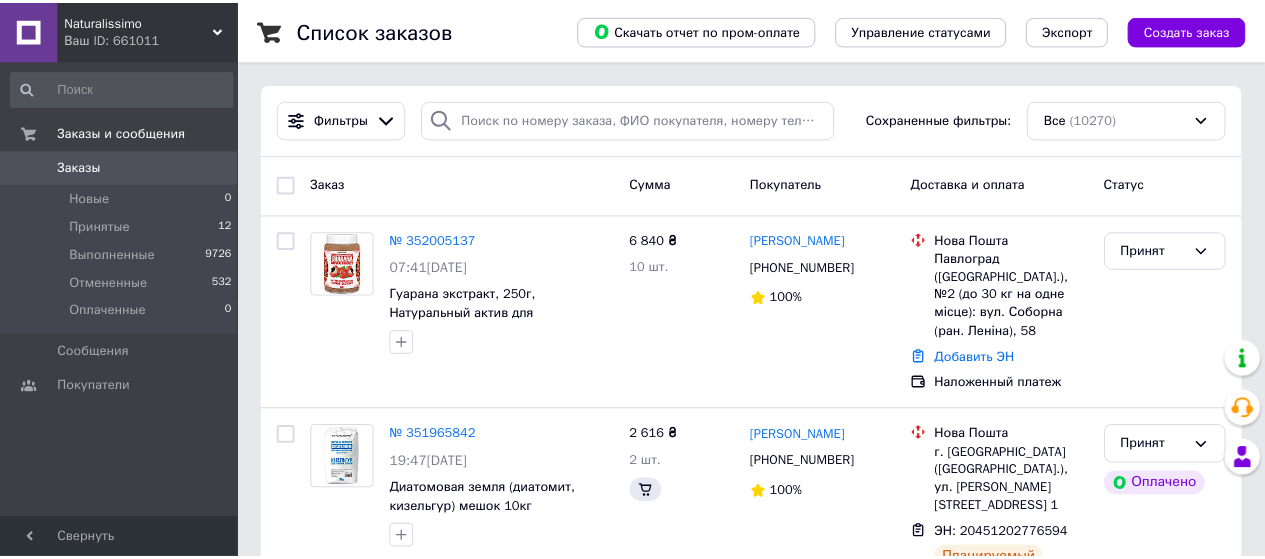 scroll, scrollTop: 0, scrollLeft: 0, axis: both 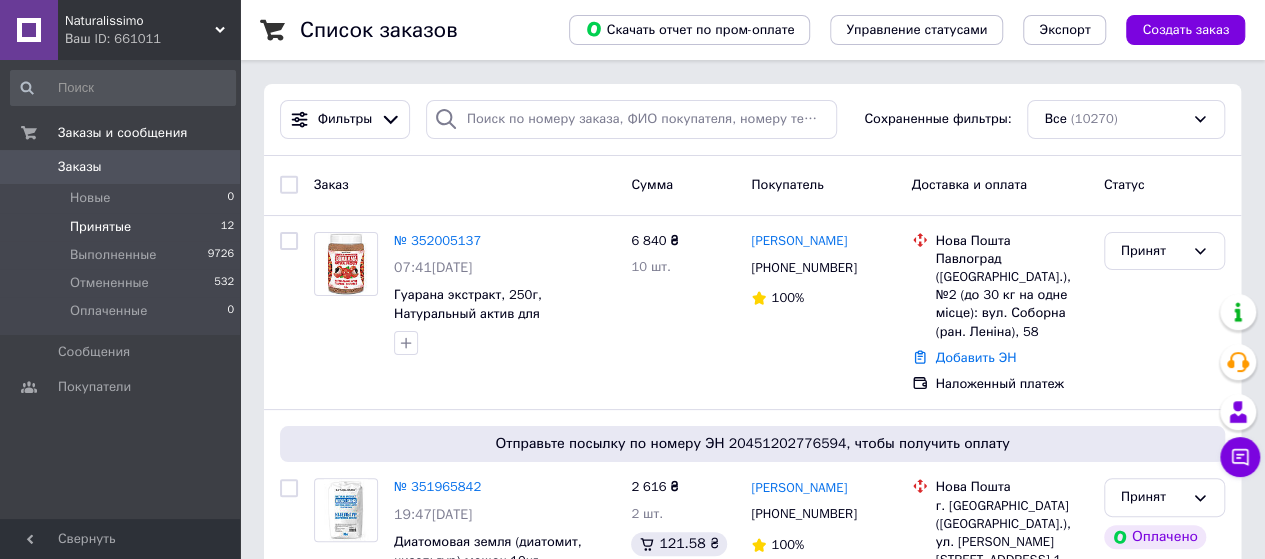 click on "Принятые" at bounding box center [100, 227] 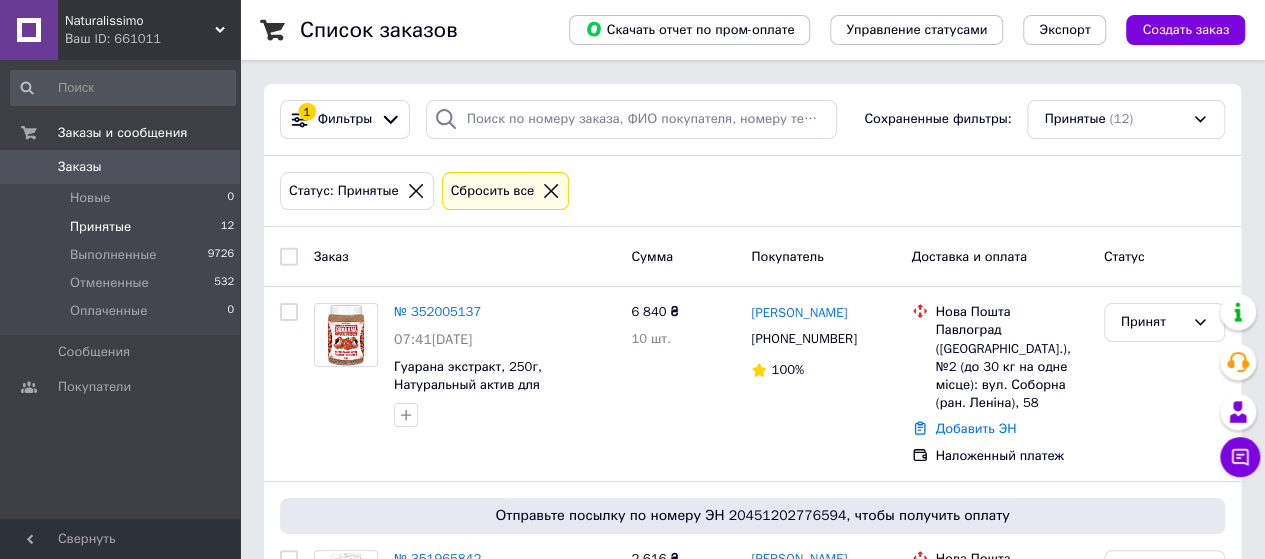 click on "Принятые" at bounding box center (100, 227) 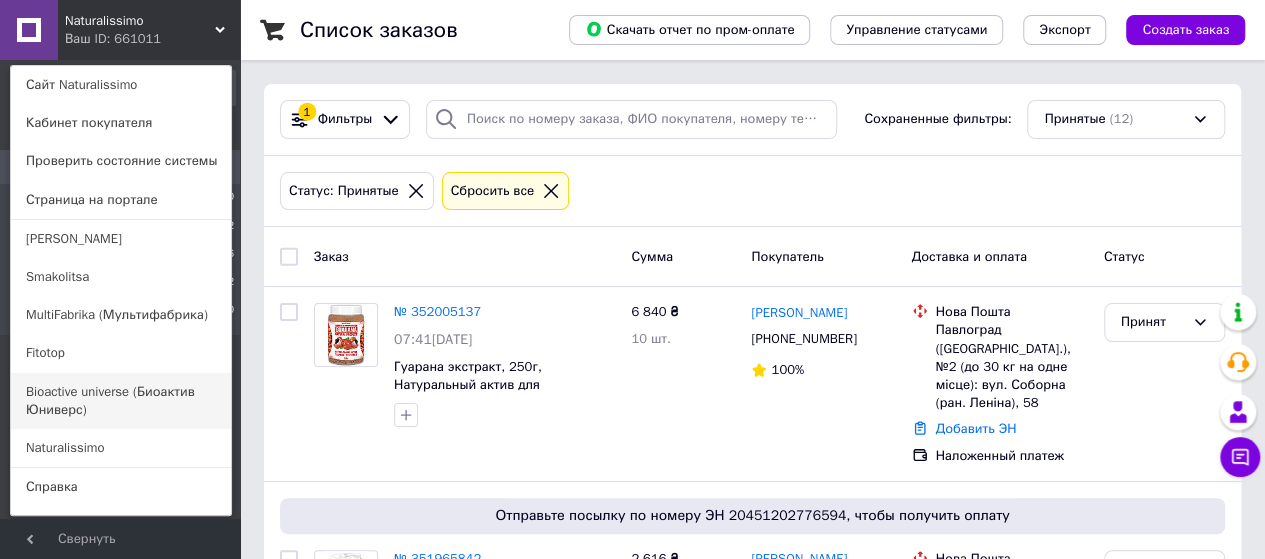 click on "Bioactive universe (Биоактив Юниверс)" at bounding box center [121, 401] 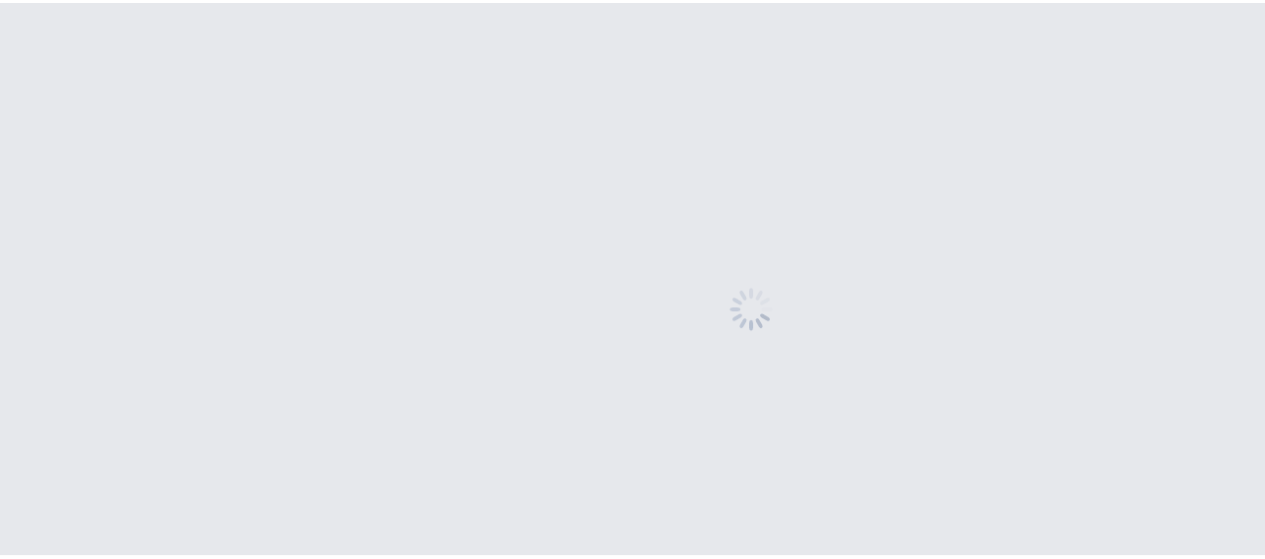 scroll, scrollTop: 0, scrollLeft: 0, axis: both 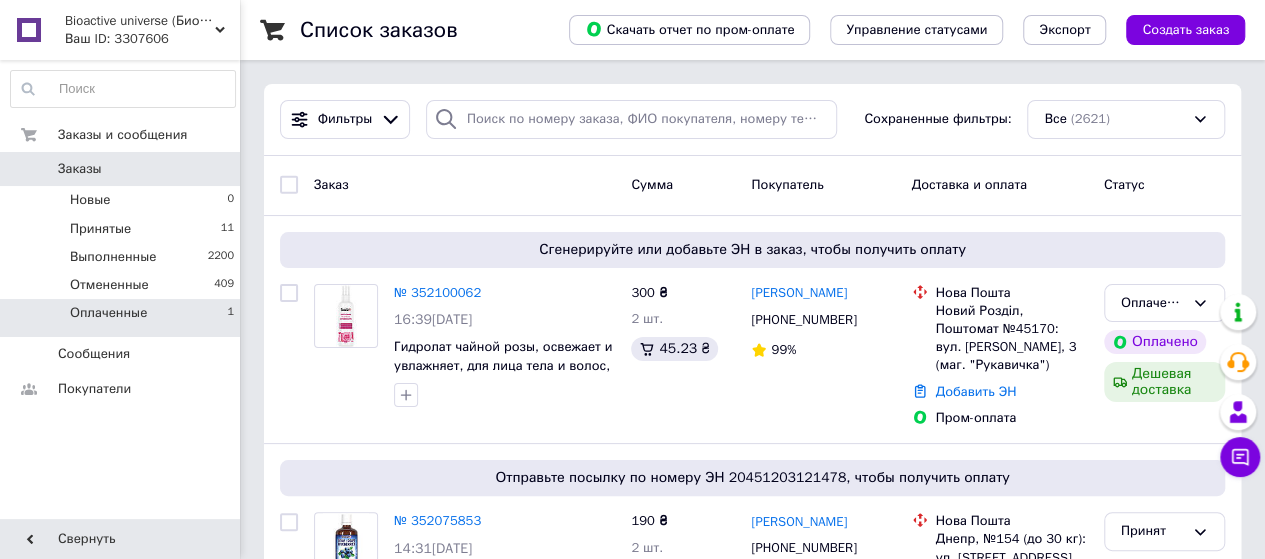 click on "Оплаченные 1" at bounding box center [123, 318] 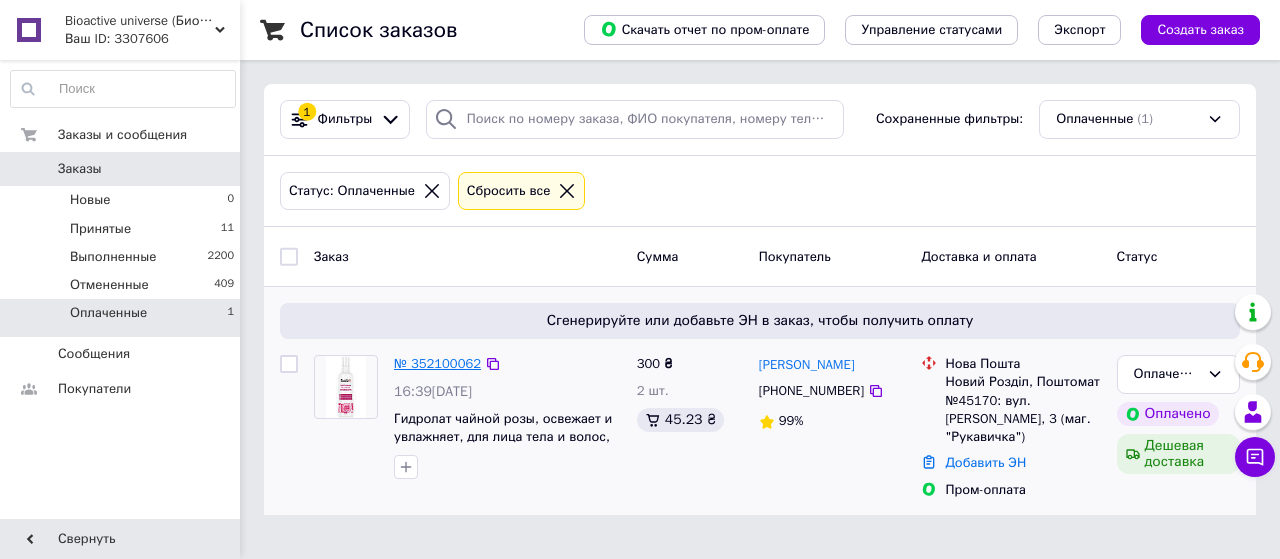 click on "№ 352100062" at bounding box center [437, 363] 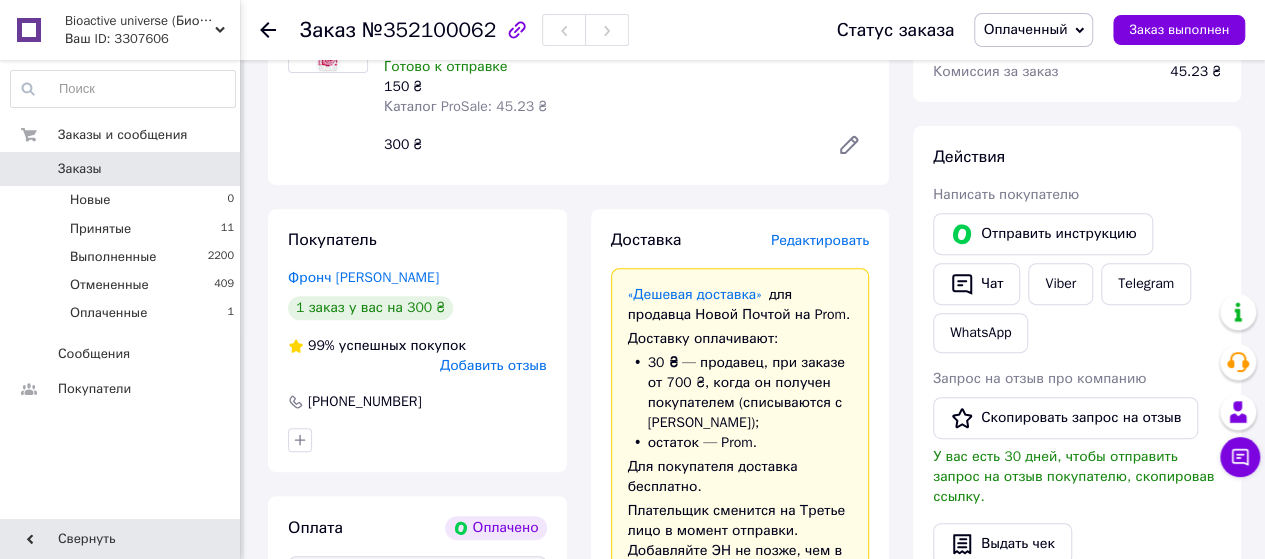 scroll, scrollTop: 600, scrollLeft: 0, axis: vertical 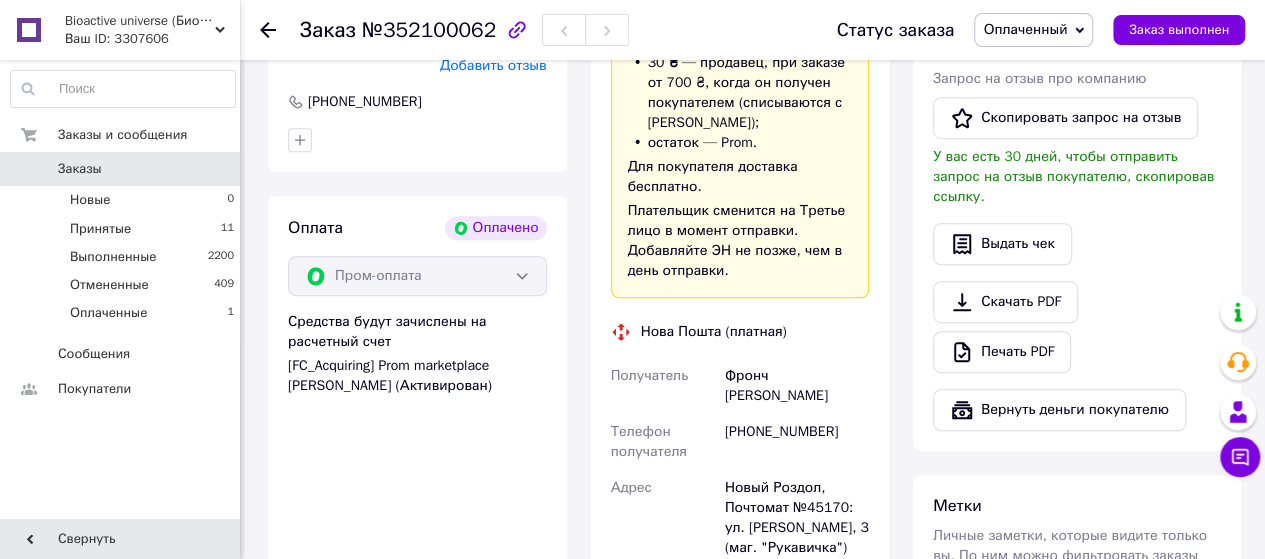 click on "Оплаченный" at bounding box center (1025, 29) 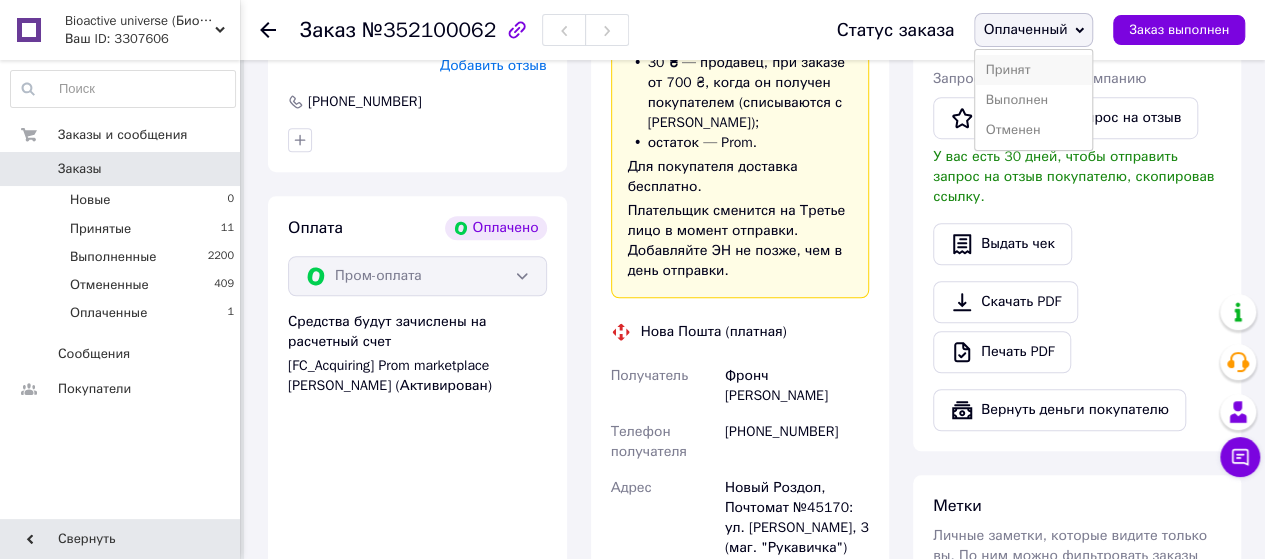 click on "Принят" at bounding box center [1033, 70] 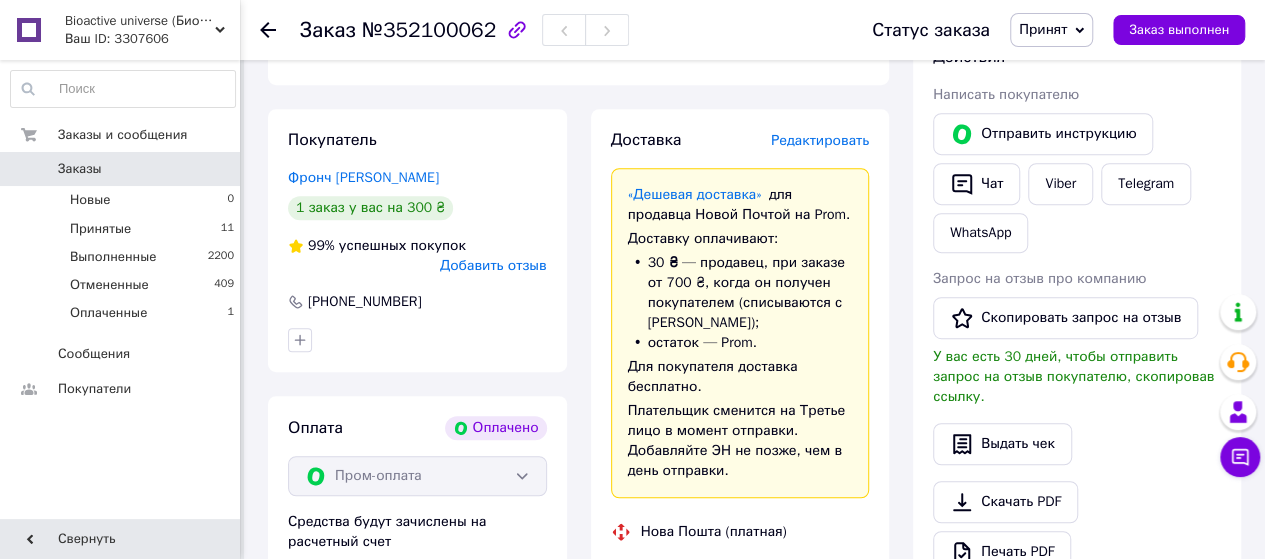 scroll, scrollTop: 600, scrollLeft: 0, axis: vertical 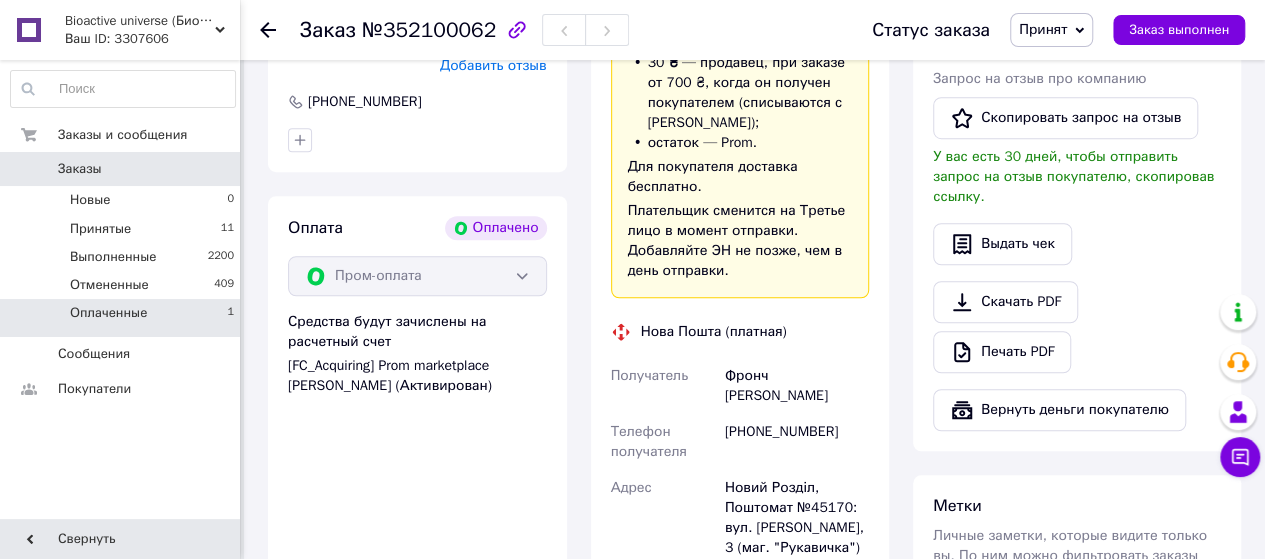 click on "Оплаченные" at bounding box center (108, 313) 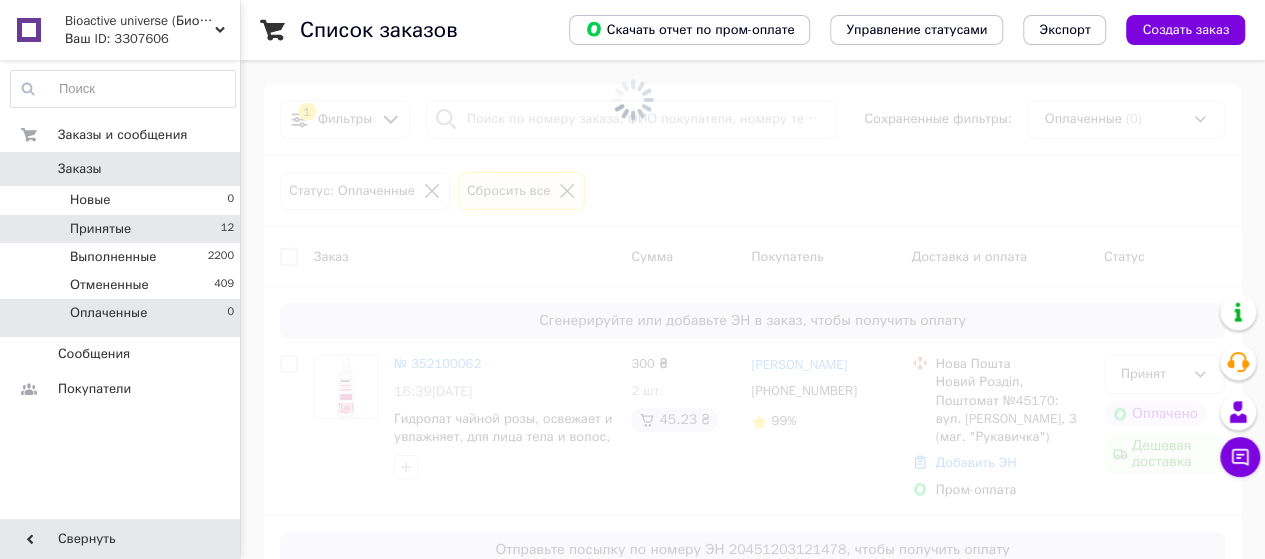click on "Принятые" at bounding box center [100, 229] 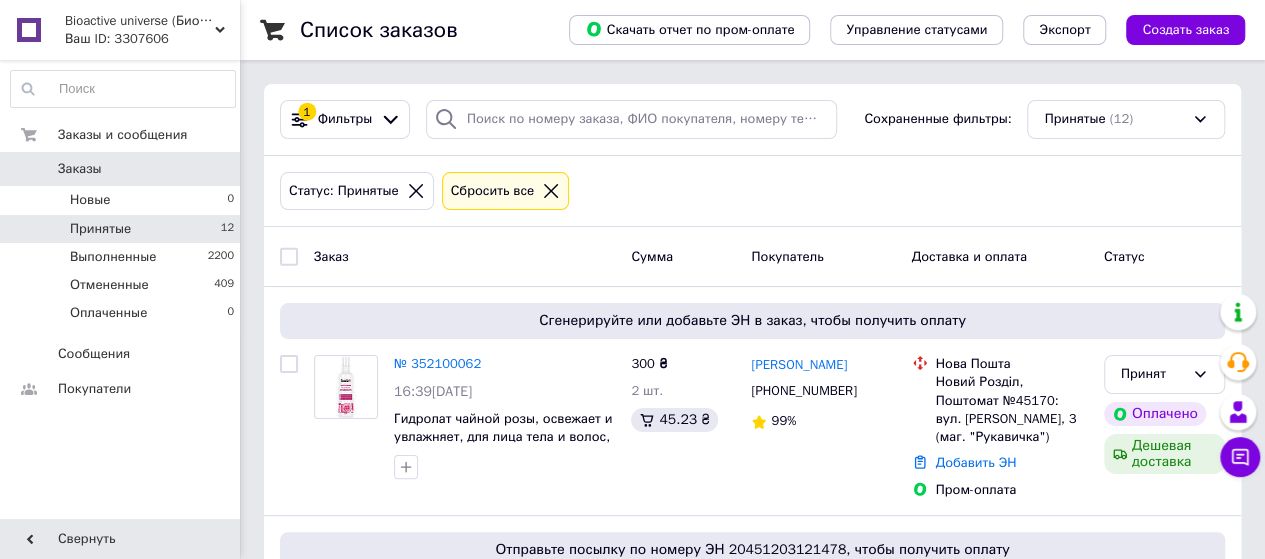 click on "Bioactive universe (Биоактив Юниверс) Ваш ID: 3307606" at bounding box center [149, 30] 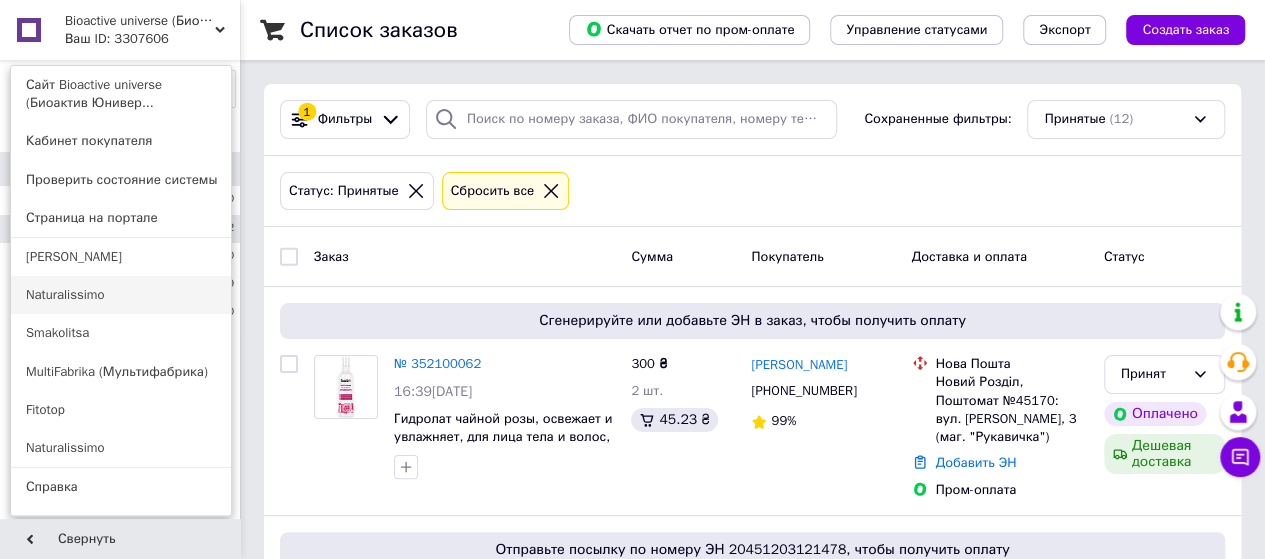 click on "Naturalissimo" at bounding box center (121, 295) 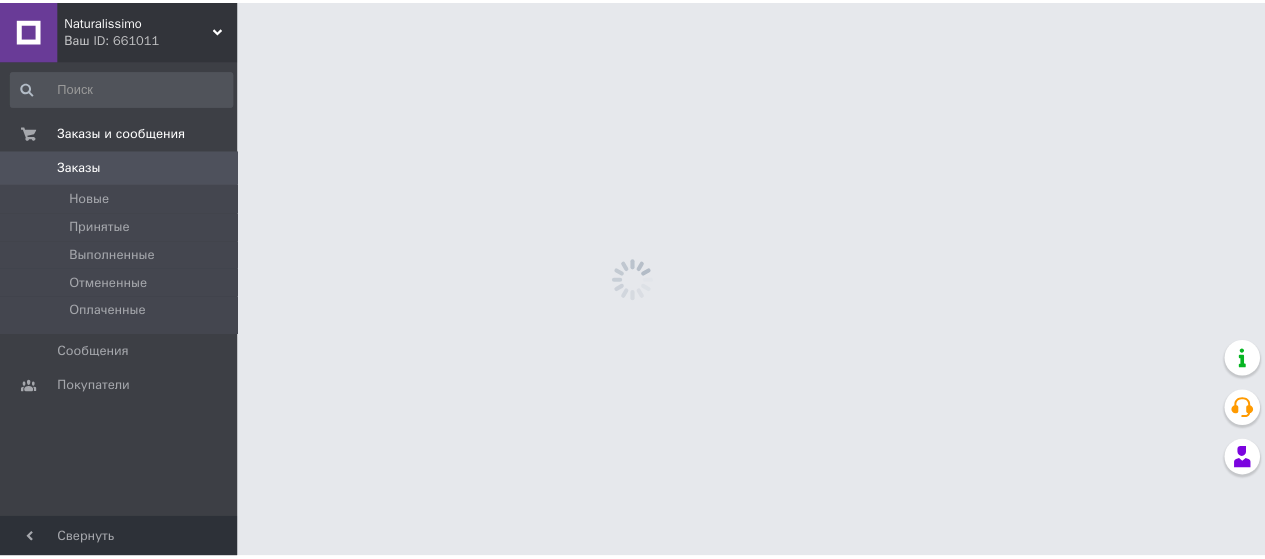 scroll, scrollTop: 0, scrollLeft: 0, axis: both 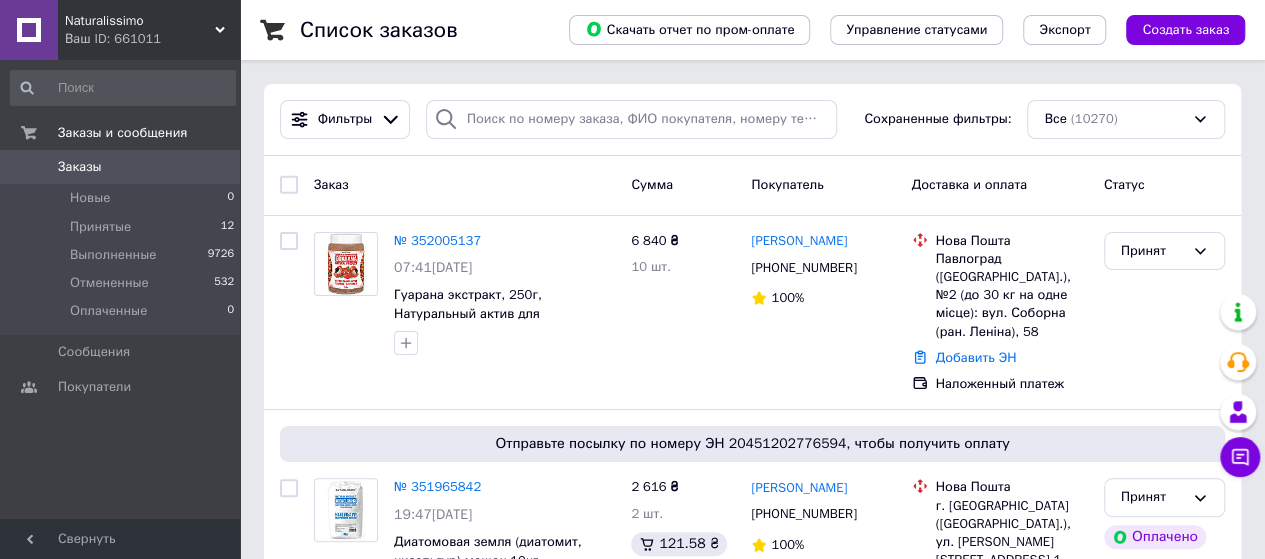 click on "Ваш ID: 661011" at bounding box center [152, 39] 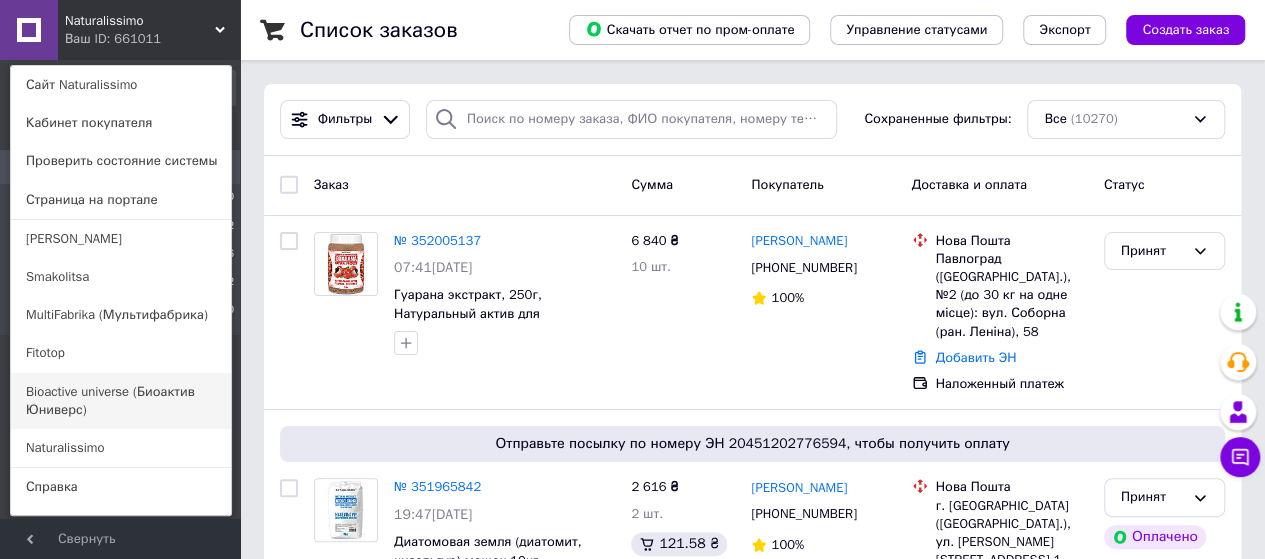 click on "Bioactive universe (Биоактив Юниверс)" at bounding box center [121, 401] 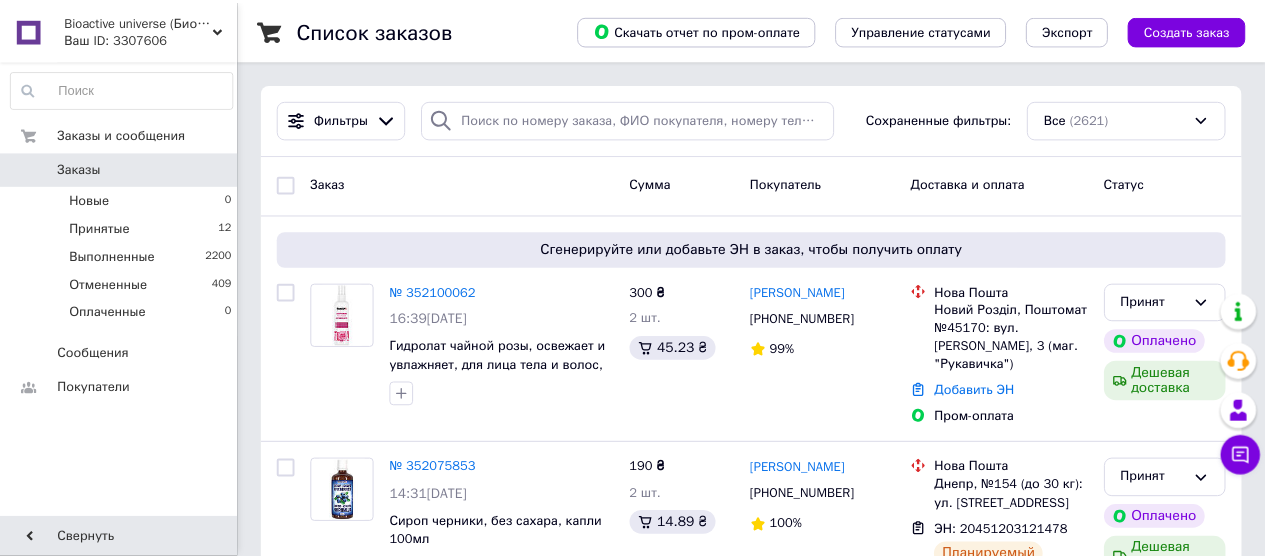scroll, scrollTop: 0, scrollLeft: 0, axis: both 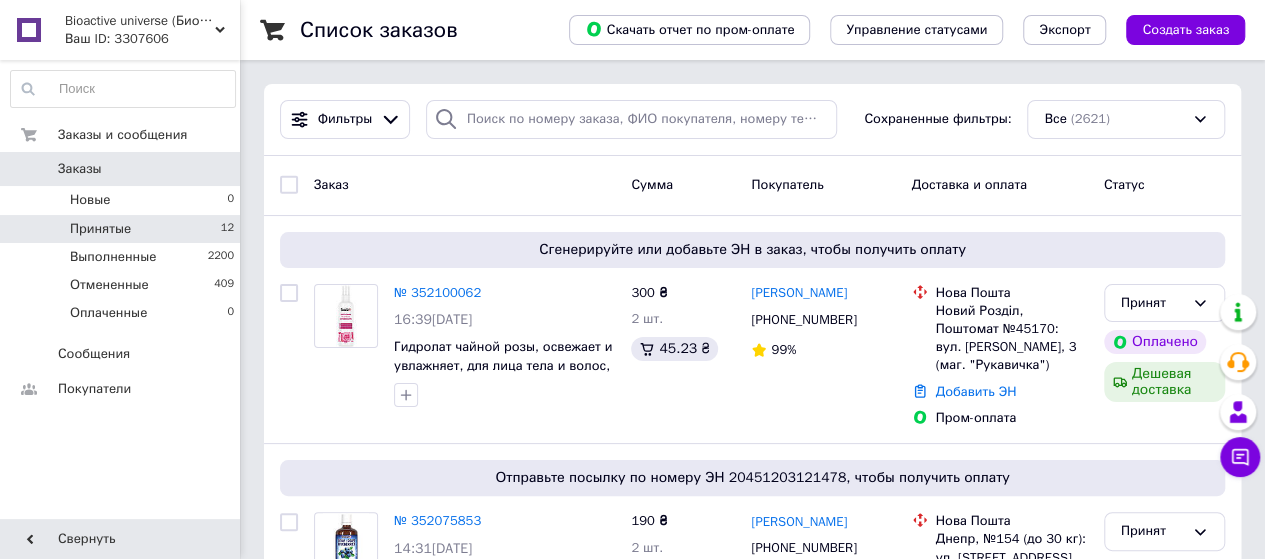 click on "Принятые" at bounding box center [100, 229] 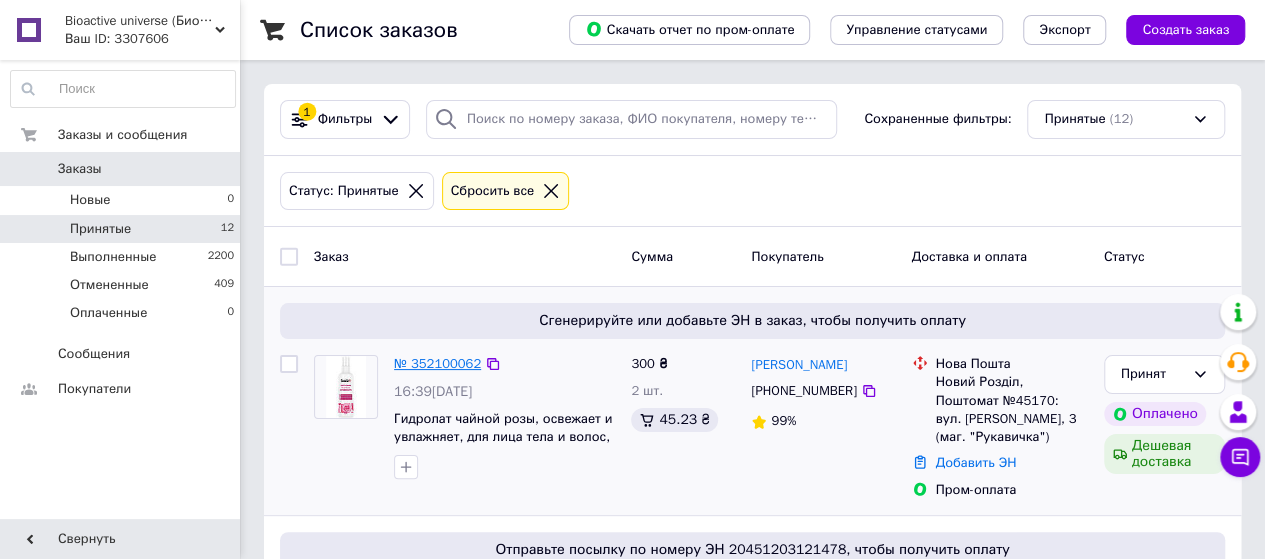 click on "№ 352100062" at bounding box center [437, 363] 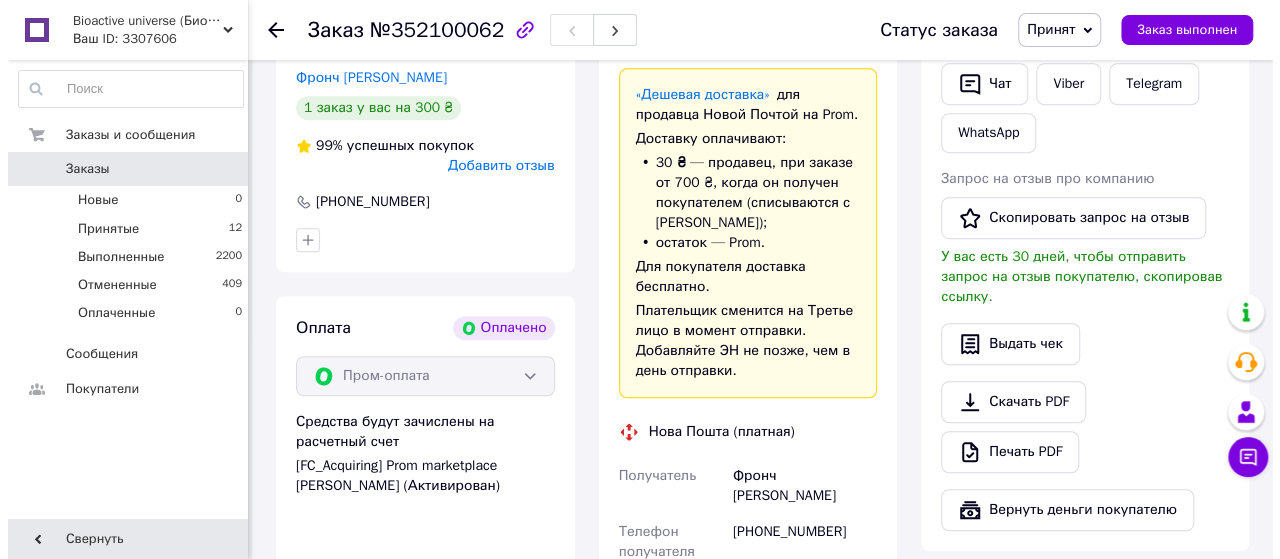 scroll, scrollTop: 200, scrollLeft: 0, axis: vertical 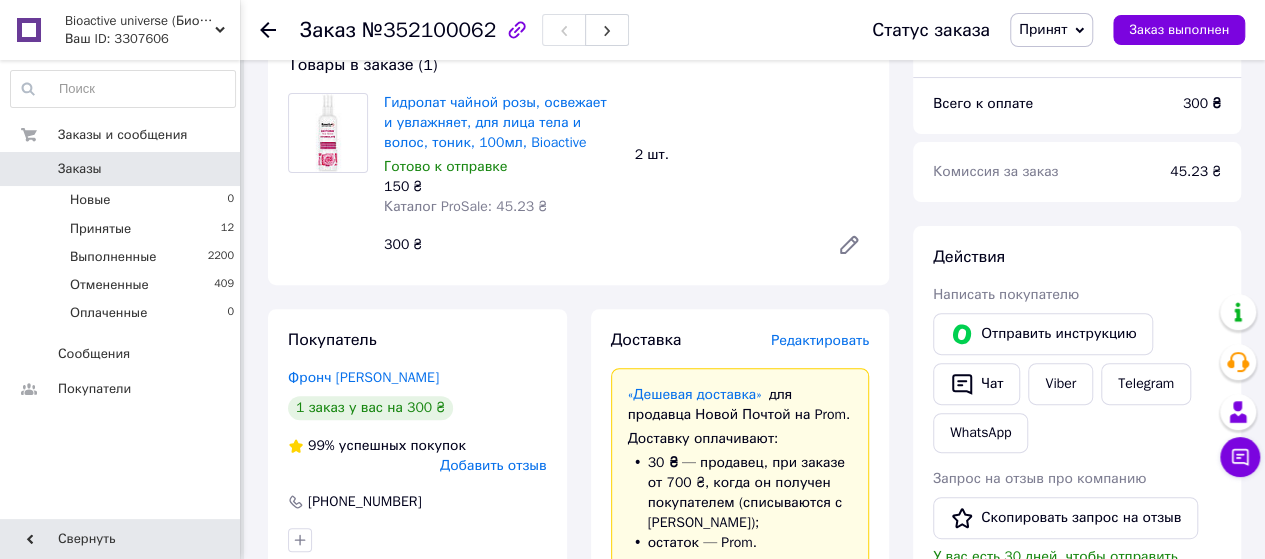 click on "Редактировать" at bounding box center (820, 340) 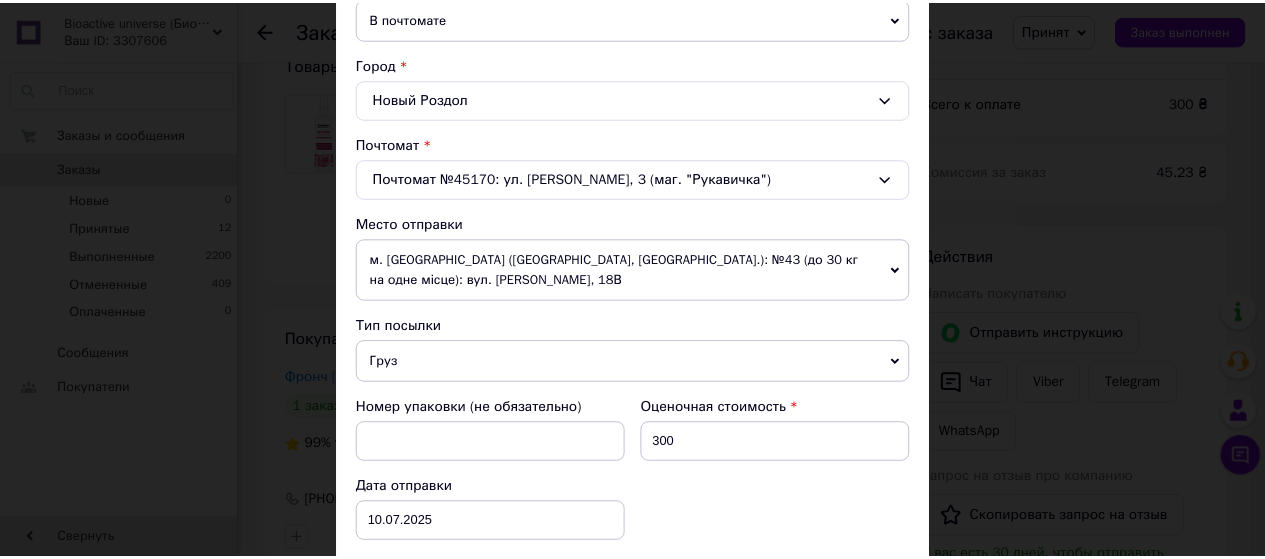 scroll, scrollTop: 780, scrollLeft: 0, axis: vertical 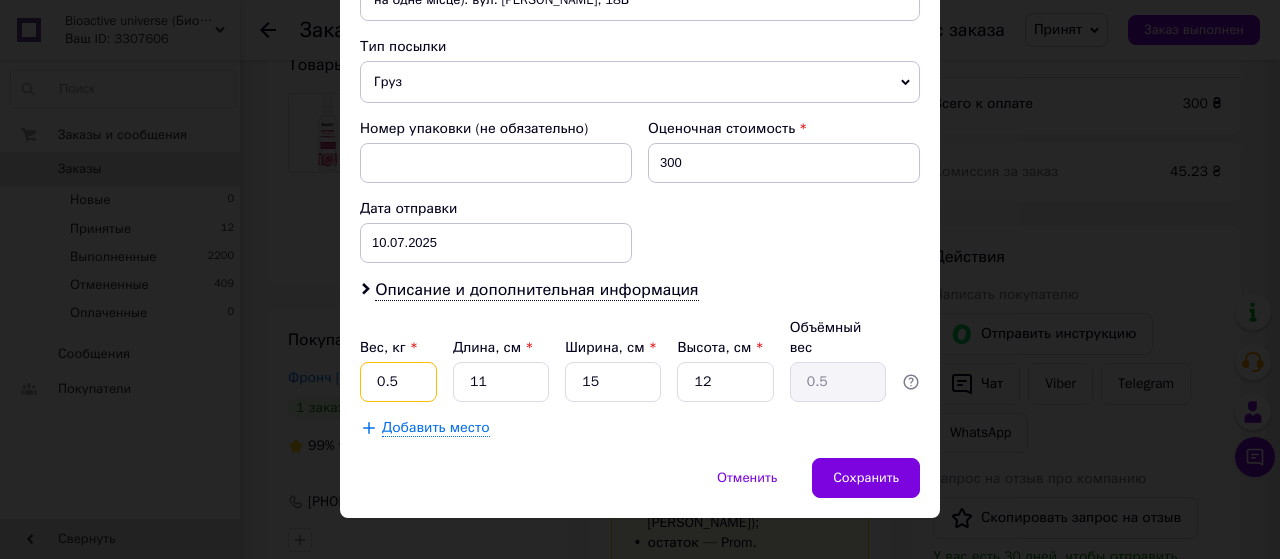 click on "0.5" at bounding box center (398, 382) 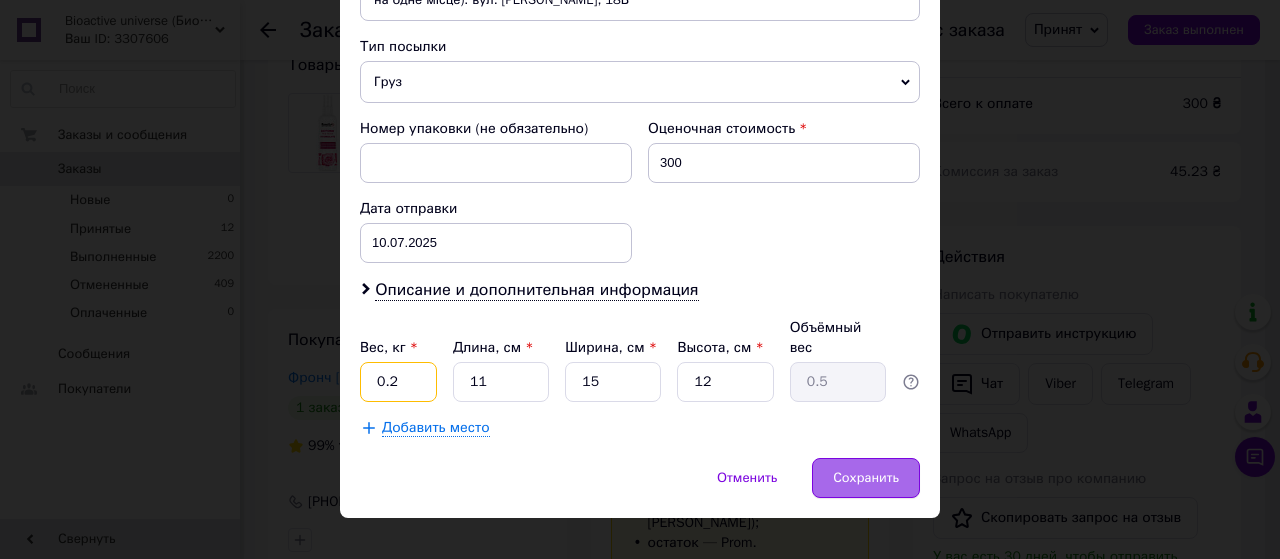 type on "0.2" 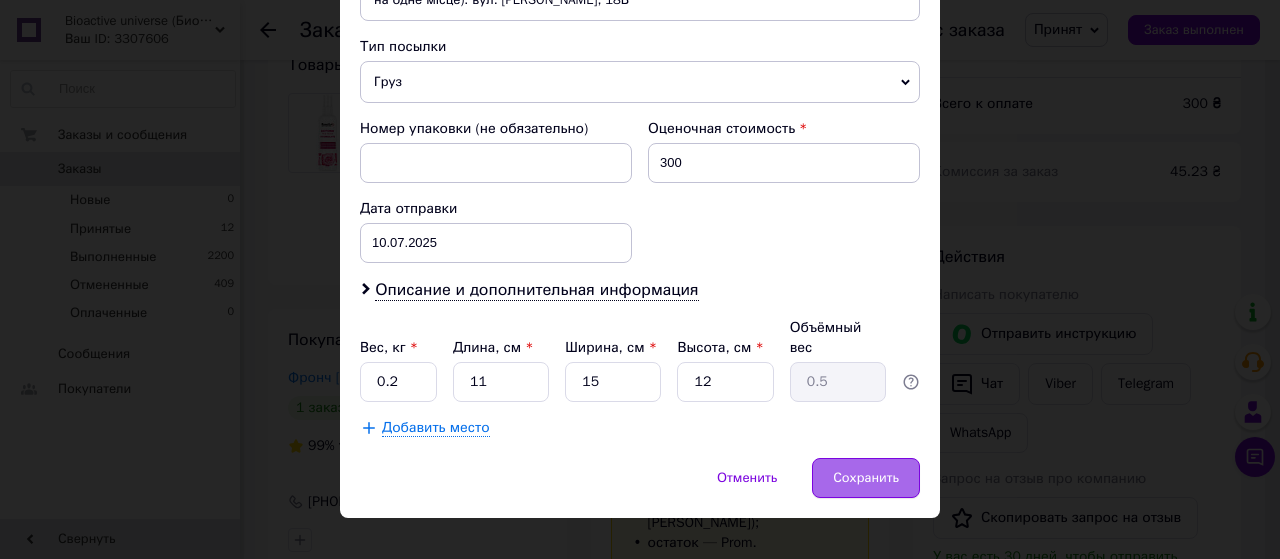 click on "Сохранить" at bounding box center [866, 478] 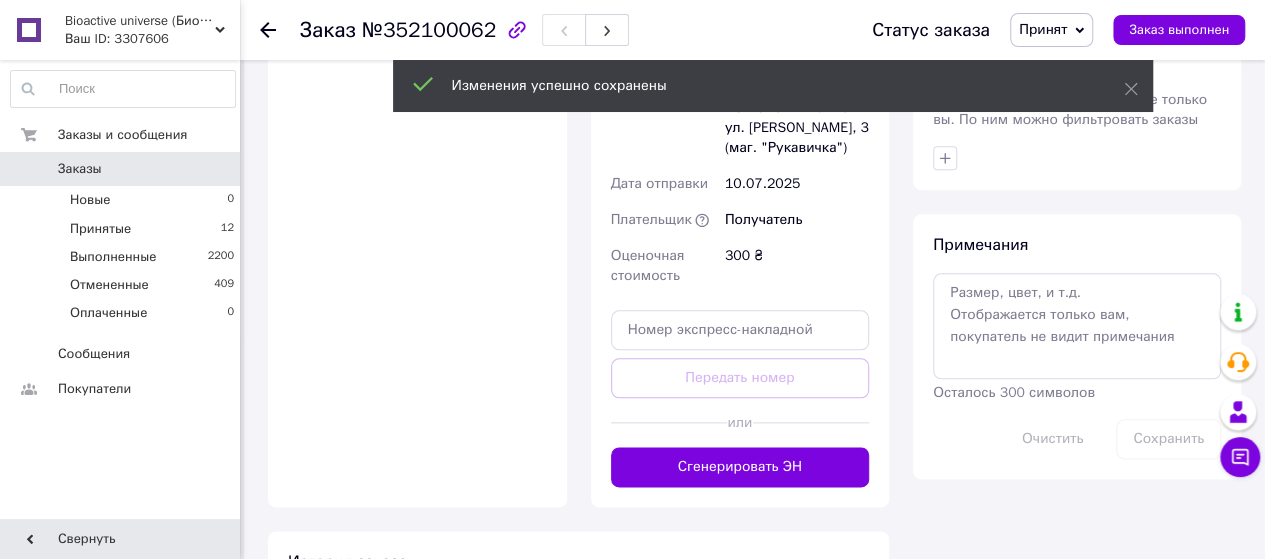 scroll, scrollTop: 1100, scrollLeft: 0, axis: vertical 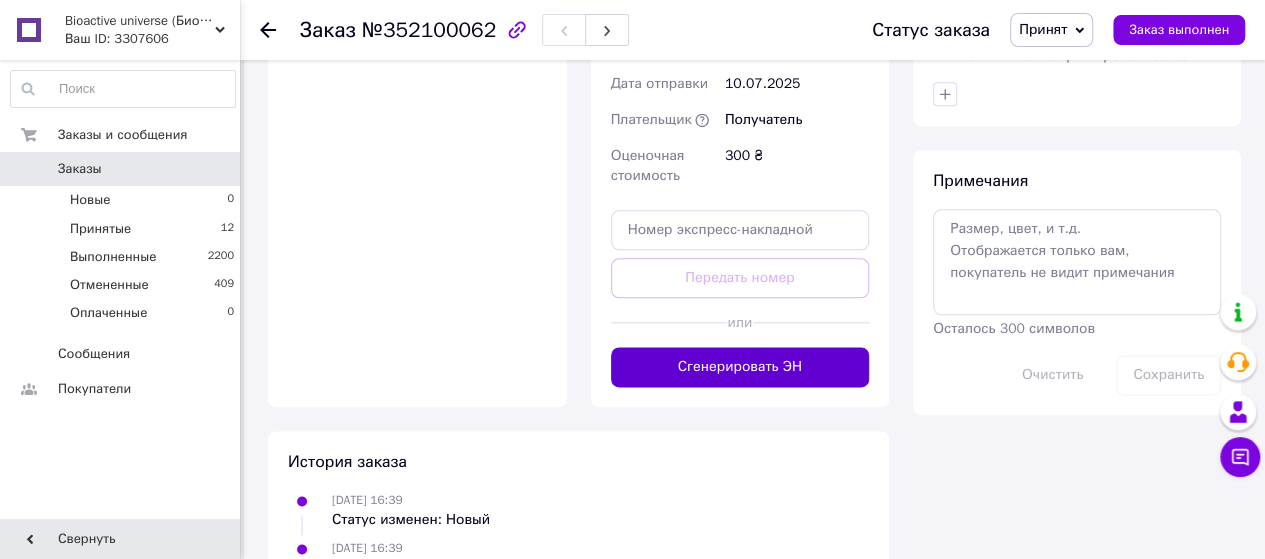 click on "Сгенерировать ЭН" at bounding box center [740, 367] 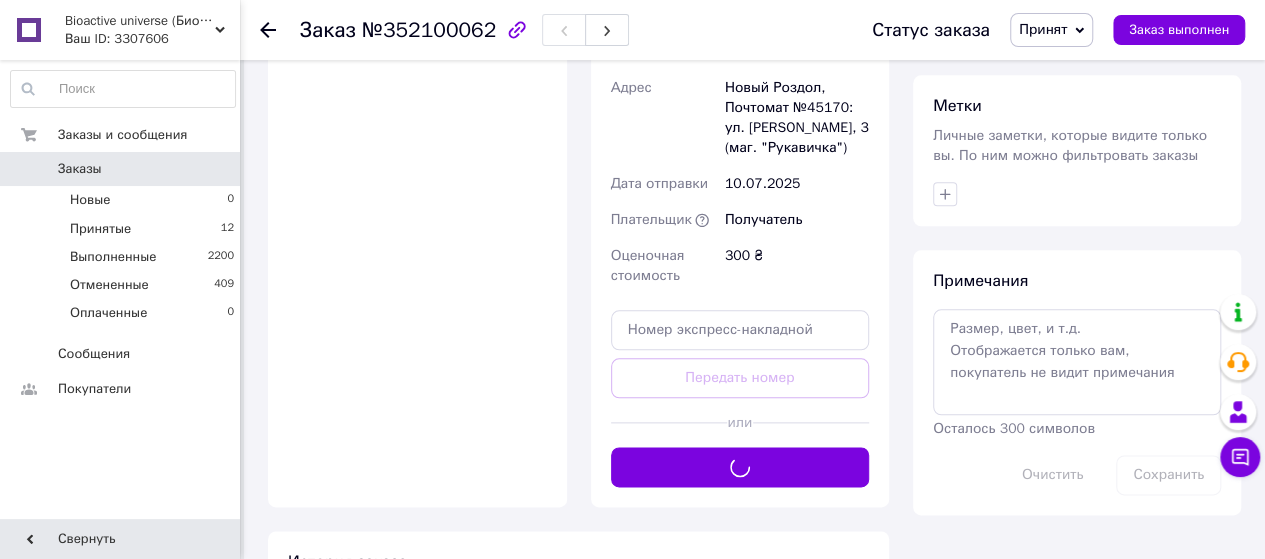 scroll, scrollTop: 800, scrollLeft: 0, axis: vertical 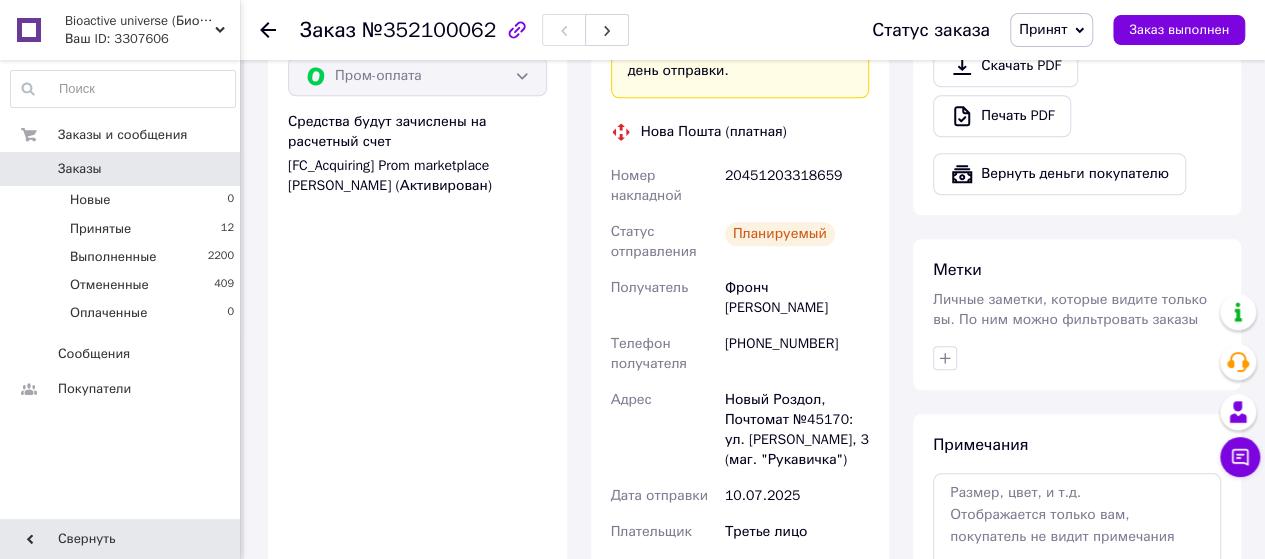 click on "Bioactive universe (Биоактив Юниверс)" at bounding box center [140, 21] 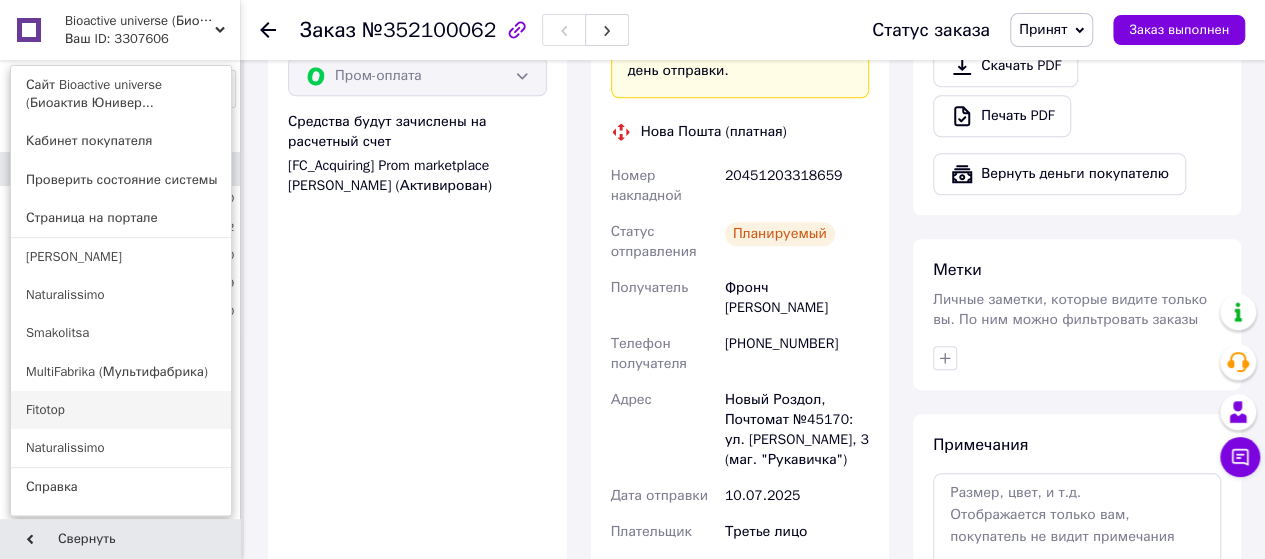 click on "Fitotop" at bounding box center (121, 410) 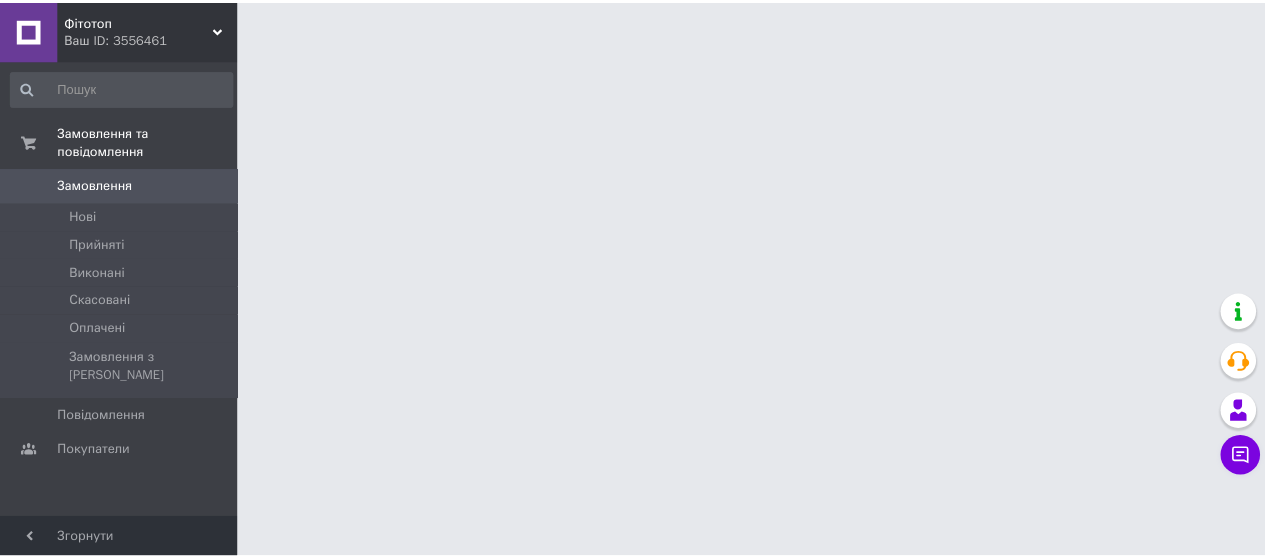 scroll, scrollTop: 0, scrollLeft: 0, axis: both 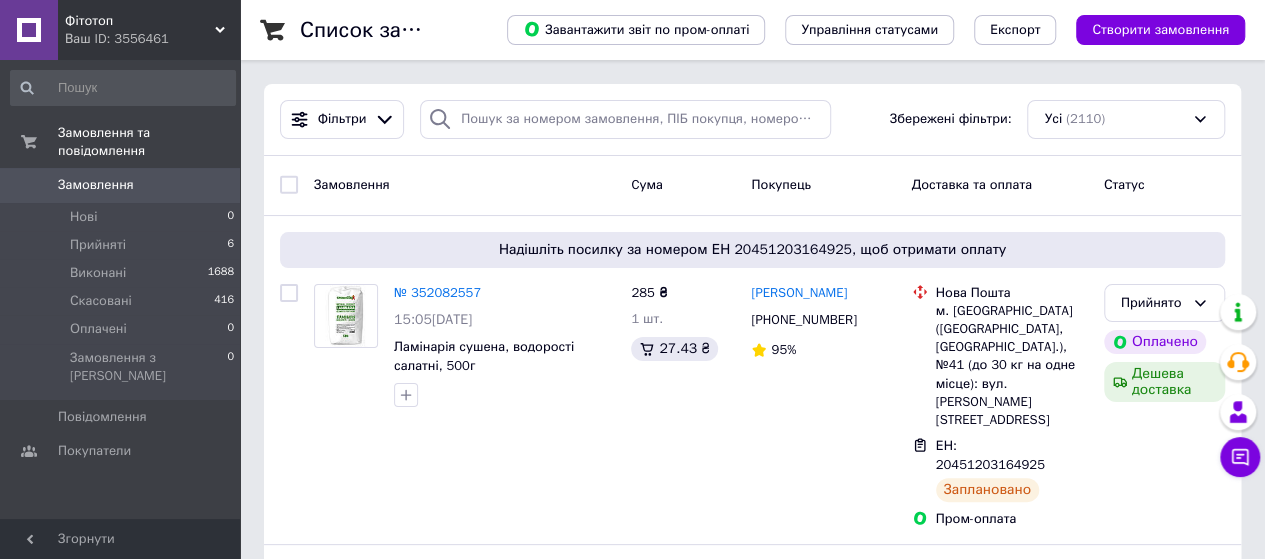 click on "Фітотоп" at bounding box center [140, 21] 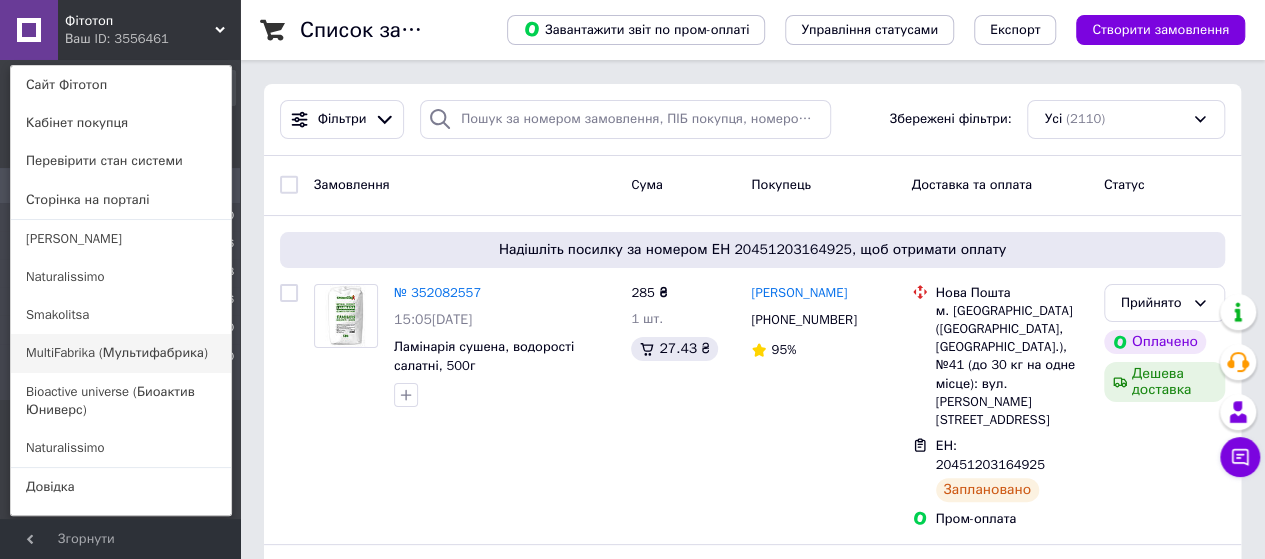 click on "MultiFabrika (Мультифабрика)" at bounding box center (121, 353) 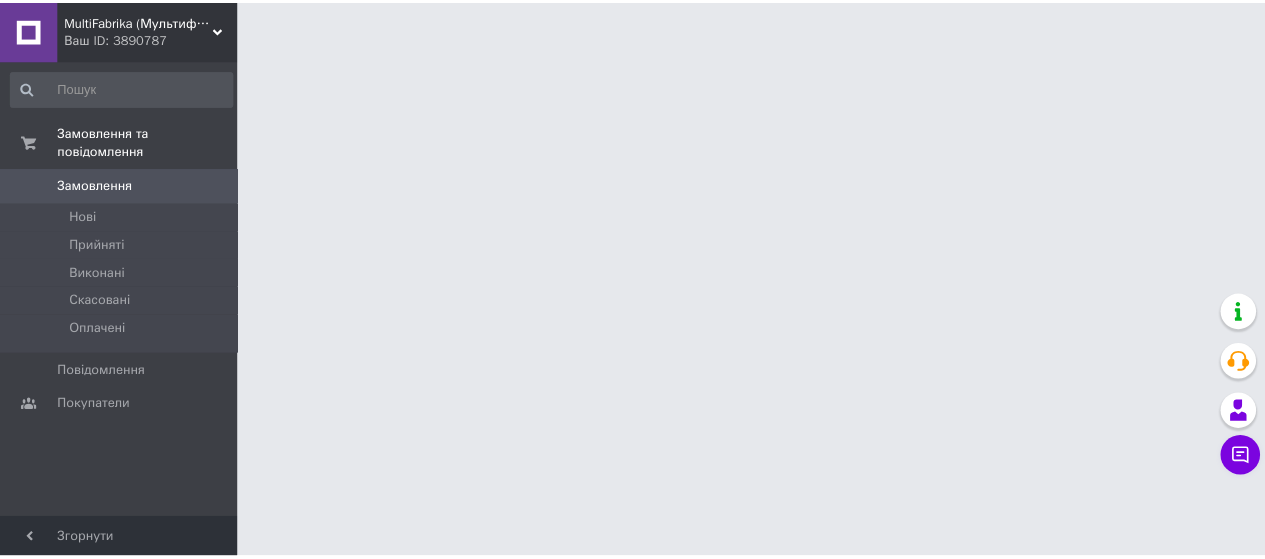 scroll, scrollTop: 0, scrollLeft: 0, axis: both 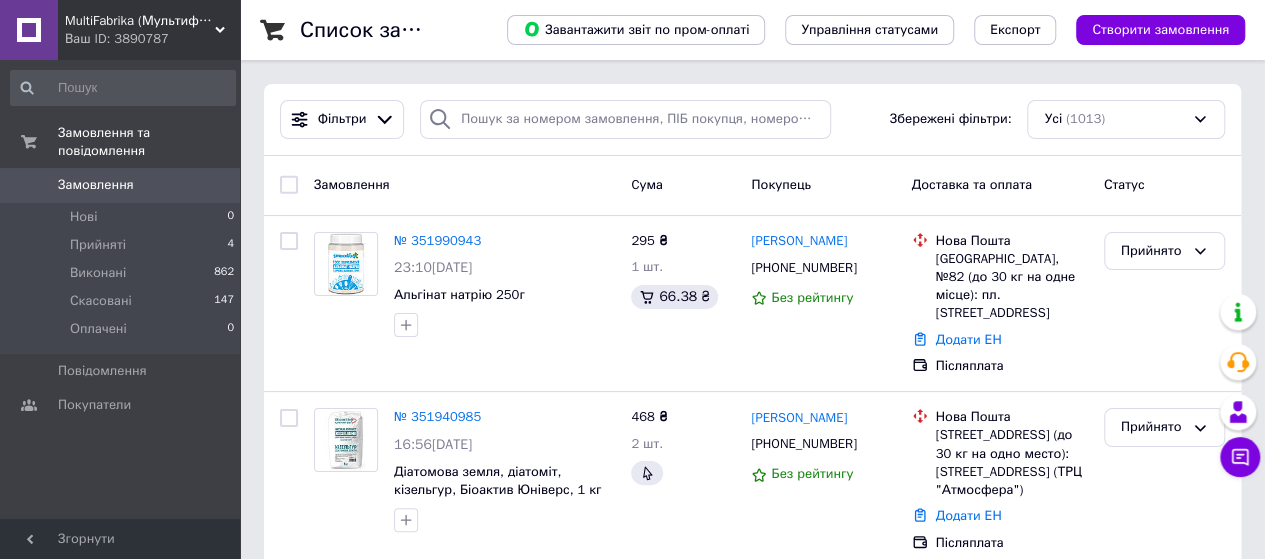 drag, startPoint x: 0, startPoint y: 0, endPoint x: 106, endPoint y: 23, distance: 108.46658 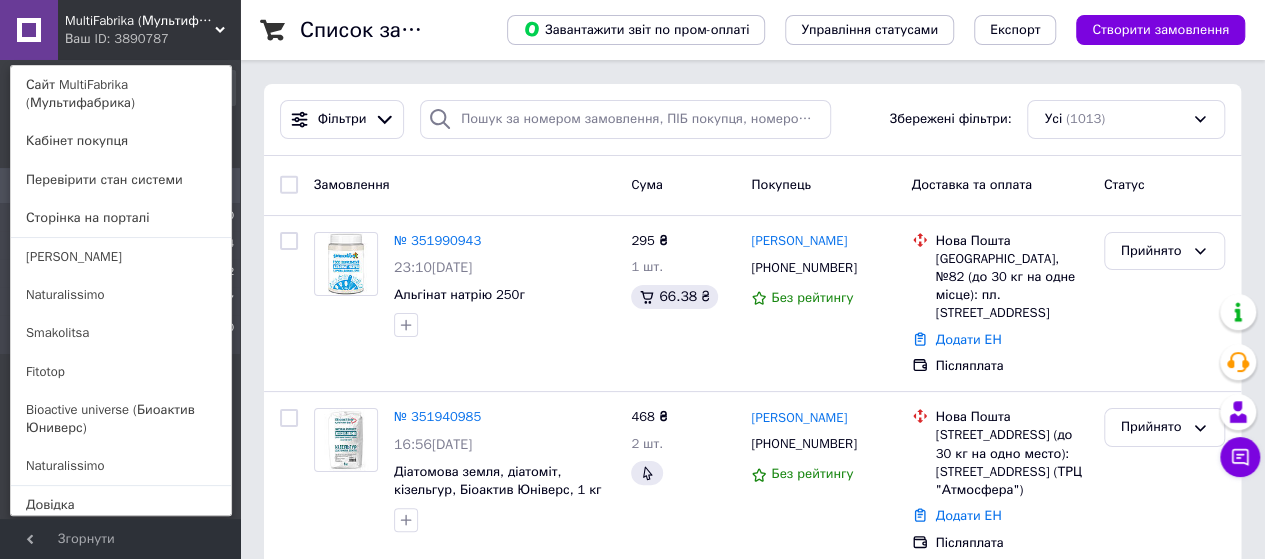 click on "Smakolitsa" at bounding box center [121, 333] 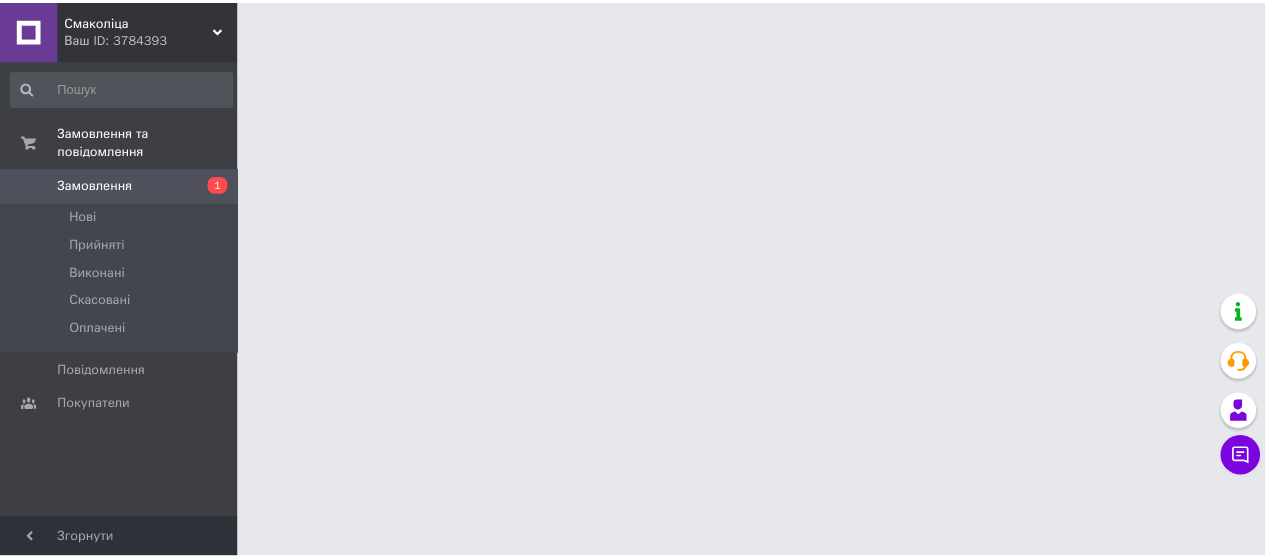 scroll, scrollTop: 0, scrollLeft: 0, axis: both 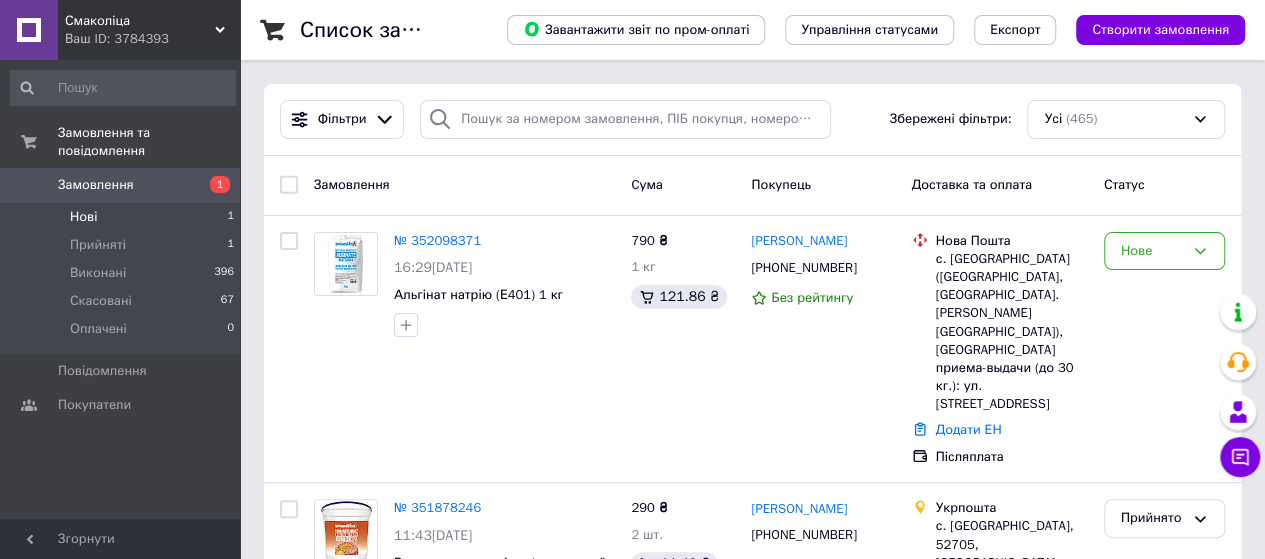 click on "Нові 1" at bounding box center [123, 217] 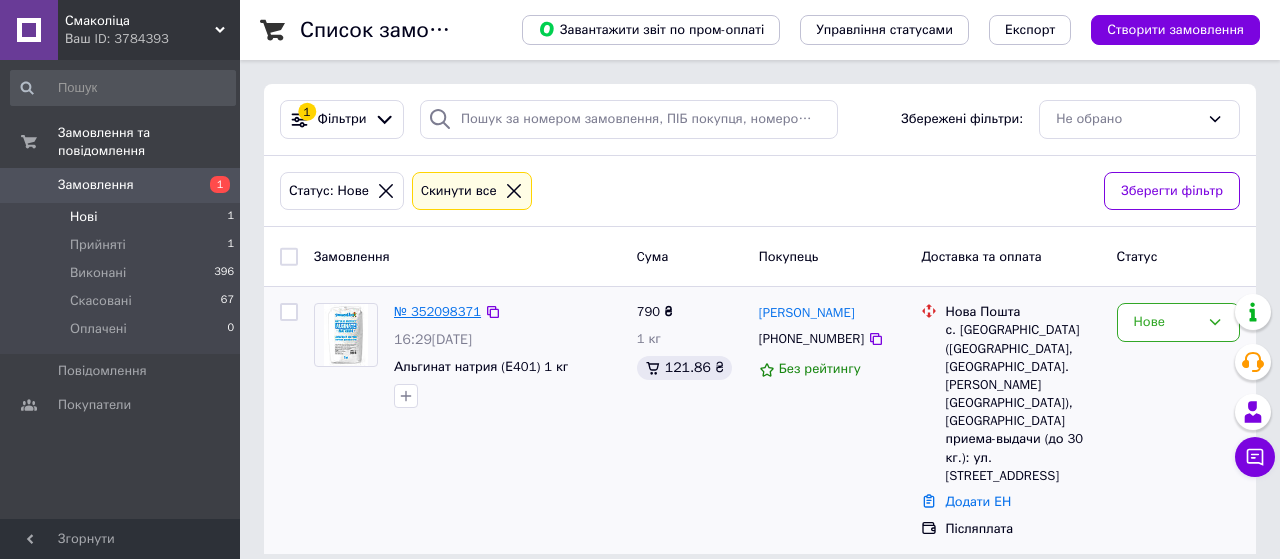 click on "№ 352098371" at bounding box center (437, 311) 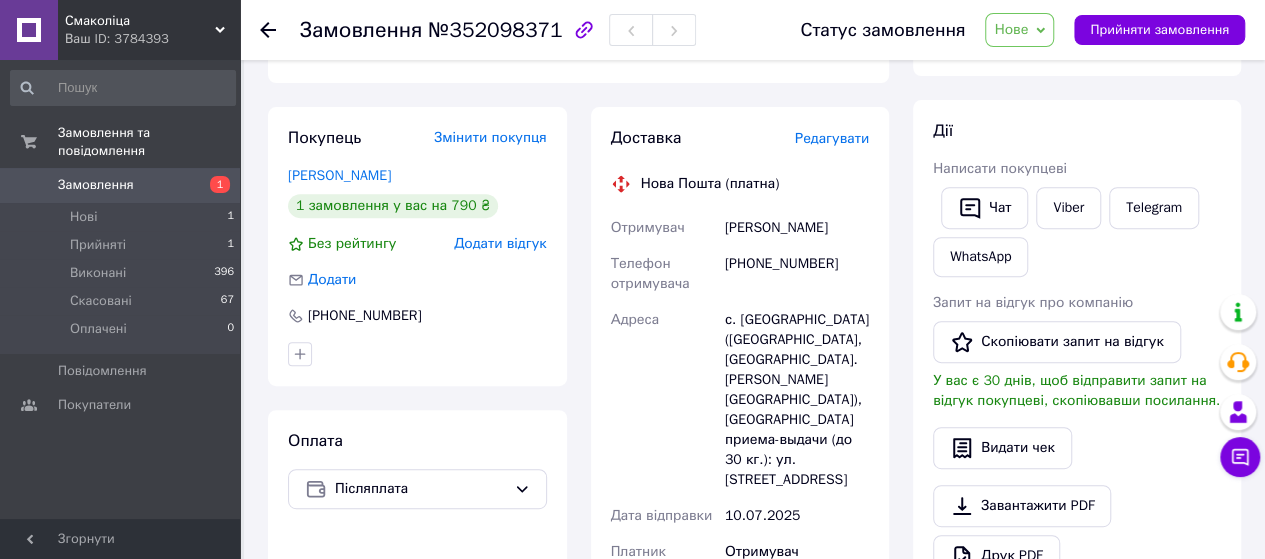 scroll, scrollTop: 400, scrollLeft: 0, axis: vertical 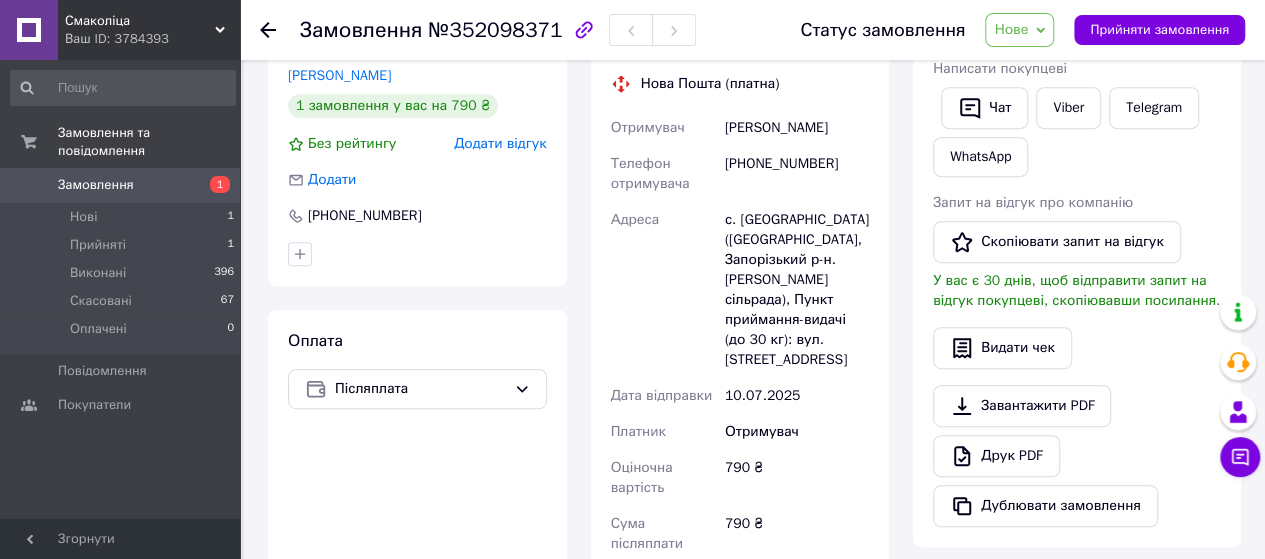 drag, startPoint x: 1020, startPoint y: 19, endPoint x: 1032, endPoint y: 58, distance: 40.804413 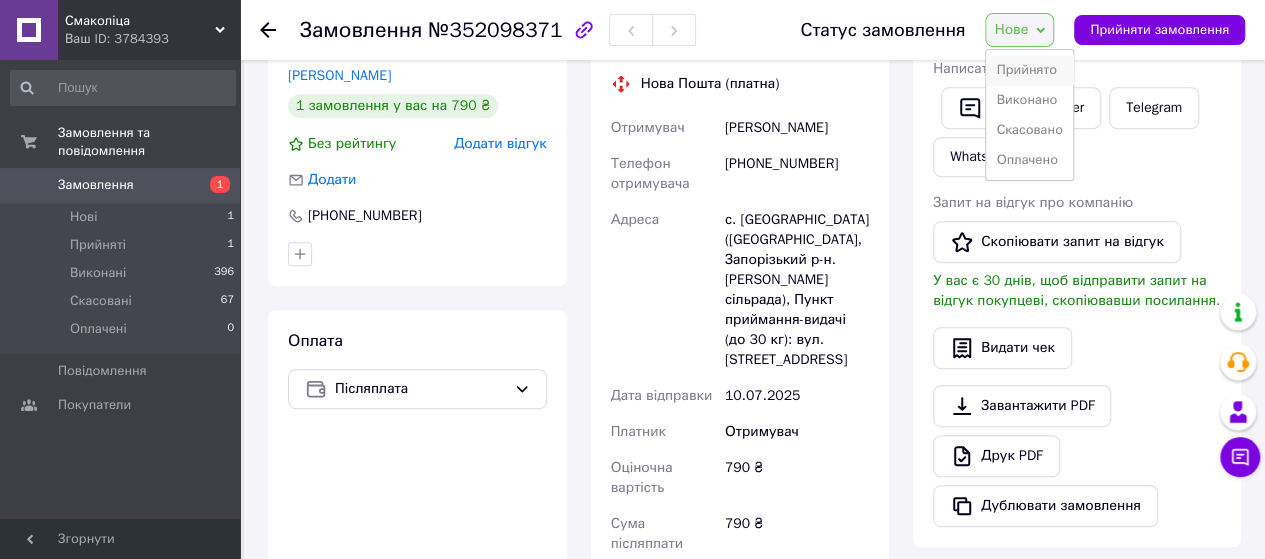click on "Прийнято" at bounding box center (1029, 70) 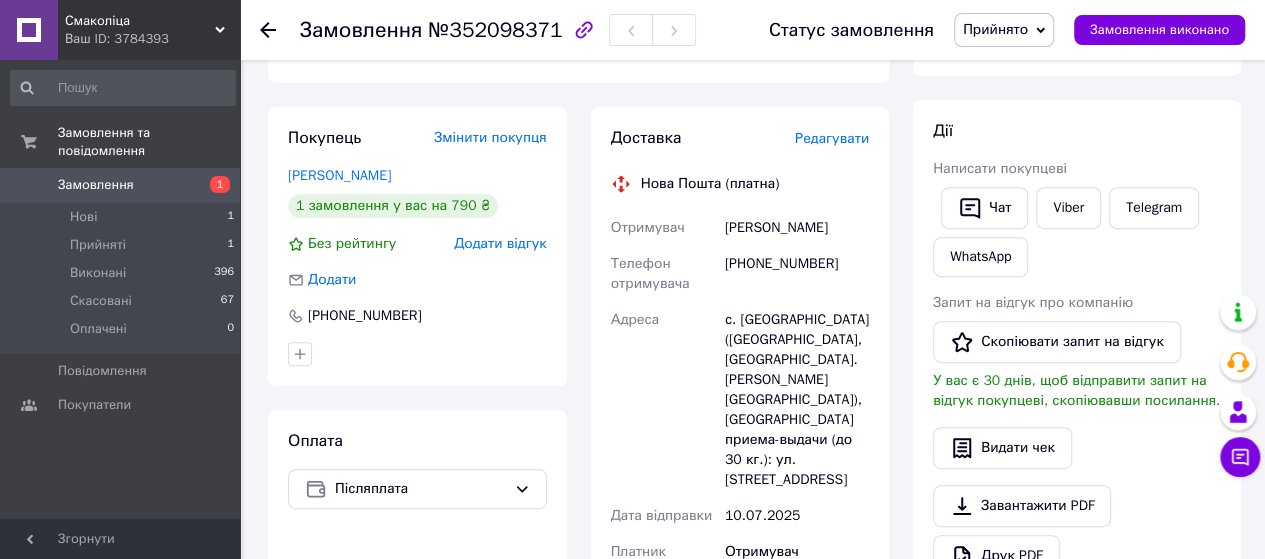 scroll, scrollTop: 0, scrollLeft: 0, axis: both 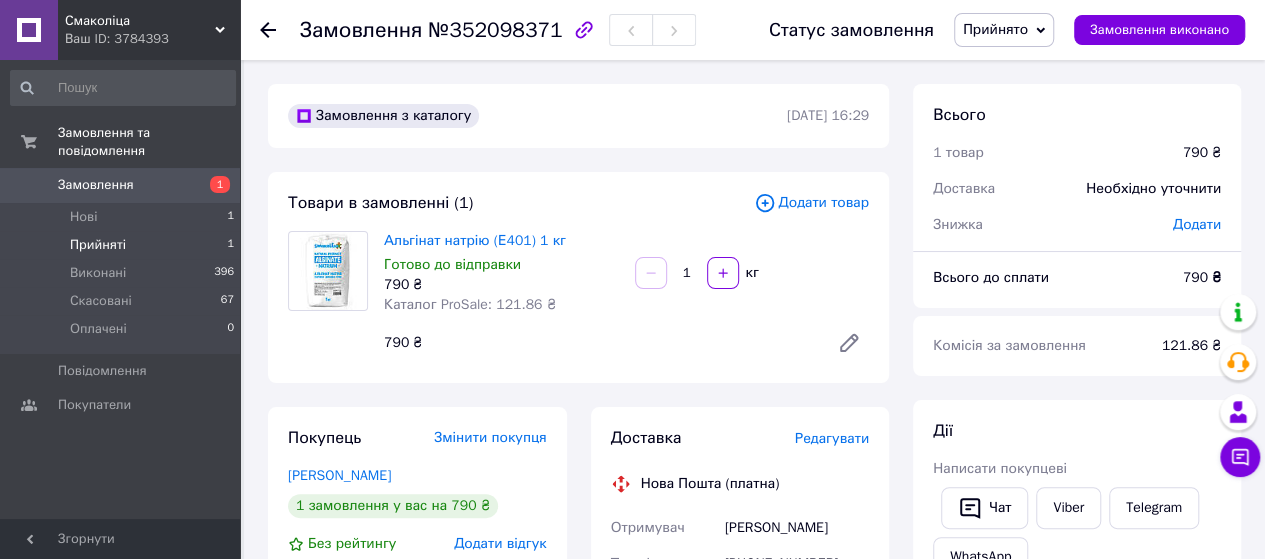click on "Прийняті" at bounding box center (98, 245) 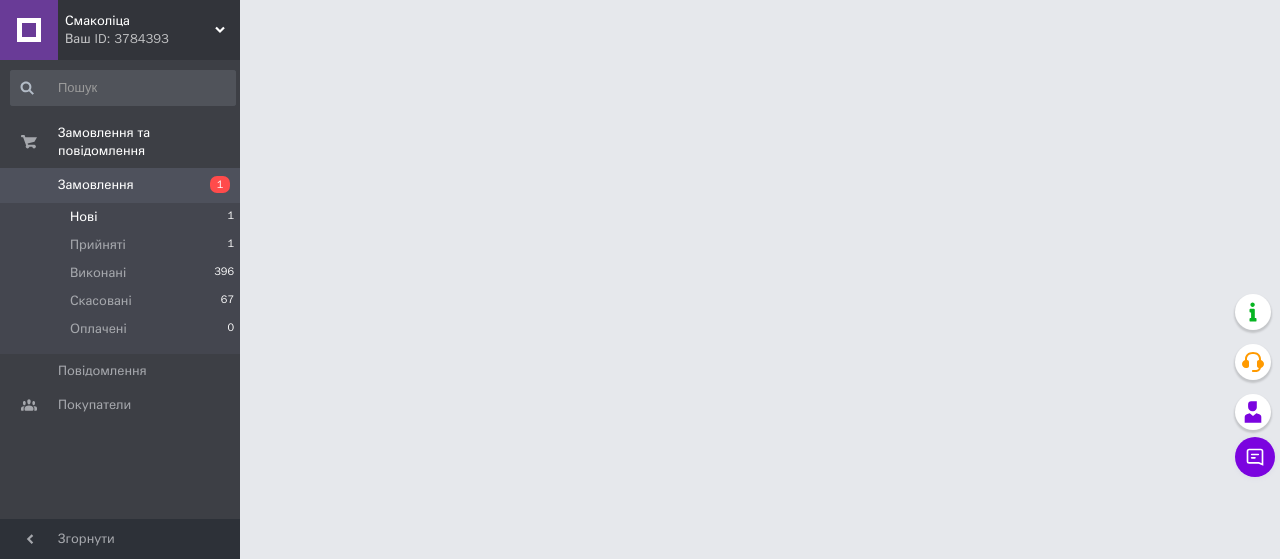 click on "Нові 1" at bounding box center (123, 217) 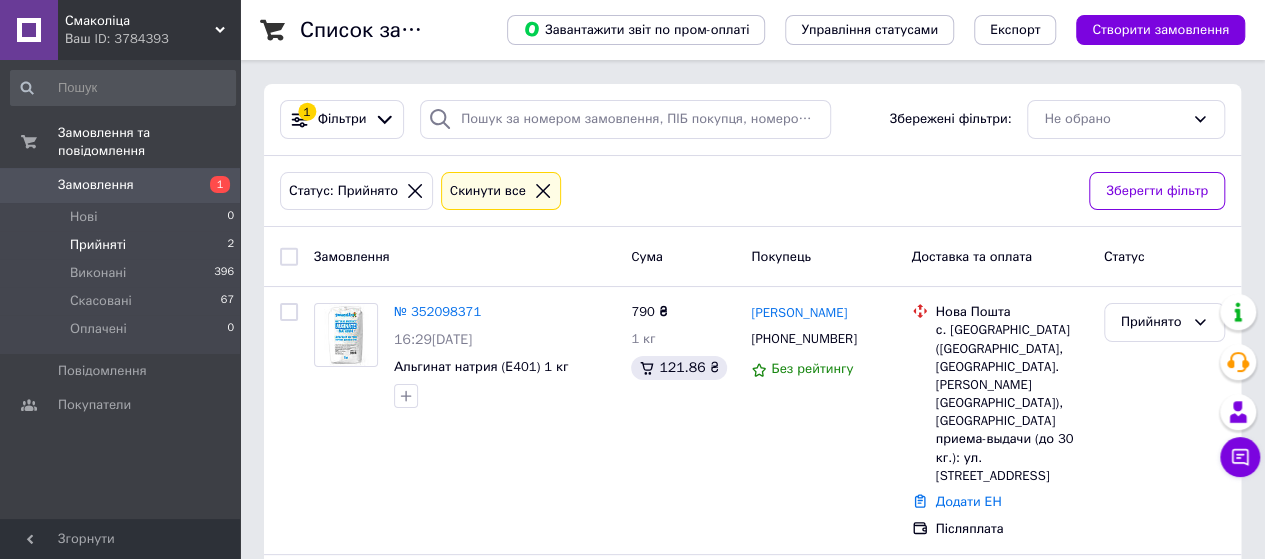 click on "Прийняті" at bounding box center [98, 245] 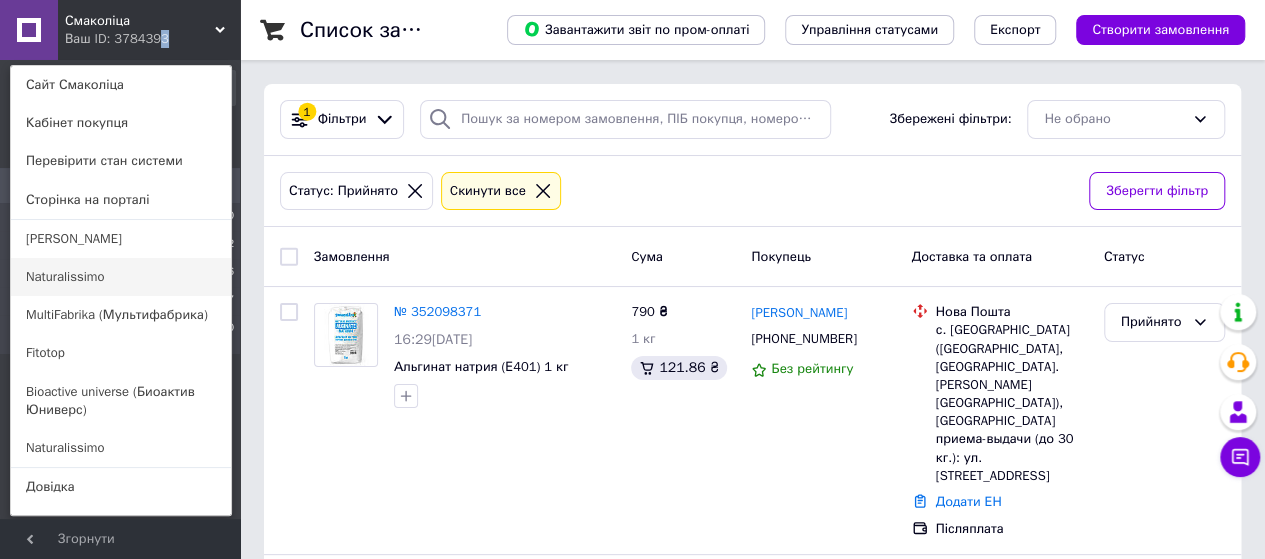 click on "Naturalissimo" at bounding box center (121, 277) 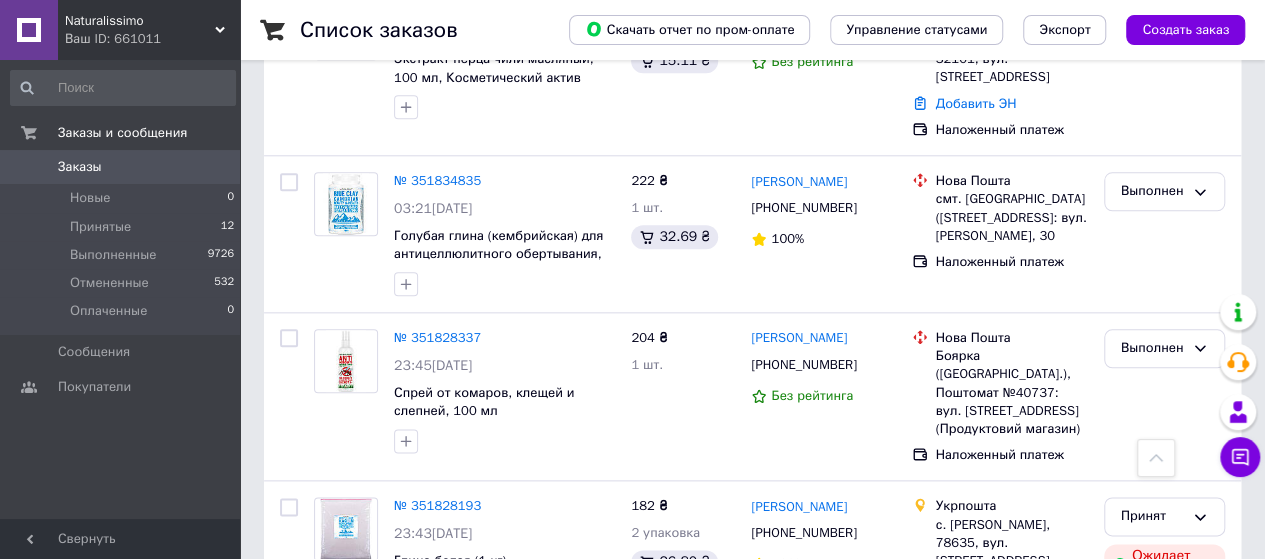scroll, scrollTop: 1100, scrollLeft: 0, axis: vertical 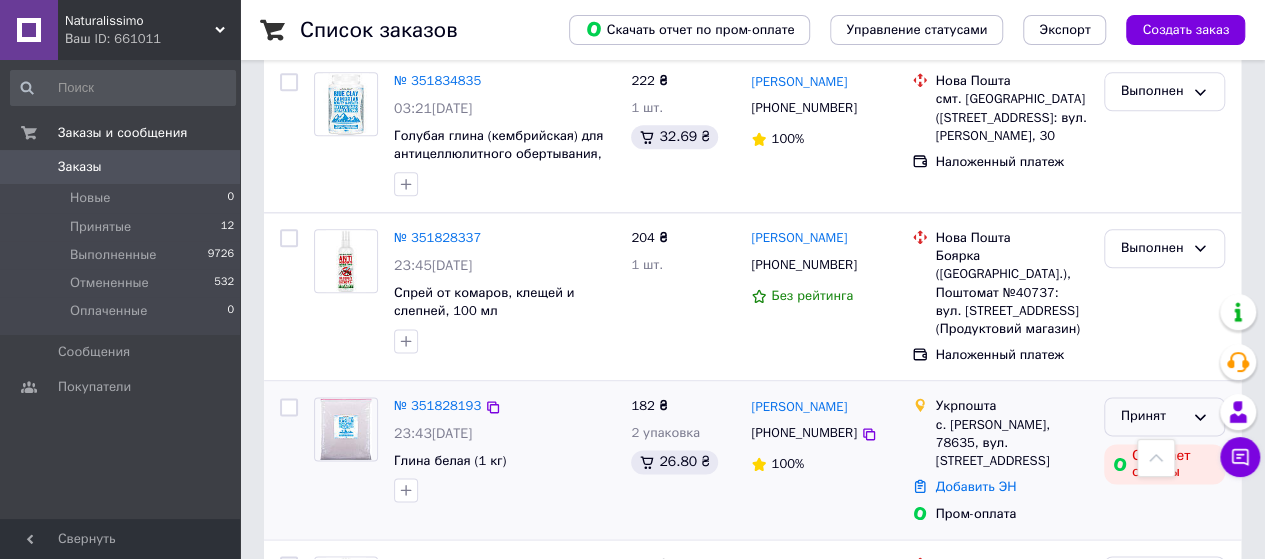 click on "Принят" at bounding box center (1152, 416) 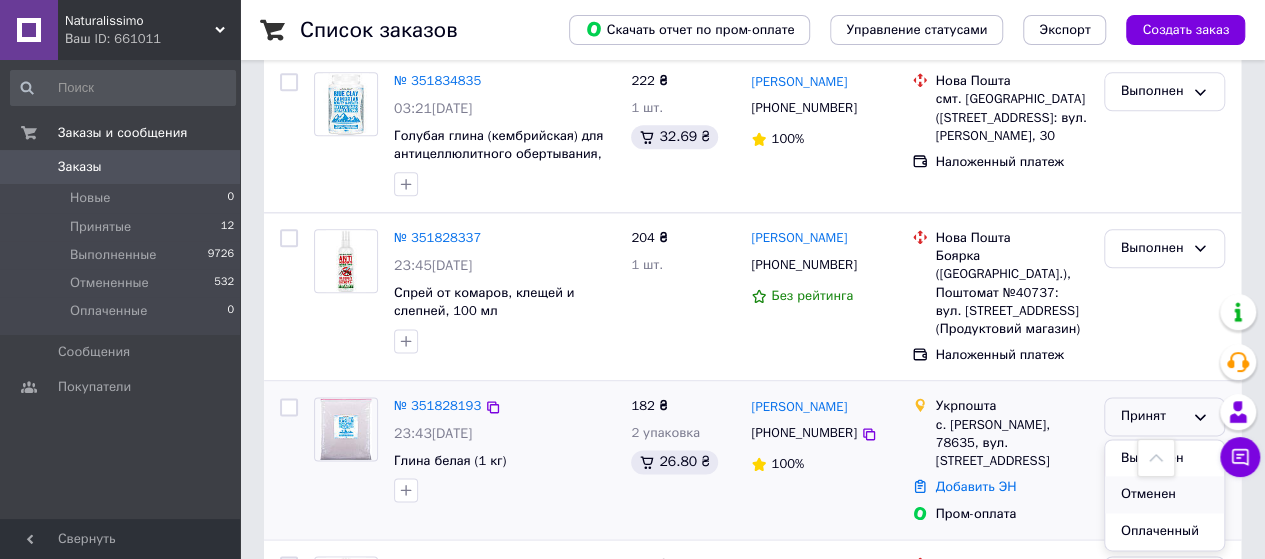 click on "Отменен" at bounding box center [1164, 494] 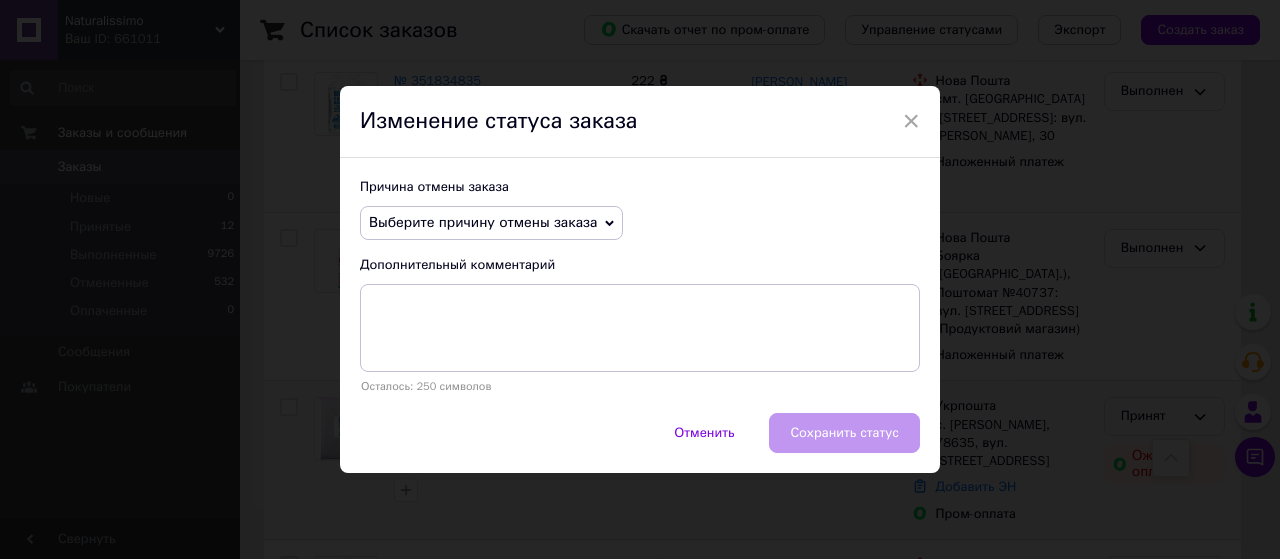click on "Выберите причину отмены заказа" at bounding box center (491, 223) 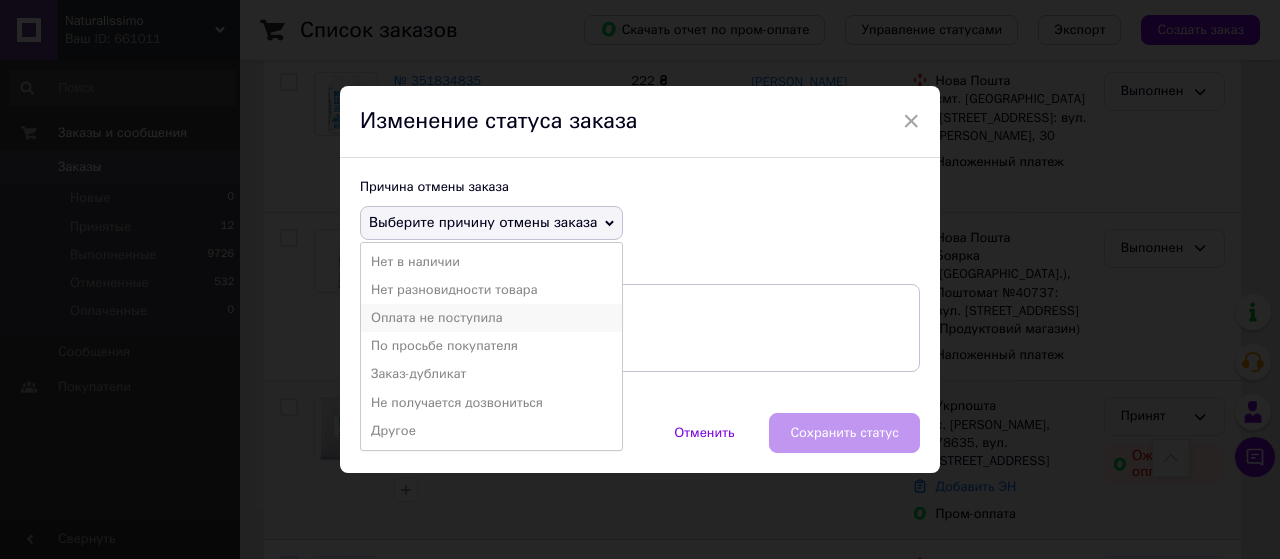 click on "Оплата не поступила" at bounding box center [491, 318] 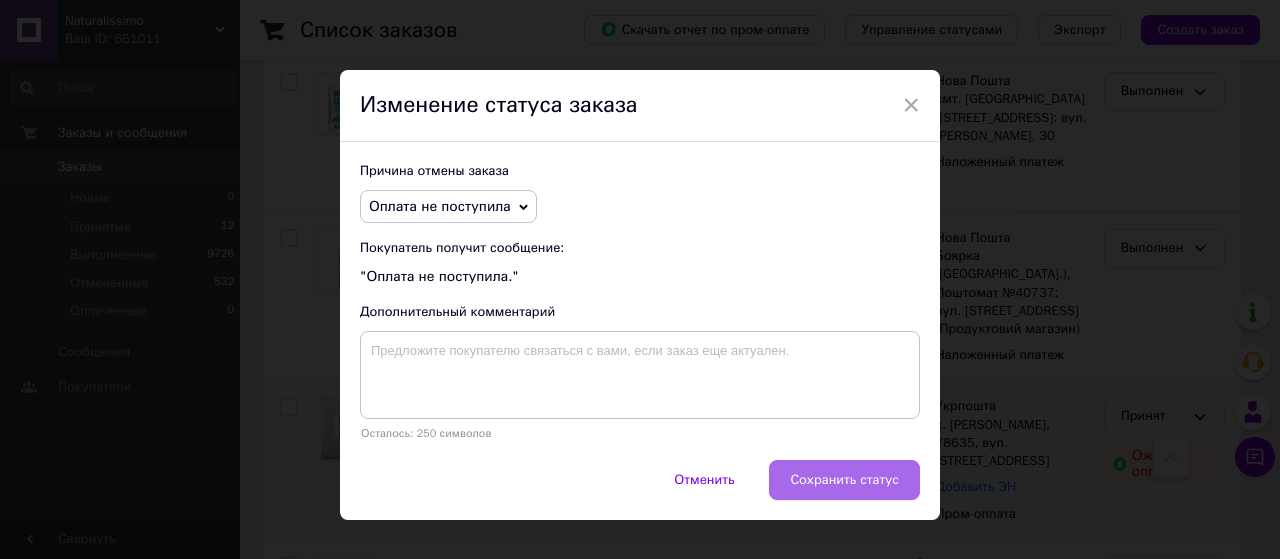click on "Сохранить статус" at bounding box center (844, 480) 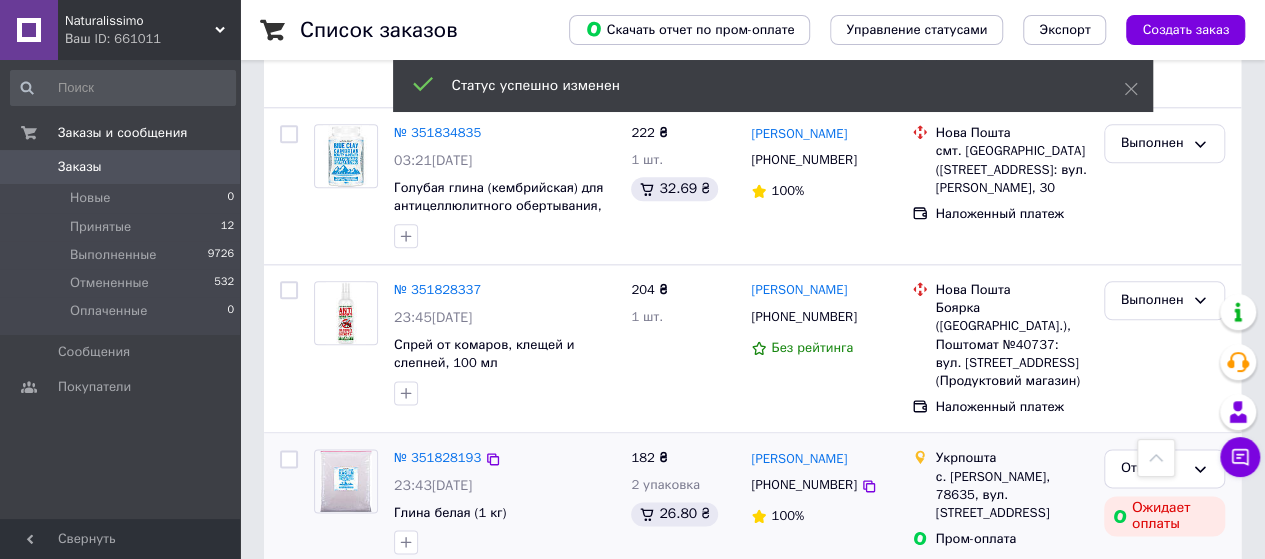 scroll, scrollTop: 1100, scrollLeft: 0, axis: vertical 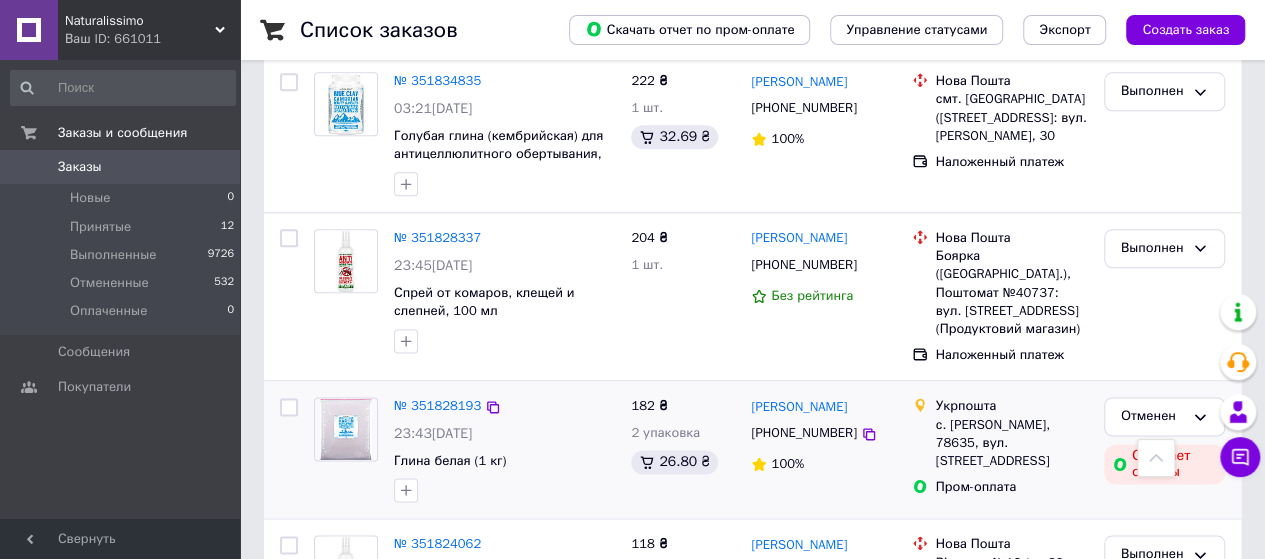 click on "Naturalissimo Ваш ID: 661011" at bounding box center (149, 30) 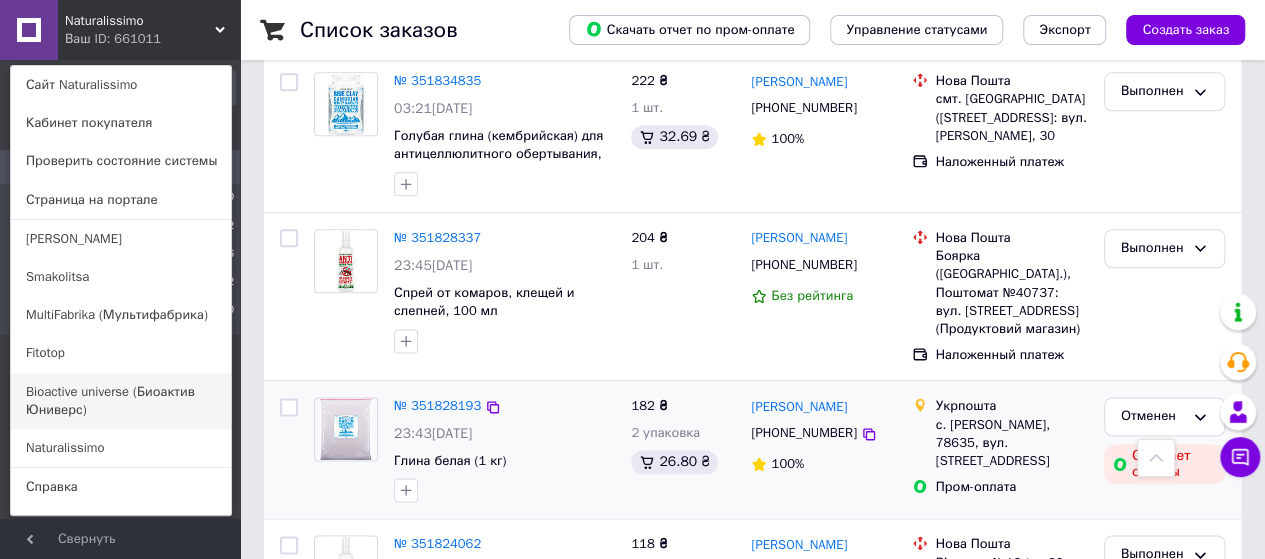 click on "Bioactive universe (Биоактив Юниверс)" at bounding box center (121, 401) 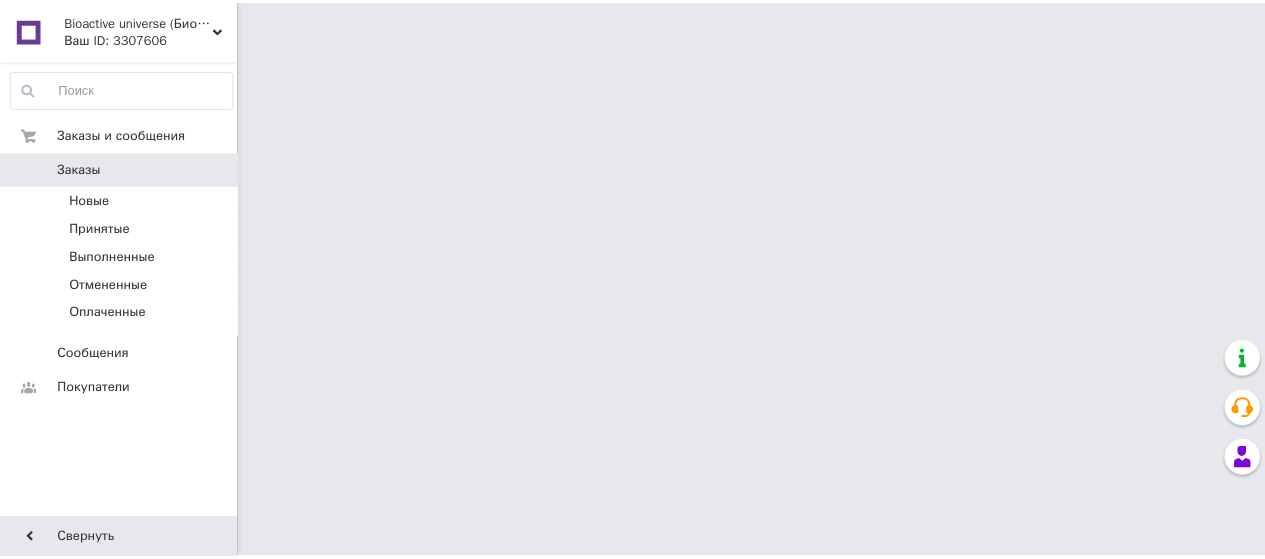 scroll, scrollTop: 0, scrollLeft: 0, axis: both 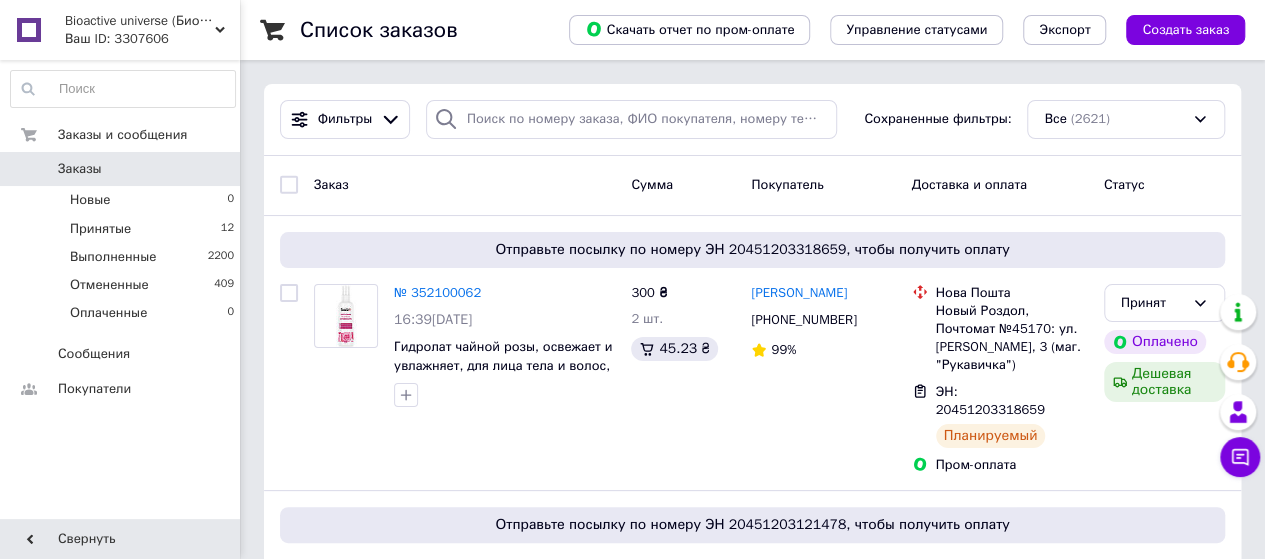 click on "Bioactive universe (Биоактив [PERSON_NAME]) Ваш ID: 3307606" at bounding box center (149, 30) 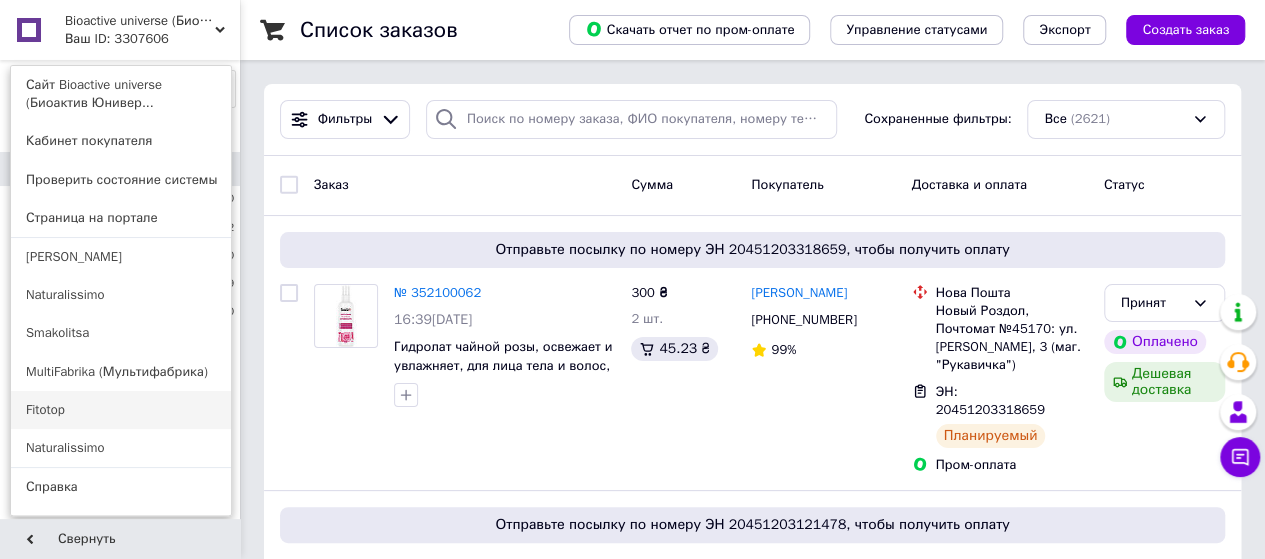 click on "Fitotop" at bounding box center [121, 410] 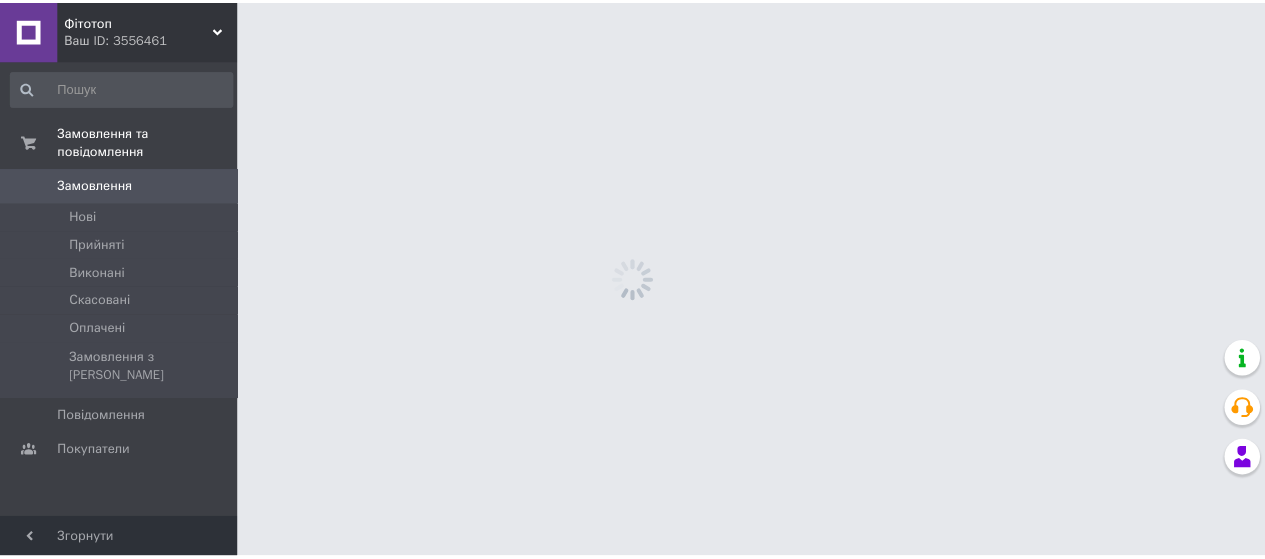 scroll, scrollTop: 0, scrollLeft: 0, axis: both 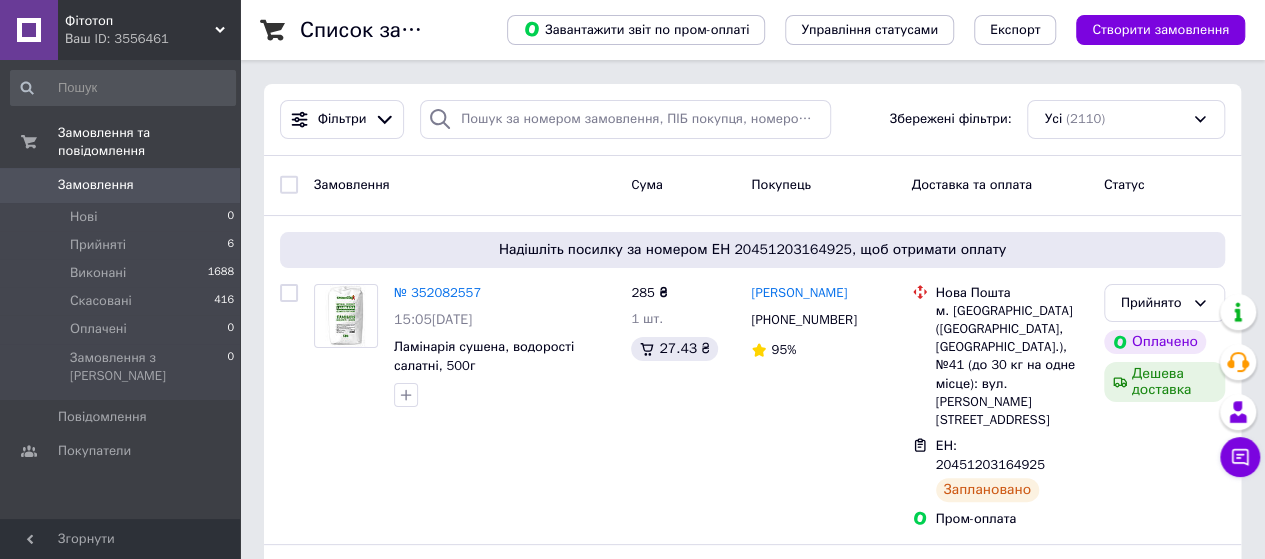 click on "Фітотоп" at bounding box center (140, 21) 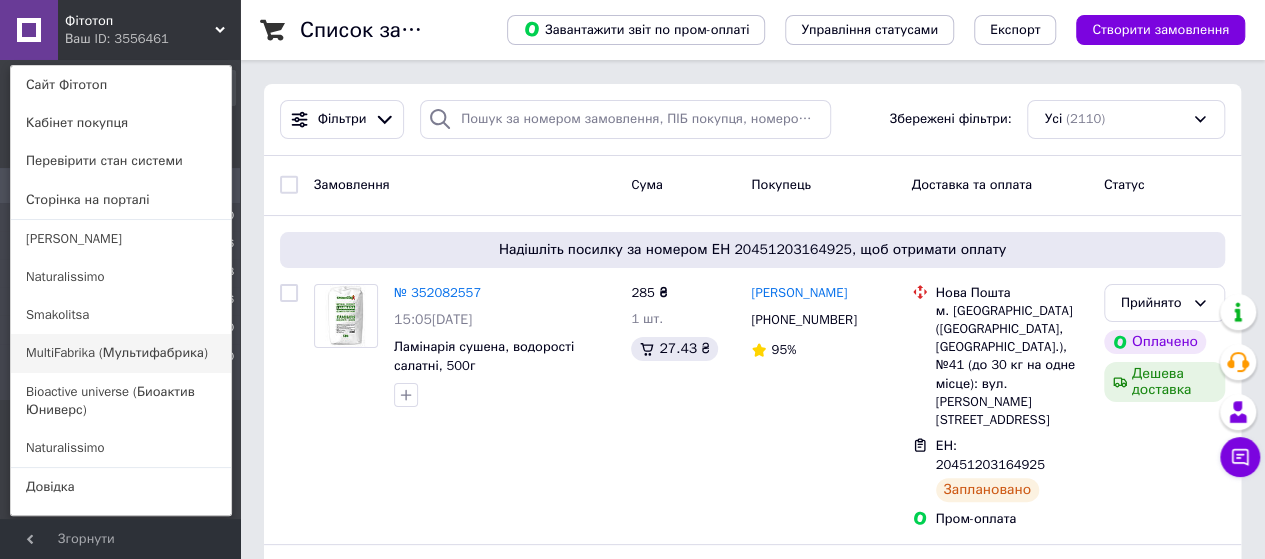 click on "MultiFabrika (Мультифабрика)" at bounding box center [121, 353] 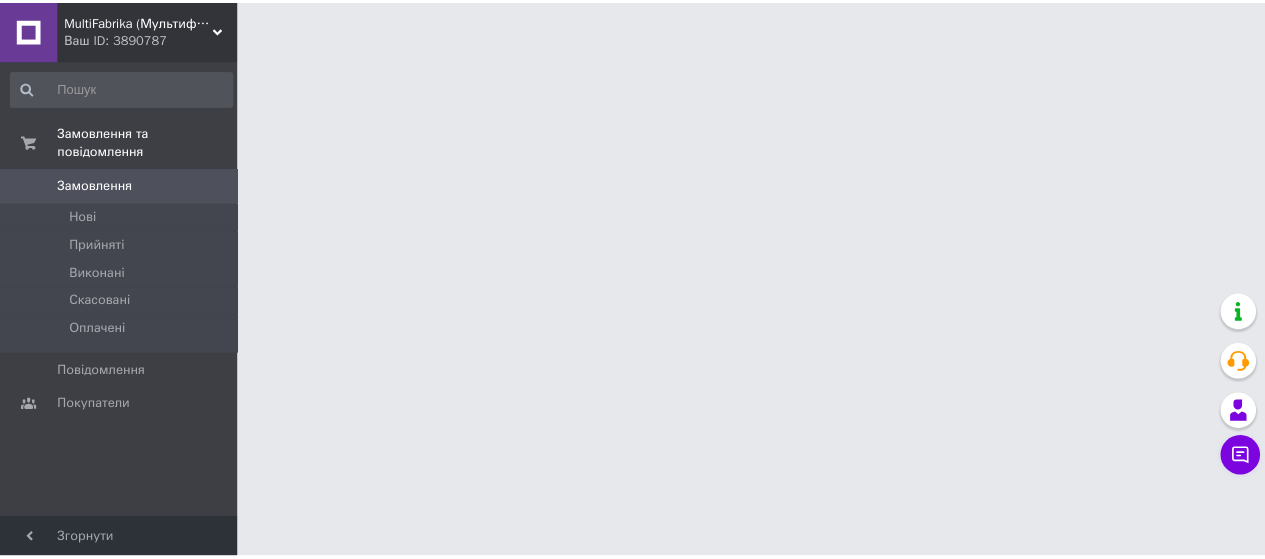 scroll, scrollTop: 0, scrollLeft: 0, axis: both 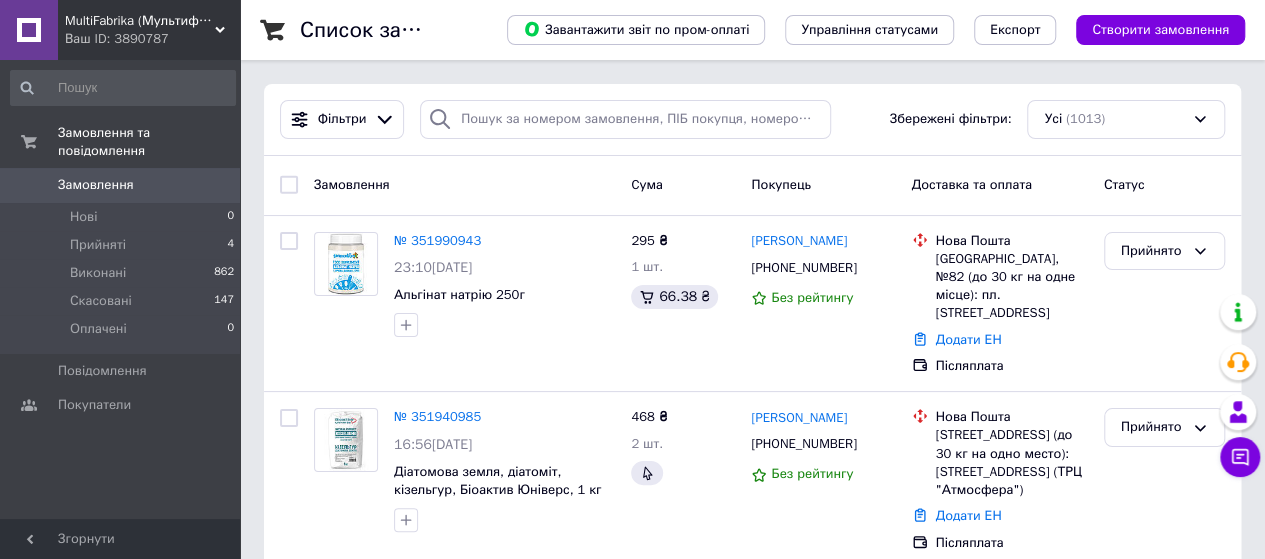 click on "MultiFabrika (Мультифабрика)" at bounding box center [140, 21] 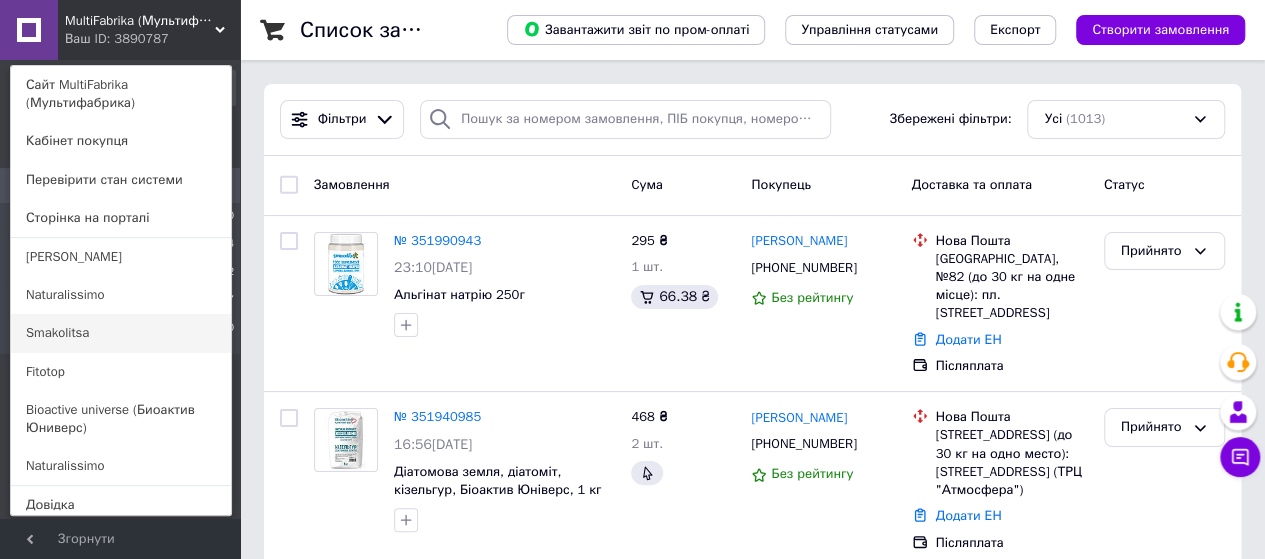 click on "Smakolitsa" at bounding box center [121, 333] 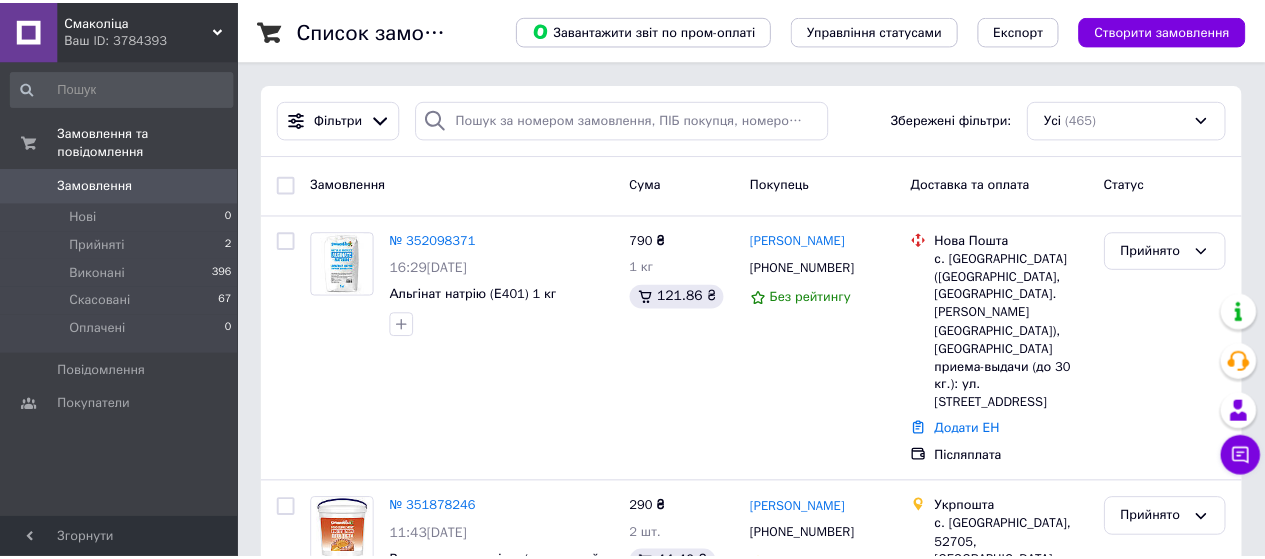 scroll, scrollTop: 0, scrollLeft: 0, axis: both 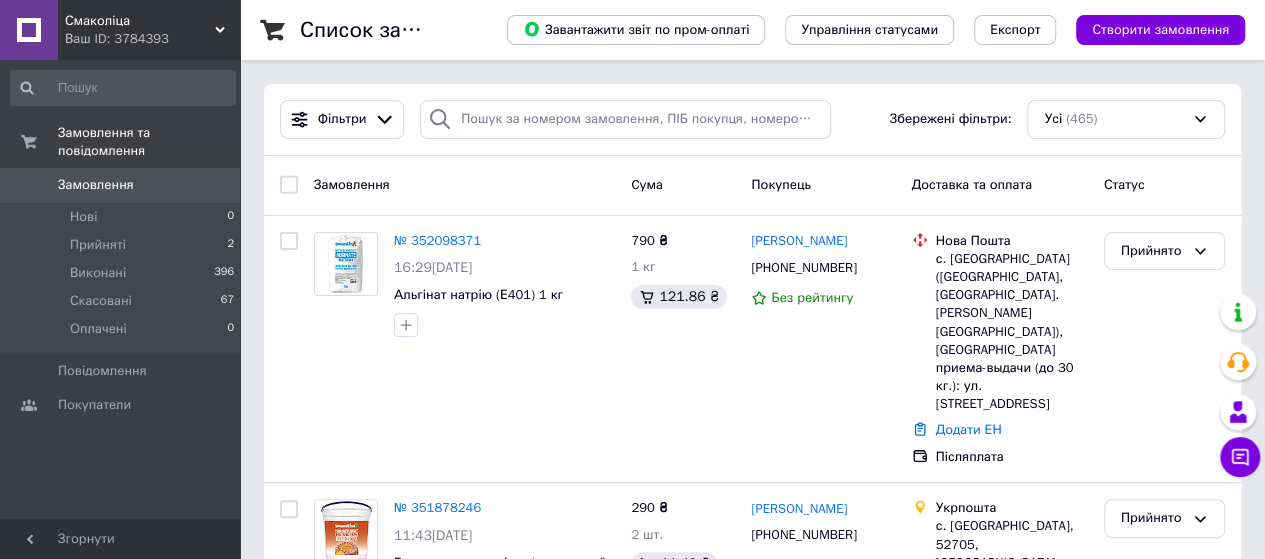 click on "Смаколіца" at bounding box center (140, 21) 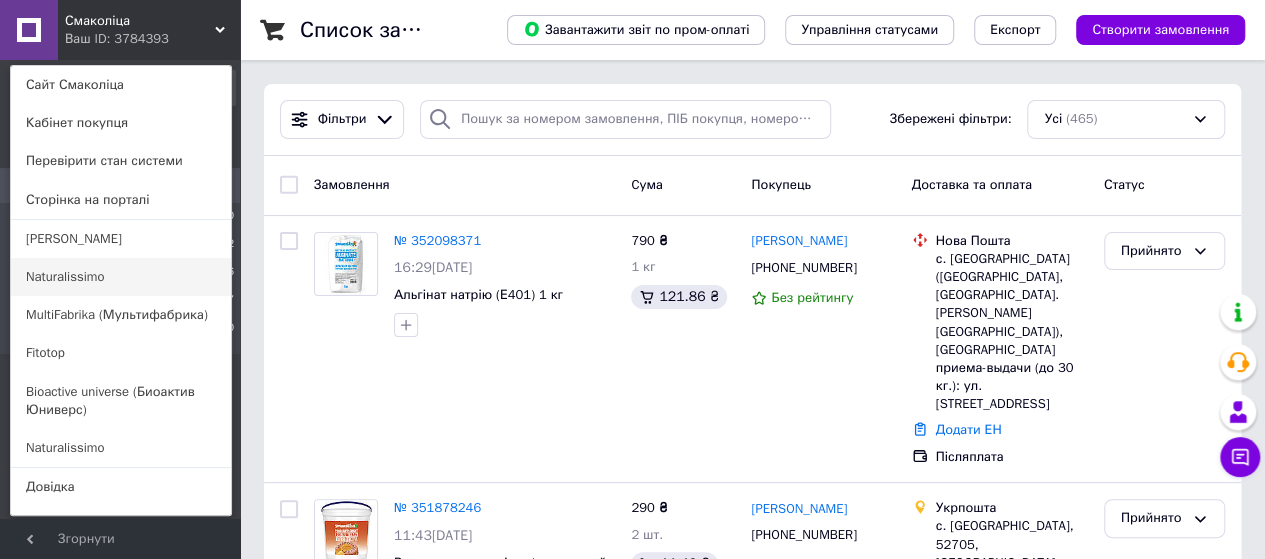 click on "Naturalissimo" at bounding box center (121, 277) 